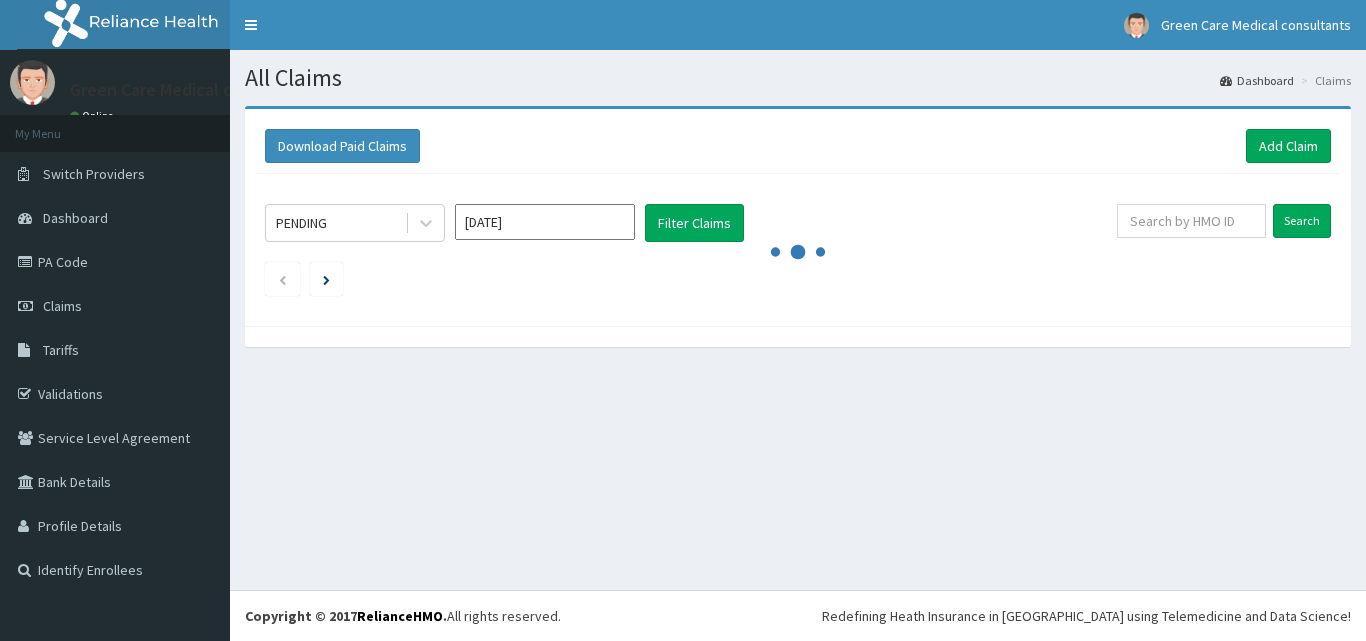 scroll, scrollTop: 0, scrollLeft: 0, axis: both 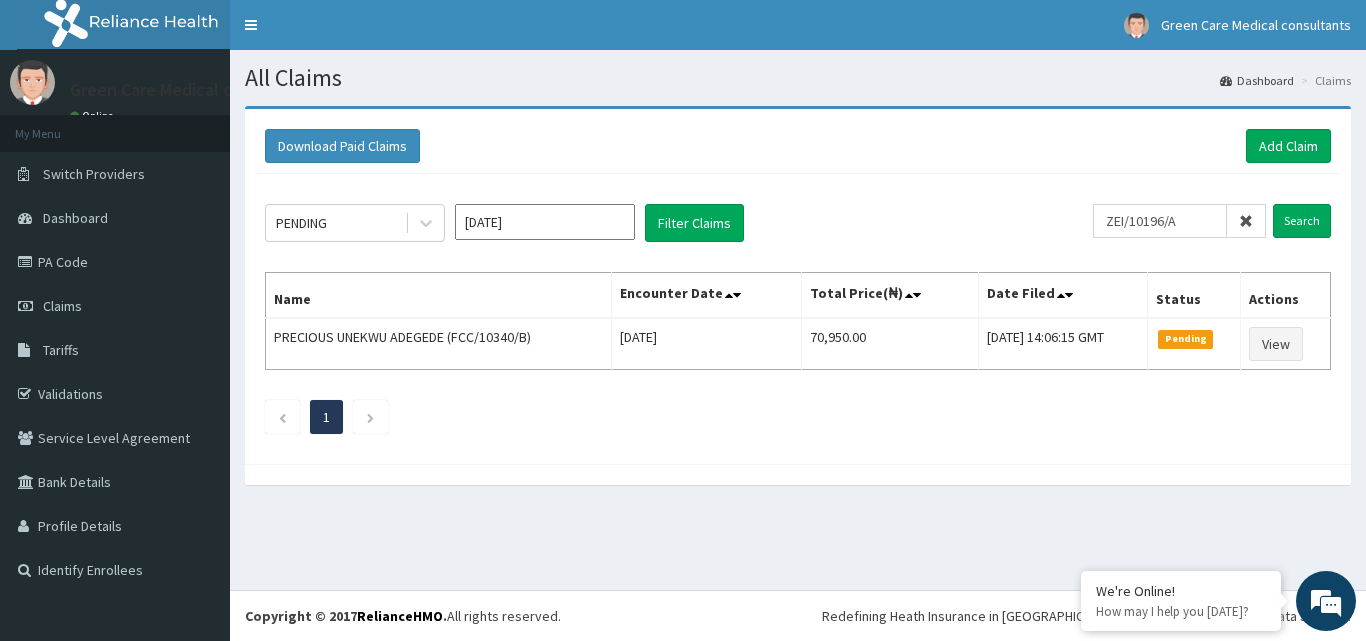 drag, startPoint x: 1200, startPoint y: 224, endPoint x: 1111, endPoint y: 227, distance: 89.050545 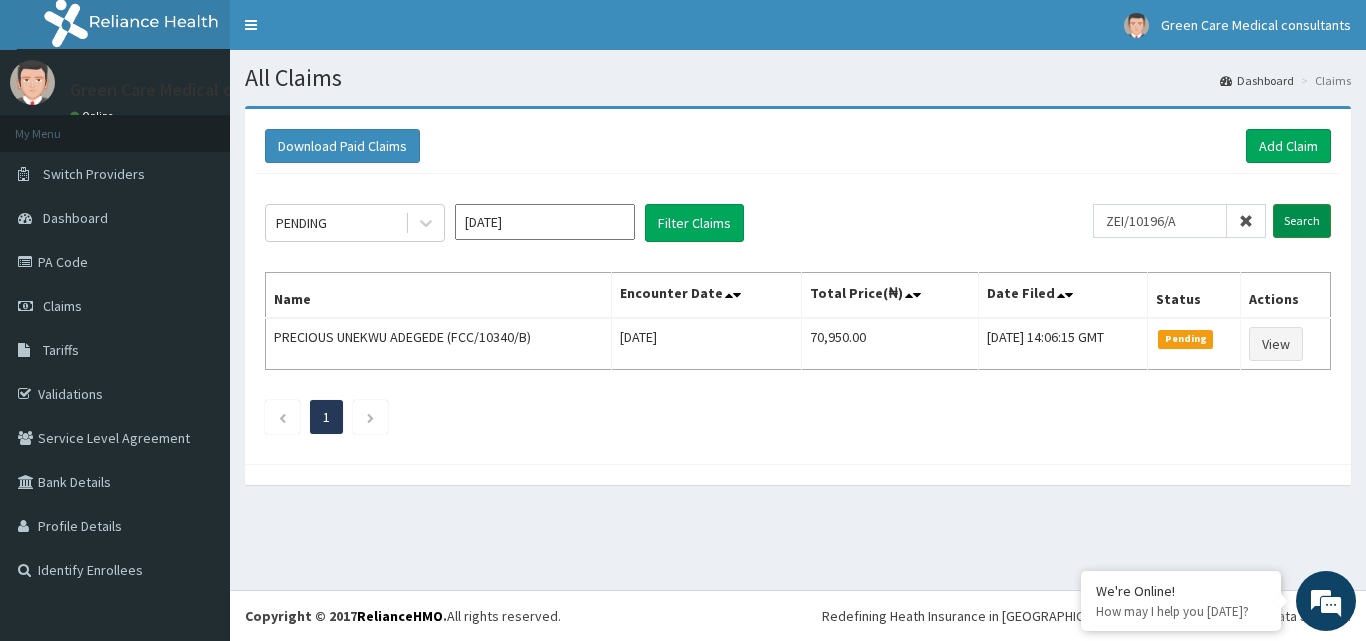 type on "ZEI/10196/A" 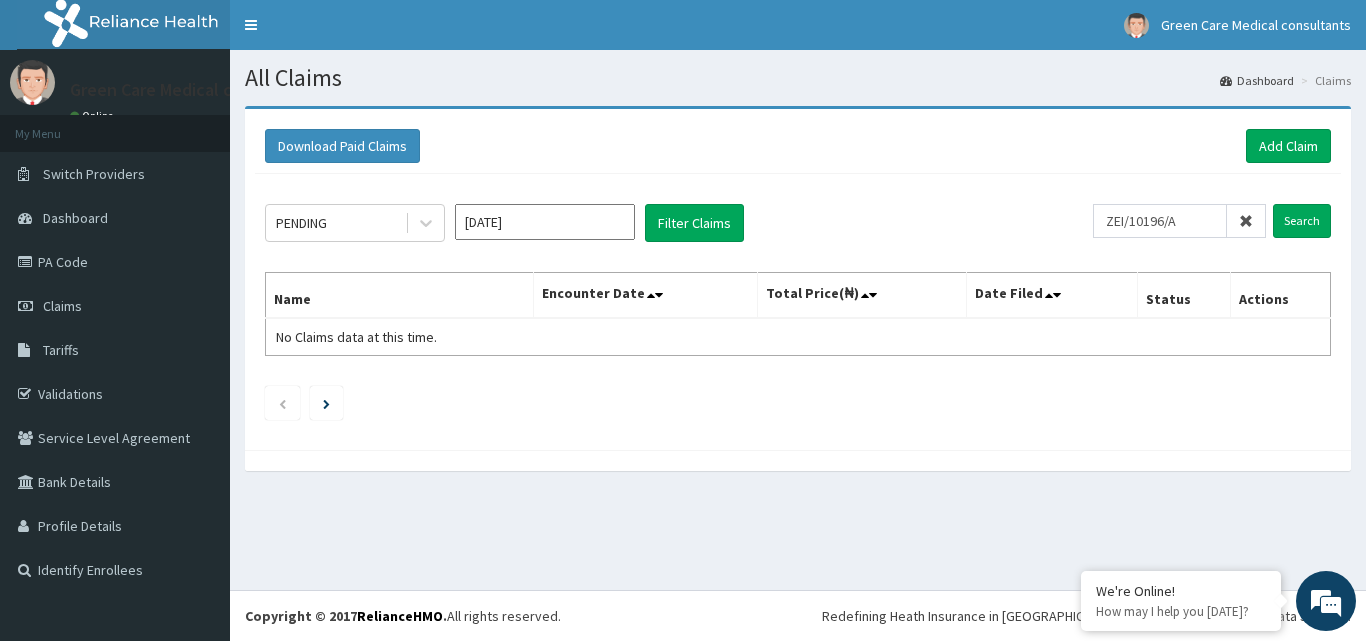 drag, startPoint x: 1113, startPoint y: 5, endPoint x: 580, endPoint y: 437, distance: 686.08527 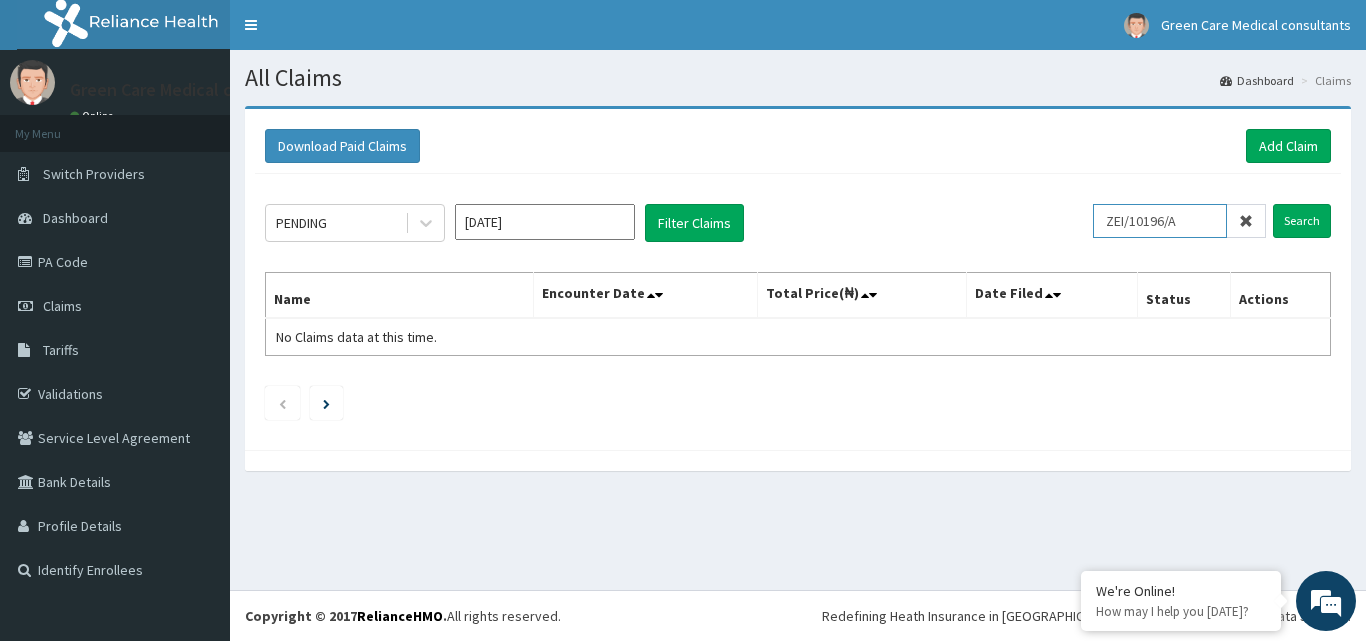 drag, startPoint x: 1206, startPoint y: 217, endPoint x: 1117, endPoint y: 232, distance: 90.255196 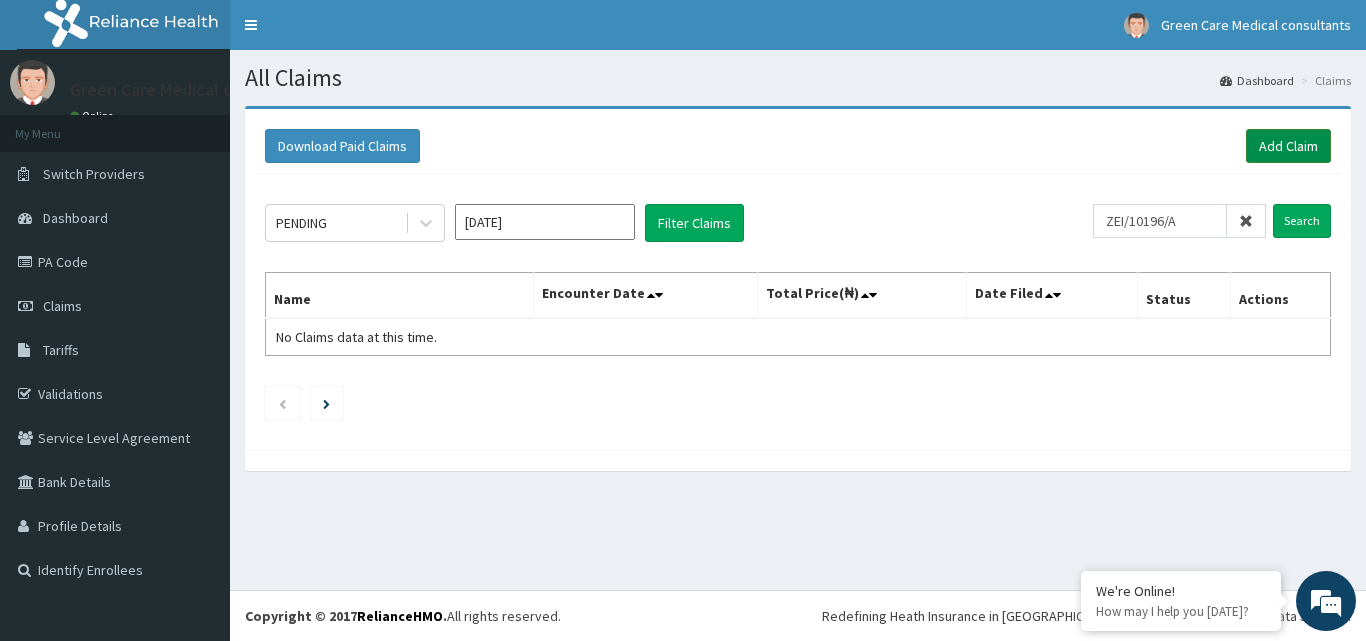 click on "Add Claim" at bounding box center [1288, 146] 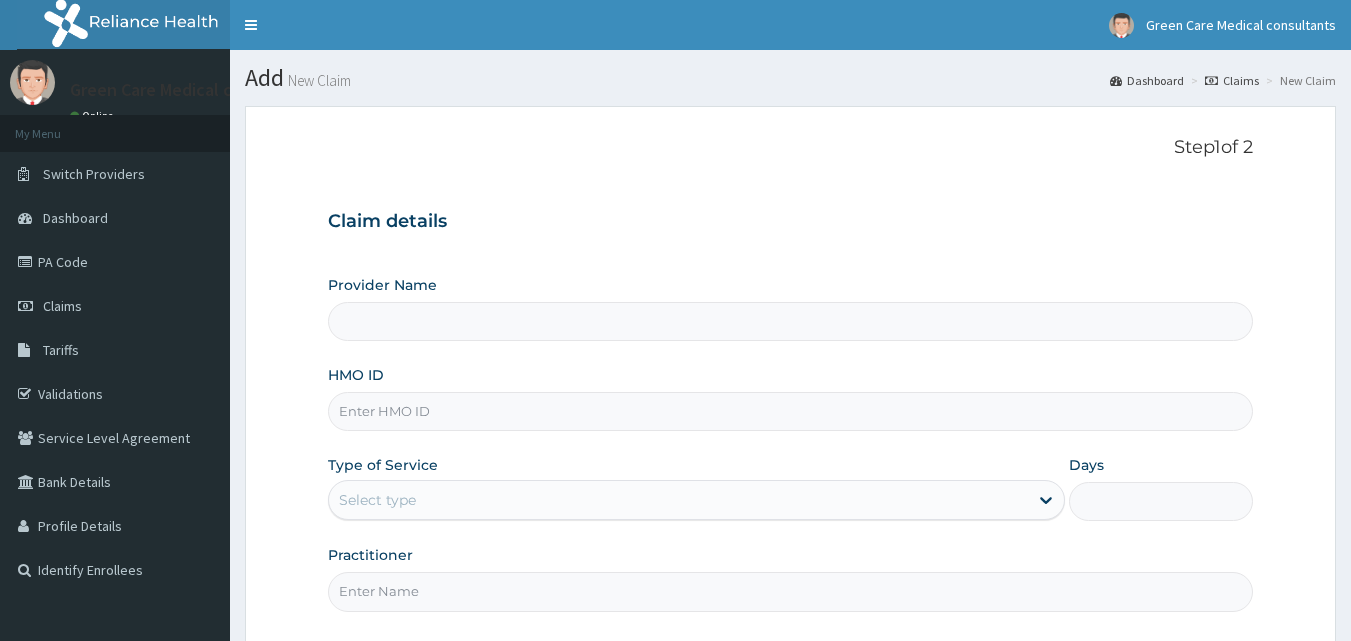 scroll, scrollTop: 0, scrollLeft: 0, axis: both 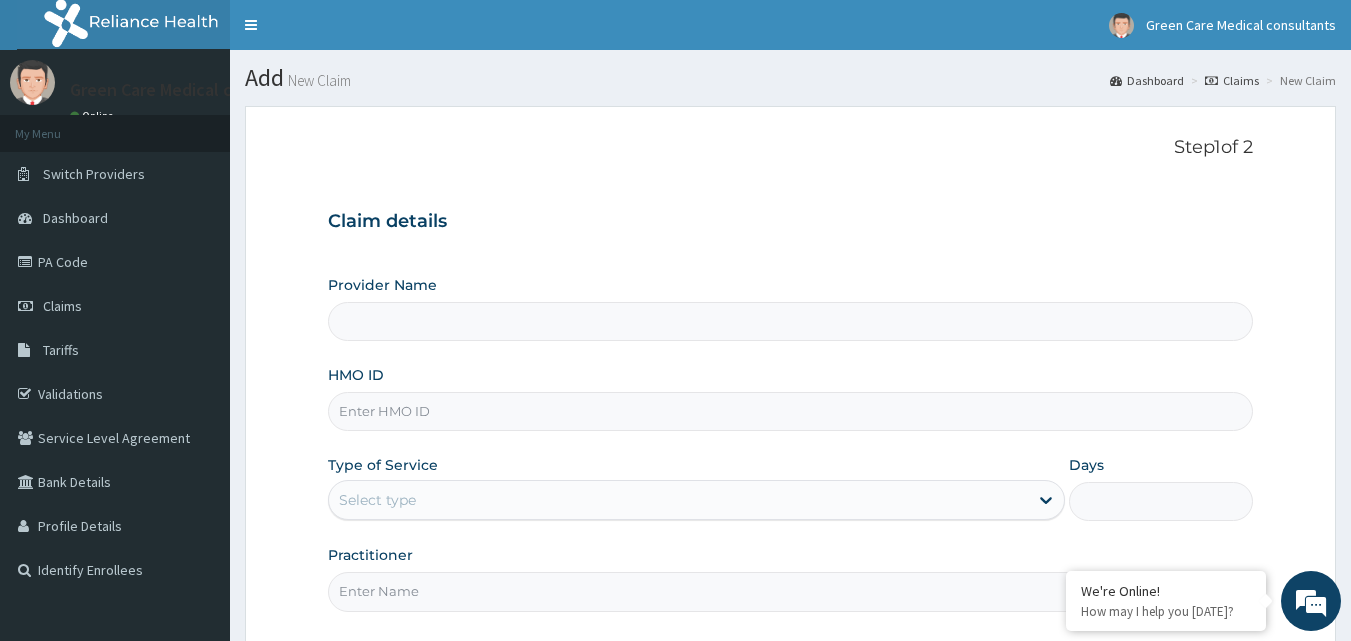 type on "Green Care Medical Consultants" 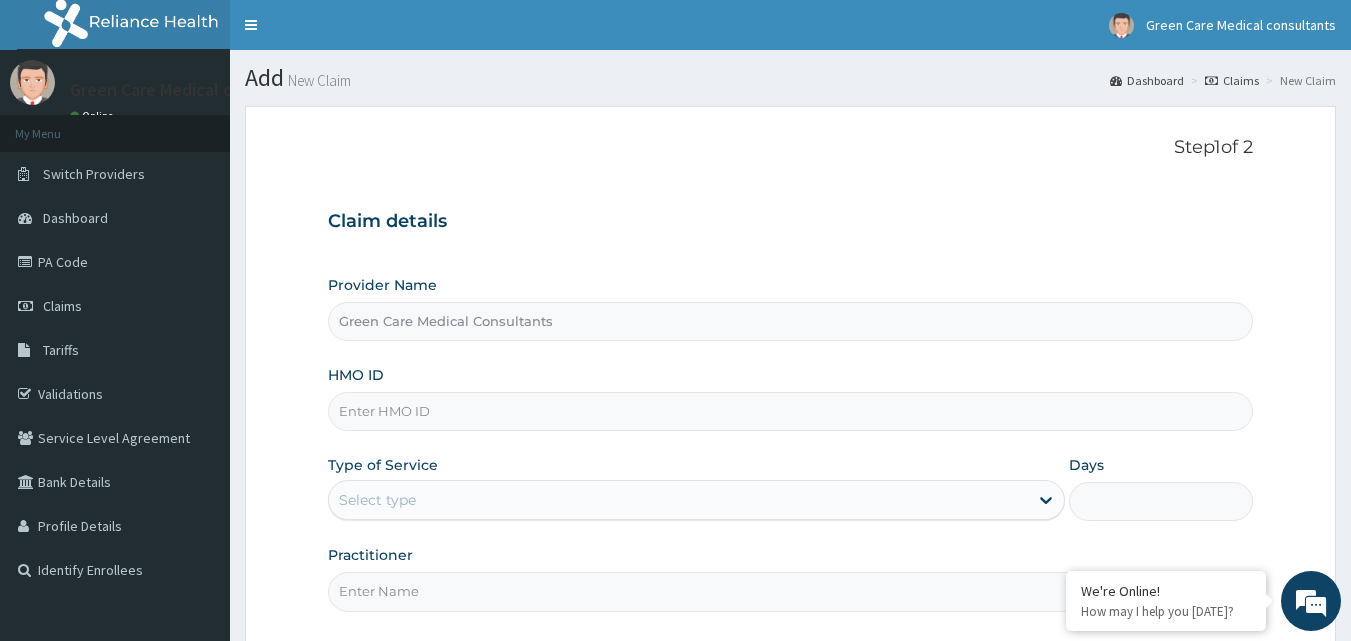 paste on "ZEI/10196/A" 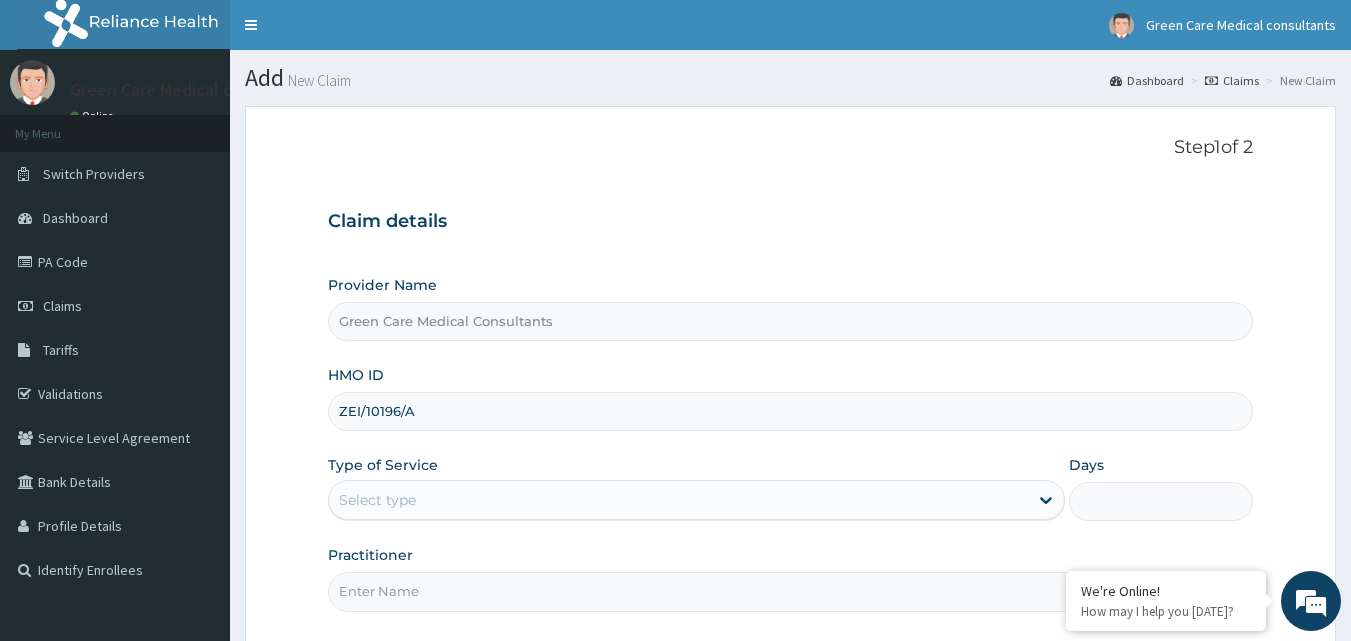 type on "ZEI/10196/A" 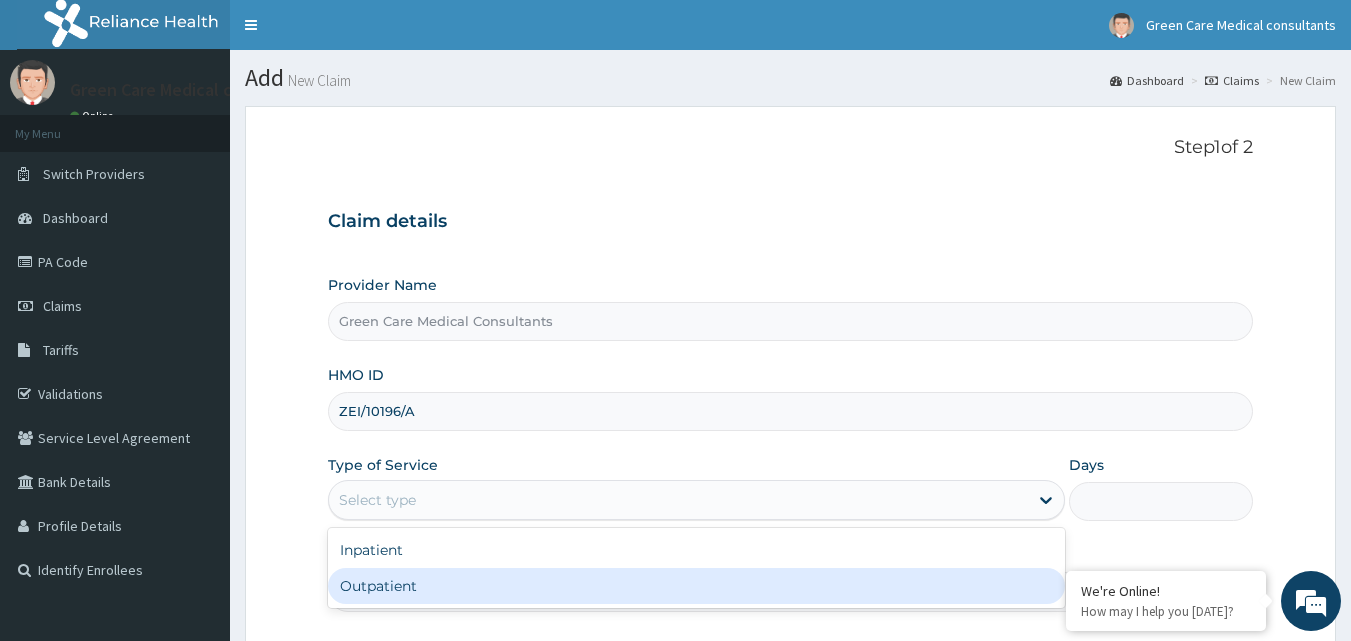 click on "Outpatient" at bounding box center [696, 586] 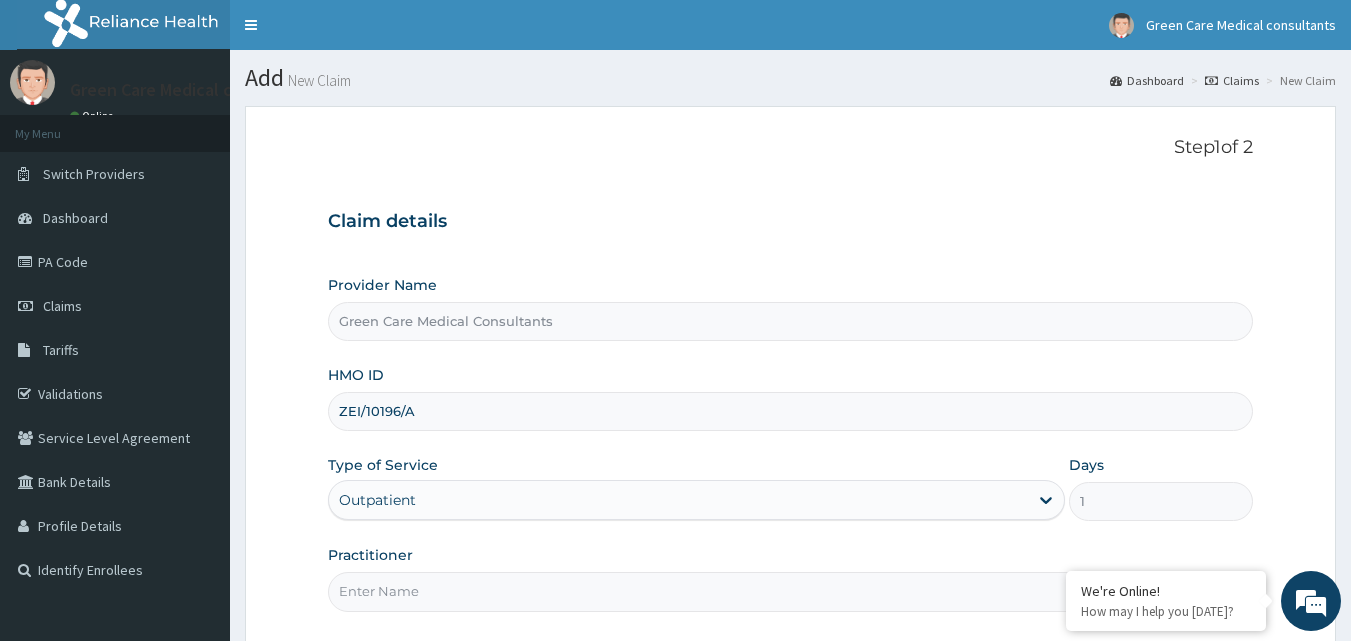 click on "Practitioner" at bounding box center [791, 591] 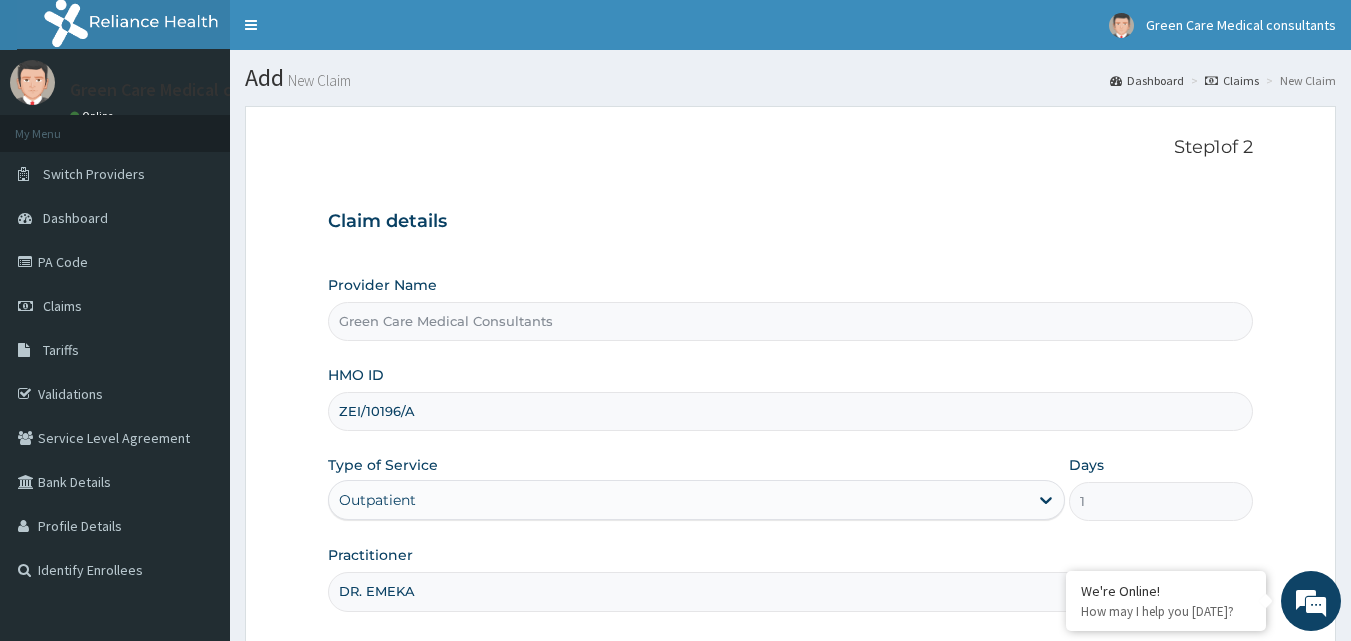 scroll, scrollTop: 0, scrollLeft: 0, axis: both 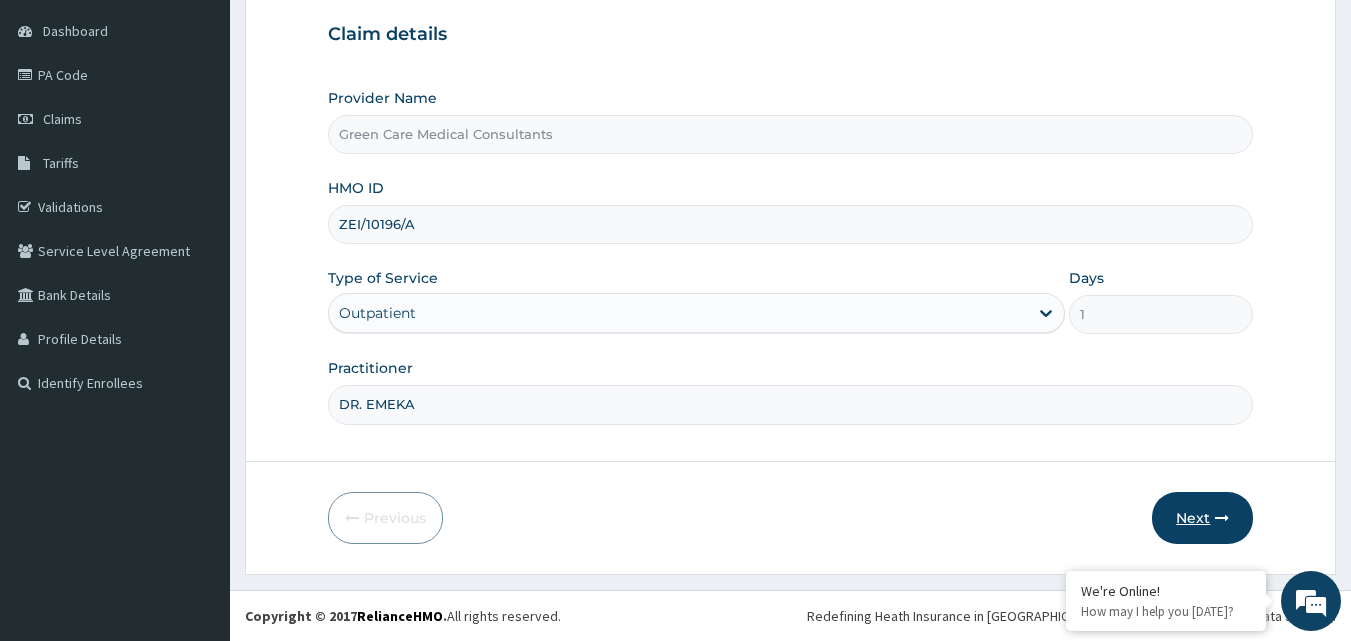 type on "DR. EMEKA" 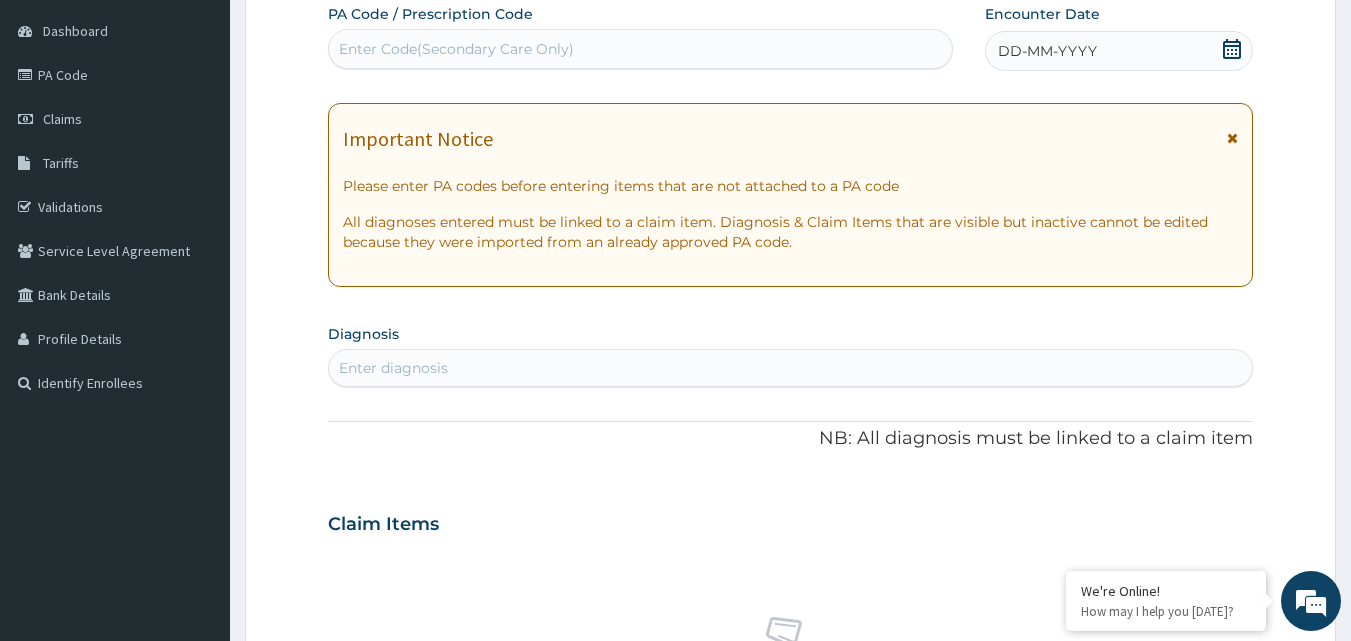 click 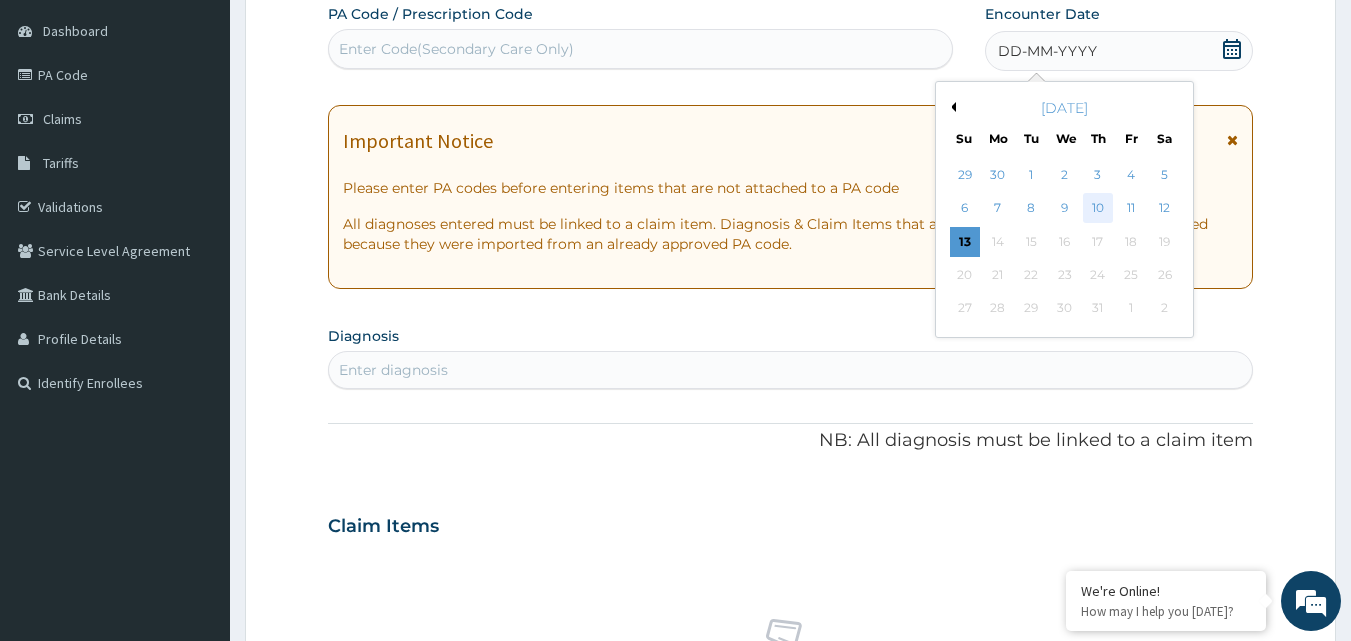 click on "10" at bounding box center [1098, 209] 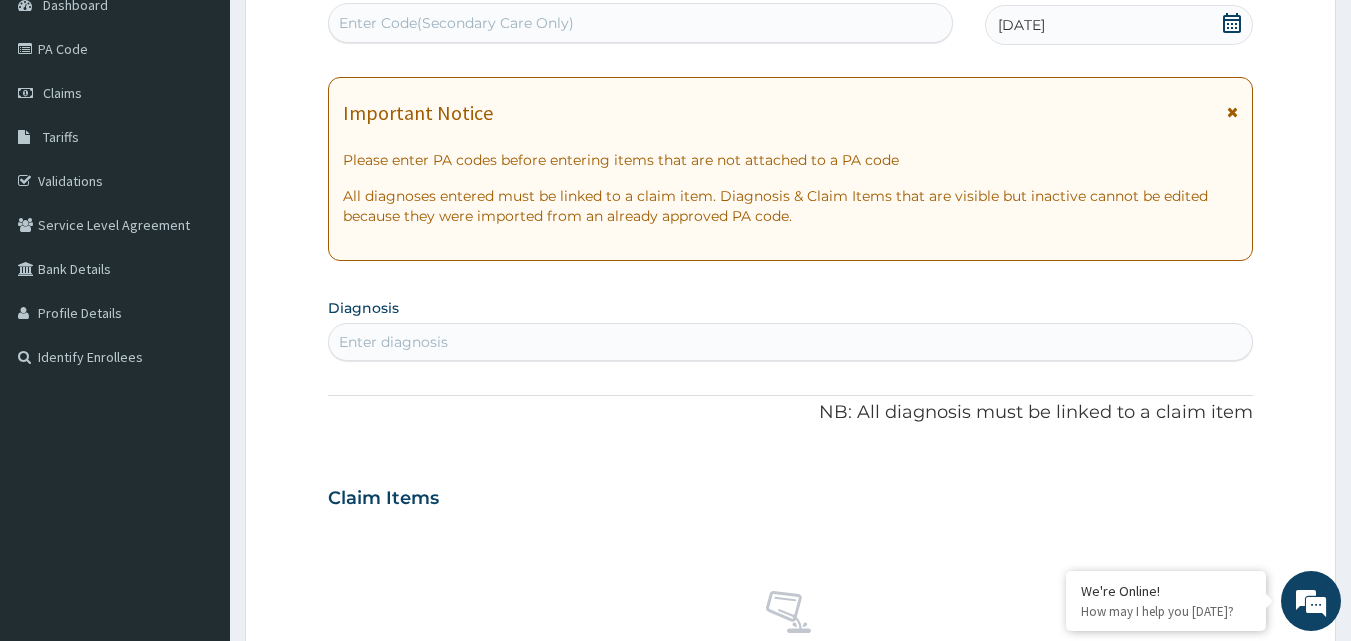 scroll, scrollTop: 287, scrollLeft: 0, axis: vertical 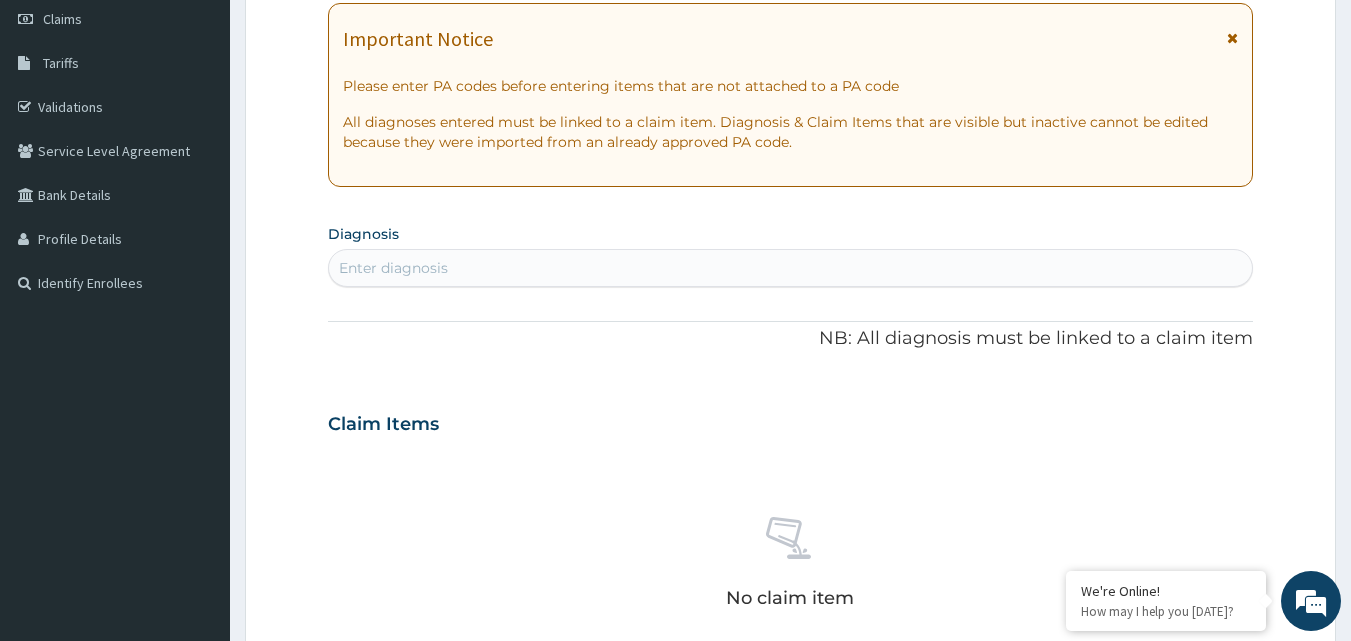 click on "Enter diagnosis" at bounding box center [791, 268] 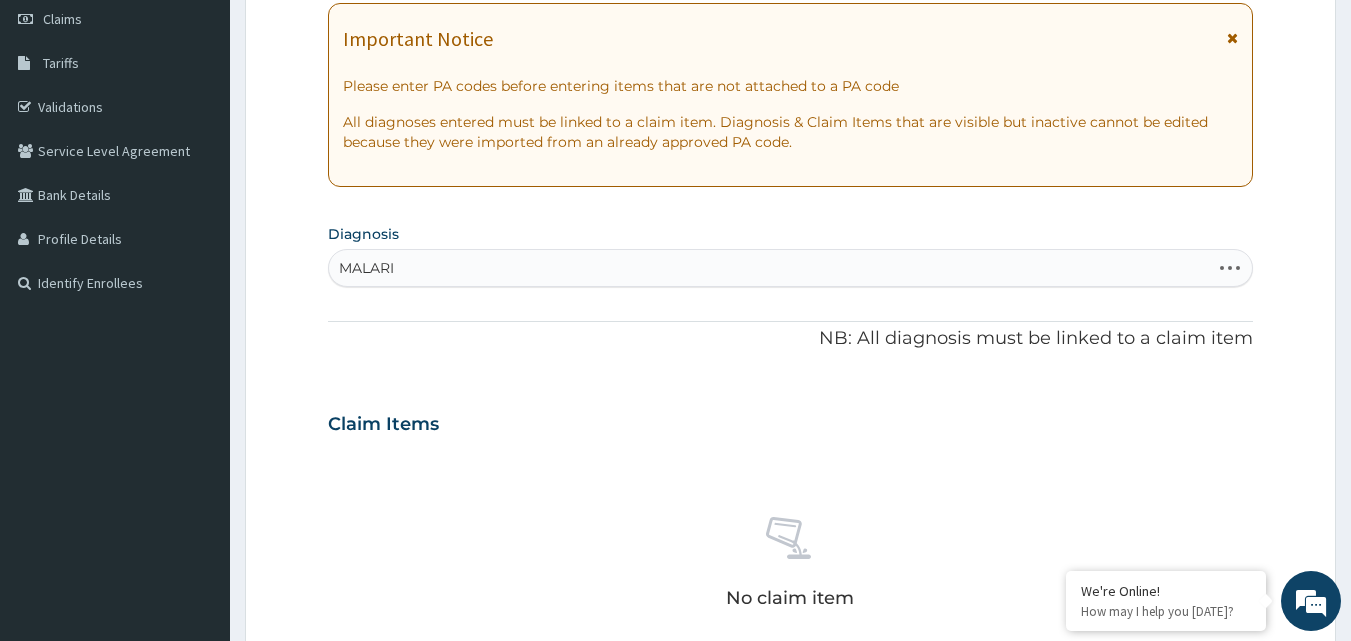 type on "MALARIA" 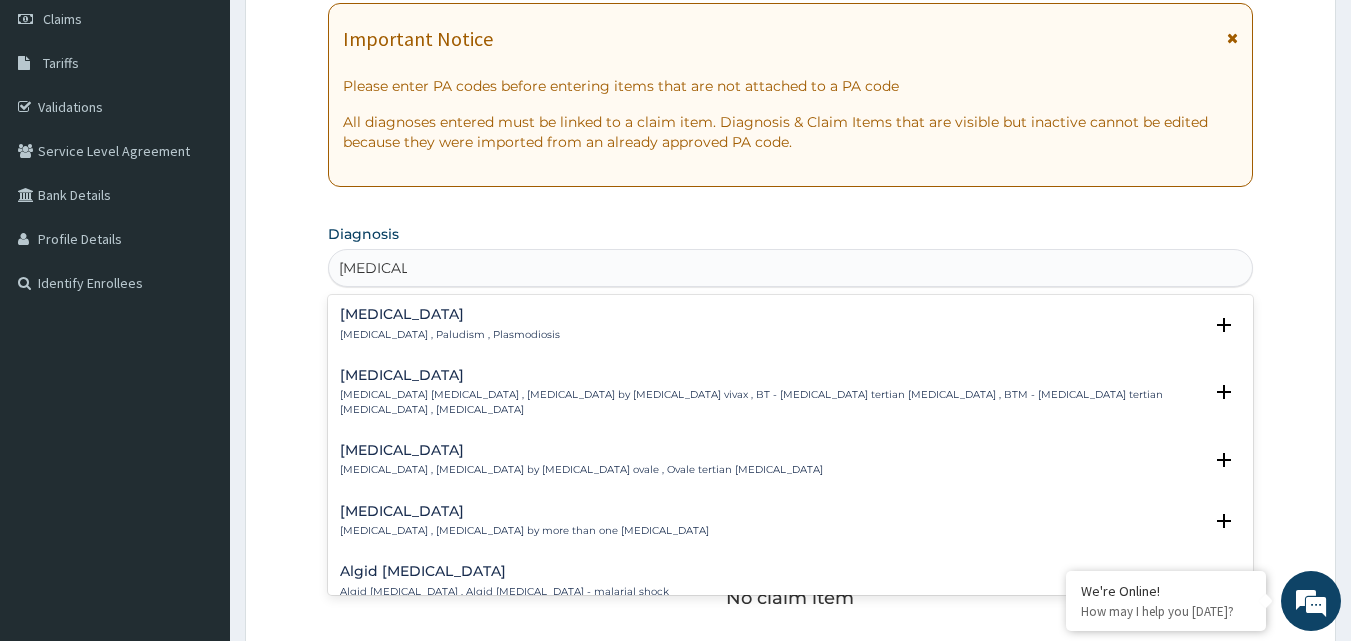 click on "Malaria Malaria , Paludism , Plasmodiosis Select Status Query Query covers suspected (?), Keep in view (kiv), Ruled out (r/o) Confirmed" at bounding box center (791, 329) 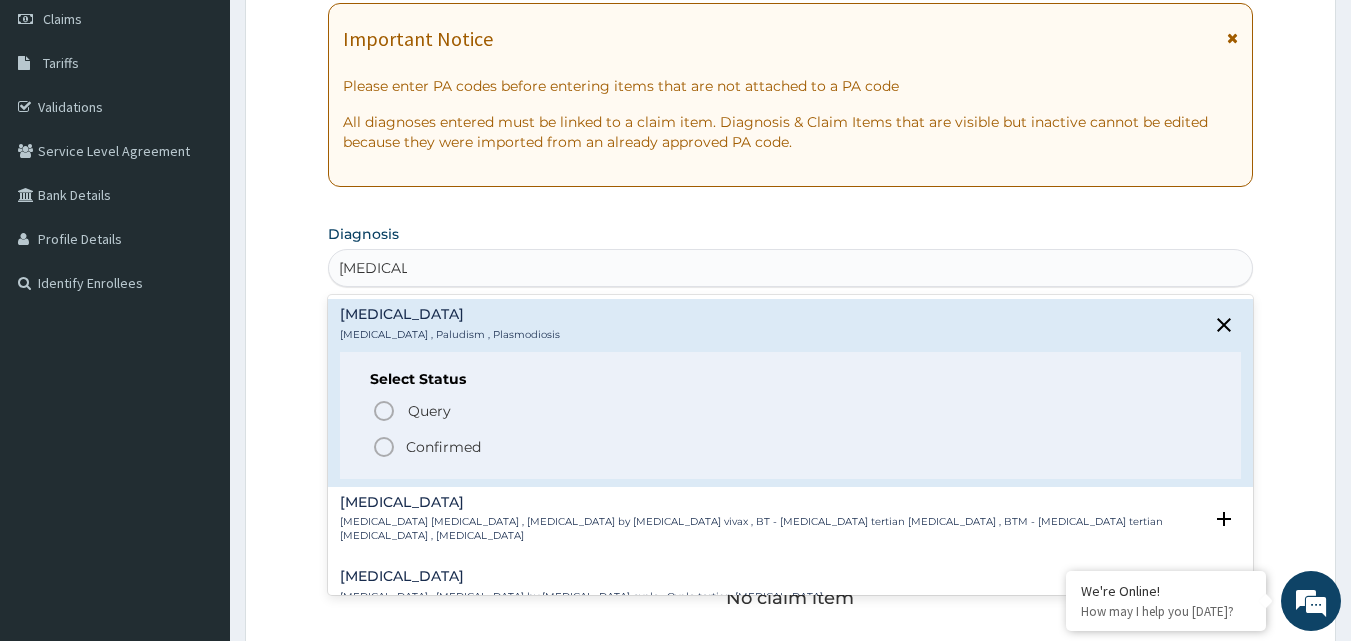 click 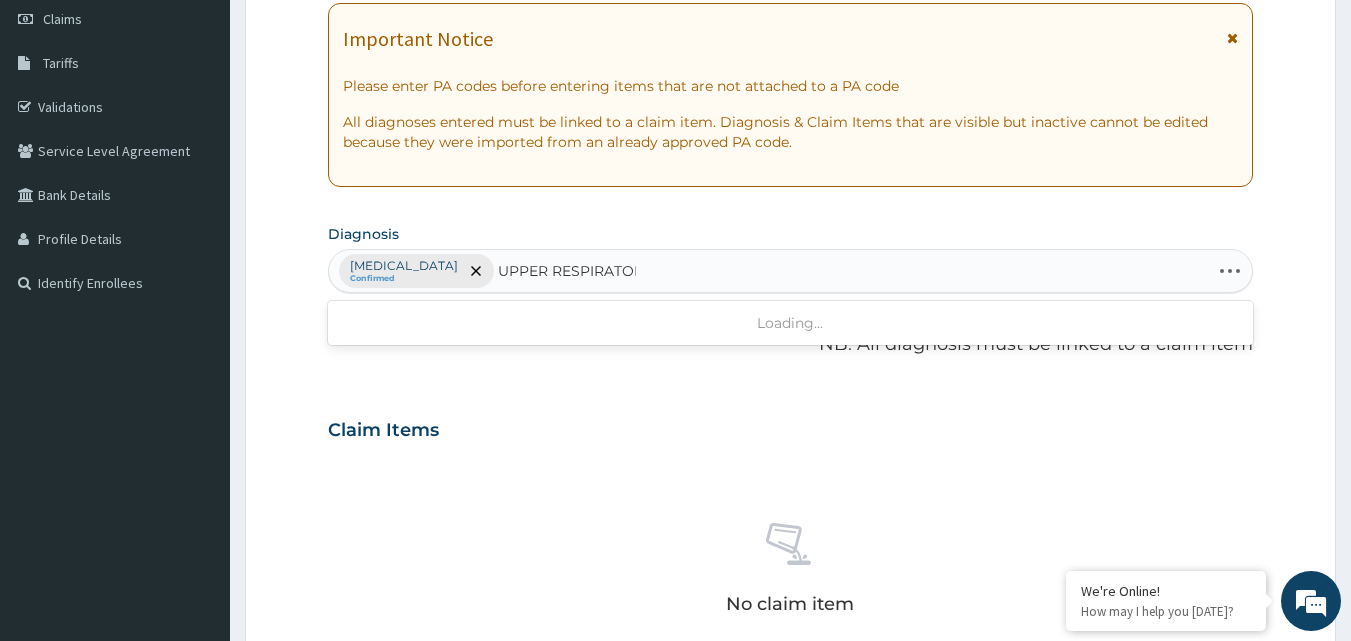 type on "UPPER RESPIRATORY" 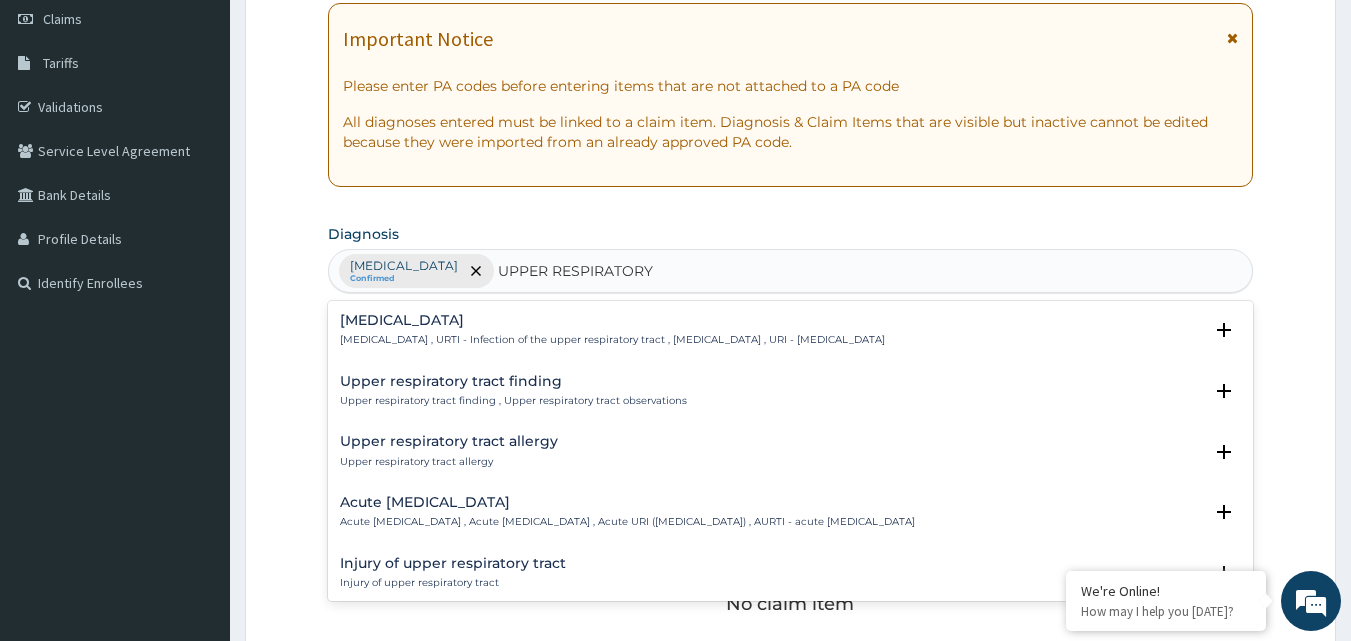 click on "Upper respiratory infection , URTI - Infection of the upper respiratory tract , Upper respiratory tract infection , URI - Upper respiratory infection" at bounding box center [612, 340] 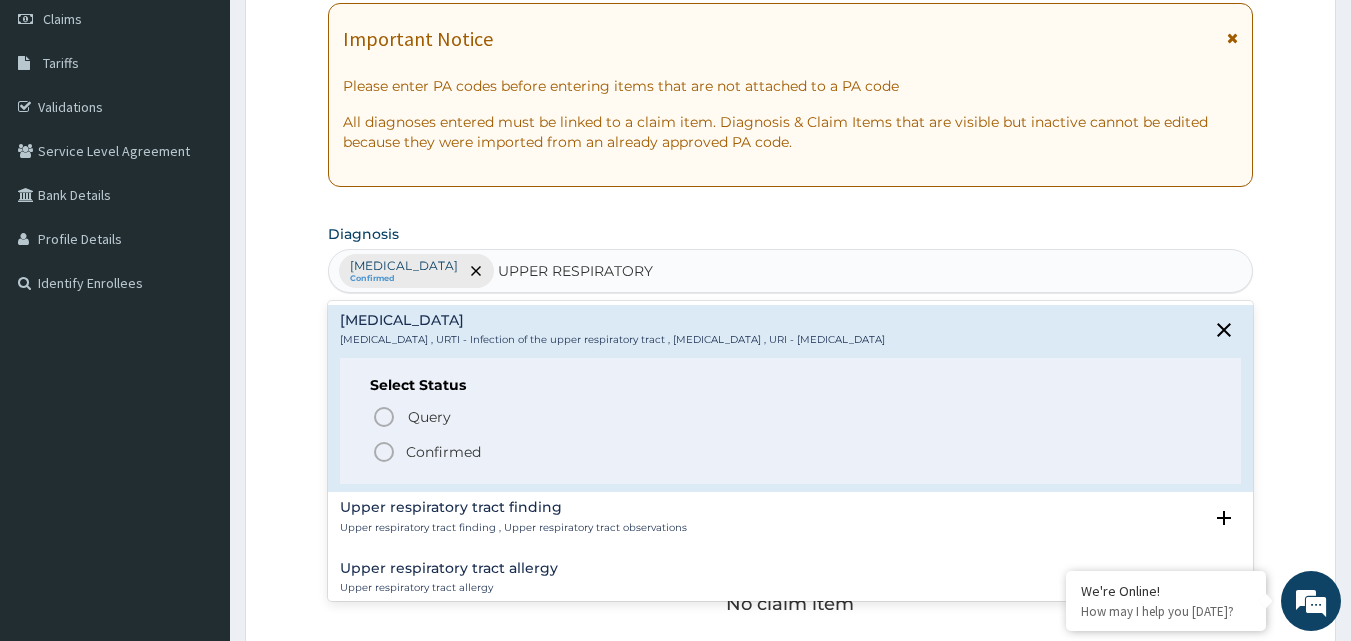 click on "Confirmed" at bounding box center (443, 452) 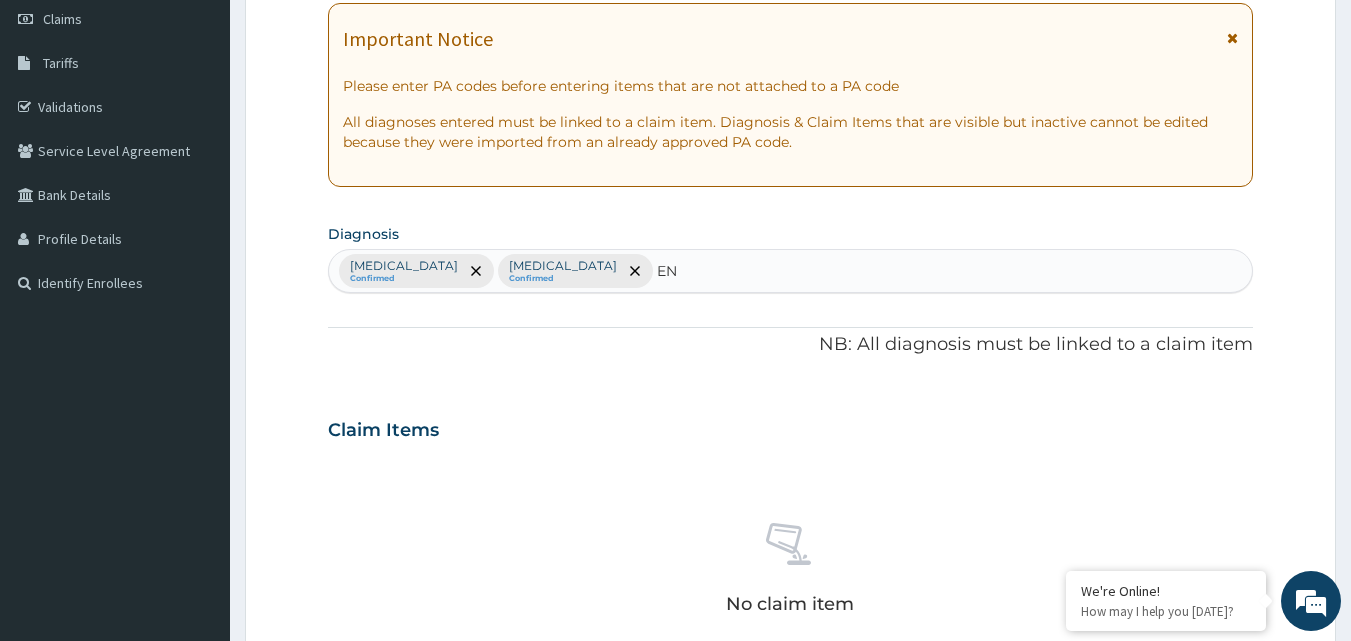 type on "E" 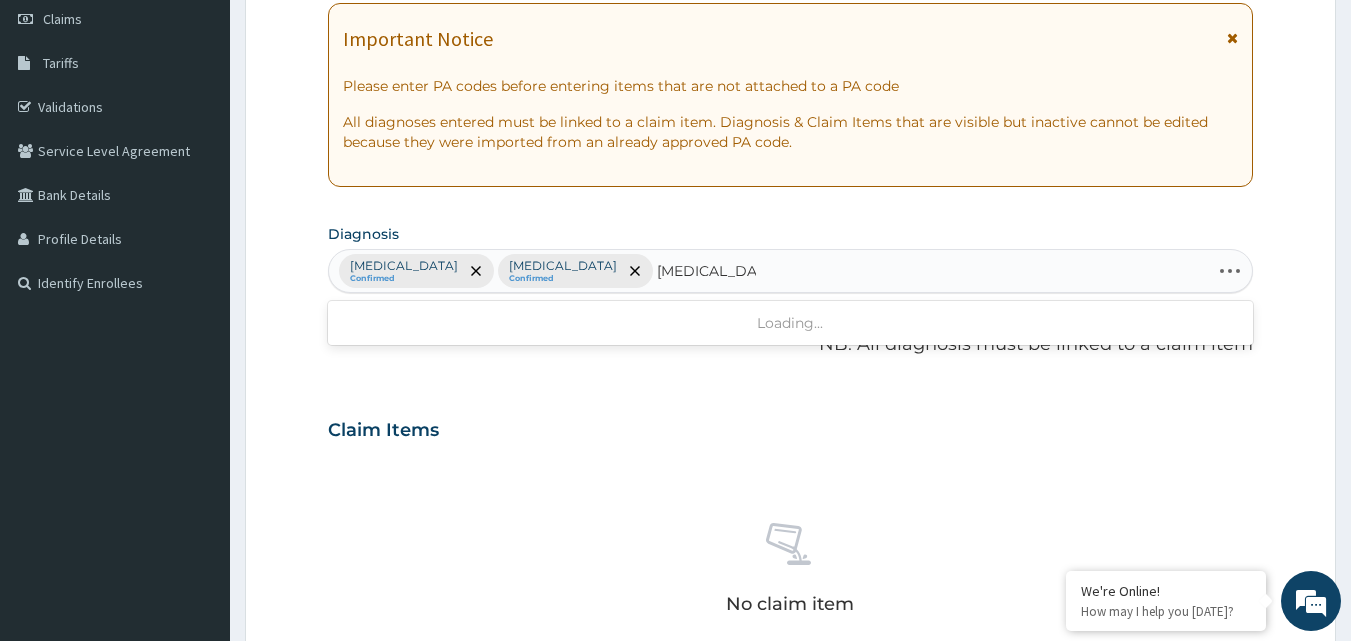 type on "TYPHOID FEVER" 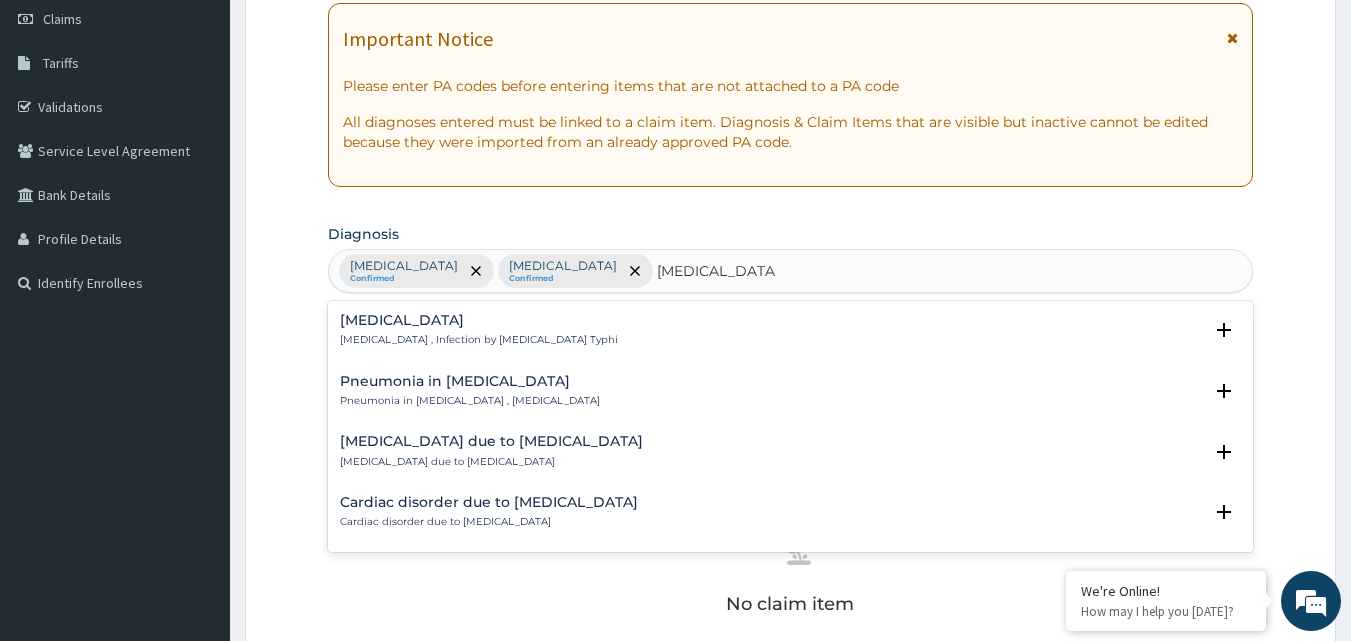 click on "Typhoid fever" at bounding box center (479, 320) 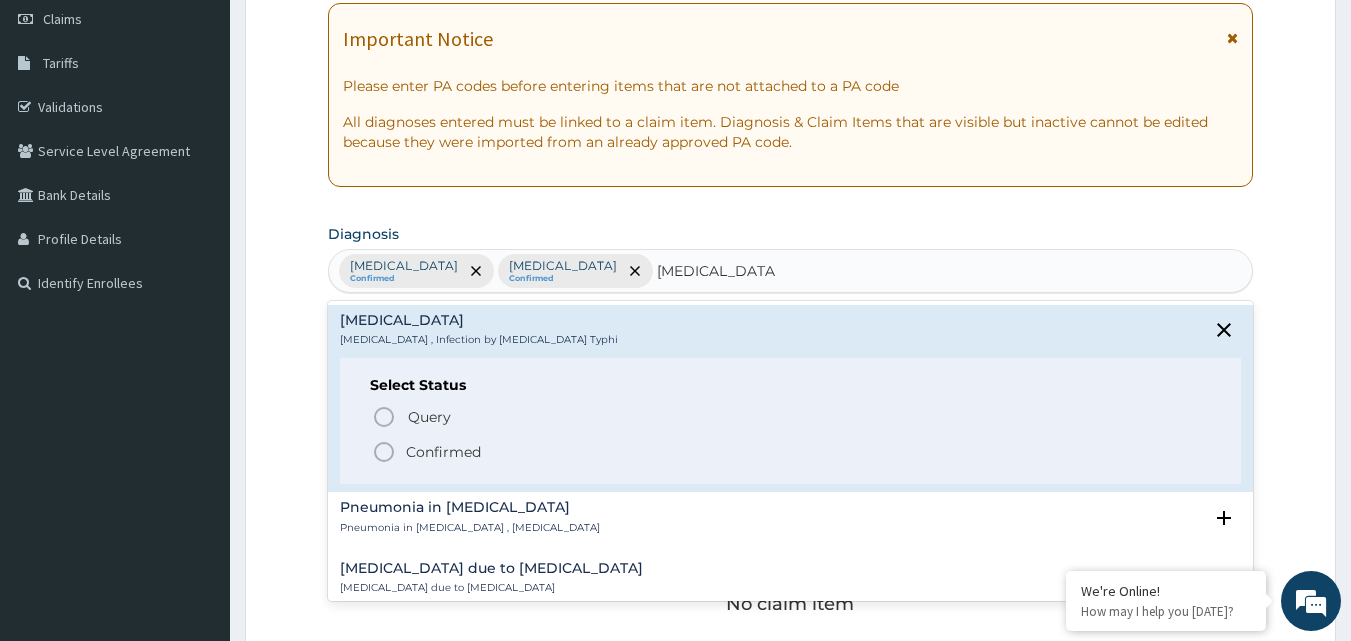 click on "Query Query covers suspected (?), Keep in view (kiv), Ruled out (r/o) Confirmed" at bounding box center [791, 433] 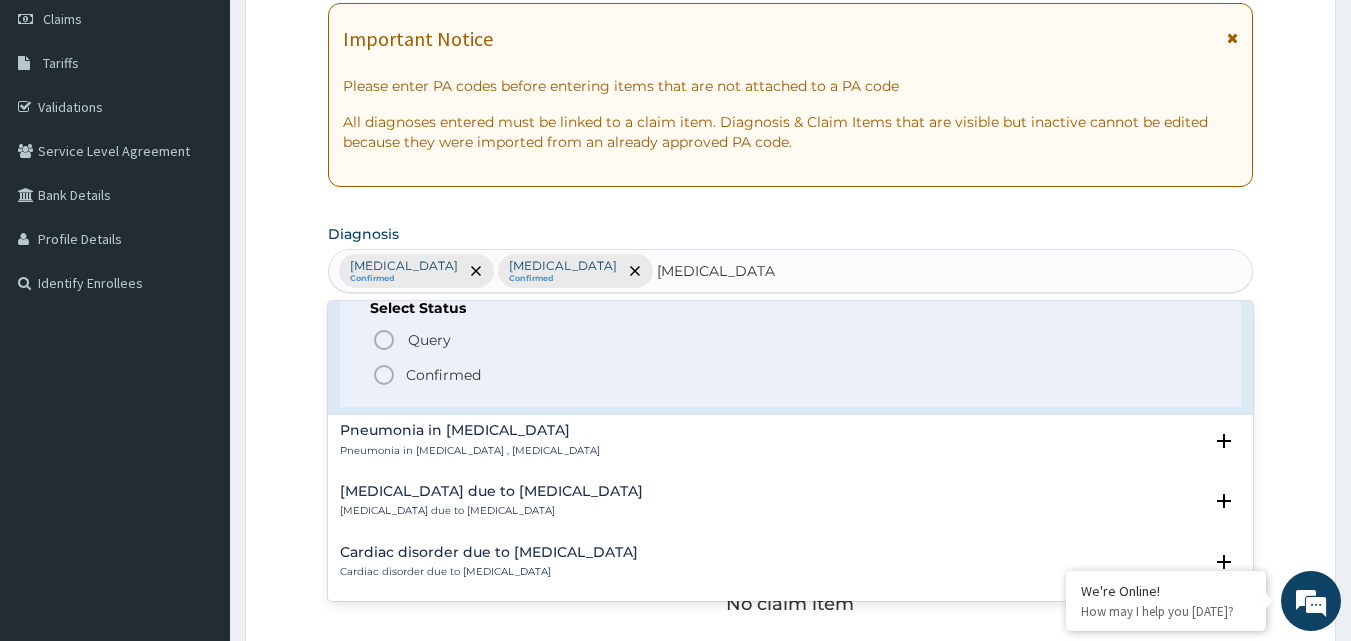 click on "Confirmed" at bounding box center [792, 375] 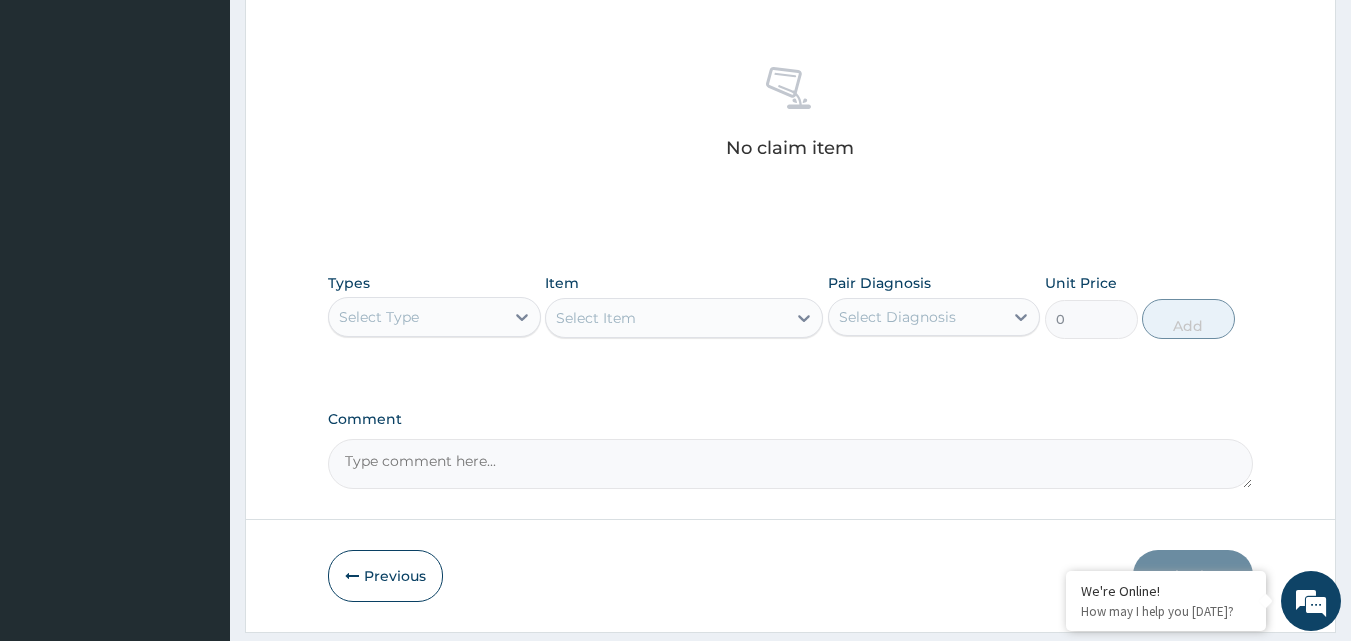 scroll, scrollTop: 787, scrollLeft: 0, axis: vertical 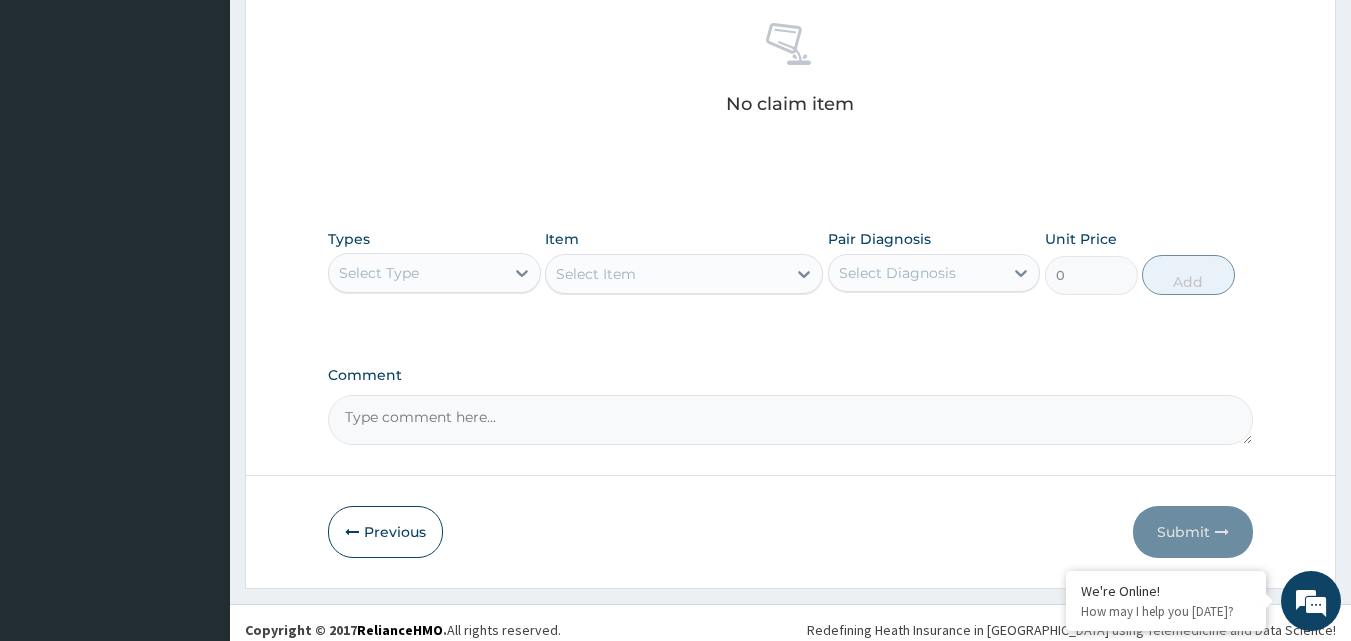 click on "Select Type" at bounding box center (416, 273) 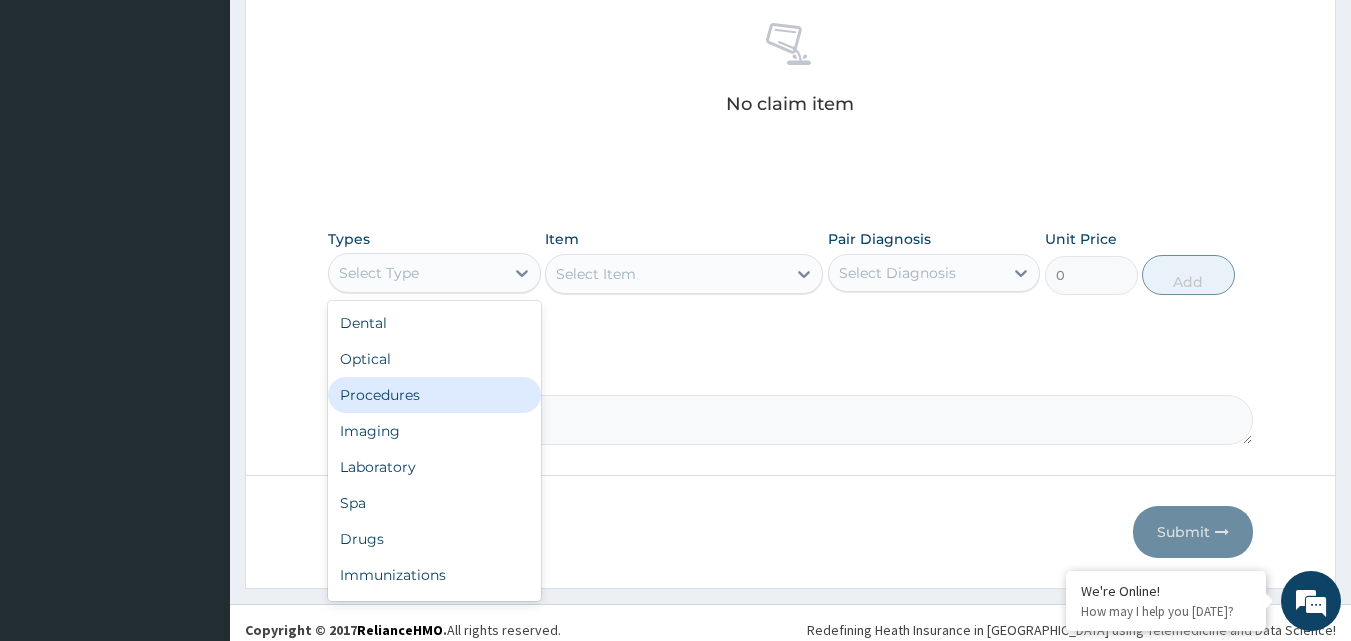click on "Procedures" at bounding box center [434, 395] 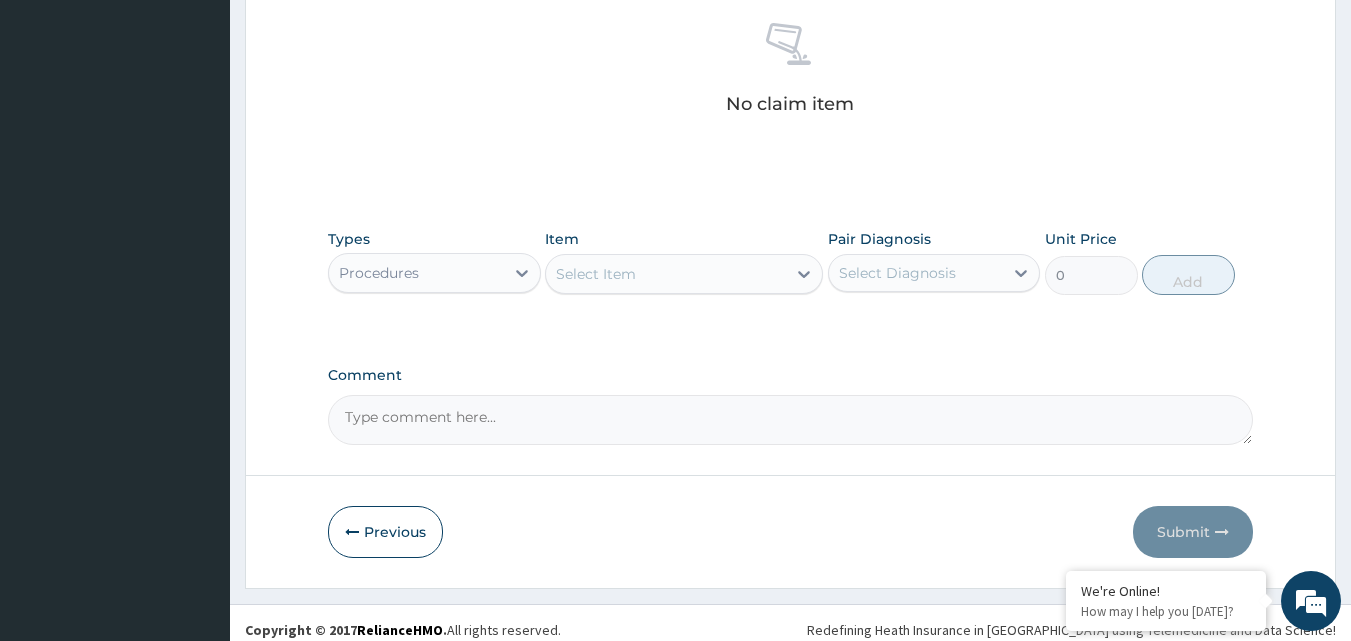click on "Select Item" at bounding box center [684, 274] 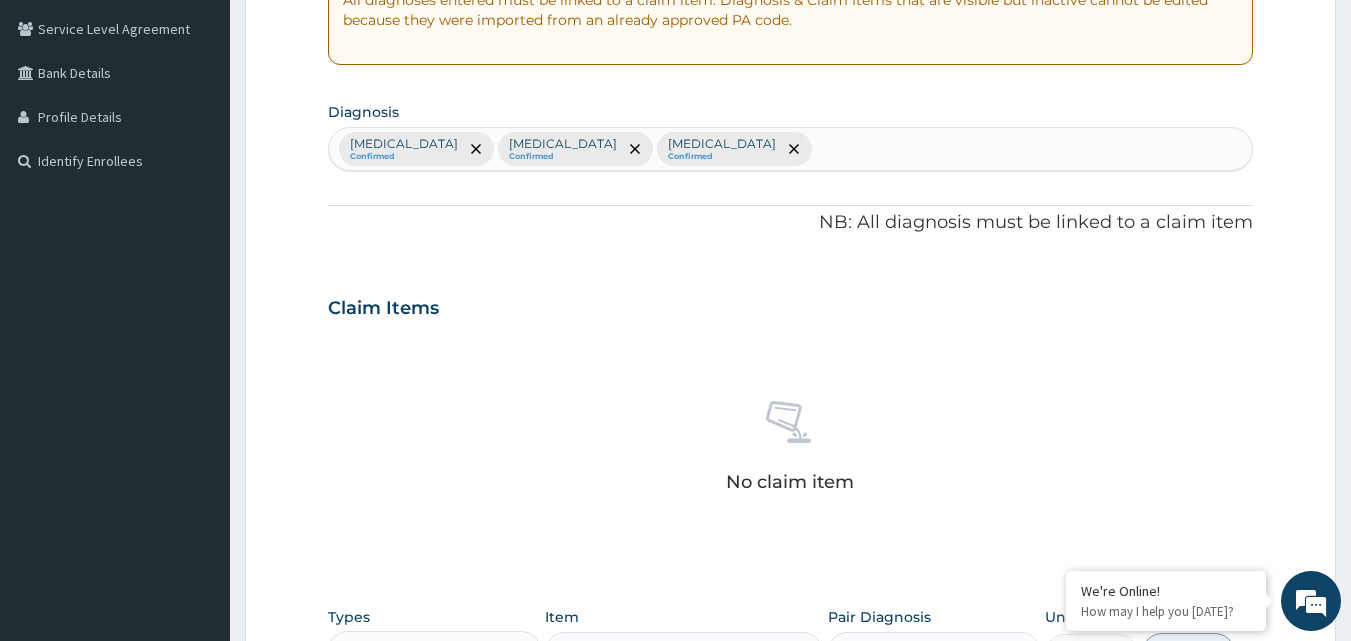 scroll, scrollTop: 387, scrollLeft: 0, axis: vertical 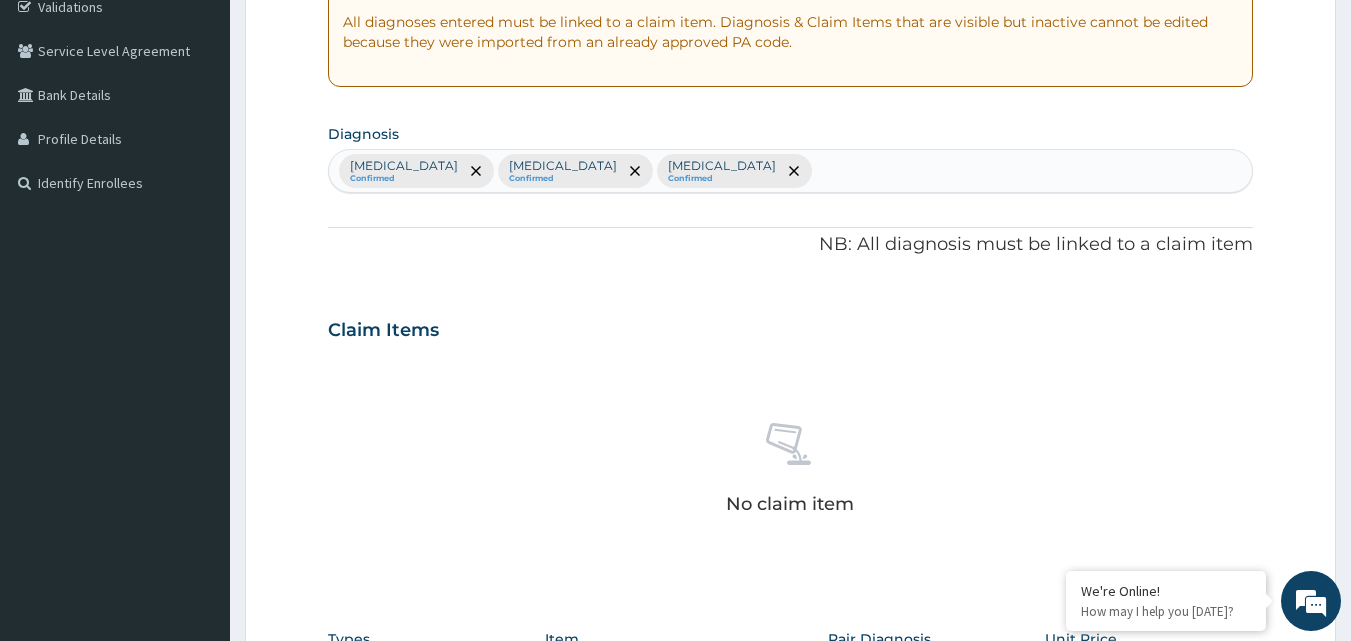 click on "Malaria Confirmed Upper respiratory infection Confirmed Typhoid fever Confirmed" at bounding box center (791, 171) 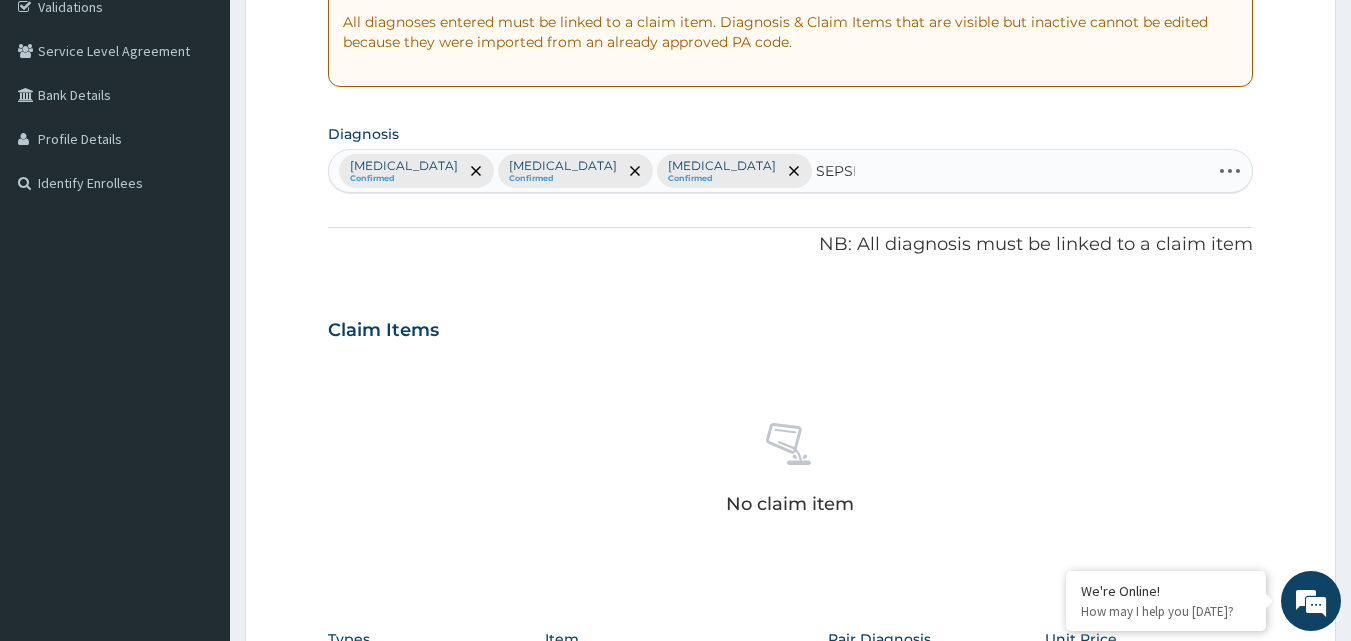 type on "SEPSIS" 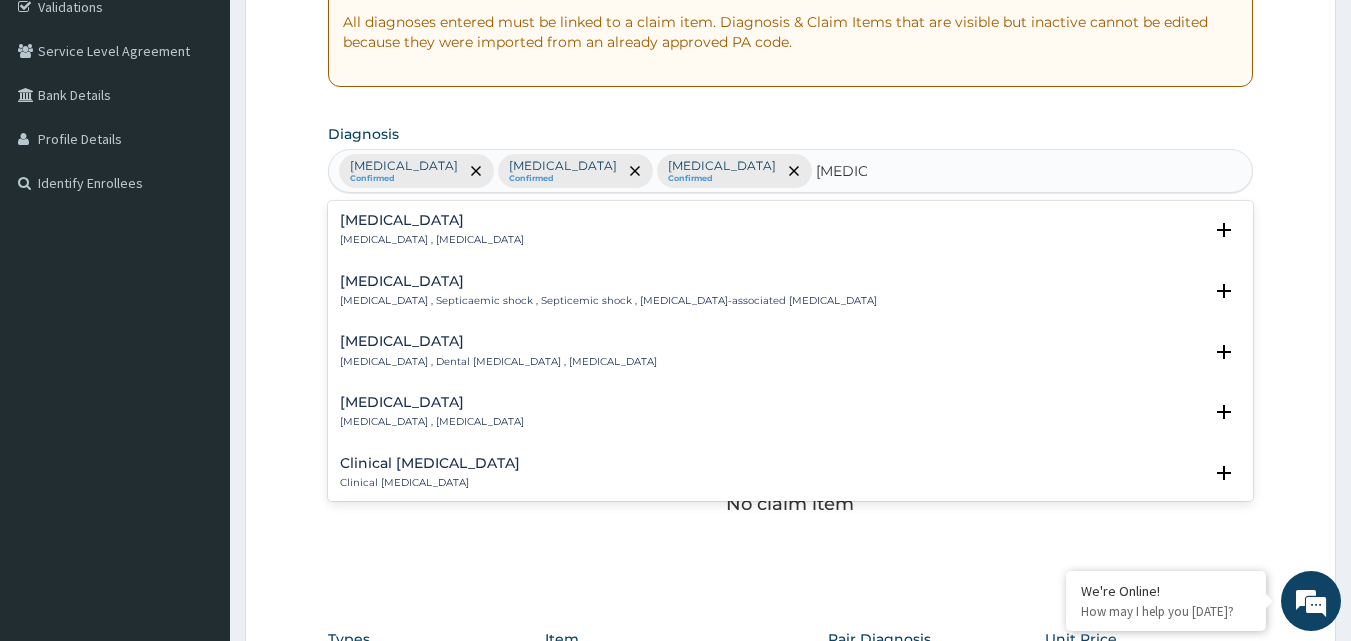 click on "Systemic infection , Sepsis" at bounding box center (432, 240) 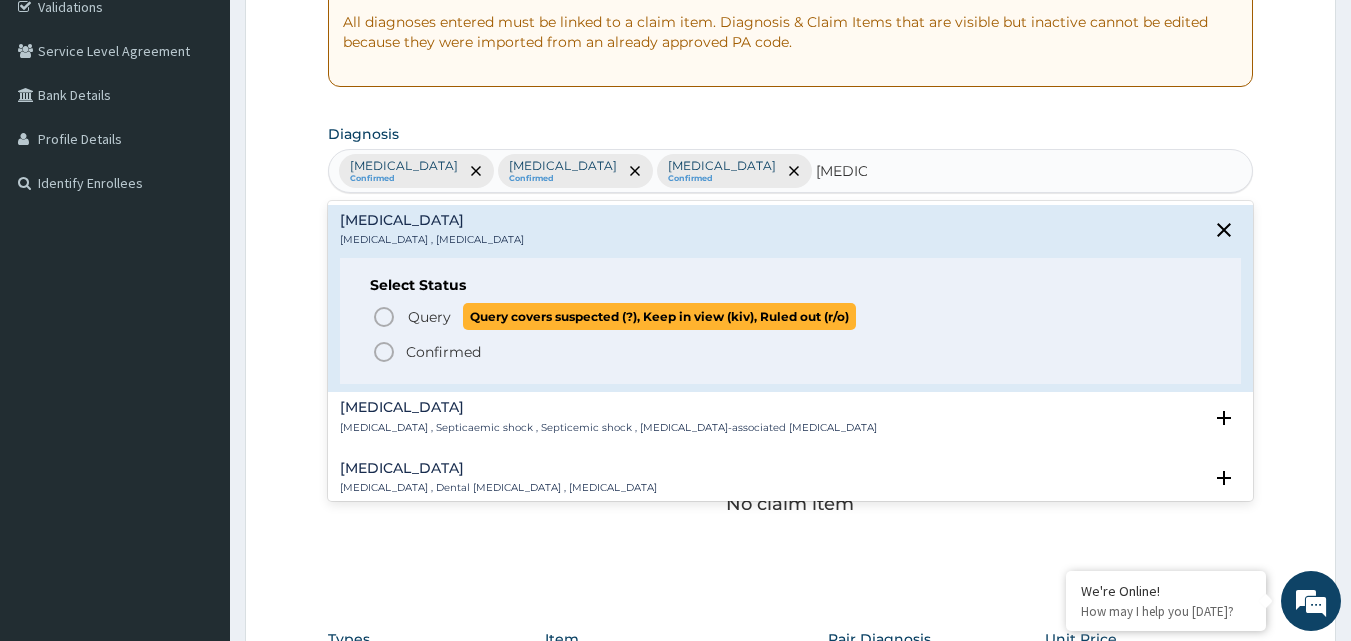 click on "Query" at bounding box center (429, 317) 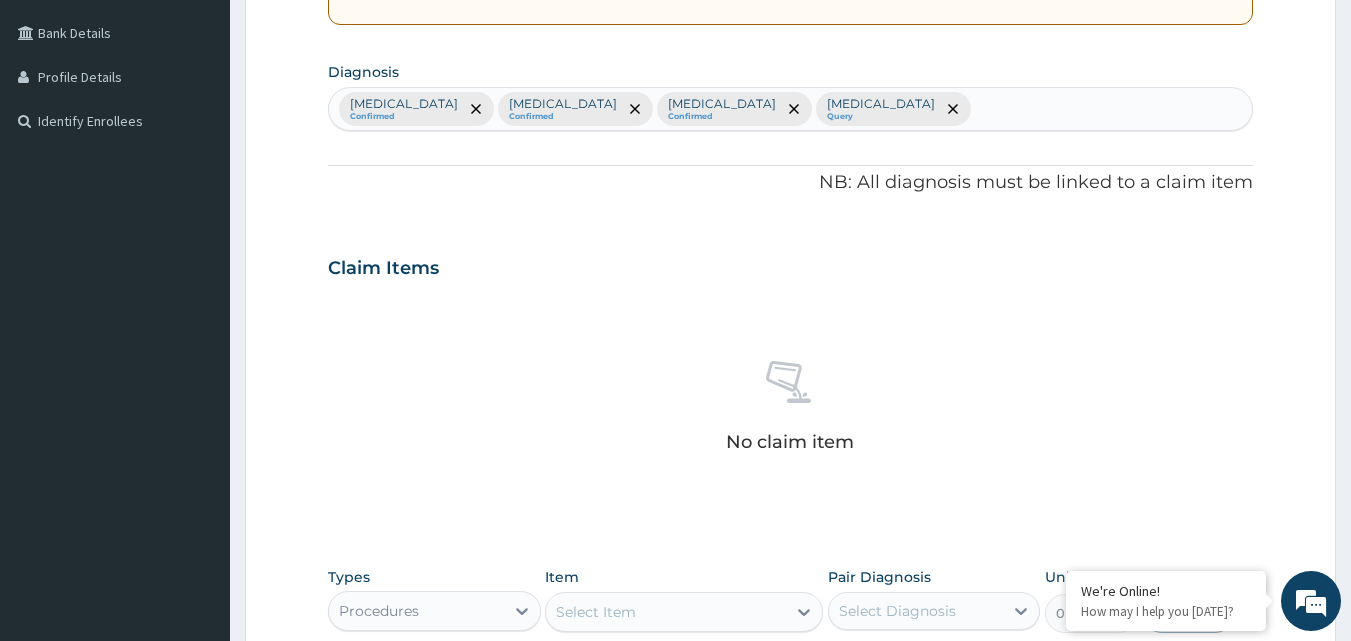 scroll, scrollTop: 687, scrollLeft: 0, axis: vertical 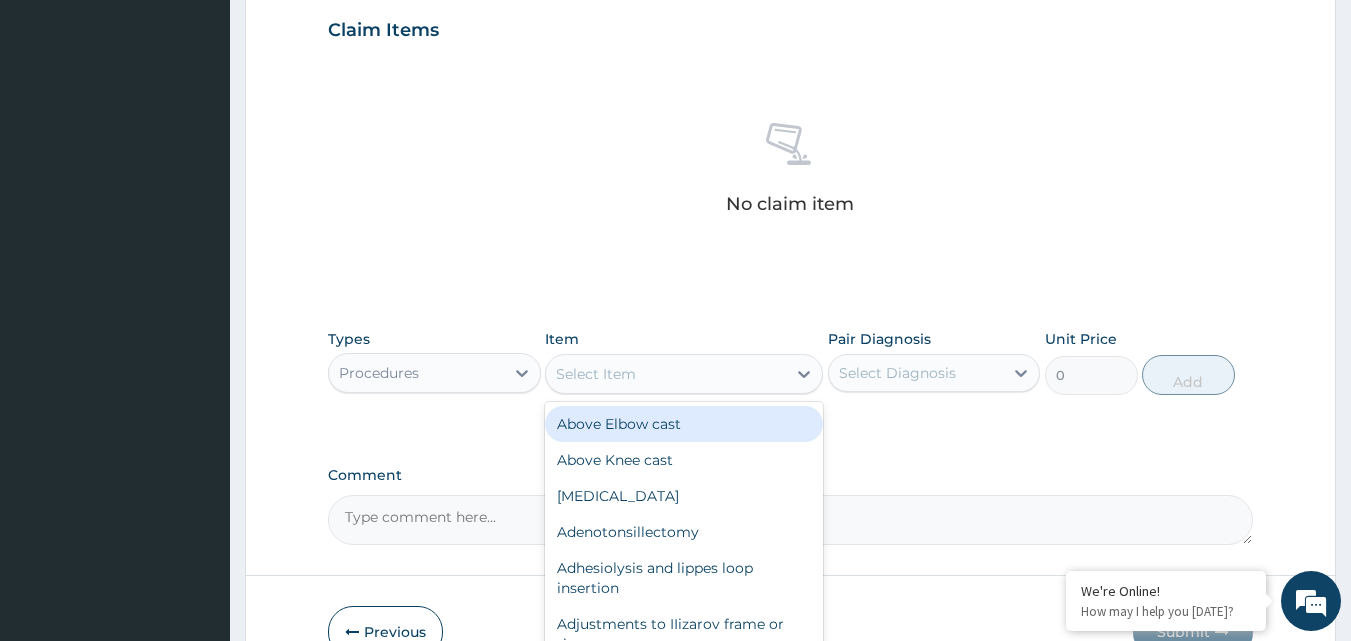 click on "Select Item" at bounding box center [596, 374] 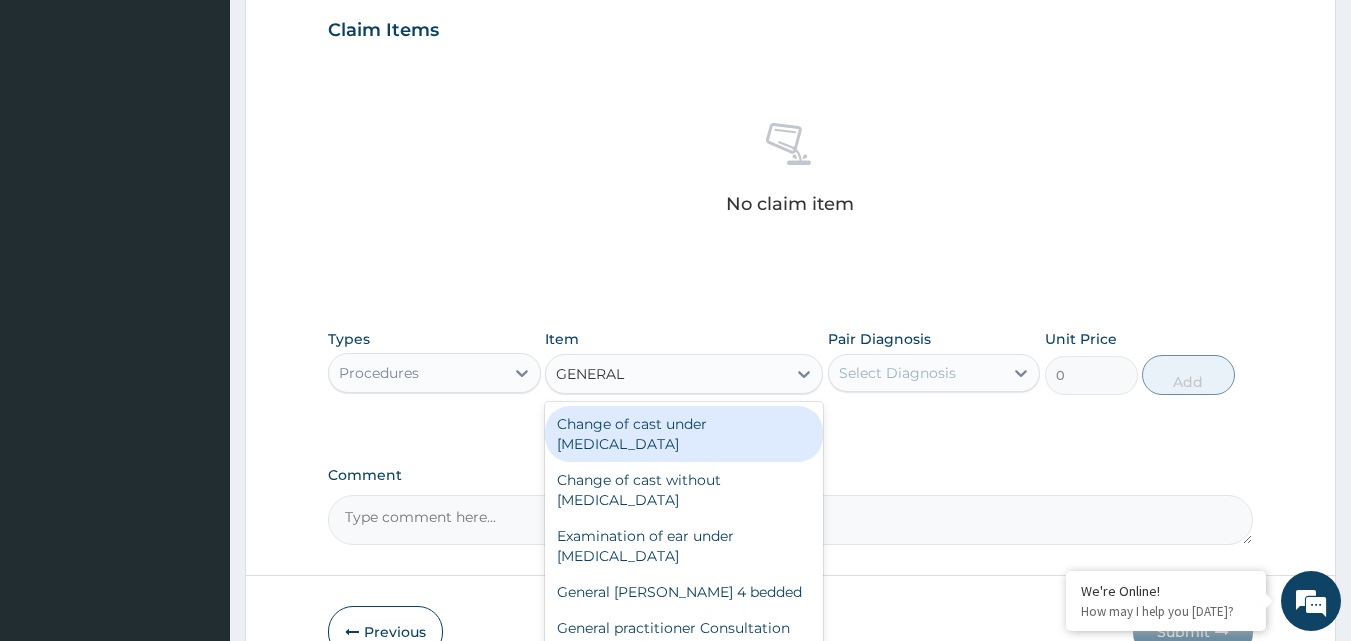type on "GENERAL P" 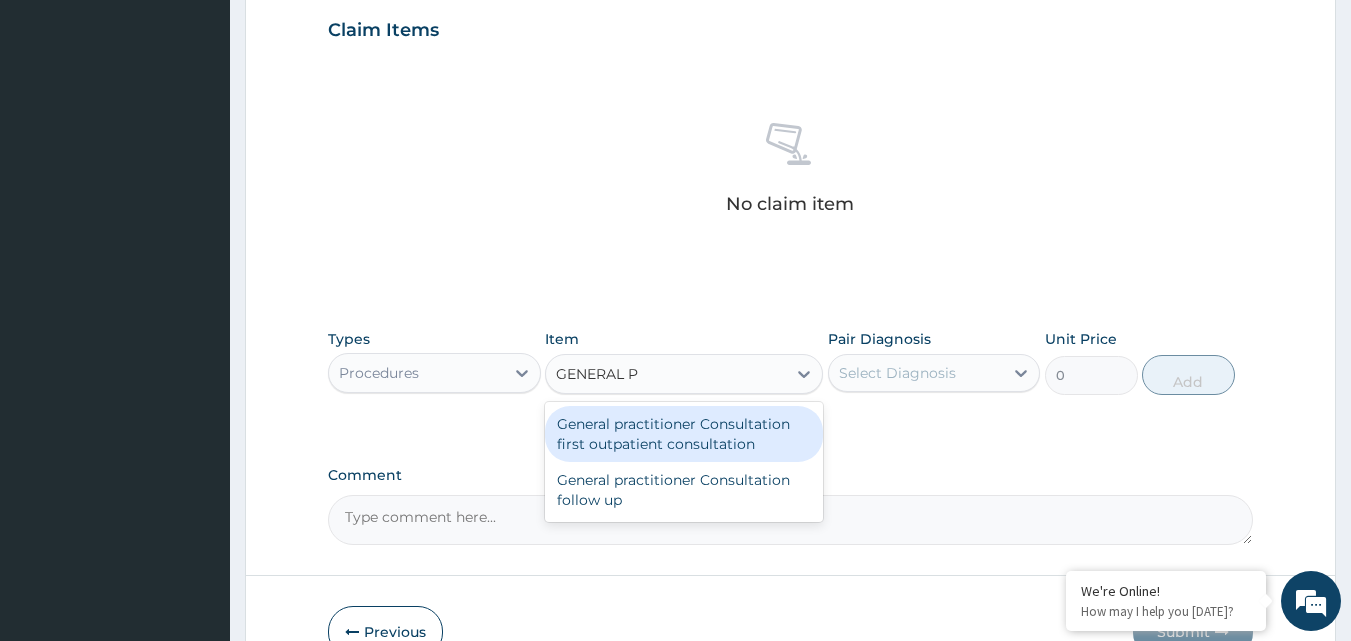 drag, startPoint x: 611, startPoint y: 432, endPoint x: 824, endPoint y: 450, distance: 213.75922 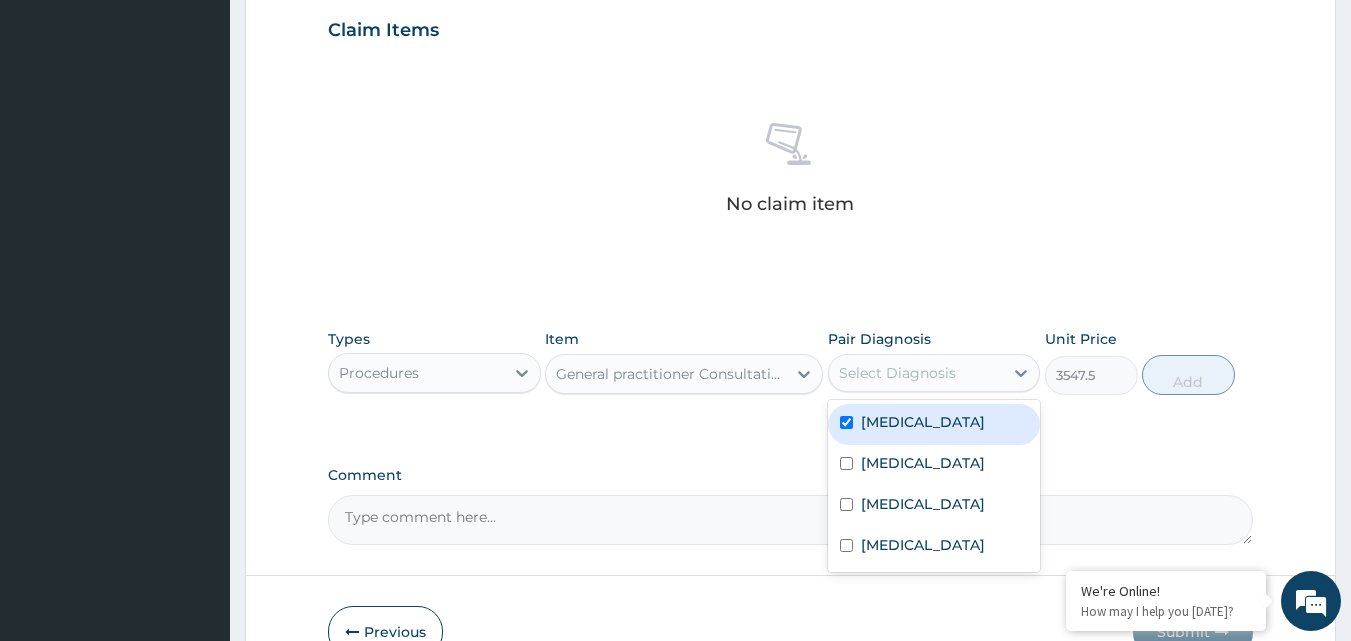 checkbox on "true" 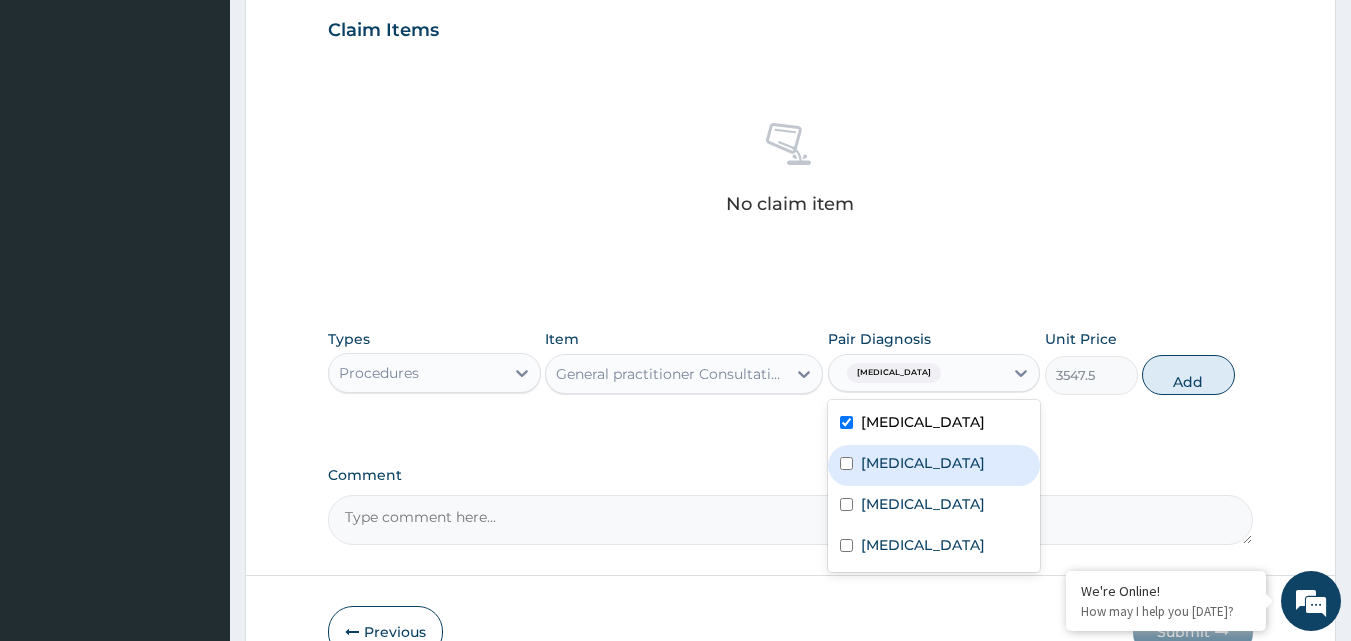 click on "Upper respiratory infection" at bounding box center [923, 463] 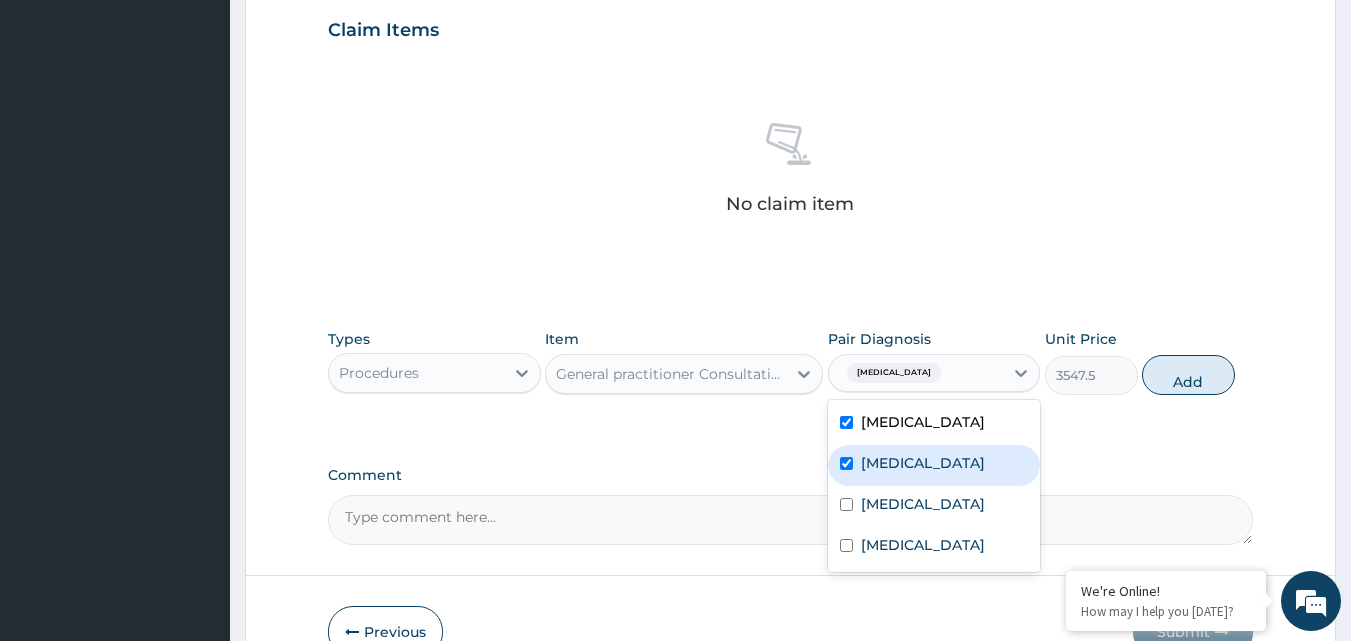 checkbox on "true" 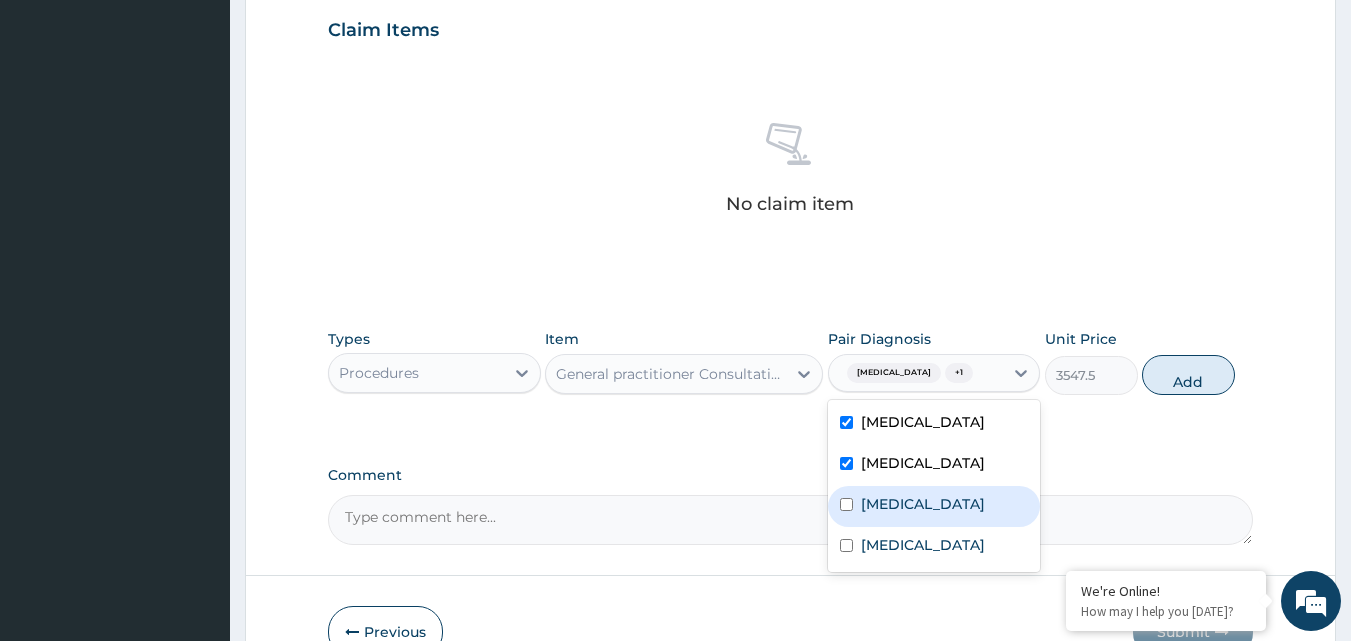 click on "Typhoid fever" at bounding box center (923, 504) 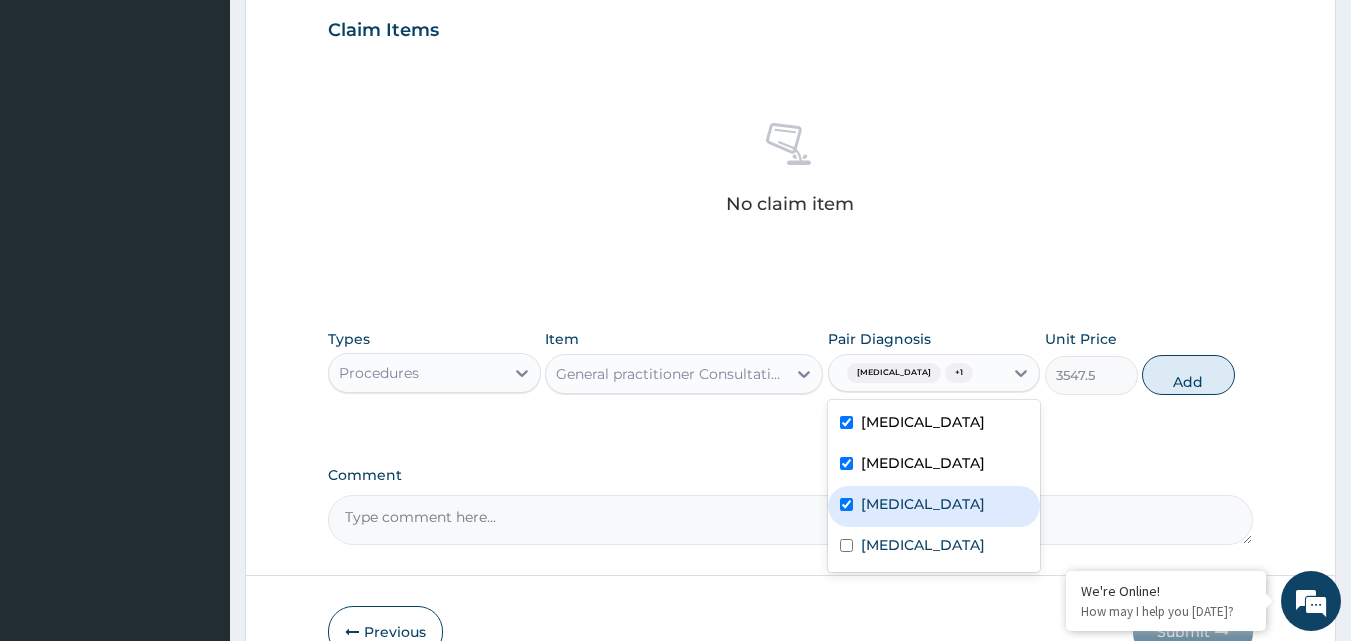 checkbox on "true" 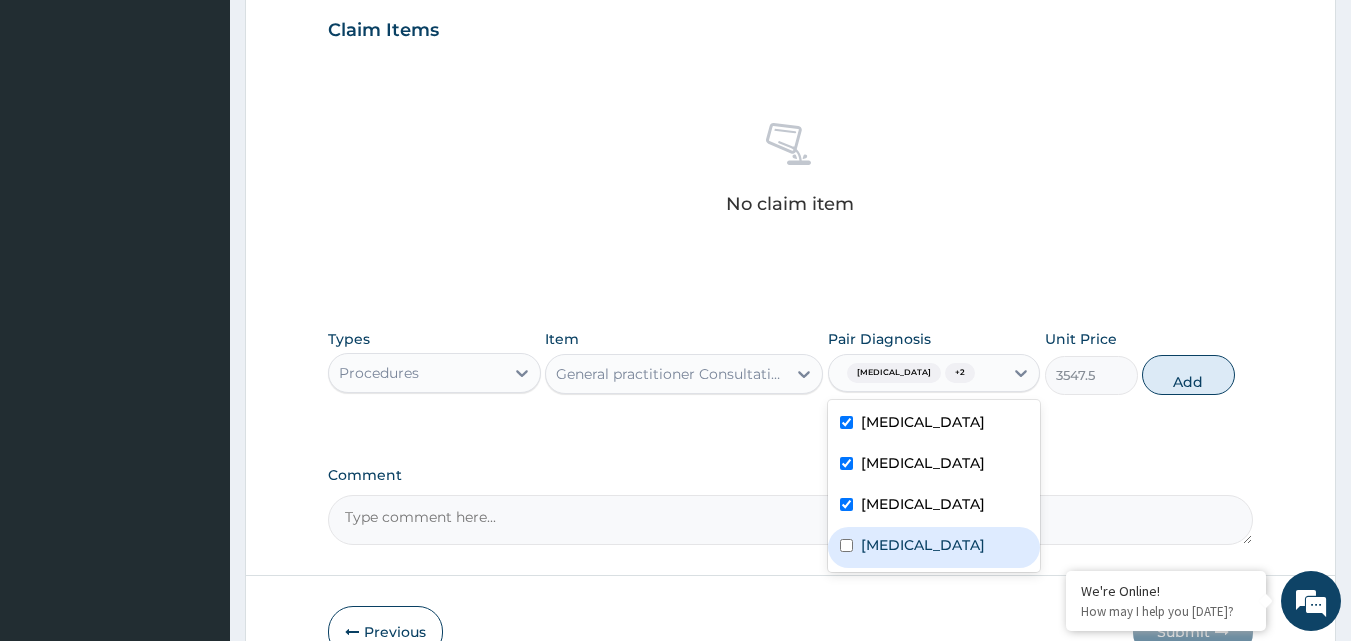 click on "Sepsis" at bounding box center (934, 547) 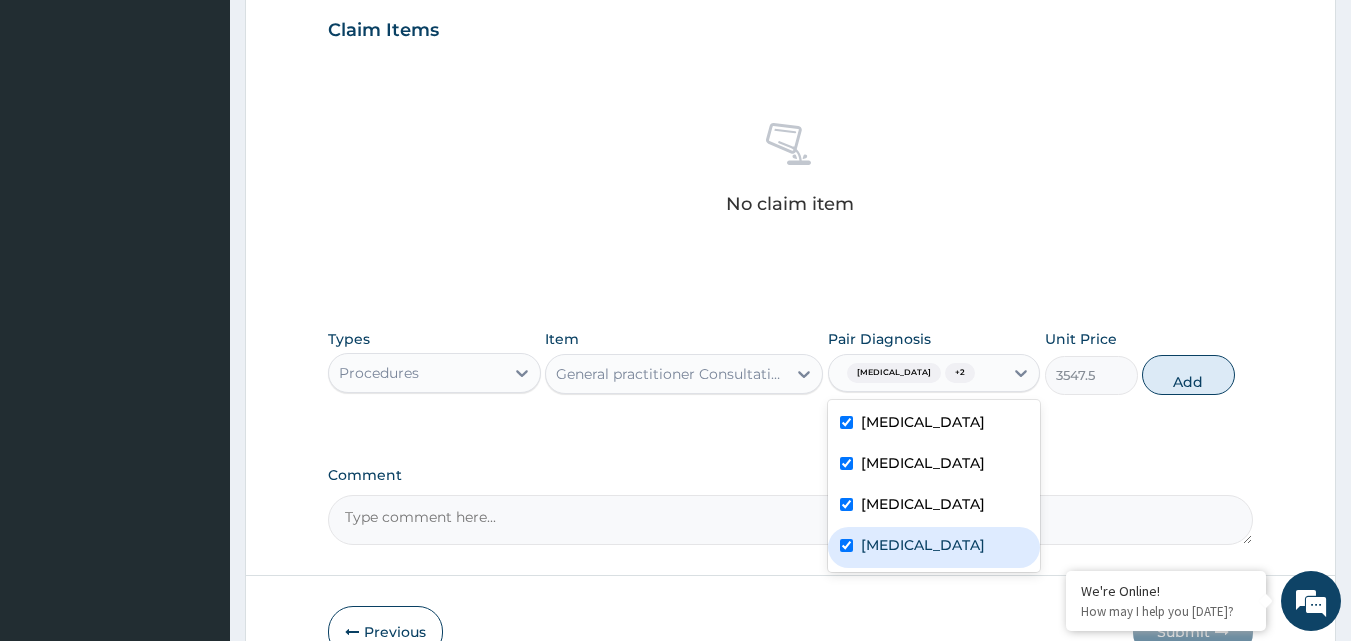checkbox on "true" 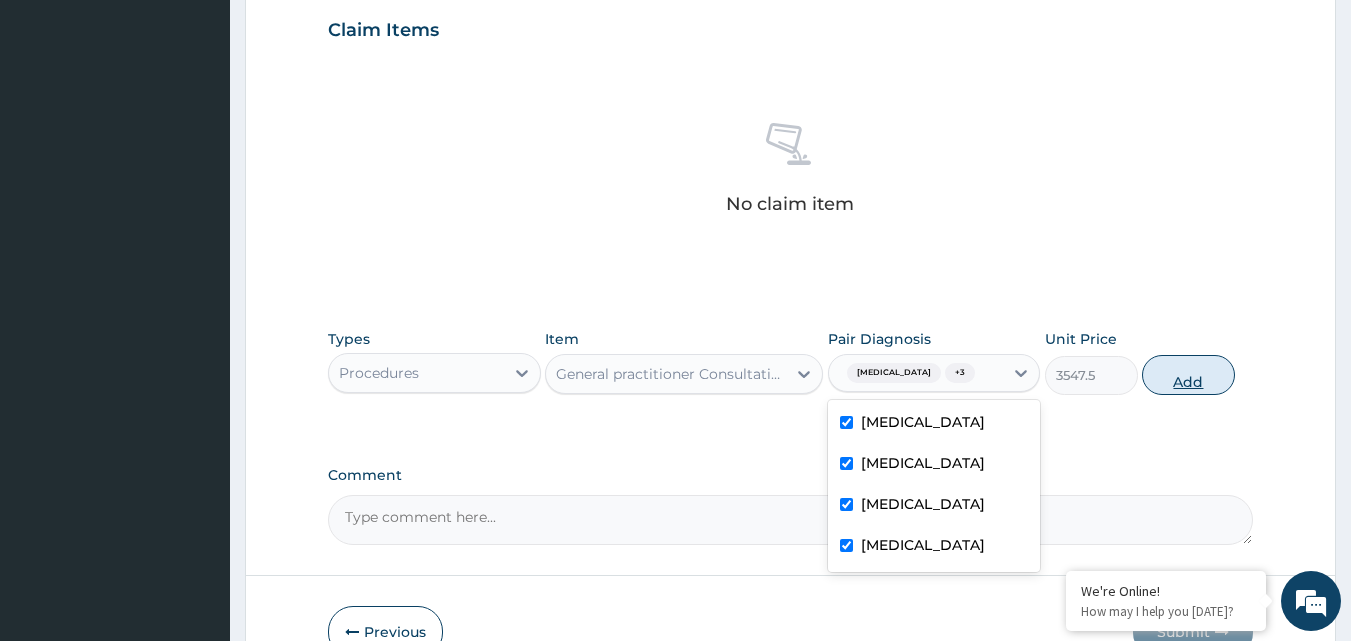 click on "Add" at bounding box center [1188, 375] 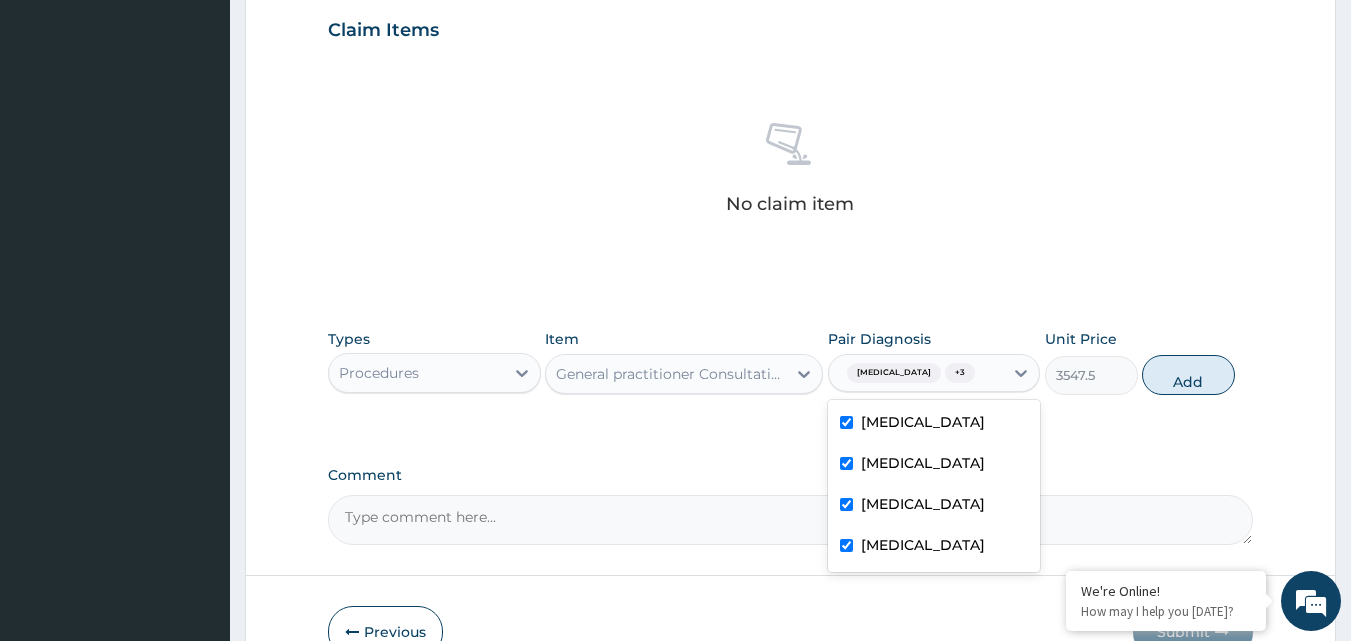 type on "0" 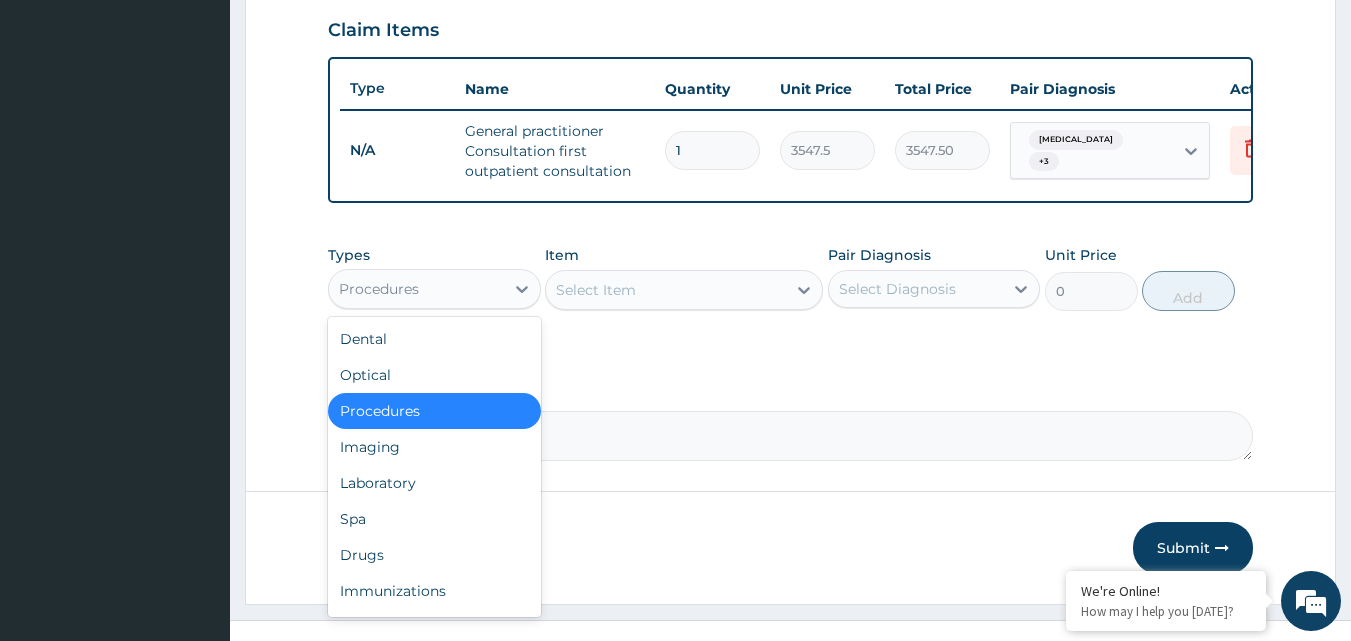 click on "Procedures" at bounding box center [416, 289] 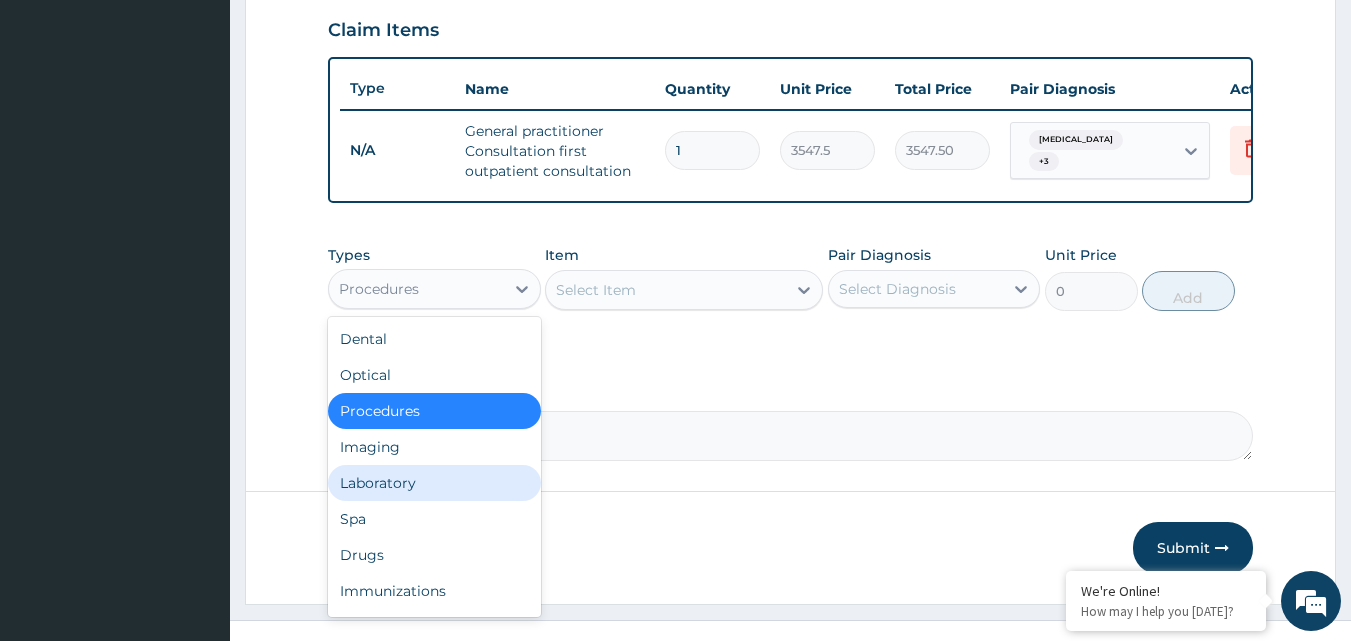 click on "Laboratory" at bounding box center [434, 483] 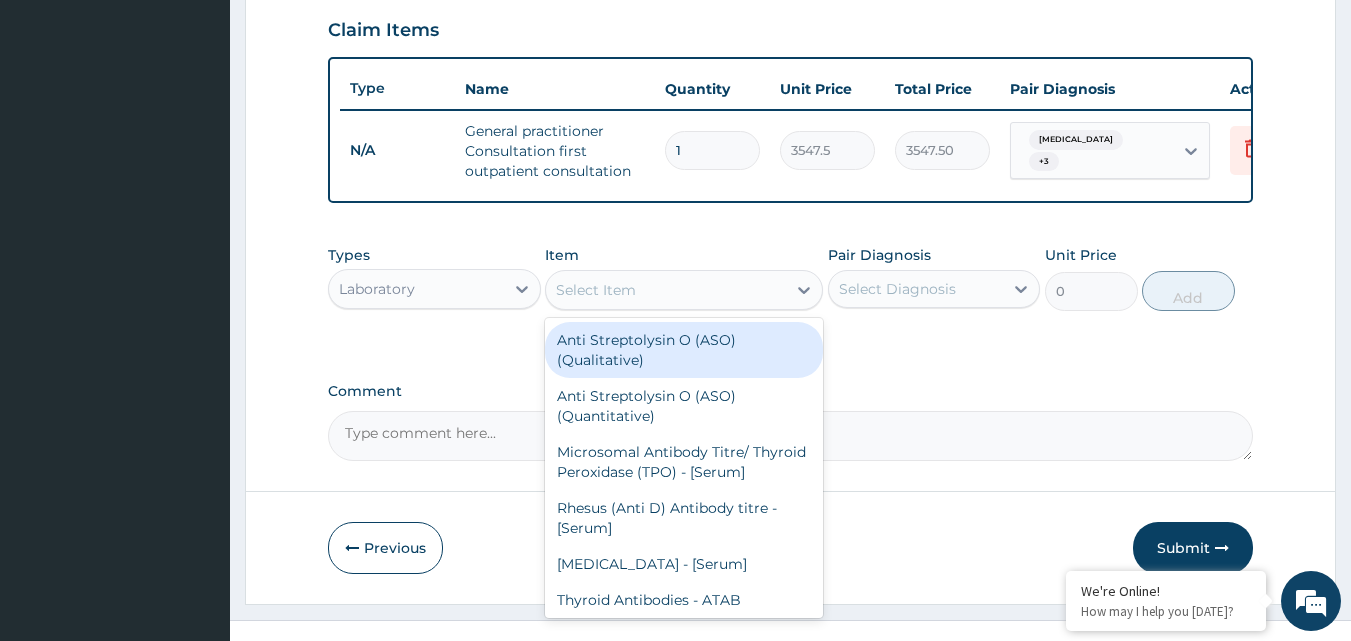 click on "Select Item" at bounding box center (666, 290) 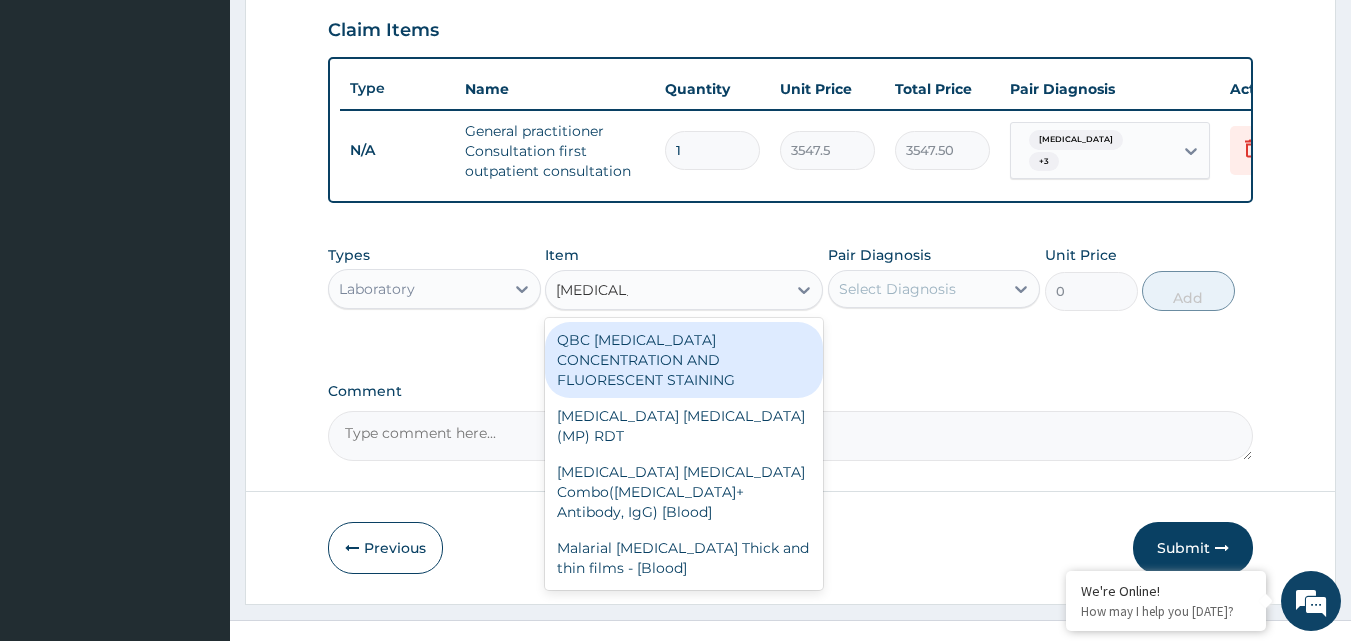 type on "MALARIA P" 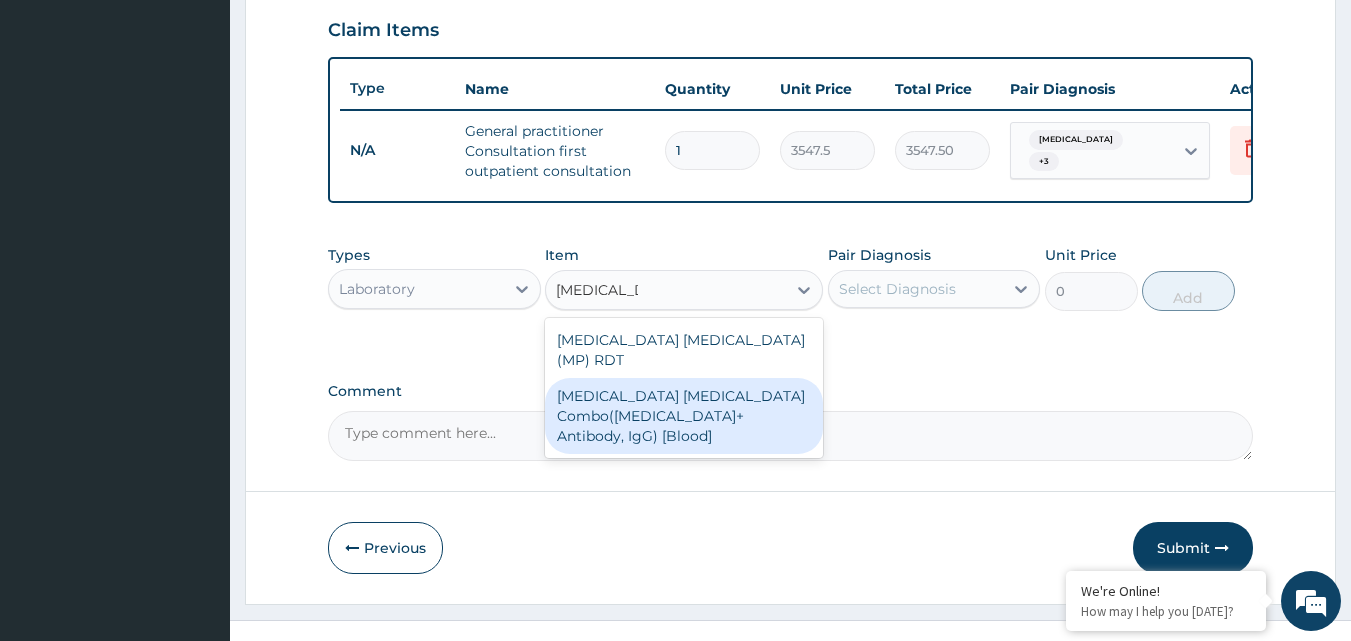 click on "Malaria Parasite Combo(Blood Film+ Antibody, IgG) [Blood]" at bounding box center [684, 416] 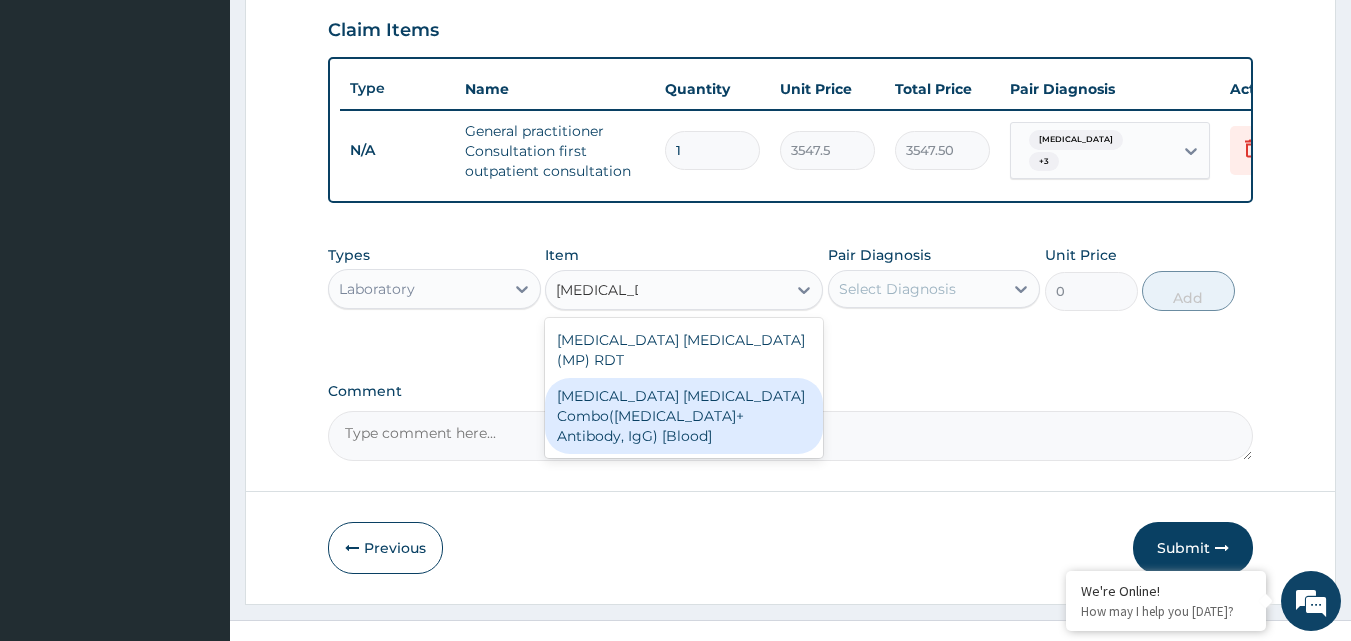 type 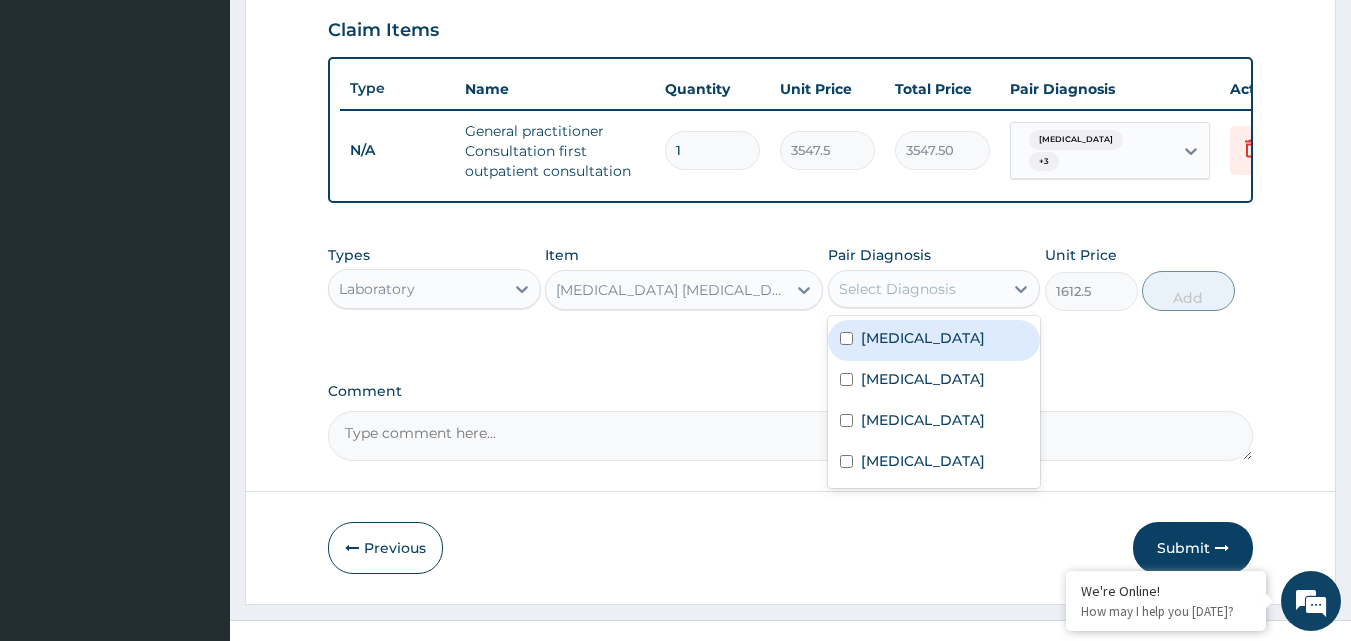 click on "Select Diagnosis" at bounding box center [897, 289] 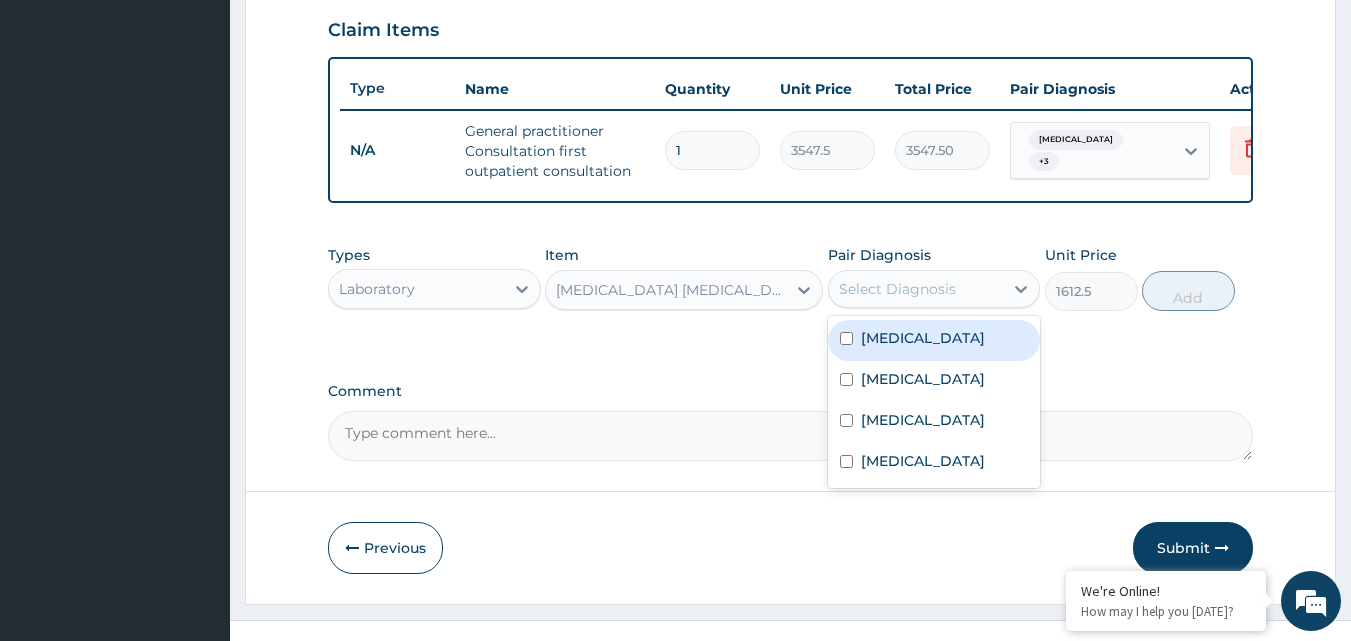 click on "Malaria" at bounding box center (923, 338) 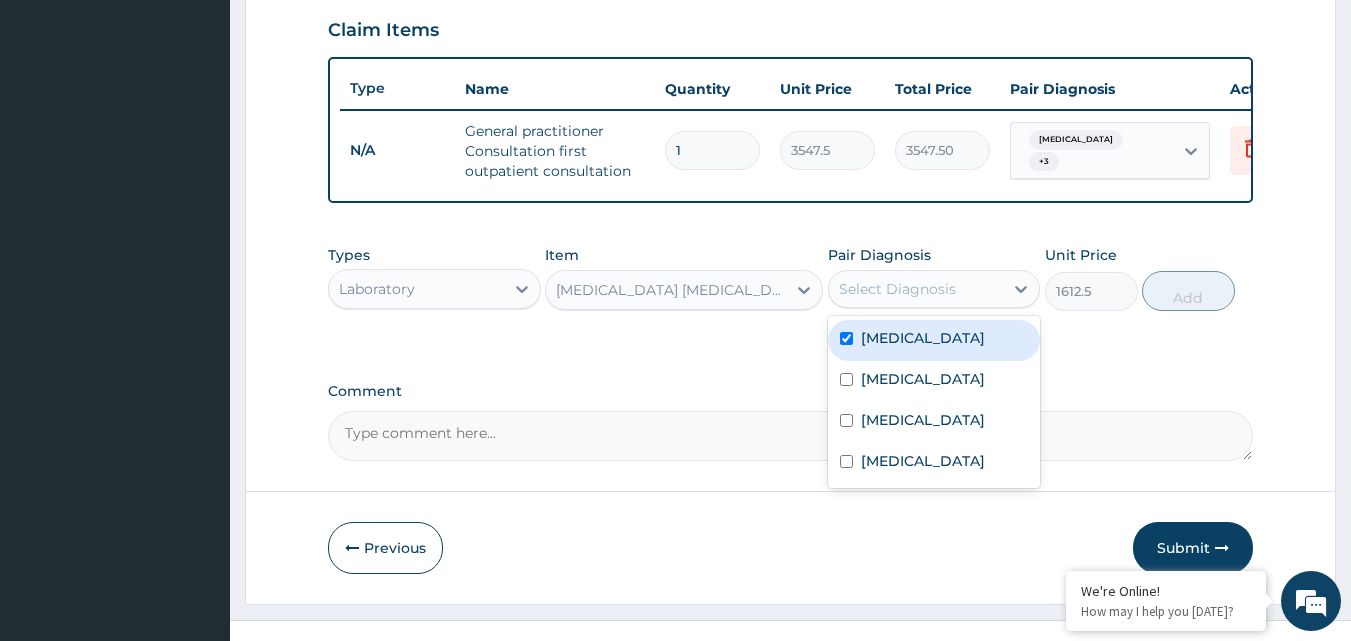 checkbox on "true" 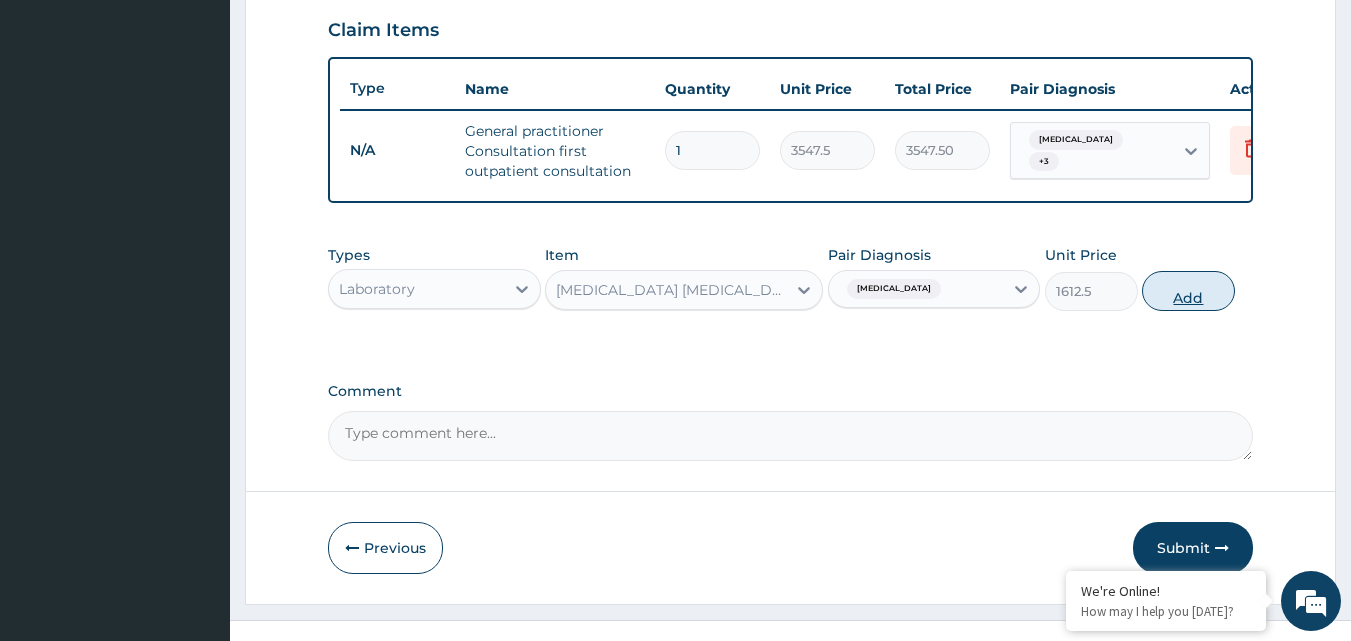 click on "Add" at bounding box center (1188, 291) 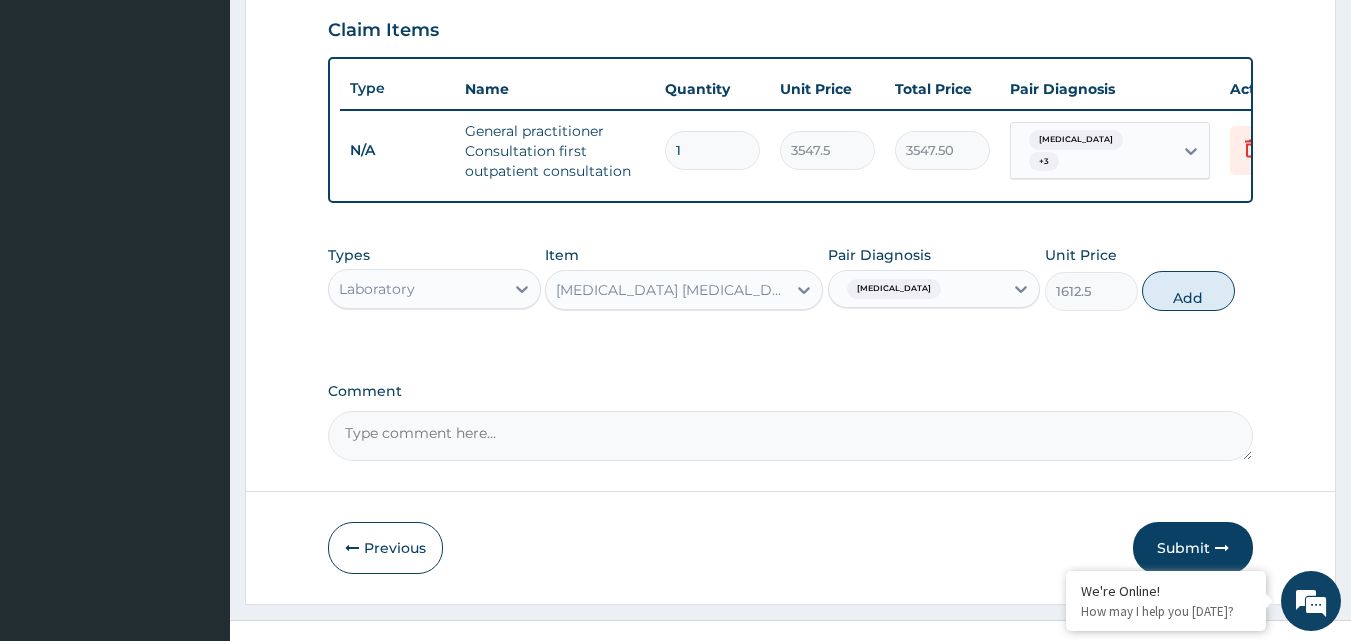 type on "0" 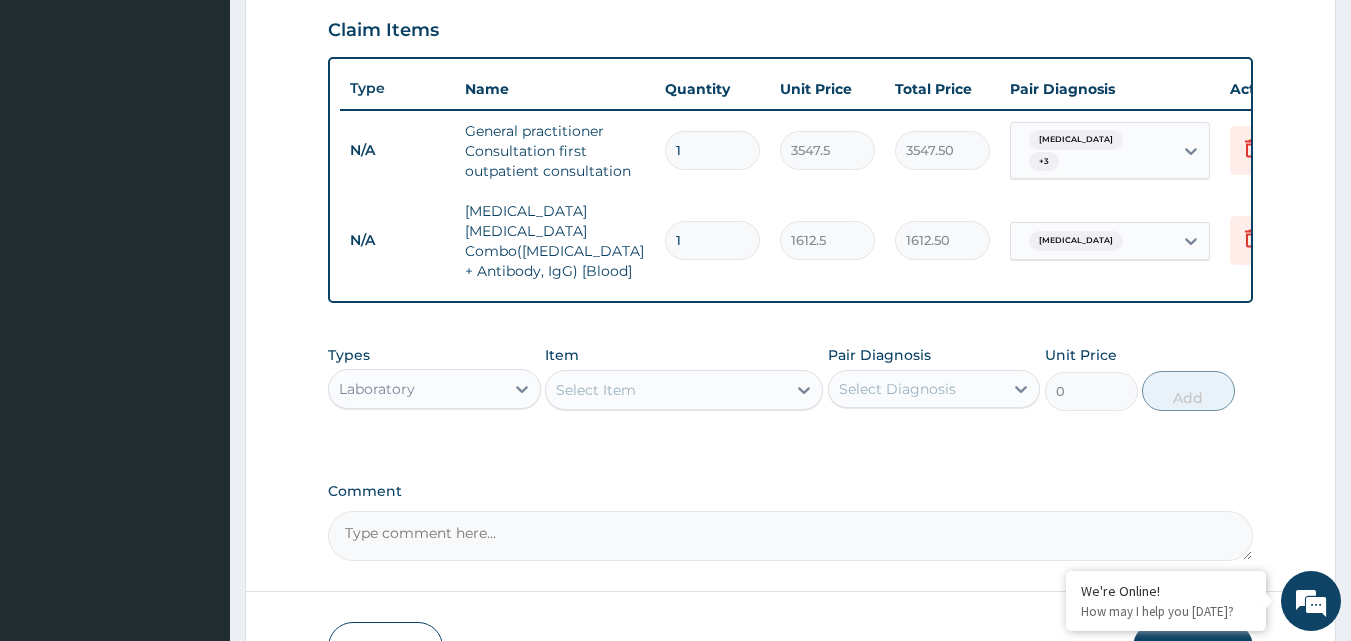 click on "Select Item" at bounding box center [596, 390] 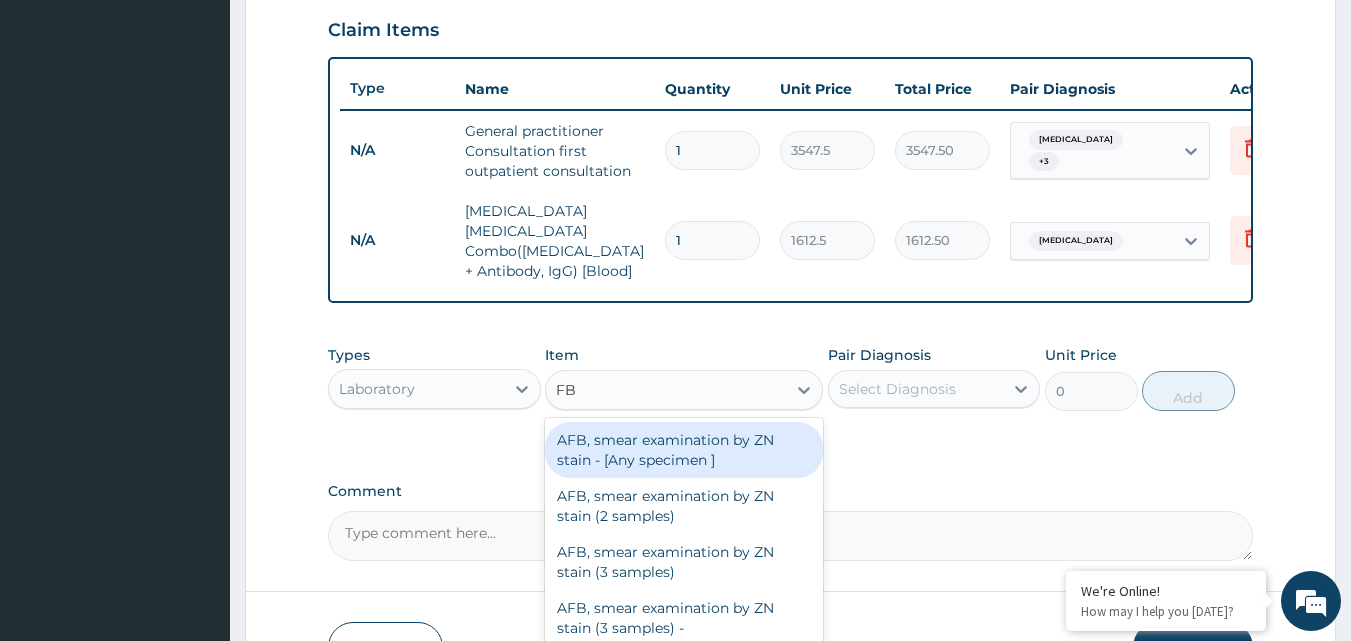 type on "FBC" 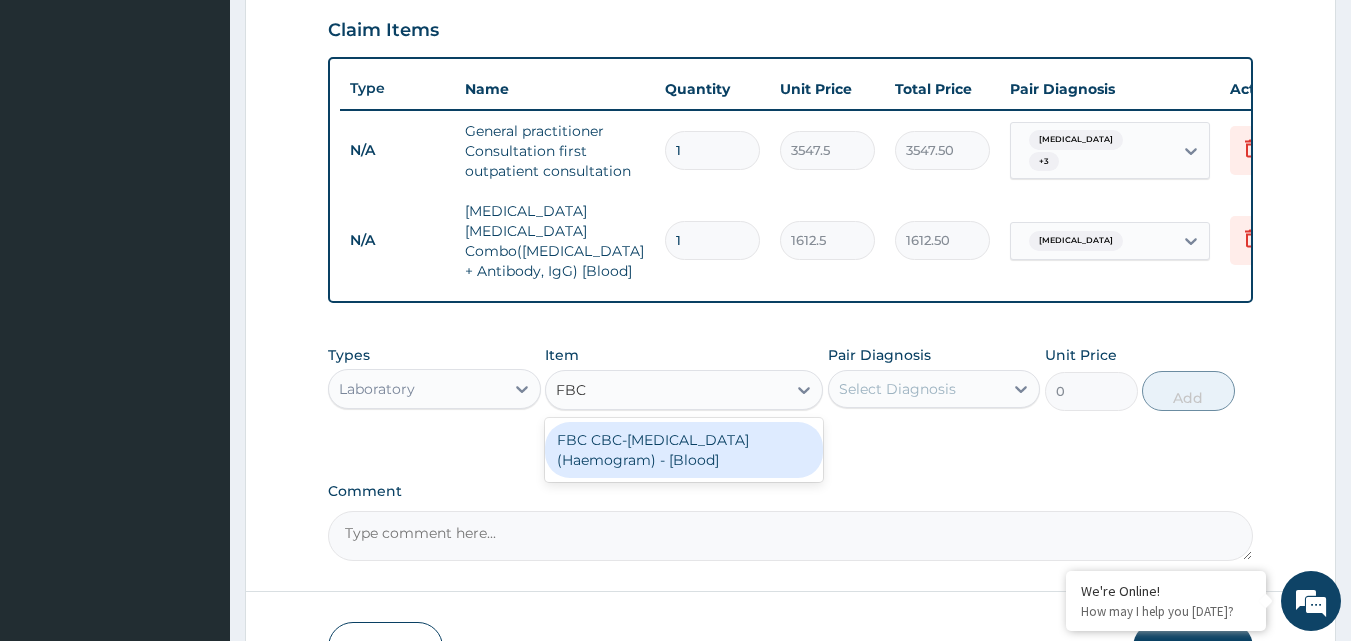 click on "FBC CBC-Complete Blood Count (Haemogram) - [Blood]" at bounding box center [684, 450] 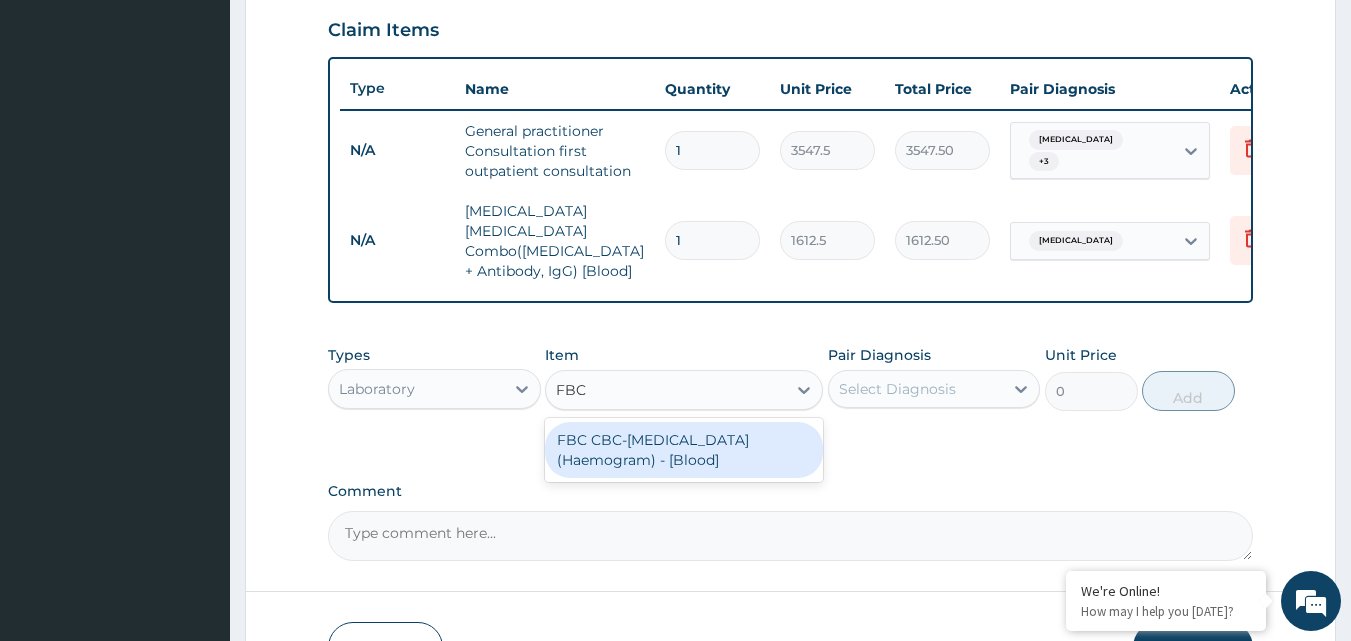 type 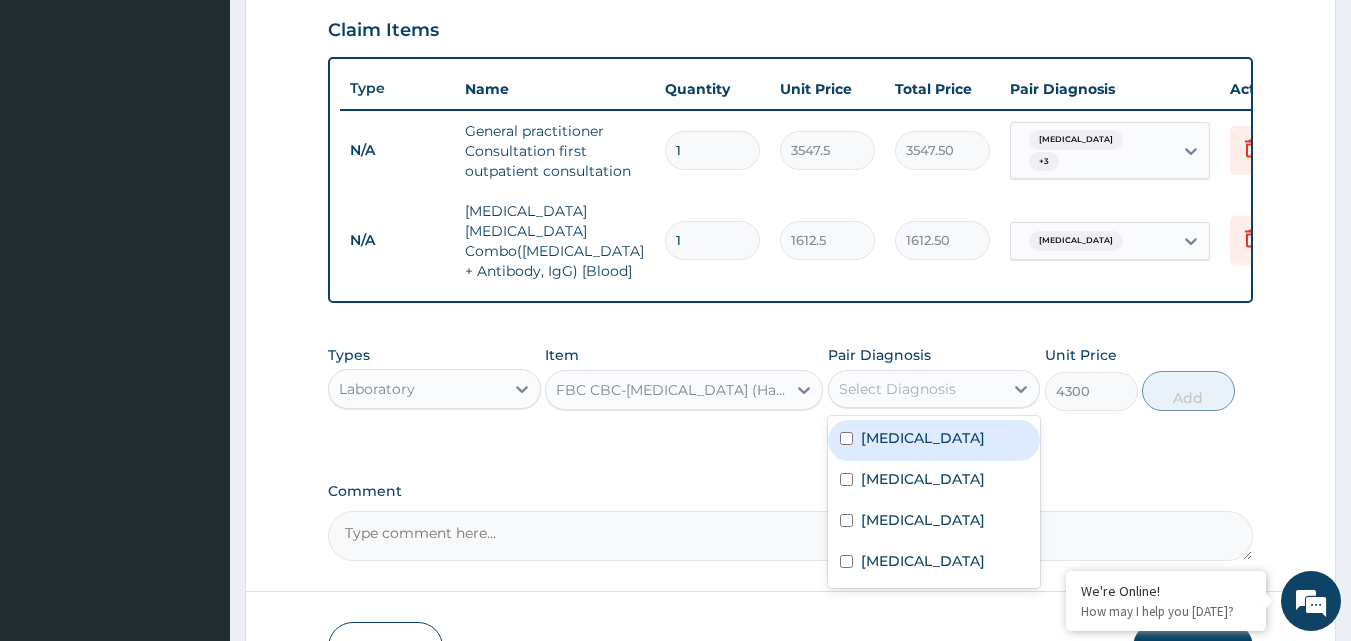 click on "Select Diagnosis" at bounding box center (916, 389) 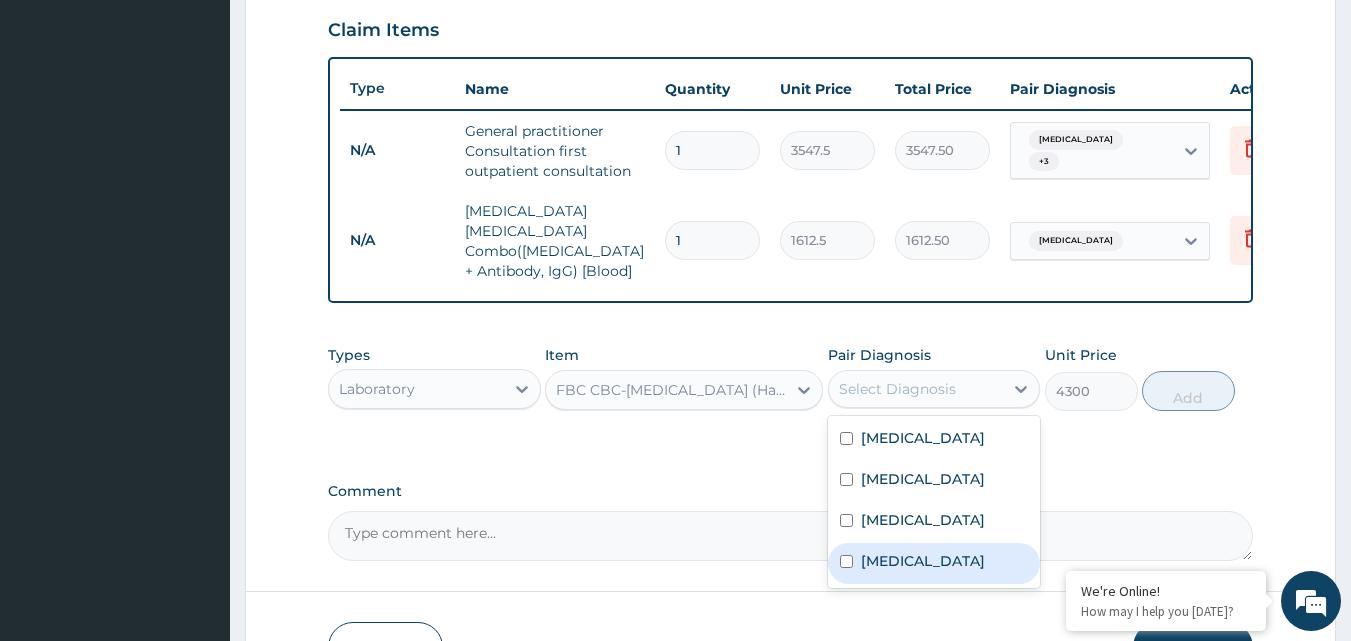 click on "Sepsis" at bounding box center [923, 561] 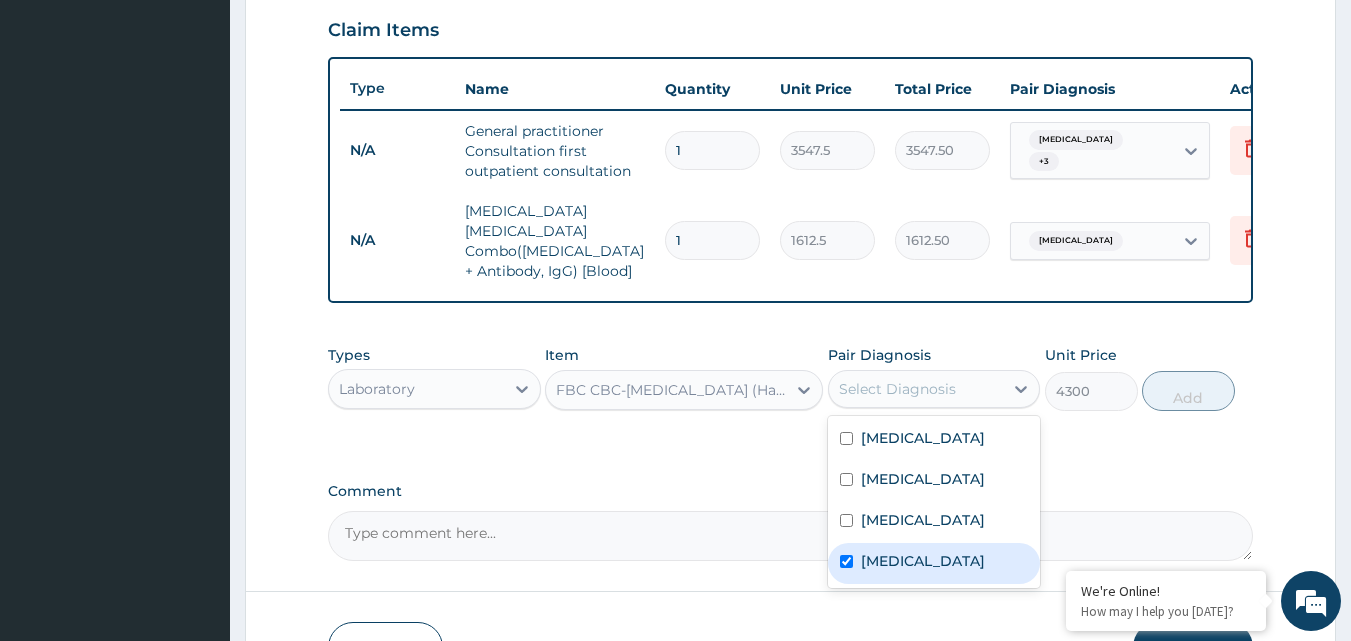checkbox on "true" 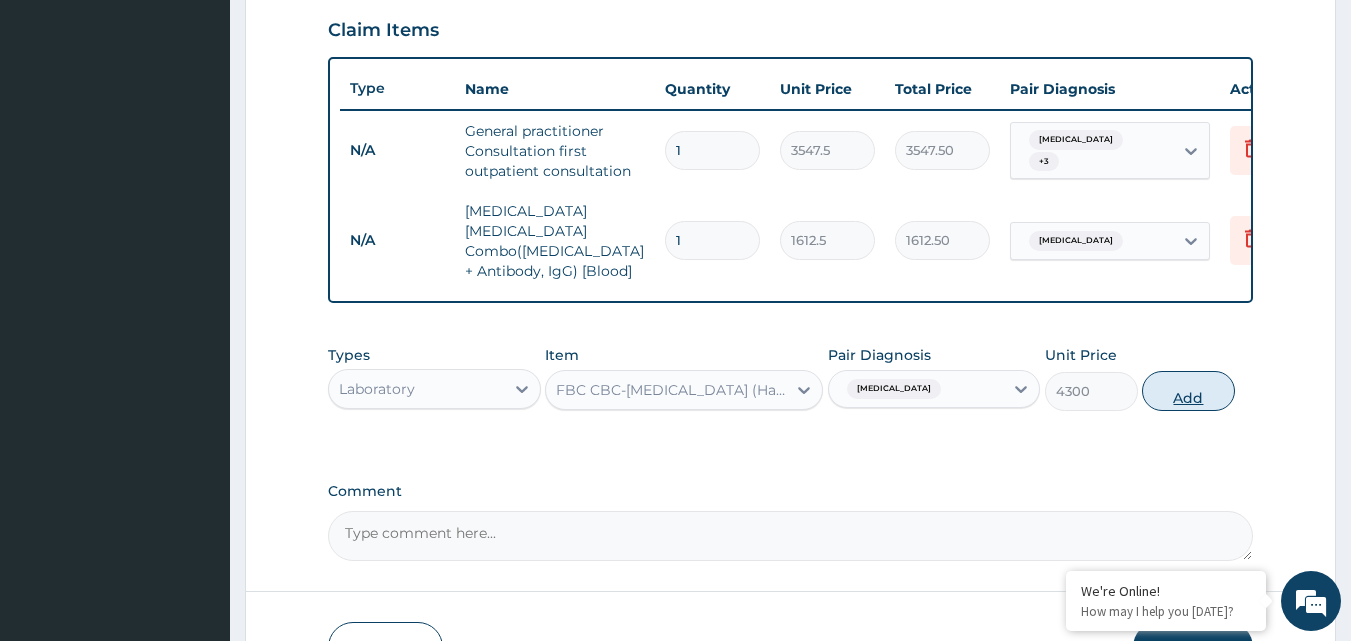 click on "Add" at bounding box center (1188, 391) 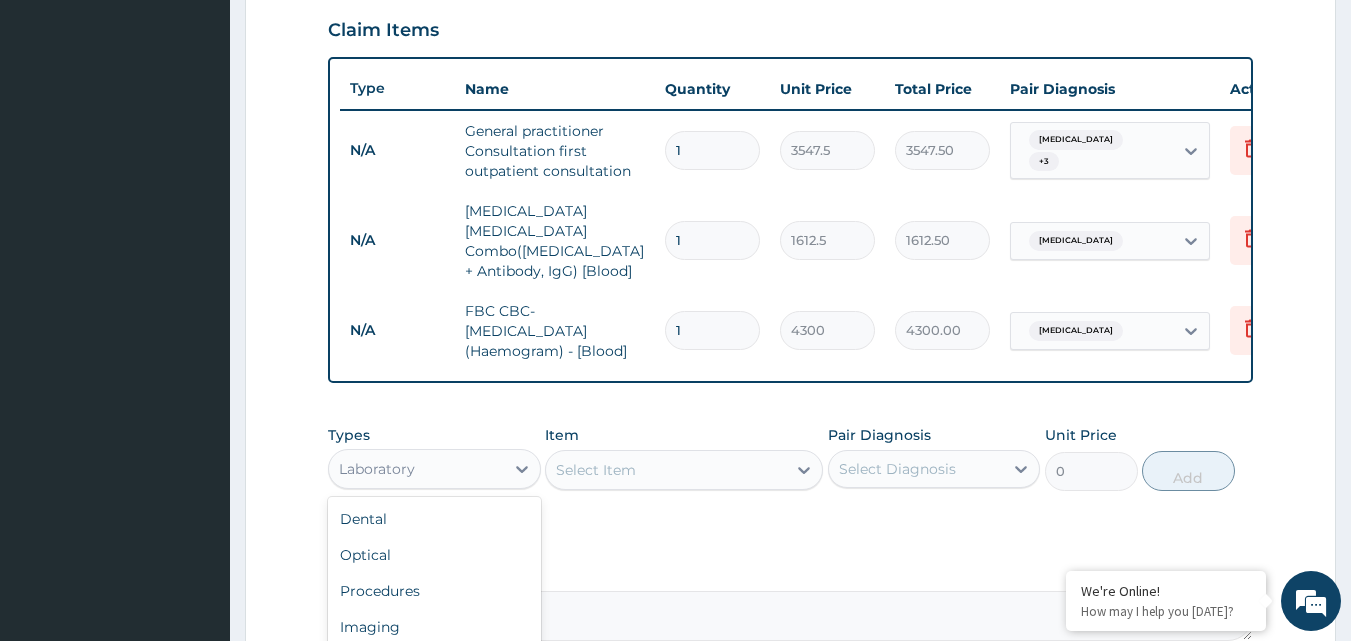 click on "Laboratory" at bounding box center (377, 469) 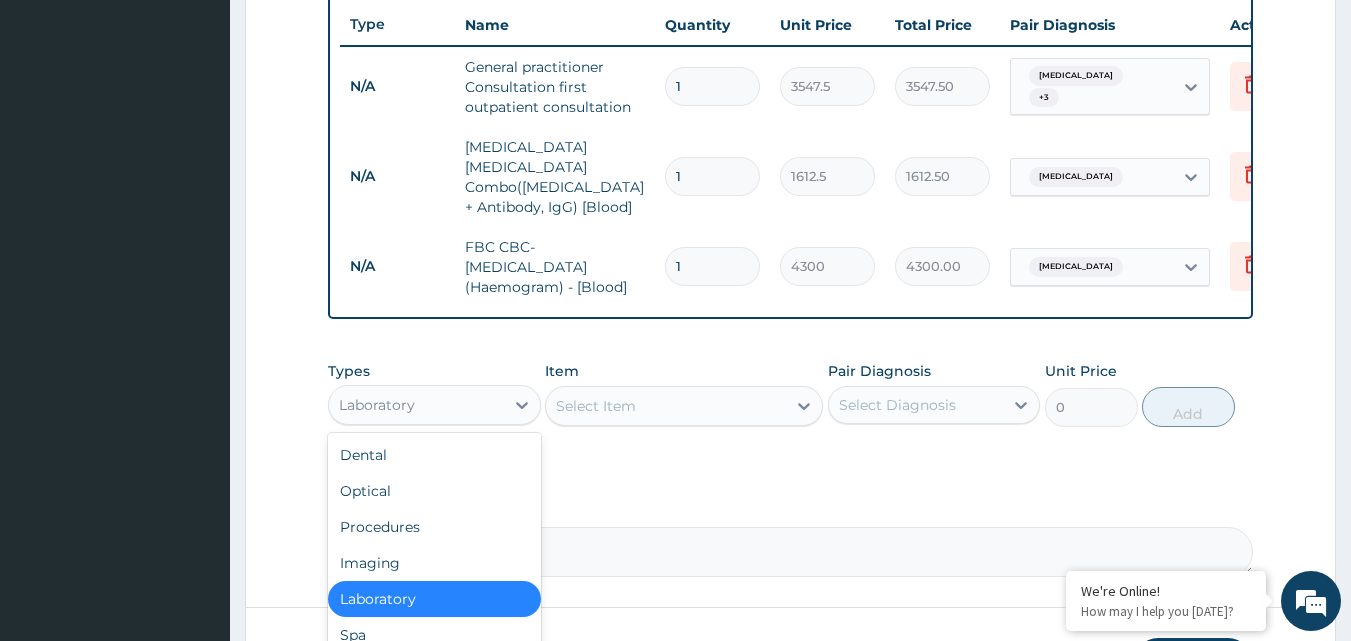 scroll, scrollTop: 887, scrollLeft: 0, axis: vertical 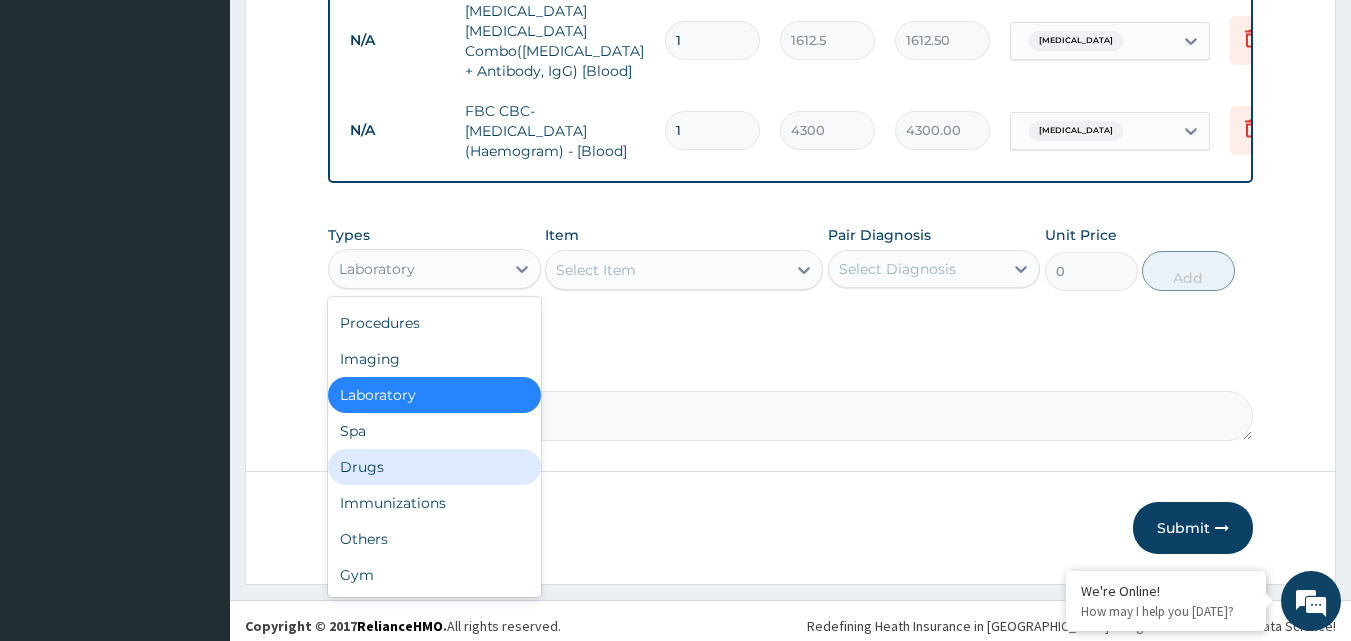 click on "Drugs" at bounding box center (434, 467) 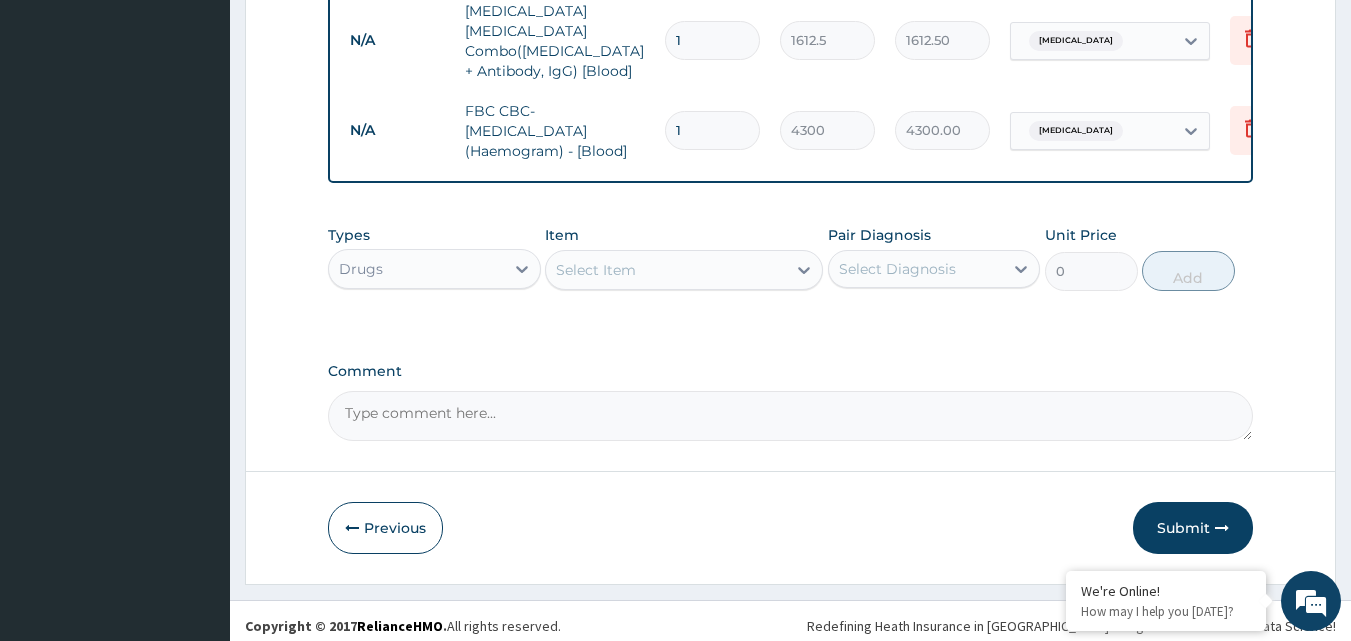 click on "Select Item" at bounding box center (666, 270) 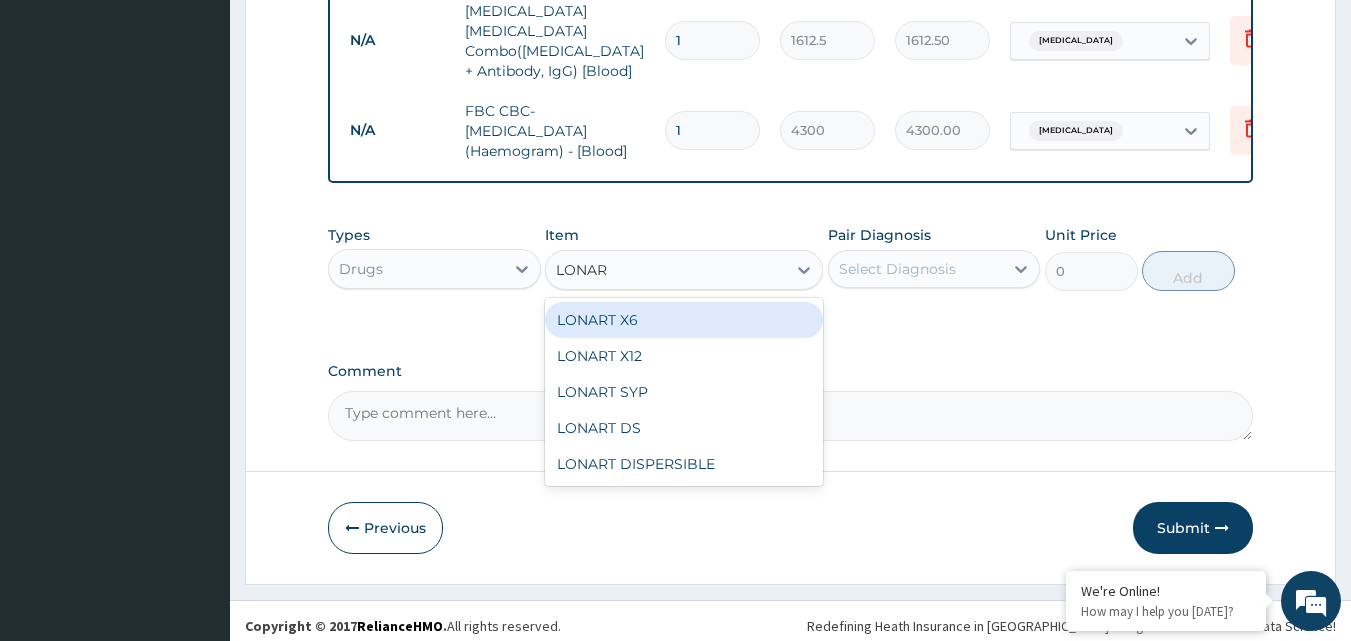 type on "LONART" 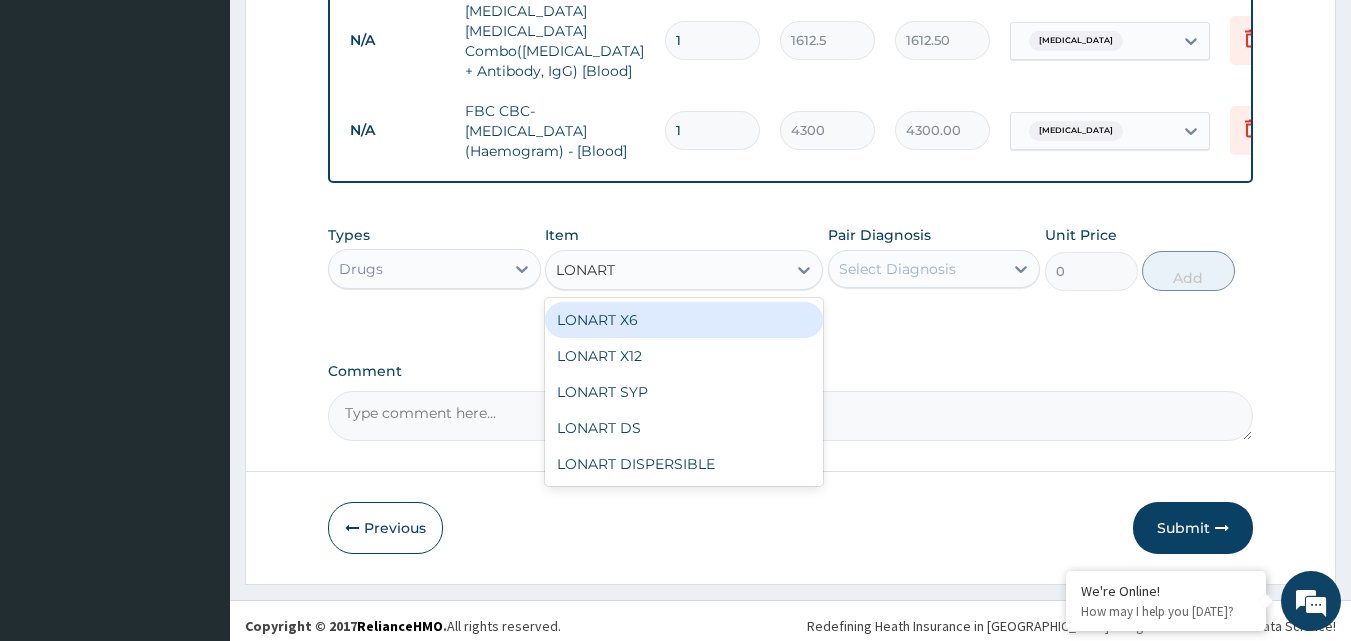 drag, startPoint x: 684, startPoint y: 312, endPoint x: 762, endPoint y: 295, distance: 79.83107 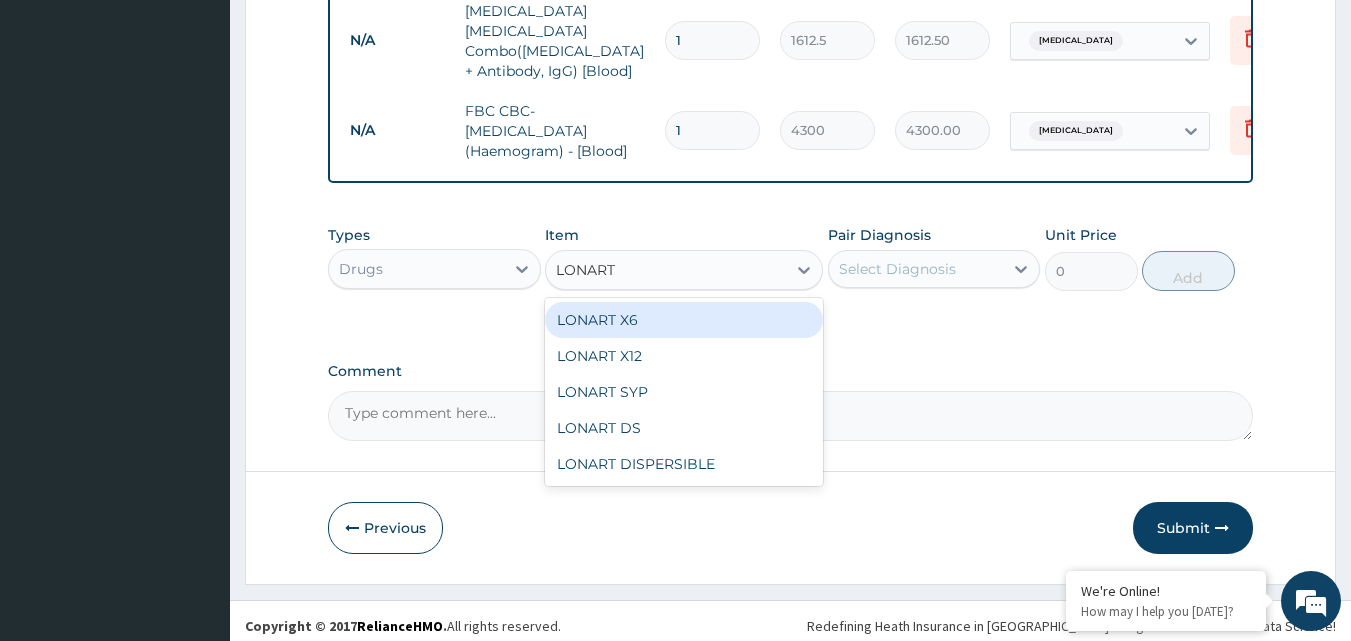 click on "LONART X6" at bounding box center [684, 320] 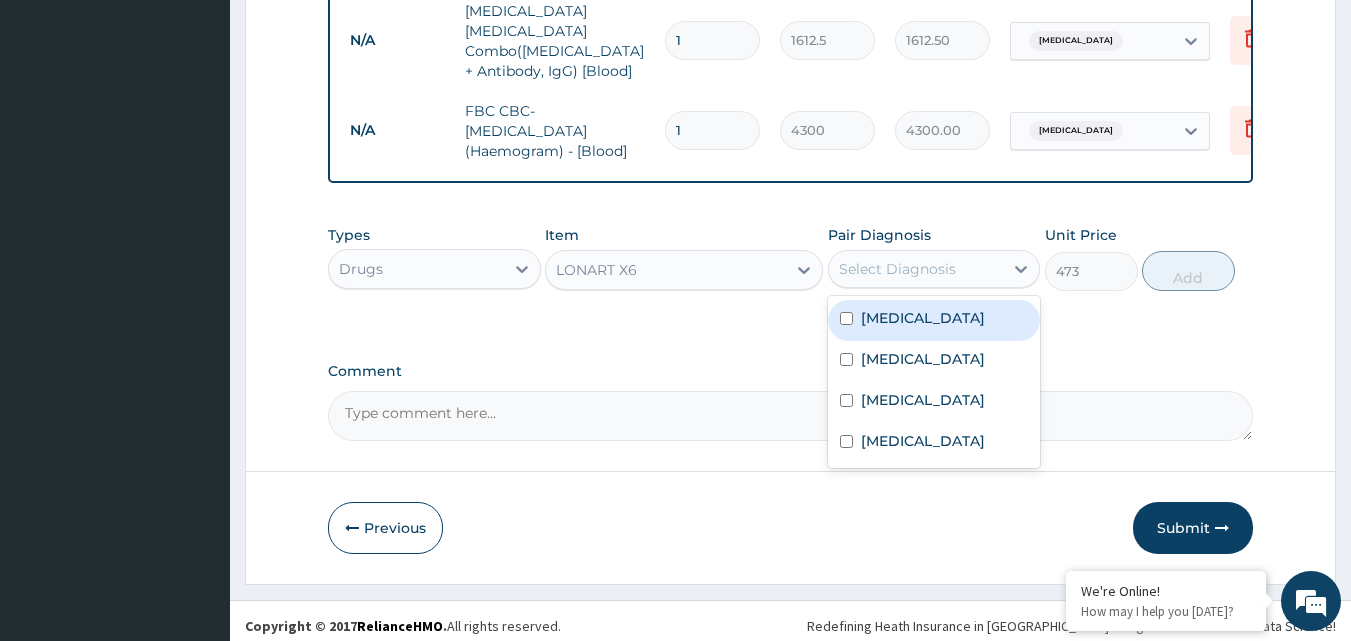 click on "Select Diagnosis" at bounding box center [916, 269] 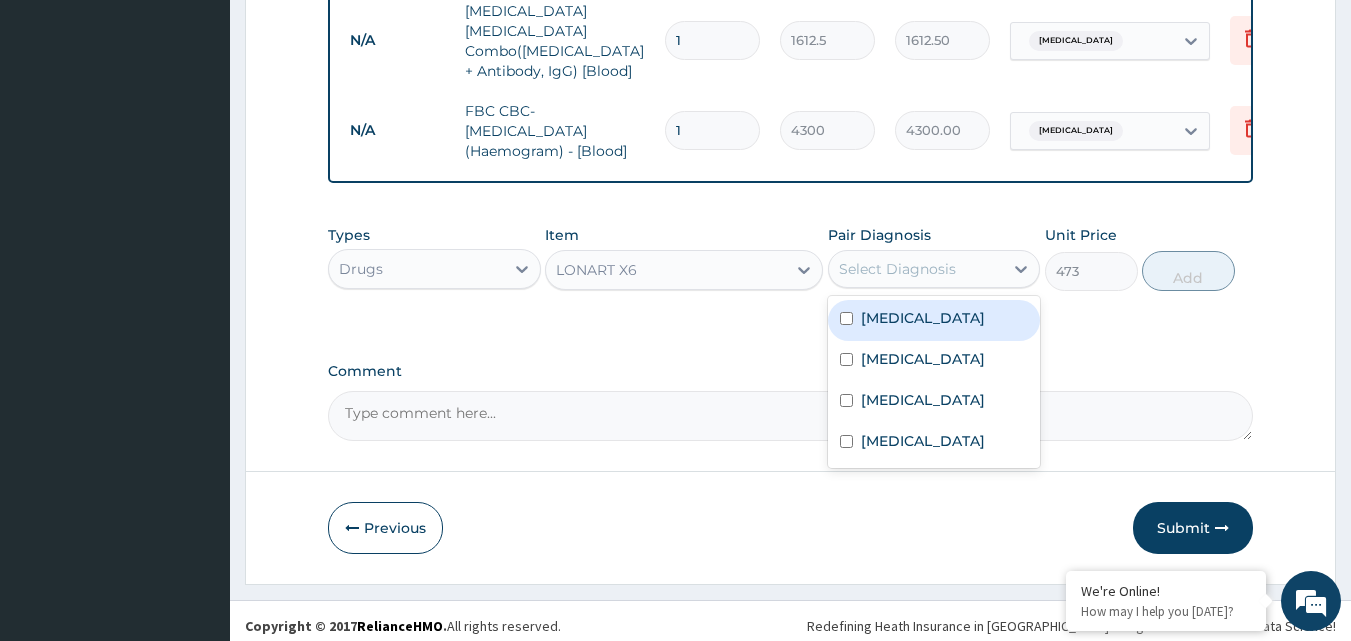 click on "Malaria" at bounding box center (934, 320) 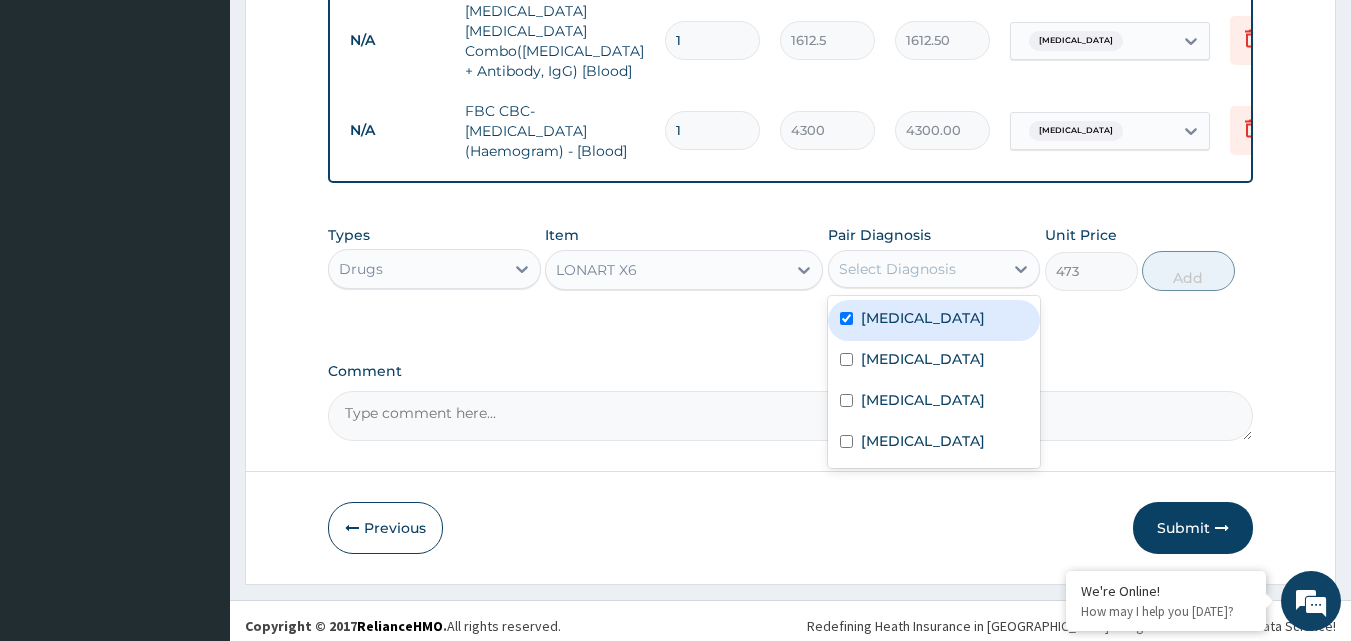 checkbox on "true" 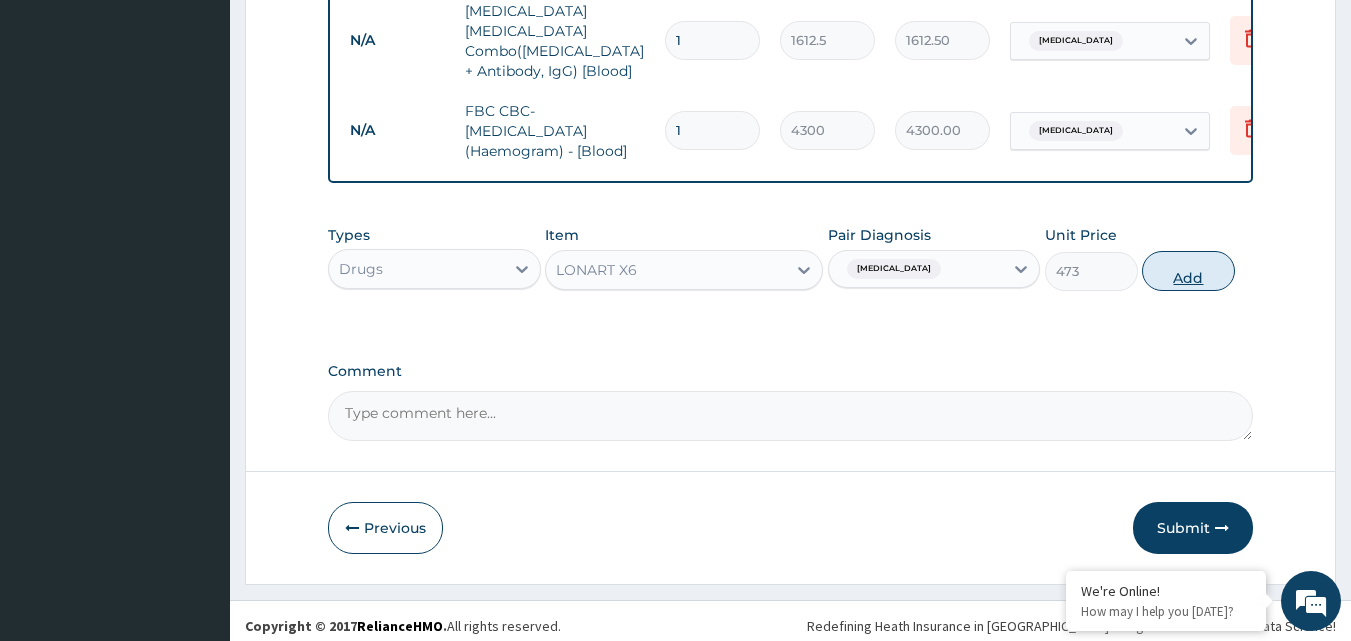 click on "Add" at bounding box center [1188, 271] 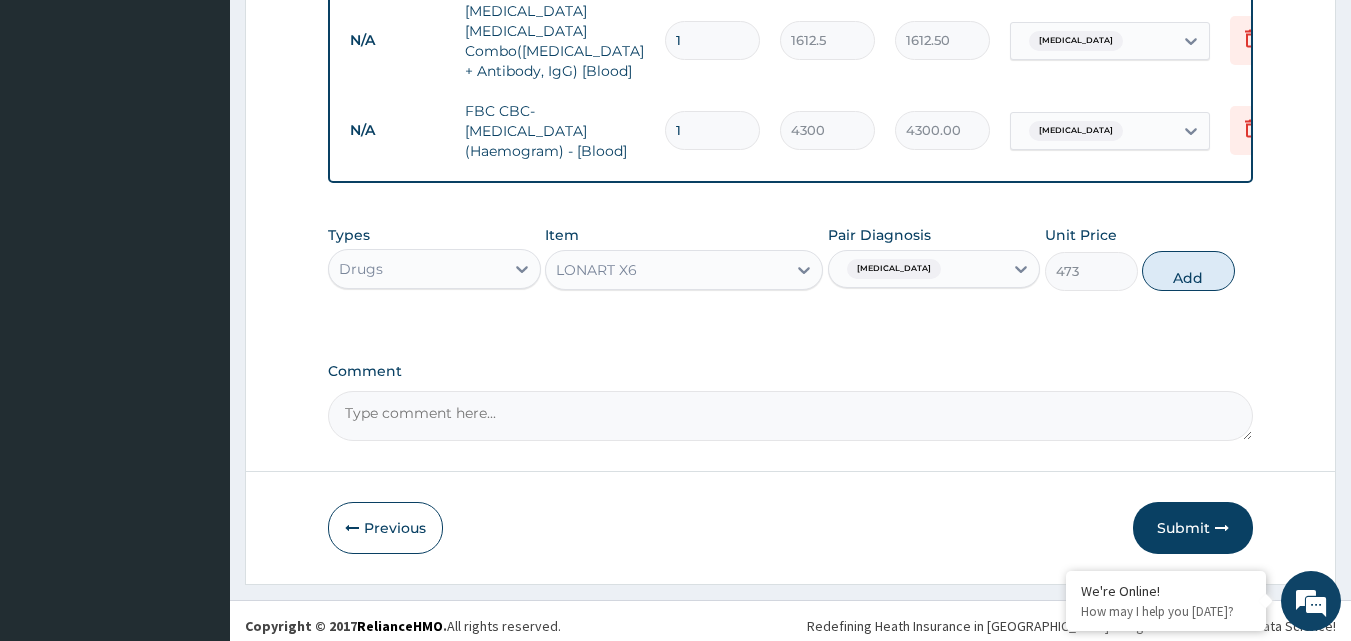 type on "0" 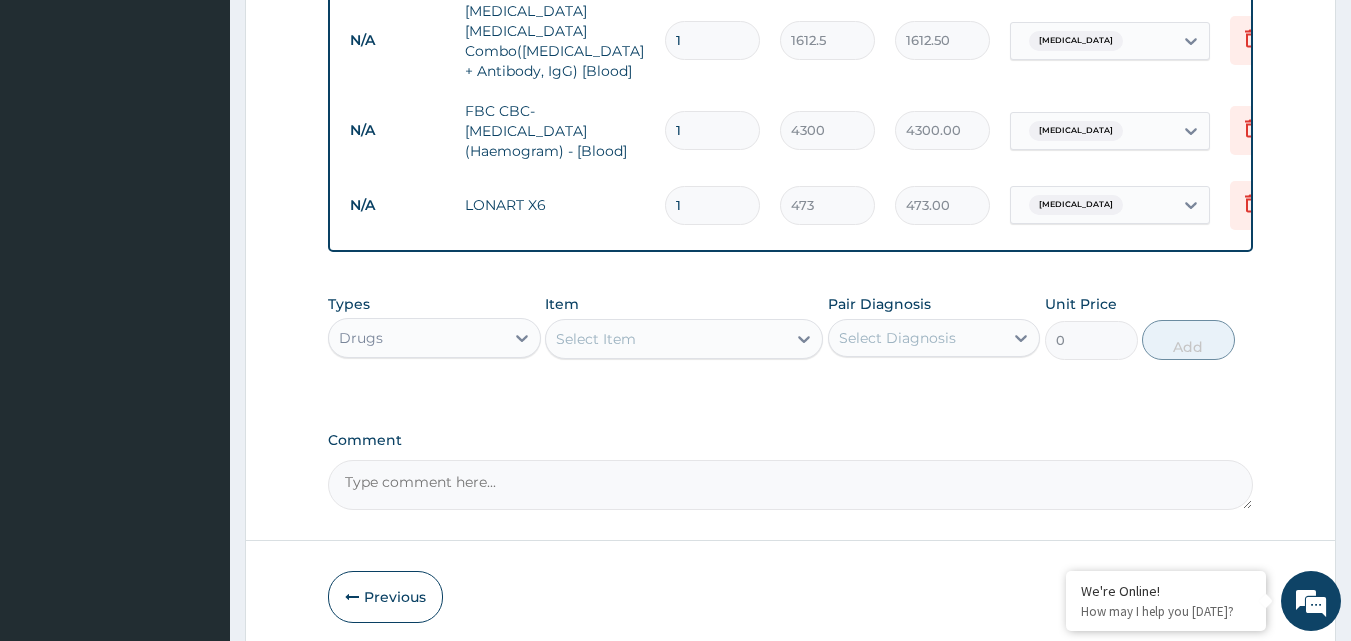 type 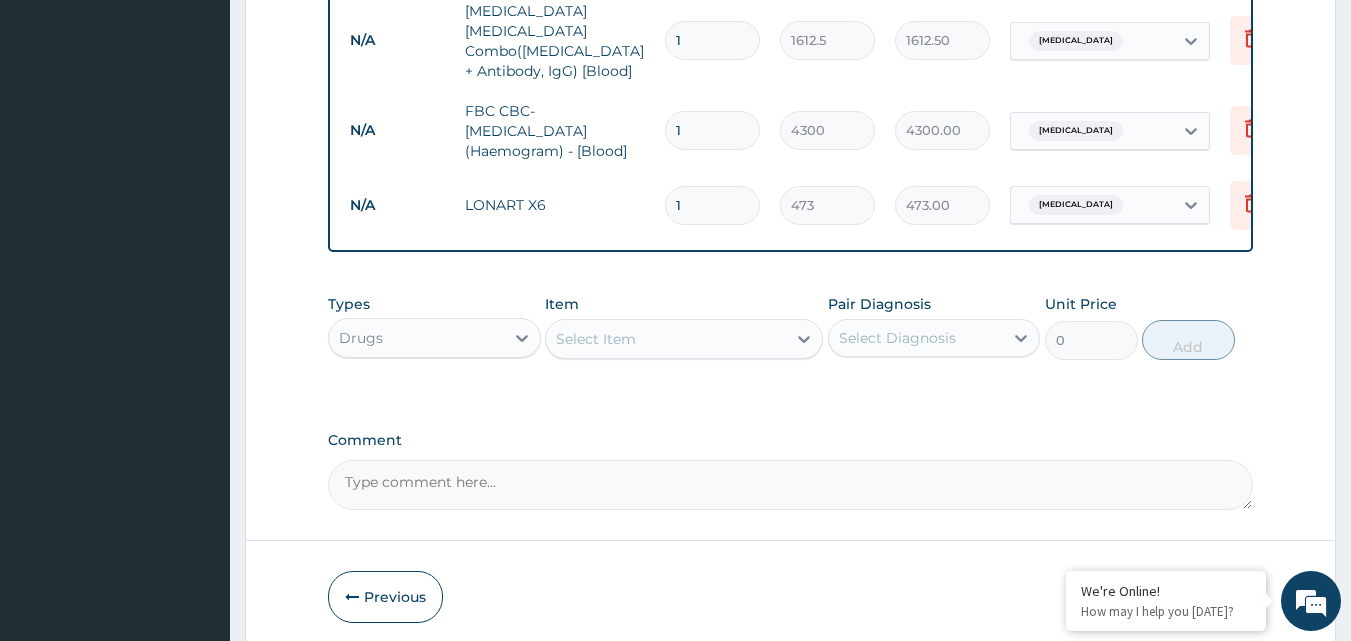 type on "0.00" 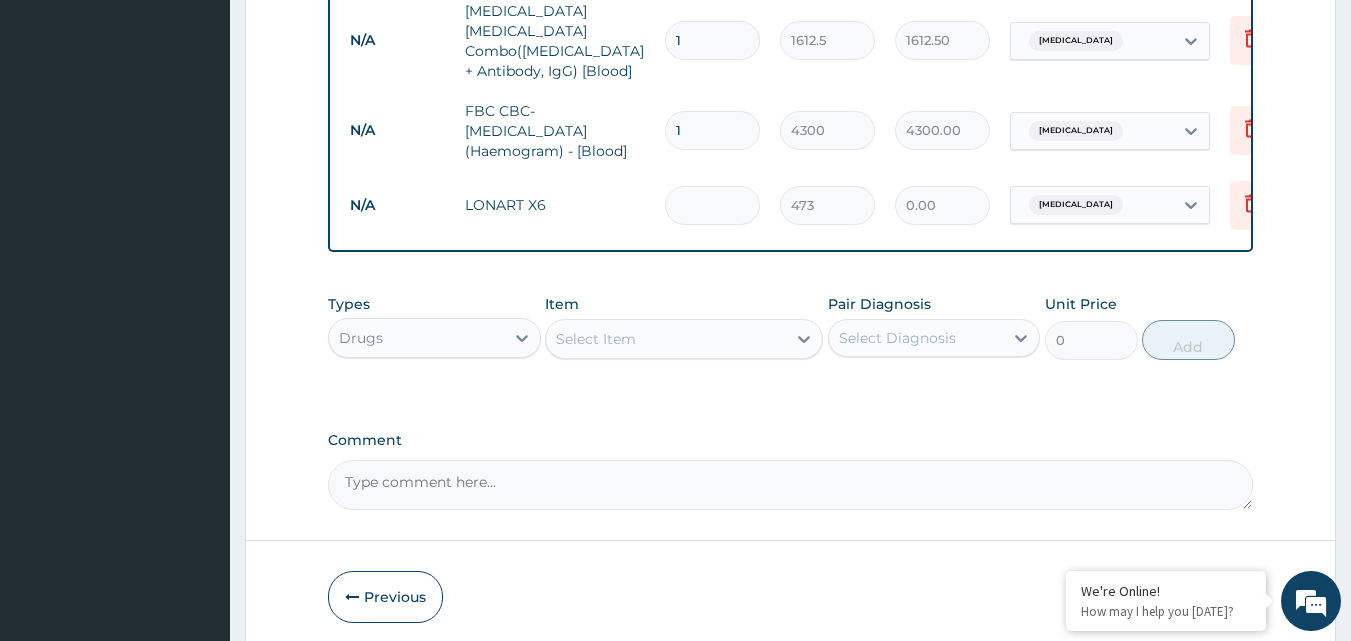 type on "6" 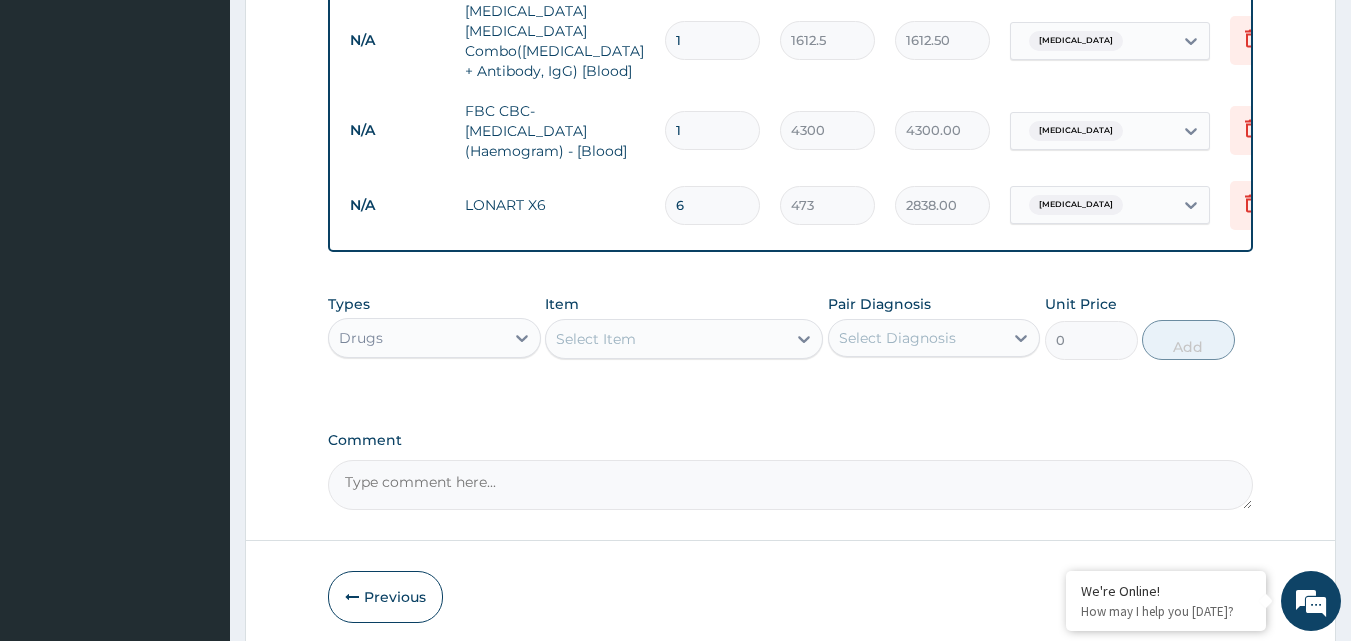 type on "6" 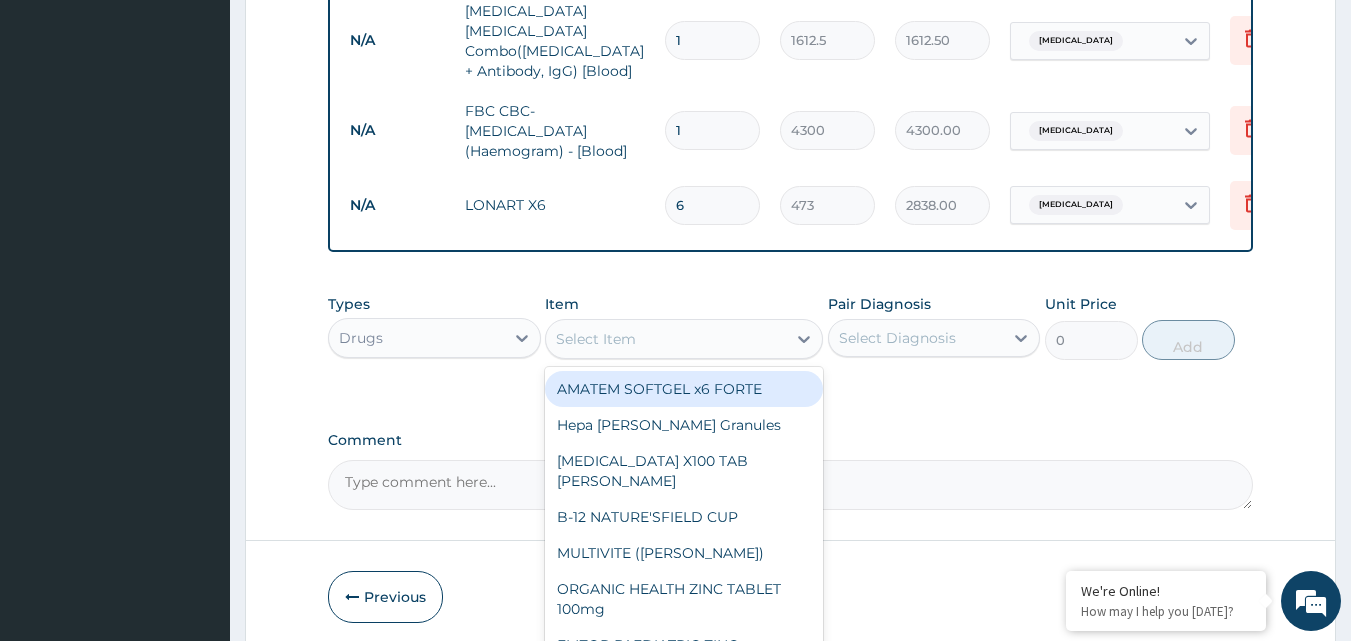 click on "Select Item" at bounding box center [666, 339] 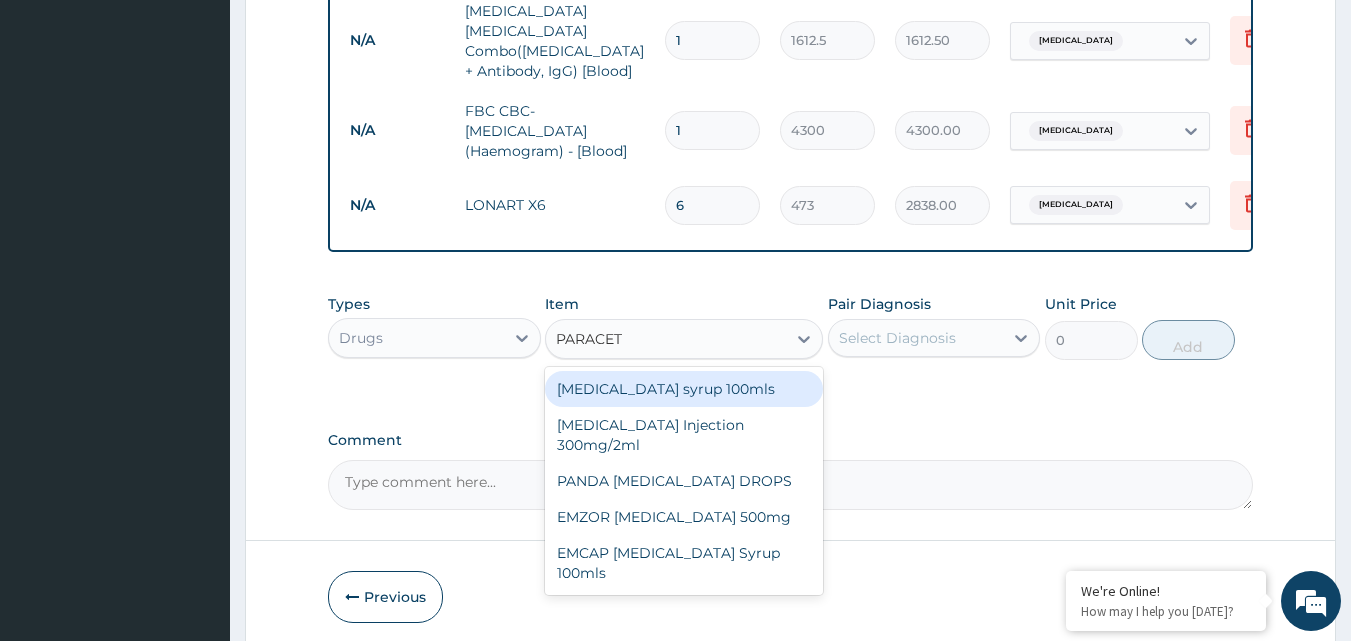 type on "PARACETA" 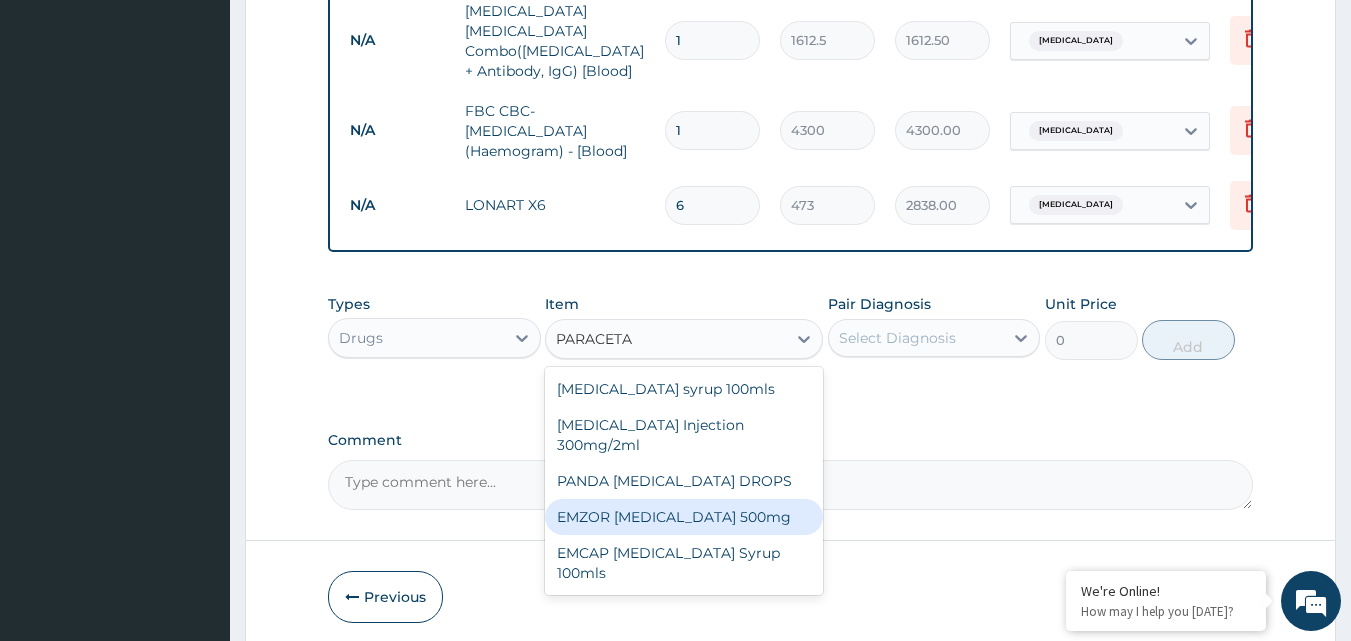 drag, startPoint x: 744, startPoint y: 517, endPoint x: 879, endPoint y: 366, distance: 202.54877 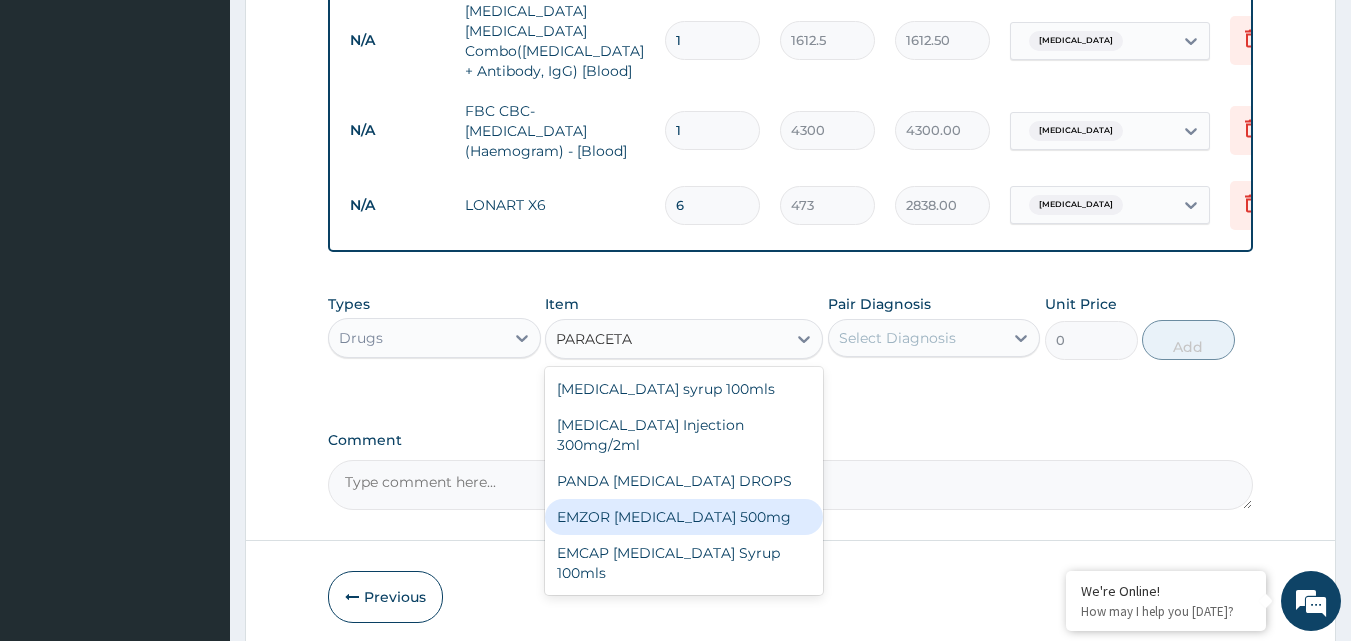 click on "EMZOR PARACETAMOL 500mg" at bounding box center (684, 517) 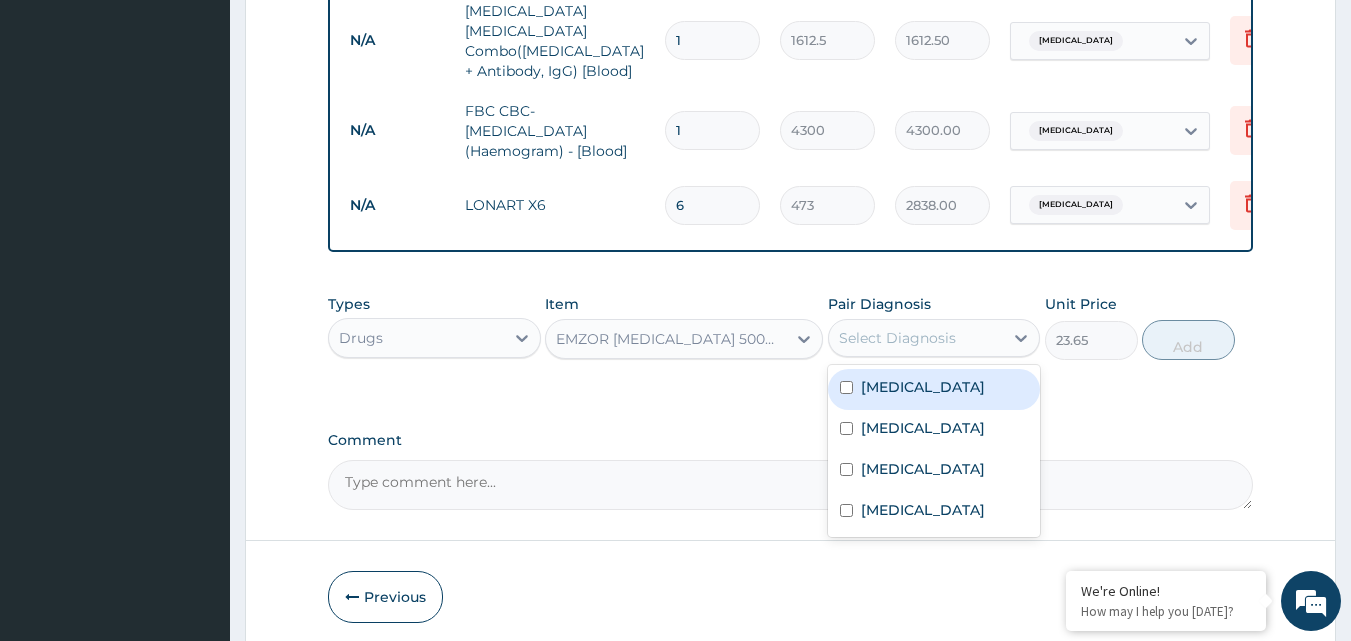 click on "Select Diagnosis" at bounding box center (897, 338) 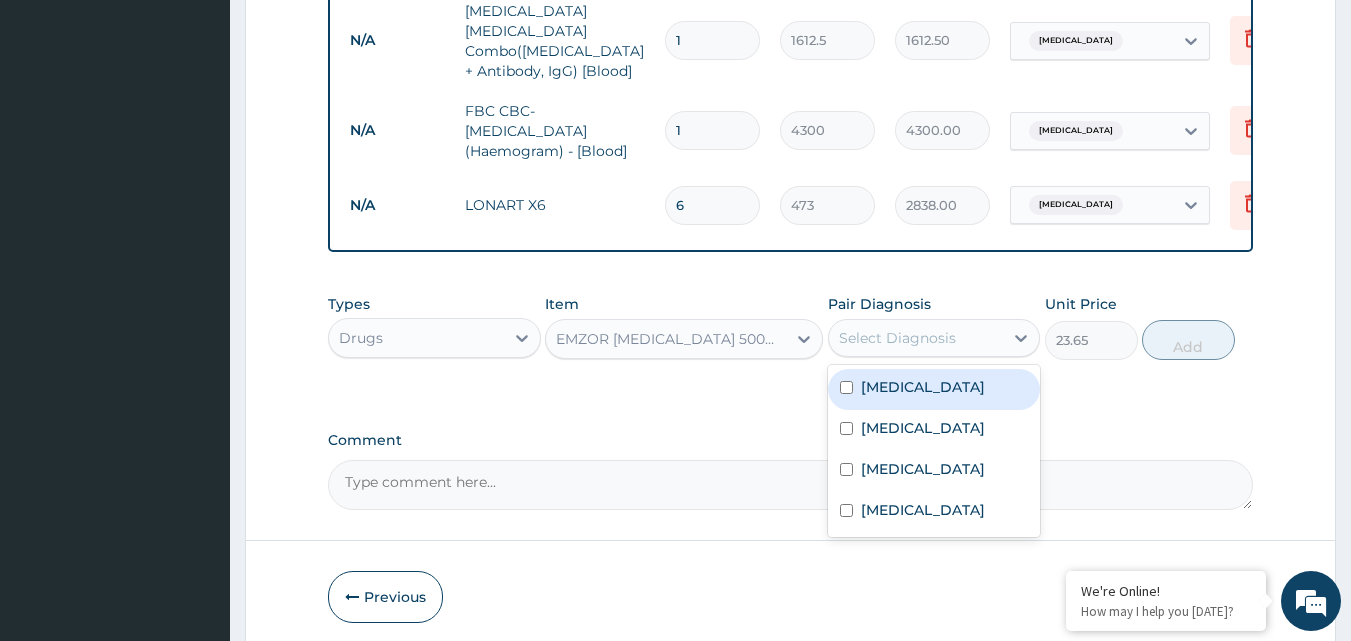 drag, startPoint x: 915, startPoint y: 386, endPoint x: 937, endPoint y: 387, distance: 22.022715 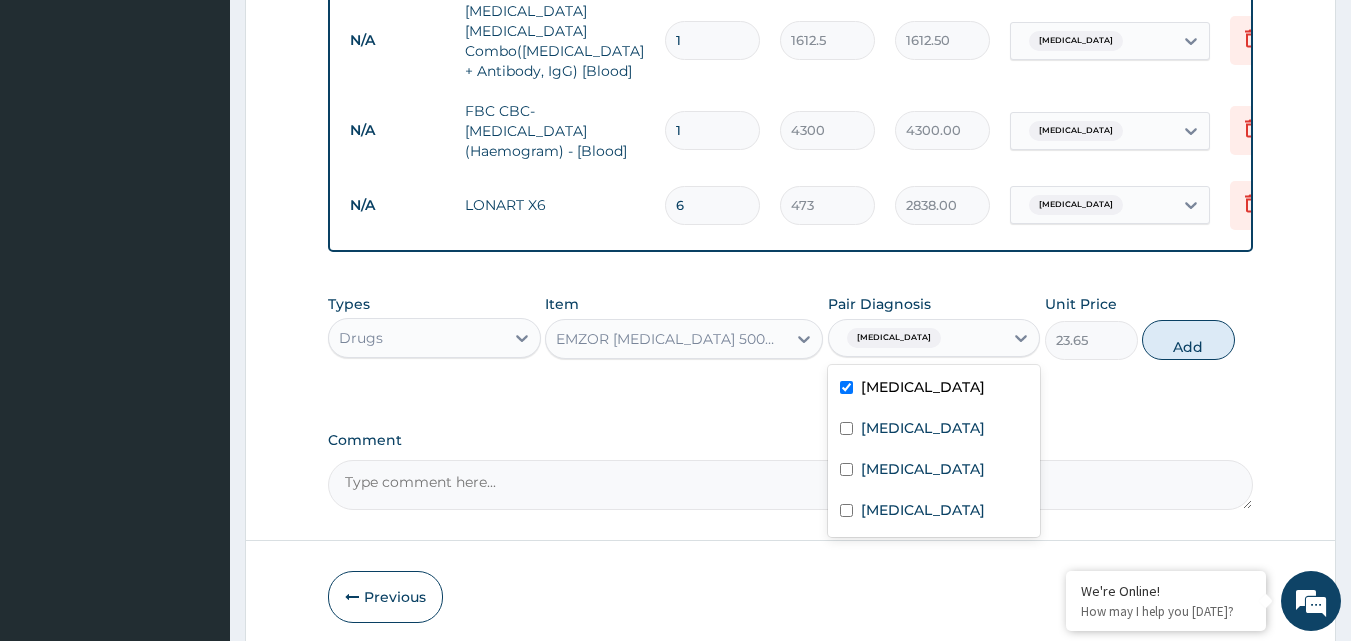 checkbox on "true" 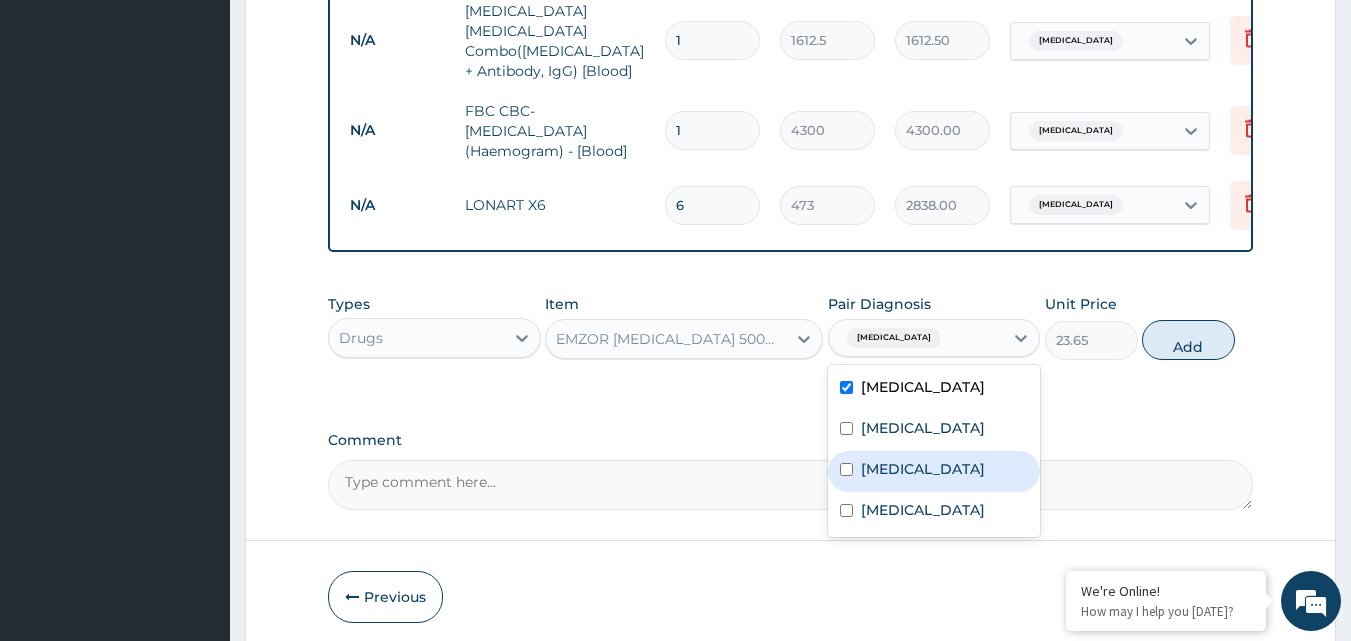 click on "Typhoid fever" at bounding box center (934, 471) 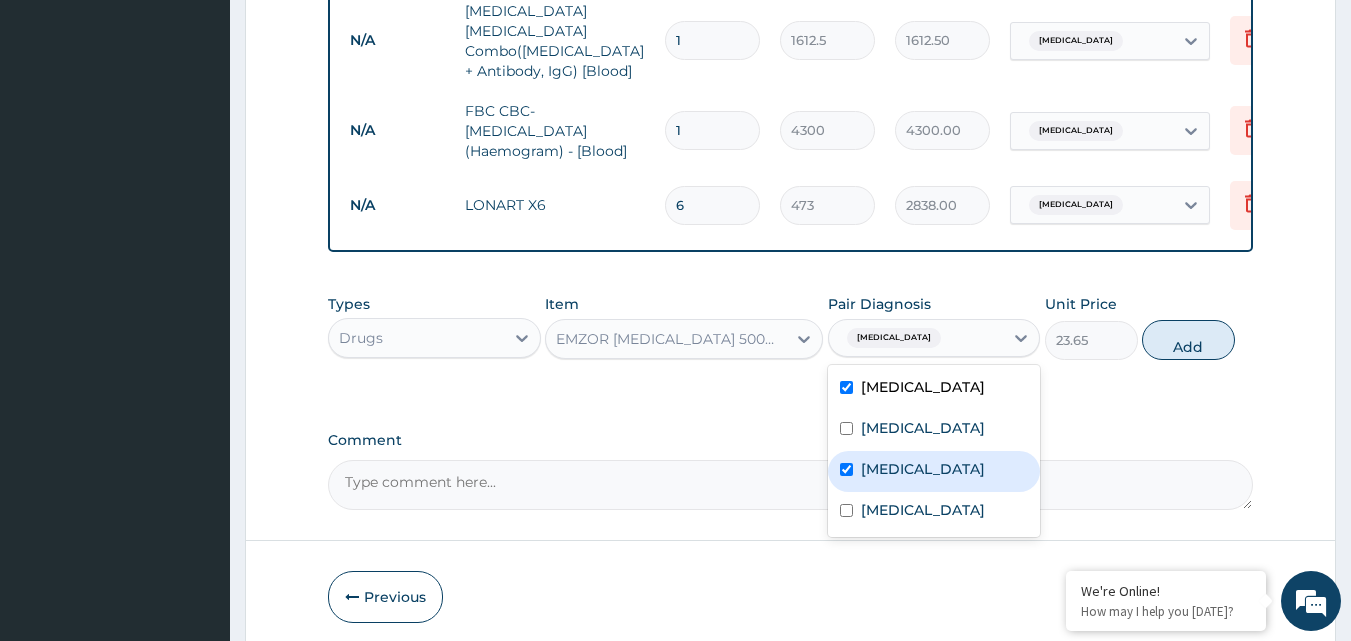 checkbox on "true" 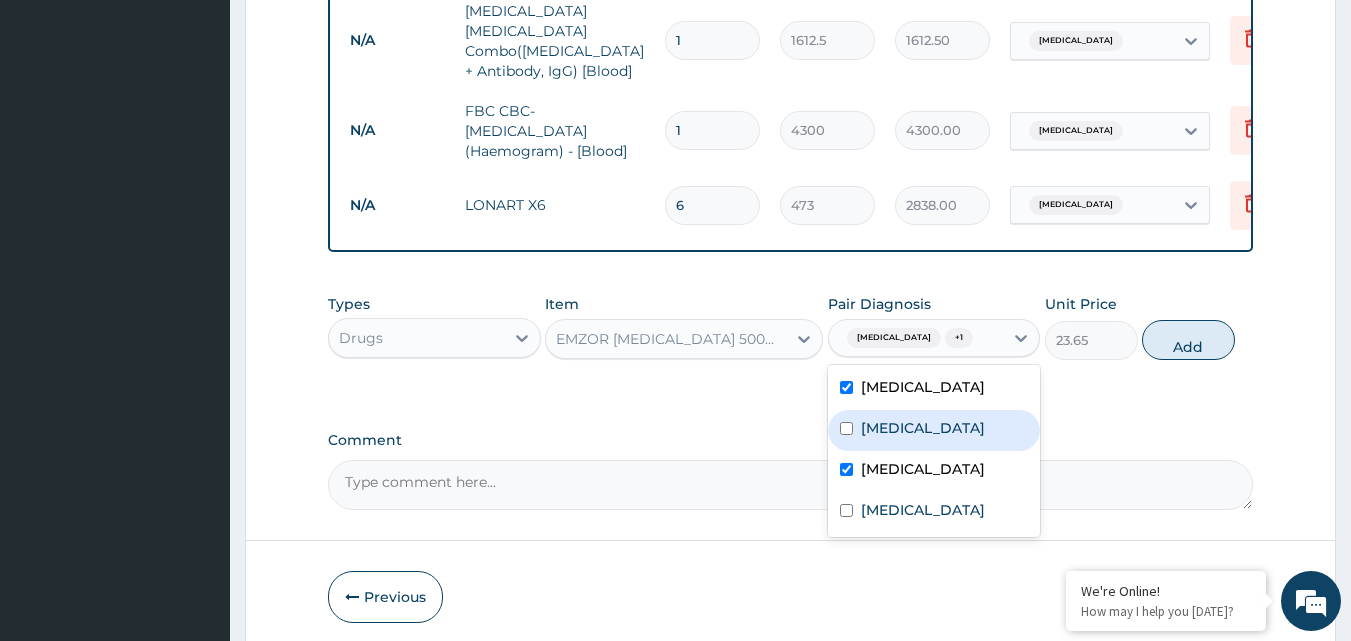 click on "Upper respiratory infection" at bounding box center [923, 428] 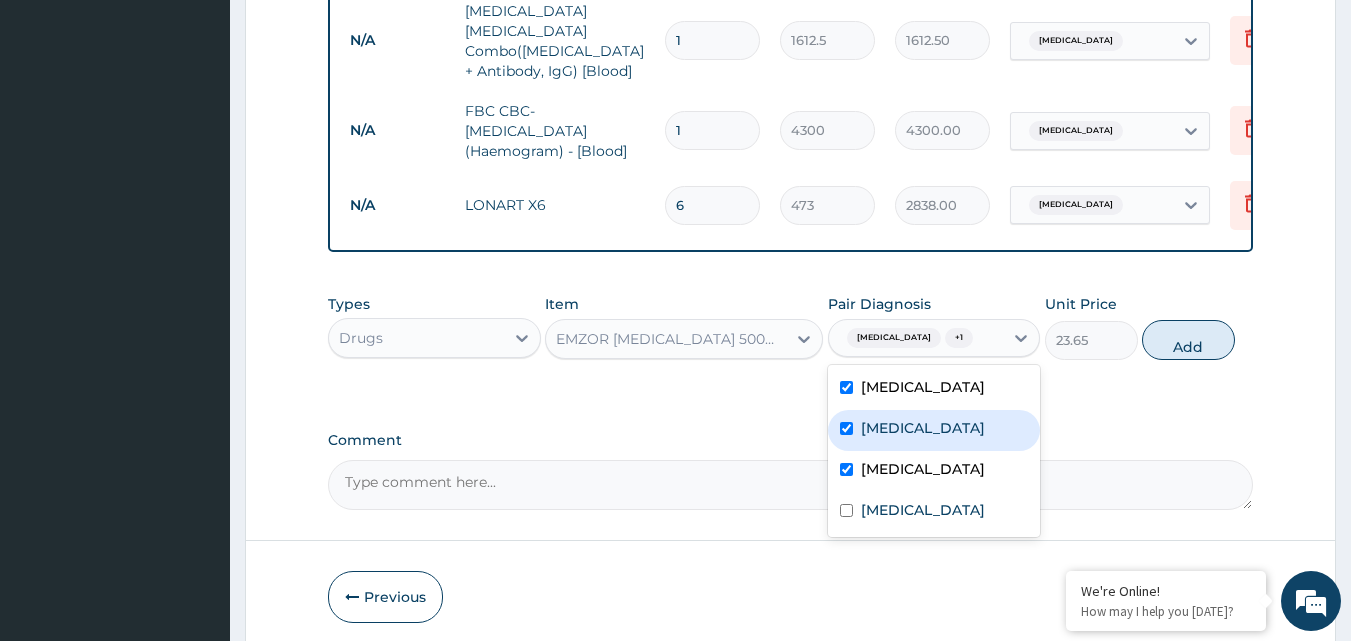 checkbox on "true" 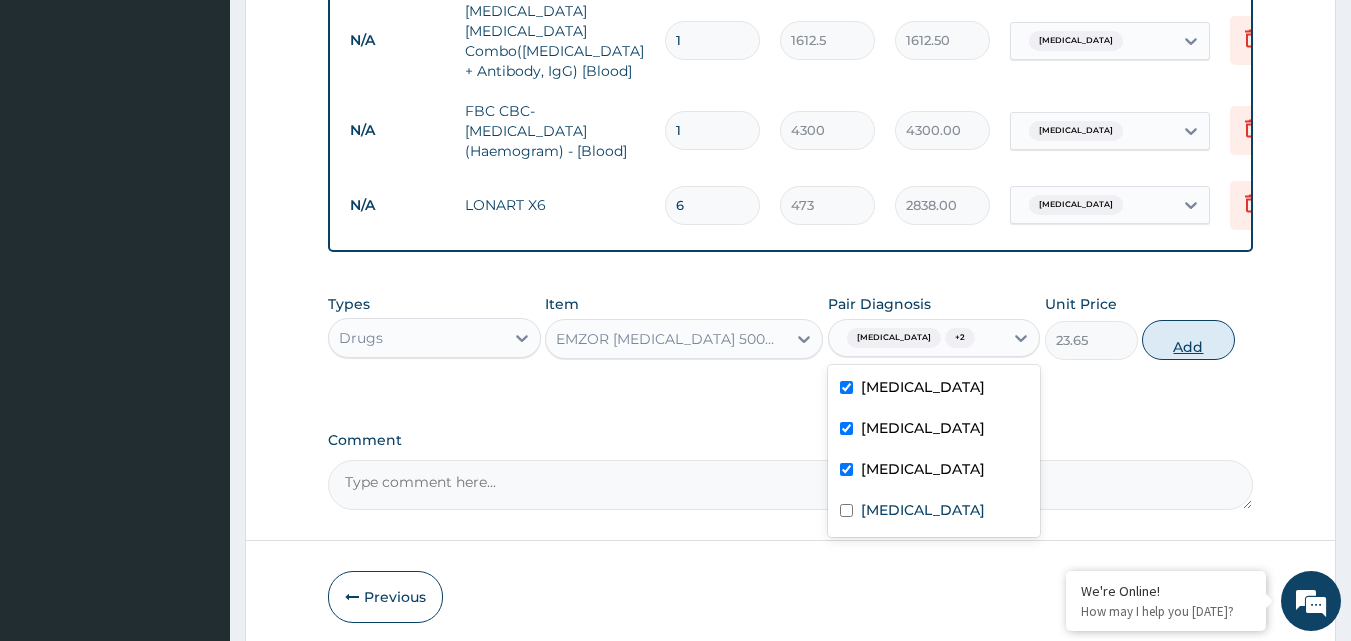 click on "Add" at bounding box center [1188, 340] 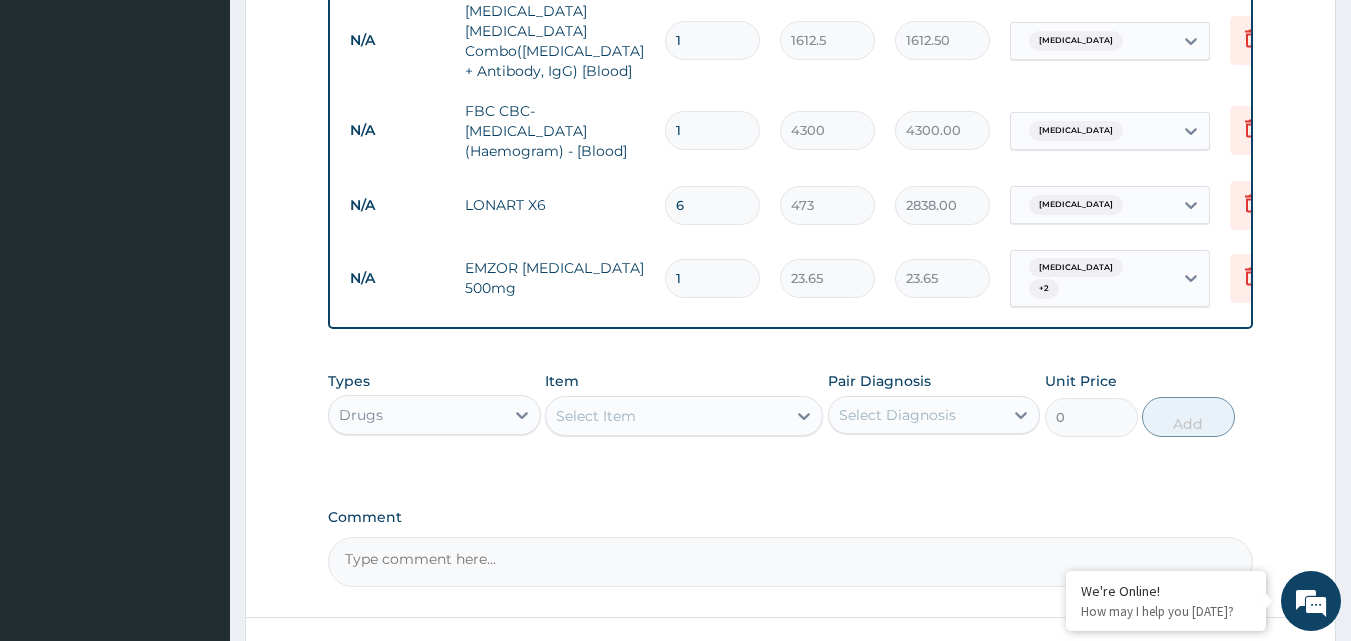 type on "18" 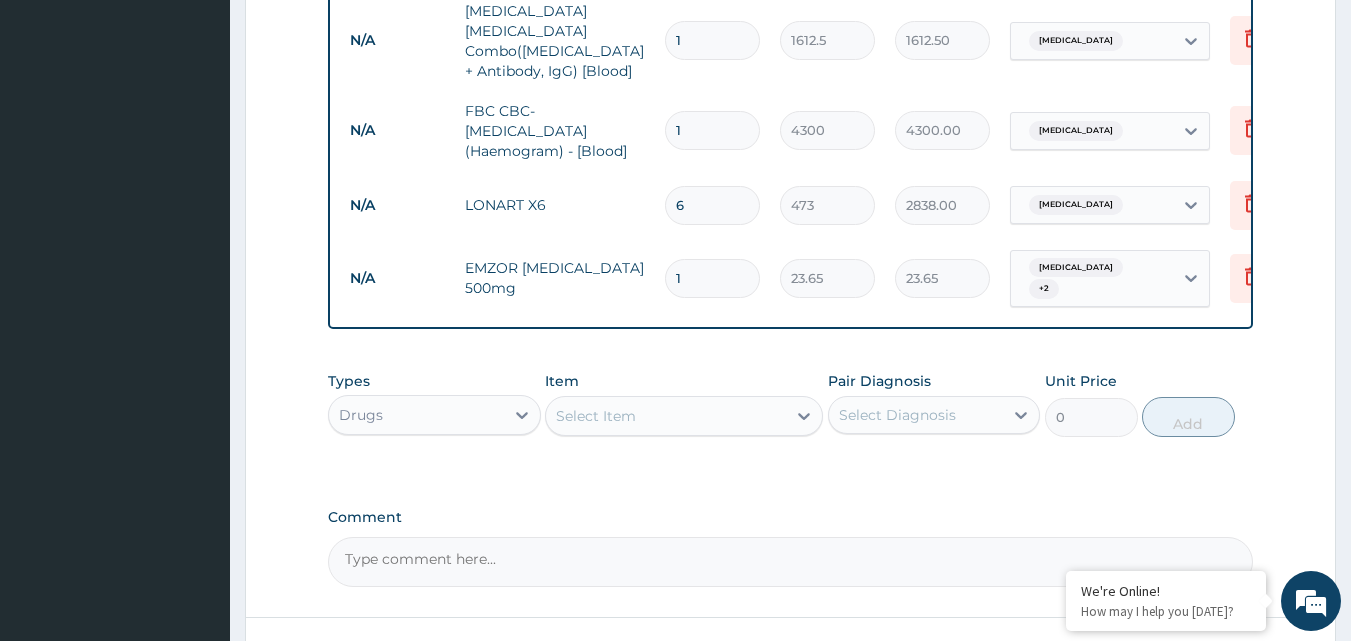 type on "425.70" 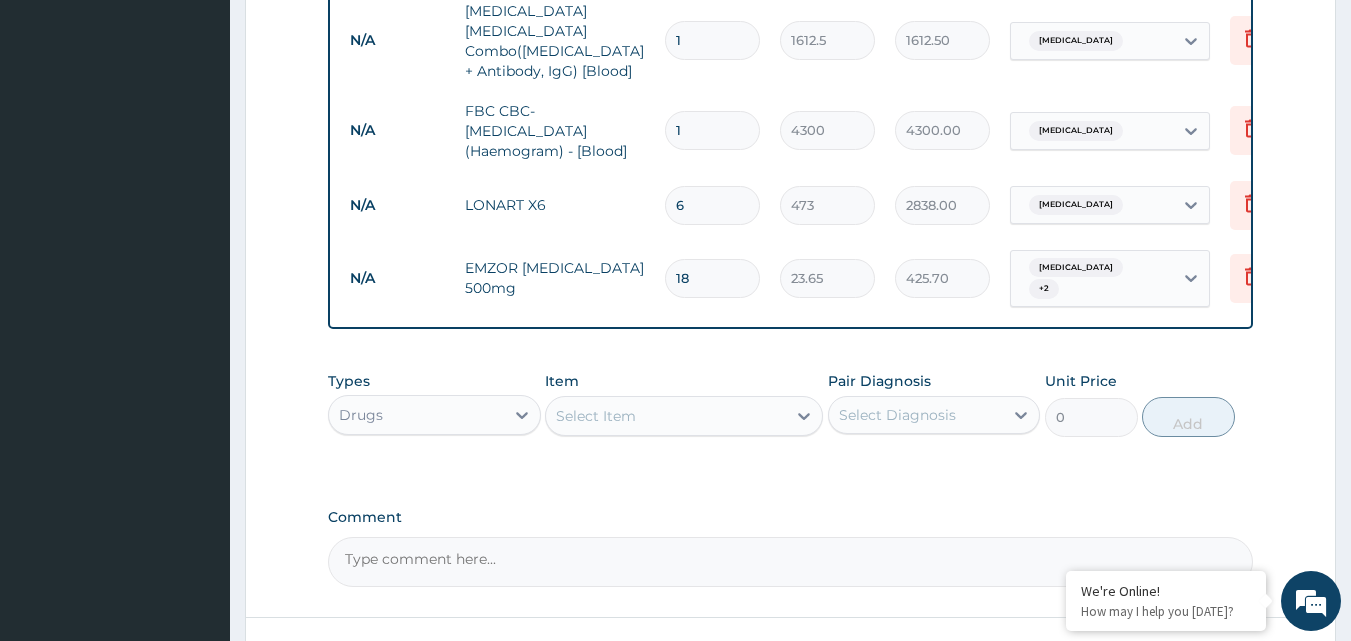 type on "18" 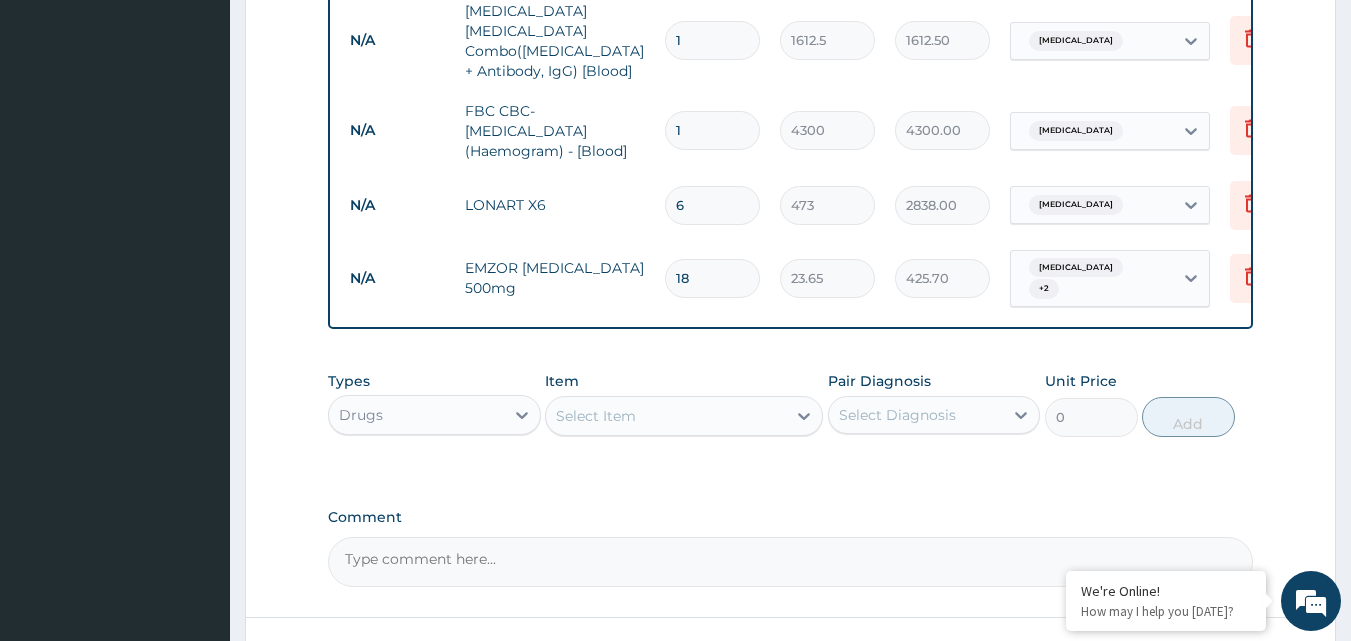click on "Select Item" at bounding box center (666, 416) 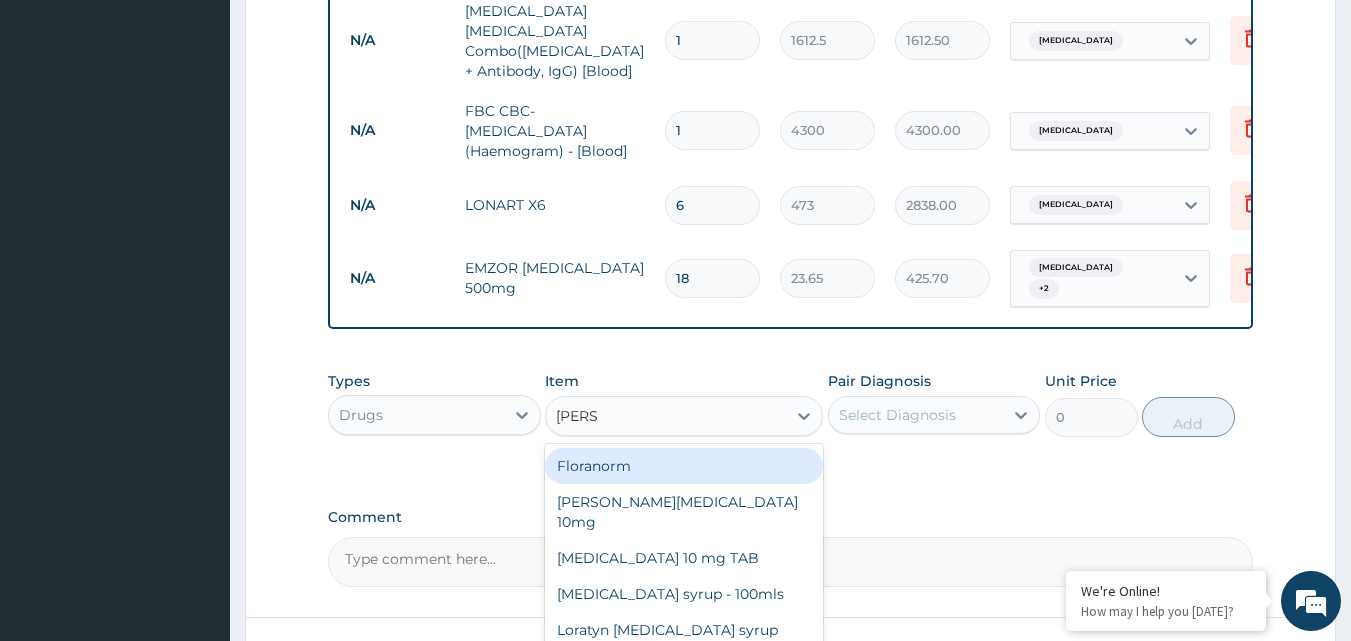 type on "LORAT" 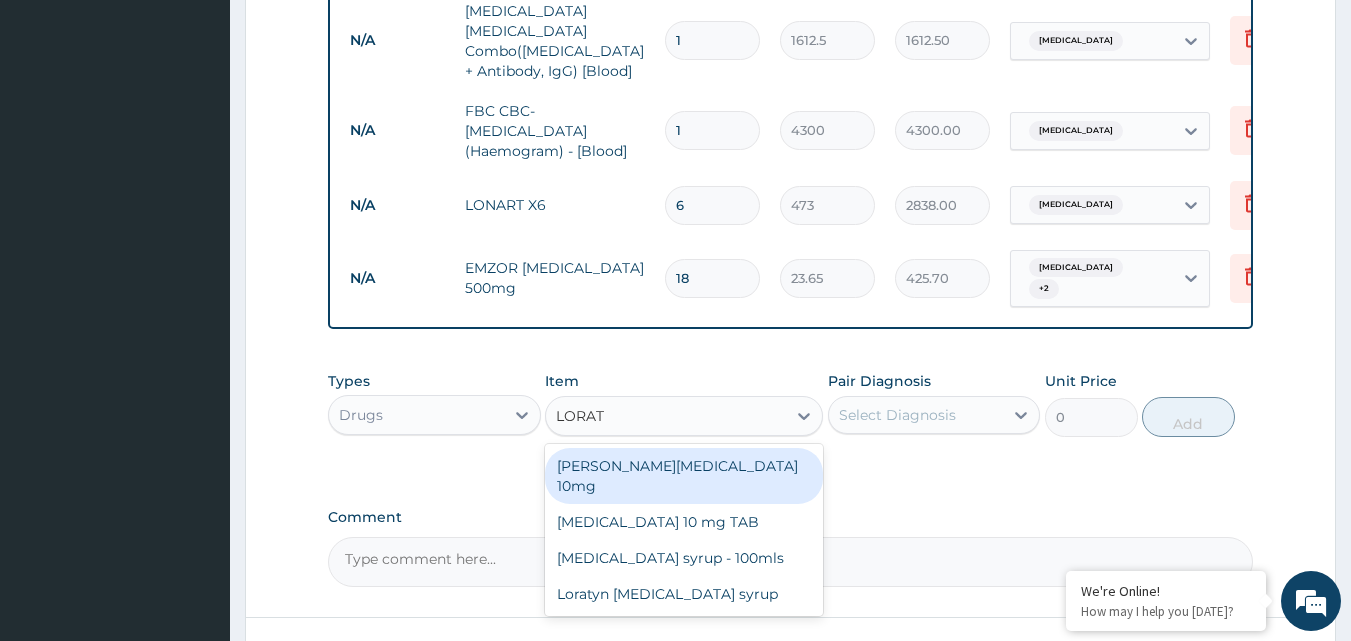 drag, startPoint x: 712, startPoint y: 449, endPoint x: 1053, endPoint y: 380, distance: 347.91092 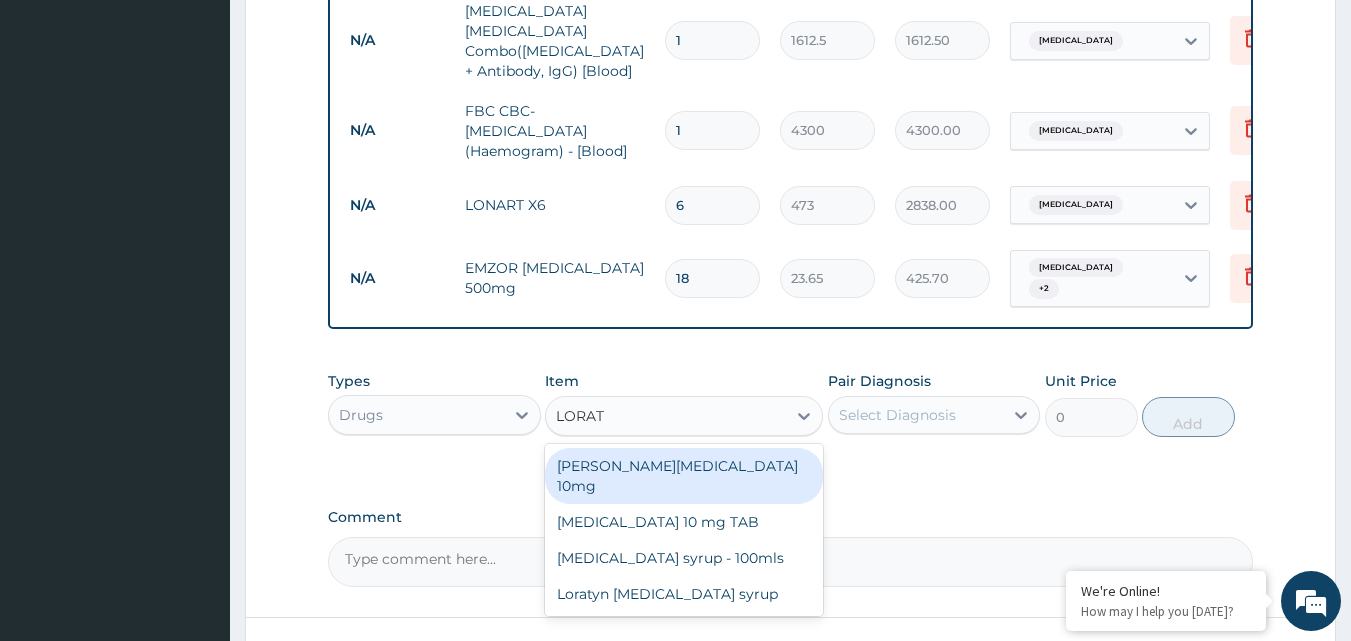 click on "Loratyn Loratadine 10mg" at bounding box center [684, 476] 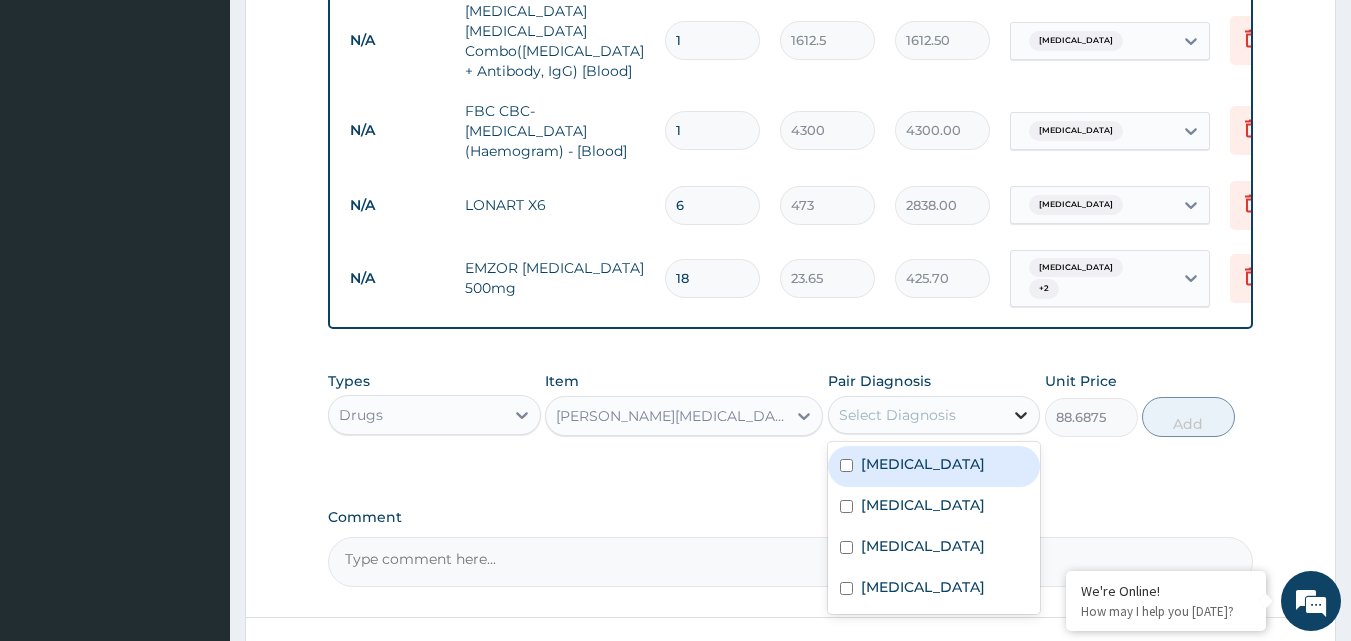 click 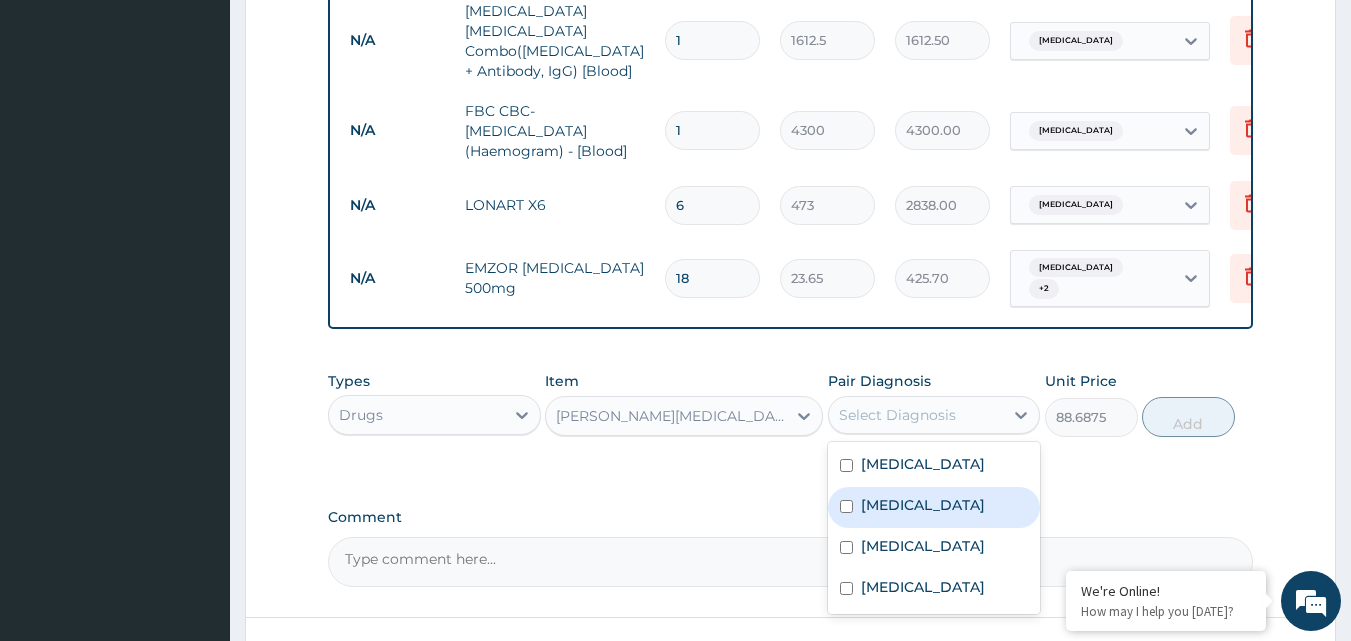 click on "Upper respiratory infection" at bounding box center (923, 505) 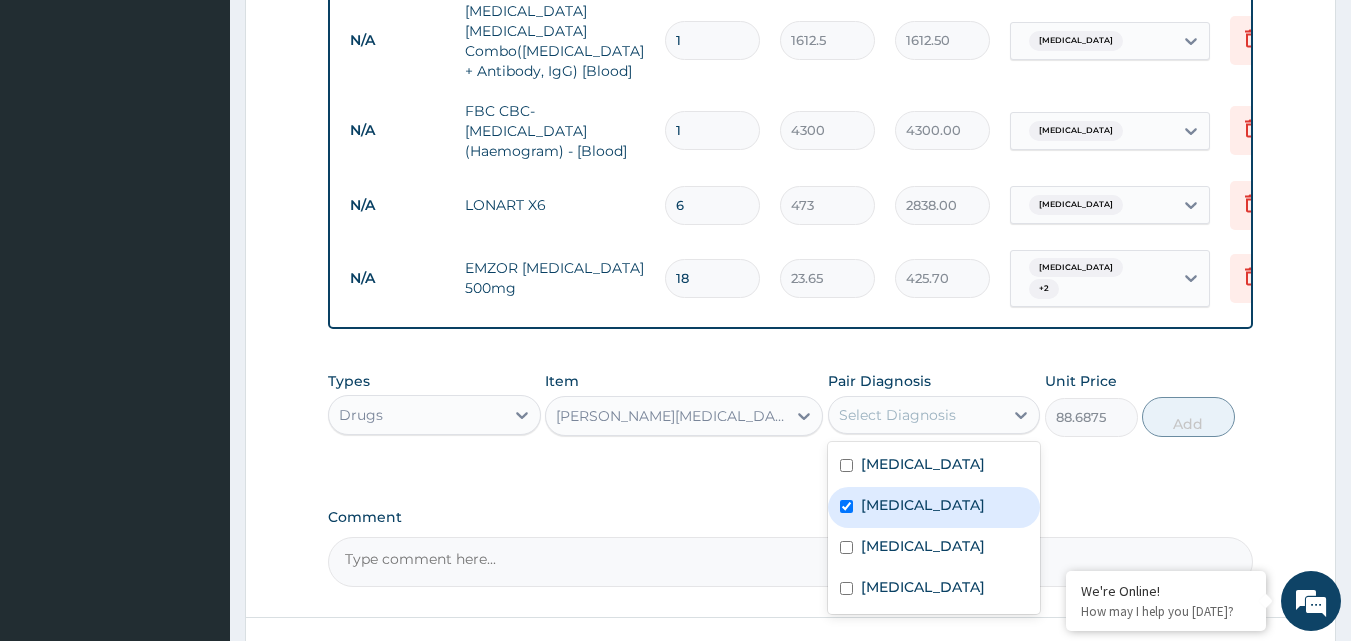 checkbox on "true" 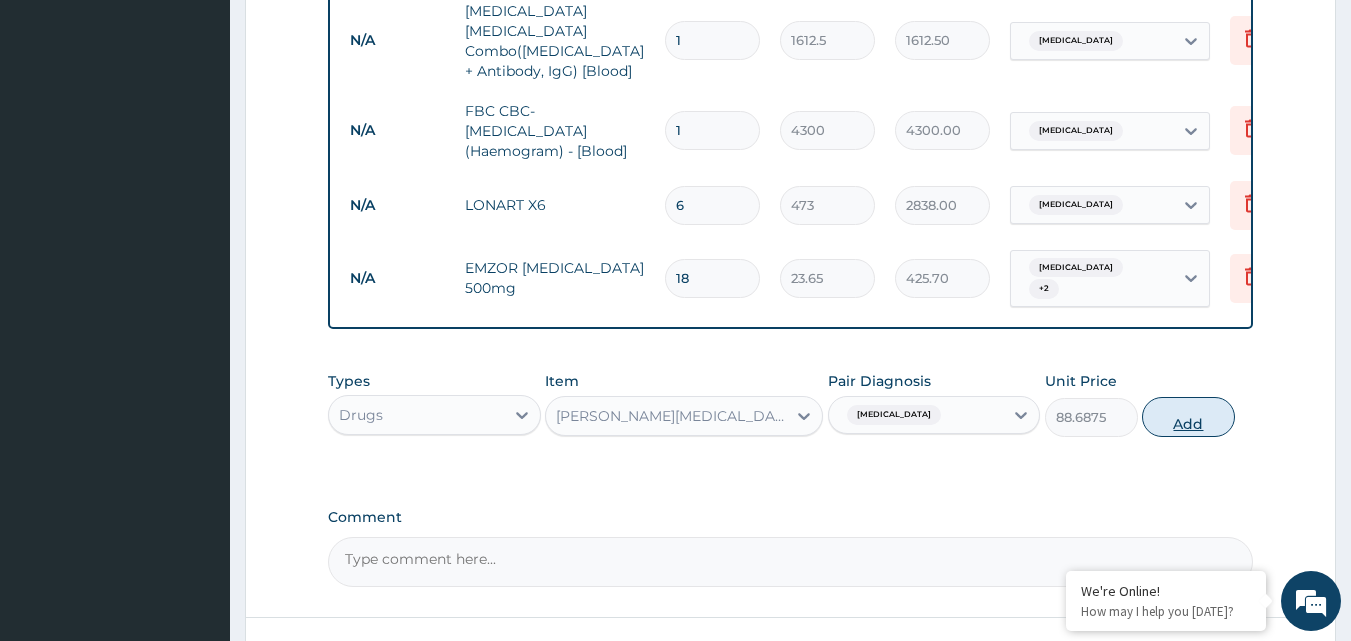 click on "Add" at bounding box center (1188, 417) 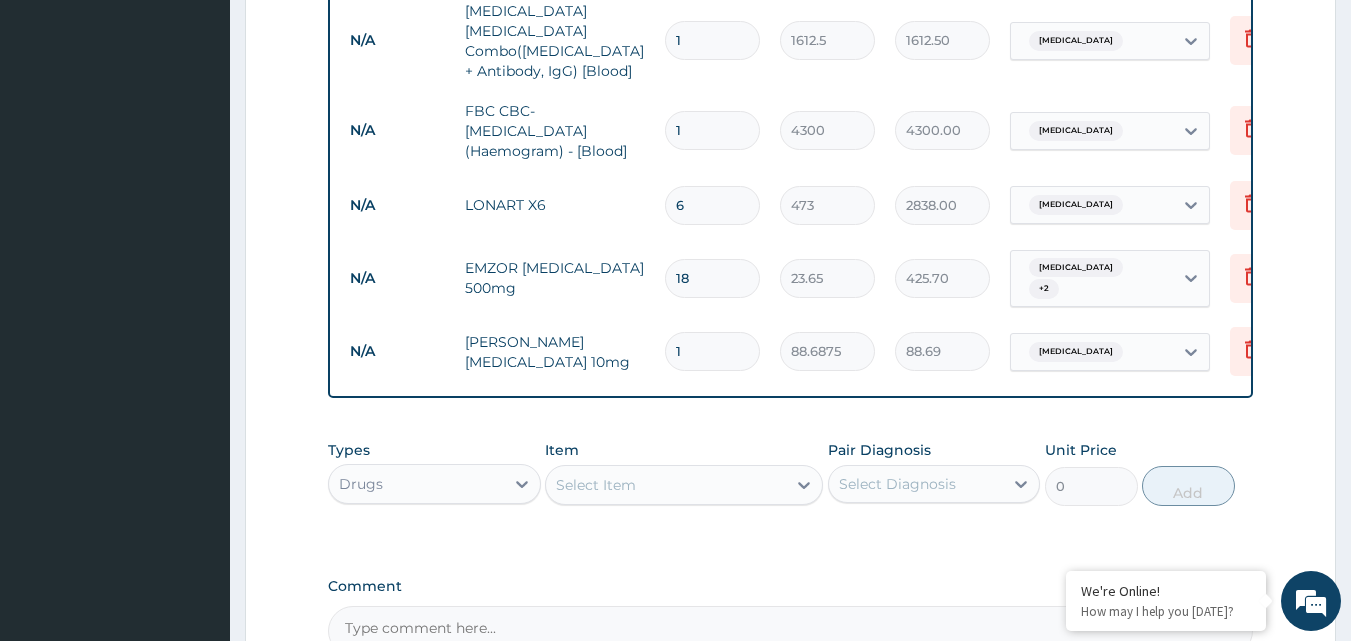 type 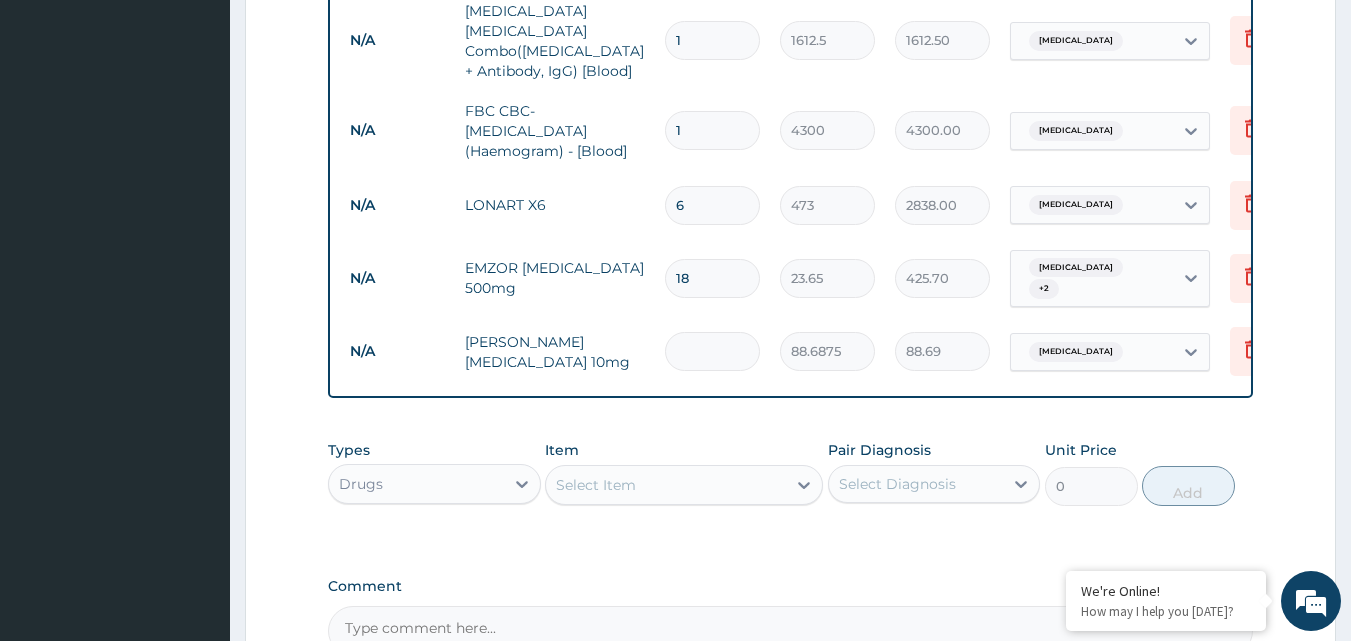 type on "0.00" 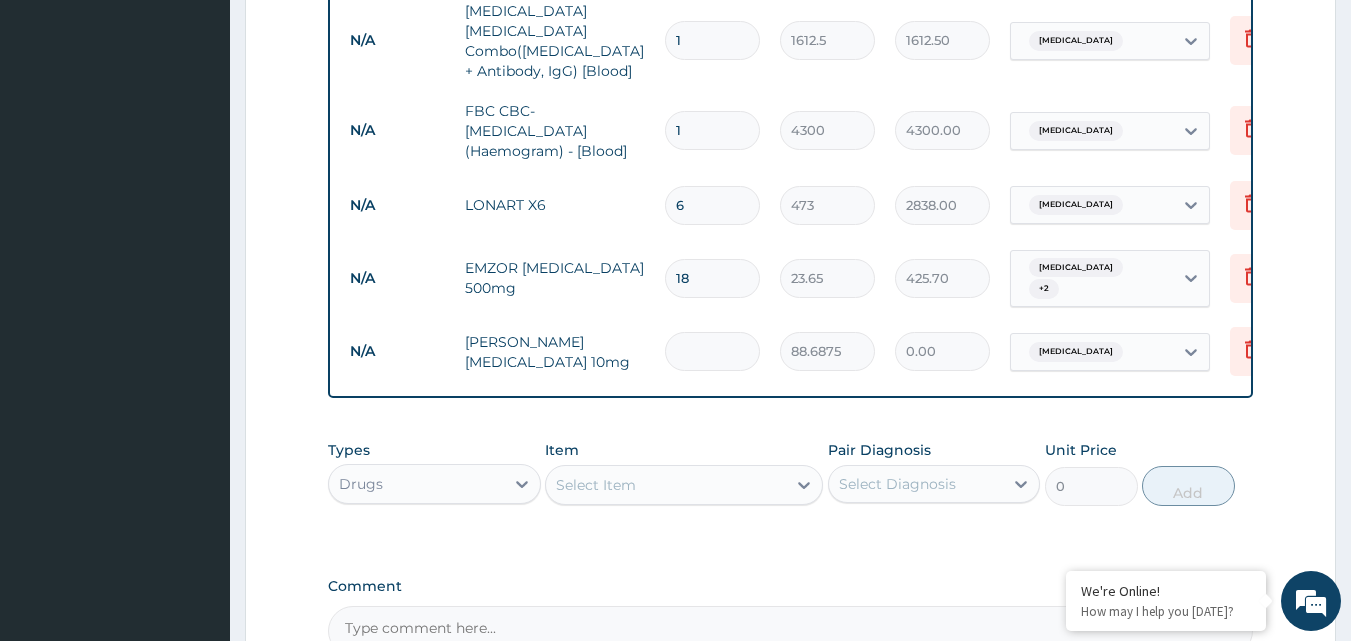 type on "5" 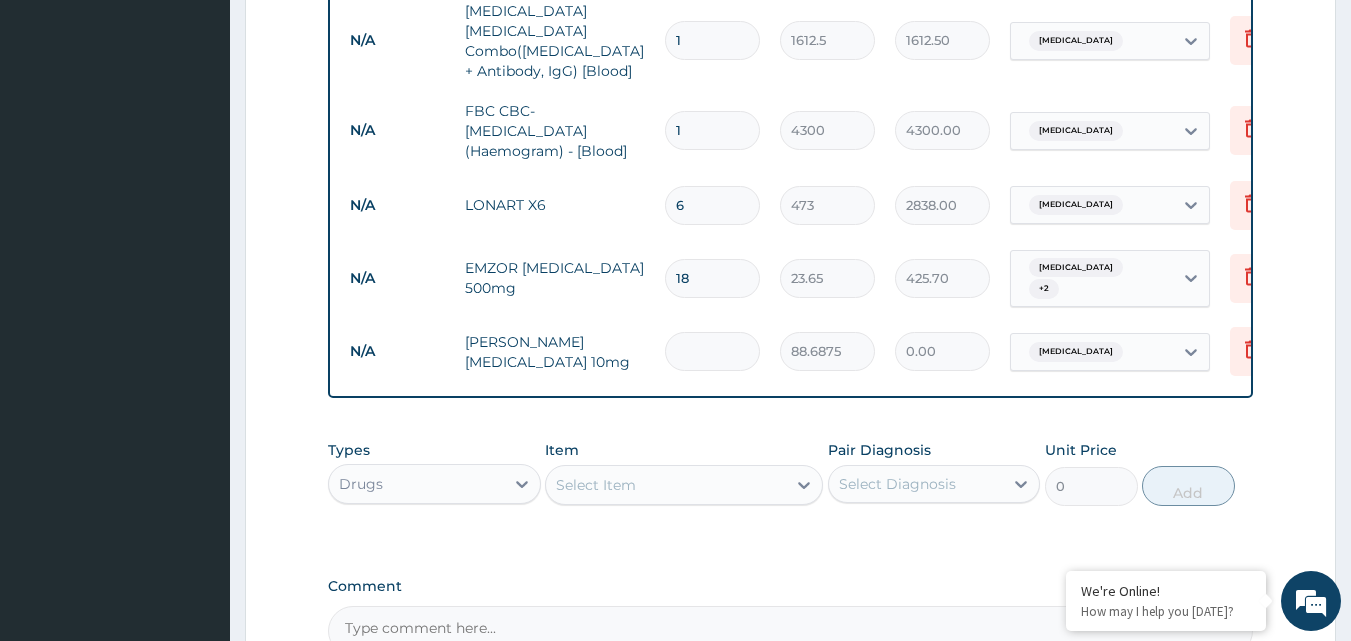 type on "443.44" 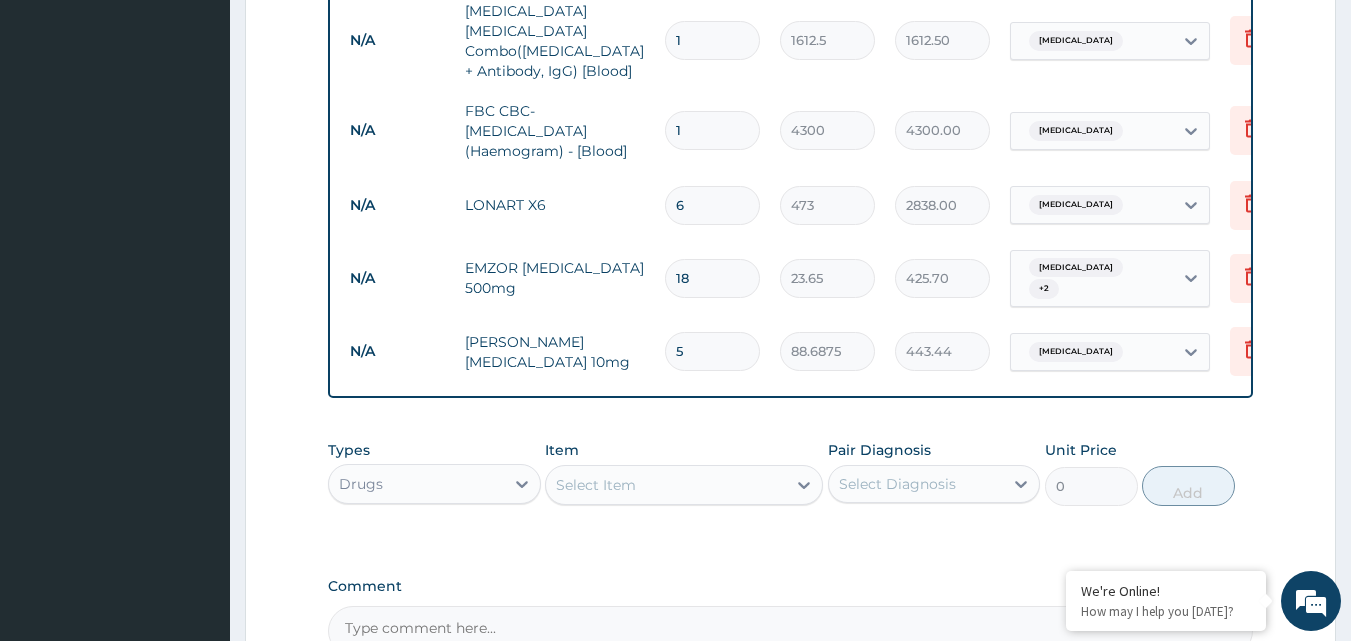 type on "5" 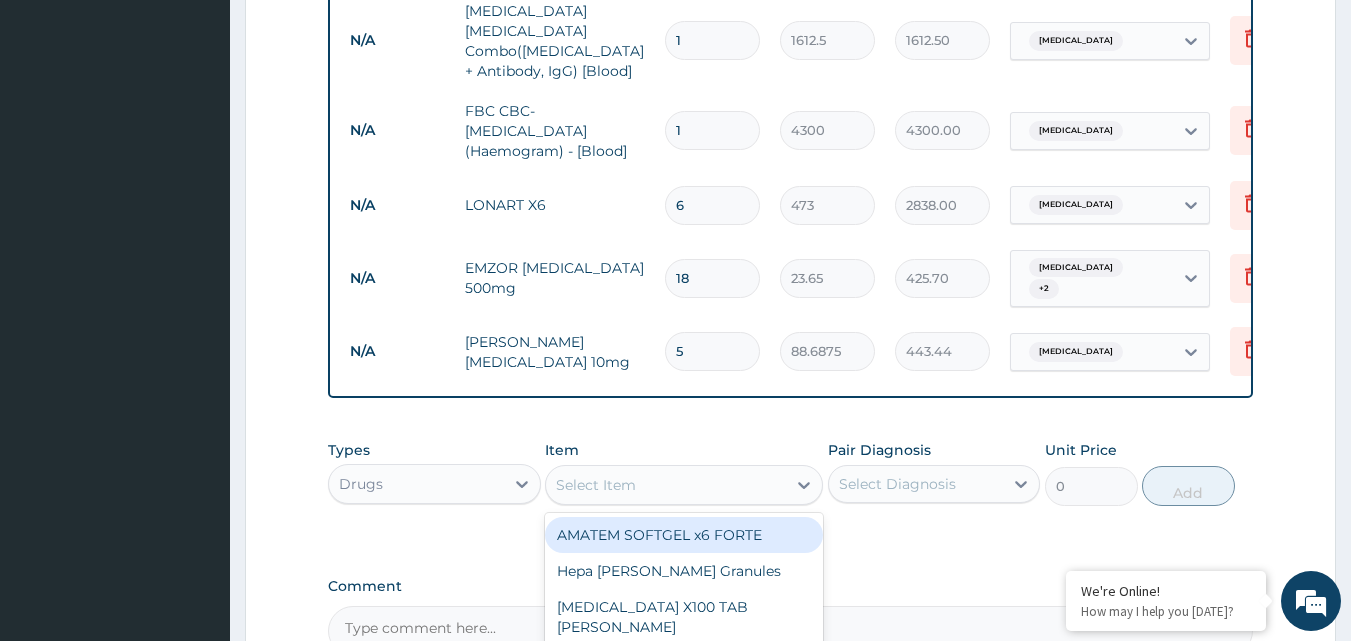 click on "Select Item" at bounding box center [666, 485] 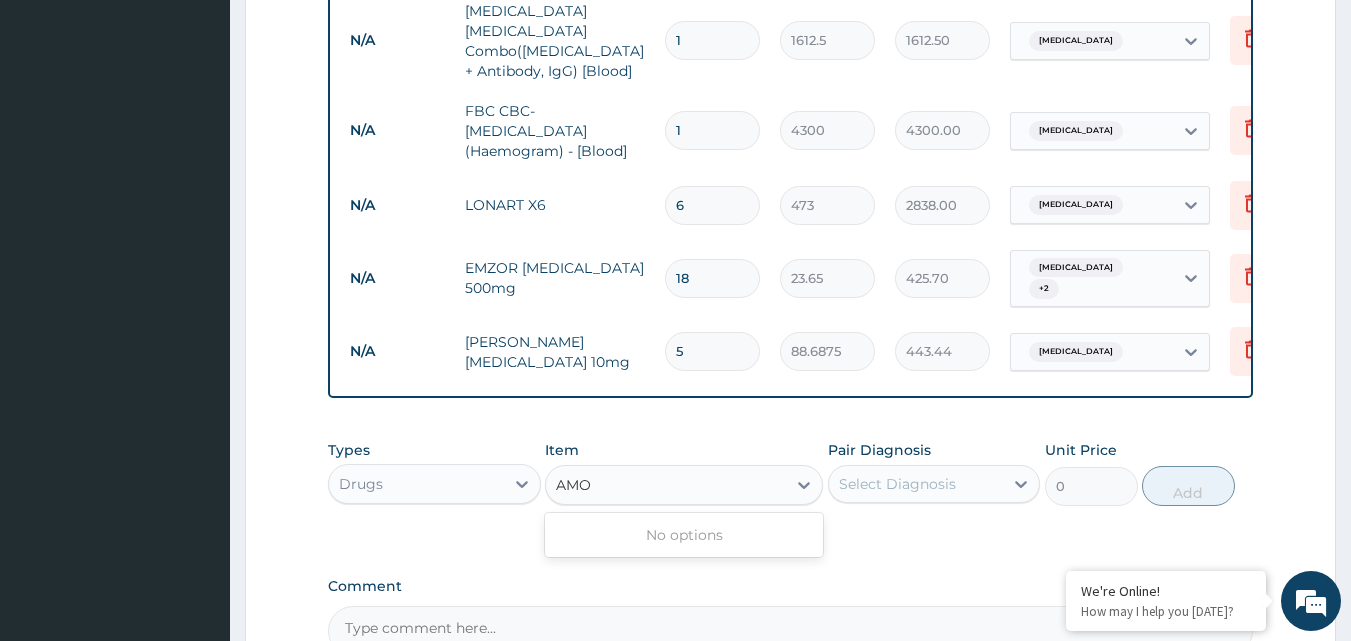 type on "AMOX" 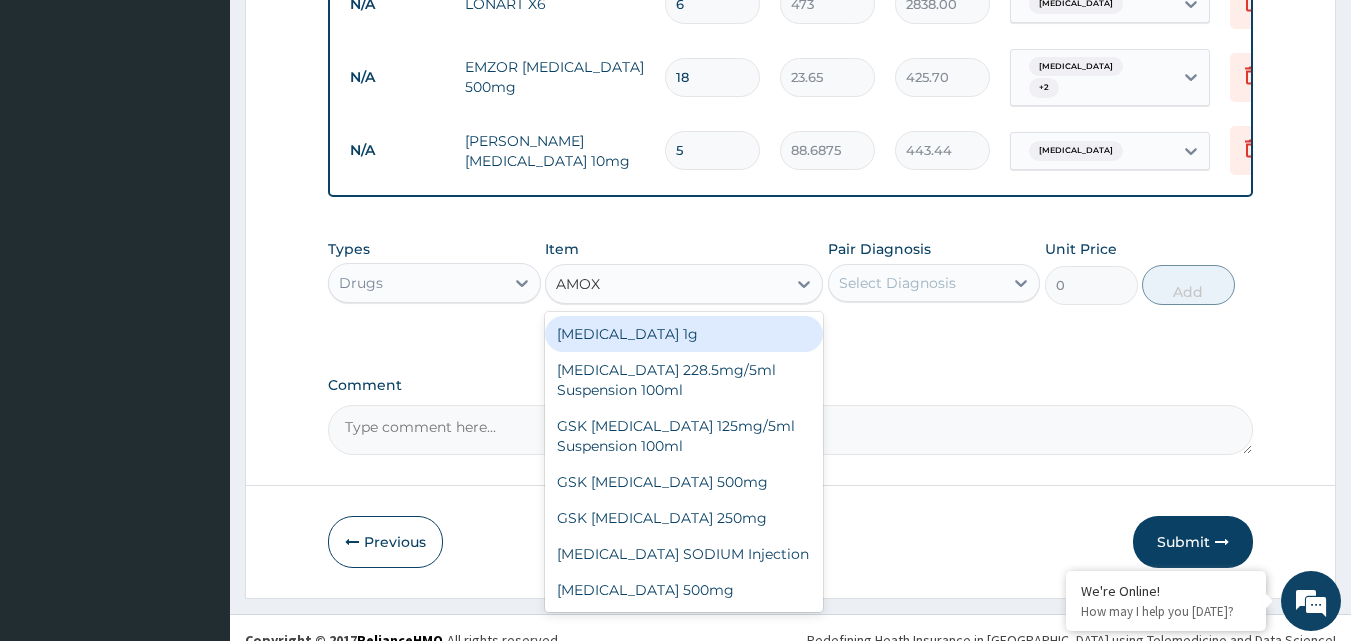 scroll, scrollTop: 1099, scrollLeft: 0, axis: vertical 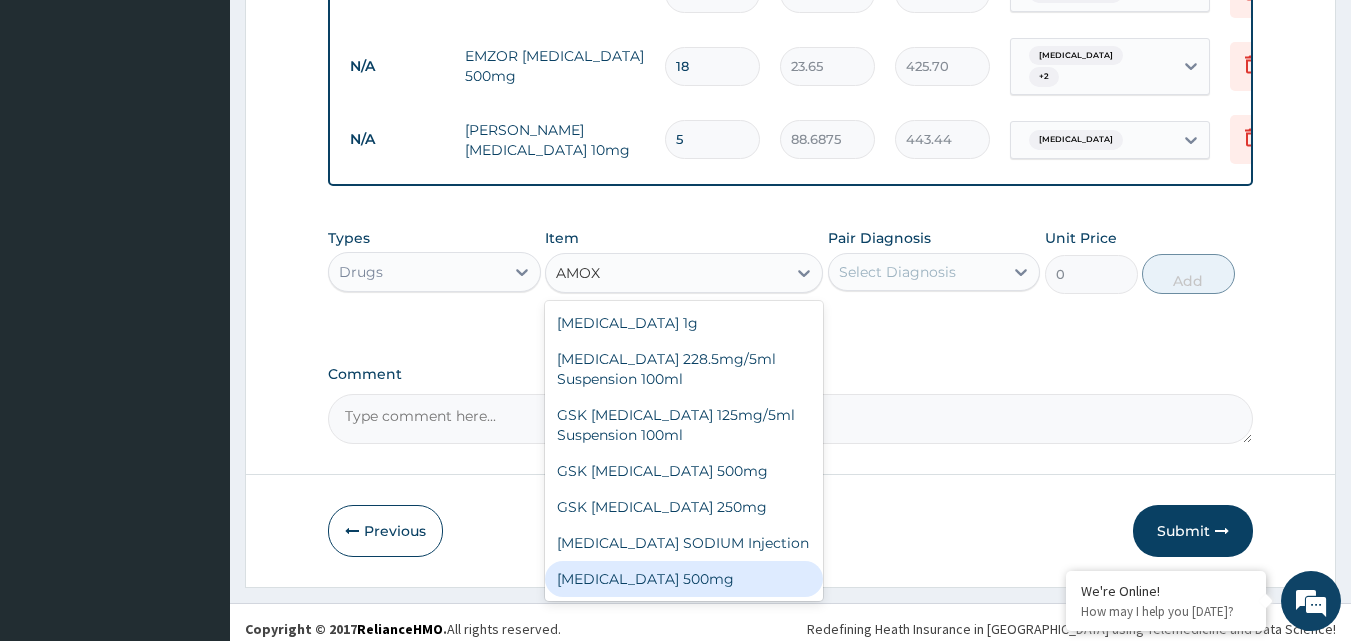 drag, startPoint x: 662, startPoint y: 567, endPoint x: 792, endPoint y: 432, distance: 187.41664 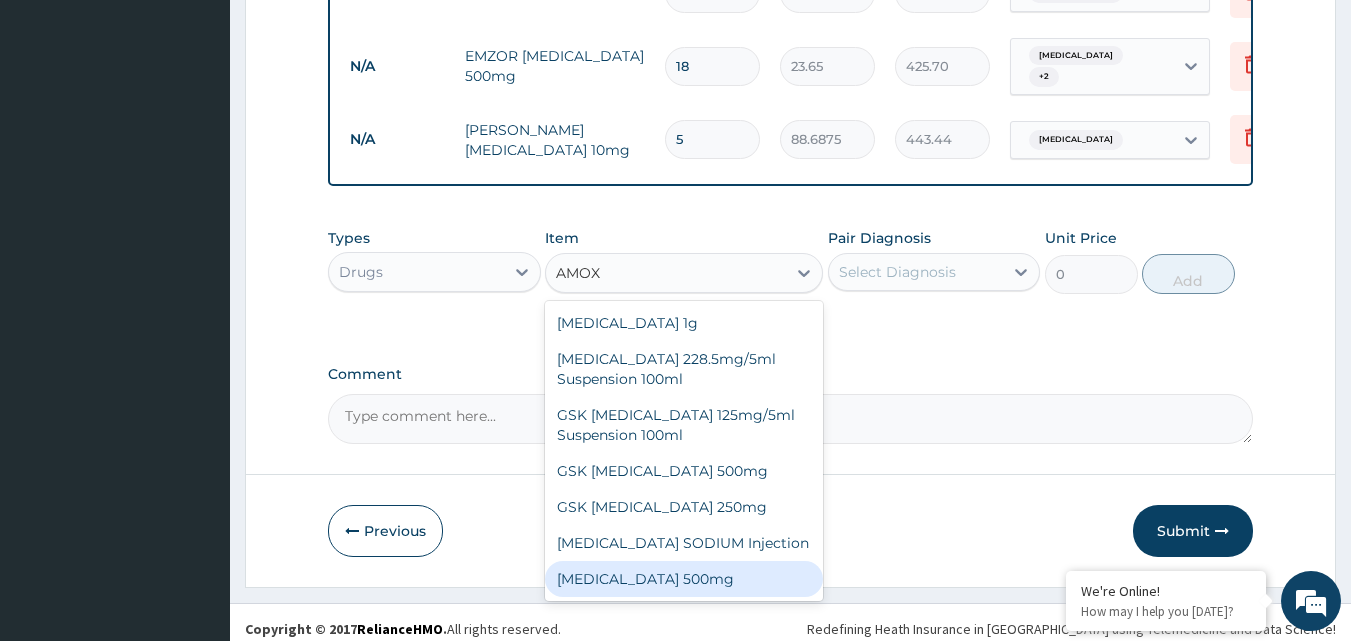 click on "AMOXICILLIN 500mg" at bounding box center (684, 579) 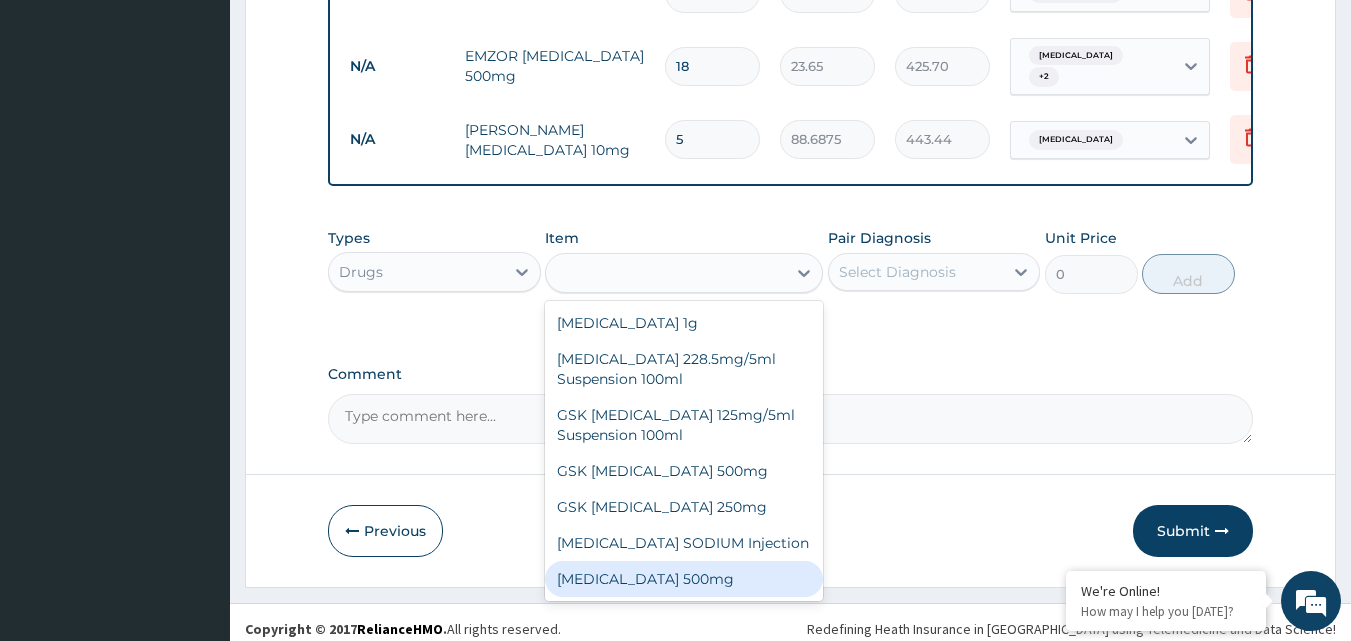 type on "70.95" 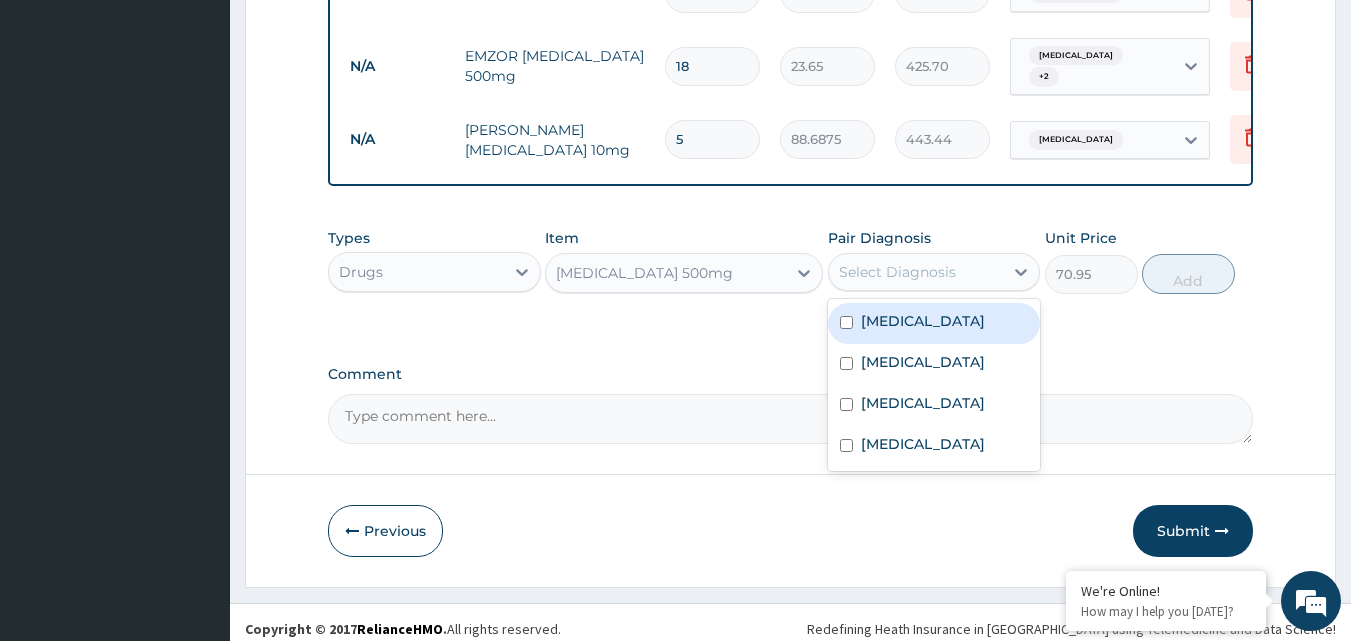 click on "Select Diagnosis" at bounding box center (897, 272) 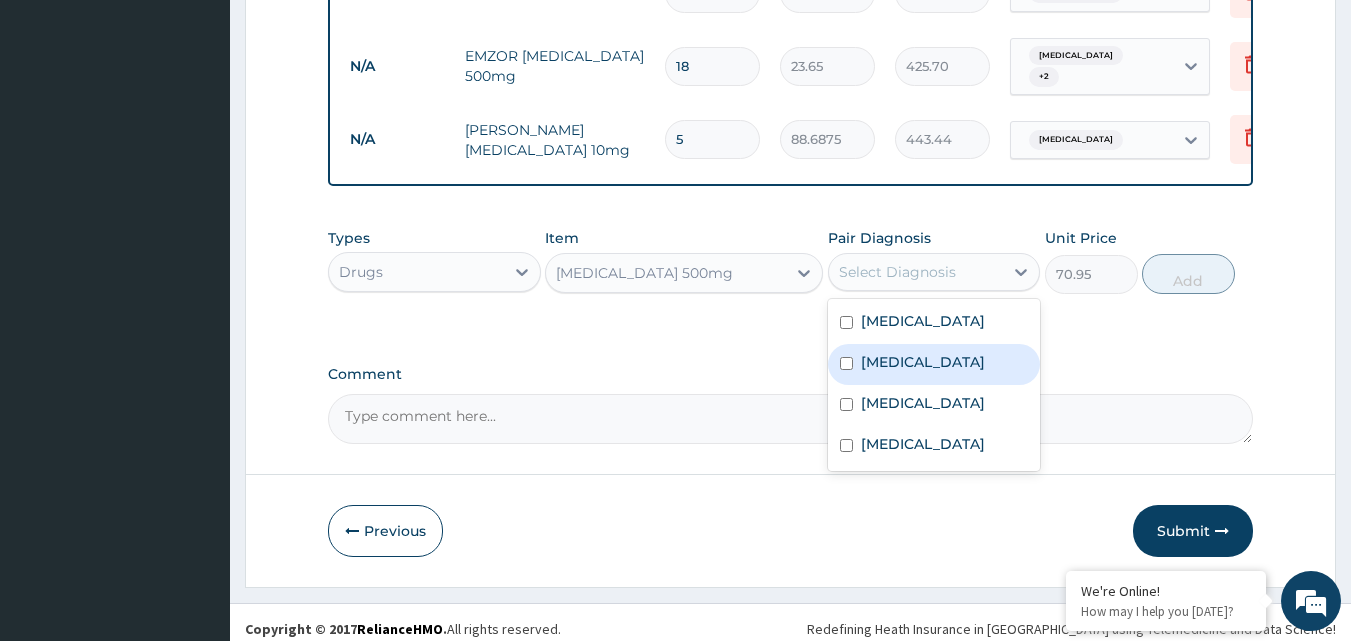 click on "Upper respiratory infection" at bounding box center (923, 362) 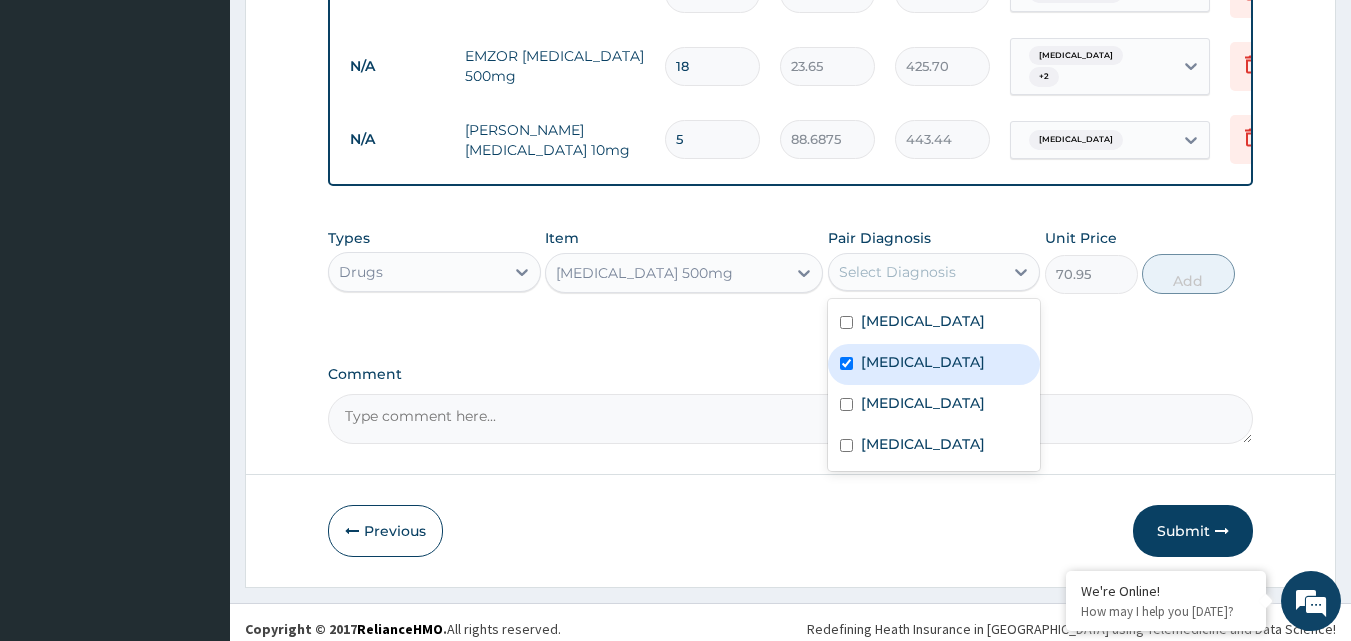 checkbox on "true" 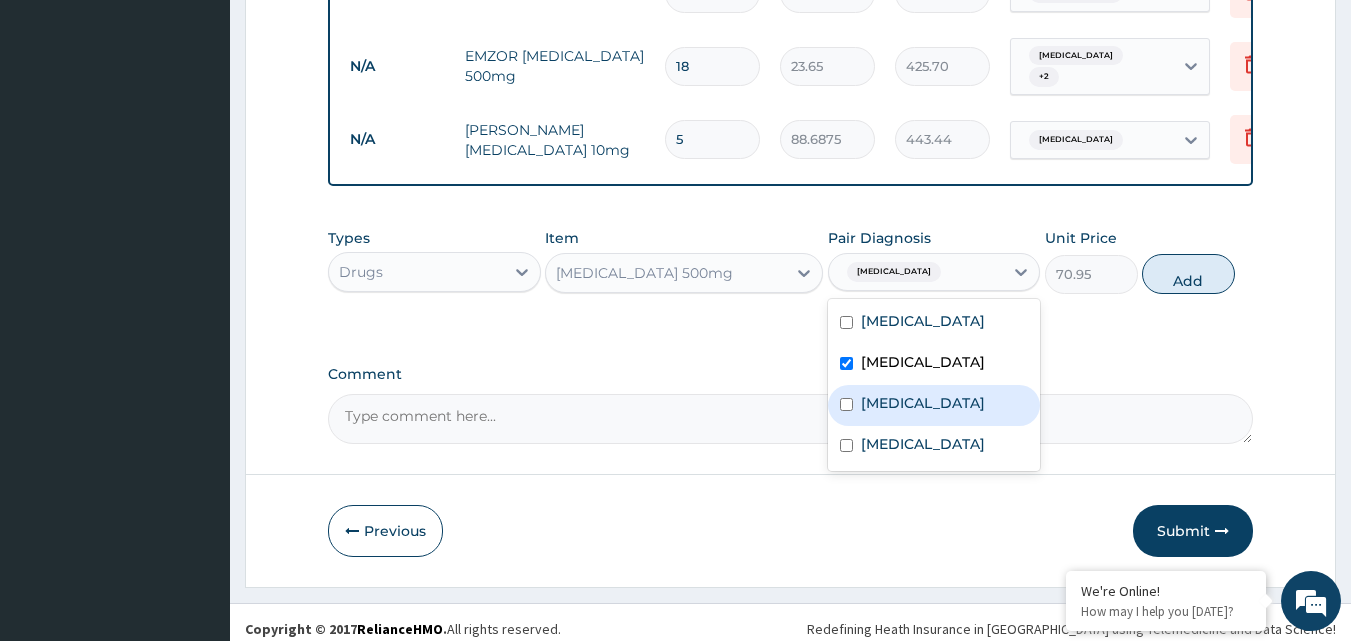 drag, startPoint x: 958, startPoint y: 406, endPoint x: 958, endPoint y: 418, distance: 12 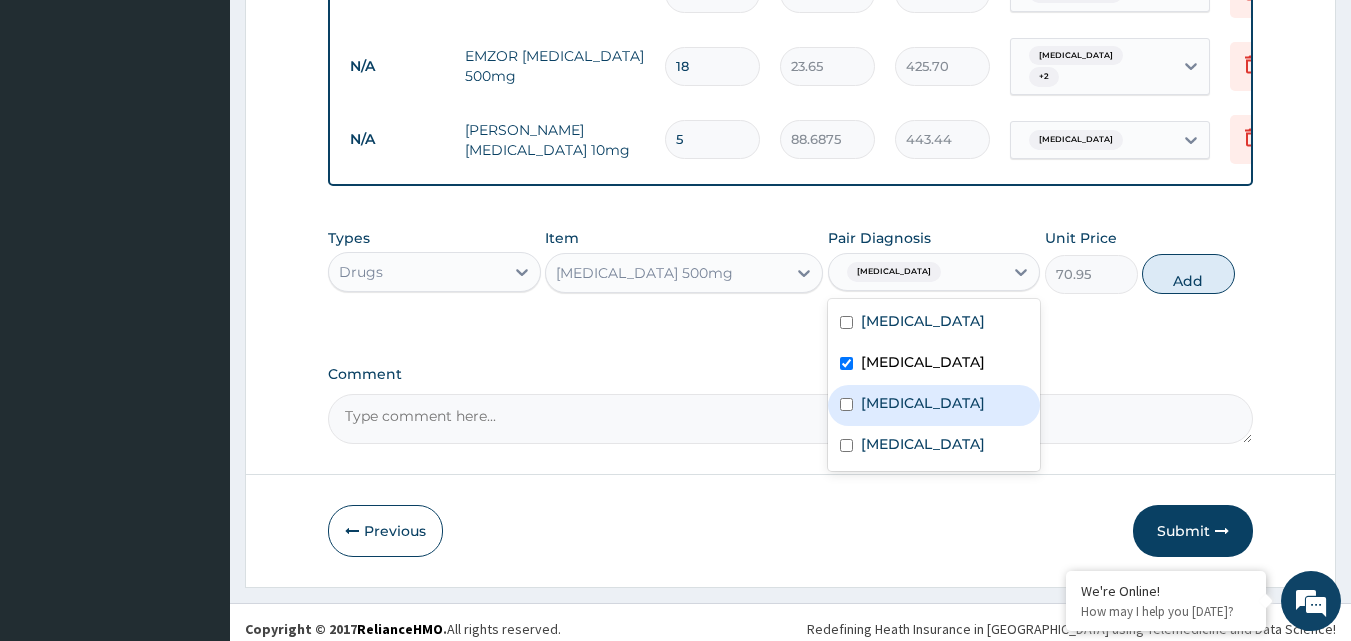 click on "Typhoid fever" at bounding box center [934, 405] 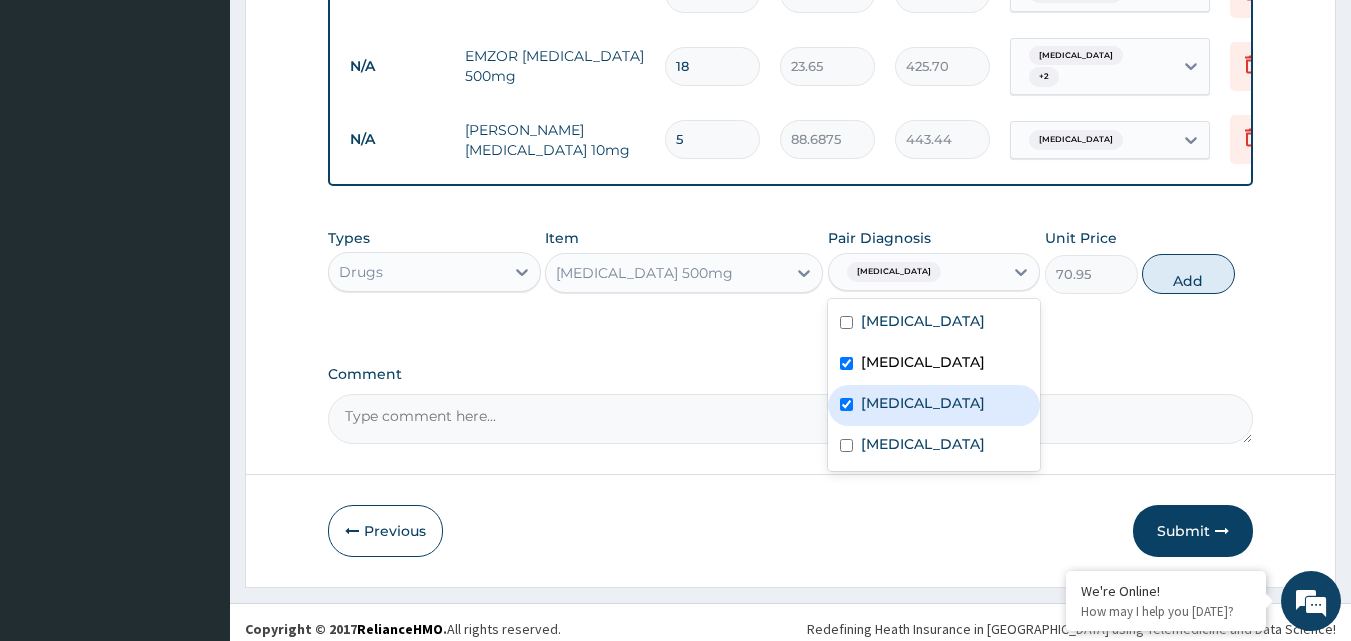 checkbox on "true" 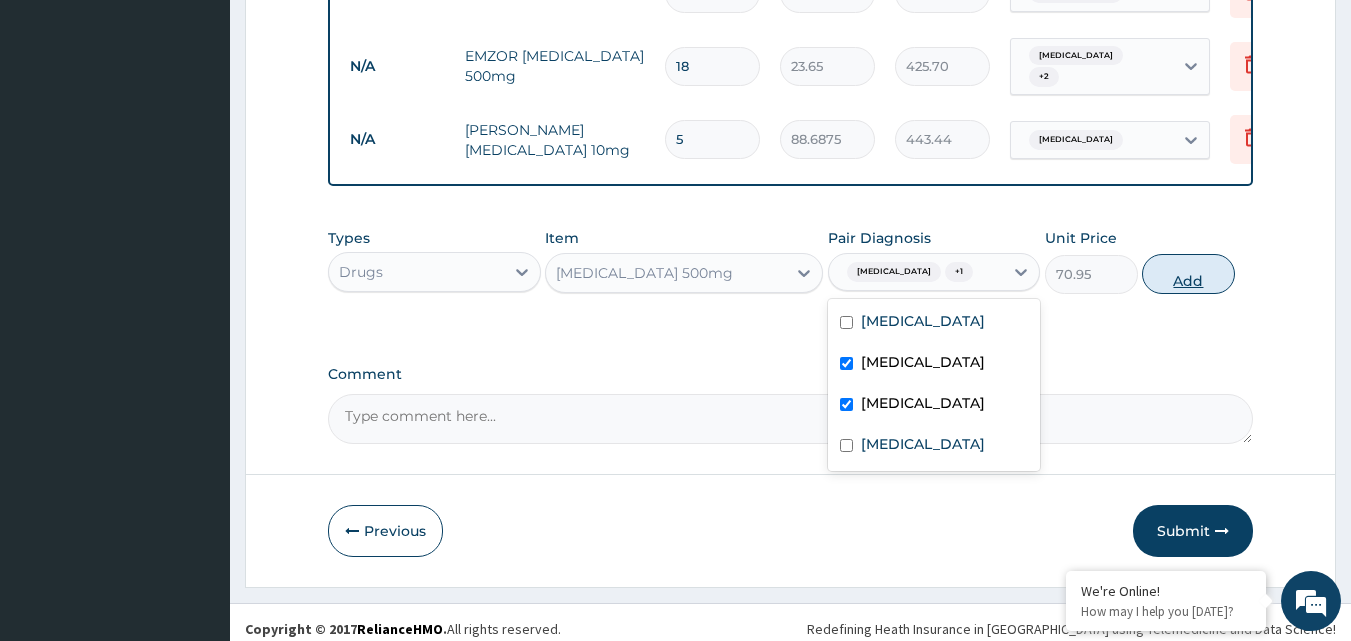click on "Add" at bounding box center [1188, 274] 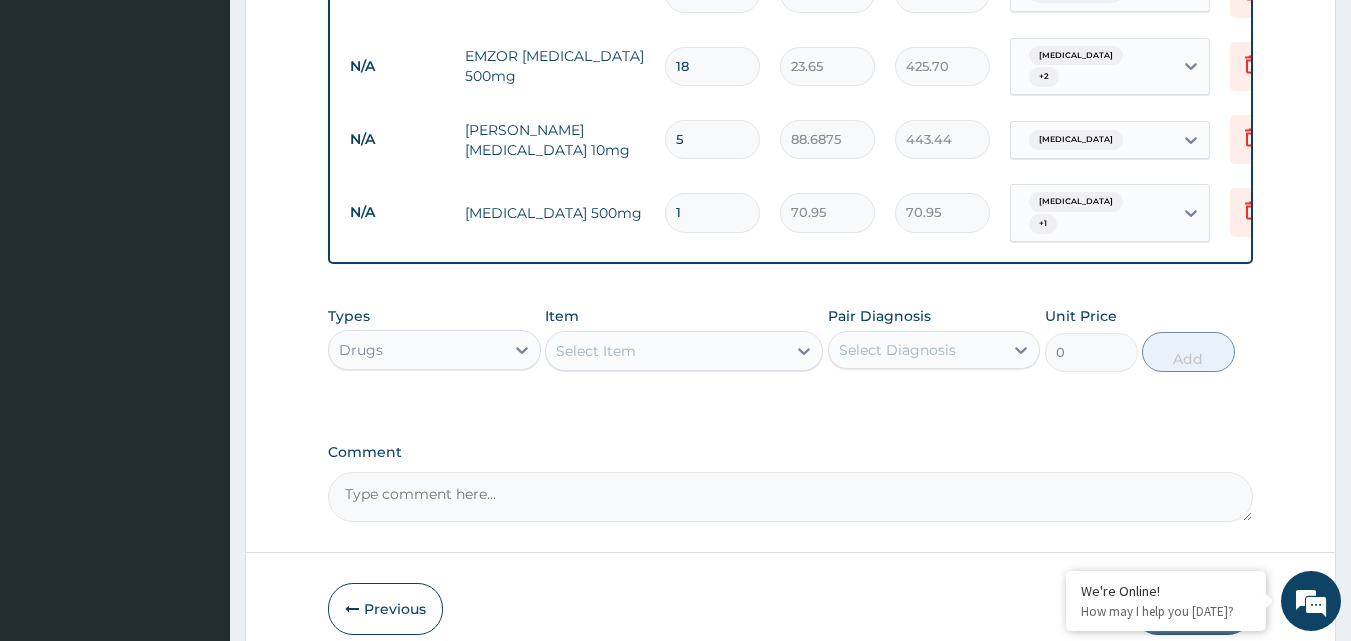 type on "15" 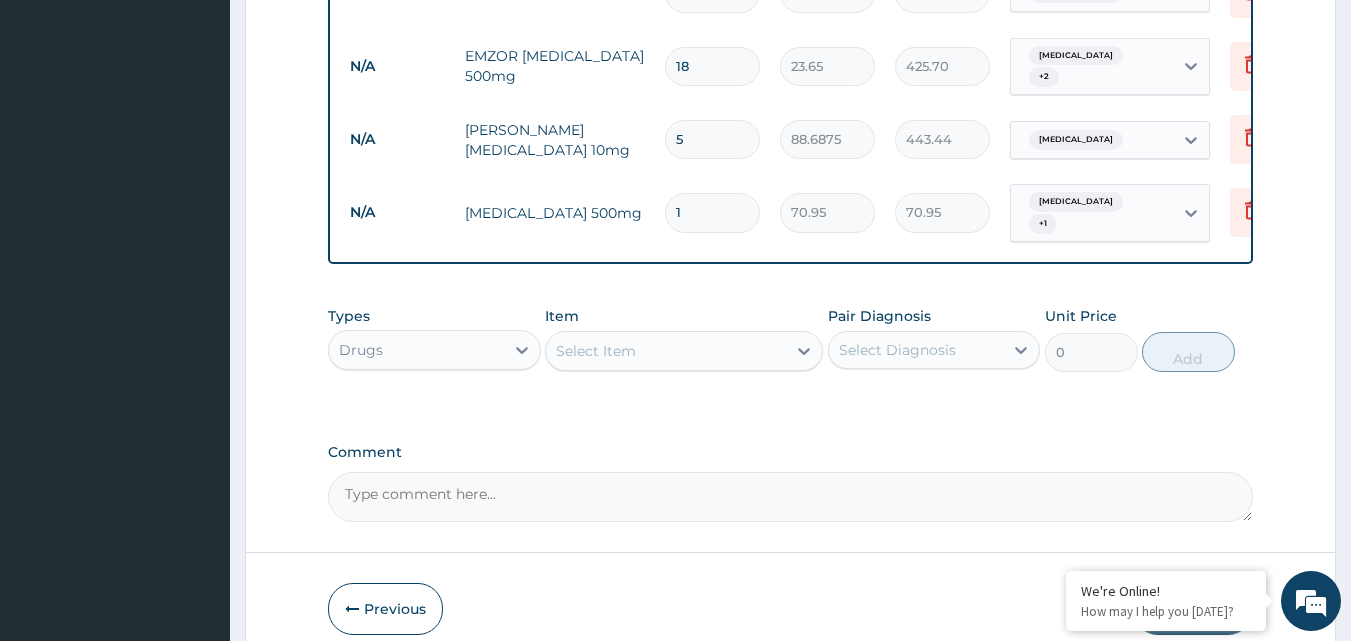 type on "1064.25" 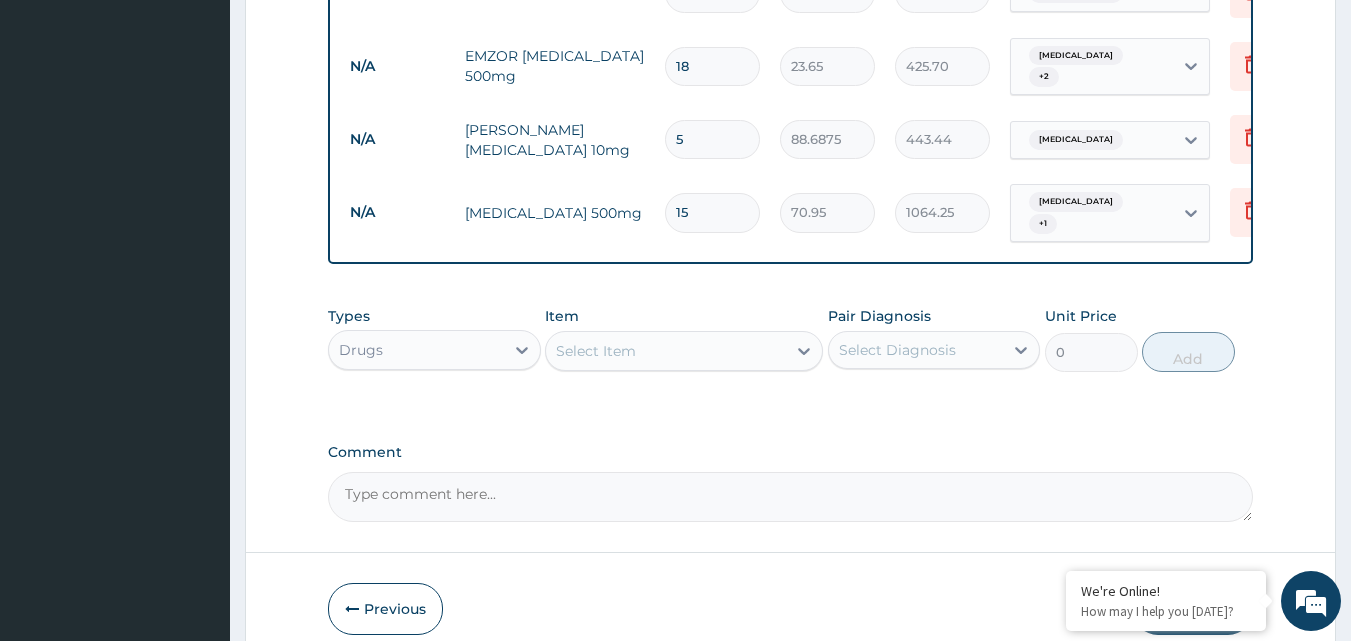 type on "15" 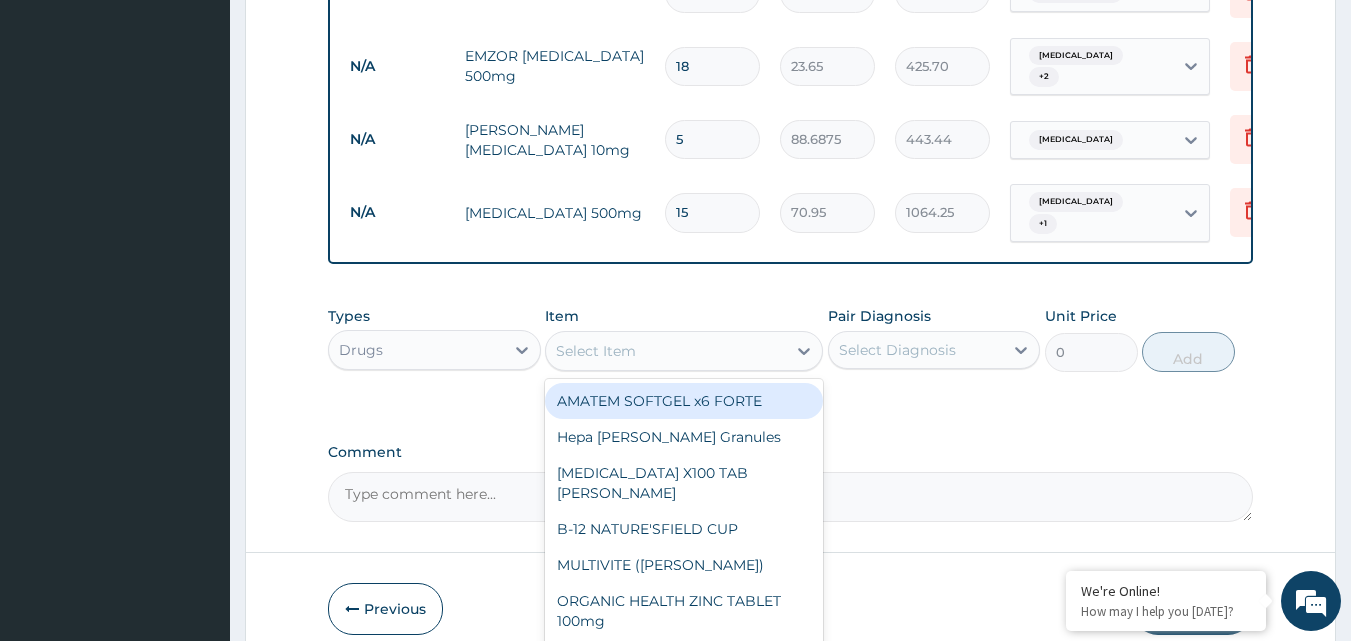 click on "Select Item" at bounding box center (666, 351) 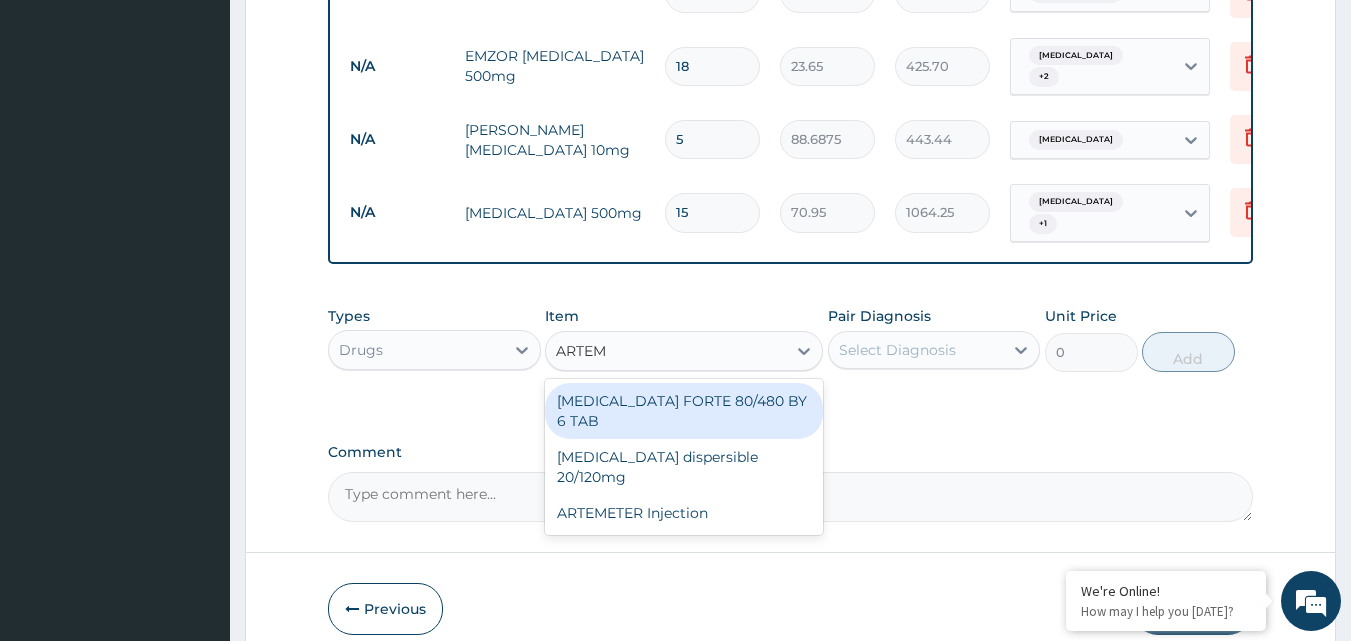 type on "ARTEME" 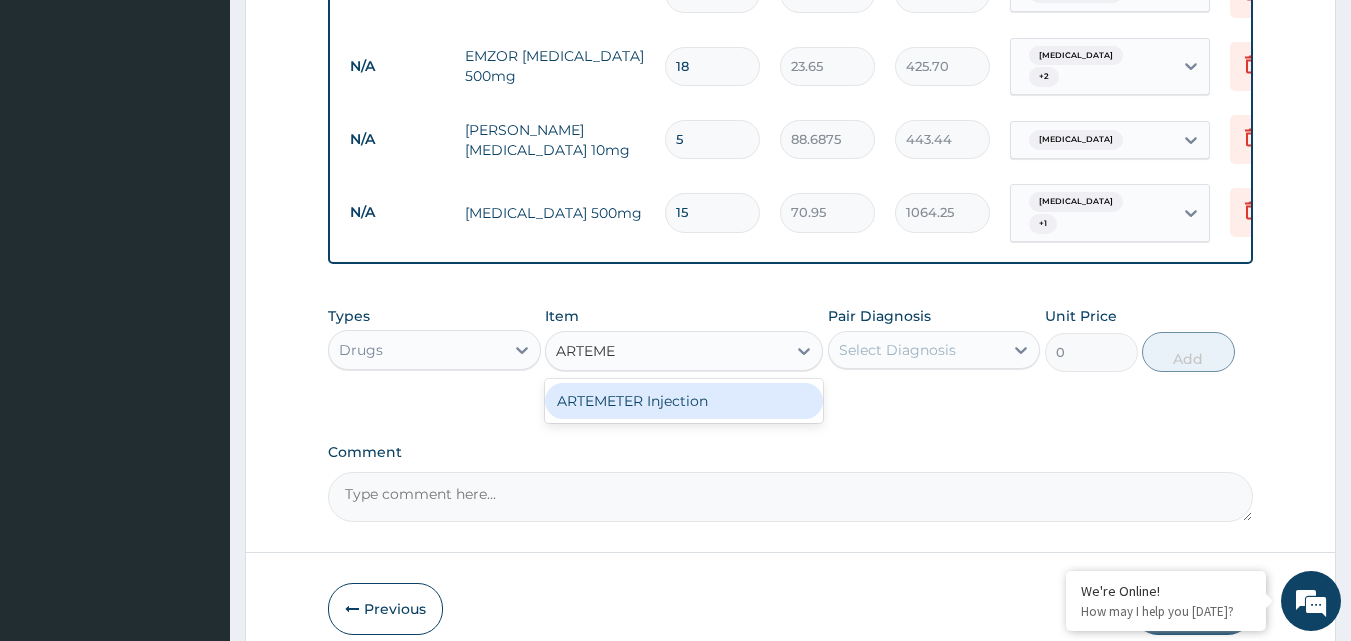 click on "ARTEMETER Injection" at bounding box center [684, 401] 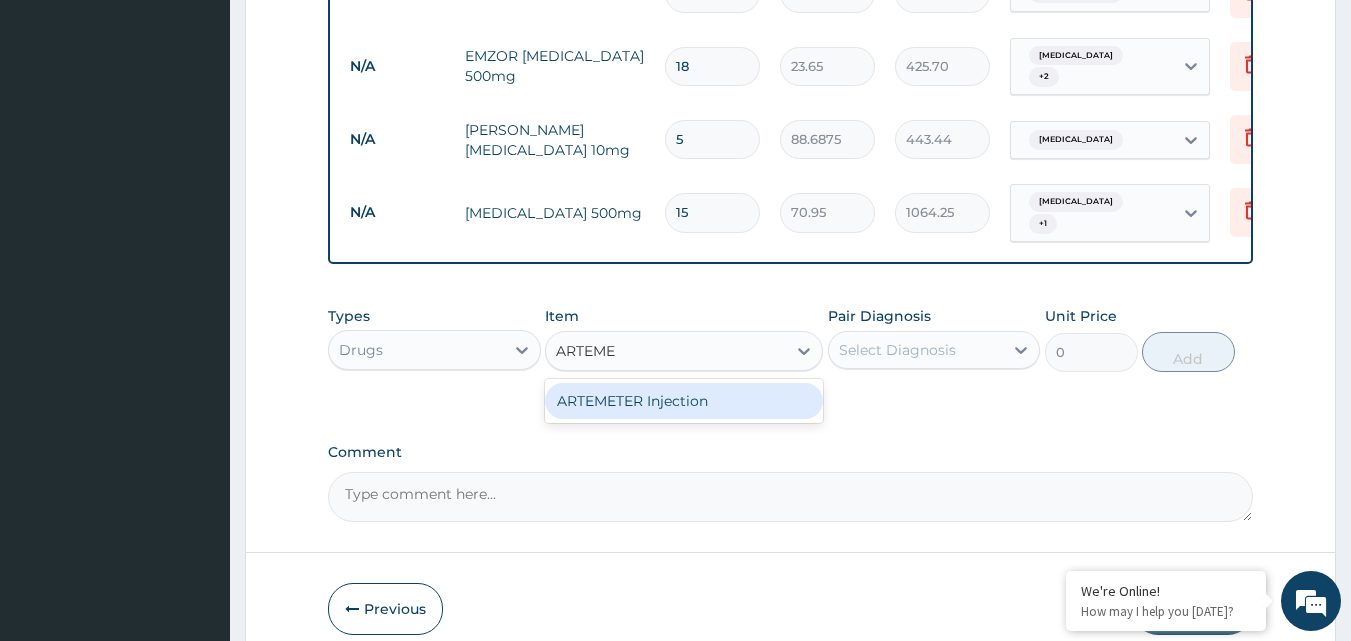 type 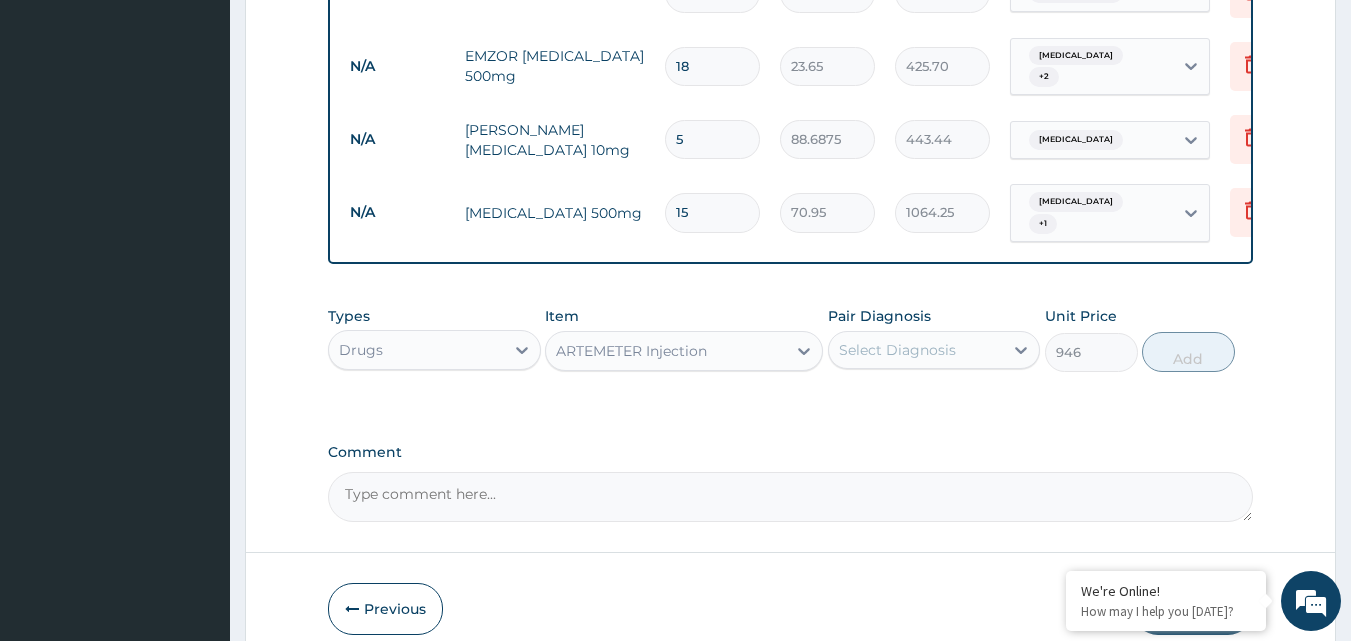 click on "Select Diagnosis" at bounding box center [897, 350] 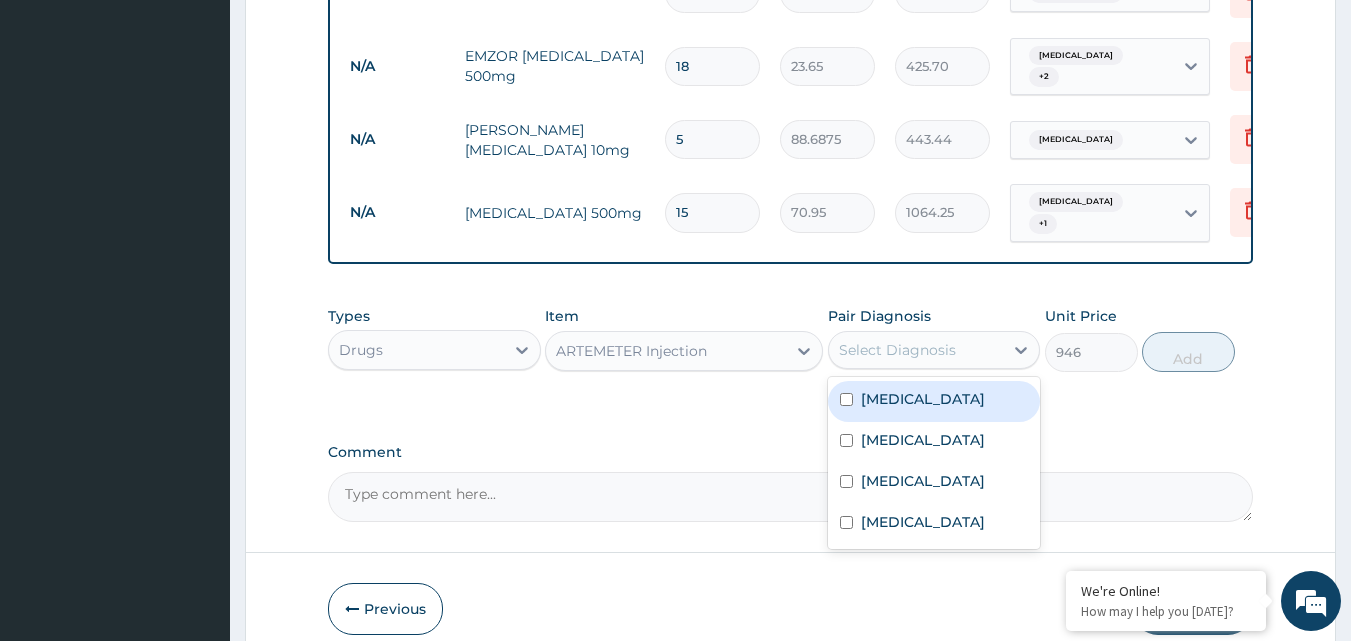click on "Malaria" at bounding box center [923, 399] 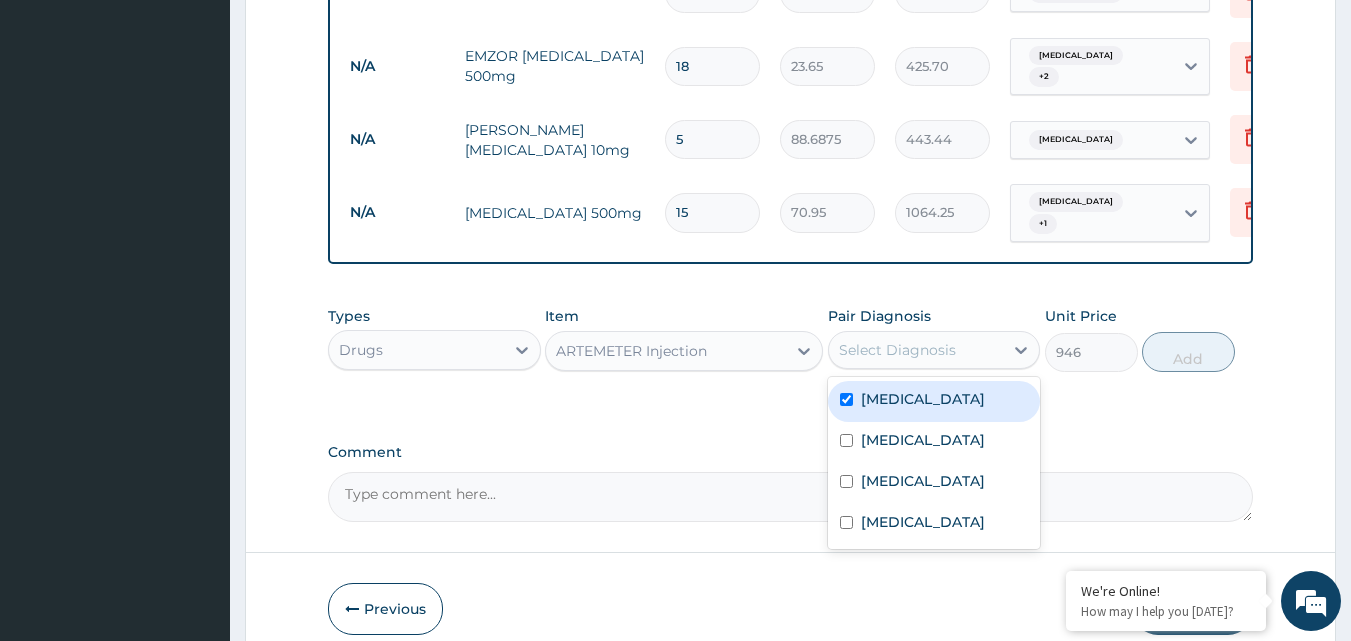 checkbox on "true" 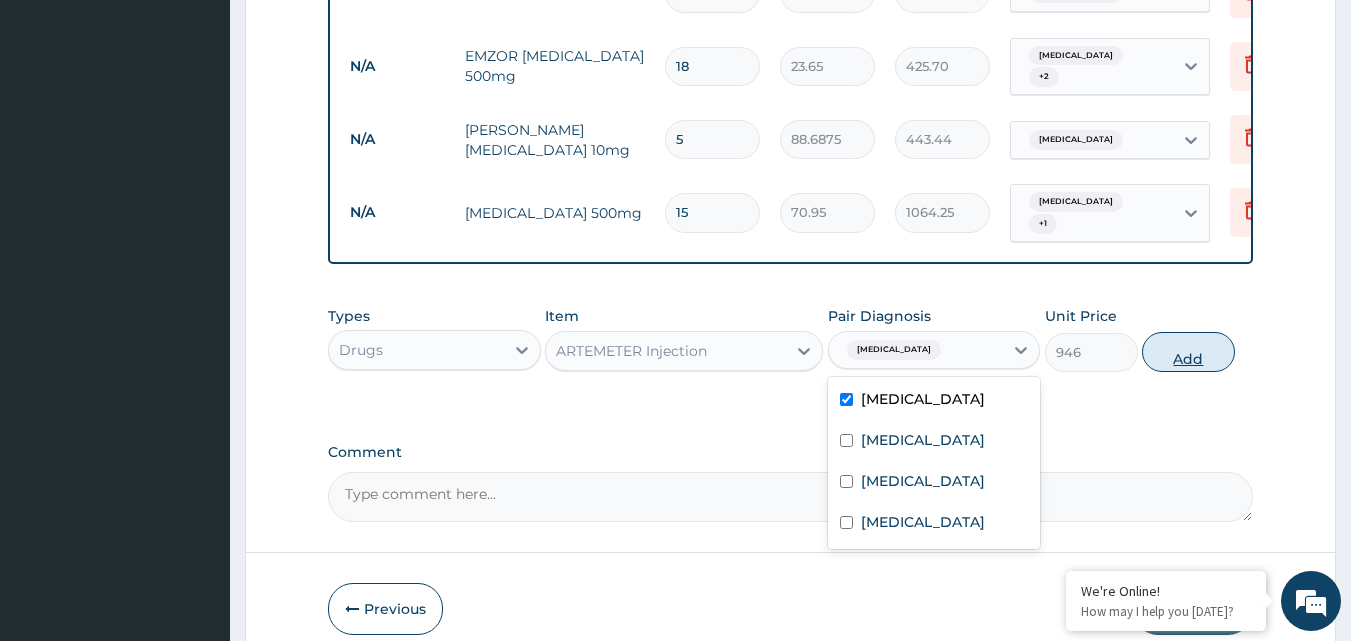 click on "Add" at bounding box center (1188, 352) 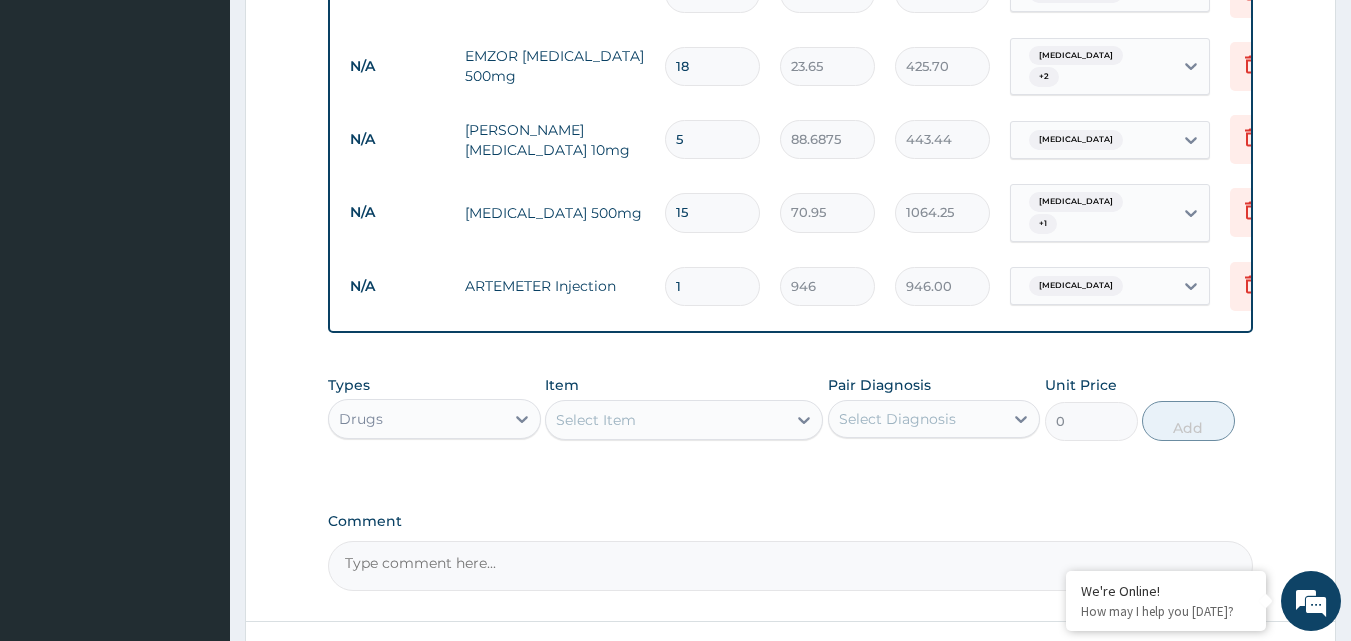 type 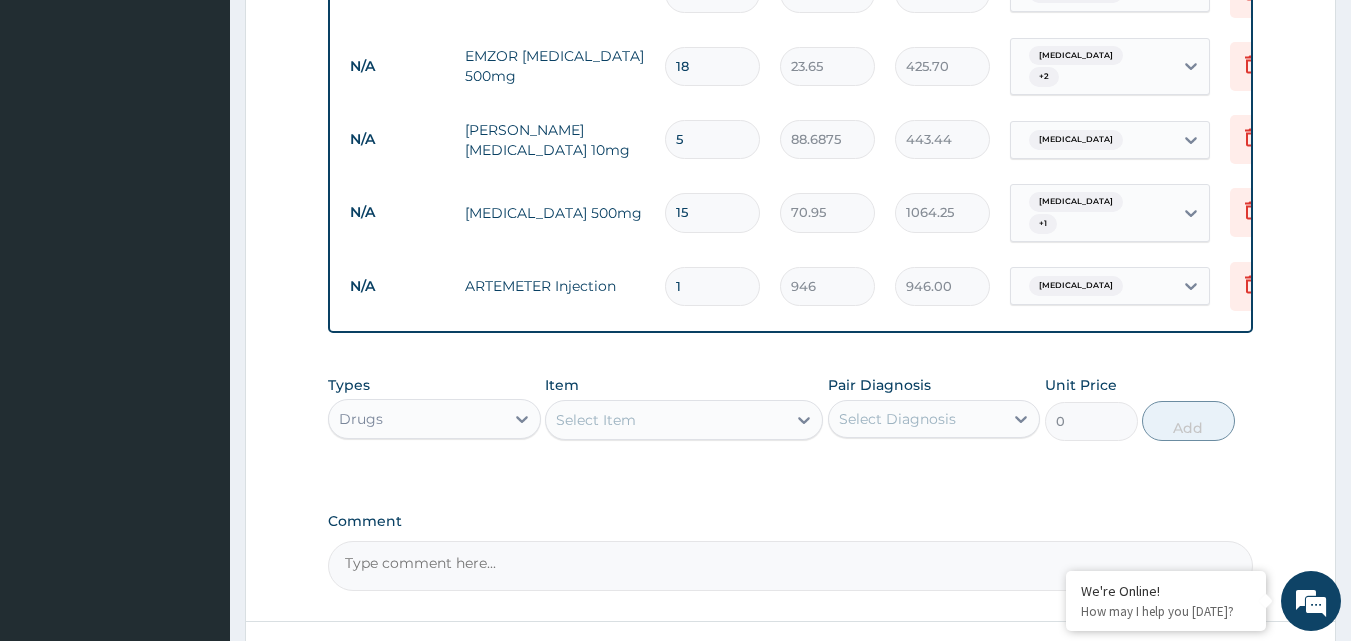 type on "0.00" 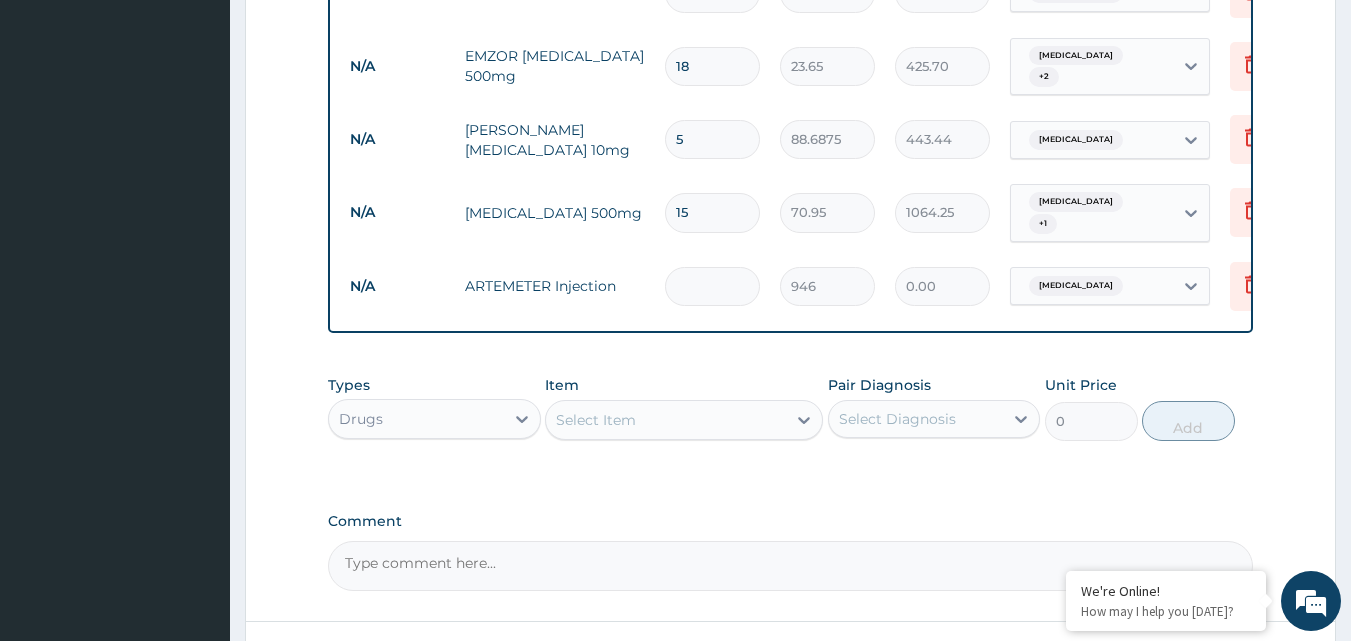 type on "6" 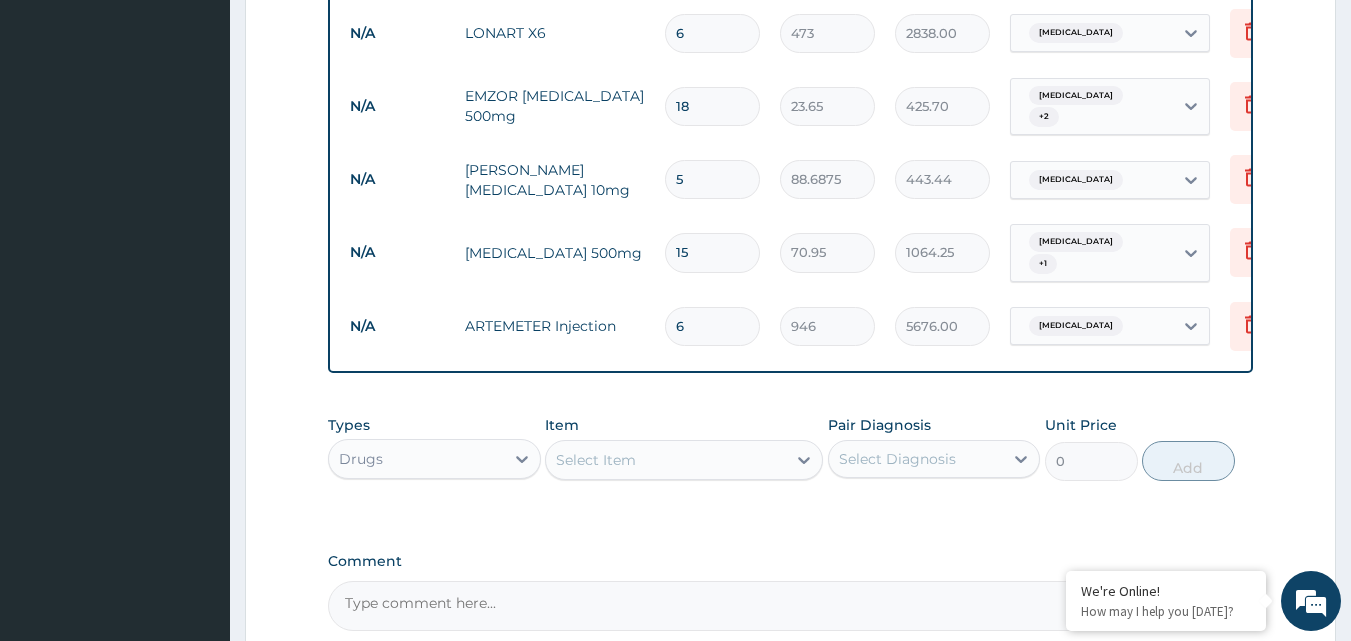scroll, scrollTop: 1245, scrollLeft: 0, axis: vertical 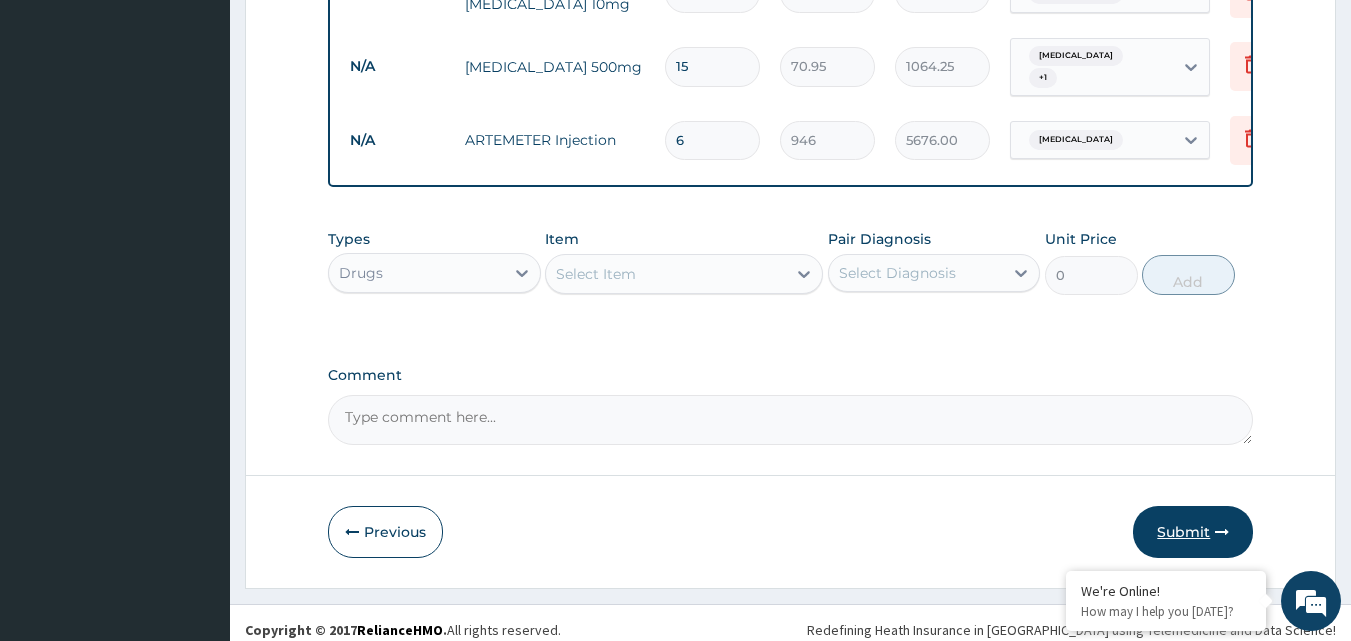 type on "6" 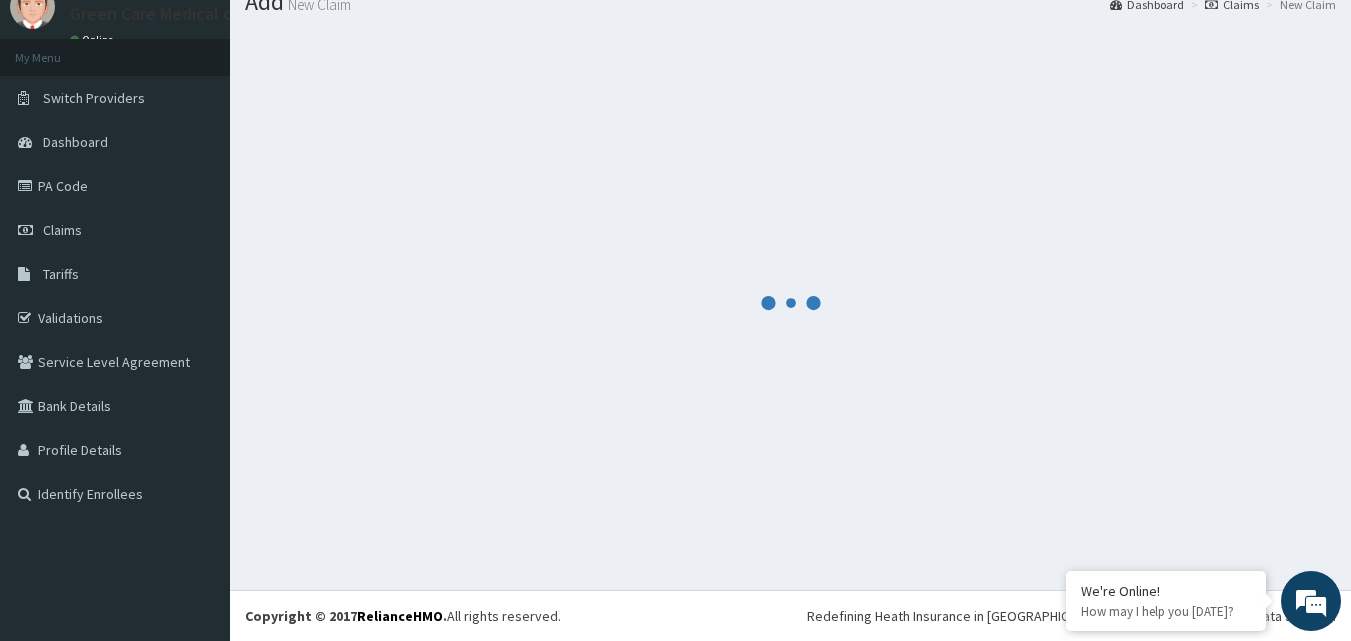 scroll, scrollTop: 76, scrollLeft: 0, axis: vertical 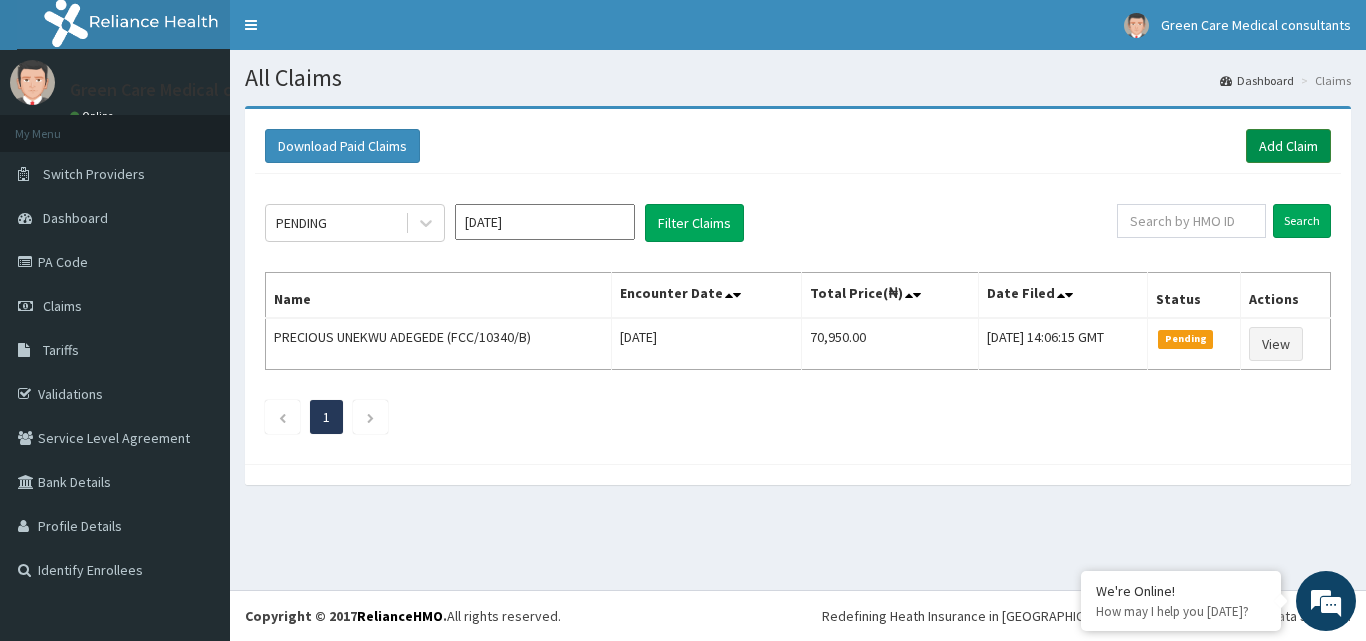 click on "Add Claim" at bounding box center (1288, 146) 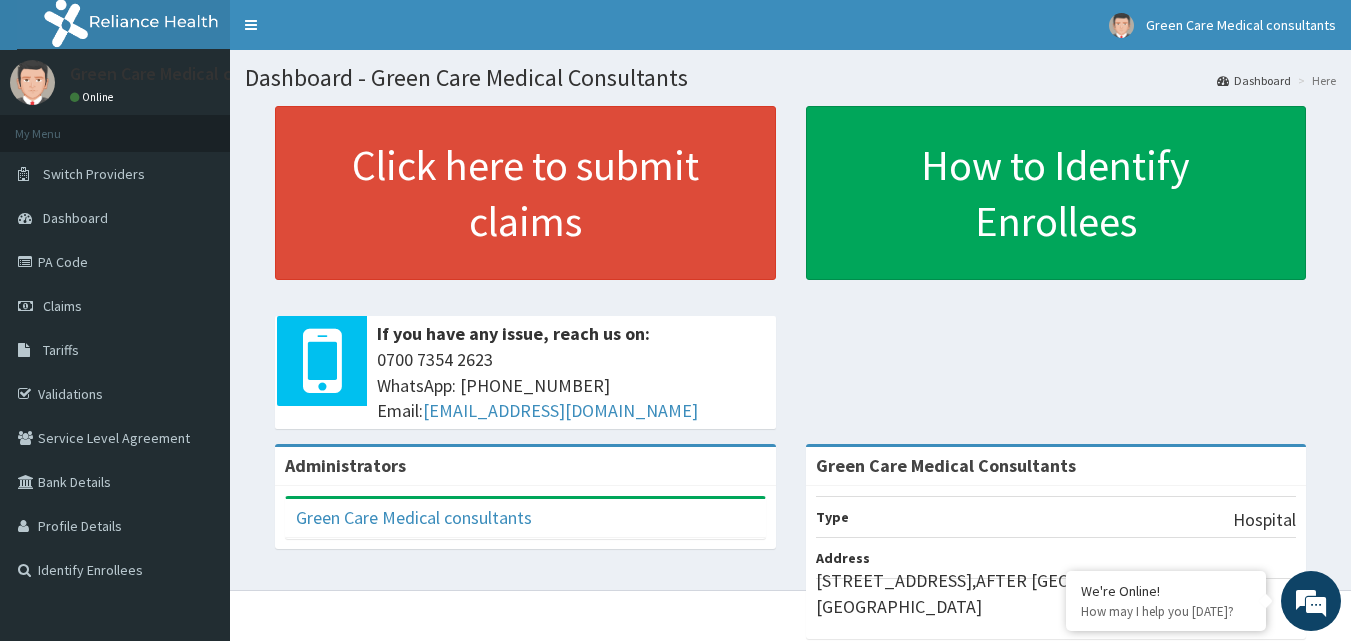 scroll, scrollTop: 0, scrollLeft: 0, axis: both 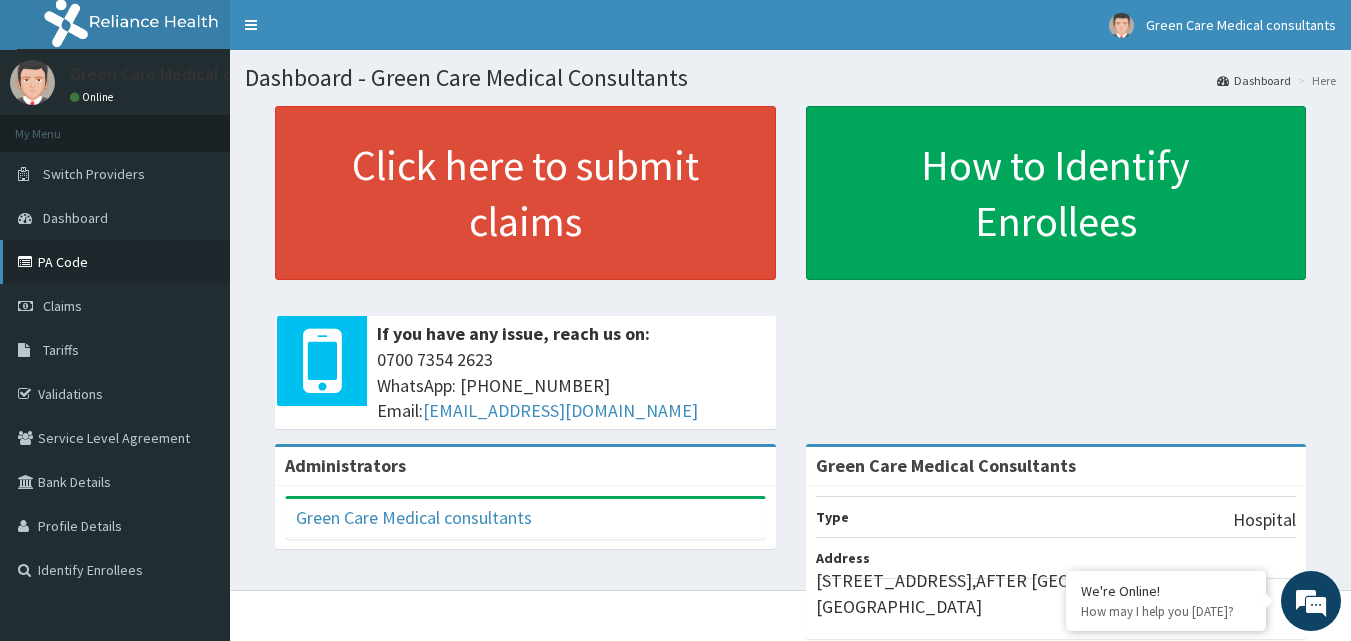 click on "PA Code" at bounding box center [115, 262] 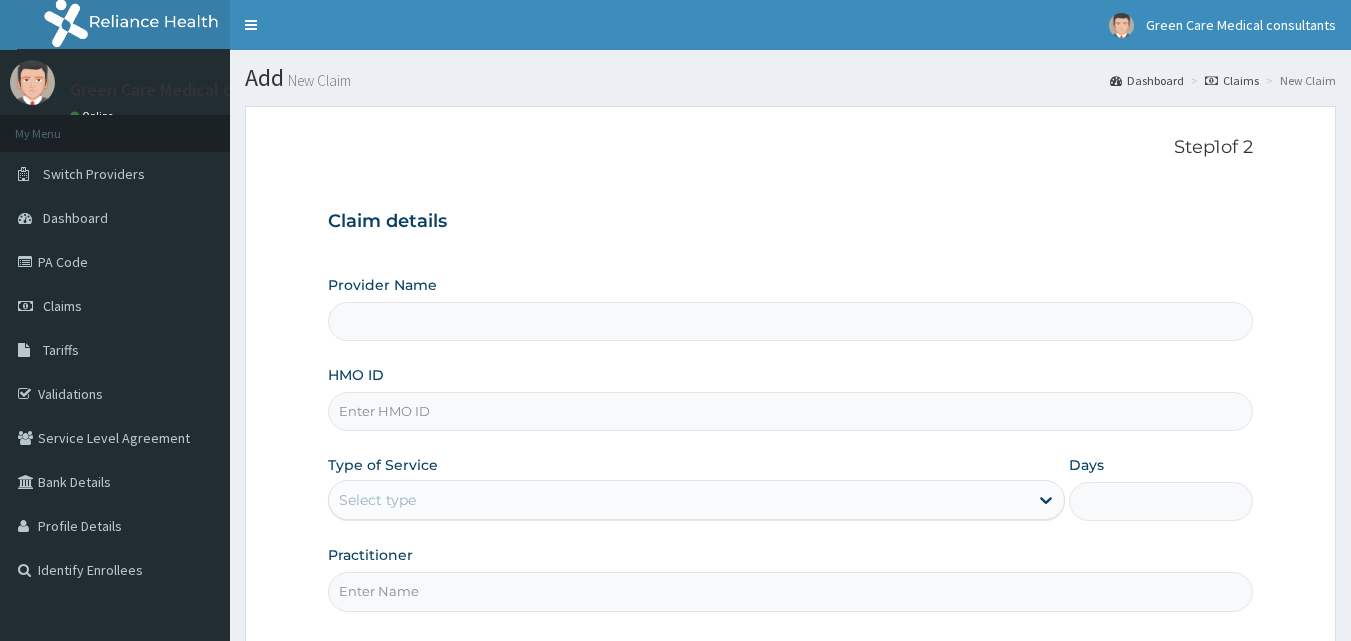 scroll, scrollTop: 0, scrollLeft: 0, axis: both 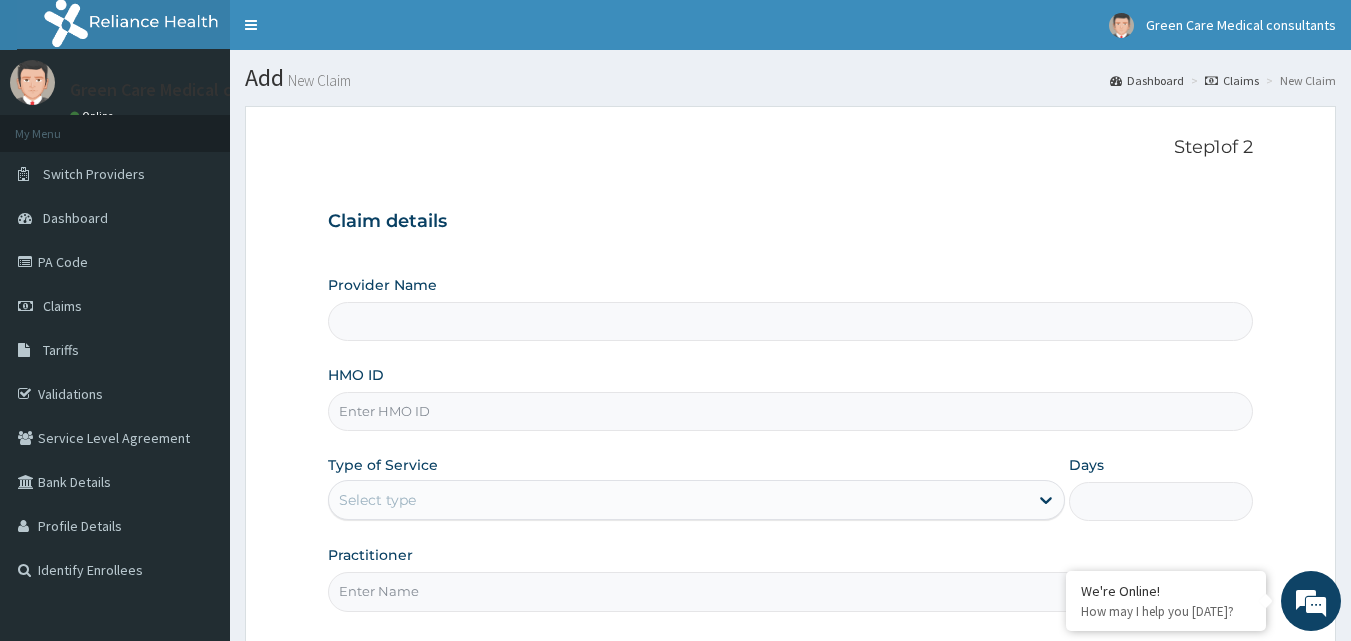 type on "Green Care Medical Consultants" 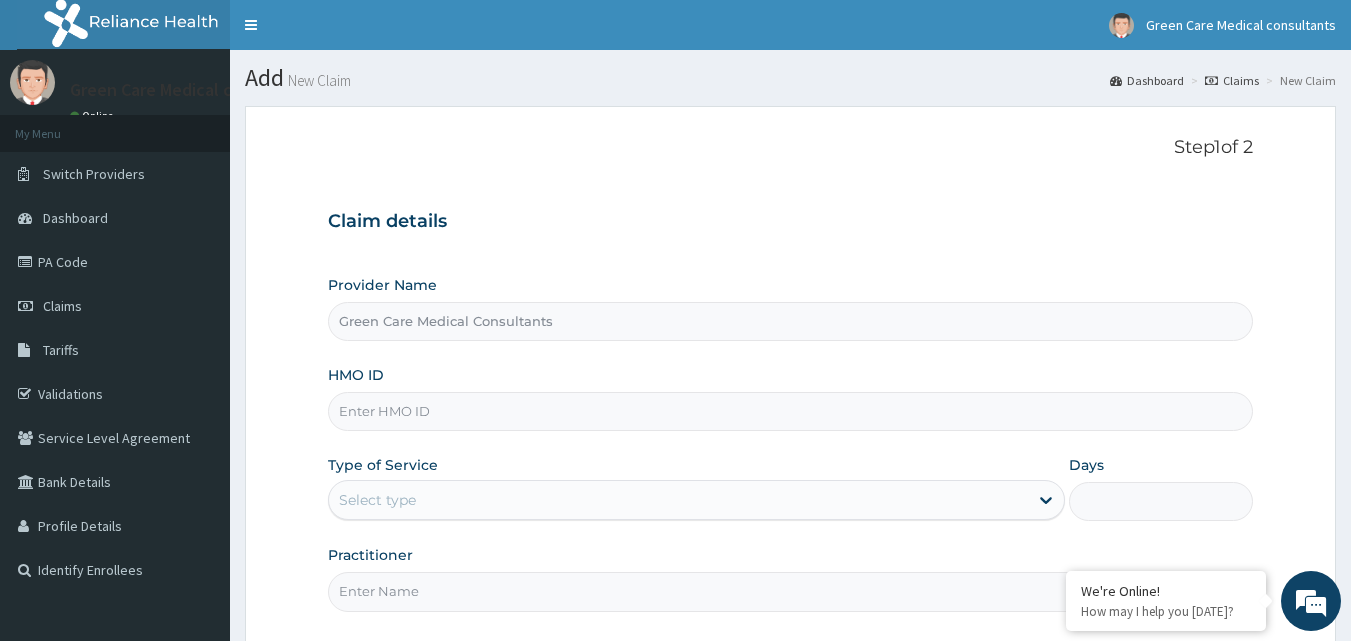 paste on "ZEI/10196/A" 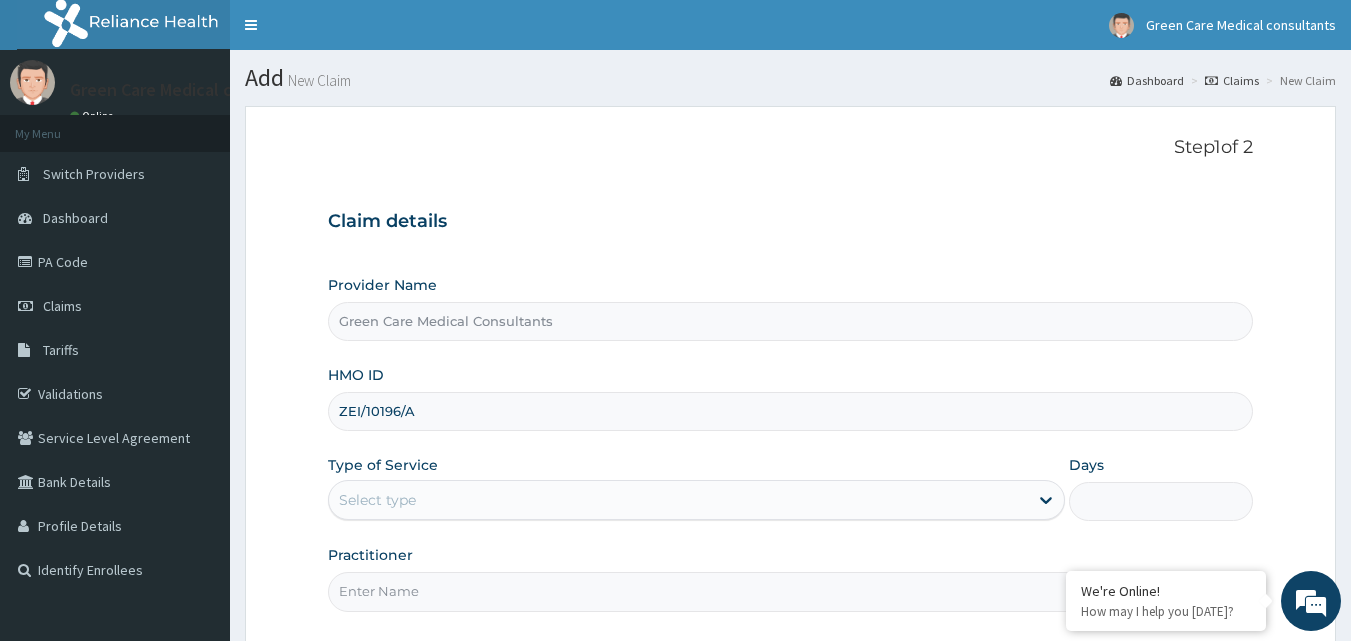 type on "ZEI/10196/A" 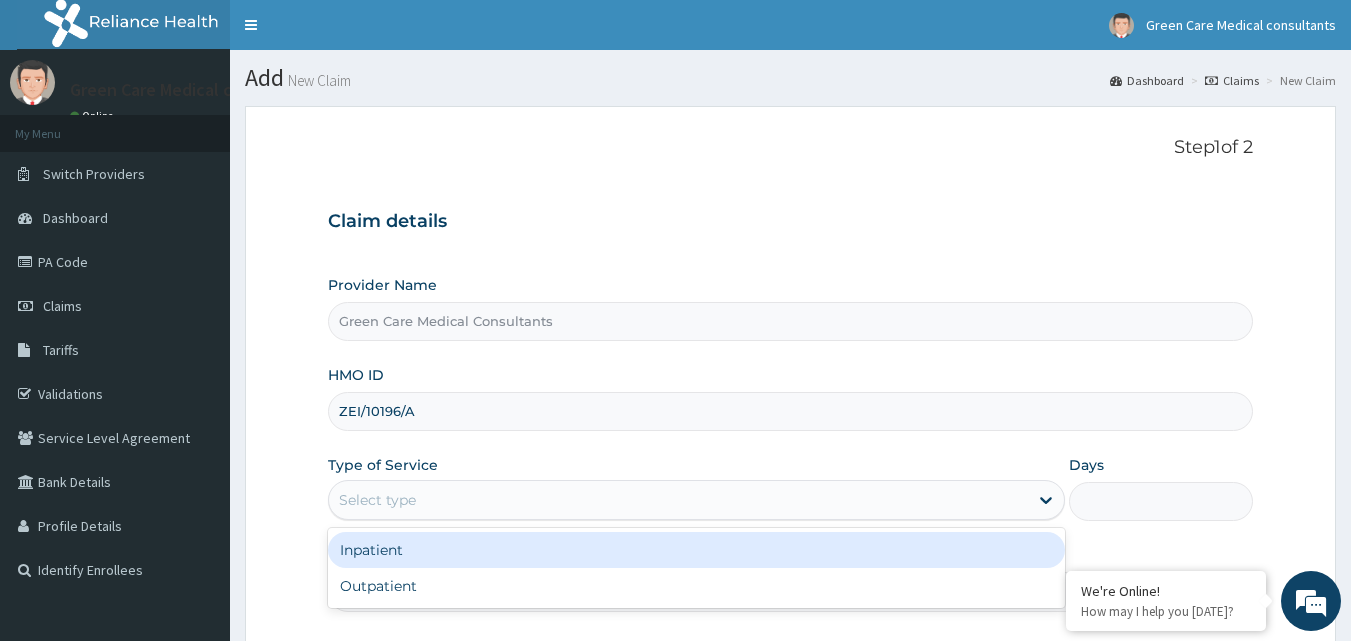 click on "Select type" at bounding box center [678, 500] 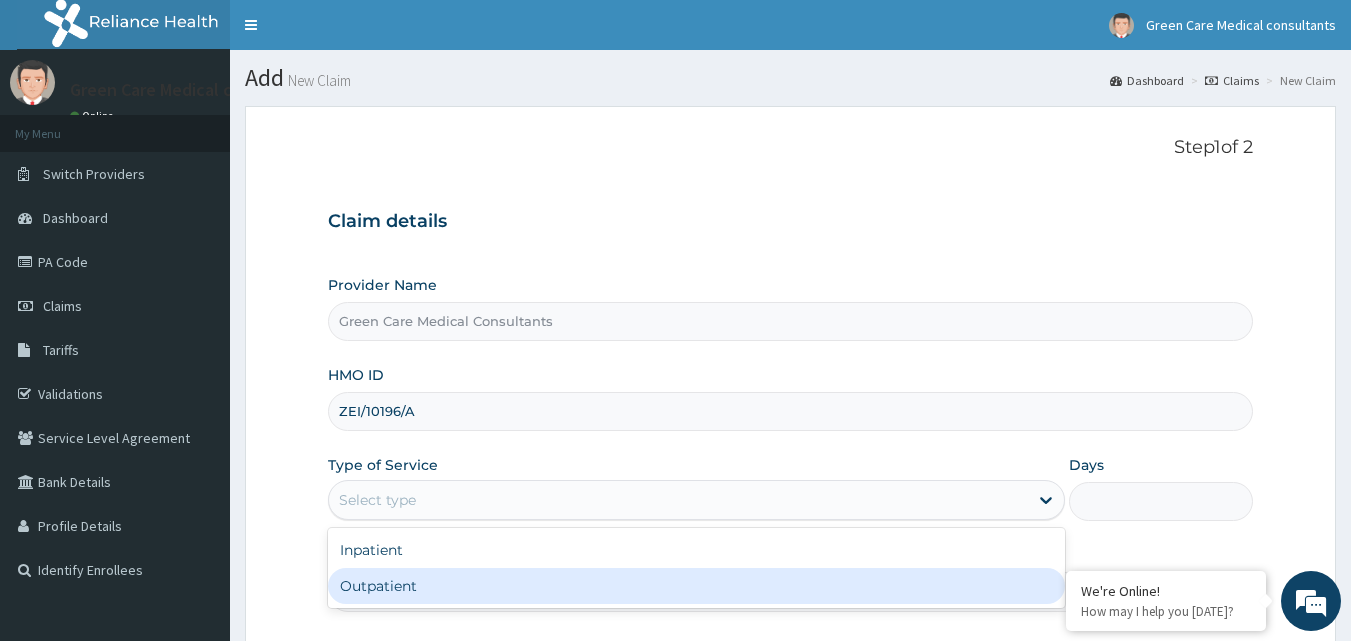click on "Outpatient" at bounding box center (696, 586) 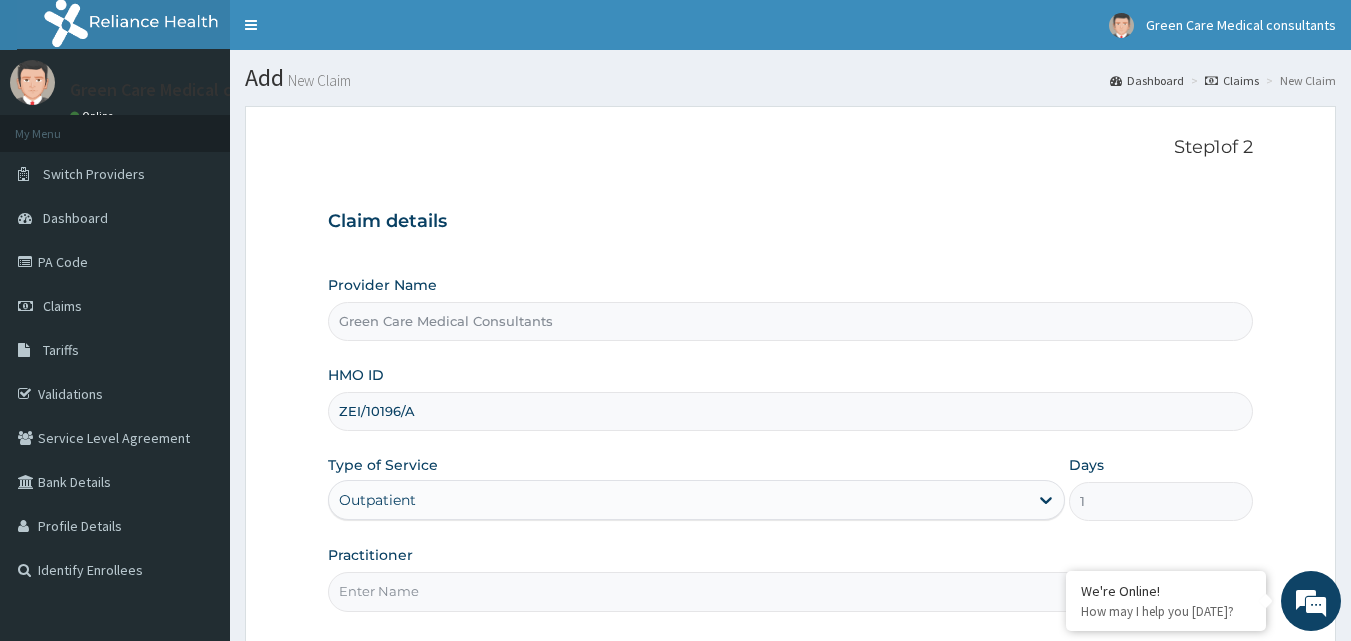 click on "Practitioner" at bounding box center (791, 591) 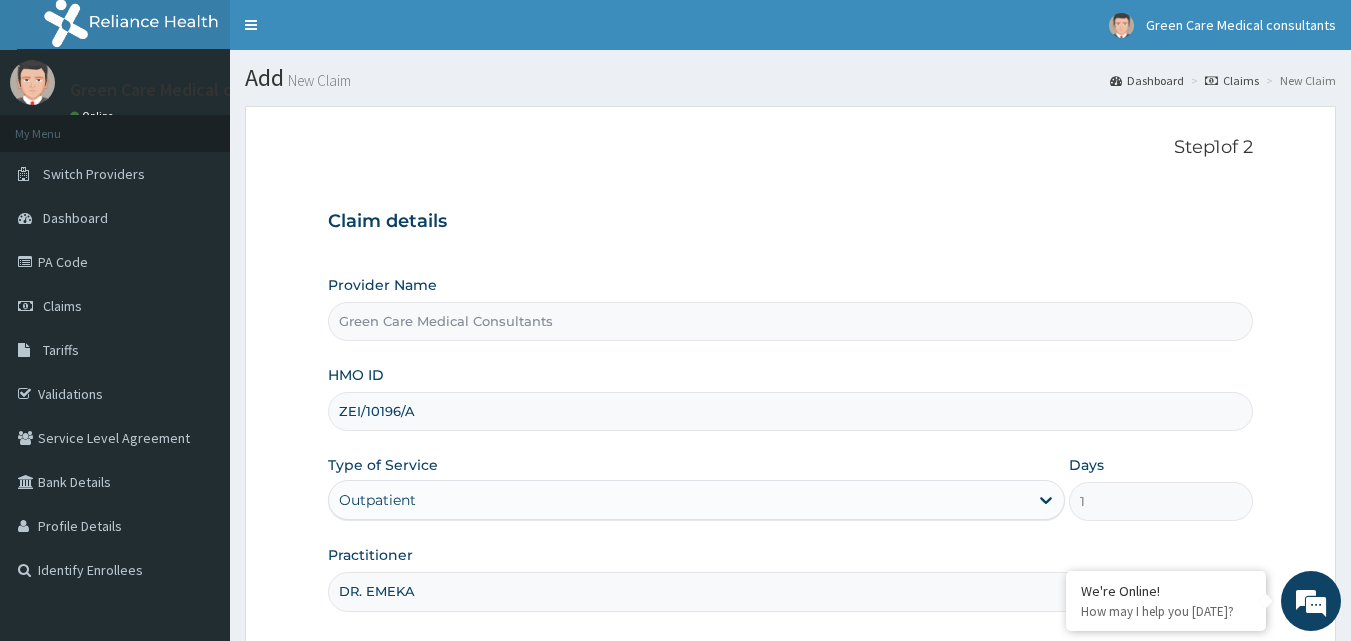 scroll, scrollTop: 0, scrollLeft: 0, axis: both 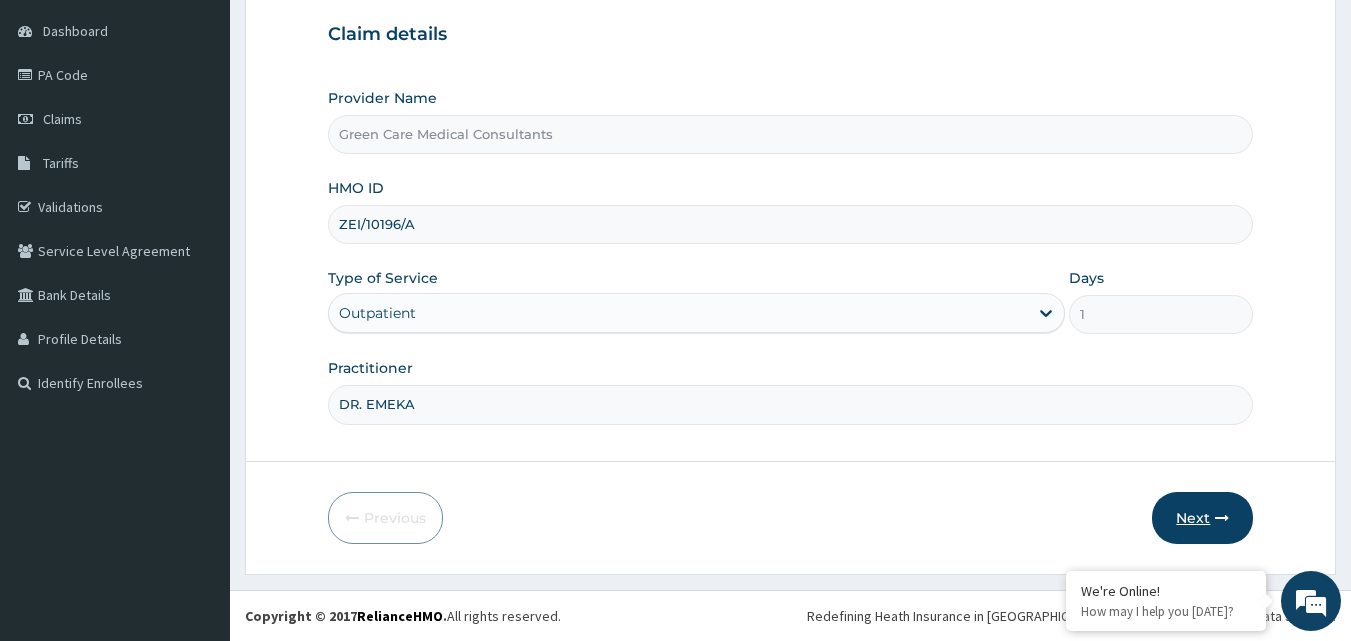 type on "DR. EMEKA" 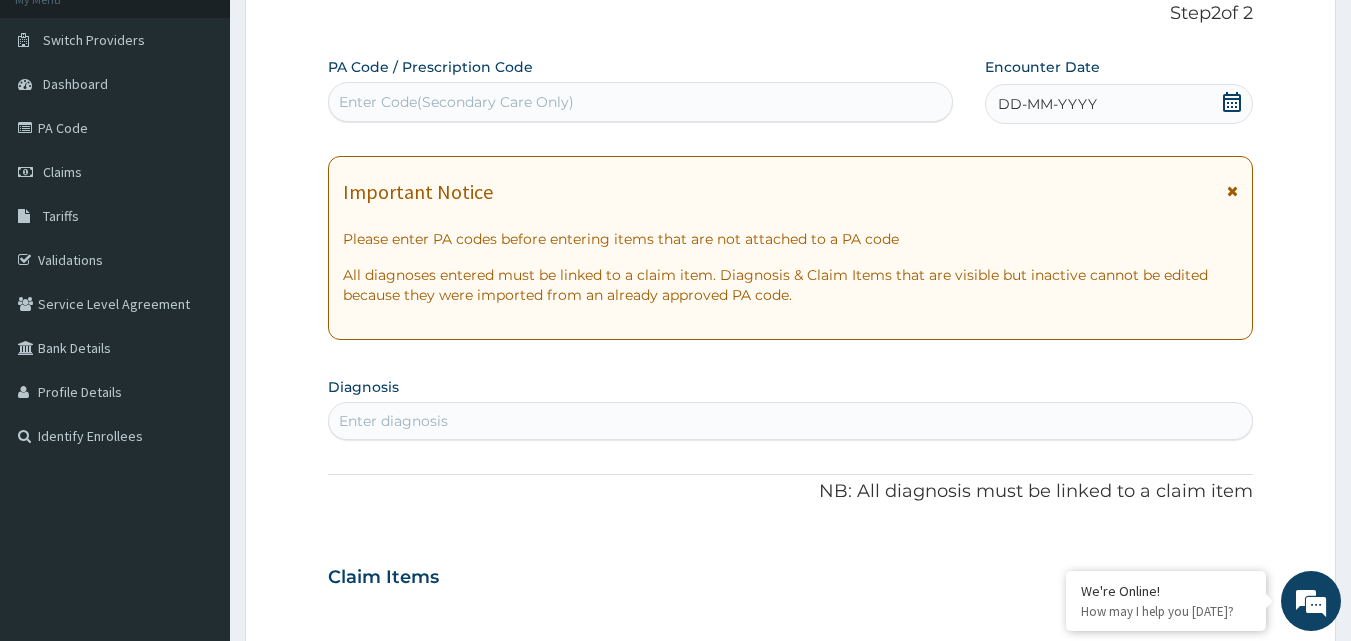 scroll, scrollTop: 87, scrollLeft: 0, axis: vertical 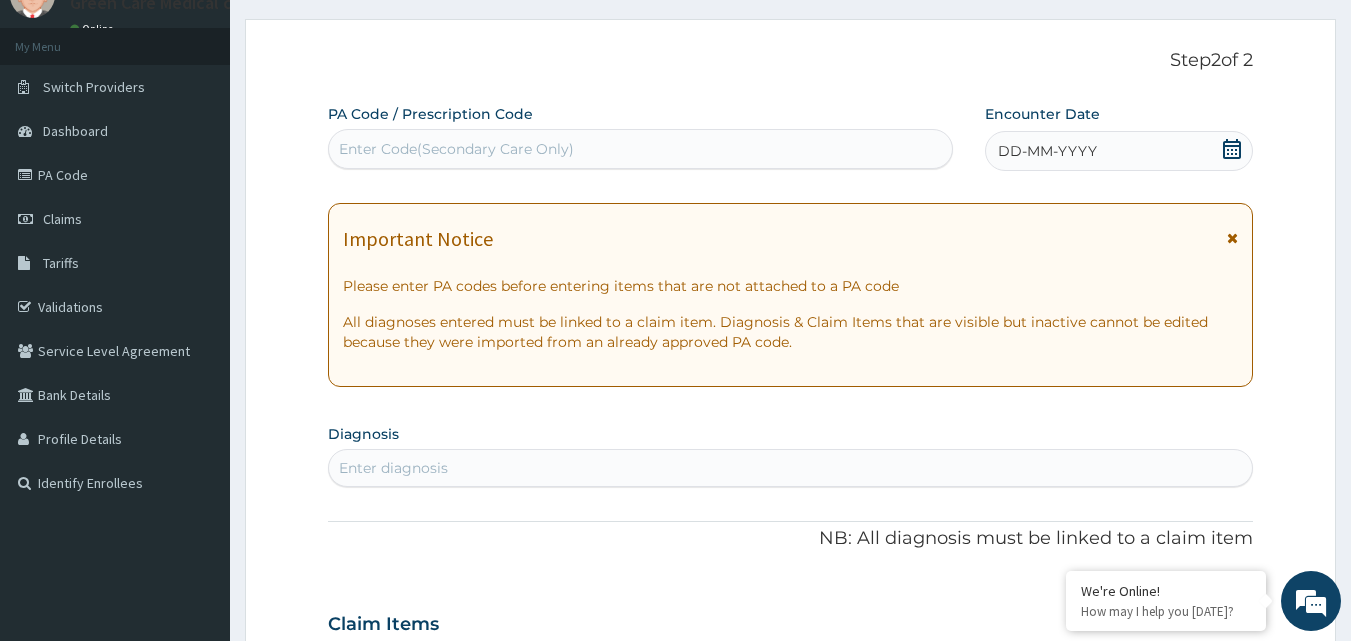 click on "Enter Code(Secondary Care Only)" at bounding box center [641, 149] 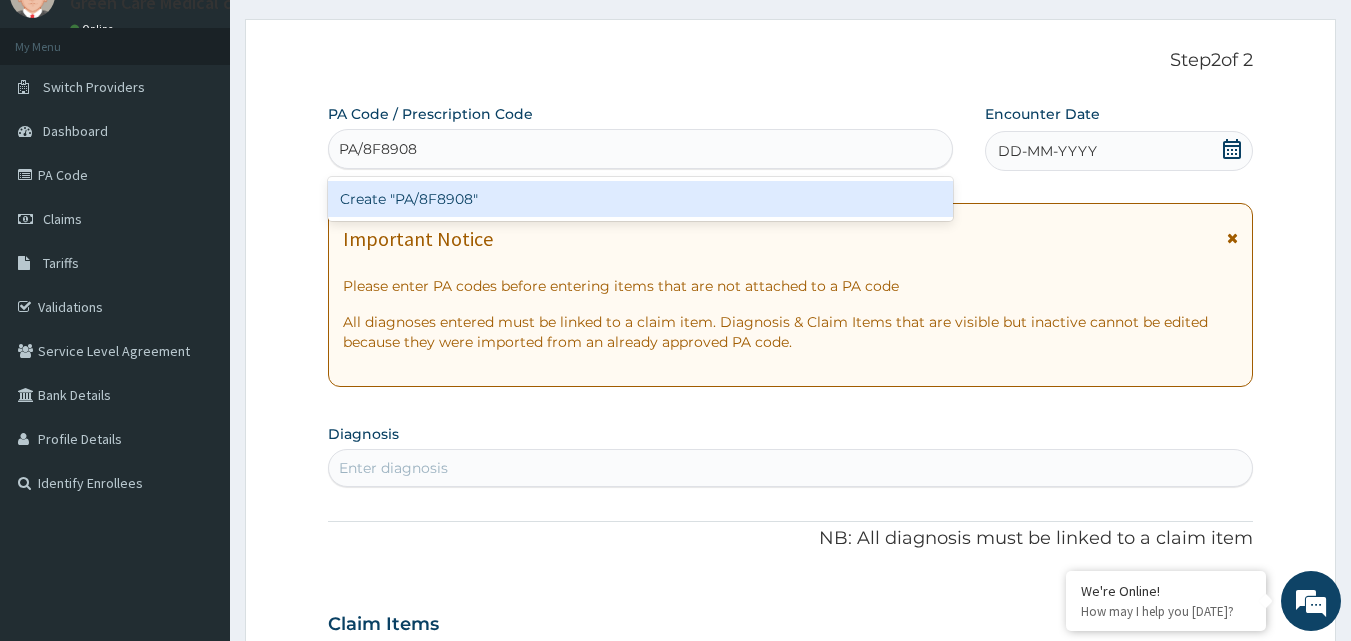 click on "Create "PA/8F8908"" at bounding box center [641, 199] 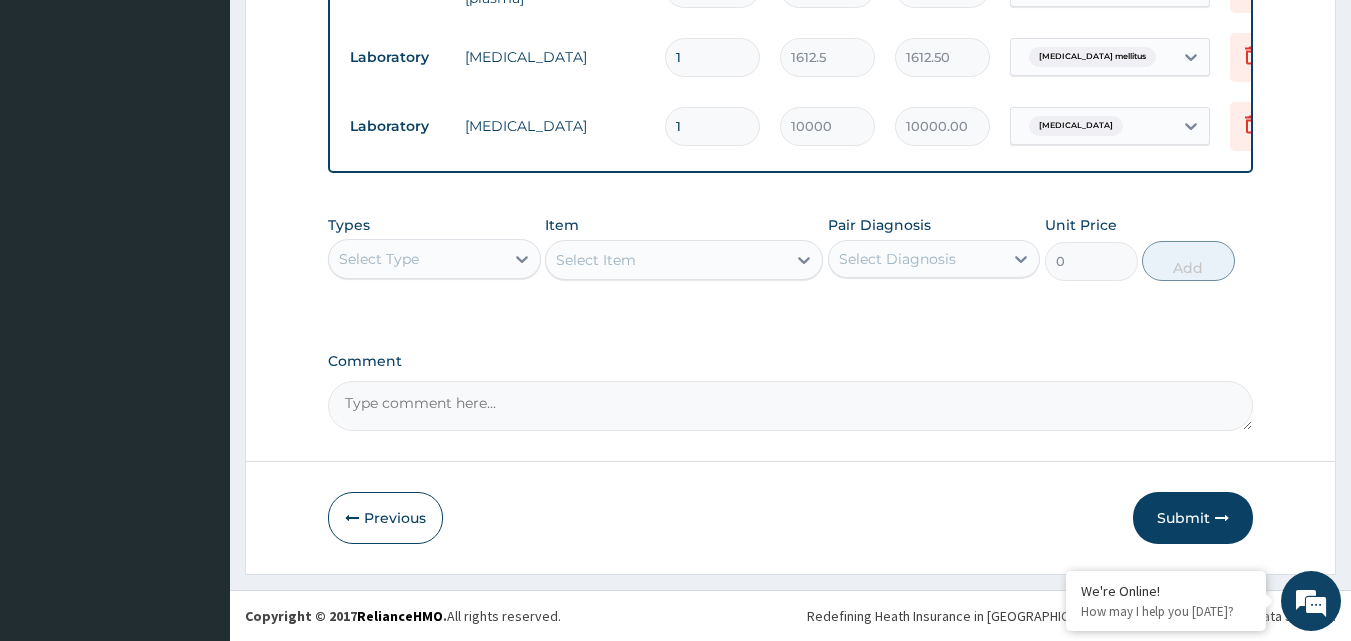 scroll, scrollTop: 928, scrollLeft: 0, axis: vertical 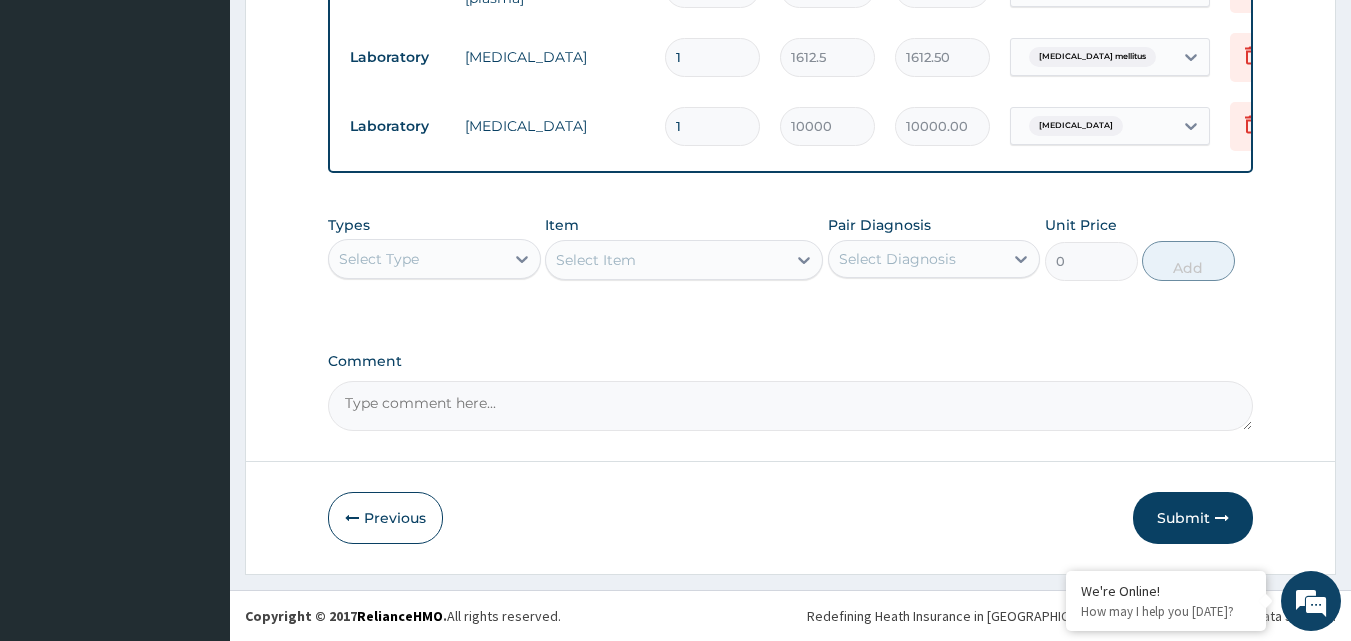 click on "Select Type" at bounding box center [416, 259] 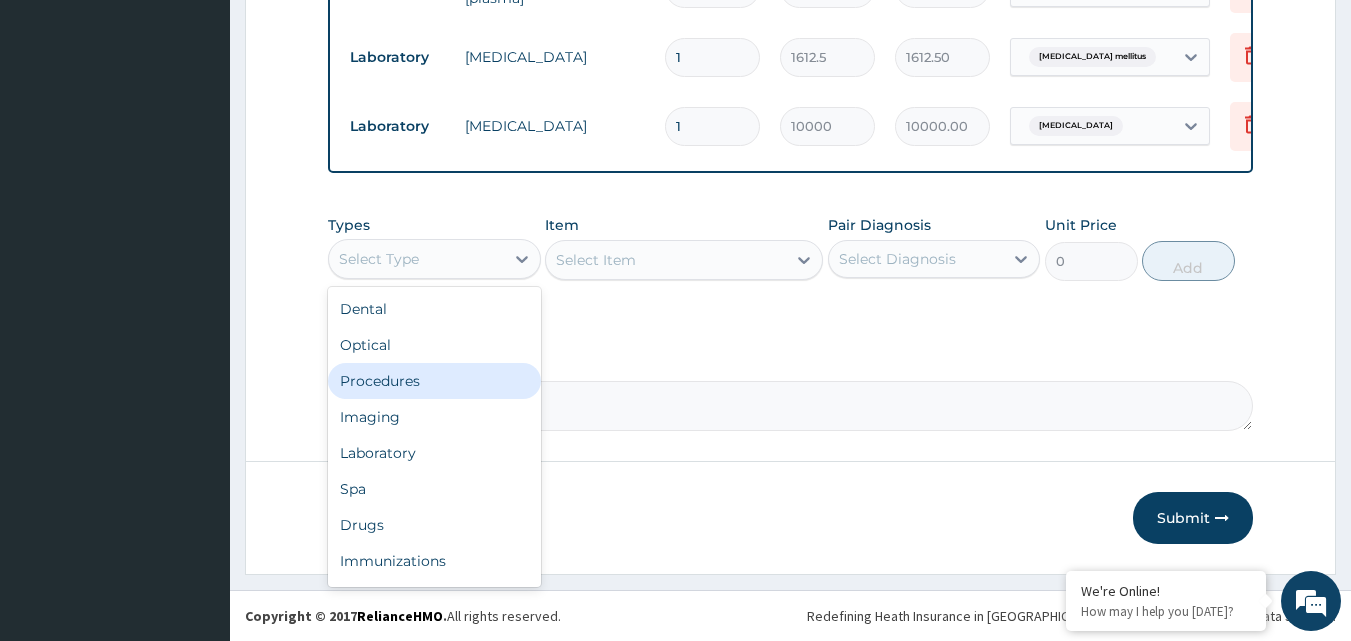 click on "Procedures" at bounding box center (434, 381) 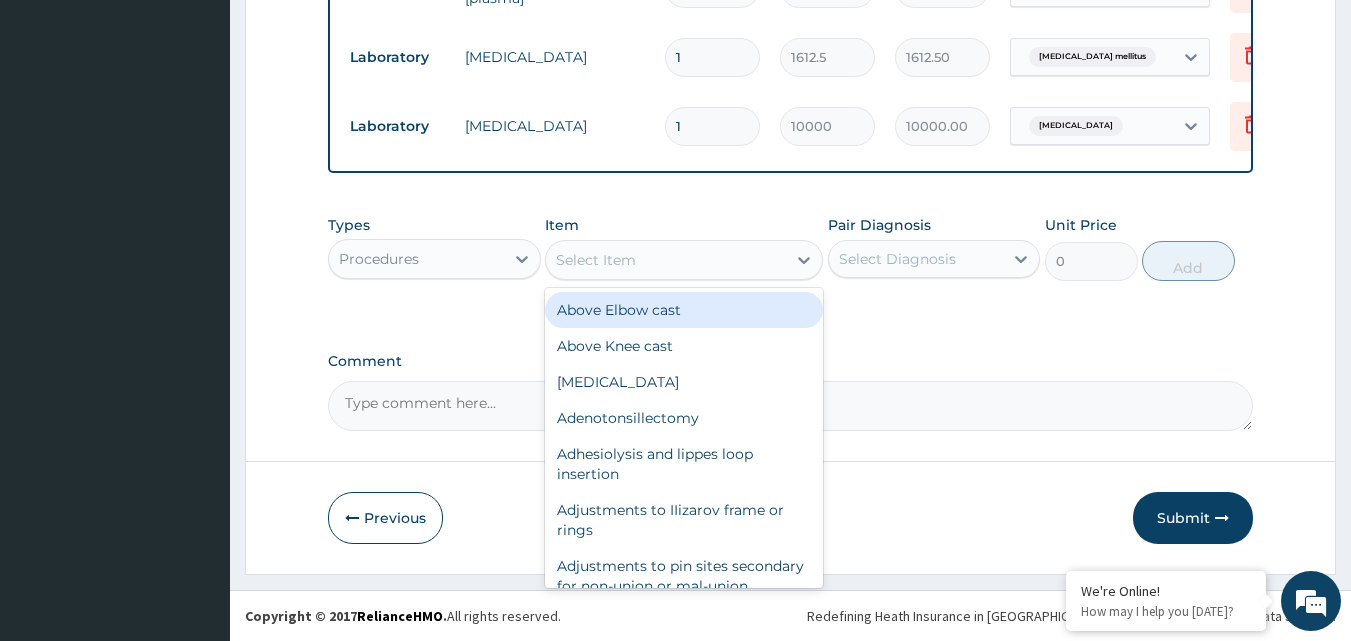 click on "Select Item" at bounding box center (596, 260) 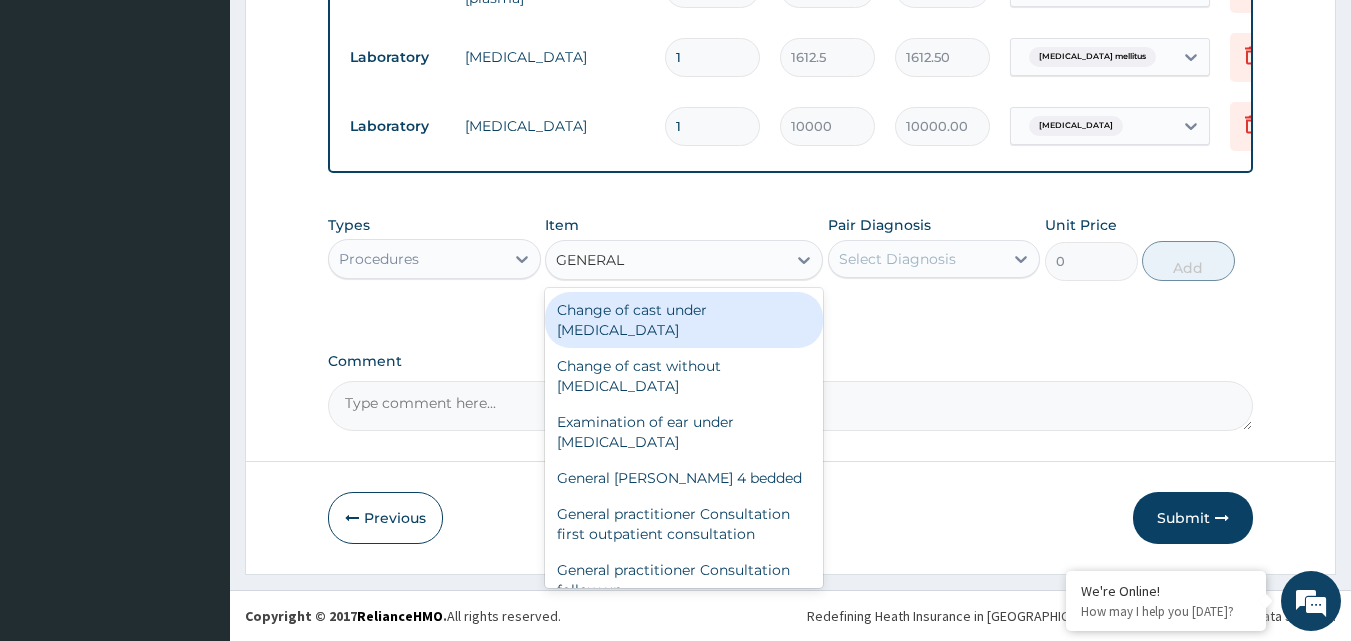 type on "GENERAL P" 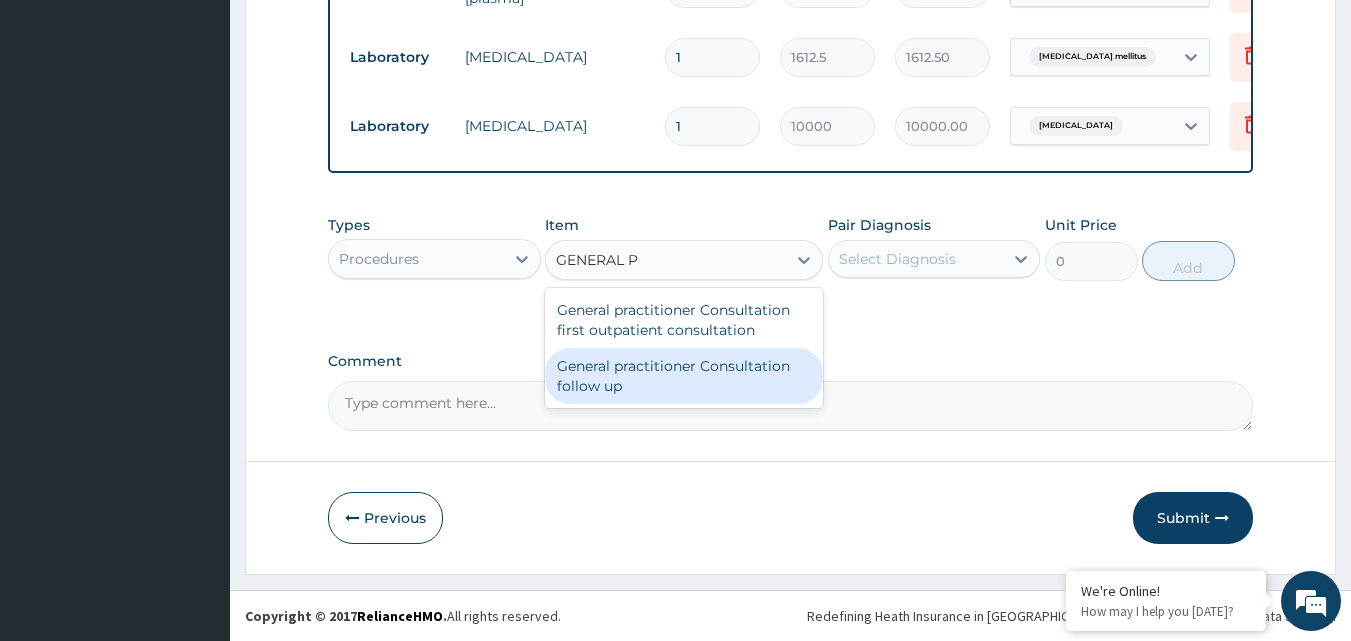 click on "General practitioner Consultation follow up" at bounding box center (684, 376) 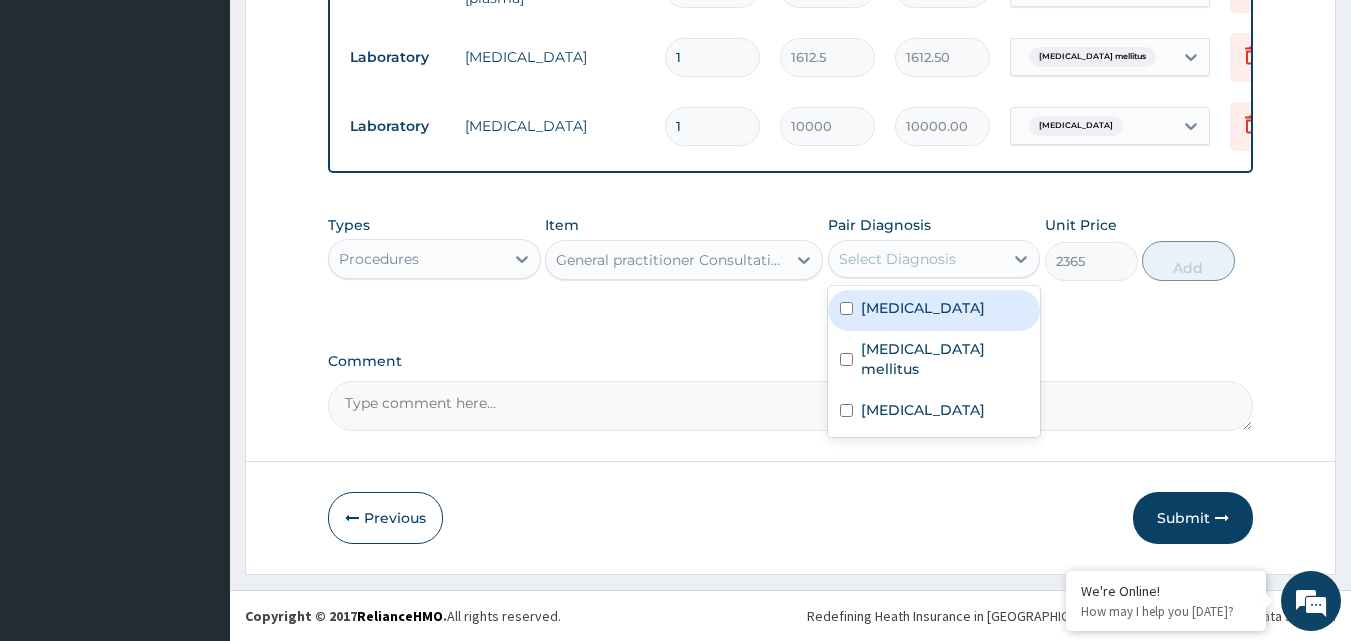 click on "Select Diagnosis" at bounding box center (897, 259) 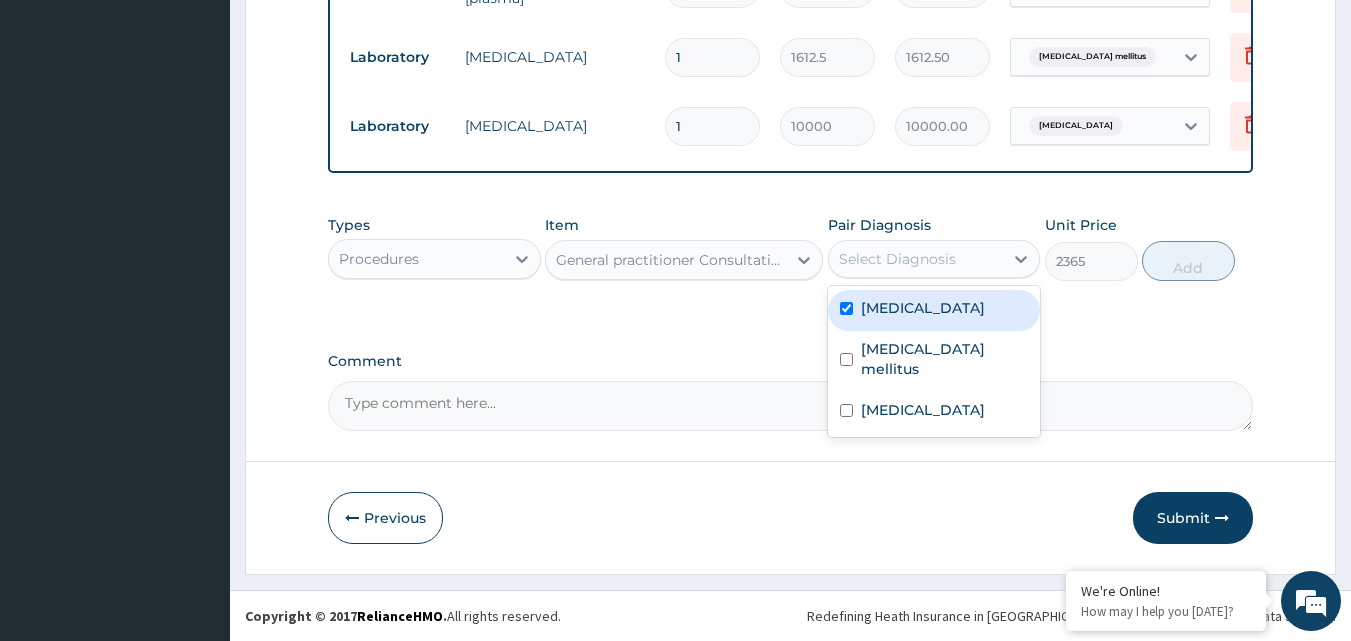 checkbox on "true" 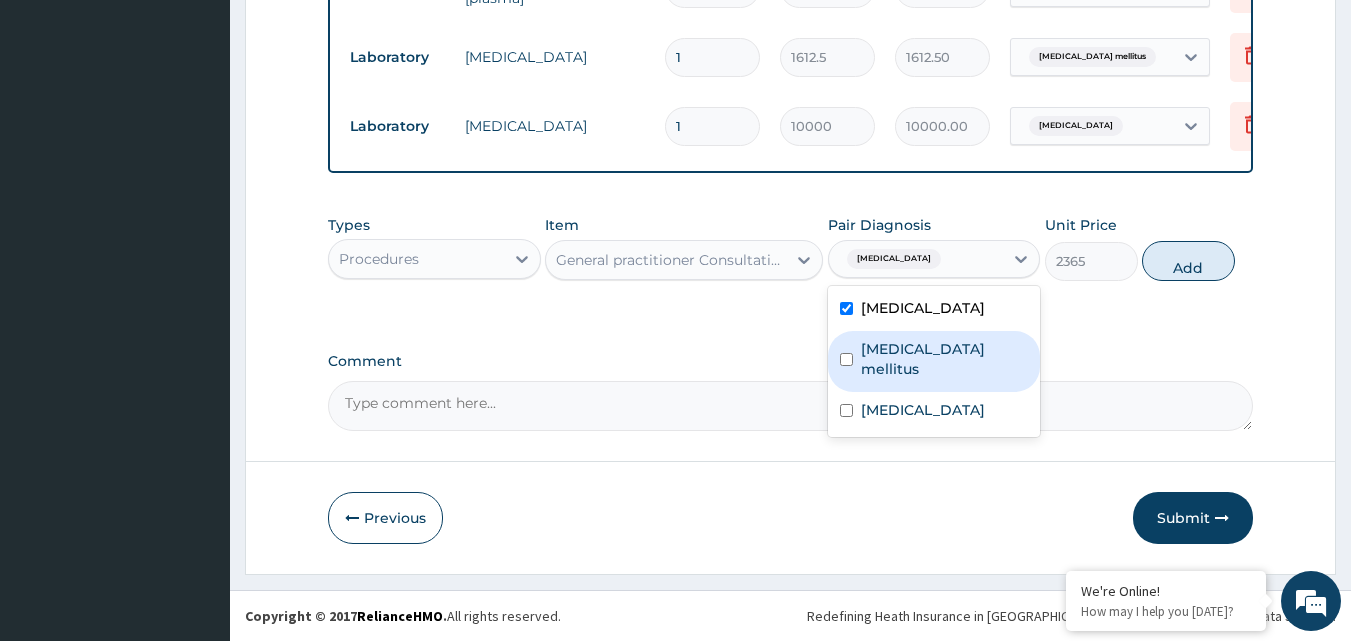 click on "Type 2 diabetes mellitus" at bounding box center (945, 359) 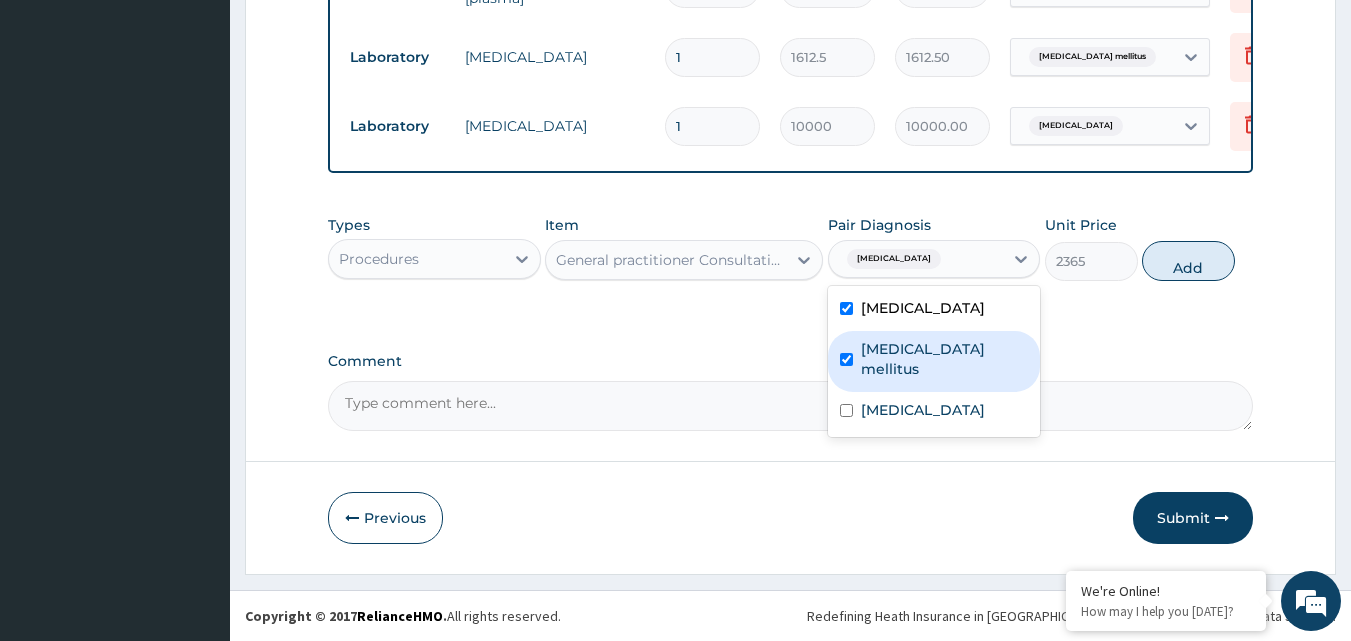 checkbox on "true" 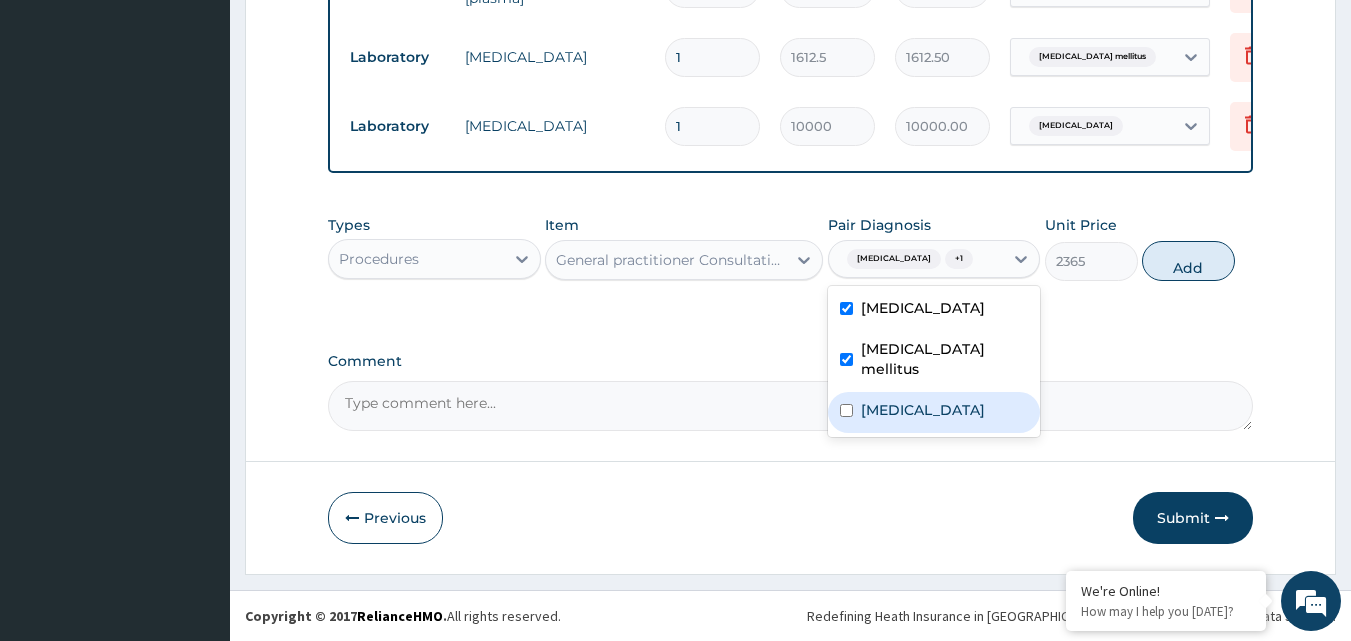 click on "Hyperlipidemia" at bounding box center (923, 410) 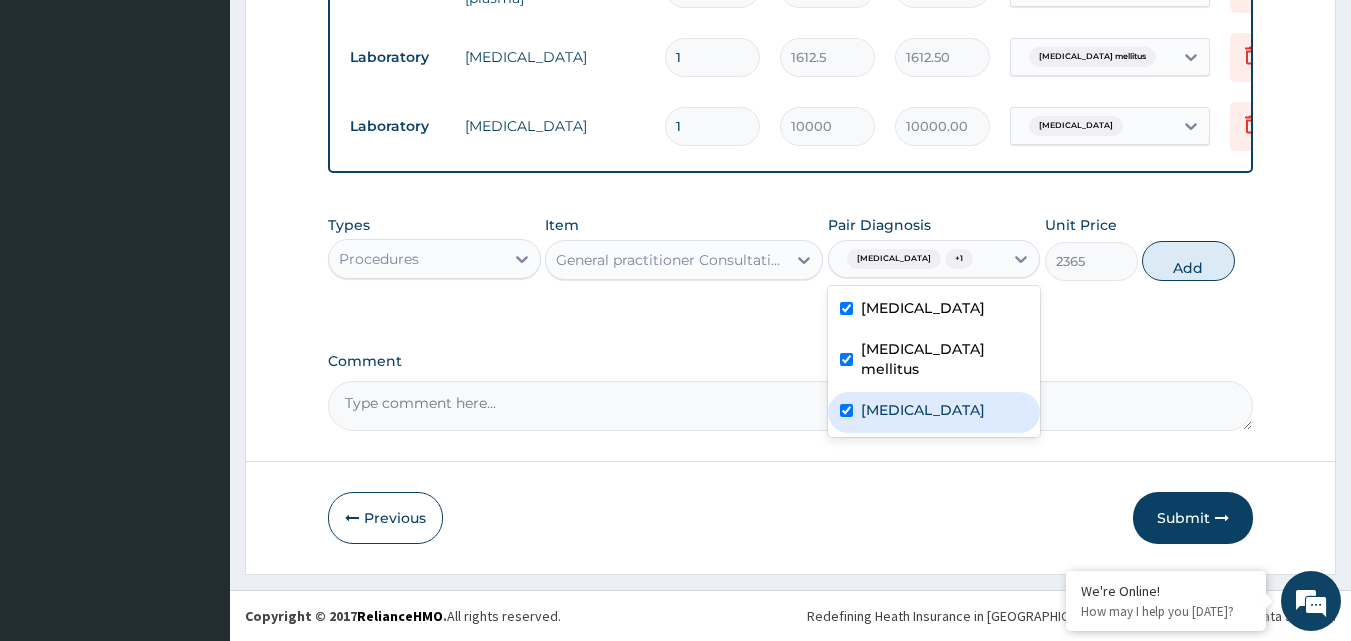 checkbox on "true" 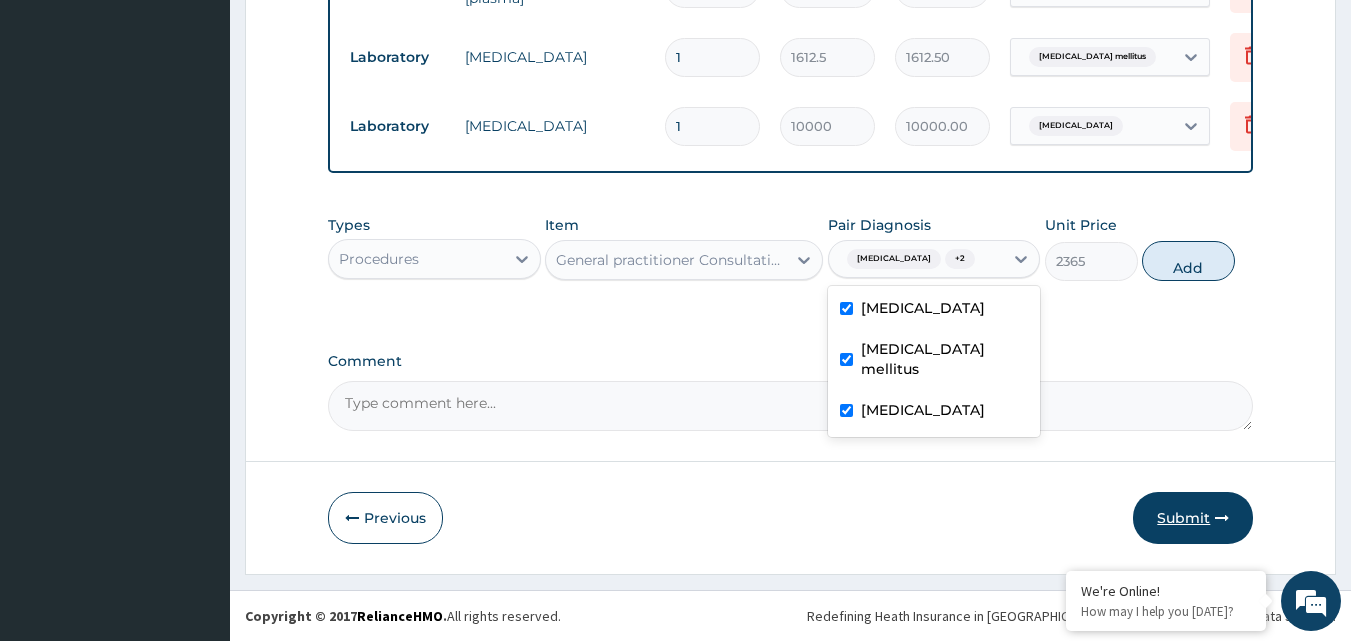 click on "Submit" at bounding box center [1193, 518] 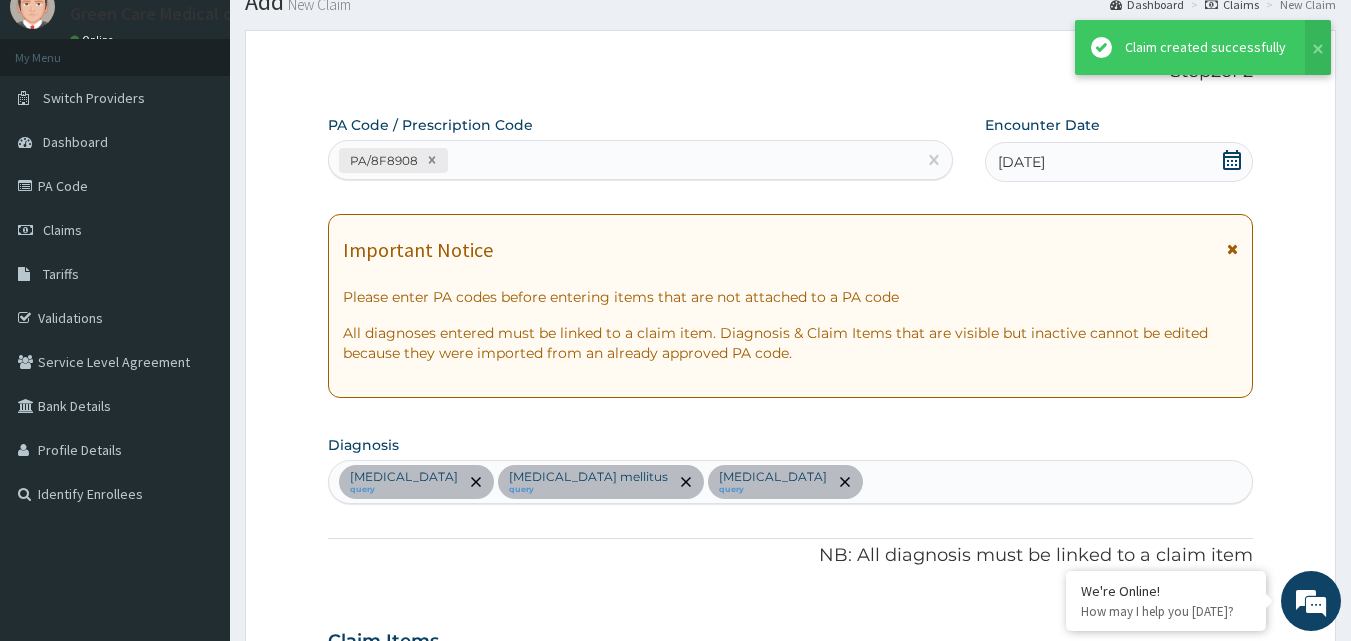 scroll, scrollTop: 928, scrollLeft: 0, axis: vertical 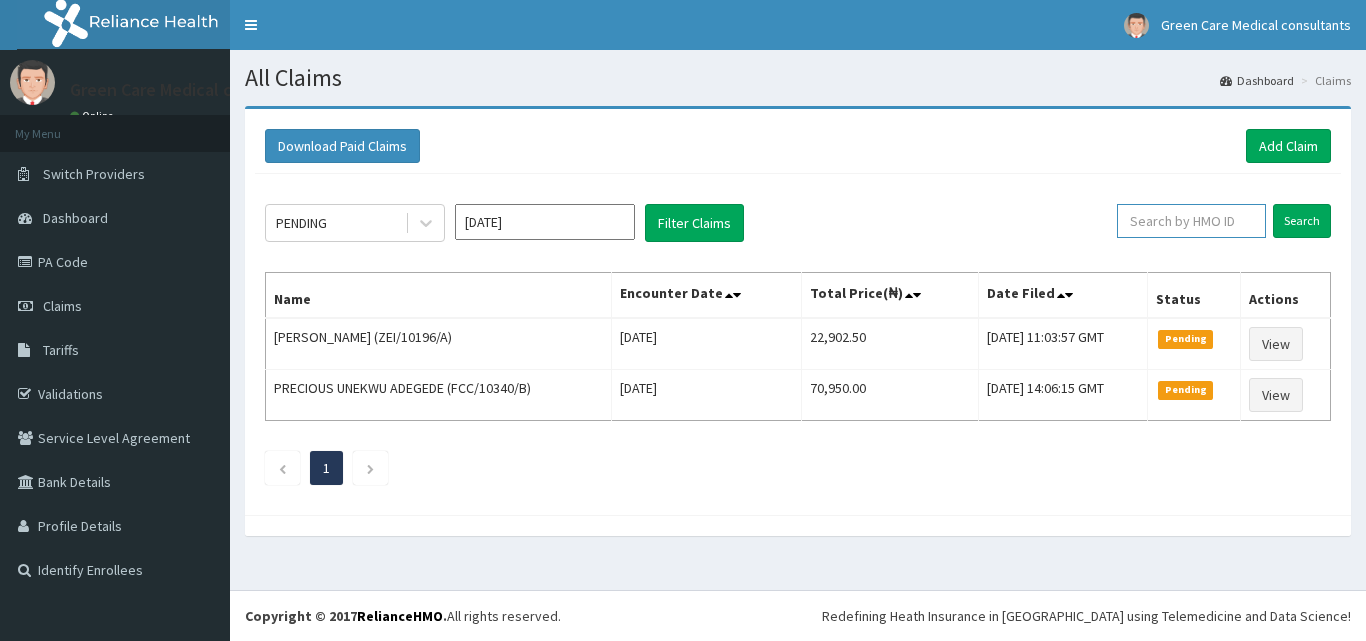 click at bounding box center (1191, 221) 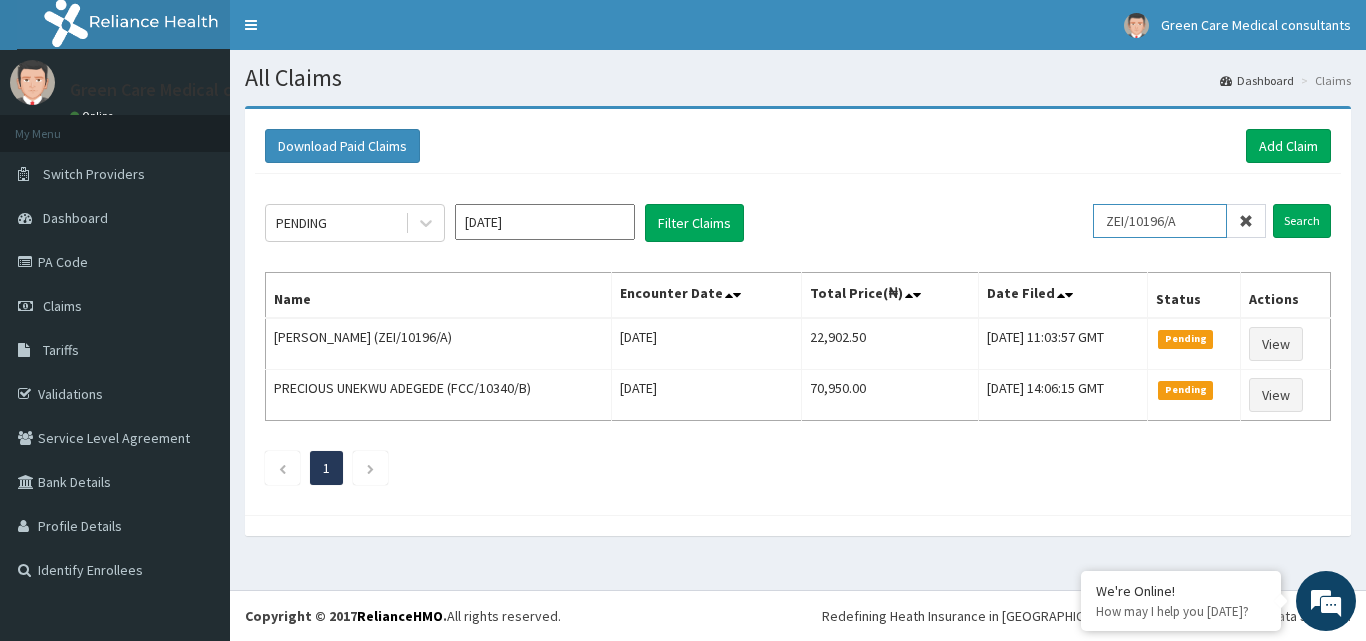 type on "ZEI/10196/A" 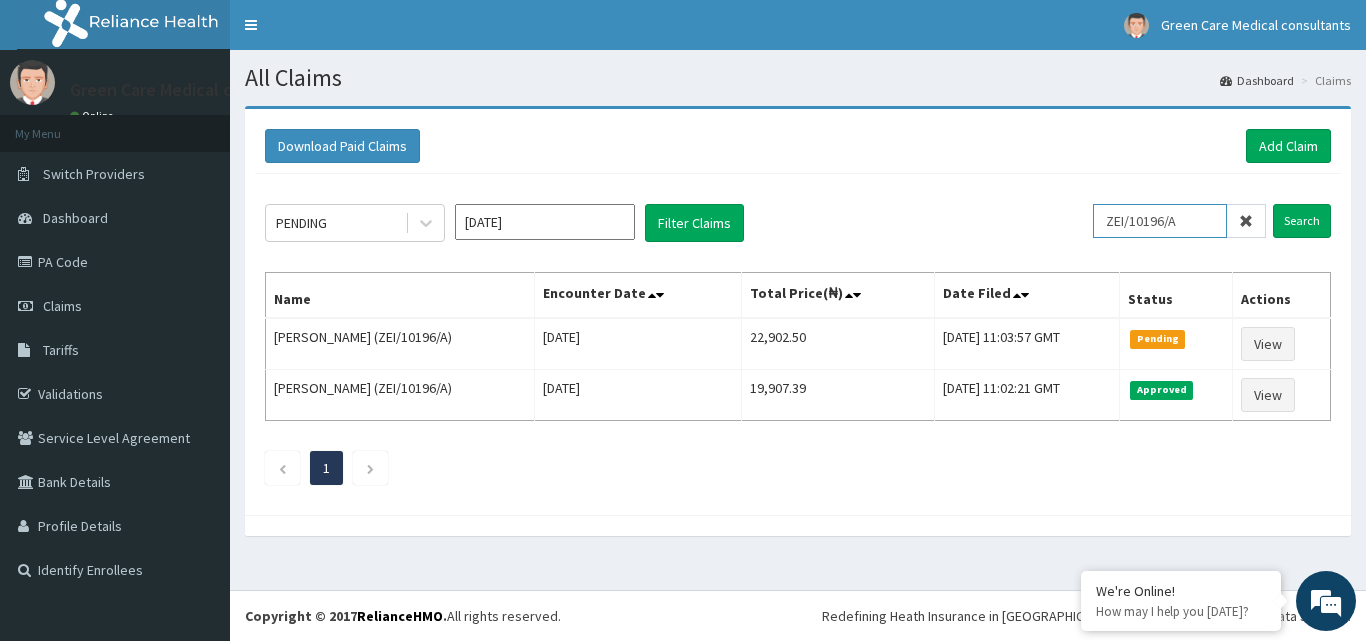 scroll, scrollTop: 0, scrollLeft: 0, axis: both 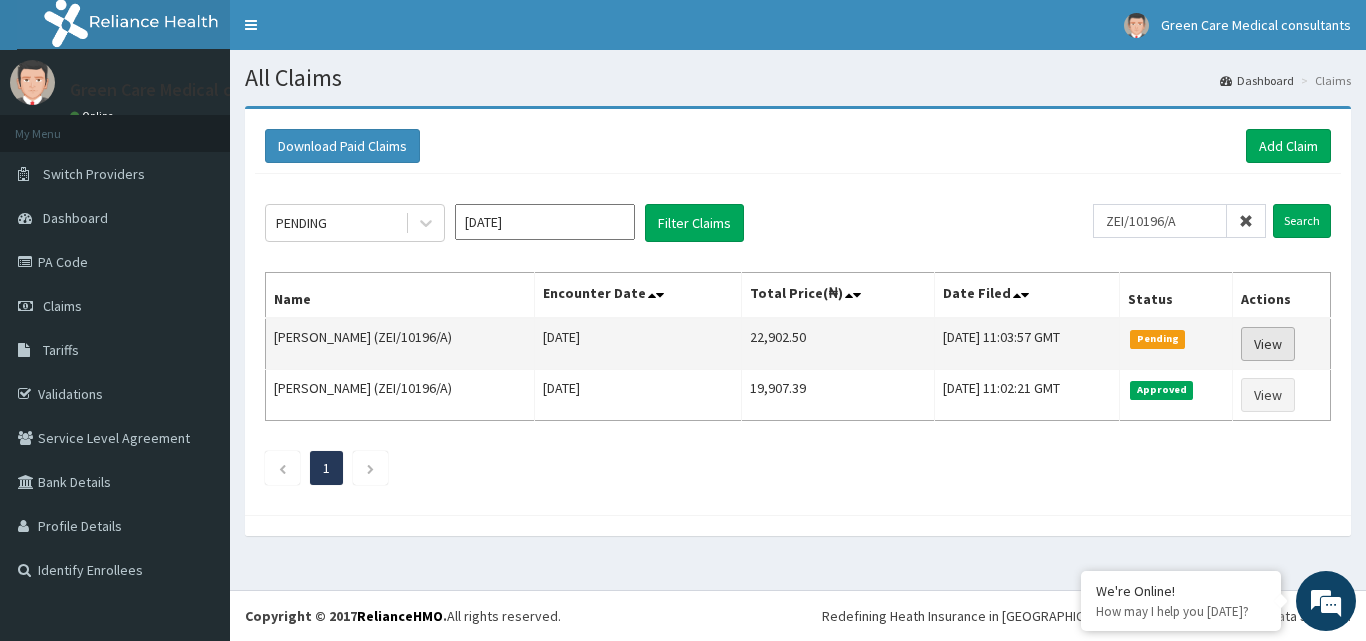 click on "View" at bounding box center [1268, 344] 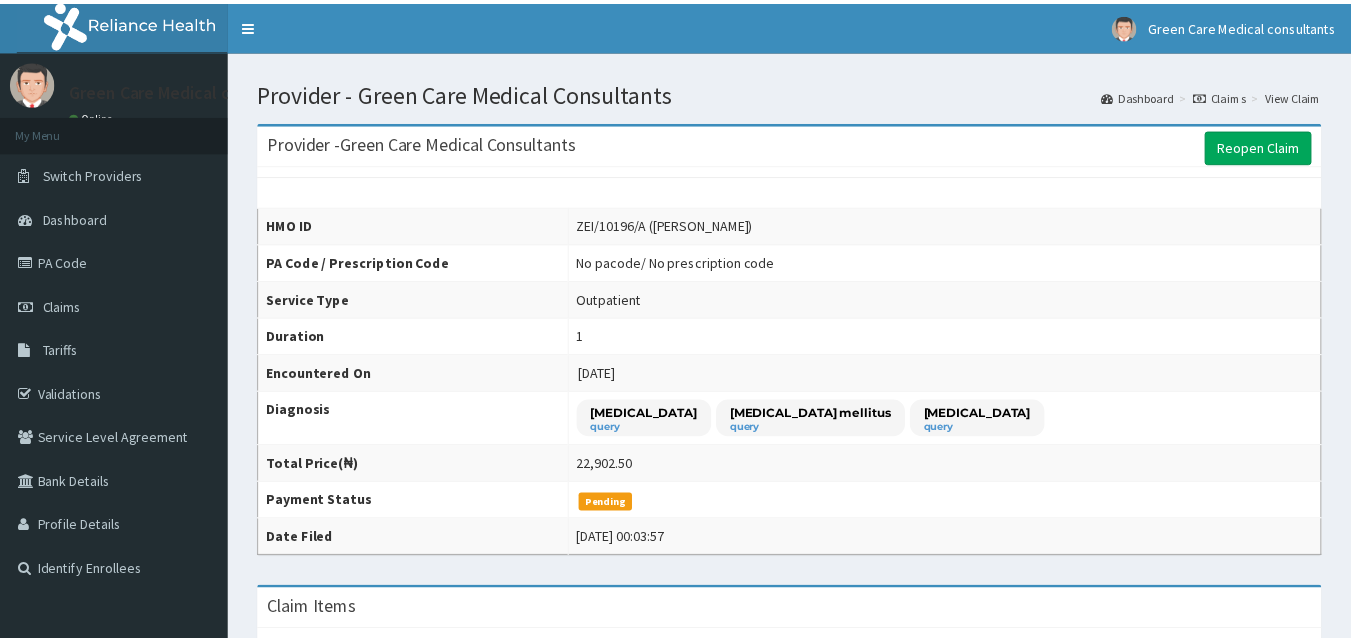 scroll, scrollTop: 0, scrollLeft: 0, axis: both 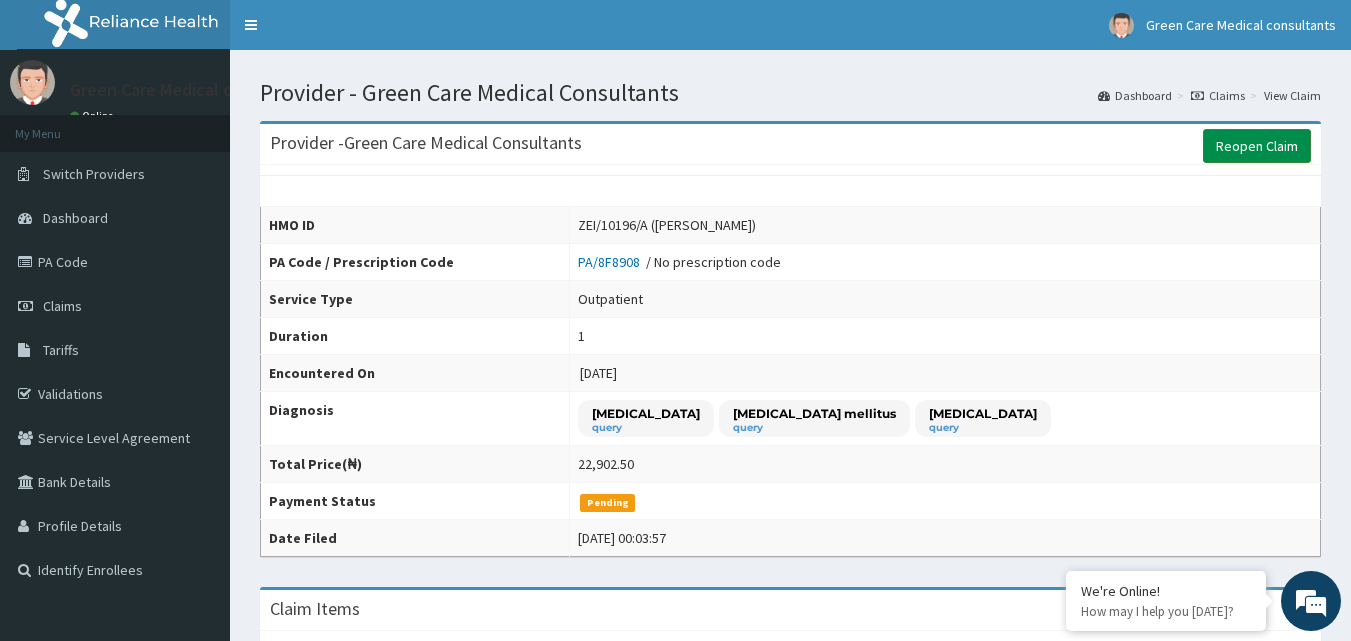 click on "Reopen Claim" at bounding box center (1257, 146) 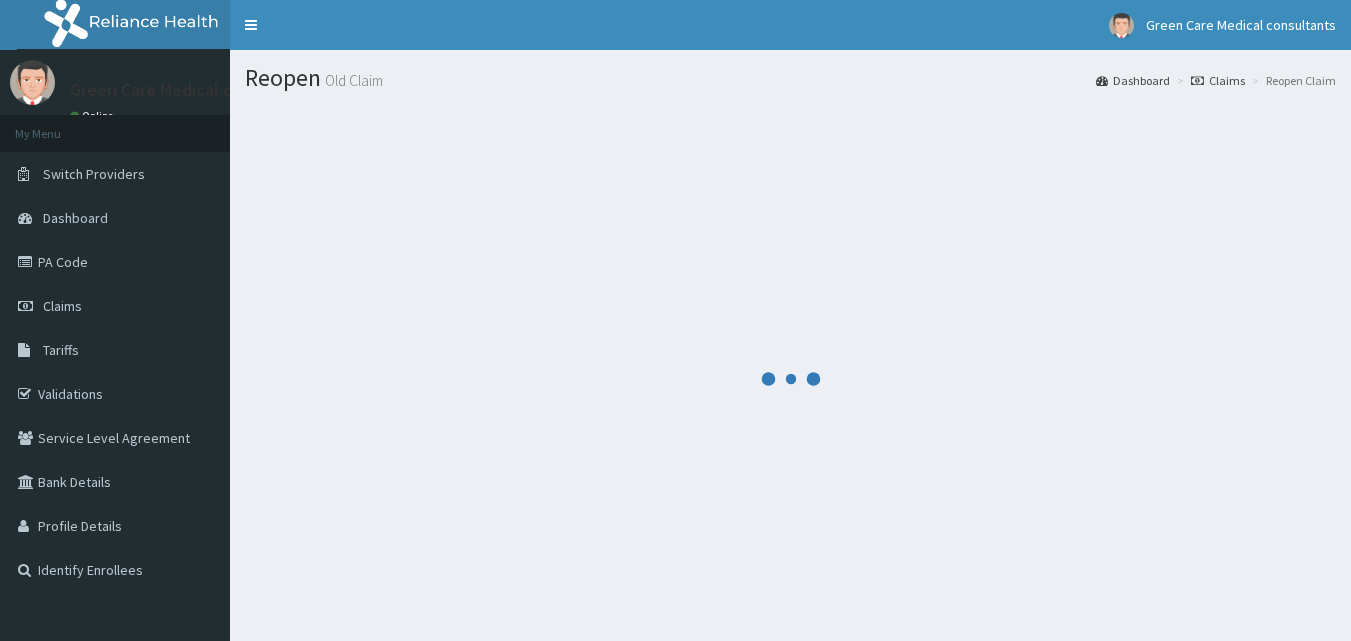 scroll, scrollTop: 0, scrollLeft: 0, axis: both 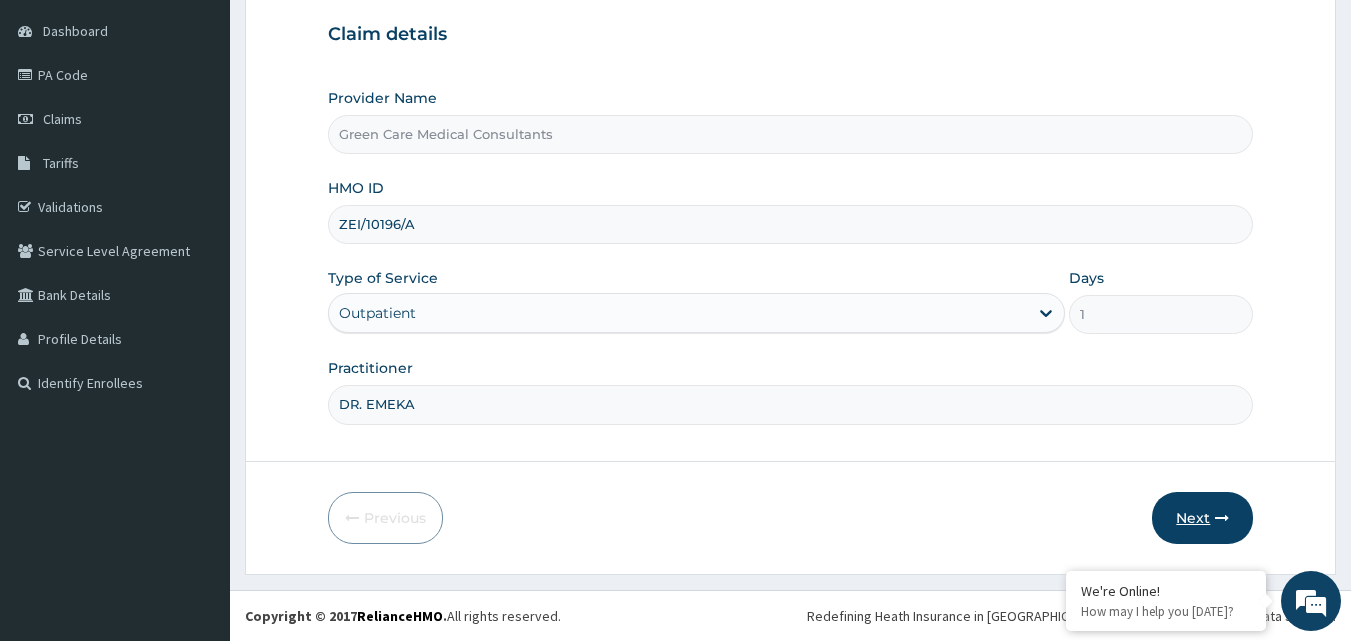 click on "Next" at bounding box center (1202, 518) 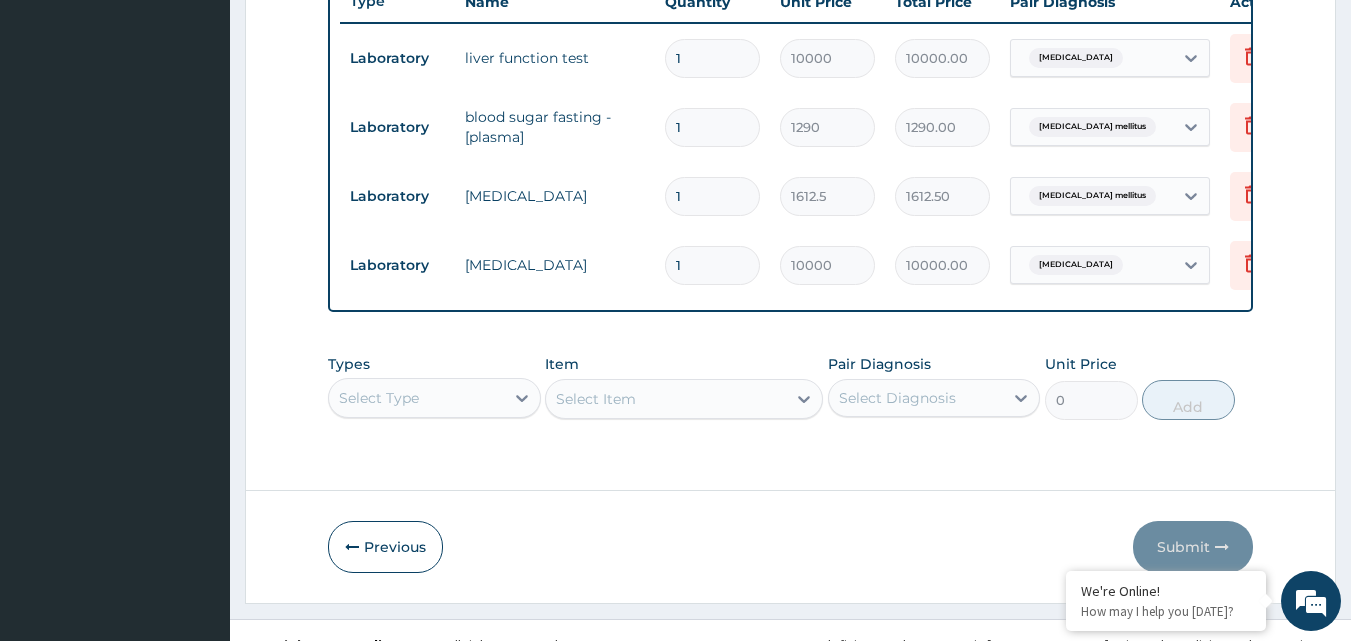 scroll, scrollTop: 787, scrollLeft: 0, axis: vertical 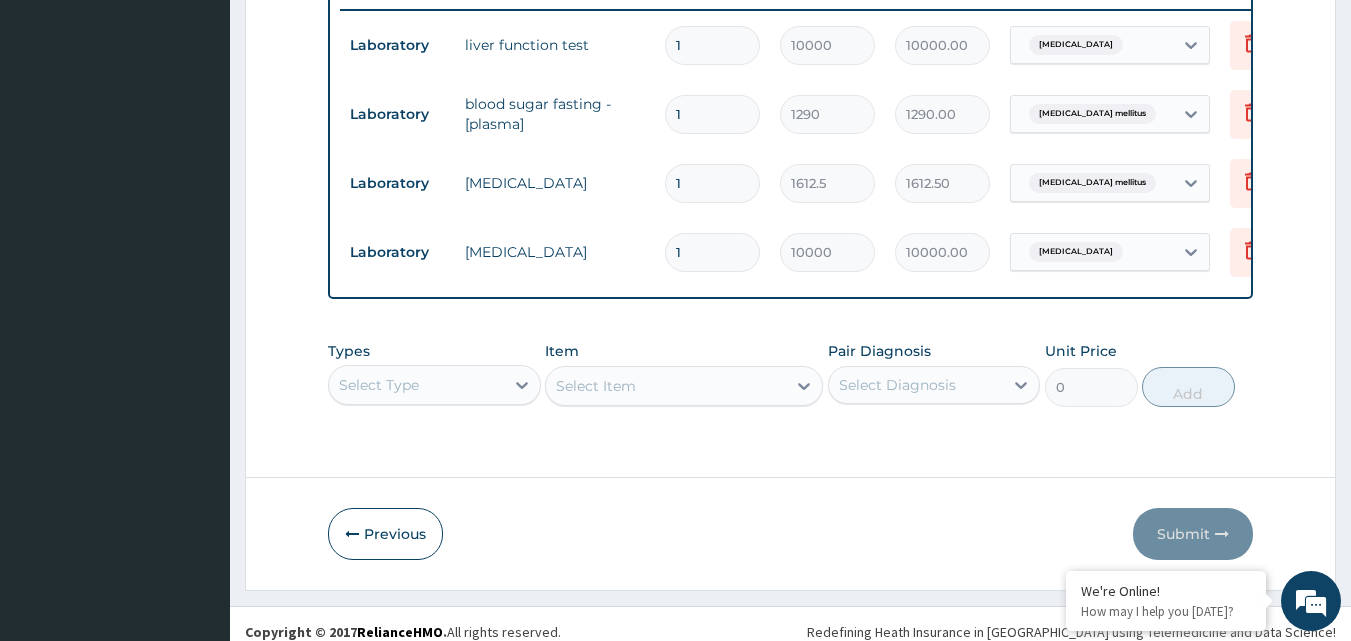 click on "Select Type" at bounding box center (434, 385) 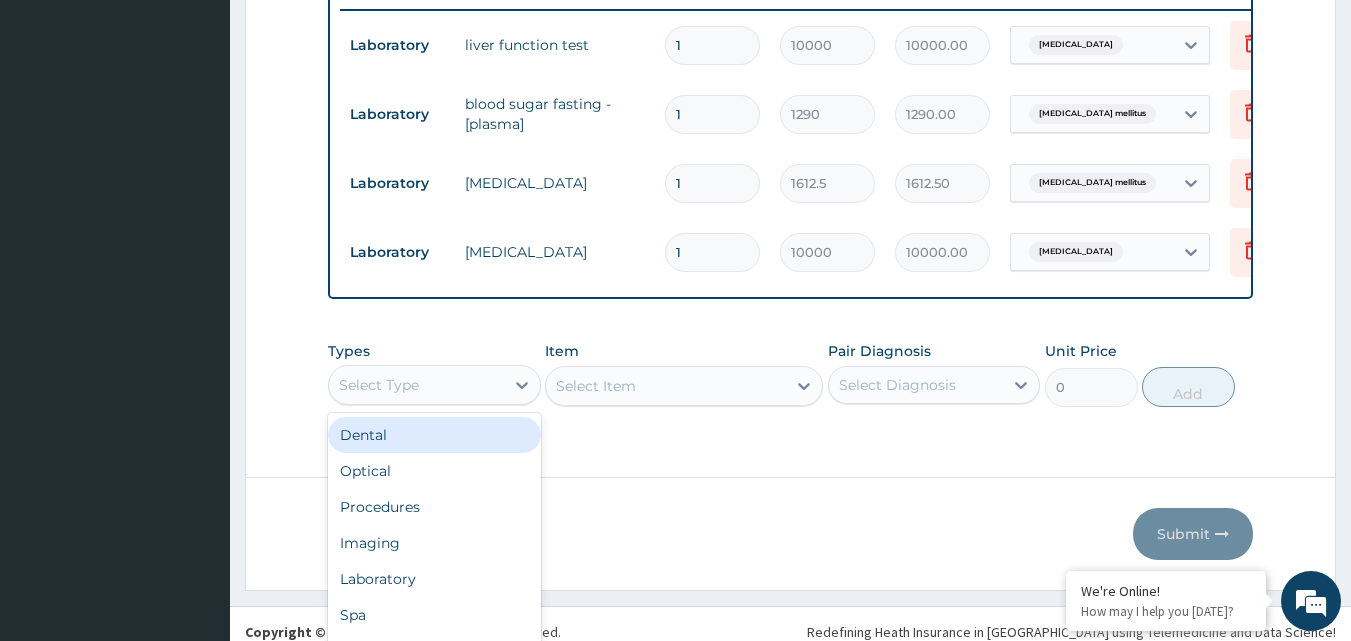 scroll, scrollTop: 56, scrollLeft: 0, axis: vertical 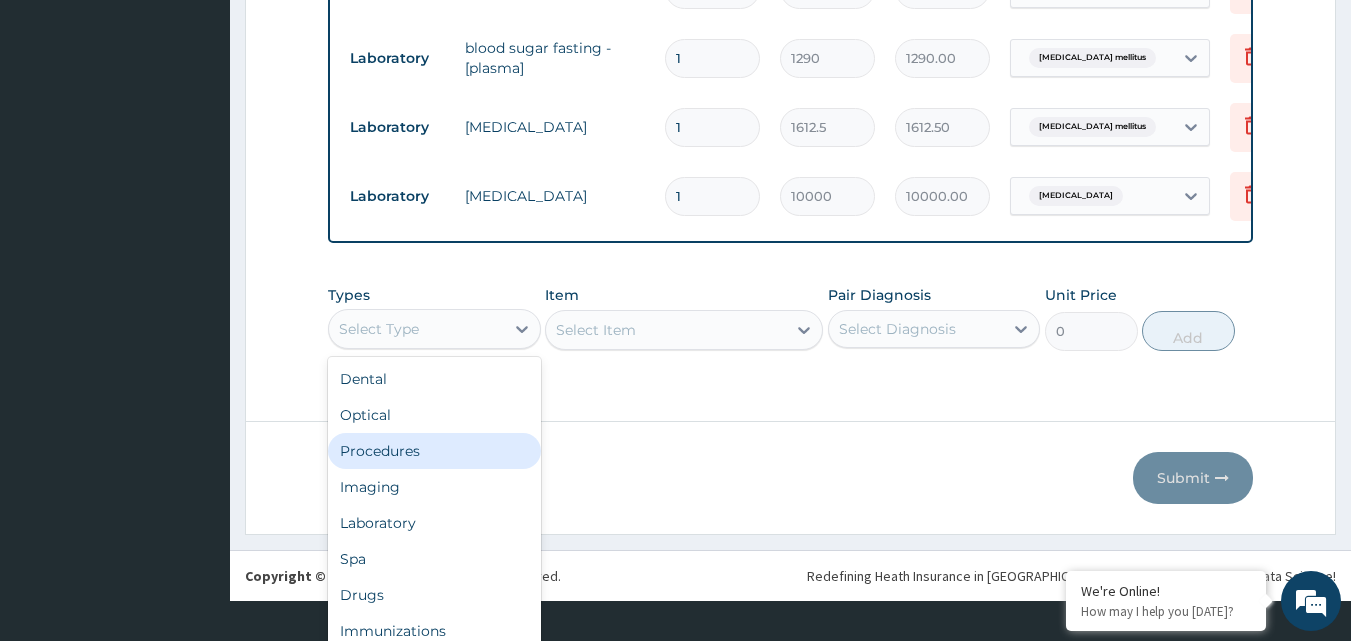 click on "Procedures" at bounding box center (434, 451) 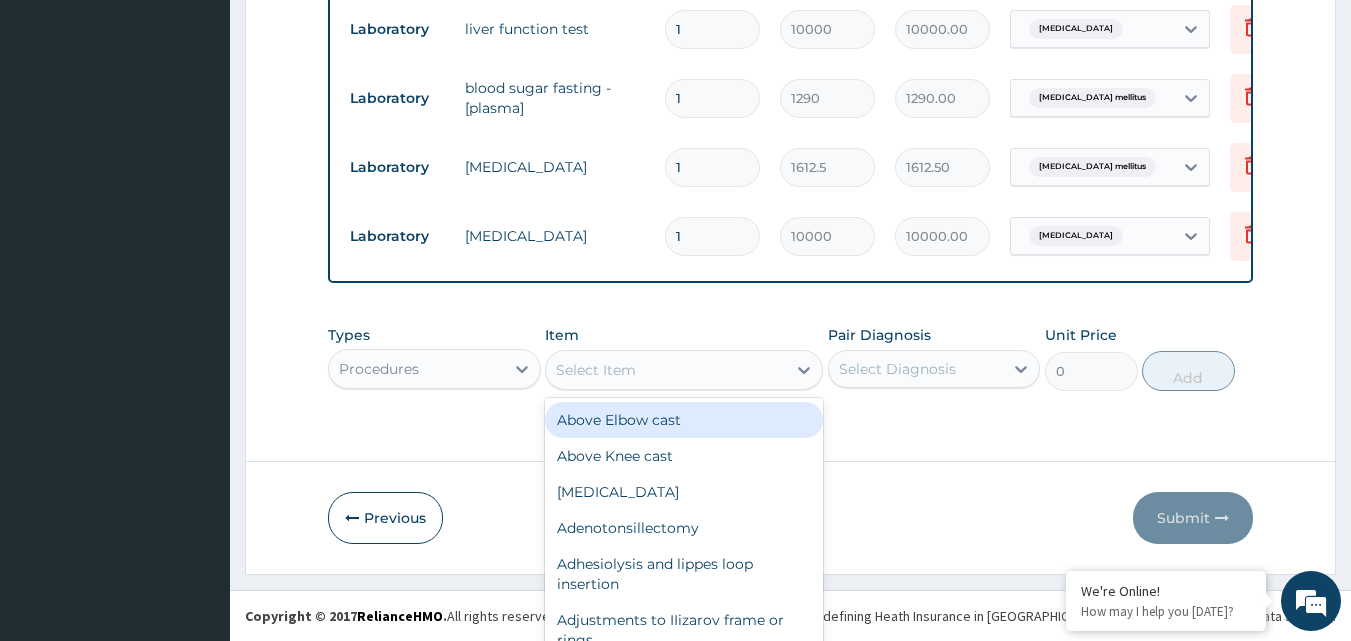 click on "option Above Elbow cast focused, 1 of 630. 630 results available. Use Up and Down to choose options, press Enter to select the currently focused option, press Escape to exit the menu, press Tab to select the option and exit the menu. Select Item Above Elbow cast Above Knee cast Adenoidectomy Adenotonsillectomy Adhesiolysis and lippes loop insertion Adjustments to IIizarov frame or rings Adjustments to pin sites secondary for non-union or mal-union Air cast boot Alveolar bone graft bilateral Alveolar bone graft unilateral Amputation of arm Amputation of leg or foot including Symes Lisfranc and Chopart  Amputation of penis Amputation of toe ANTENATAL CARE PACKAGE (Reg, Consult, 3 Scans minimum, Lab Investigations, and Drugs) Anterior colporrhaphy Appendicectomy for ruptured appendix Application of external fixation to bone Application of IIizarov frame for secondary non-union or mal-union including osteotomy Application of skeletal traction to bone Arthroscopy of knee Arthrotomy of large joint Aural packing" at bounding box center [684, 370] 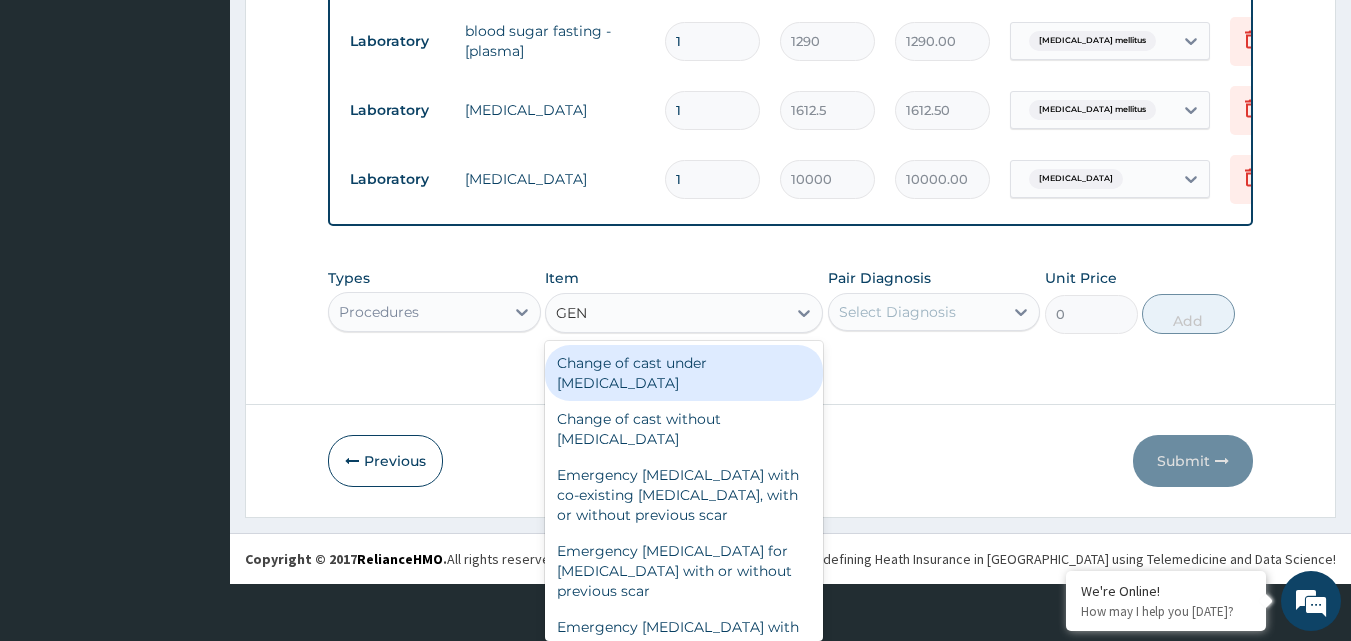 scroll, scrollTop: 0, scrollLeft: 0, axis: both 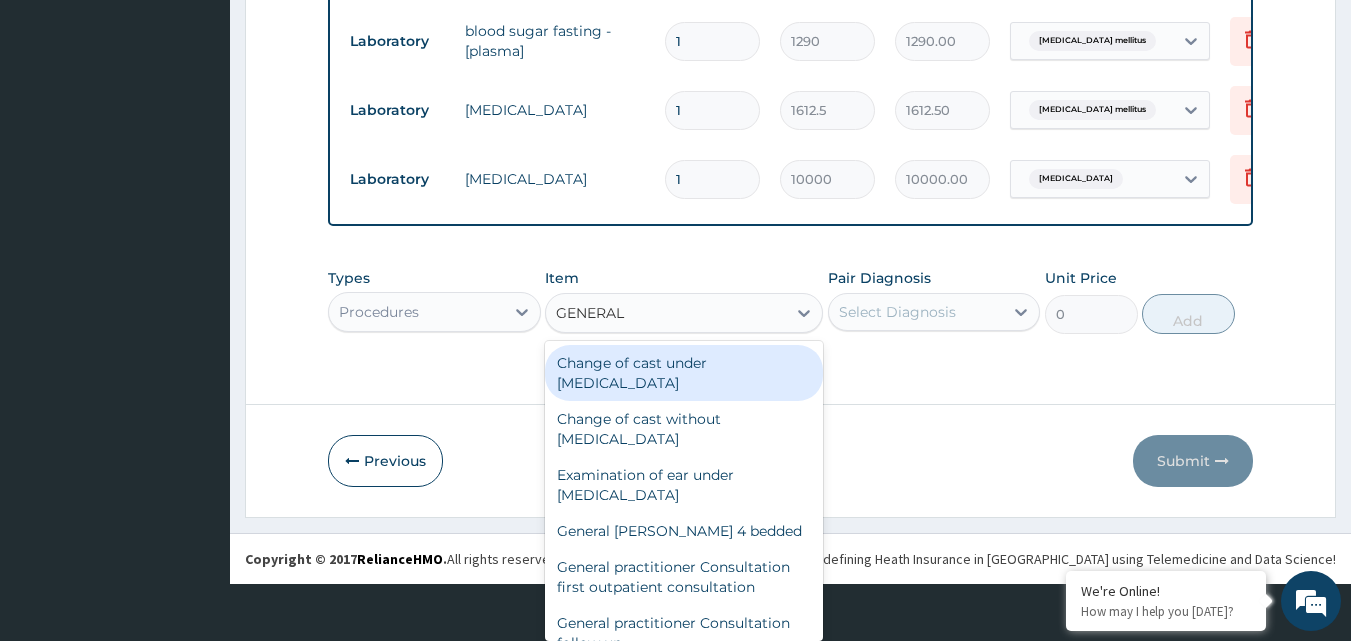 type on "GENERAL P" 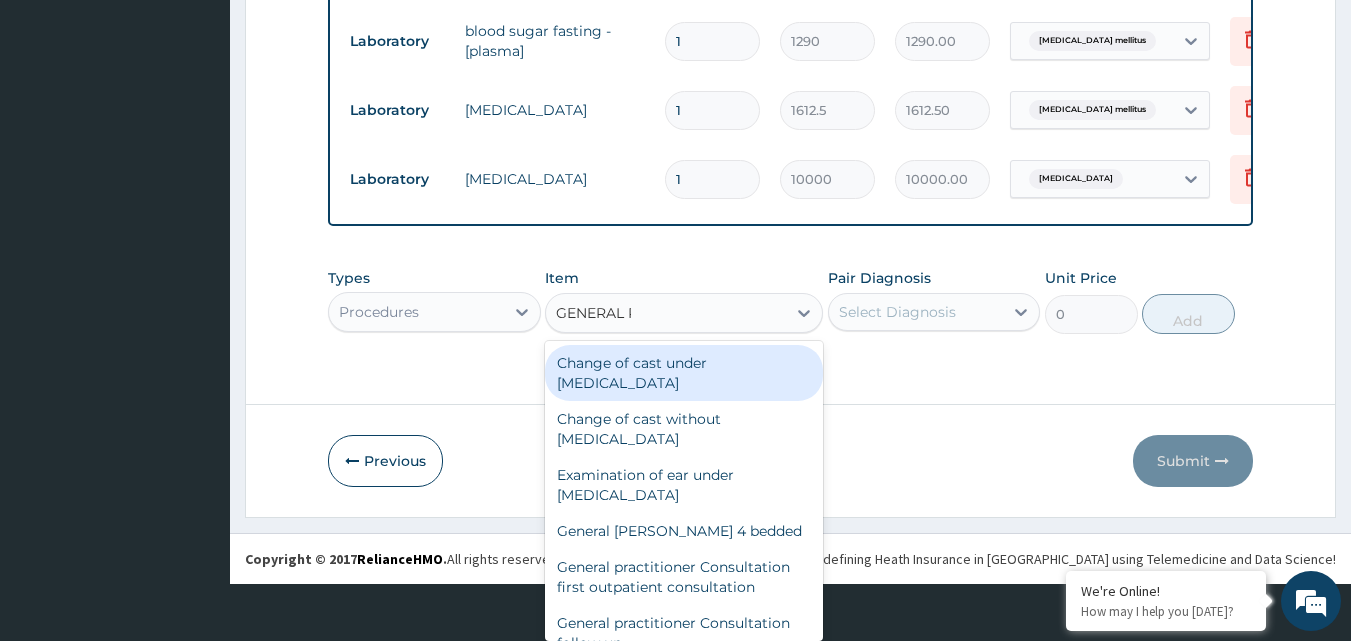 scroll, scrollTop: 0, scrollLeft: 0, axis: both 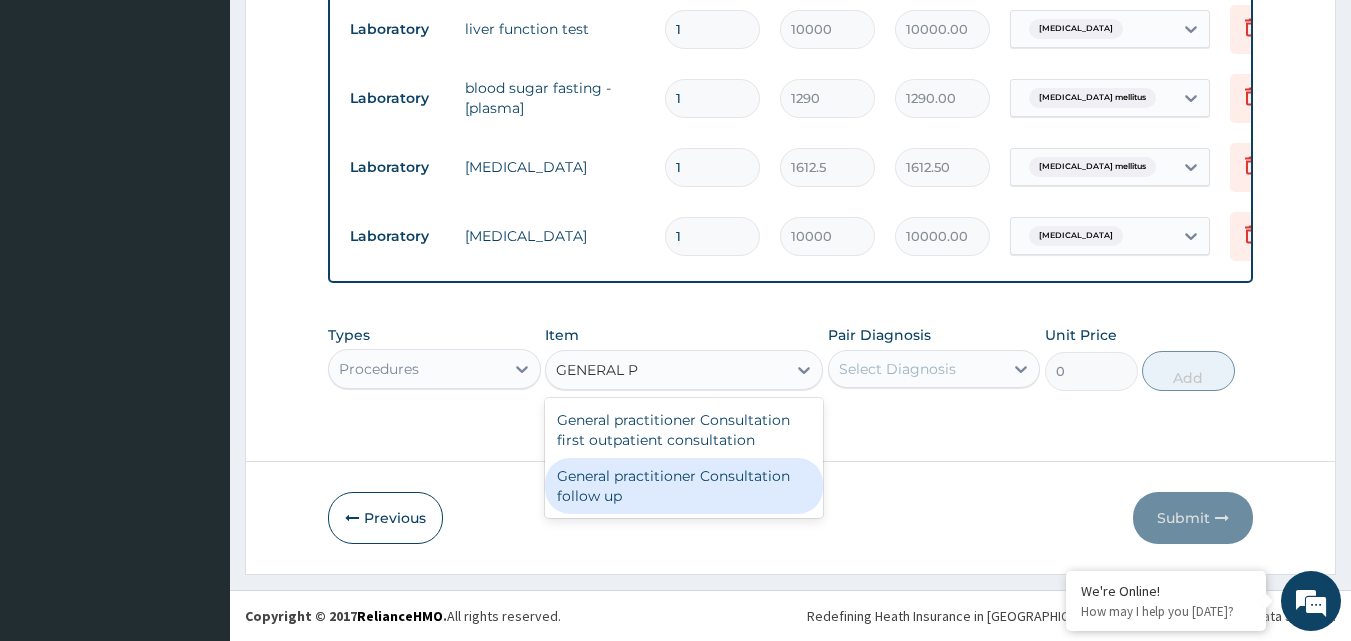 click on "General practitioner Consultation follow up" at bounding box center [684, 486] 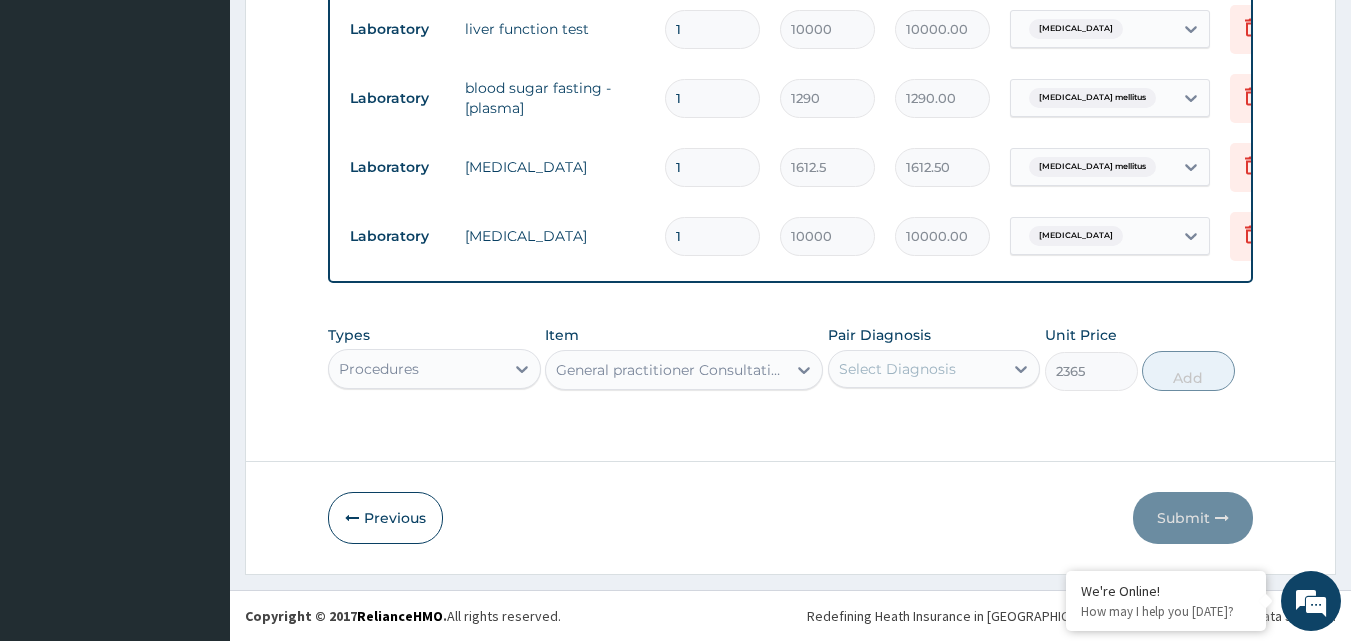 click on "Select Diagnosis" at bounding box center [916, 369] 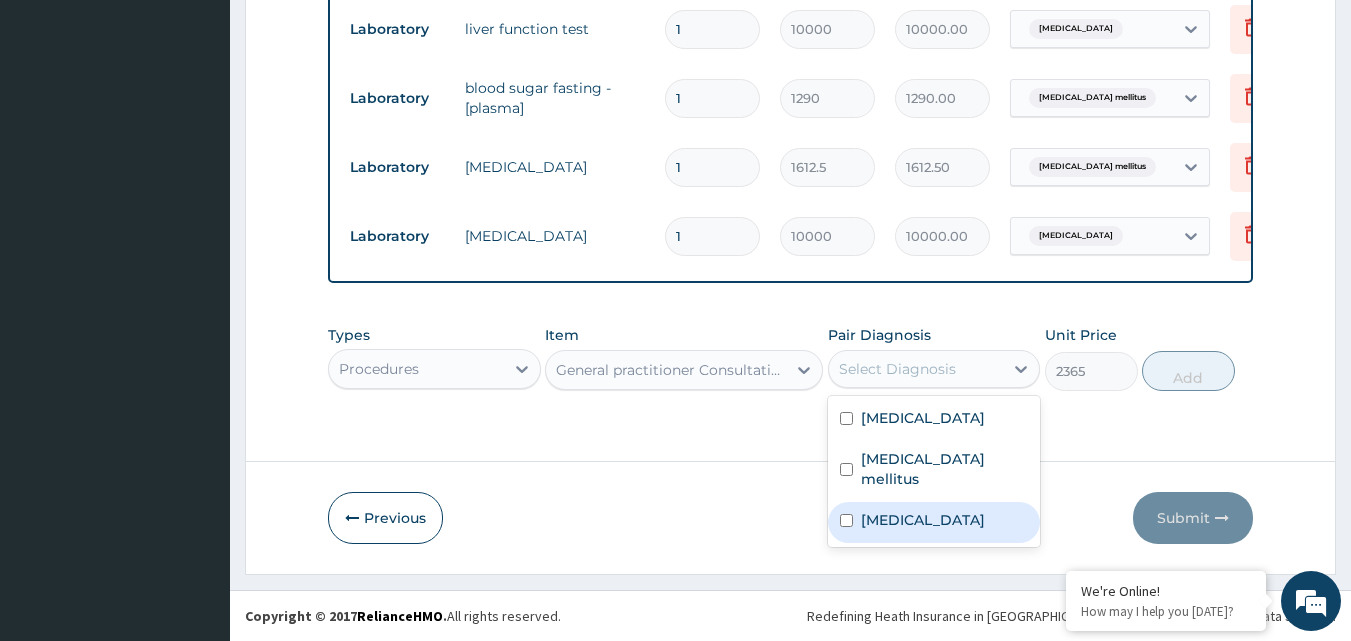 click on "Hyperlipidemia" at bounding box center (923, 520) 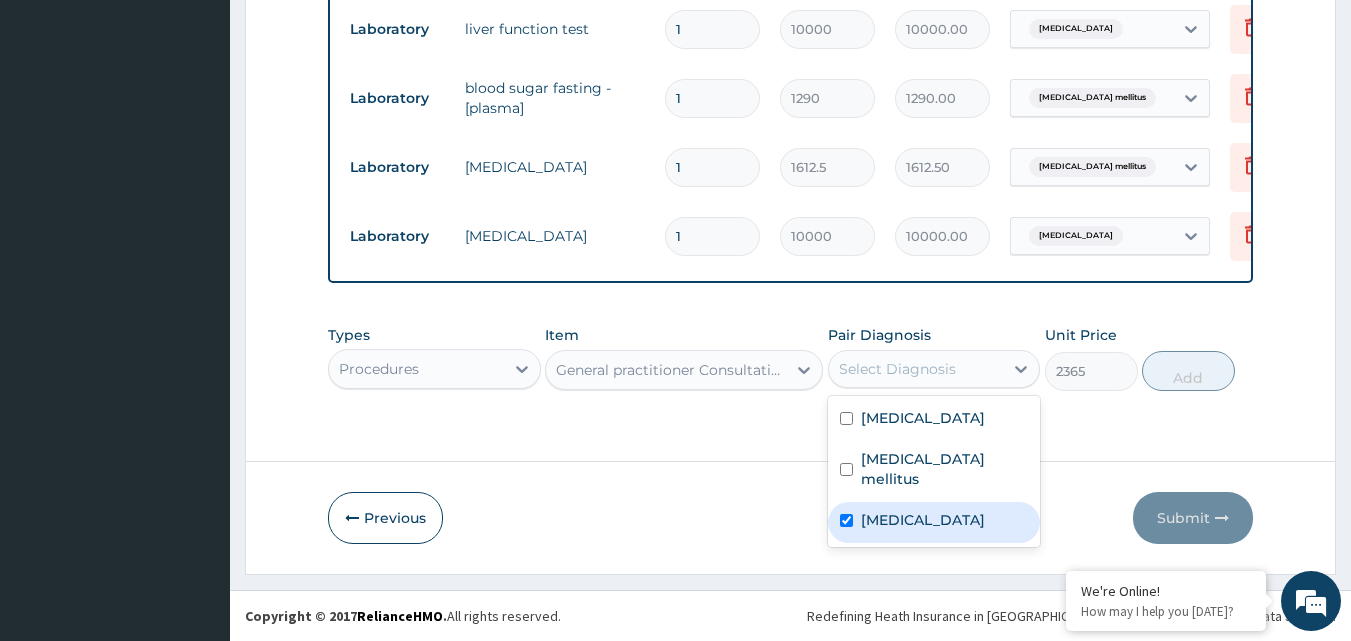 checkbox on "true" 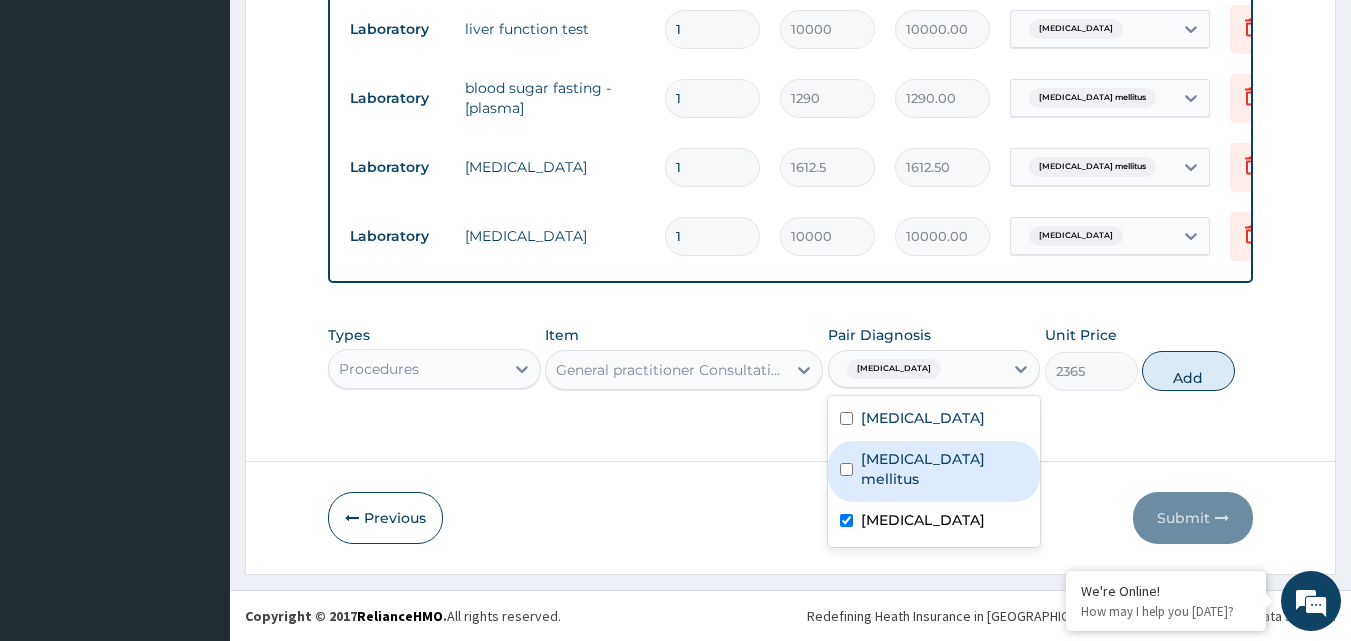 drag, startPoint x: 897, startPoint y: 463, endPoint x: 915, endPoint y: 439, distance: 30 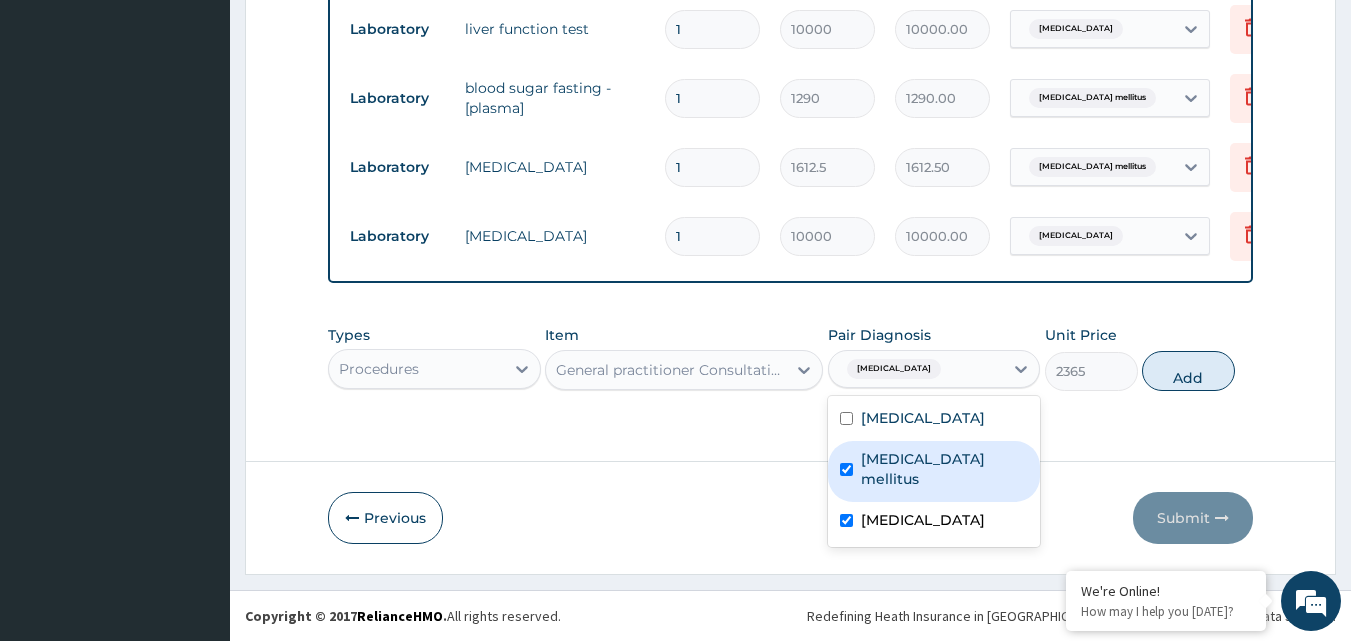checkbox on "true" 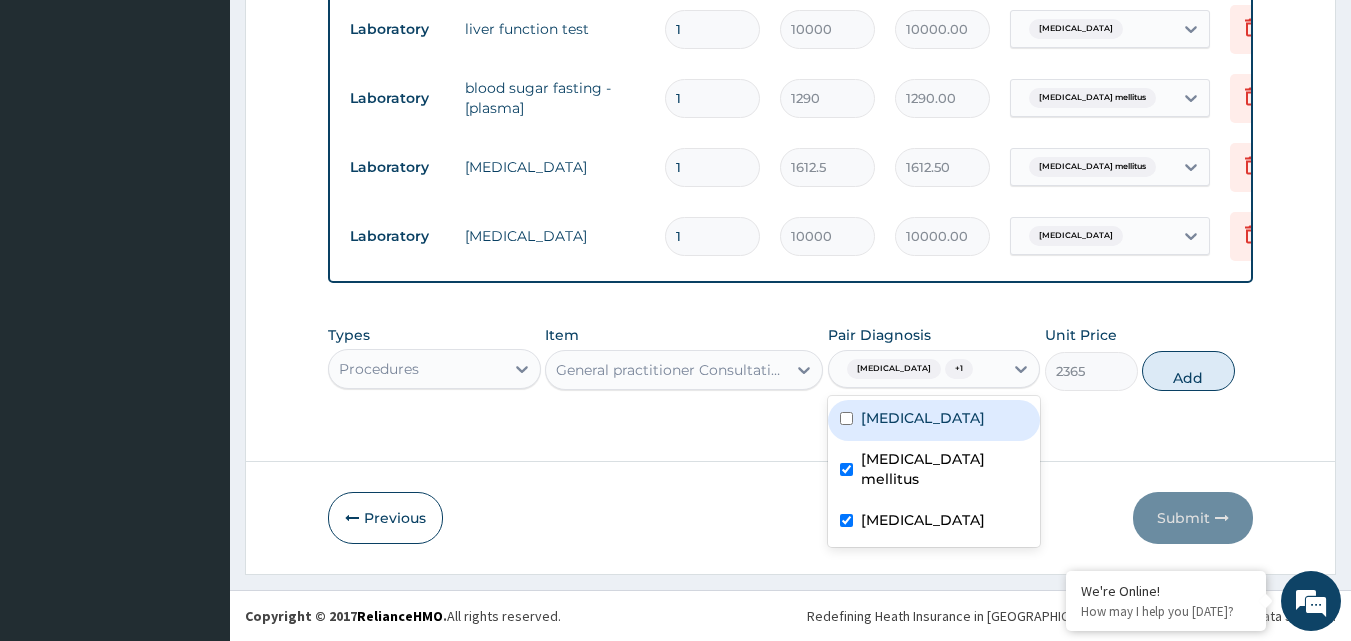 click on "Kidney disease" at bounding box center (923, 418) 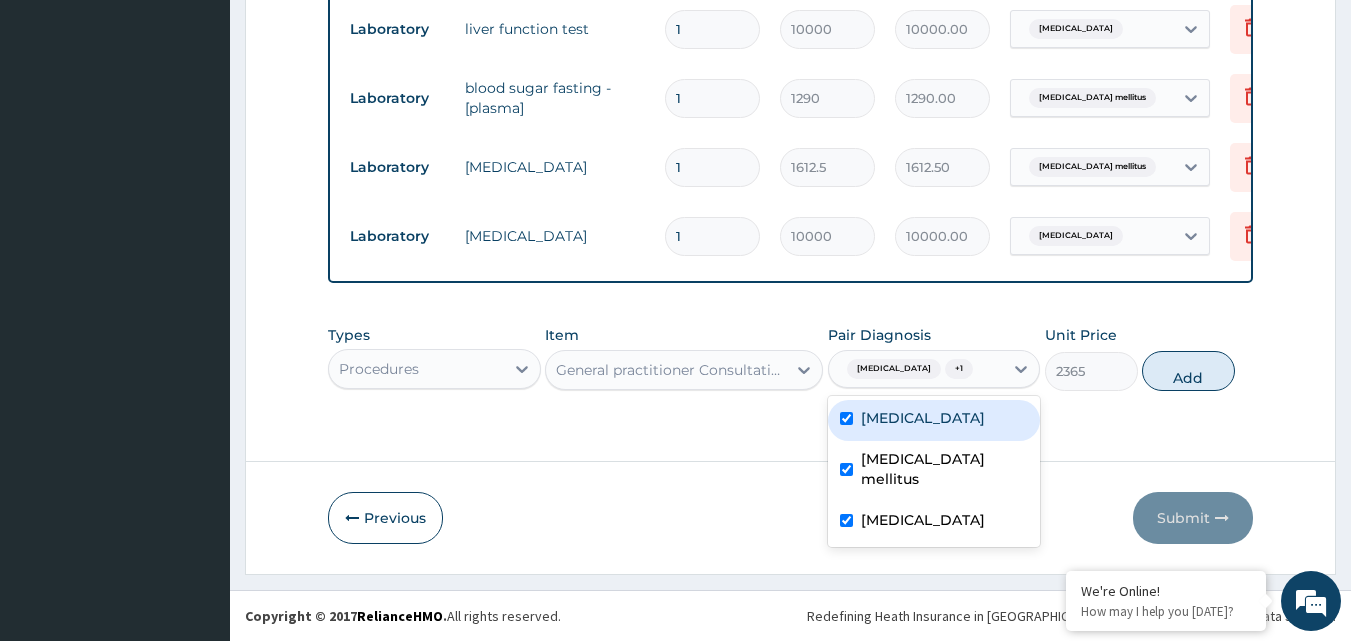 checkbox on "true" 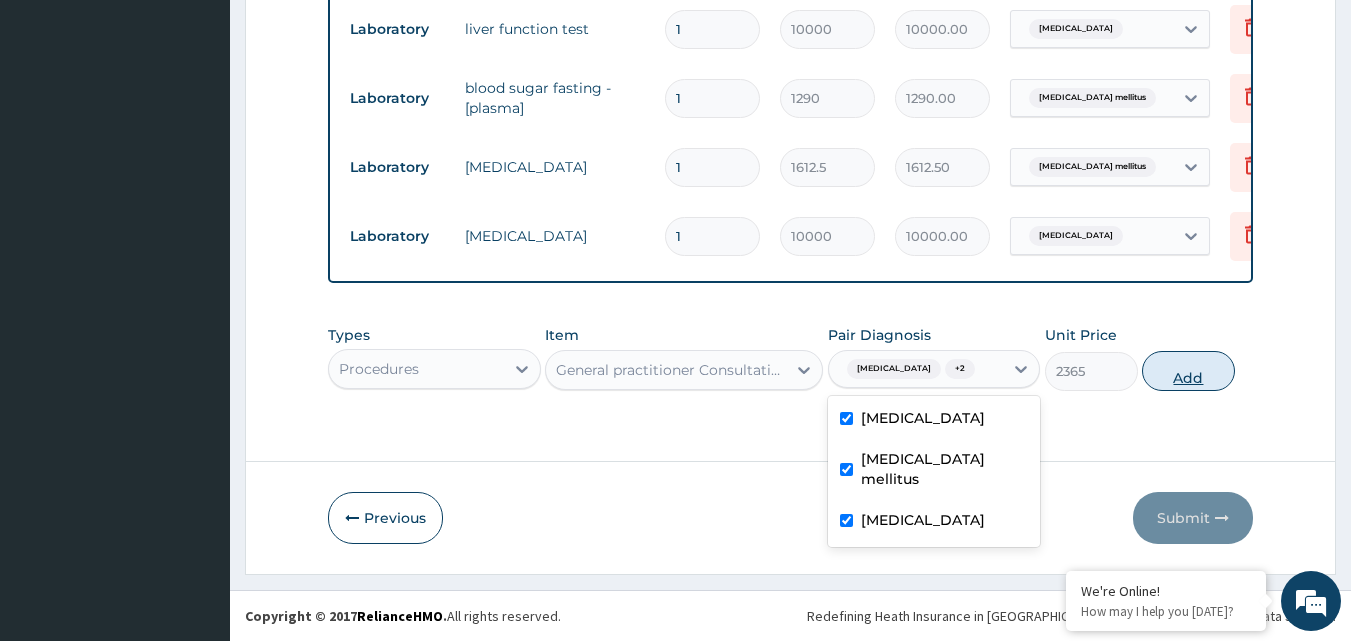 click on "Add" at bounding box center (1188, 371) 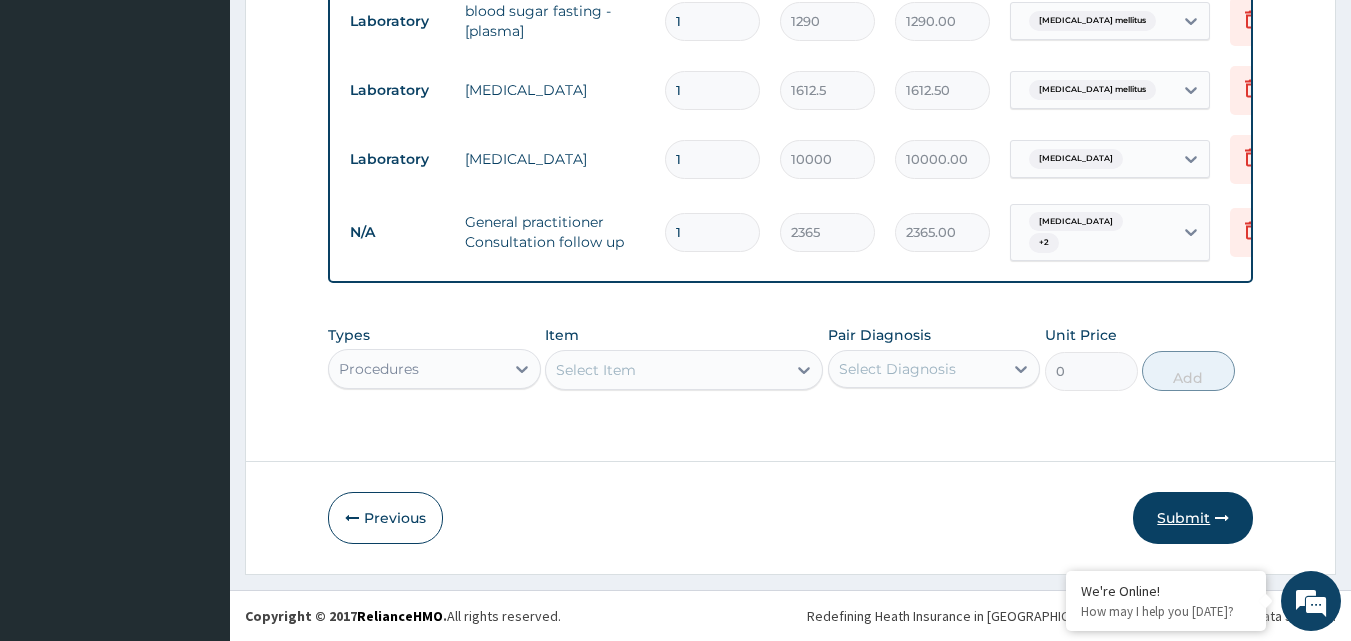 click on "Submit" at bounding box center [1193, 518] 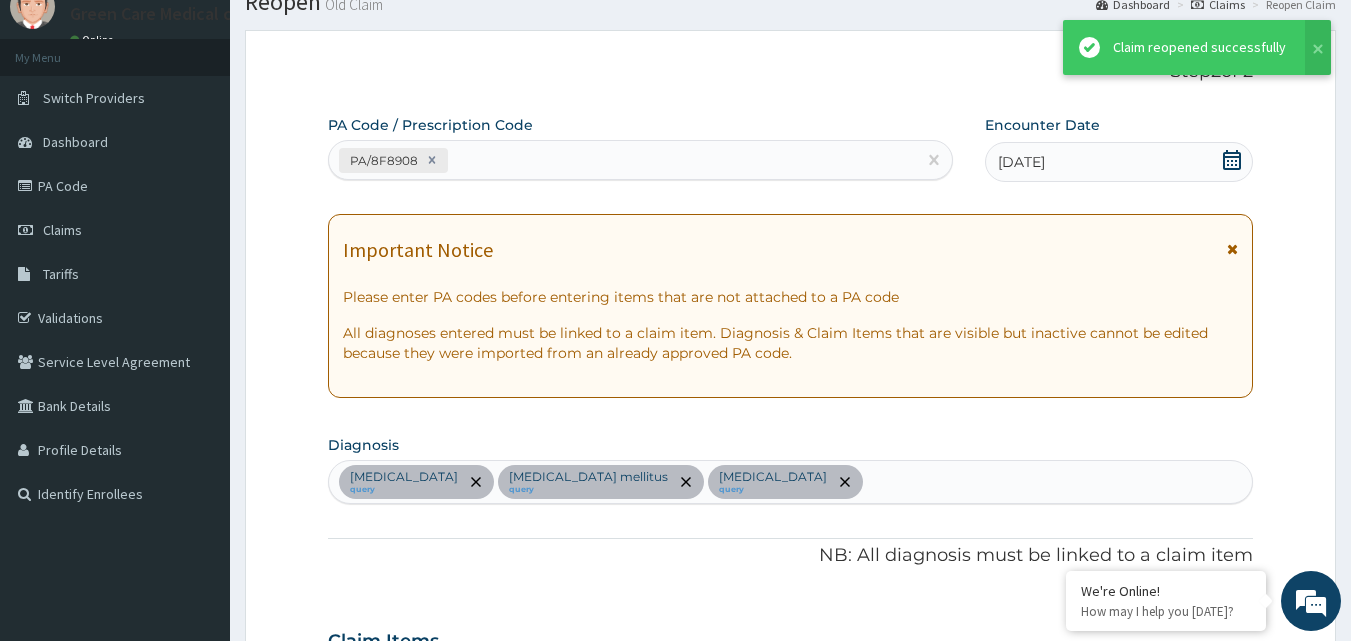 scroll, scrollTop: 887, scrollLeft: 0, axis: vertical 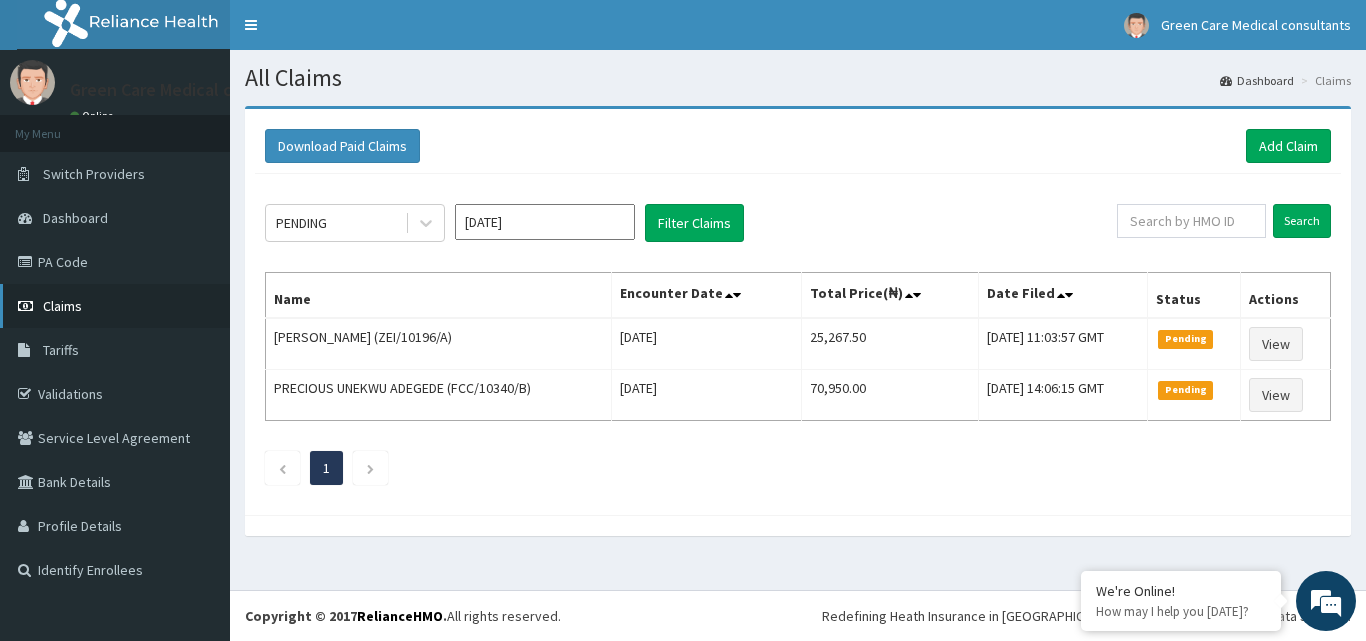 click on "Claims" at bounding box center [115, 306] 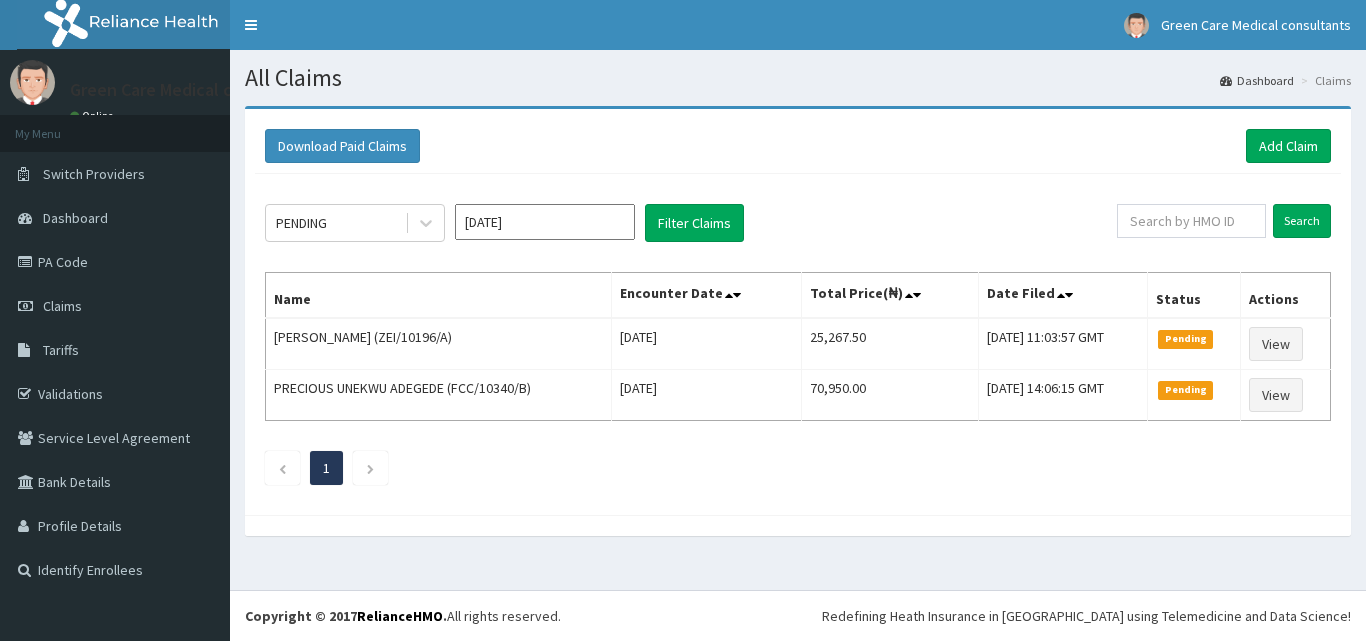 scroll, scrollTop: 0, scrollLeft: 0, axis: both 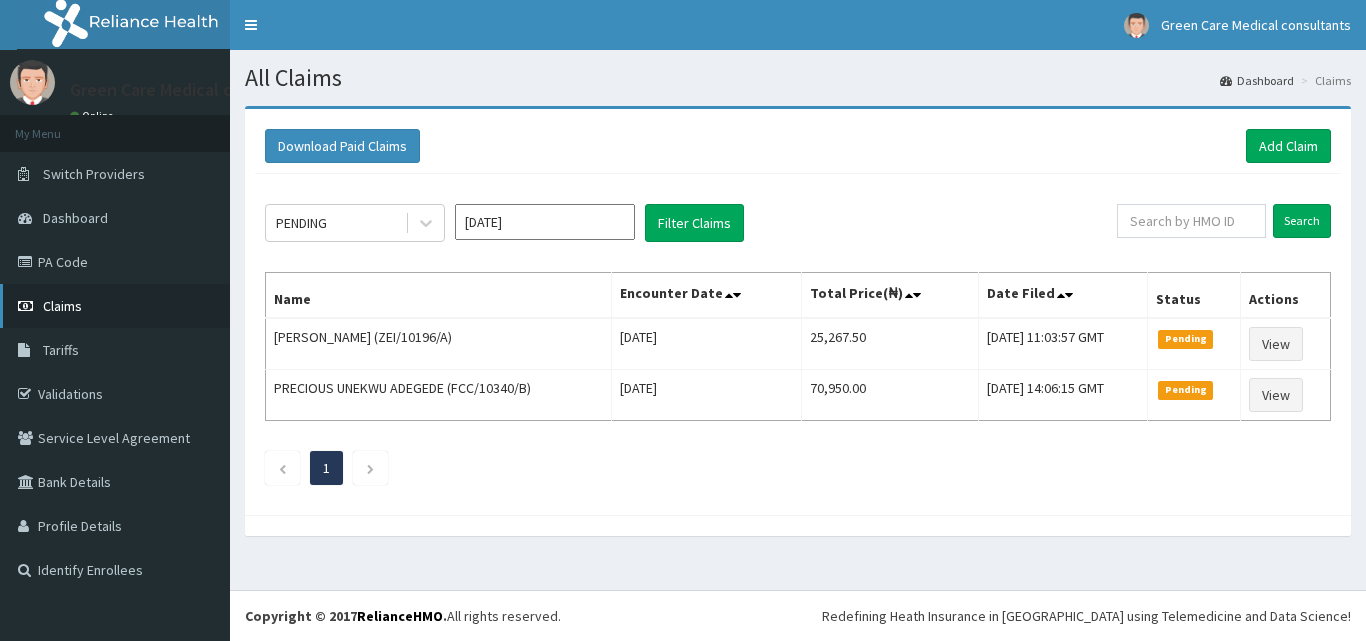 click on "Claims" at bounding box center [62, 306] 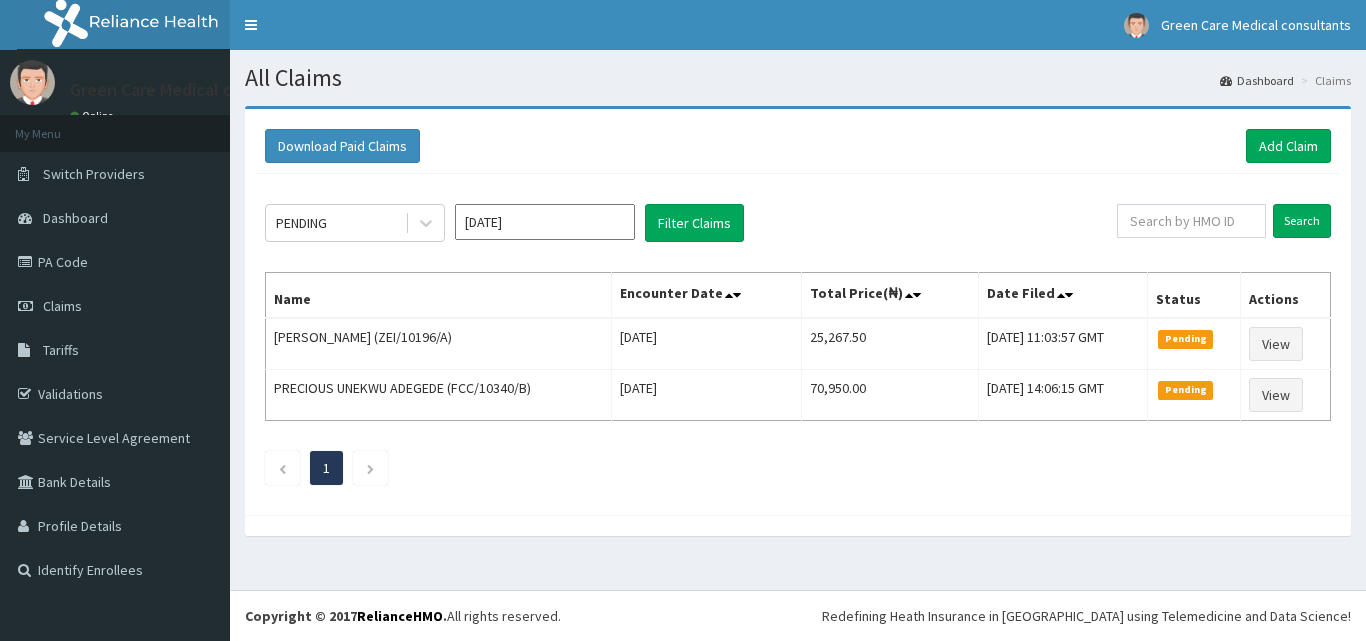 scroll, scrollTop: 0, scrollLeft: 0, axis: both 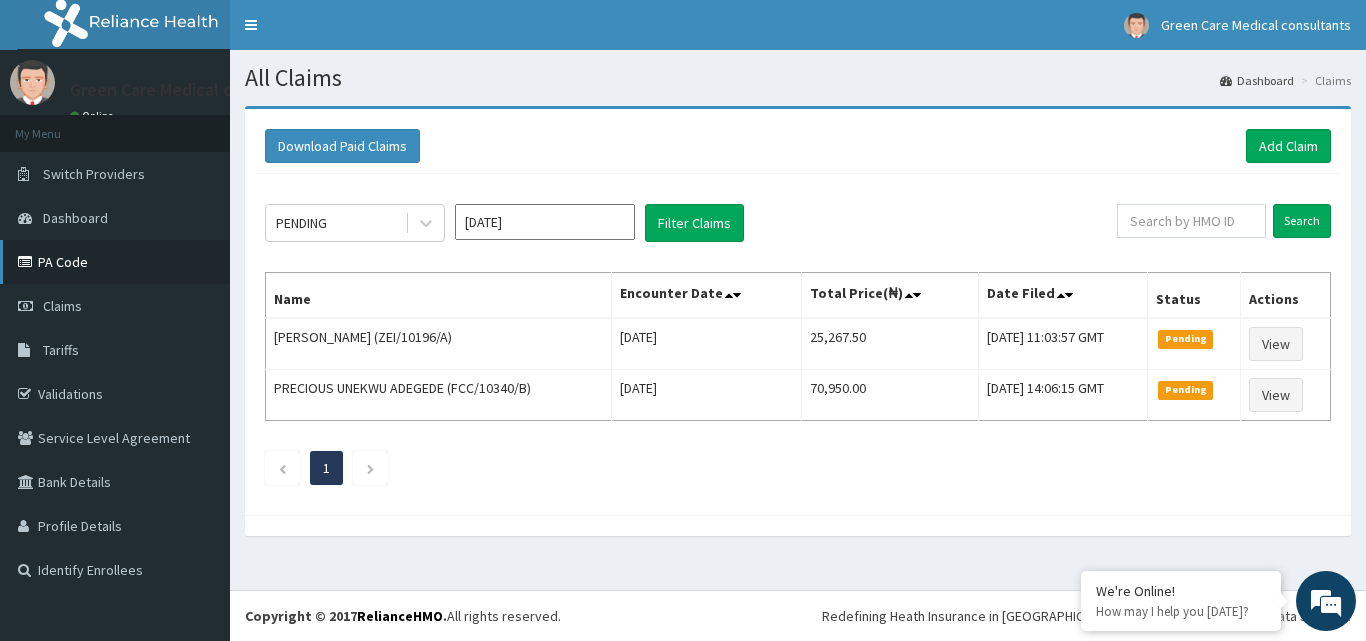 click on "PA Code" at bounding box center (115, 262) 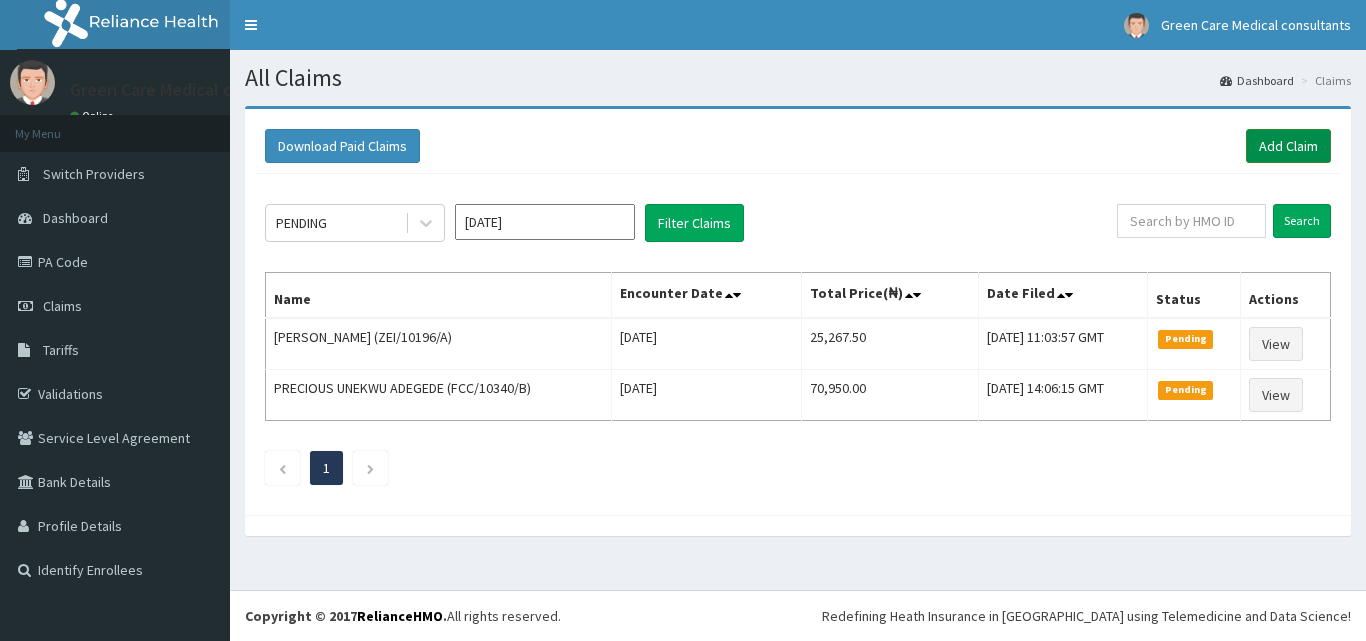 scroll, scrollTop: 0, scrollLeft: 0, axis: both 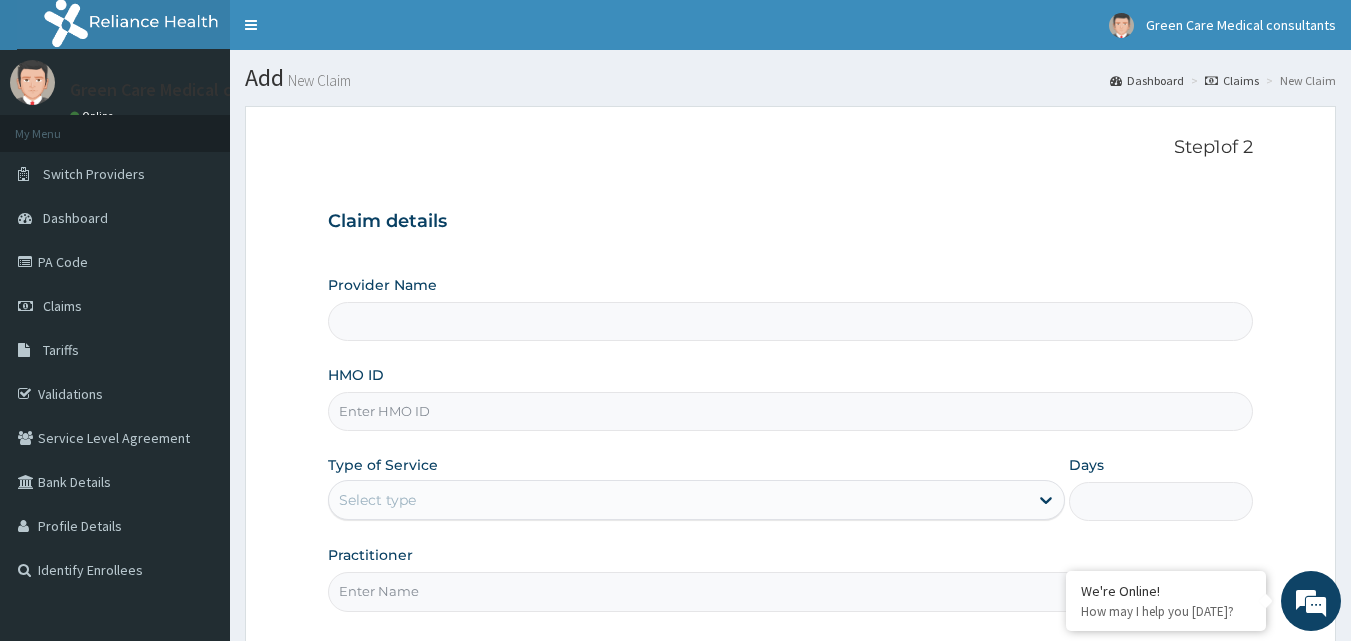 click on "HMO ID" at bounding box center [791, 411] 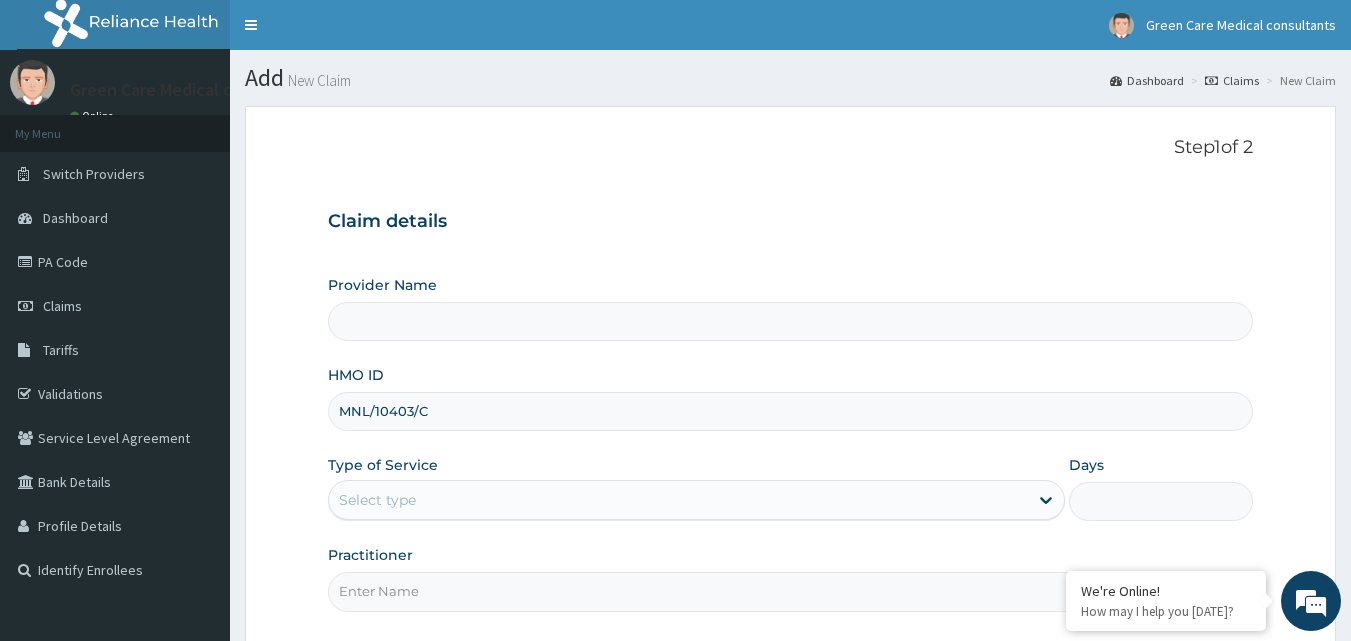 type on "Green Care Medical Consultants" 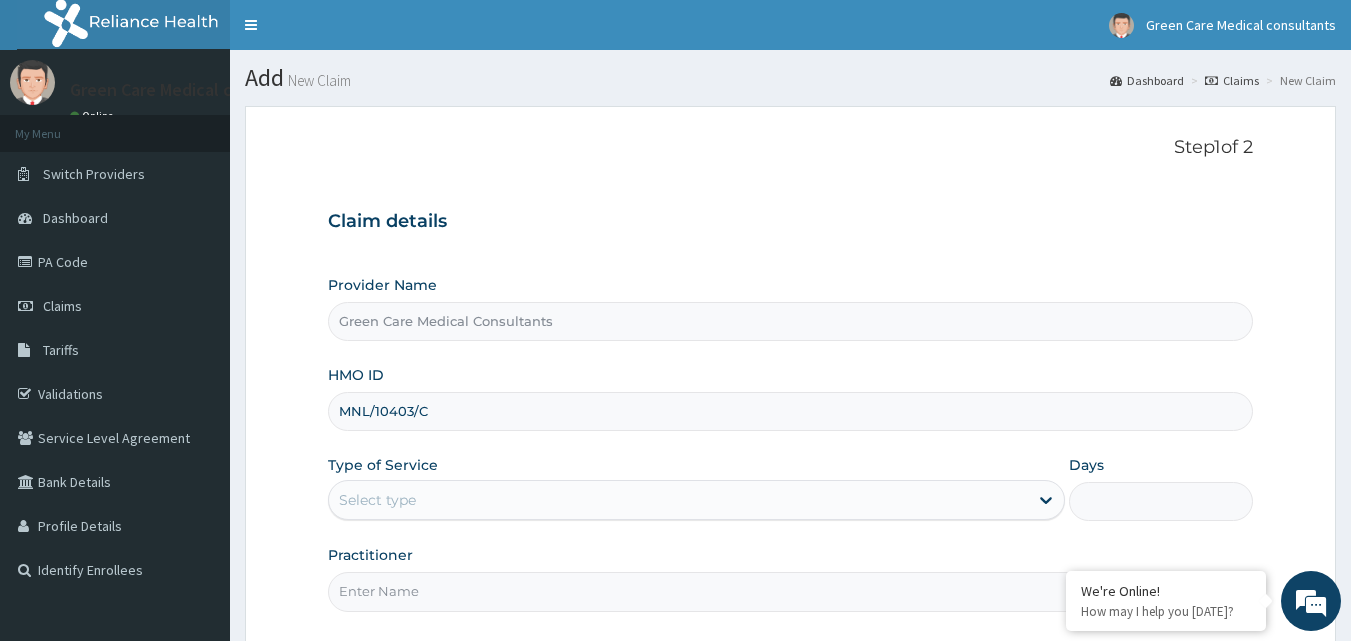 type on "MNL/10403/C" 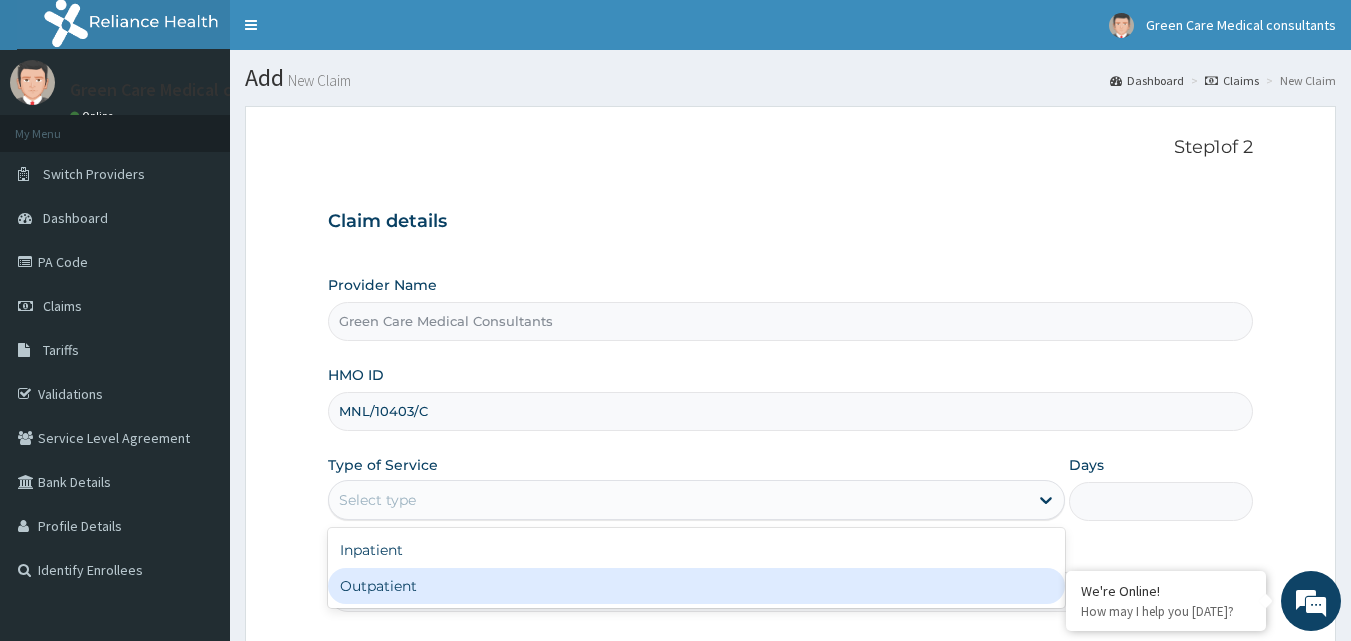 click on "Outpatient" at bounding box center (696, 586) 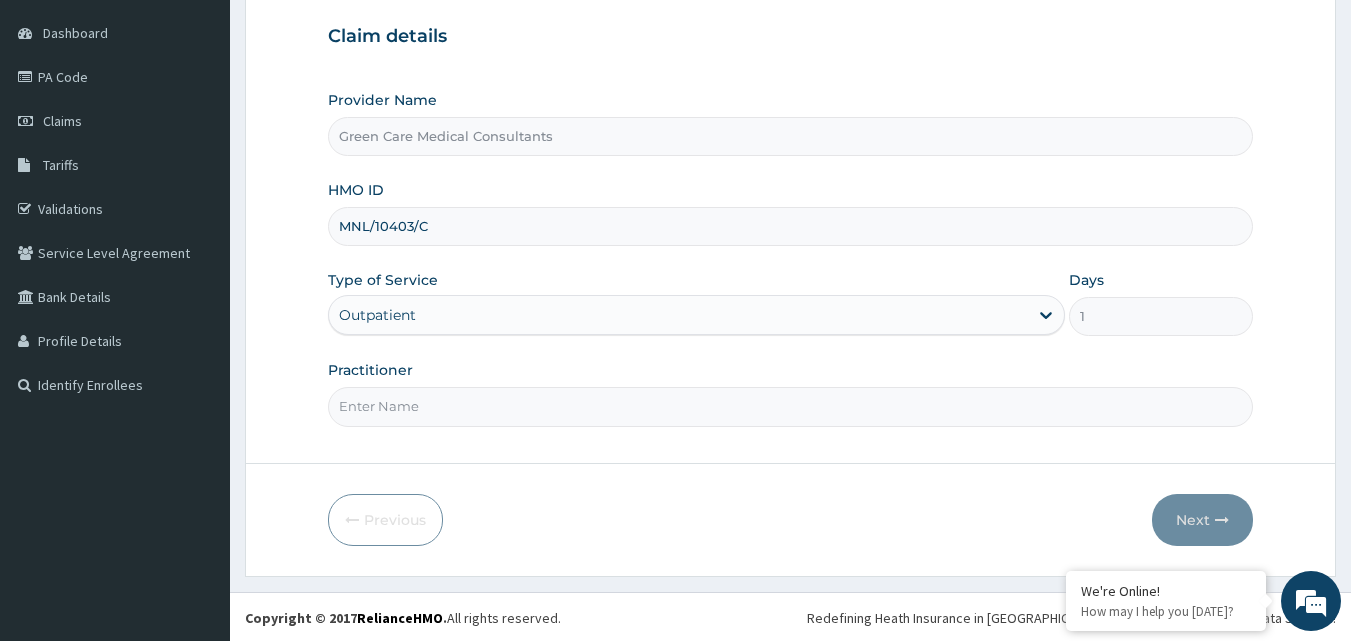scroll, scrollTop: 187, scrollLeft: 0, axis: vertical 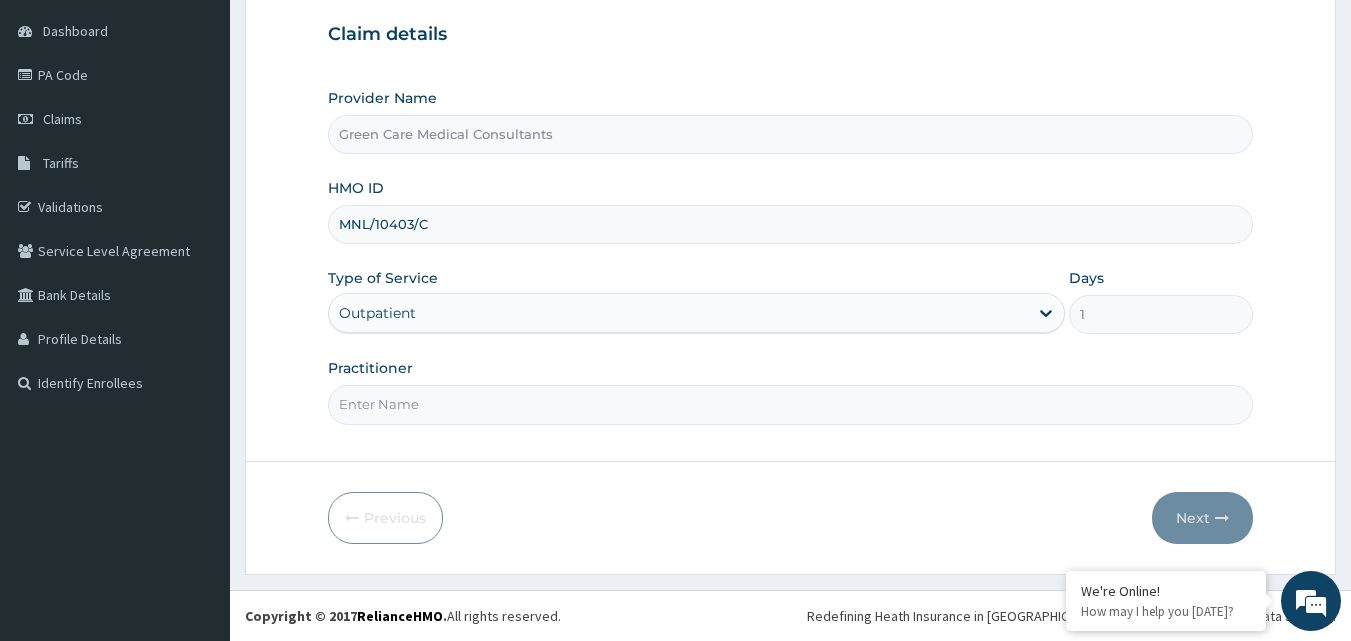 click on "Practitioner" at bounding box center (791, 404) 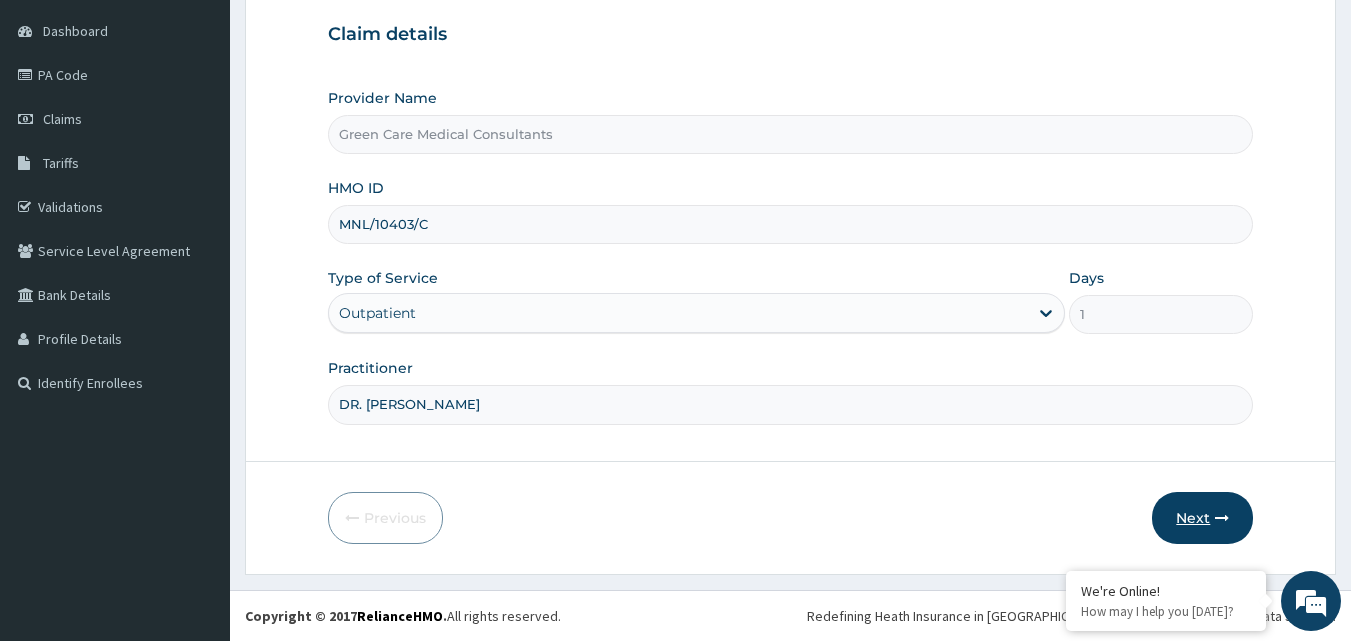 click at bounding box center (1222, 518) 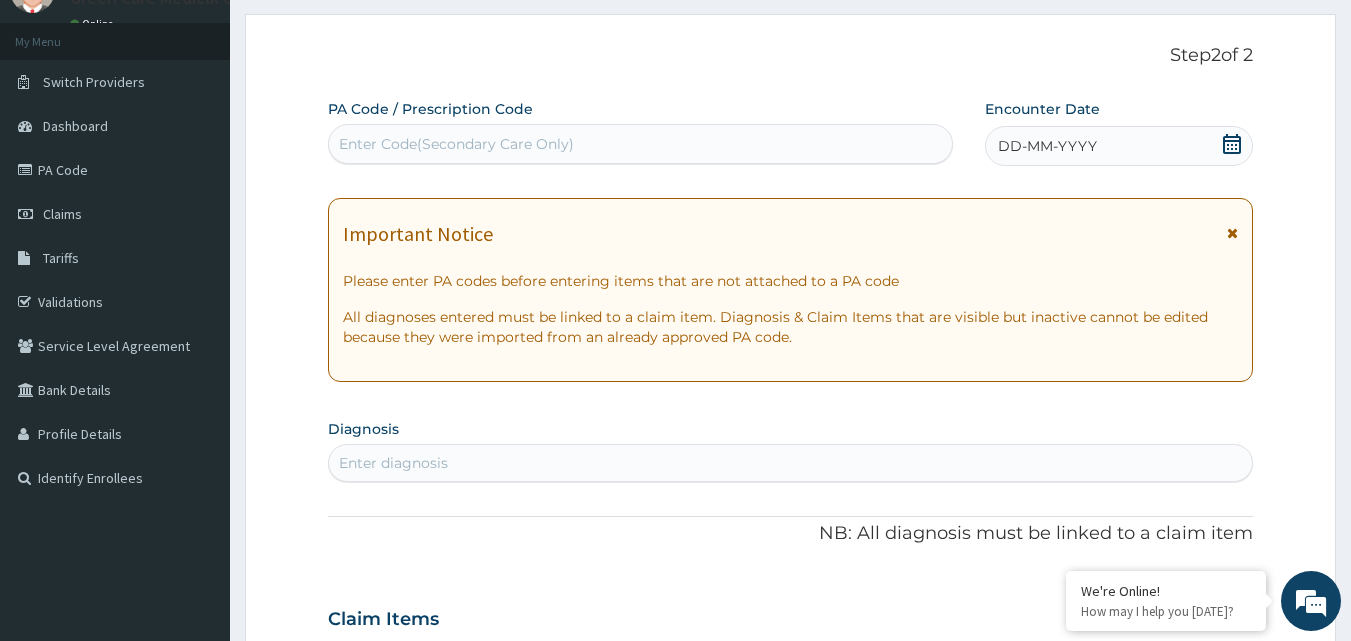 scroll, scrollTop: 0, scrollLeft: 0, axis: both 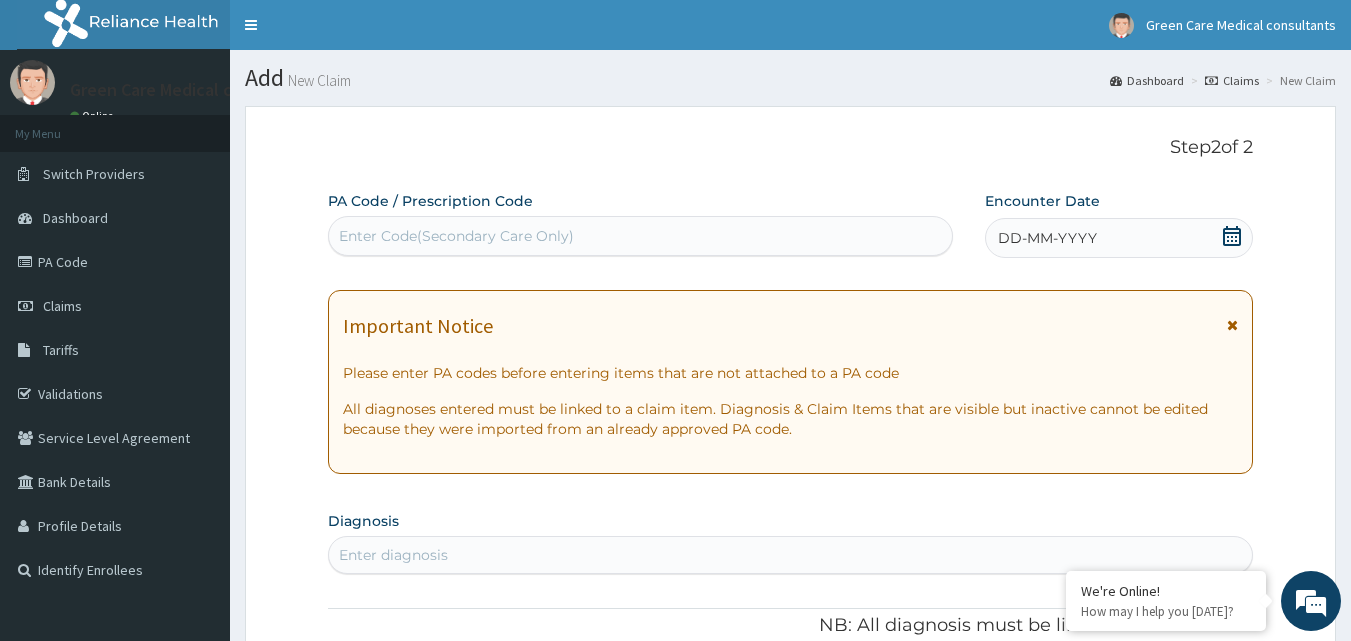 click on "Enter Code(Secondary Care Only)" at bounding box center [641, 236] 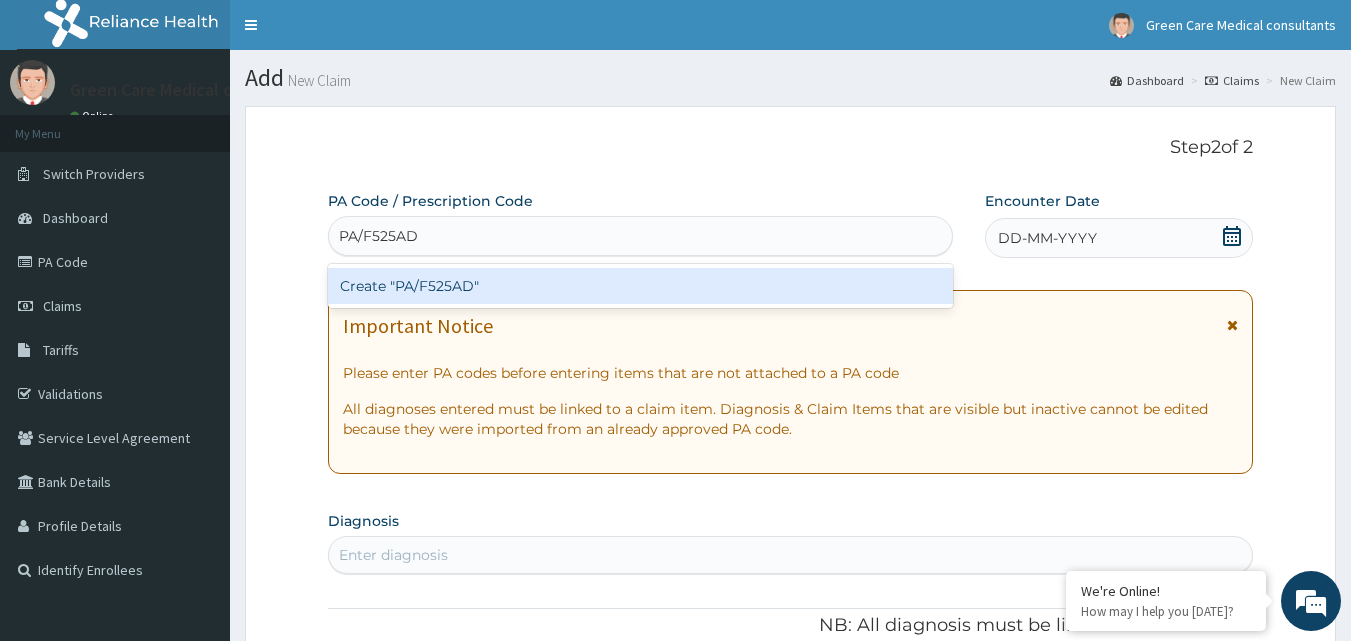 click on "Create "PA/F525AD"" at bounding box center (641, 286) 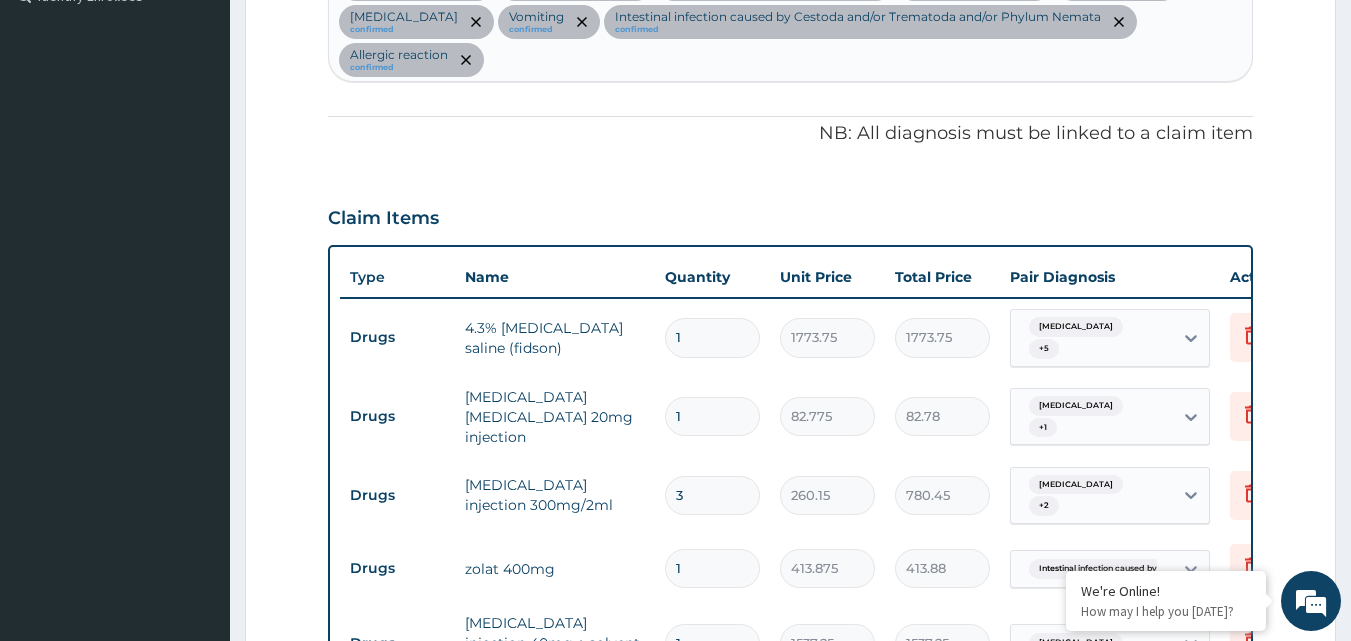 scroll, scrollTop: 474, scrollLeft: 0, axis: vertical 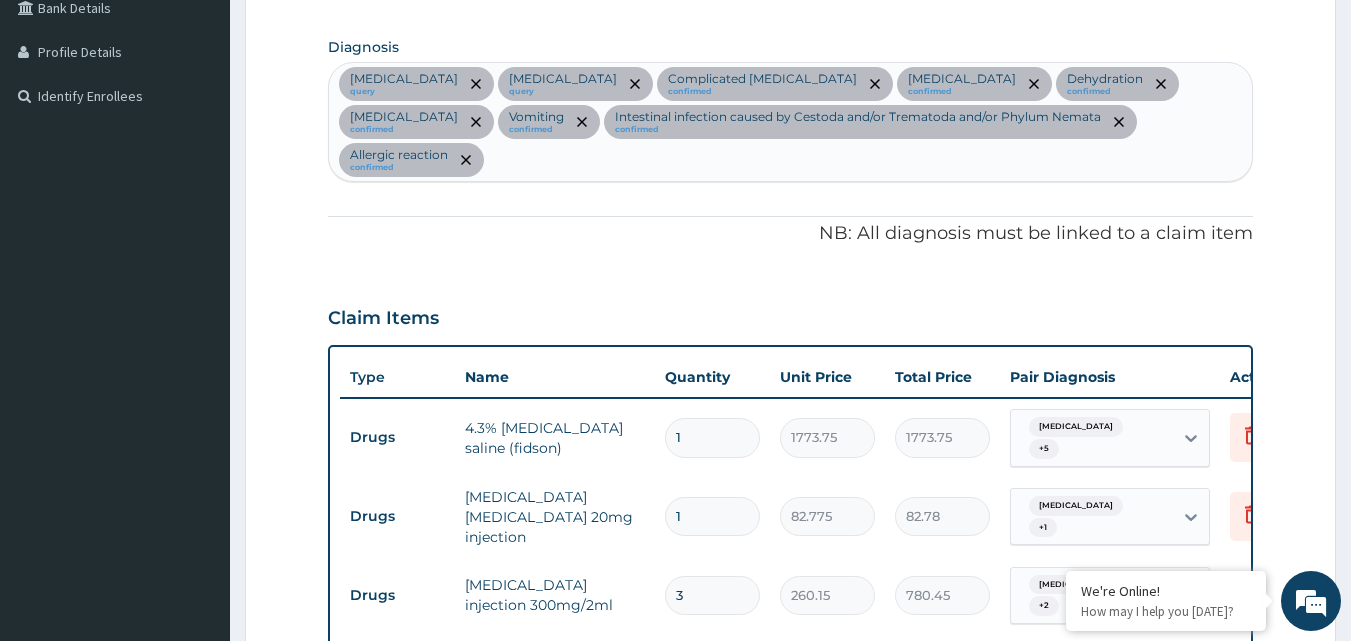 click on "Gastritis query Sepsis query Complicated malaria confirmed Acute pharyngitis confirmed Dehydration confirmed Bronchitis confirmed Vomiting confirmed Intestinal infection caused by Cestoda and/or Trematoda and/or Phylum Nemata confirmed Allergic reaction confirmed" at bounding box center (791, 121) 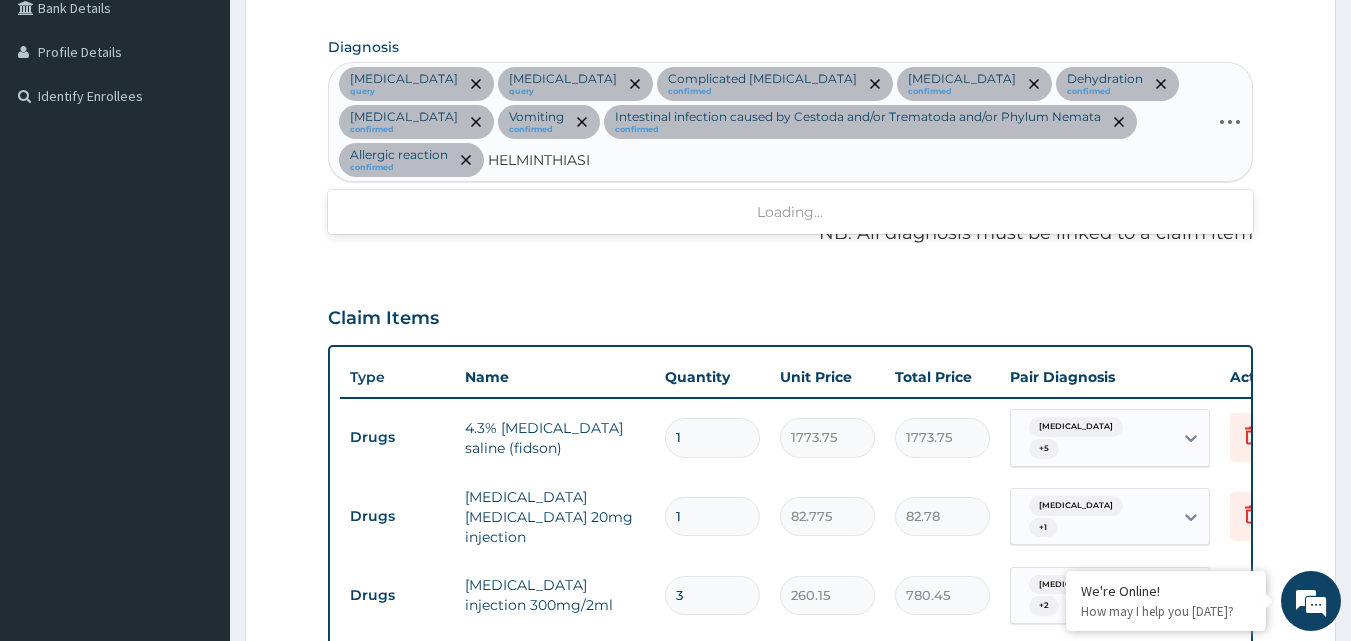 type on "HELMINTHIASIS" 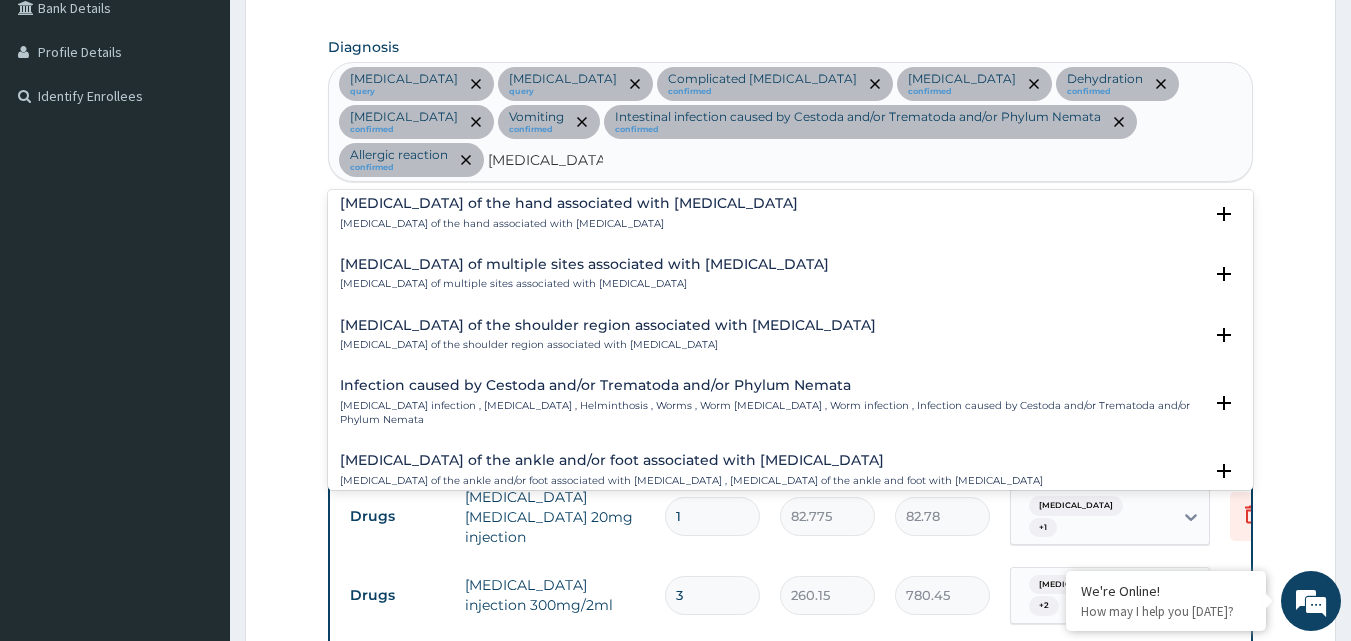 scroll, scrollTop: 100, scrollLeft: 0, axis: vertical 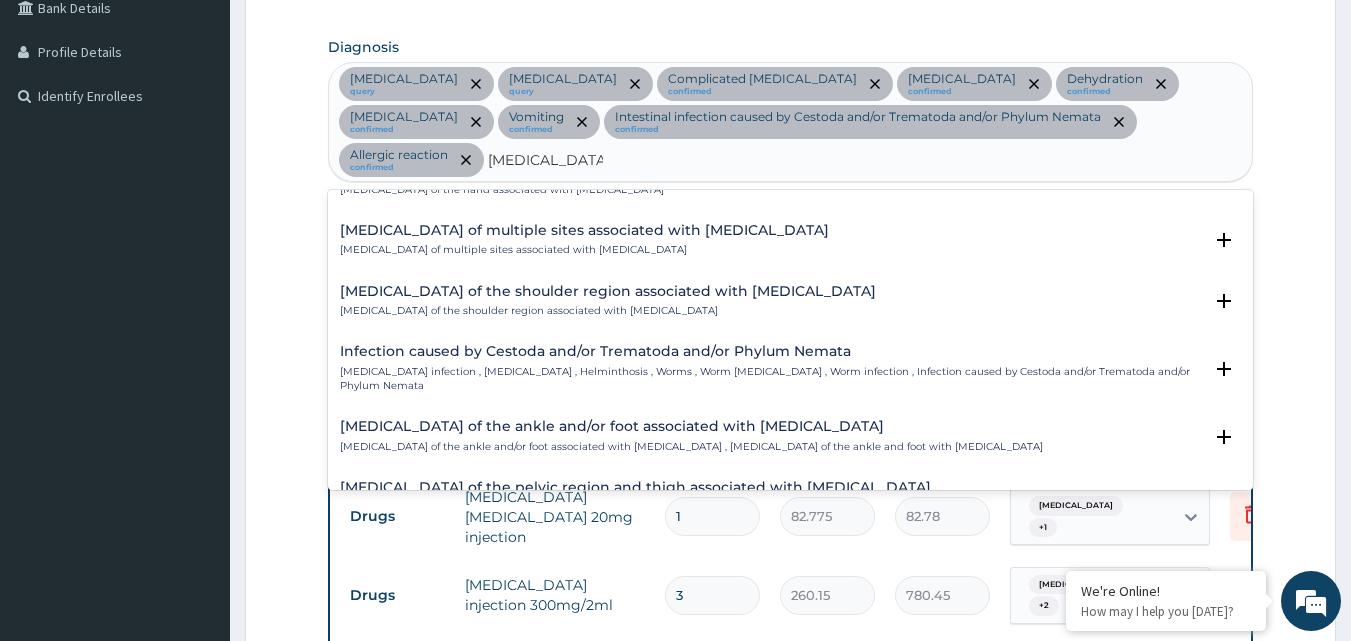 click on "Helminth infection , Helminthiasis , Helminthosis , Worms , Worm infestation , Worm infection , Infection caused by Cestoda and/or Trematoda and/or Phylum Nemata" at bounding box center [771, 379] 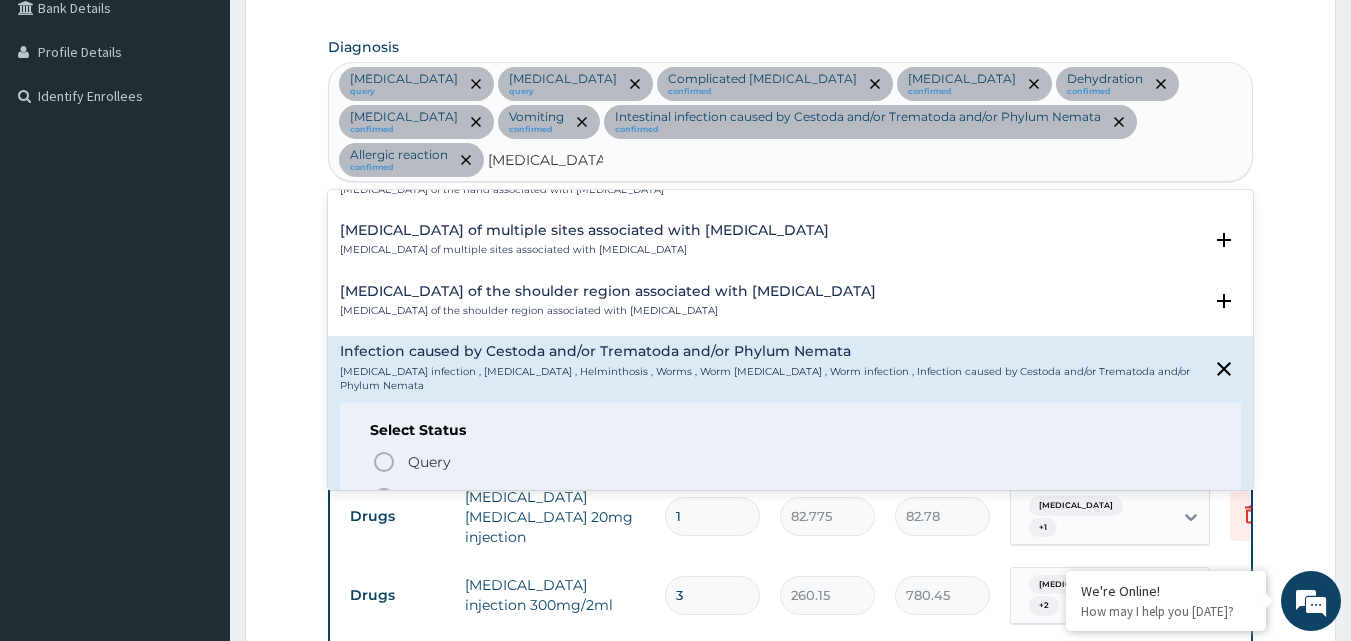 click on "Confirmed" at bounding box center (443, 498) 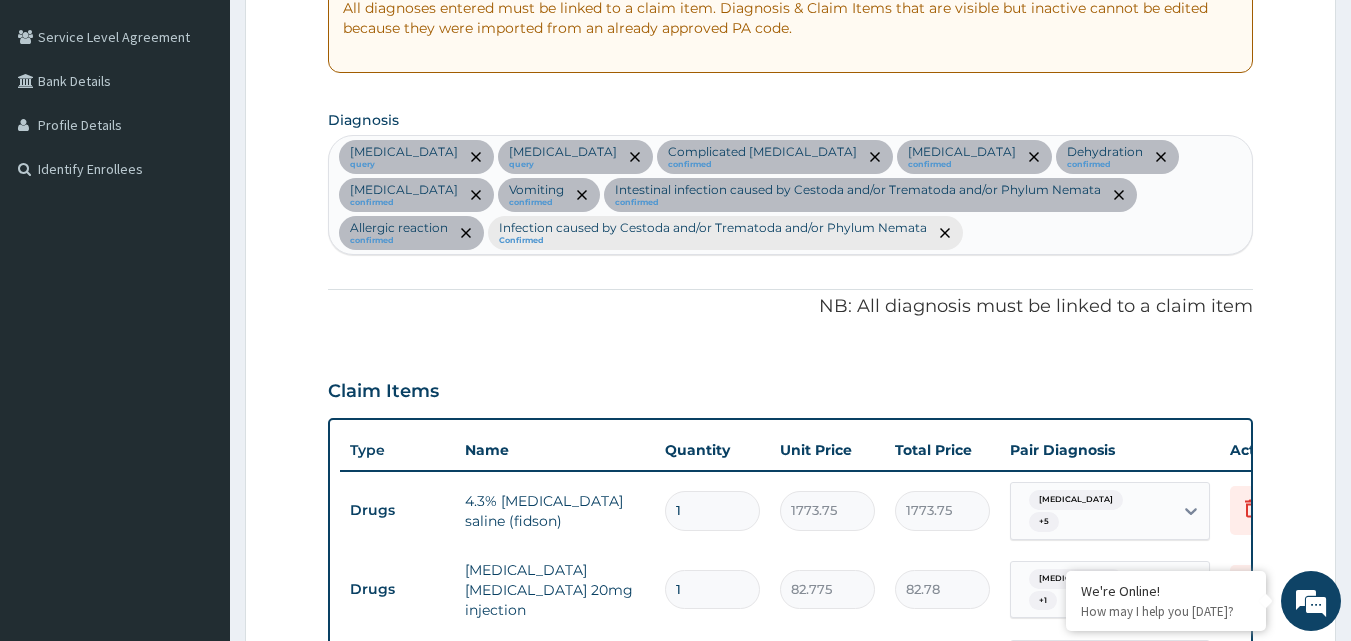 scroll, scrollTop: 374, scrollLeft: 0, axis: vertical 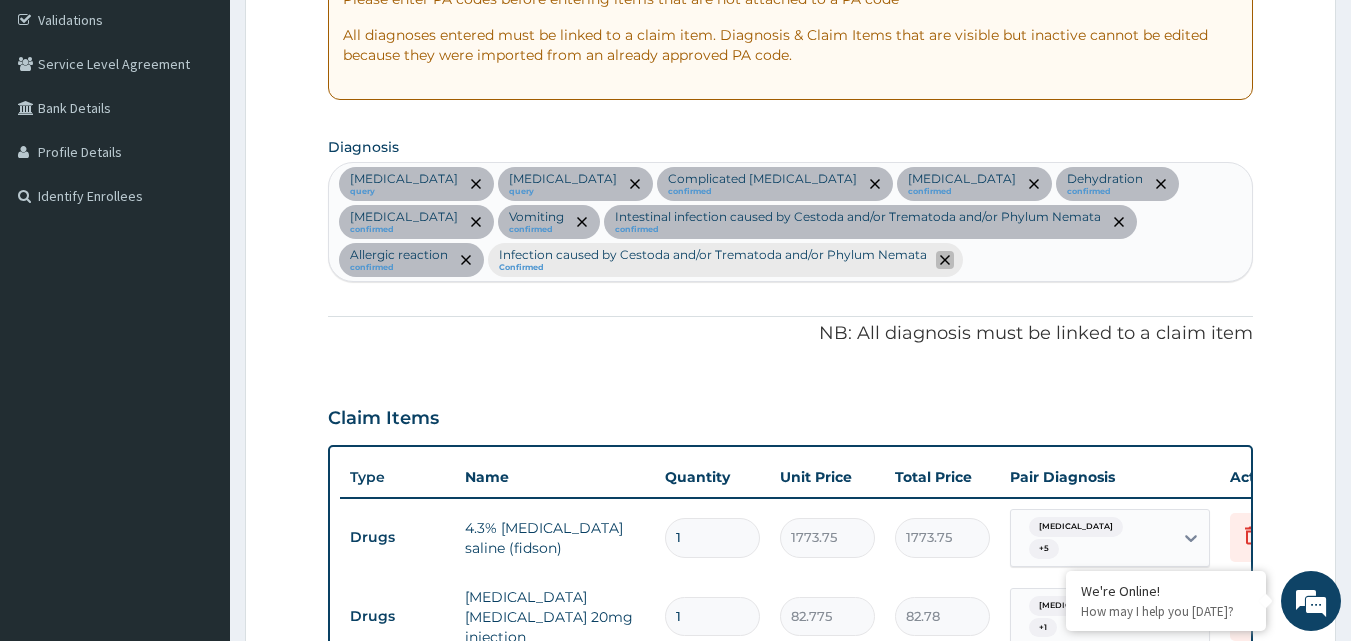 click 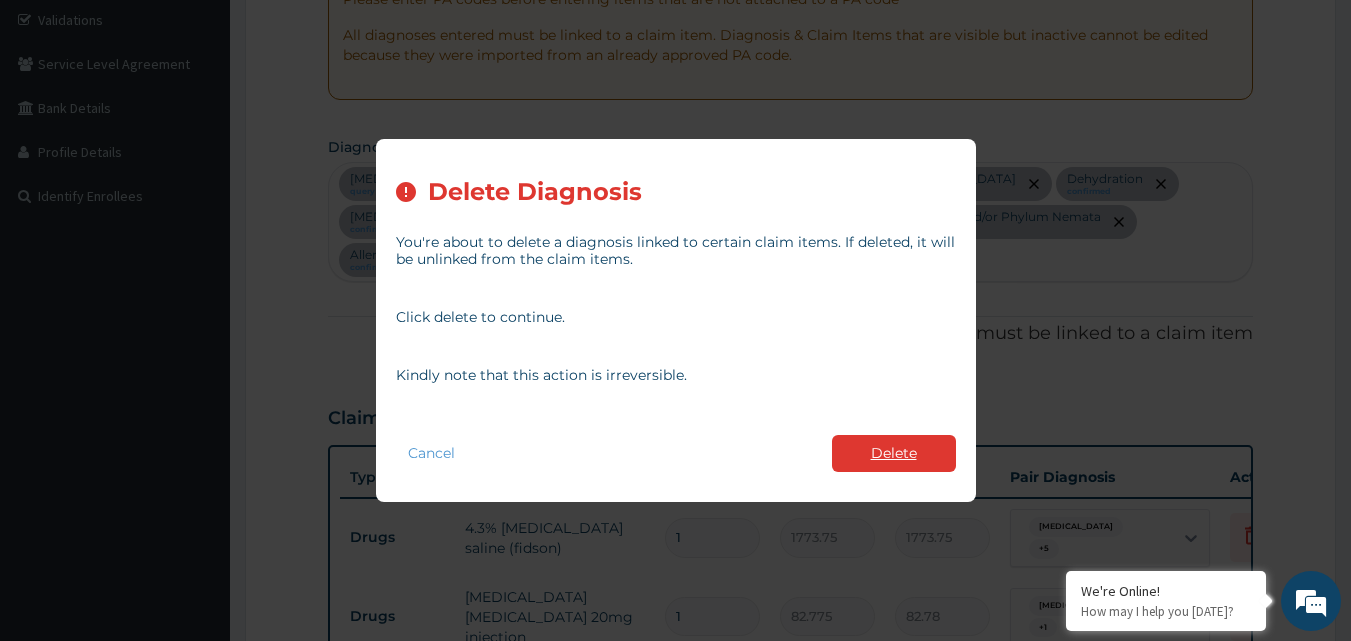 click on "Delete" at bounding box center [894, 453] 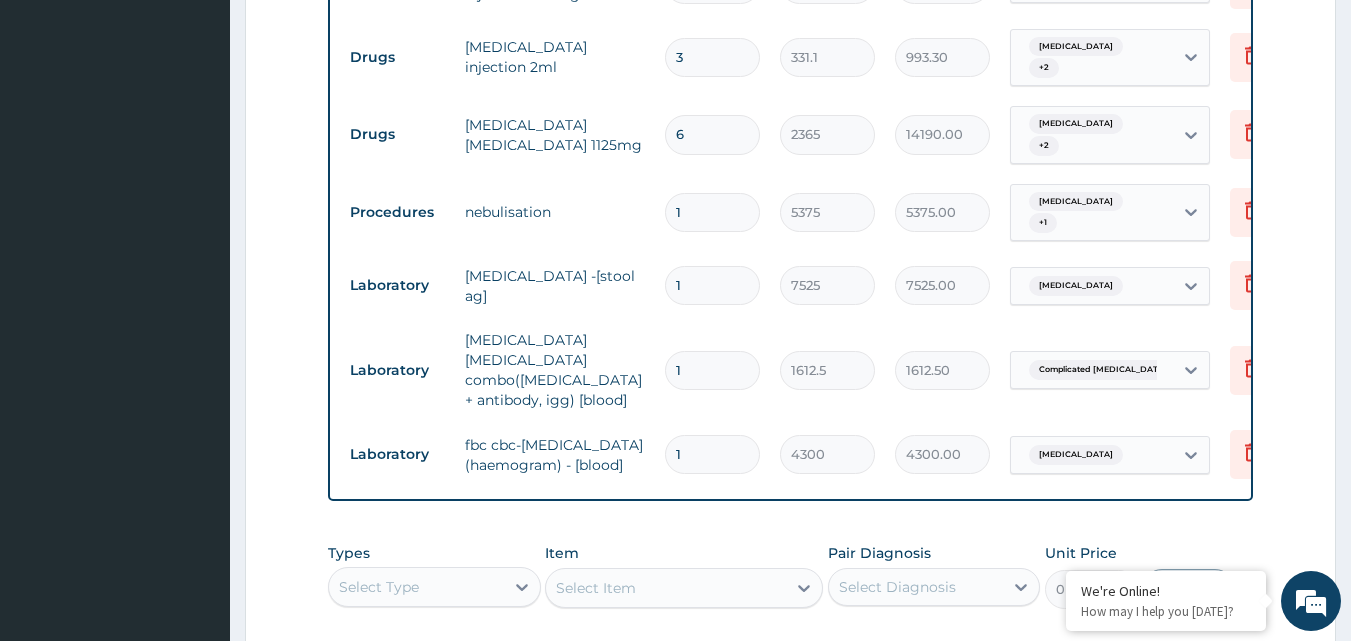 scroll, scrollTop: 1697, scrollLeft: 0, axis: vertical 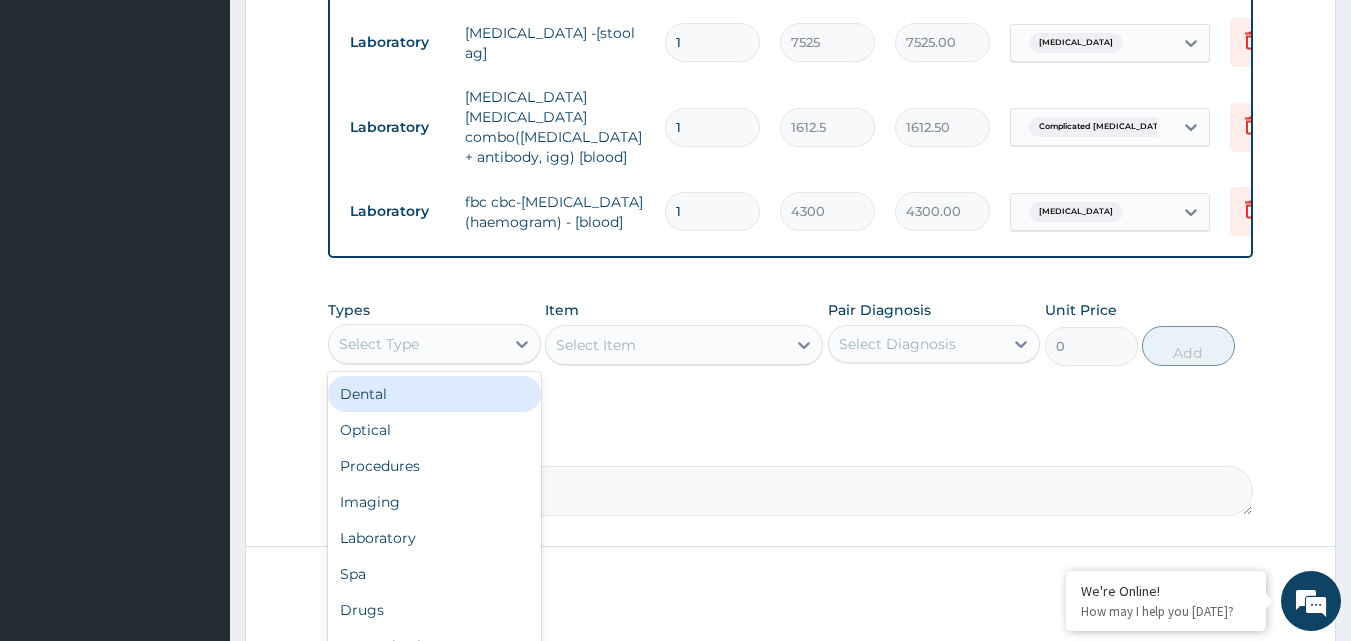 click on "Select Type" at bounding box center (416, 344) 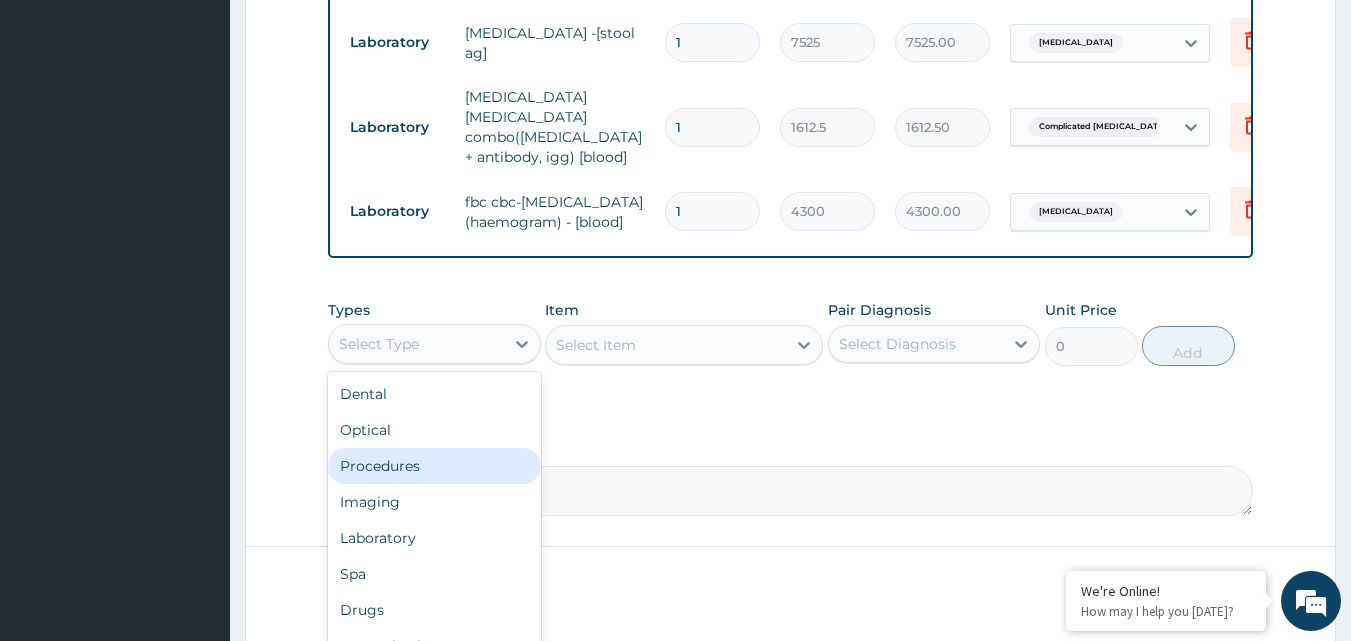 click on "Procedures" at bounding box center (434, 466) 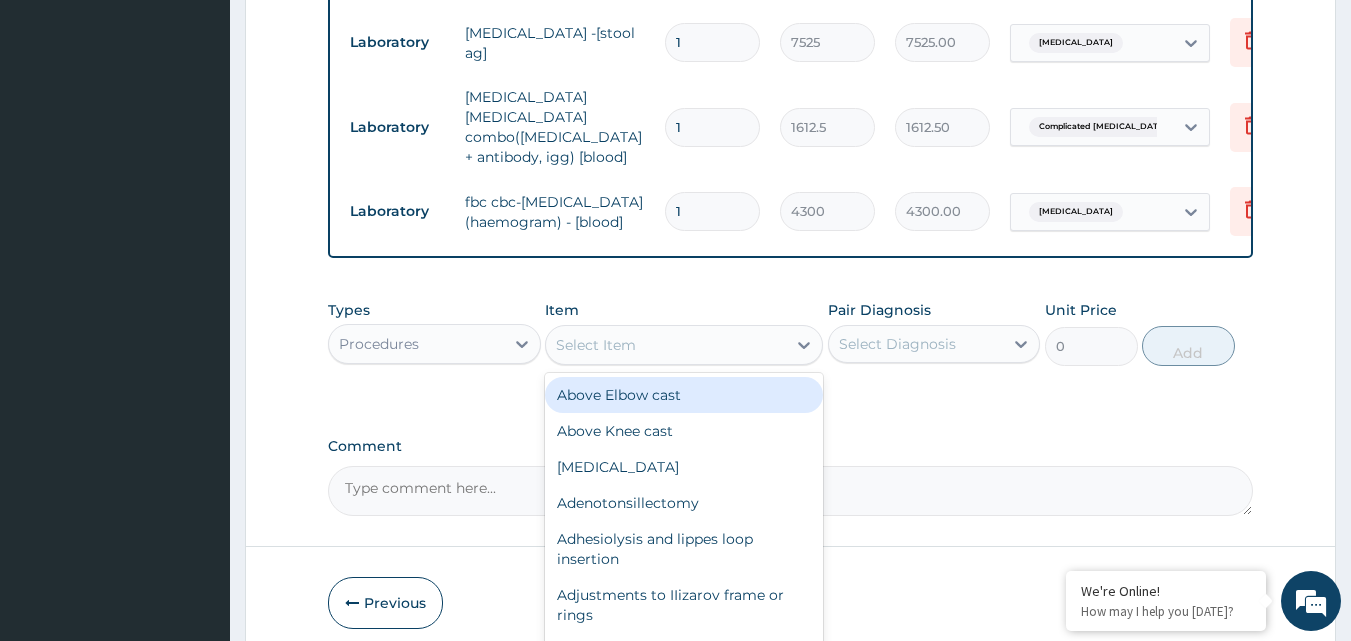 click on "Select Item" at bounding box center [596, 345] 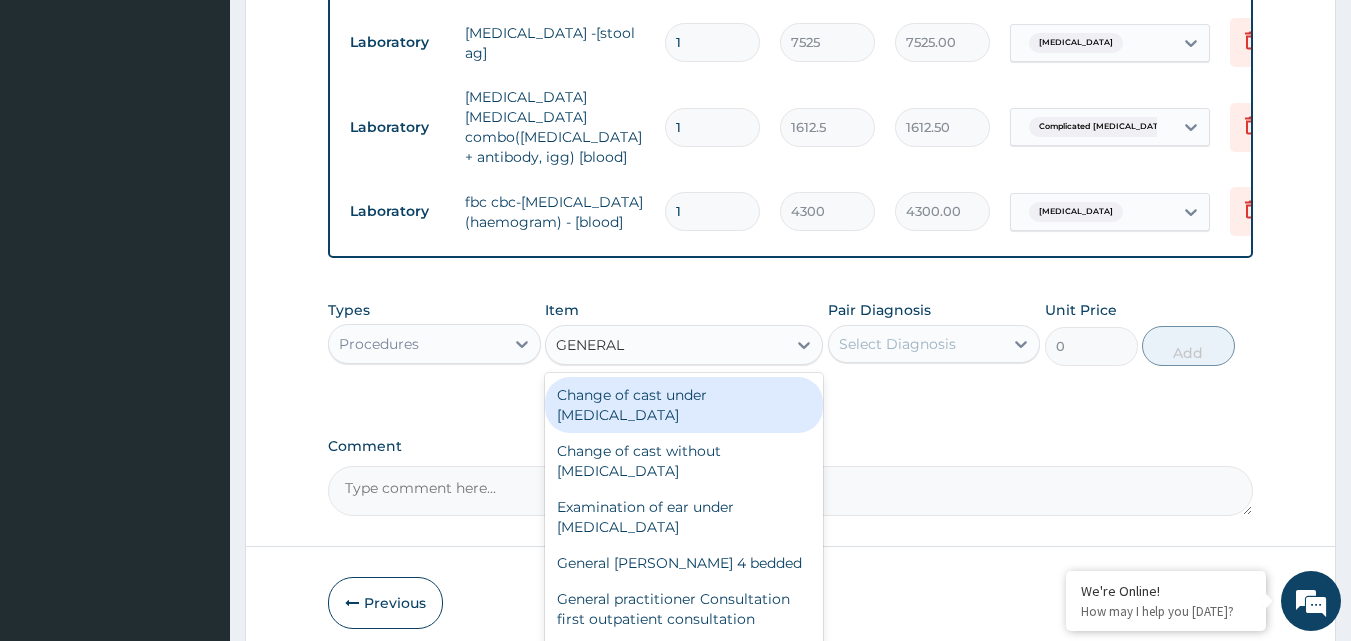 type on "GENERAL P" 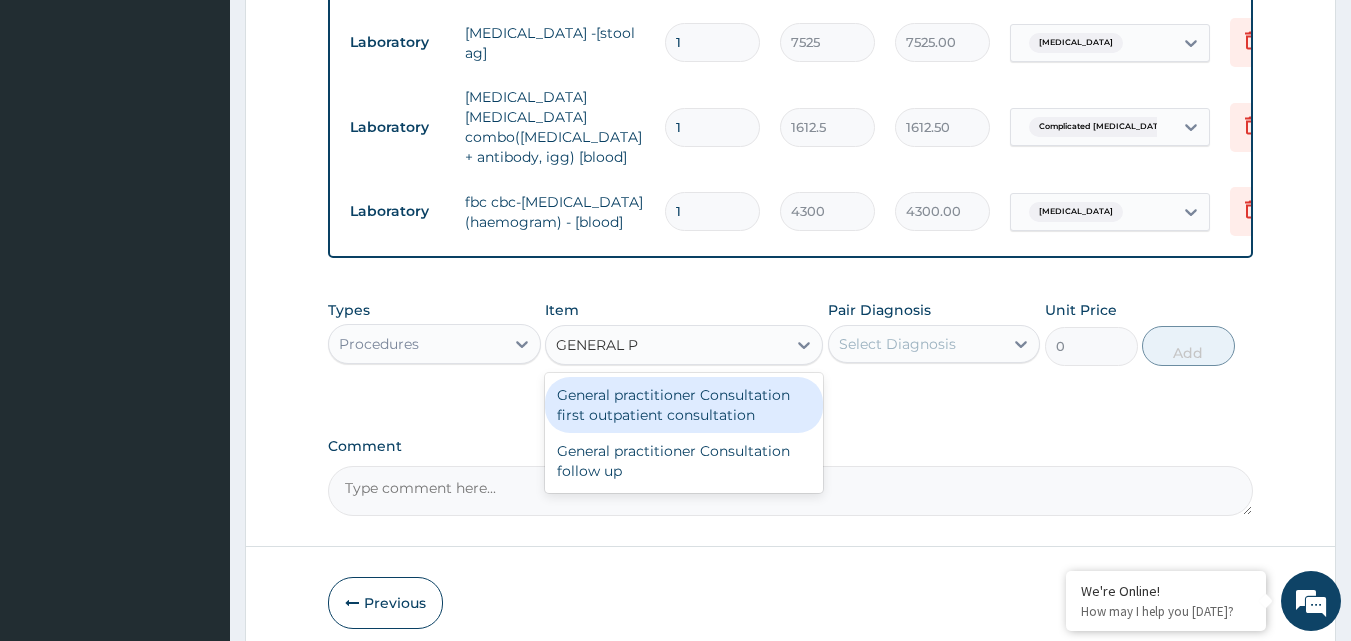 click on "General practitioner Consultation first outpatient consultation" at bounding box center [684, 405] 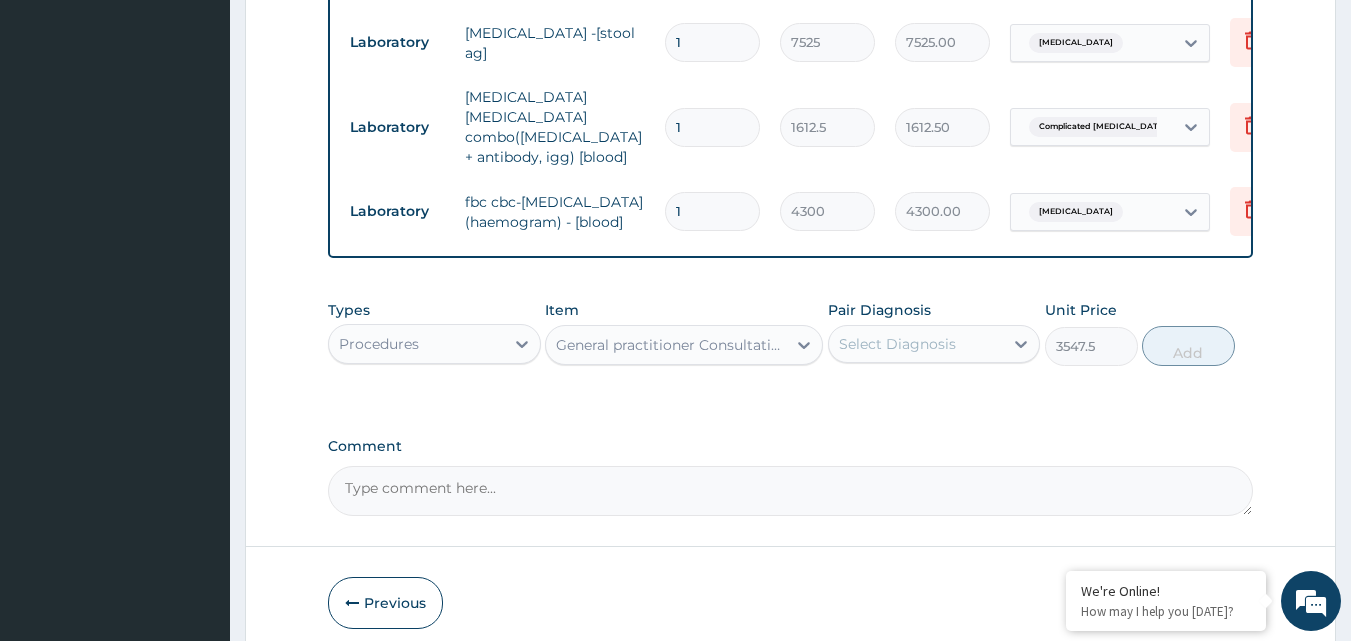 click on "Select Diagnosis" at bounding box center (897, 344) 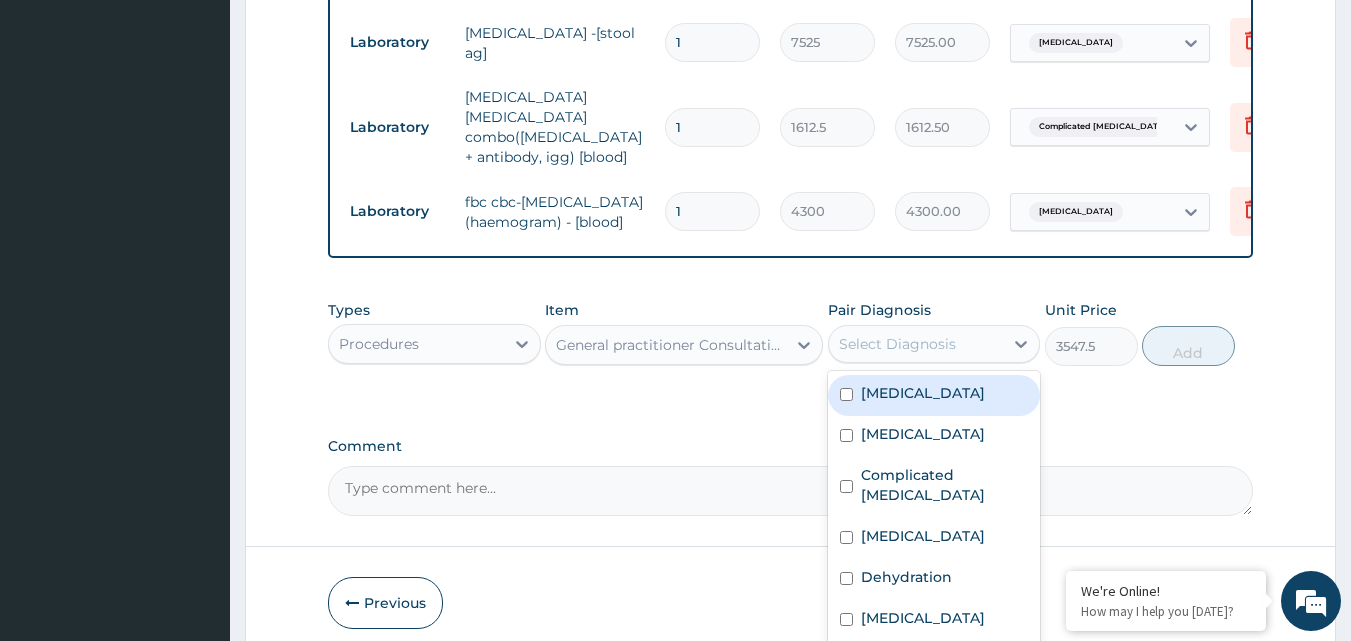 click on "Gastritis" at bounding box center [923, 393] 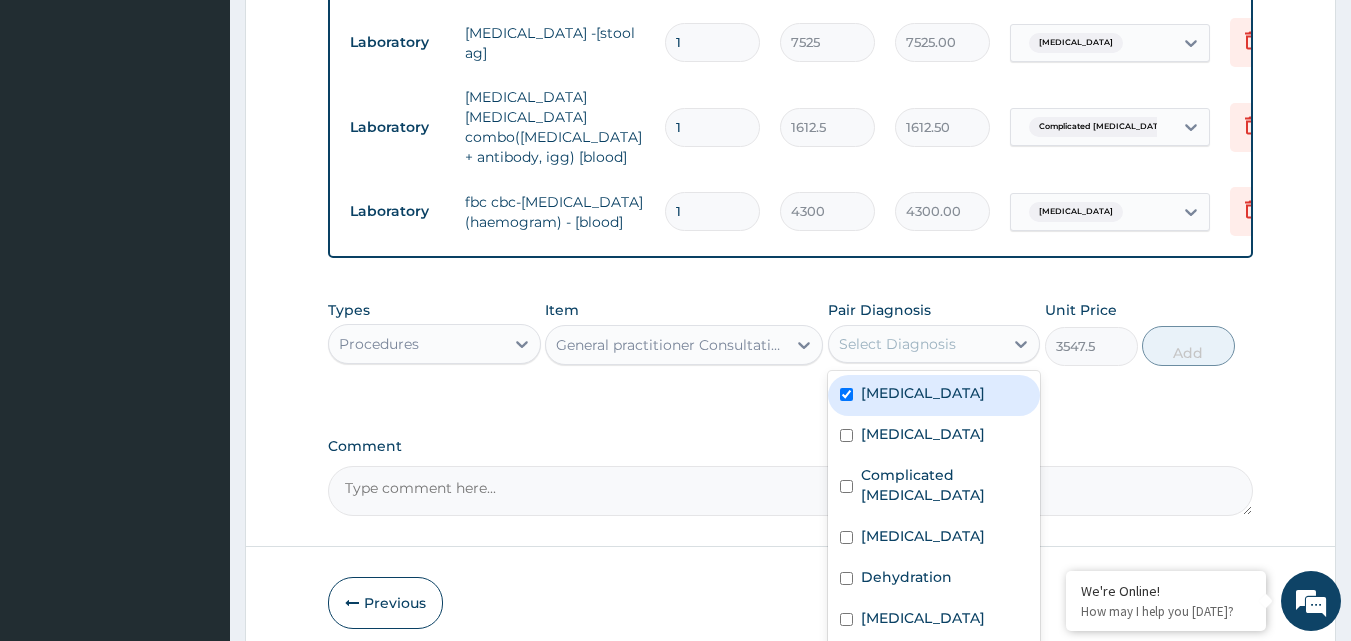 checkbox on "true" 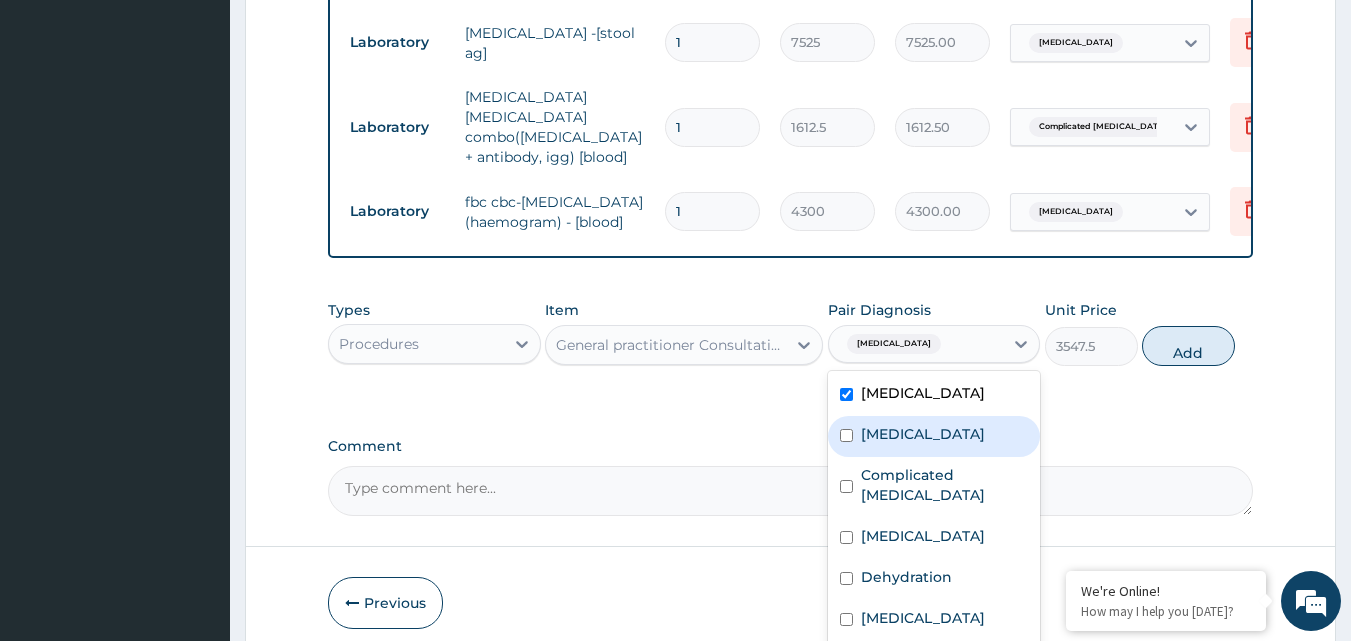 click on "Sepsis" at bounding box center [923, 434] 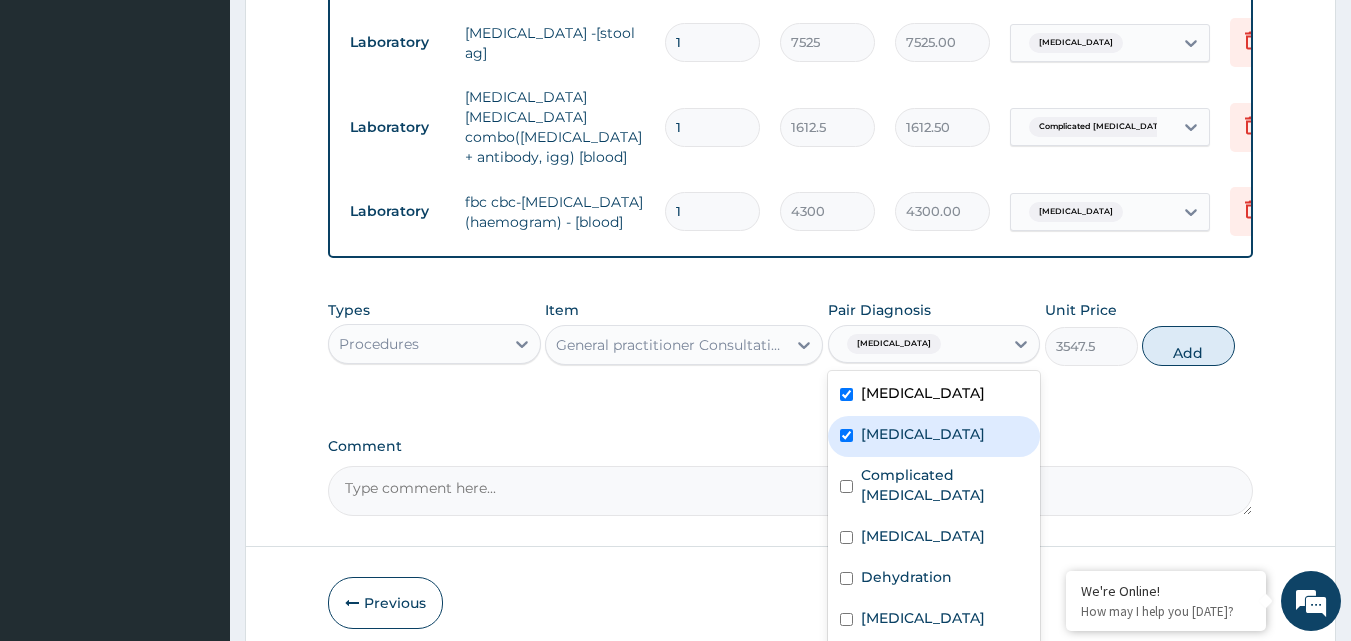 checkbox on "true" 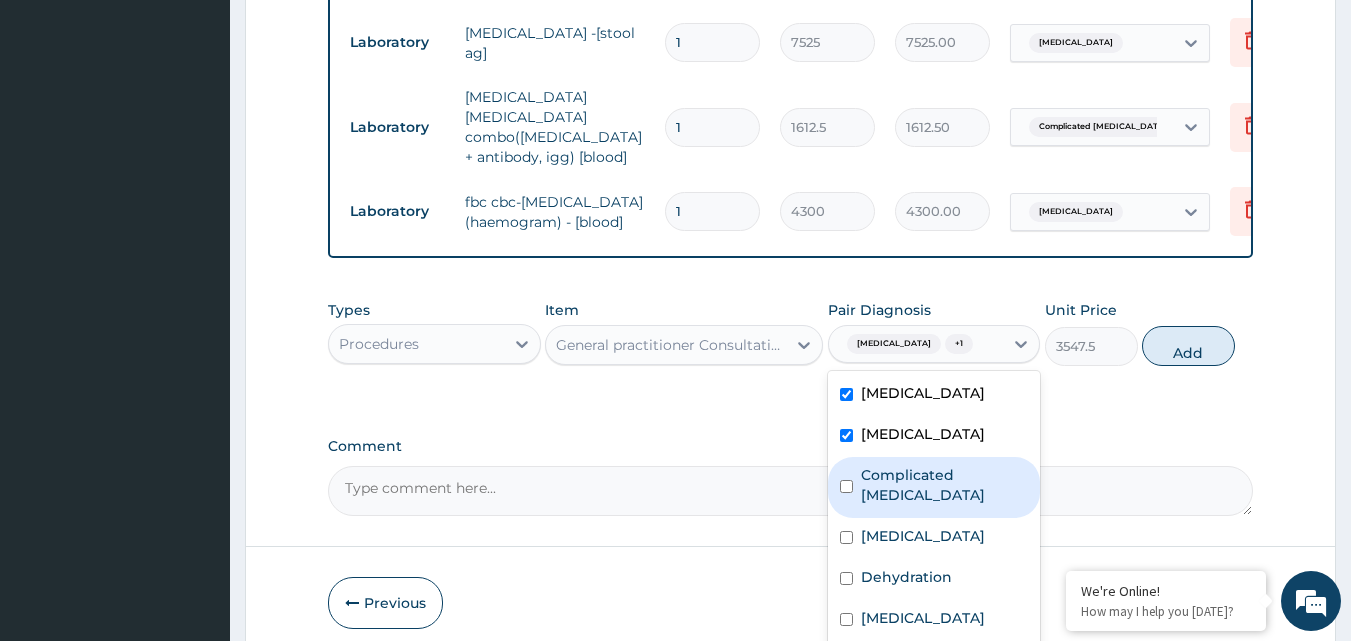 click on "Complicated malaria" at bounding box center [945, 485] 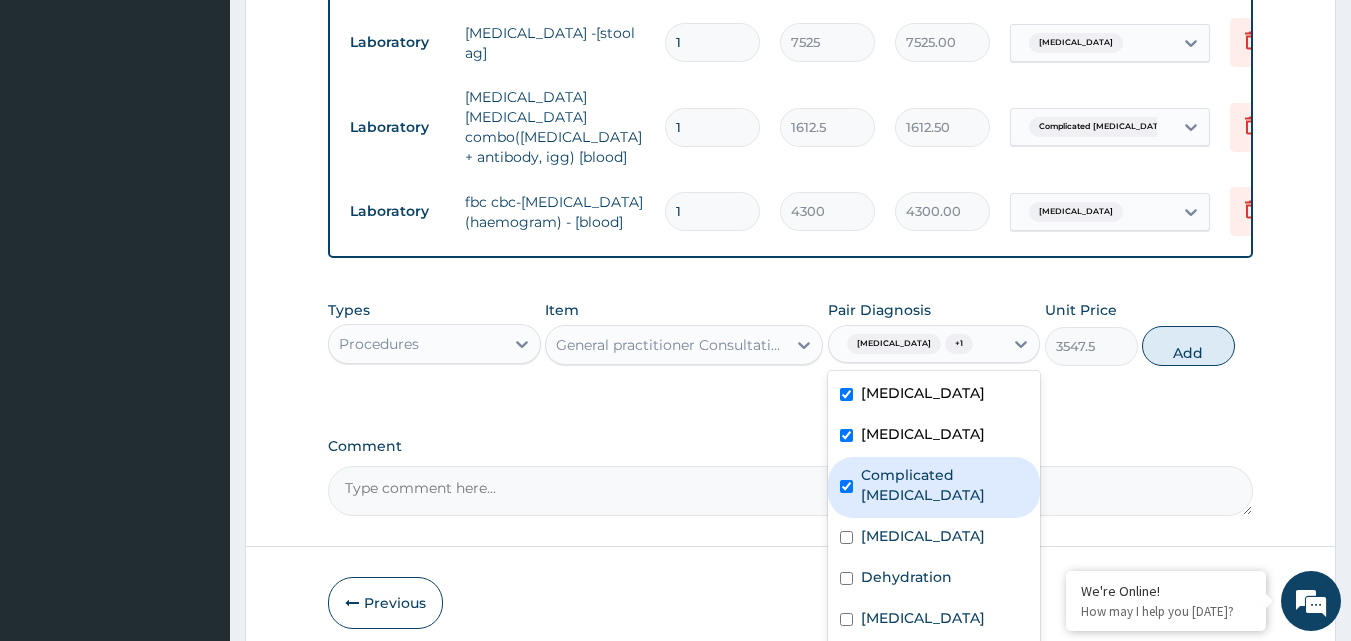 checkbox on "true" 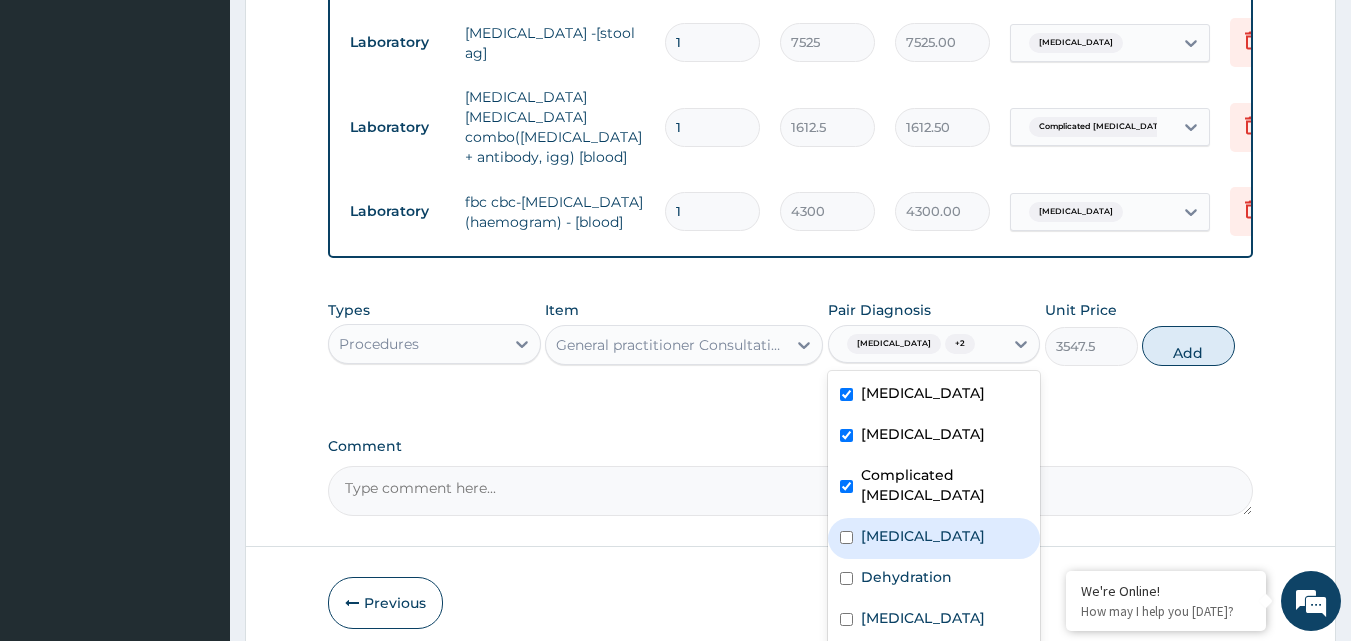 drag, startPoint x: 910, startPoint y: 430, endPoint x: 913, endPoint y: 448, distance: 18.248287 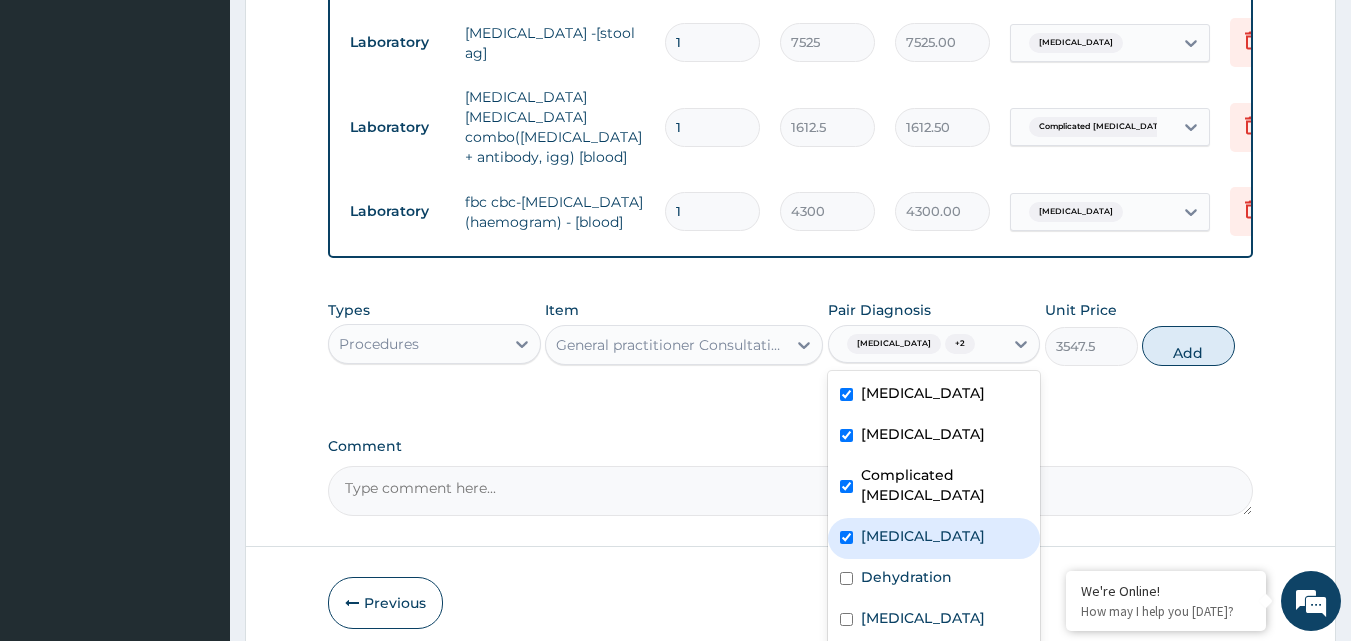 checkbox on "true" 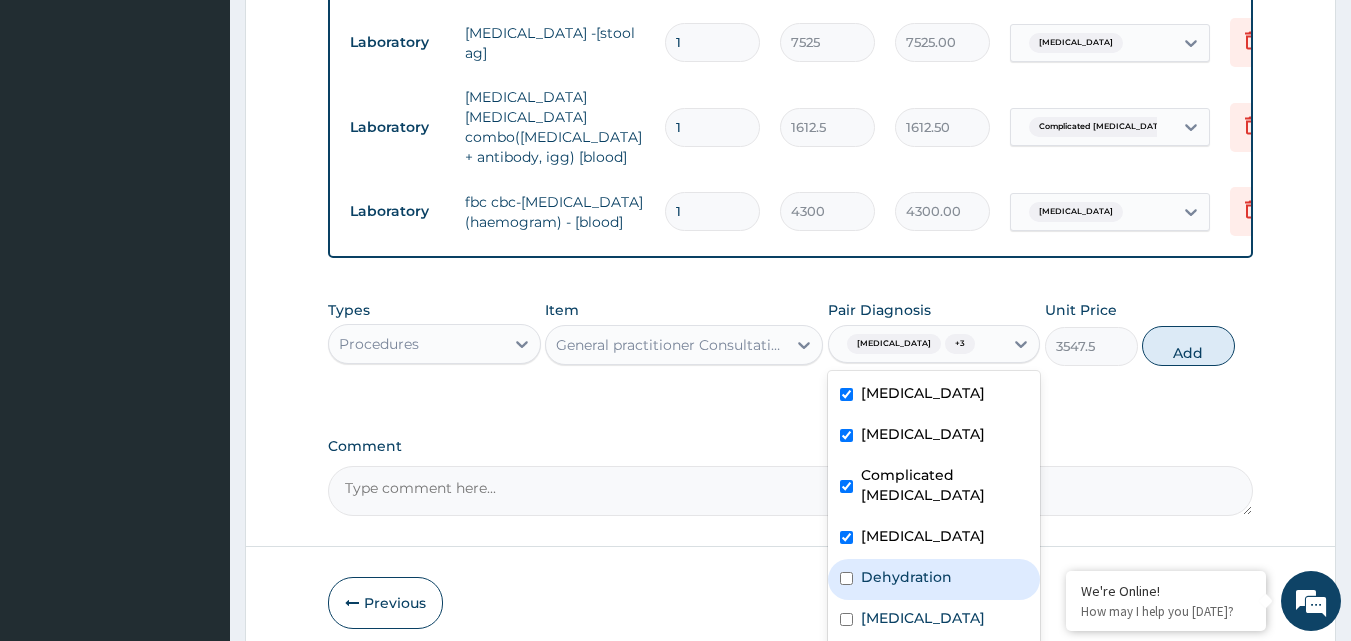 drag, startPoint x: 911, startPoint y: 464, endPoint x: 889, endPoint y: 526, distance: 65.78754 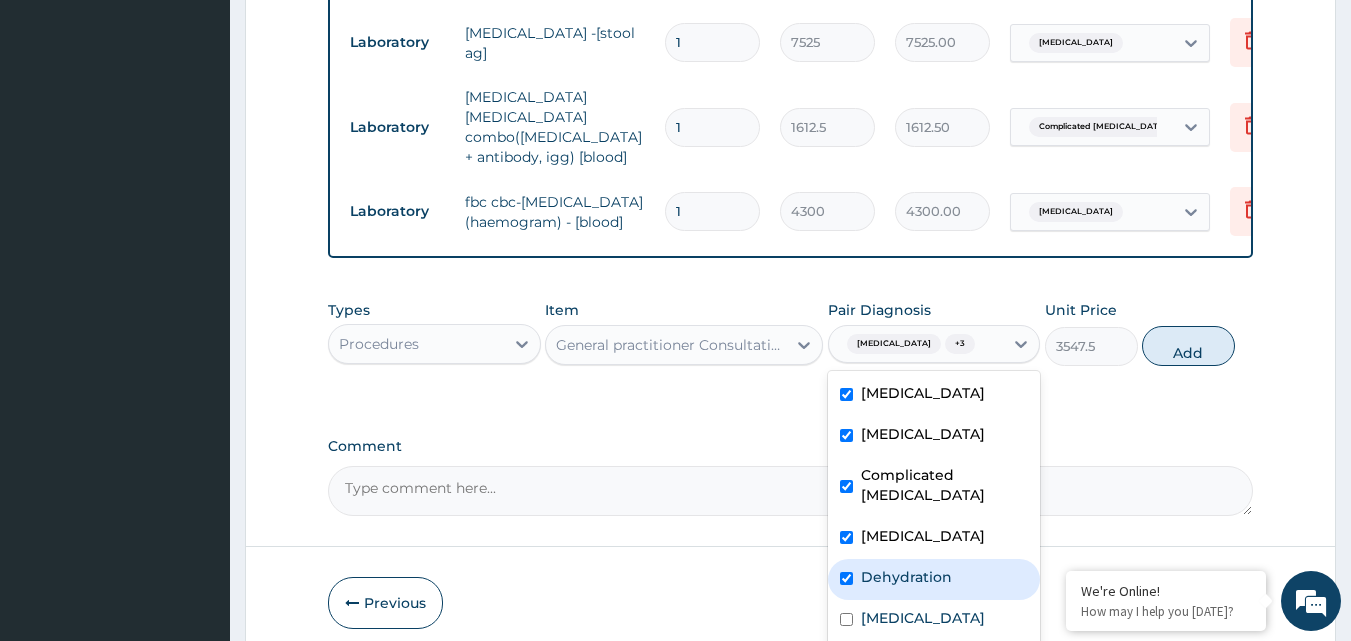 checkbox on "true" 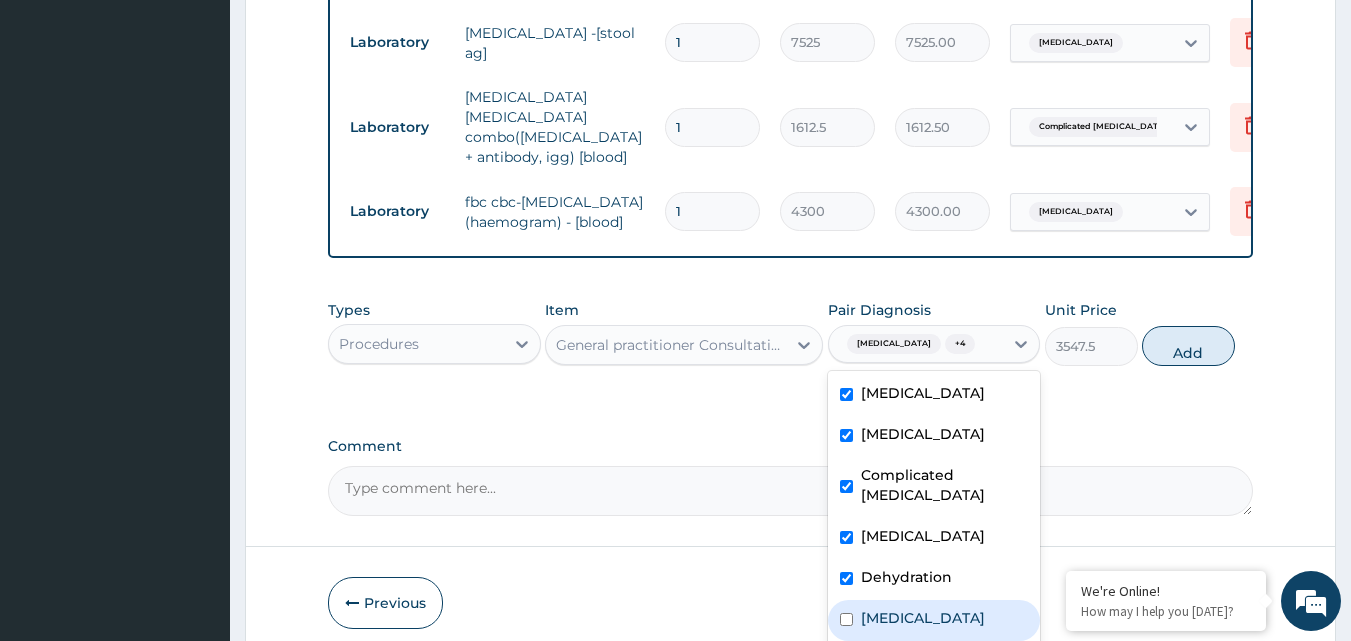 drag, startPoint x: 886, startPoint y: 520, endPoint x: 884, endPoint y: 532, distance: 12.165525 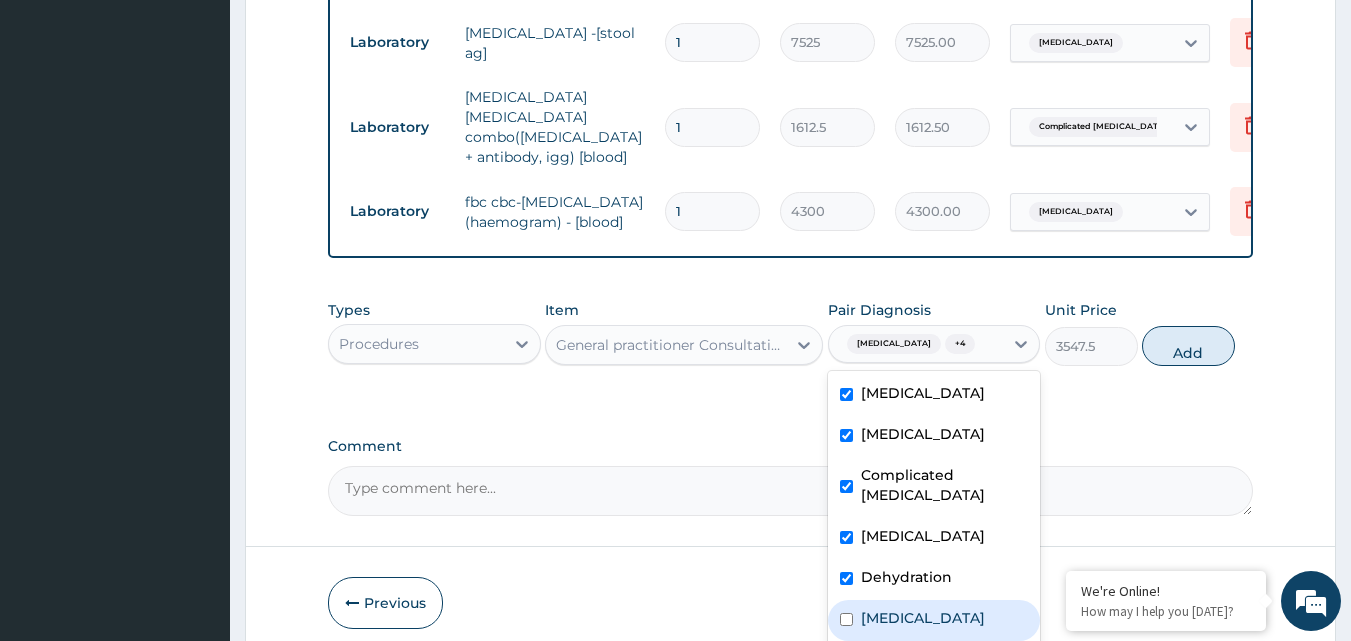 click on "Bronchitis" at bounding box center (923, 618) 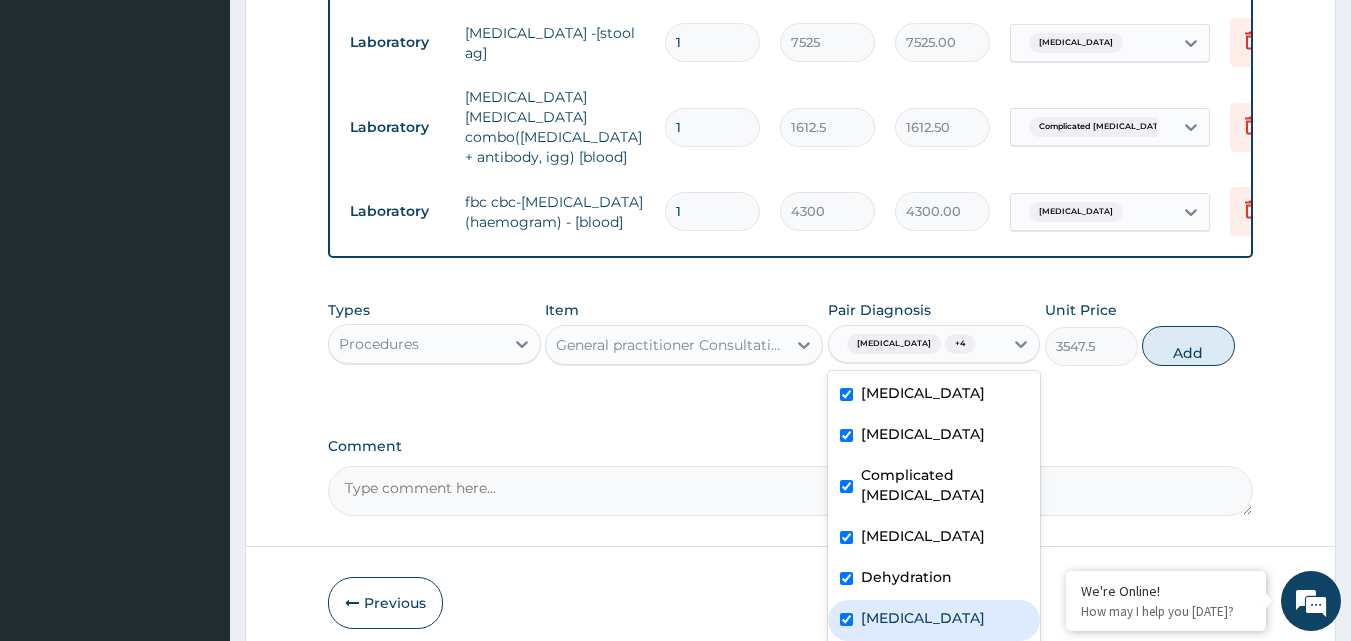 checkbox on "true" 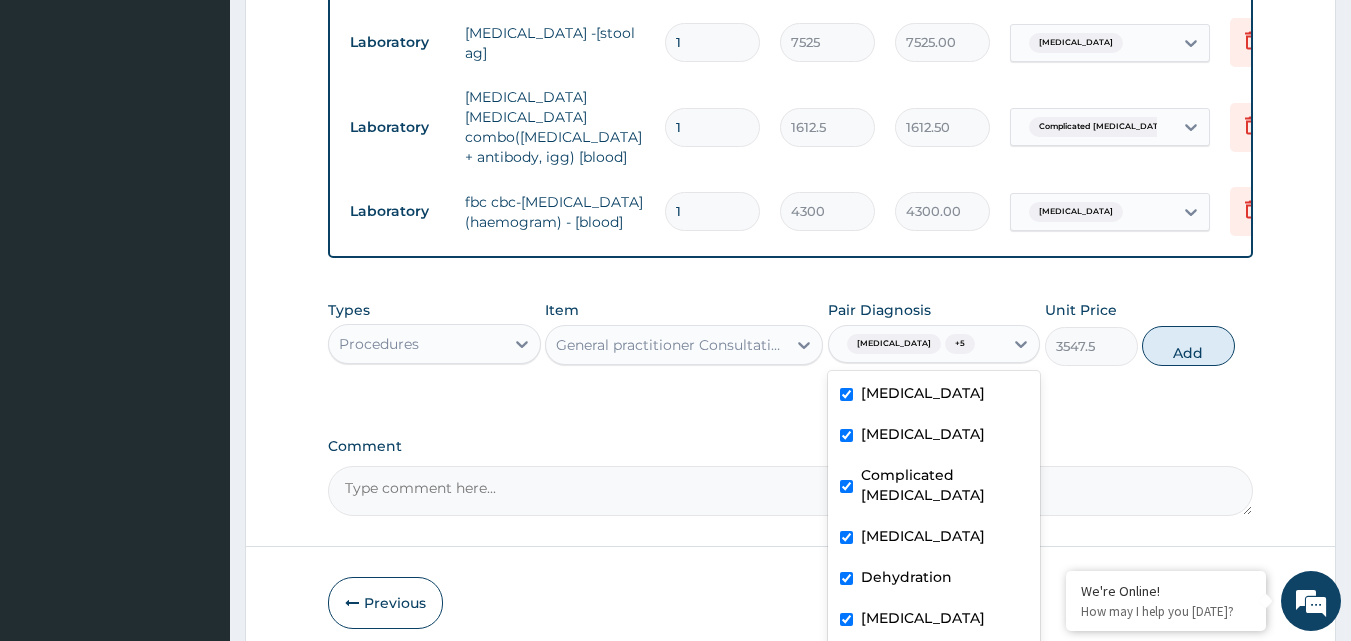 click on "Vomiting" at bounding box center [894, 659] 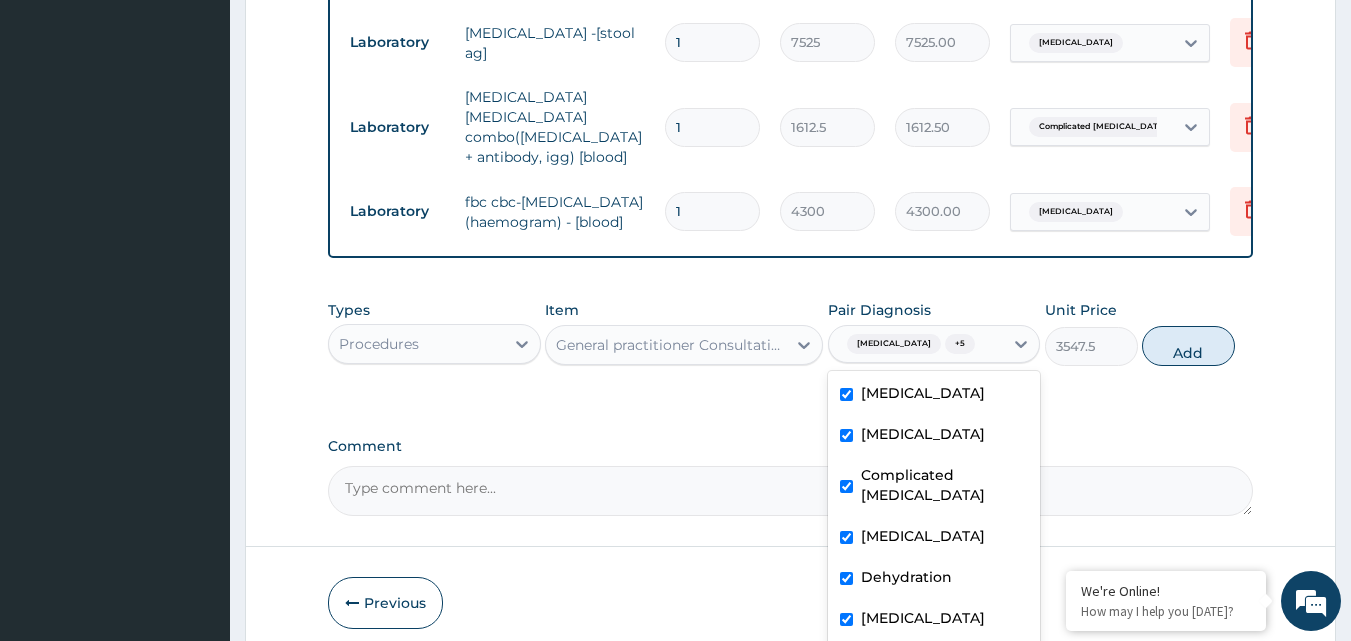 checkbox on "true" 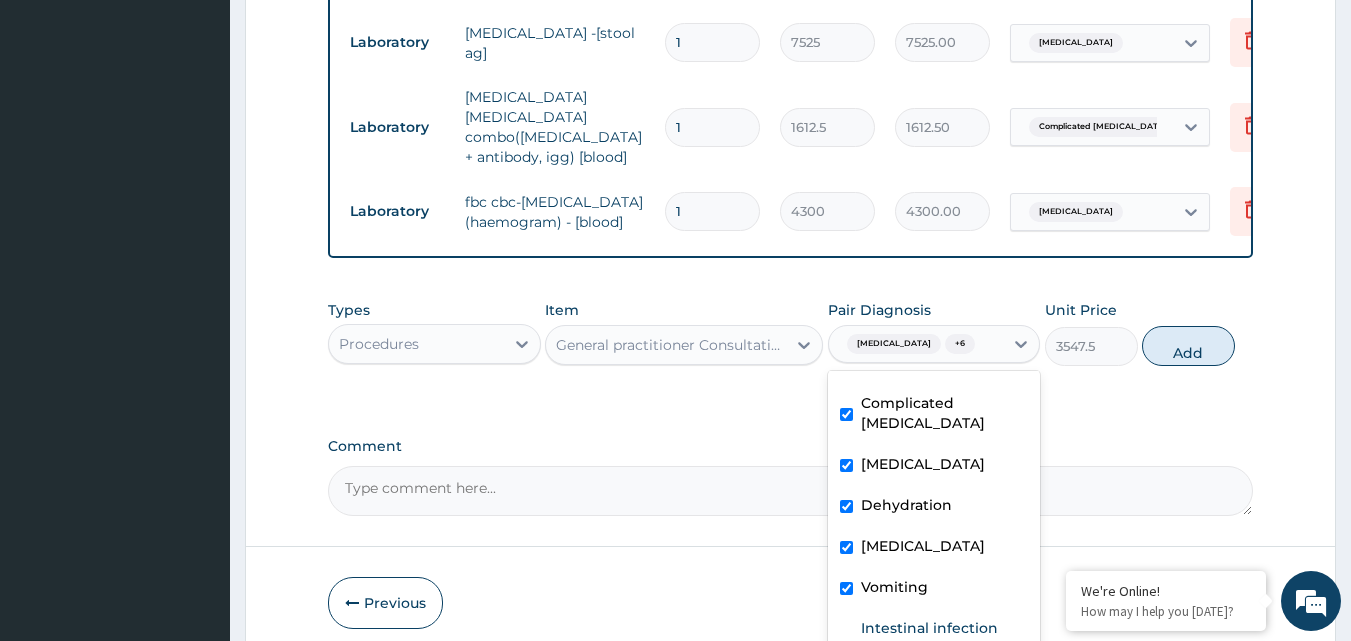 scroll, scrollTop: 157, scrollLeft: 0, axis: vertical 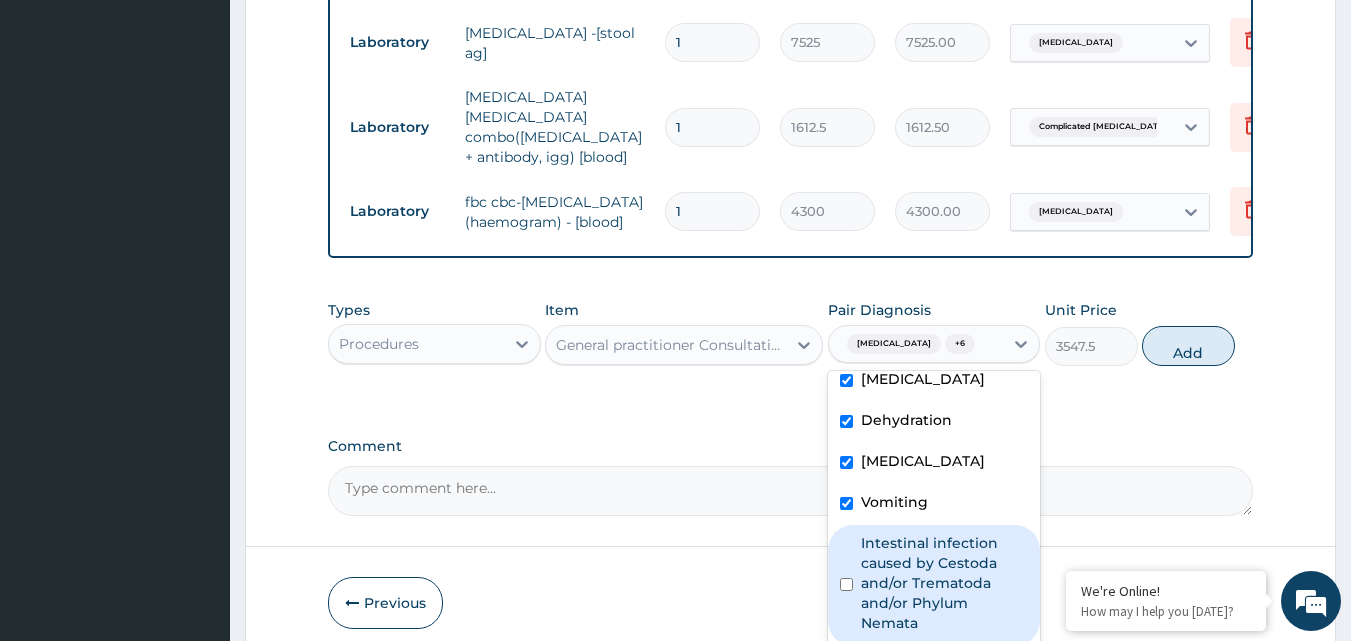 click on "Intestinal infection caused by Cestoda and/or Trematoda and/or Phylum Nemata" at bounding box center [945, 583] 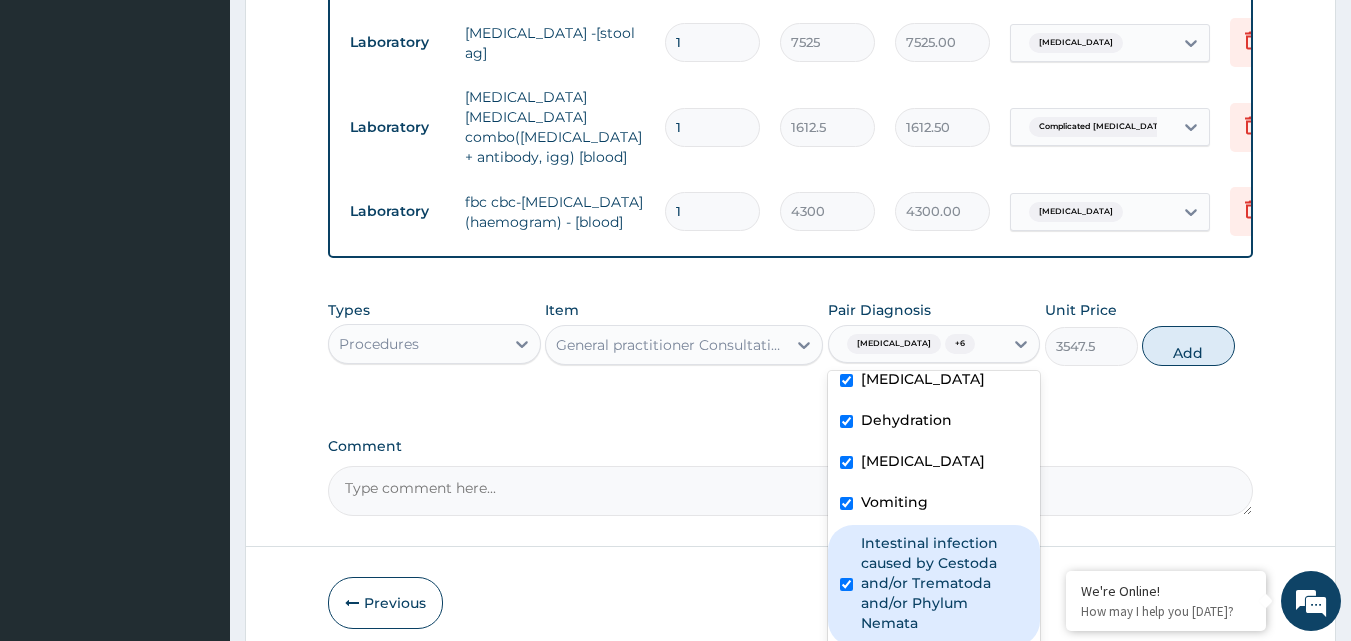 checkbox on "true" 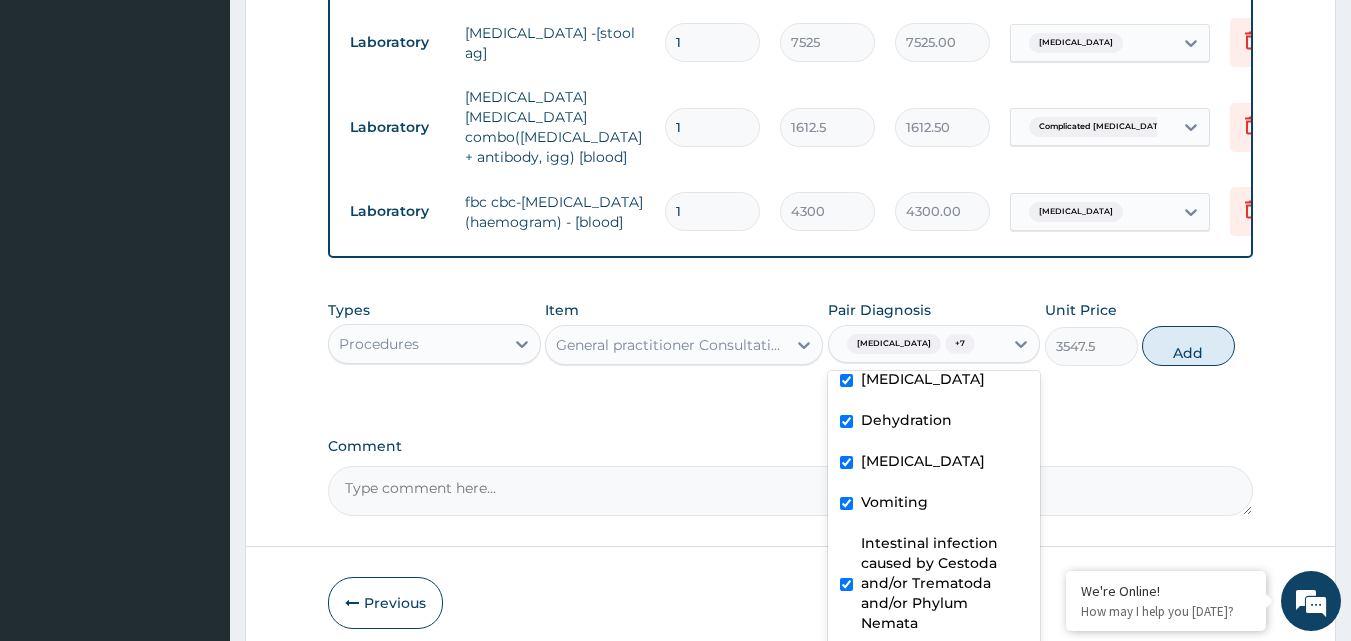 click on "Allergic reaction" at bounding box center (920, 664) 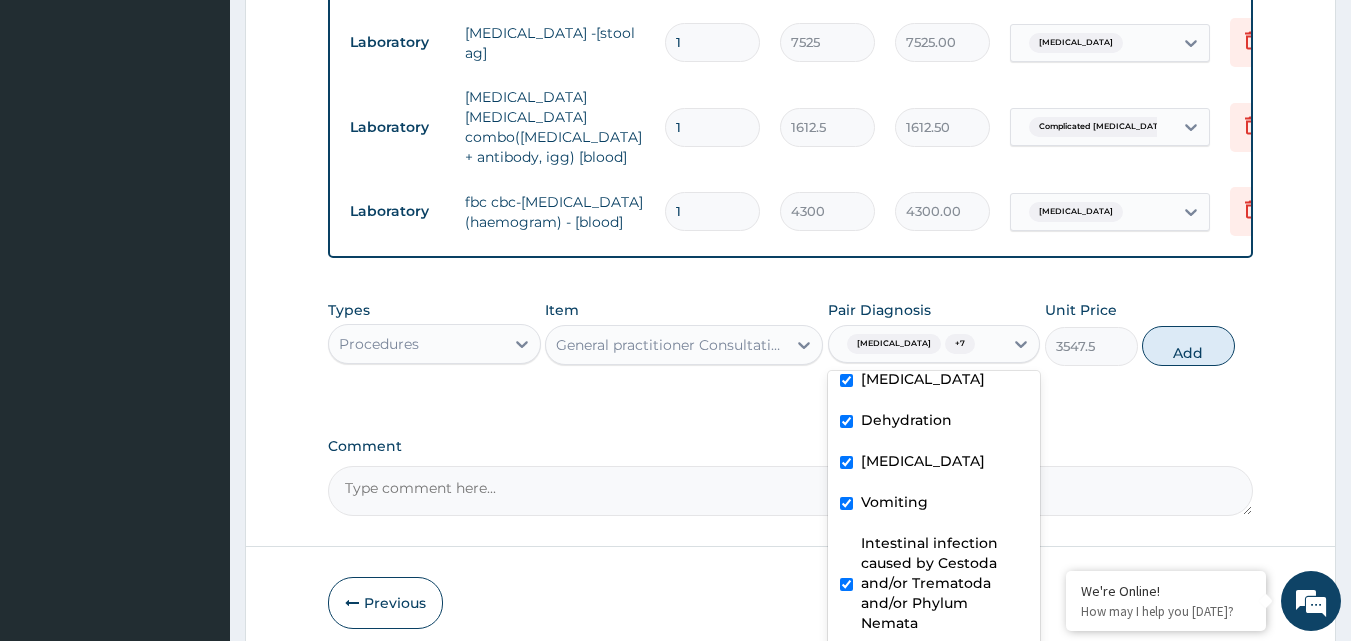 checkbox on "true" 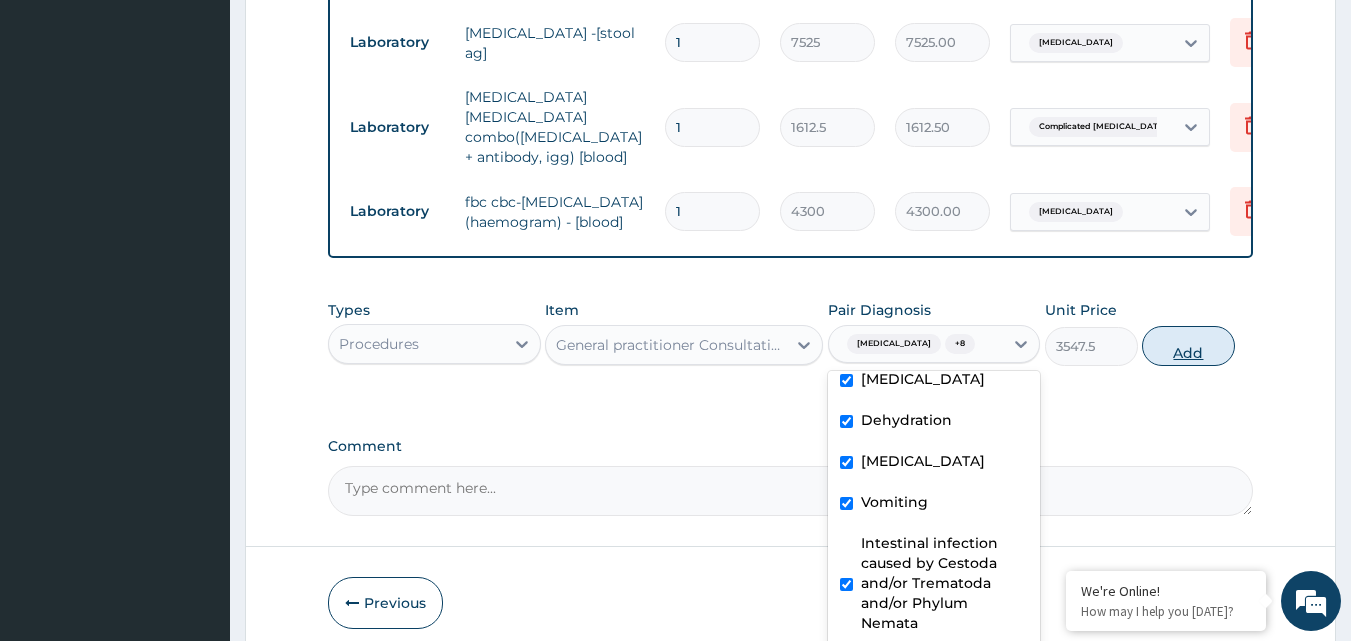 click on "Add" at bounding box center [1188, 346] 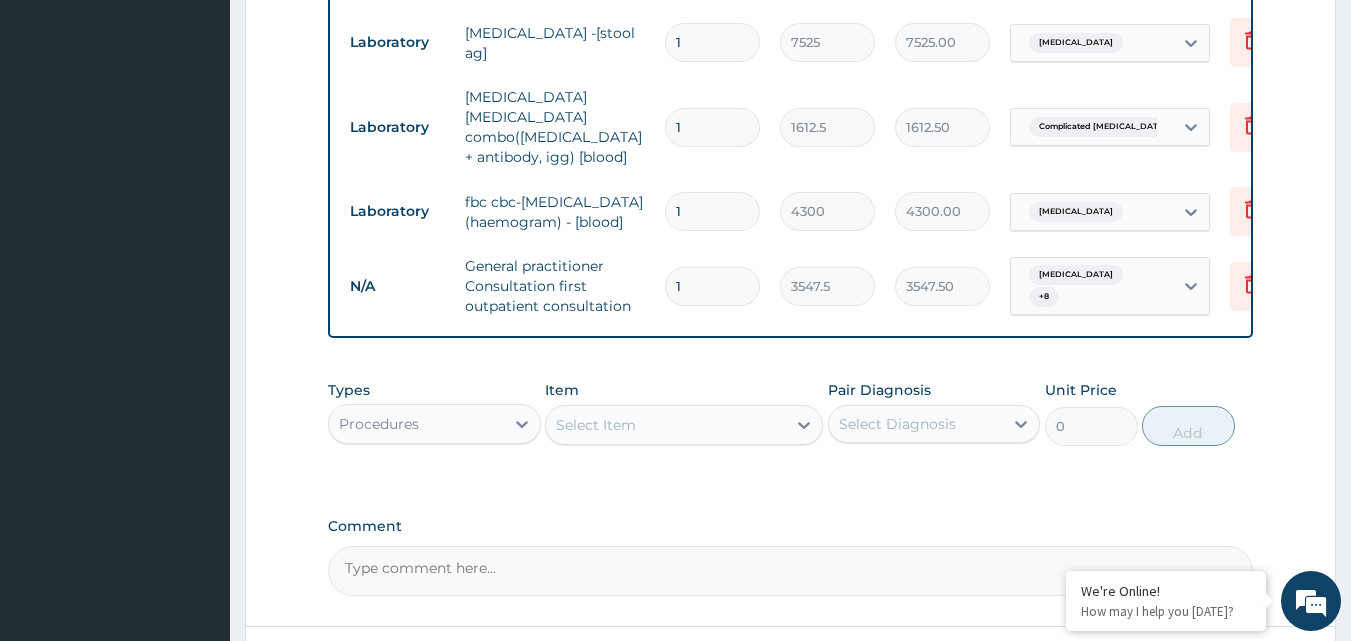 scroll, scrollTop: 1777, scrollLeft: 0, axis: vertical 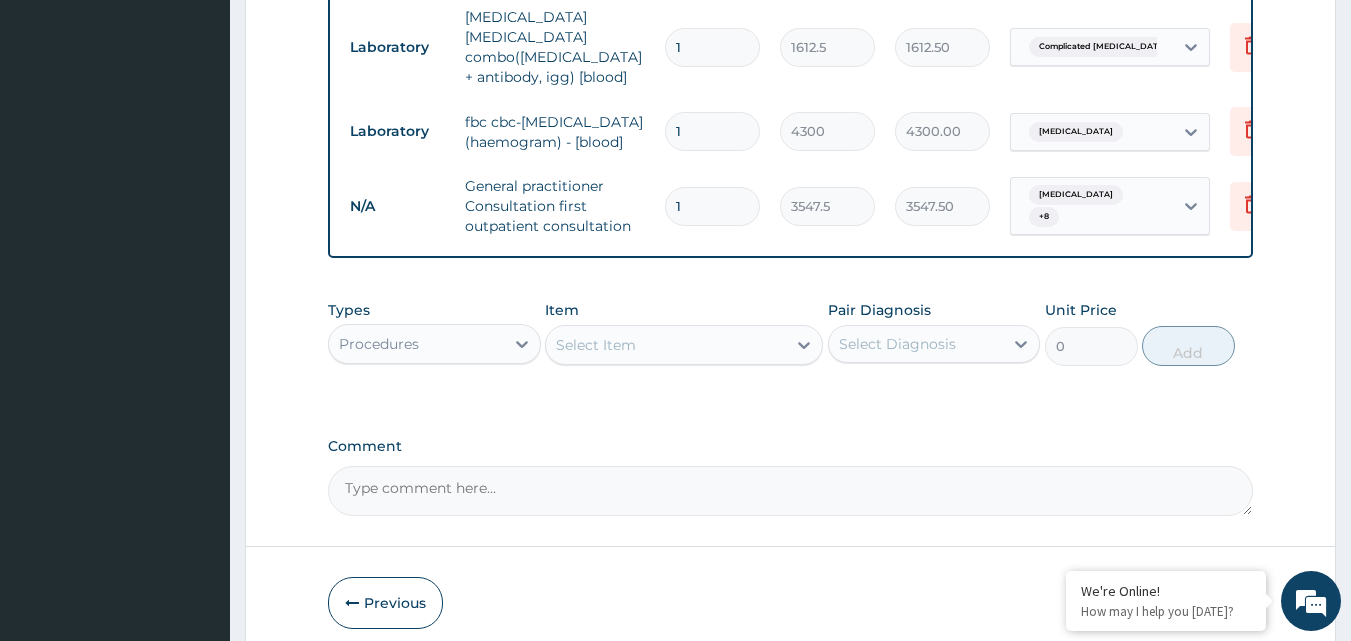 click on "Submit" at bounding box center (1193, 603) 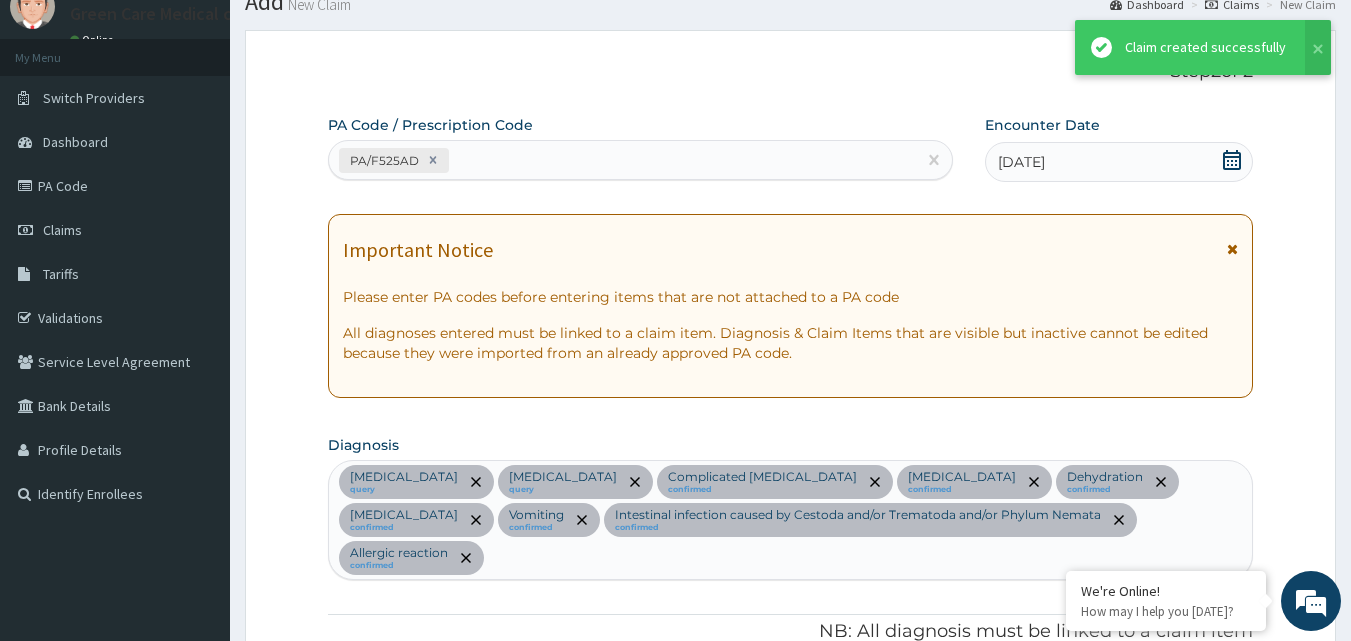 scroll, scrollTop: 1777, scrollLeft: 0, axis: vertical 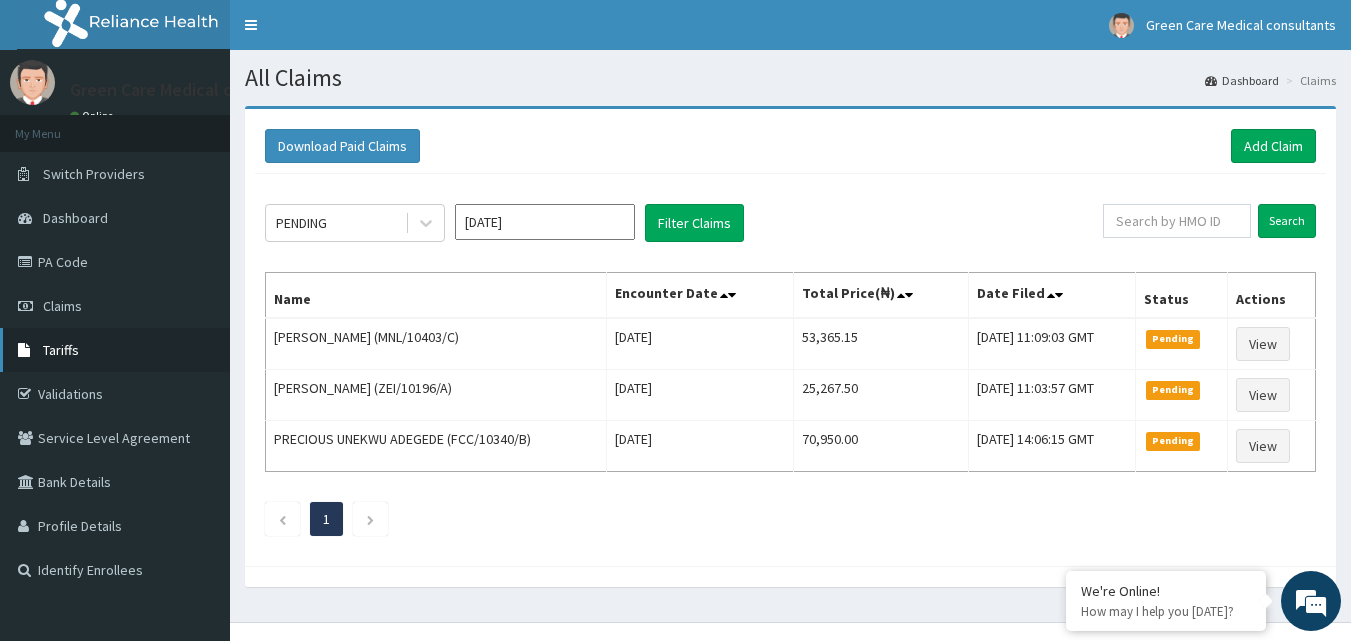 click on "Tariffs" at bounding box center [115, 350] 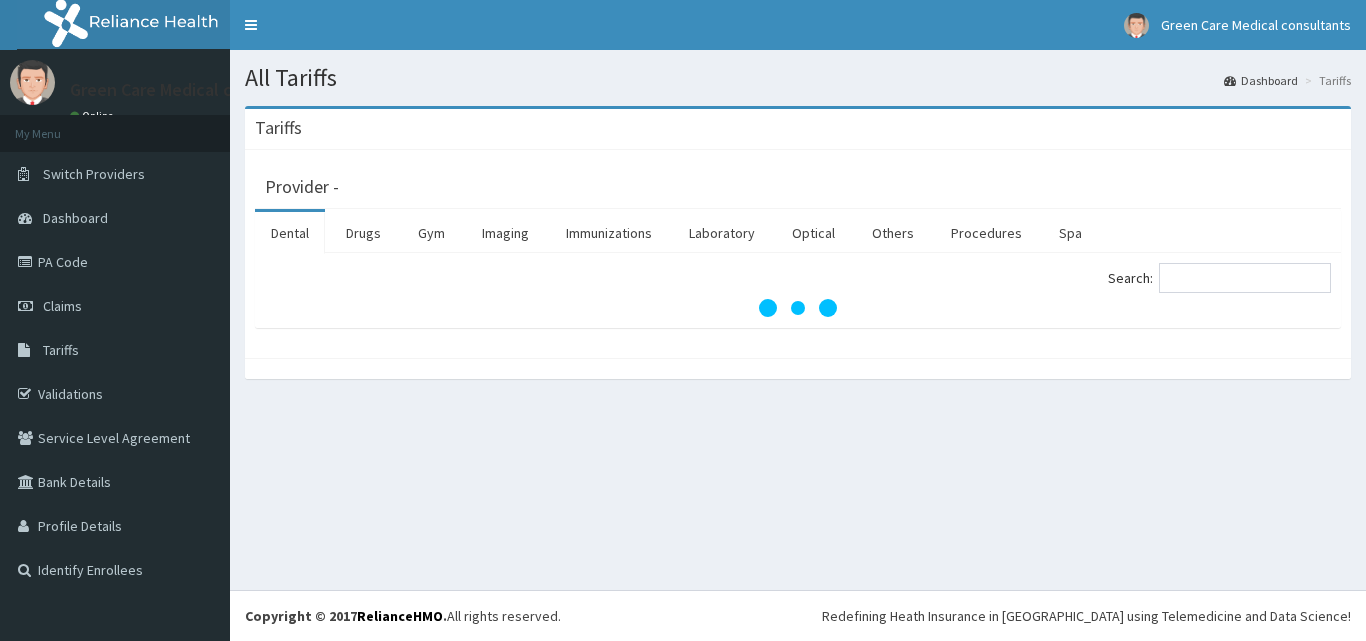 scroll, scrollTop: 0, scrollLeft: 0, axis: both 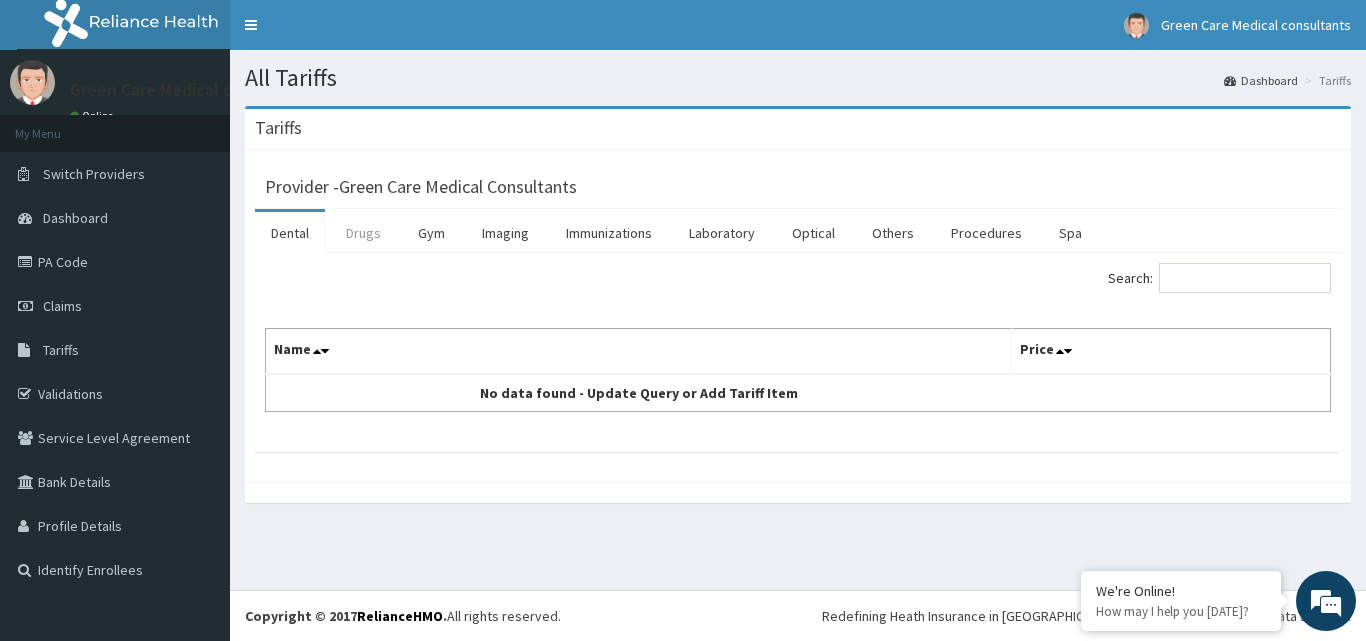 click on "Drugs" at bounding box center [363, 233] 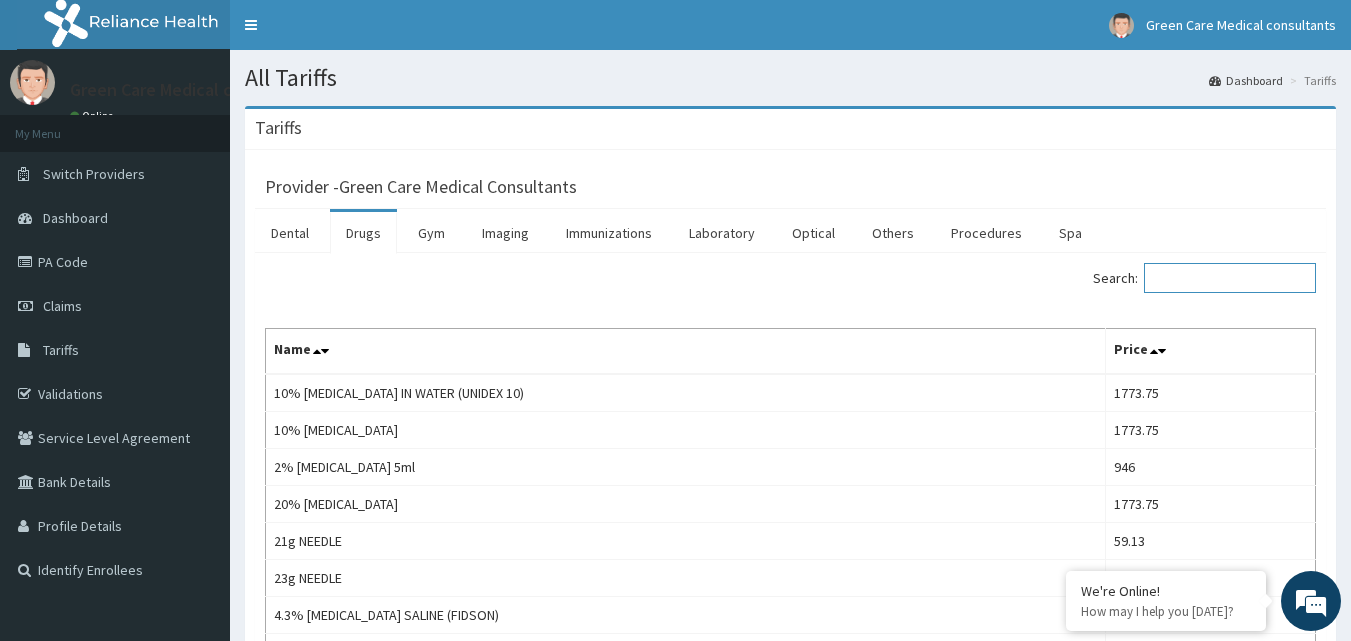 click on "Search:" at bounding box center (1230, 278) 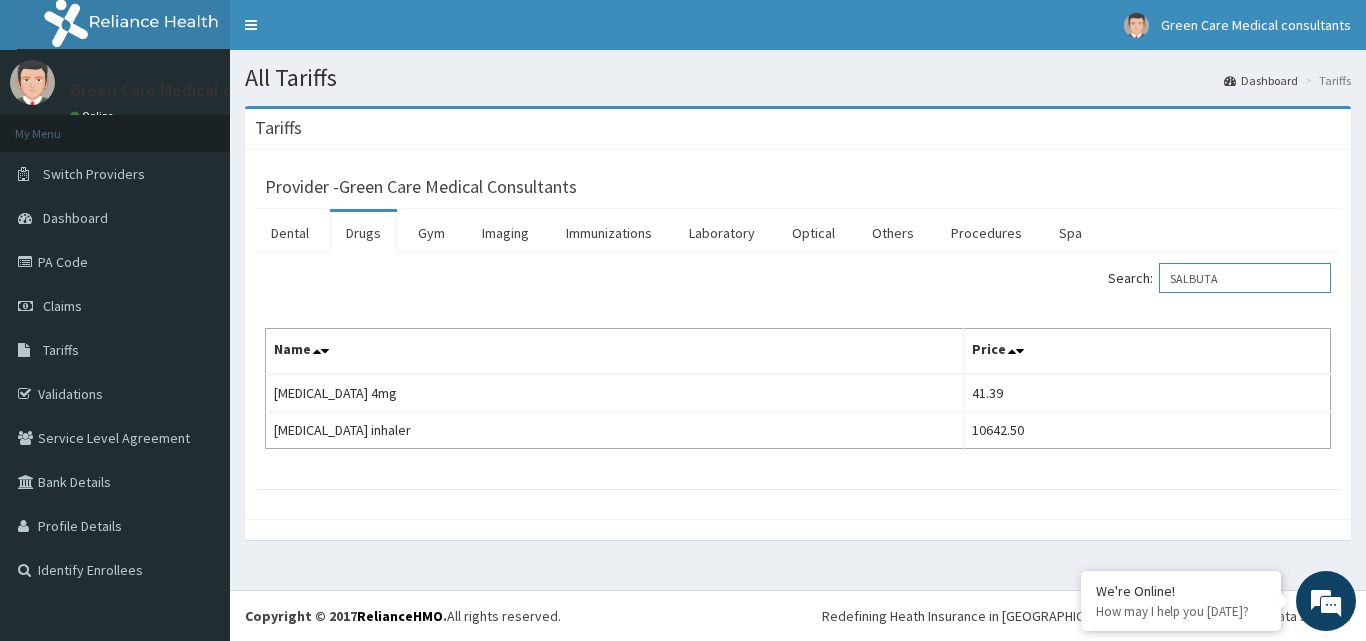 scroll, scrollTop: 0, scrollLeft: 0, axis: both 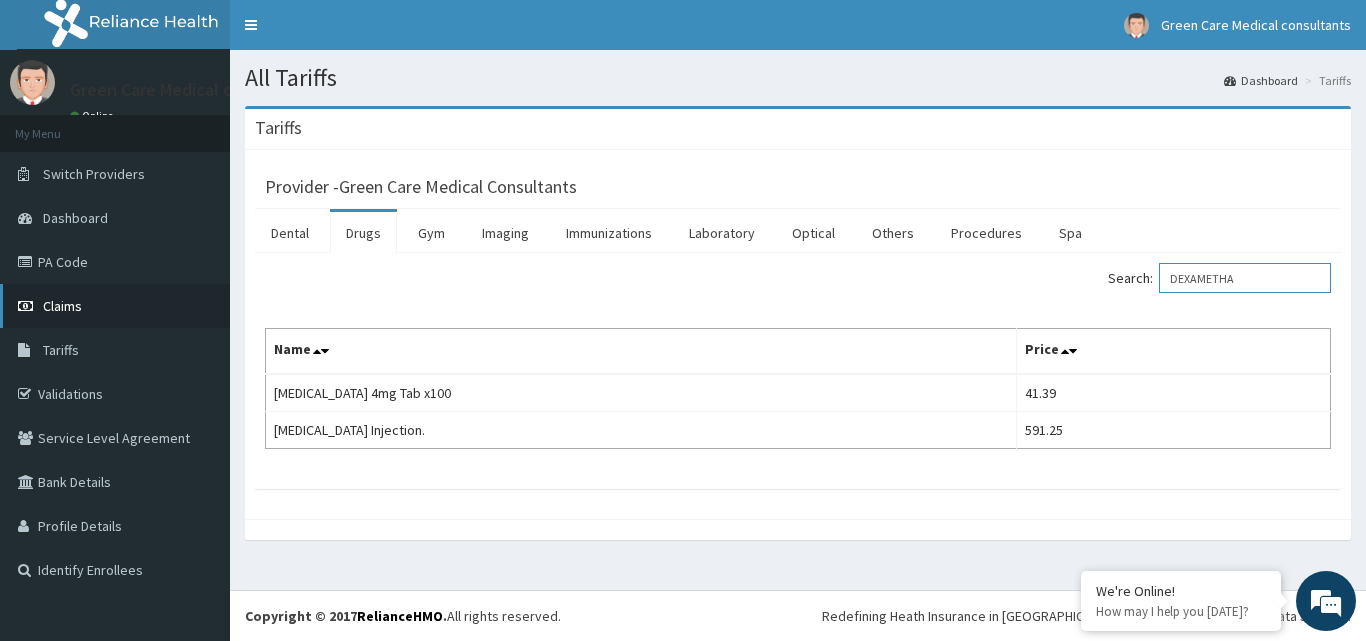 type on "DEXAMETHA" 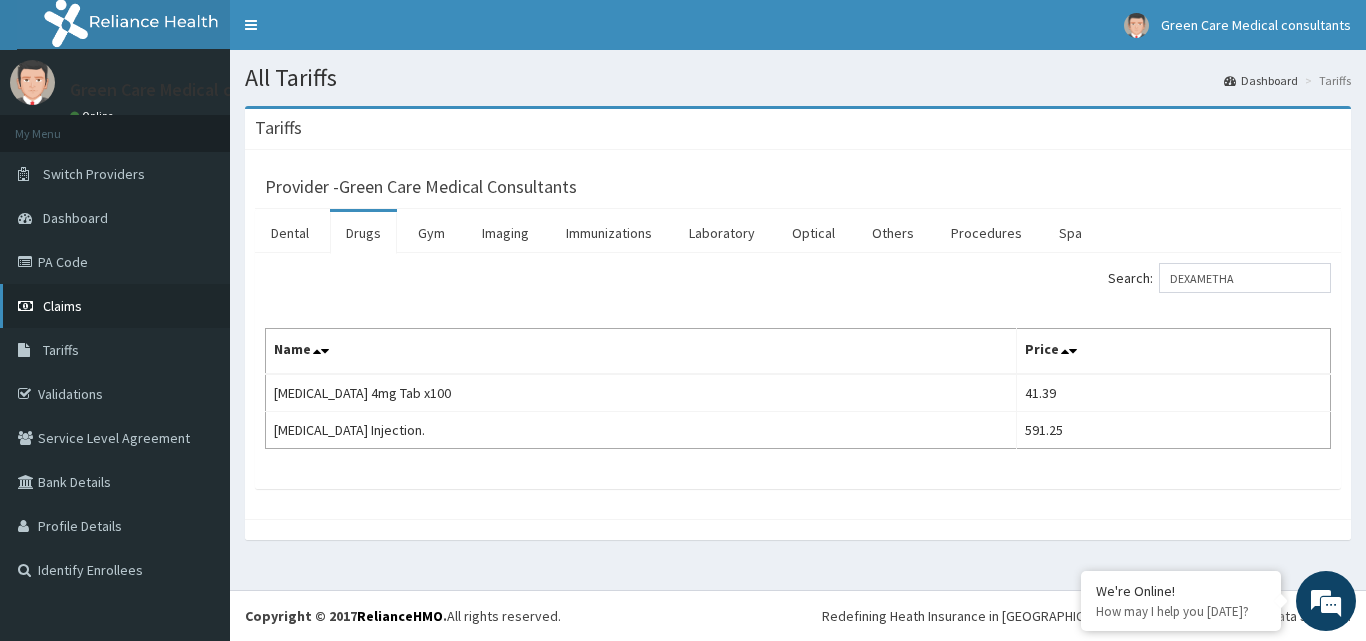 click on "Claims" at bounding box center (62, 306) 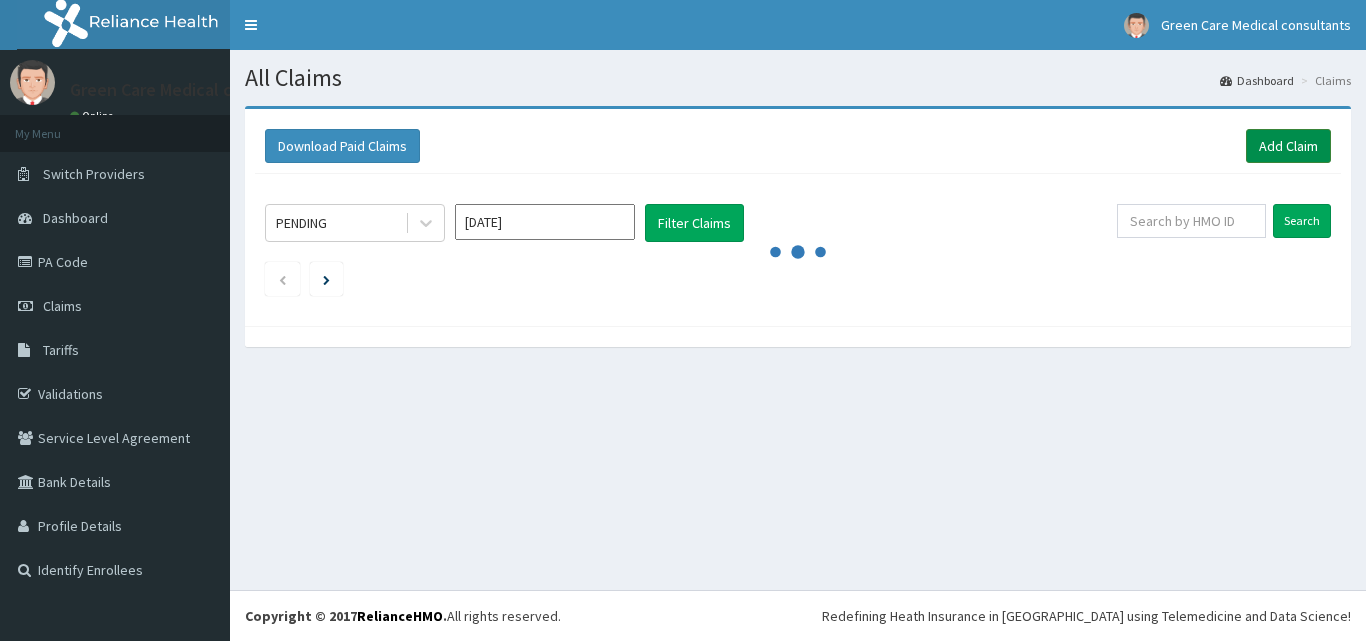 scroll, scrollTop: 0, scrollLeft: 0, axis: both 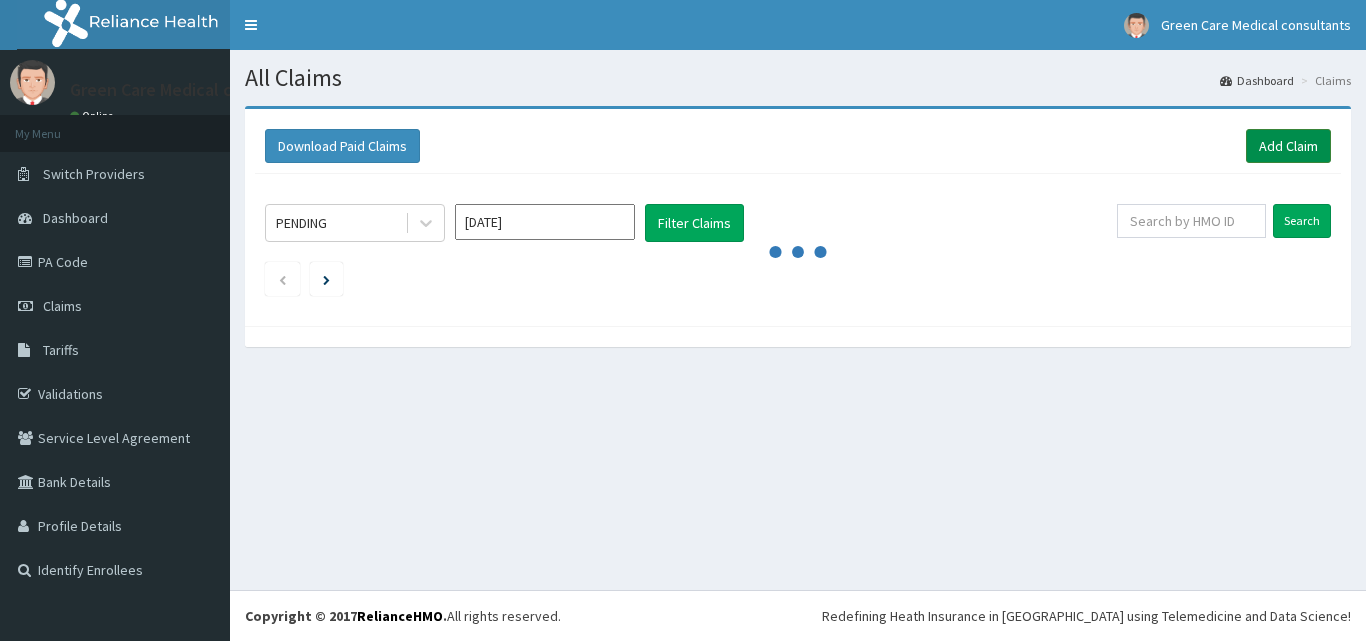 click on "Add Claim" at bounding box center (1288, 146) 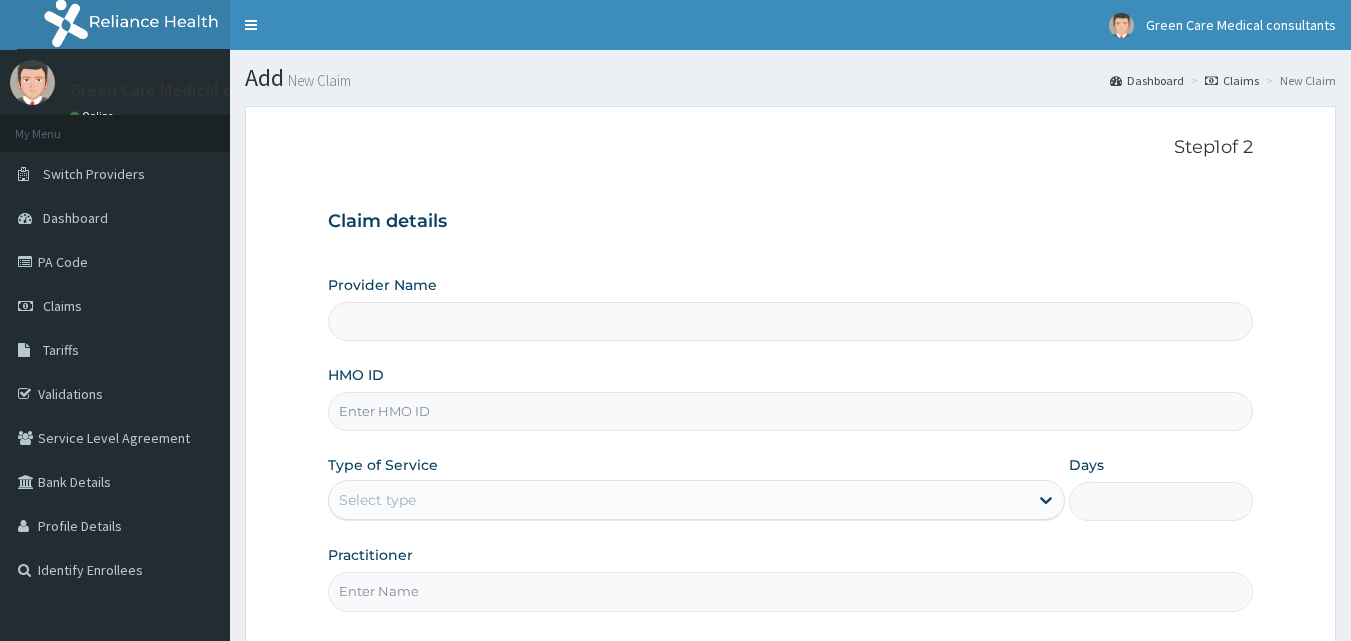 scroll, scrollTop: 0, scrollLeft: 0, axis: both 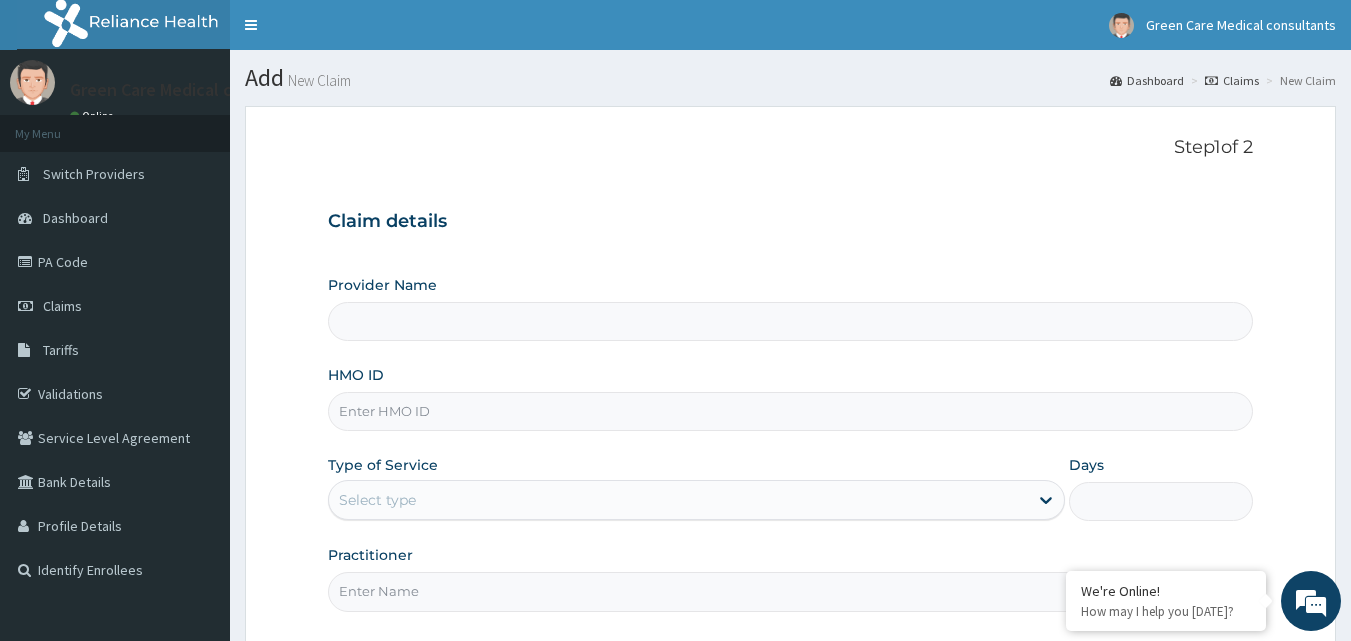 click on "HMO ID" at bounding box center [791, 398] 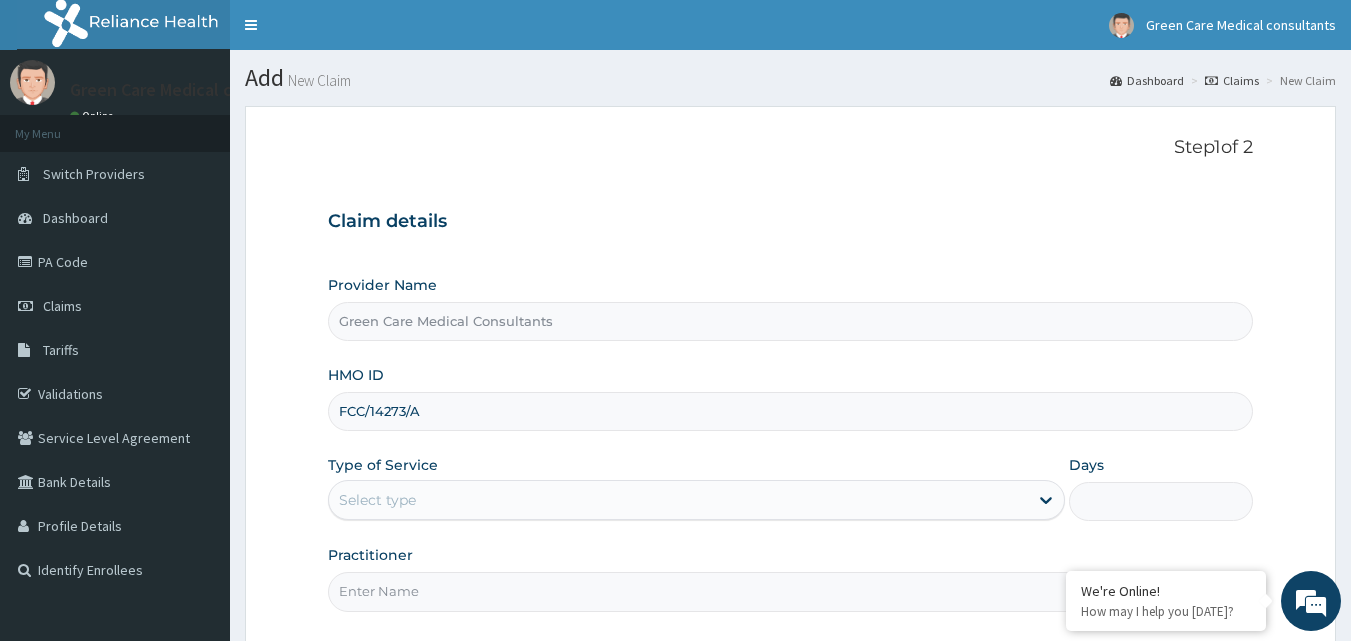 scroll, scrollTop: 0, scrollLeft: 0, axis: both 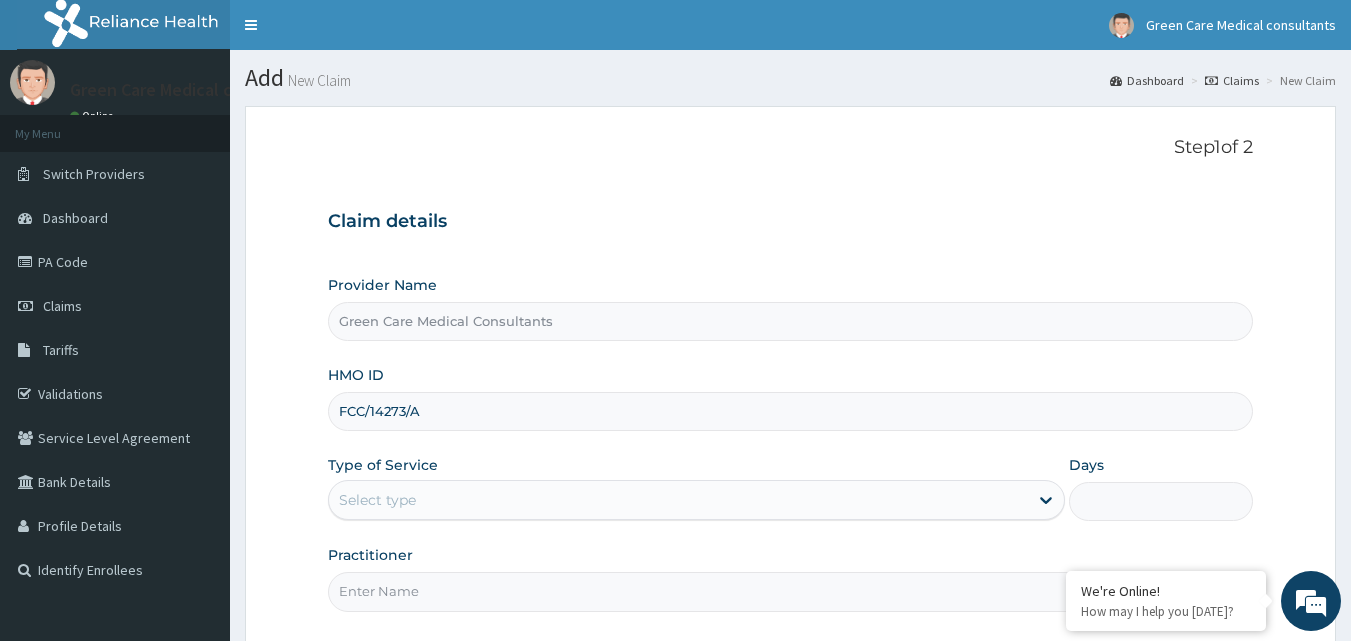 type on "FCC/14273/A" 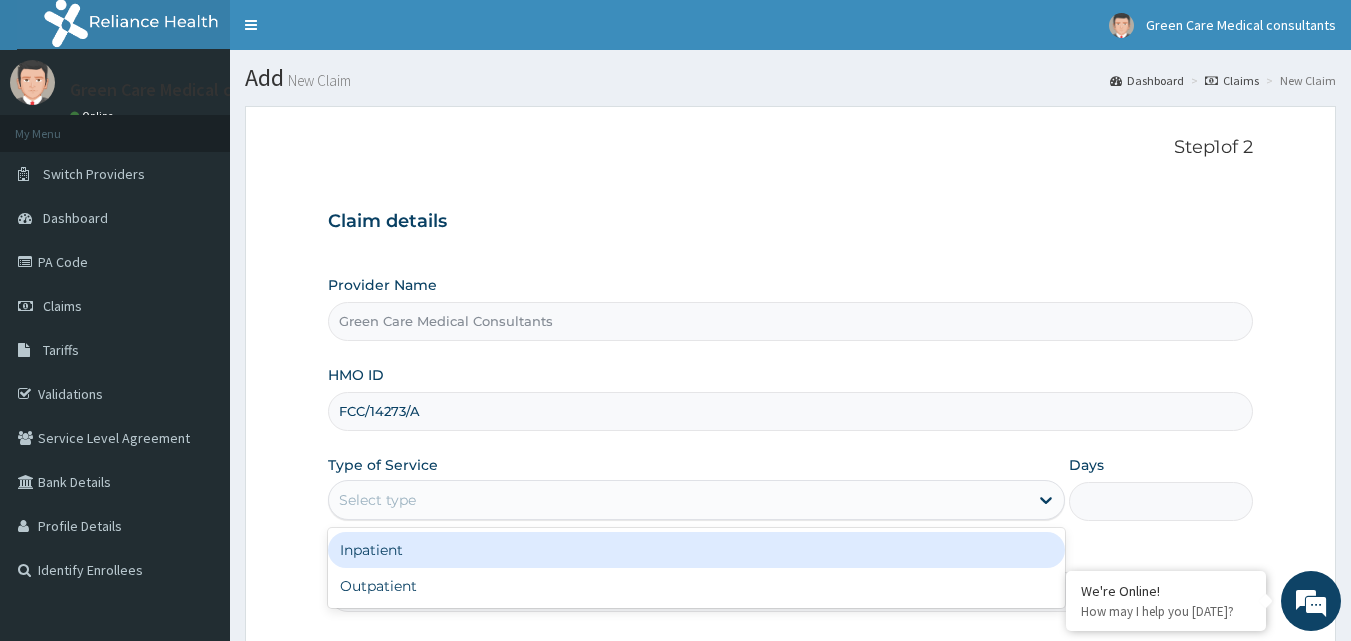 click on "Select type" at bounding box center (678, 500) 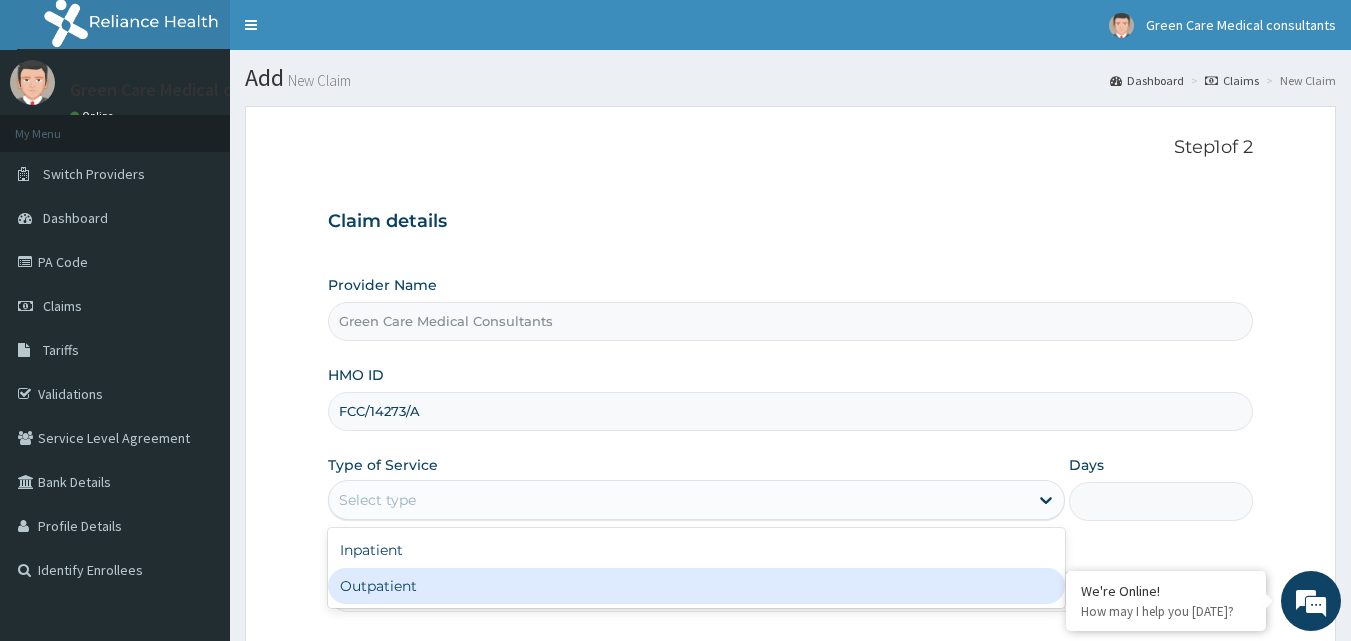 drag, startPoint x: 590, startPoint y: 565, endPoint x: 584, endPoint y: 586, distance: 21.84033 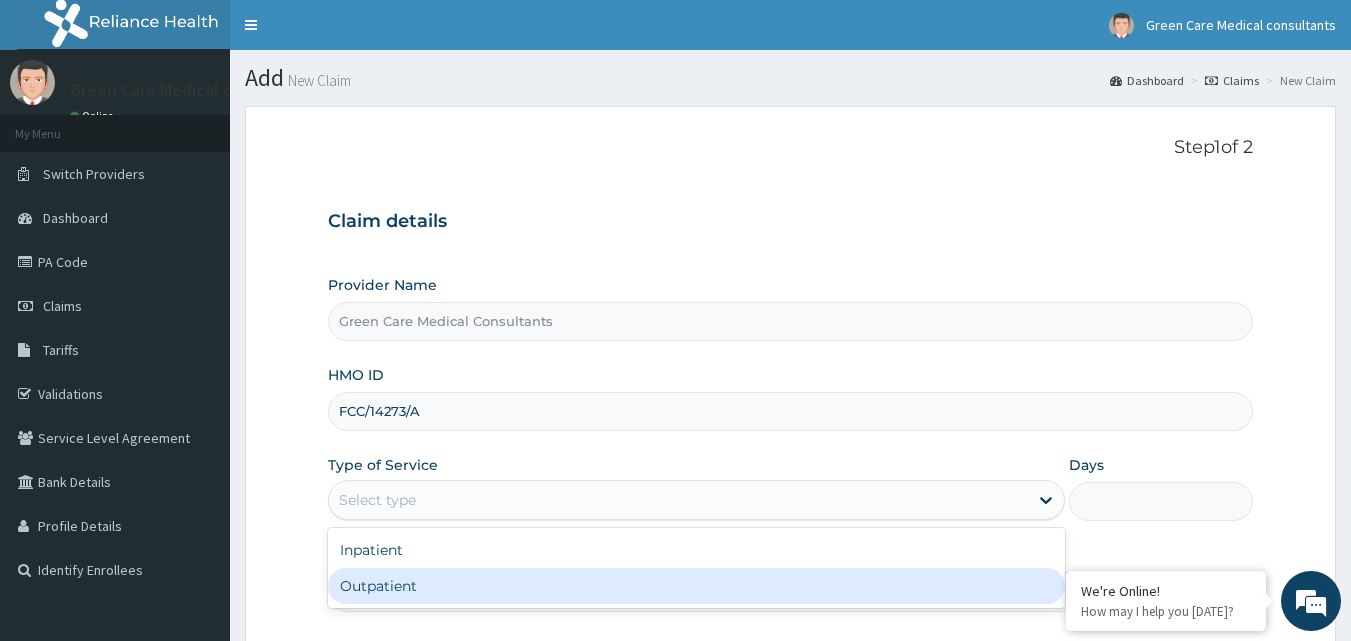 click on "Inpatient Outpatient" at bounding box center (696, 568) 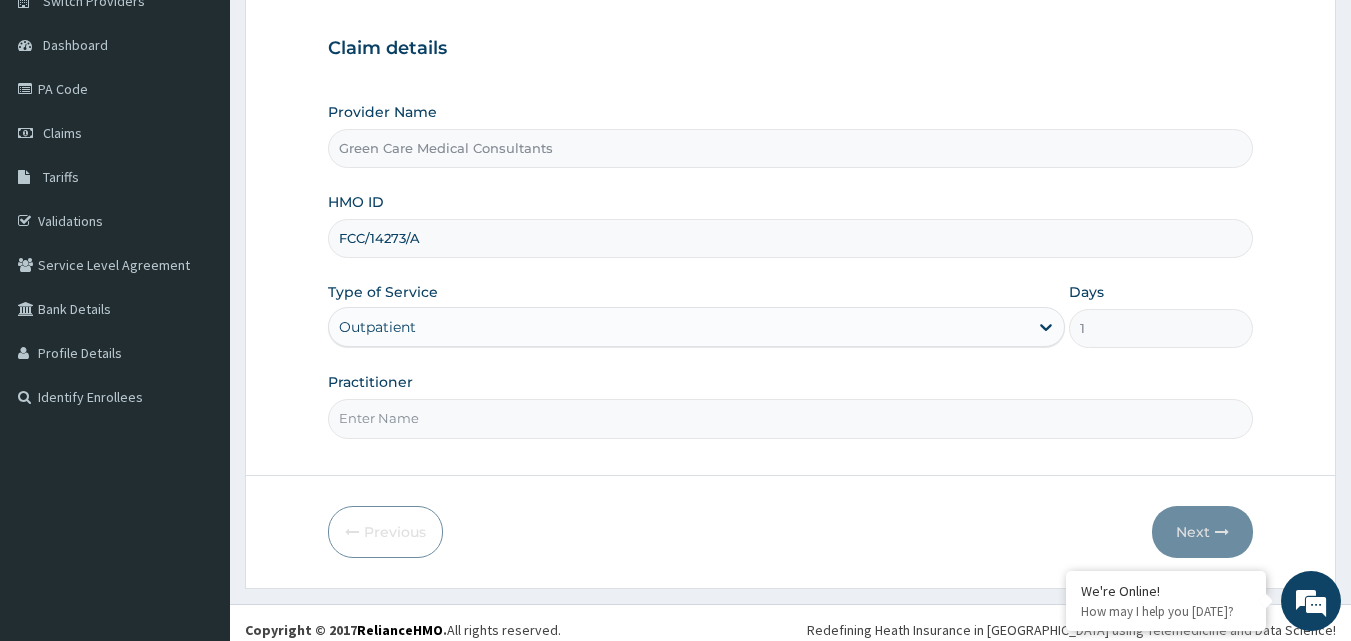 scroll, scrollTop: 187, scrollLeft: 0, axis: vertical 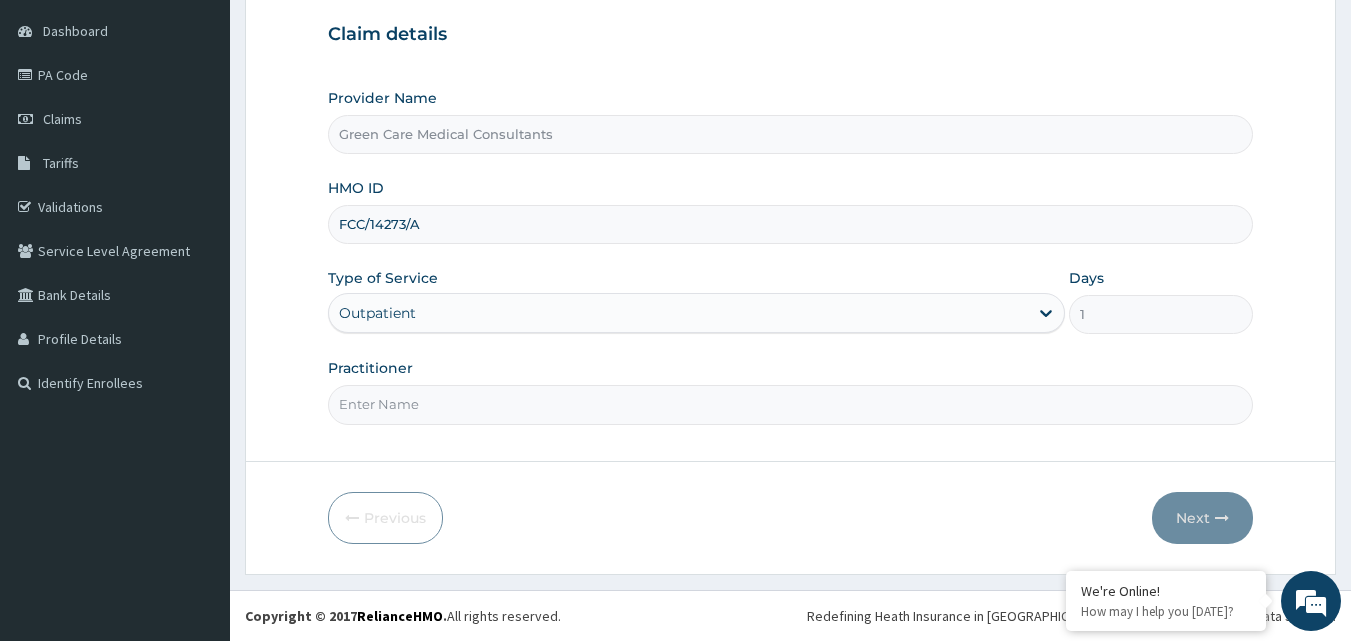 click on "Practitioner" at bounding box center [791, 404] 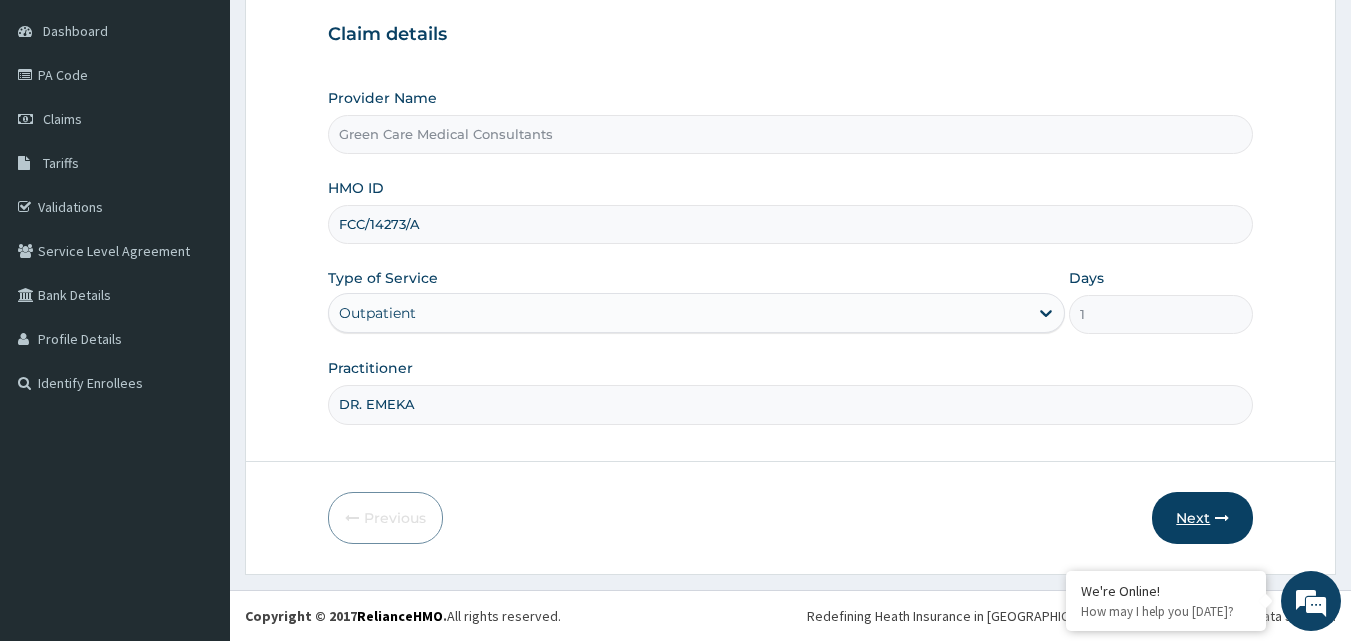 type on "DR. EMEKA" 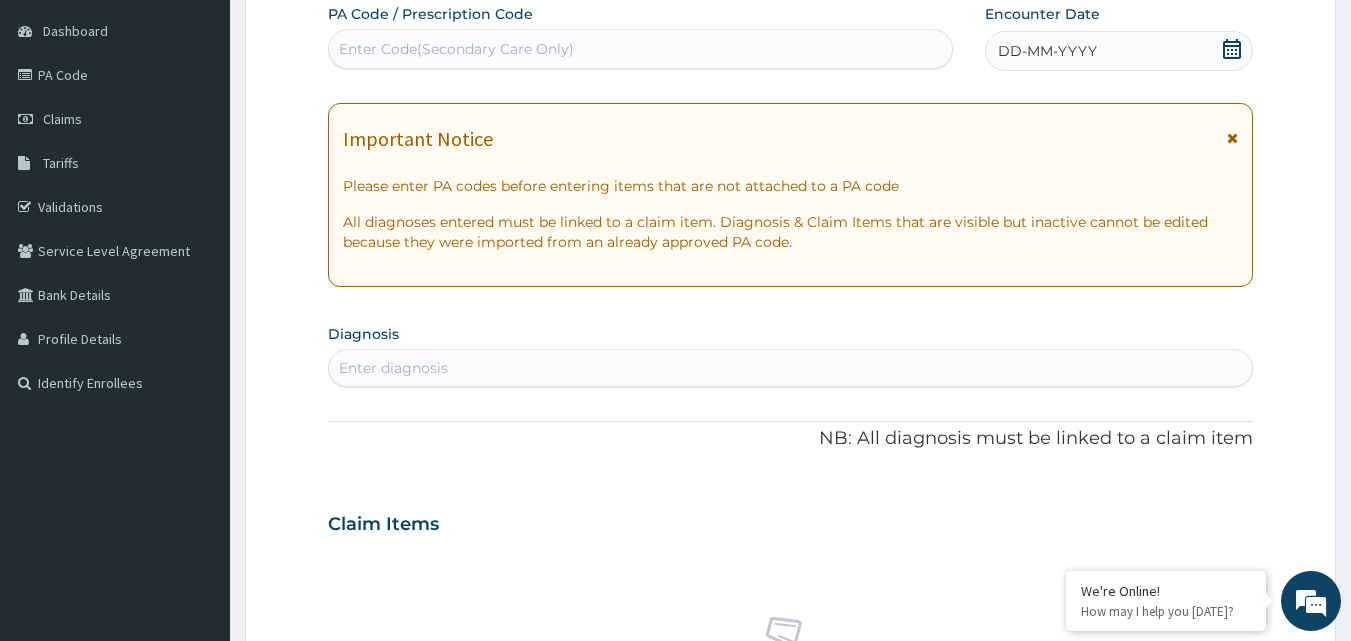 click 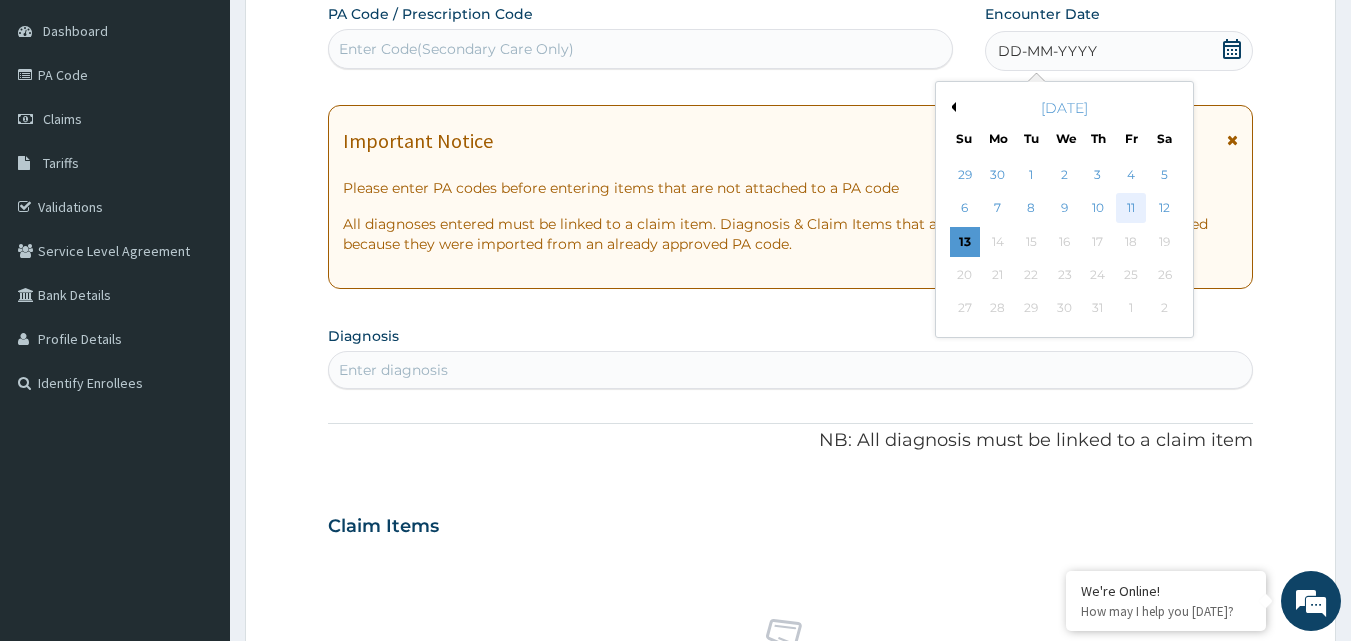 click on "11" at bounding box center (1131, 209) 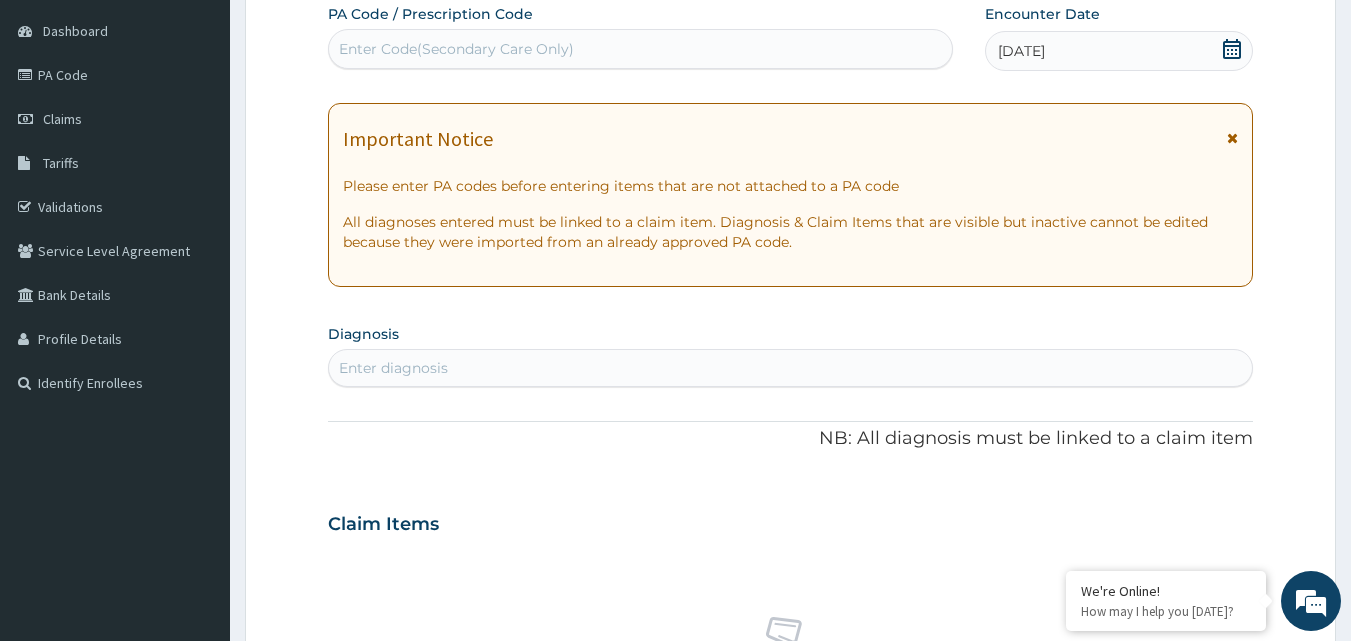click on "Enter diagnosis" at bounding box center [393, 368] 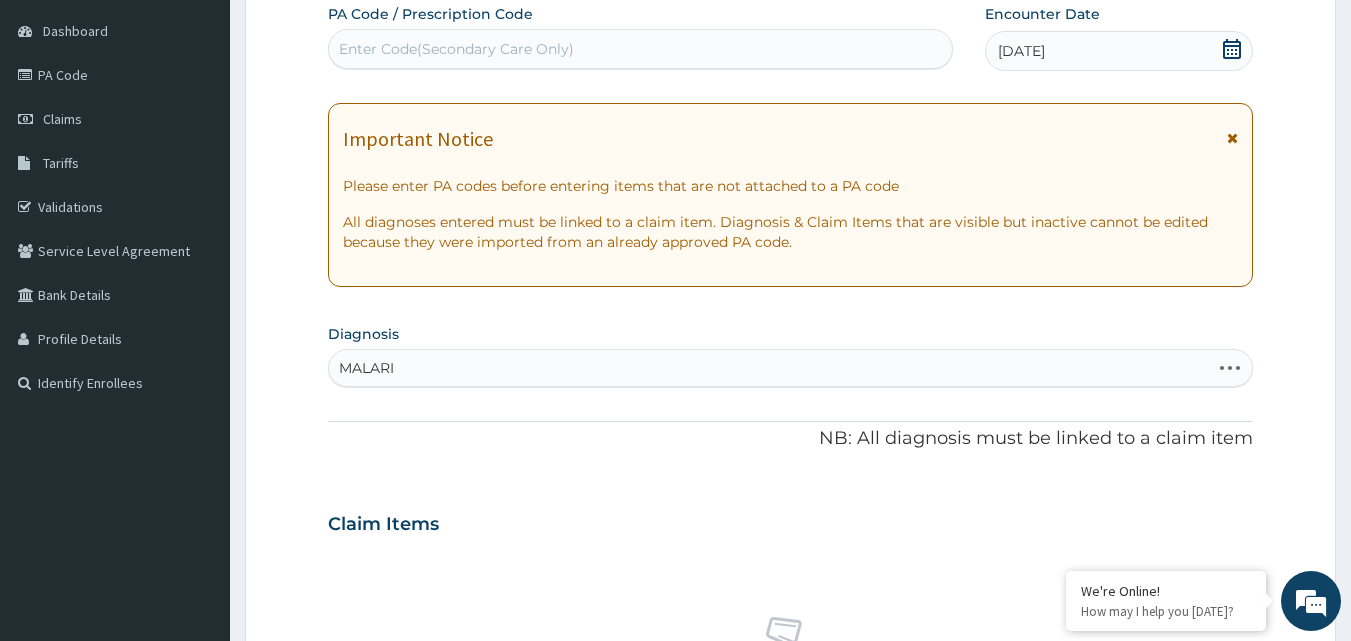 type on "MALARIA" 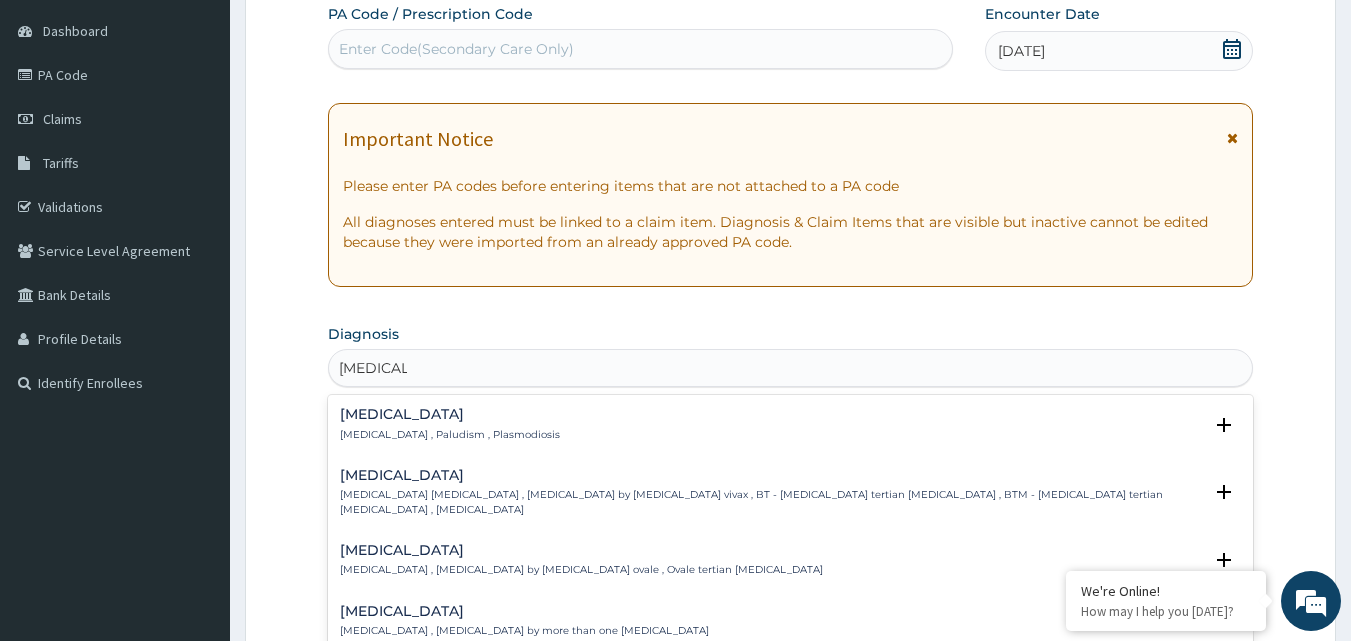 click on "Malaria , Paludism , Plasmodiosis" at bounding box center [450, 435] 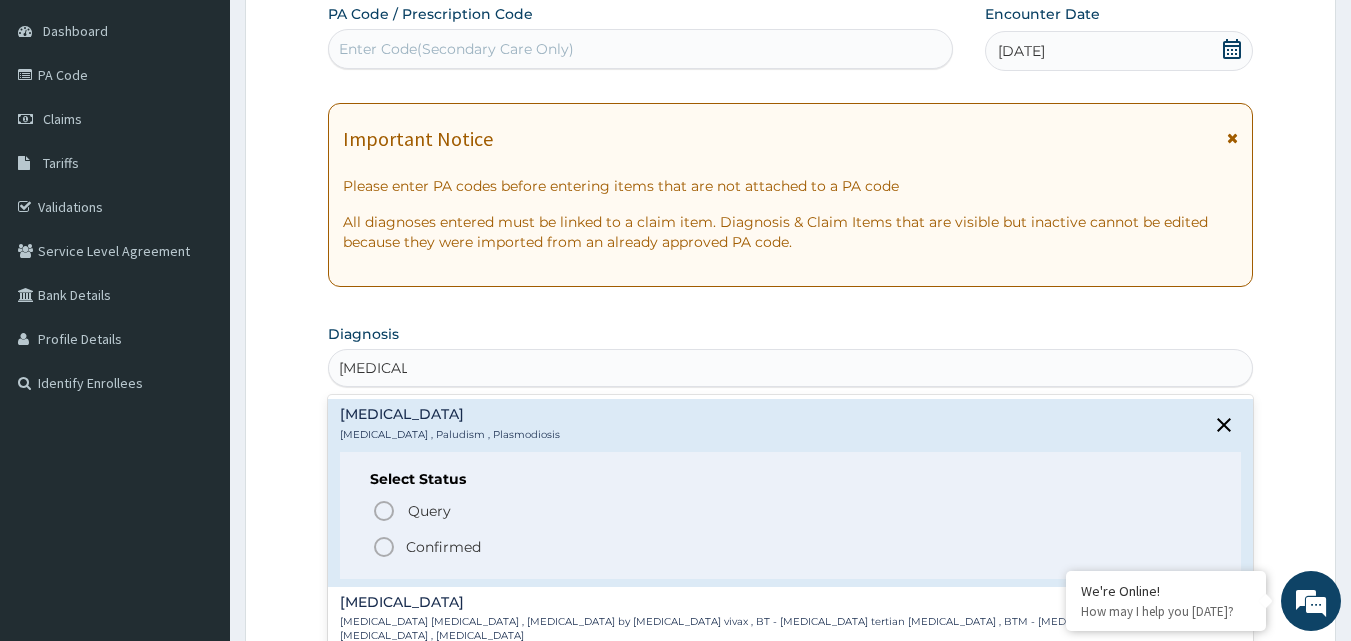 click 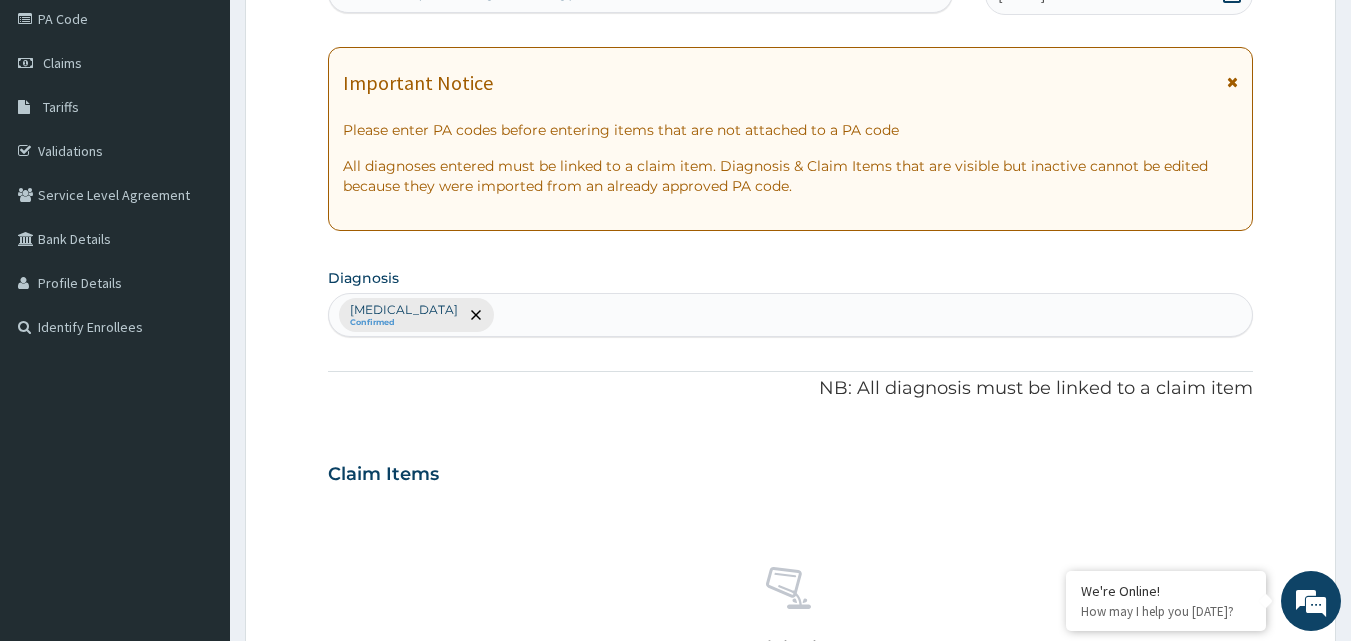 scroll, scrollTop: 287, scrollLeft: 0, axis: vertical 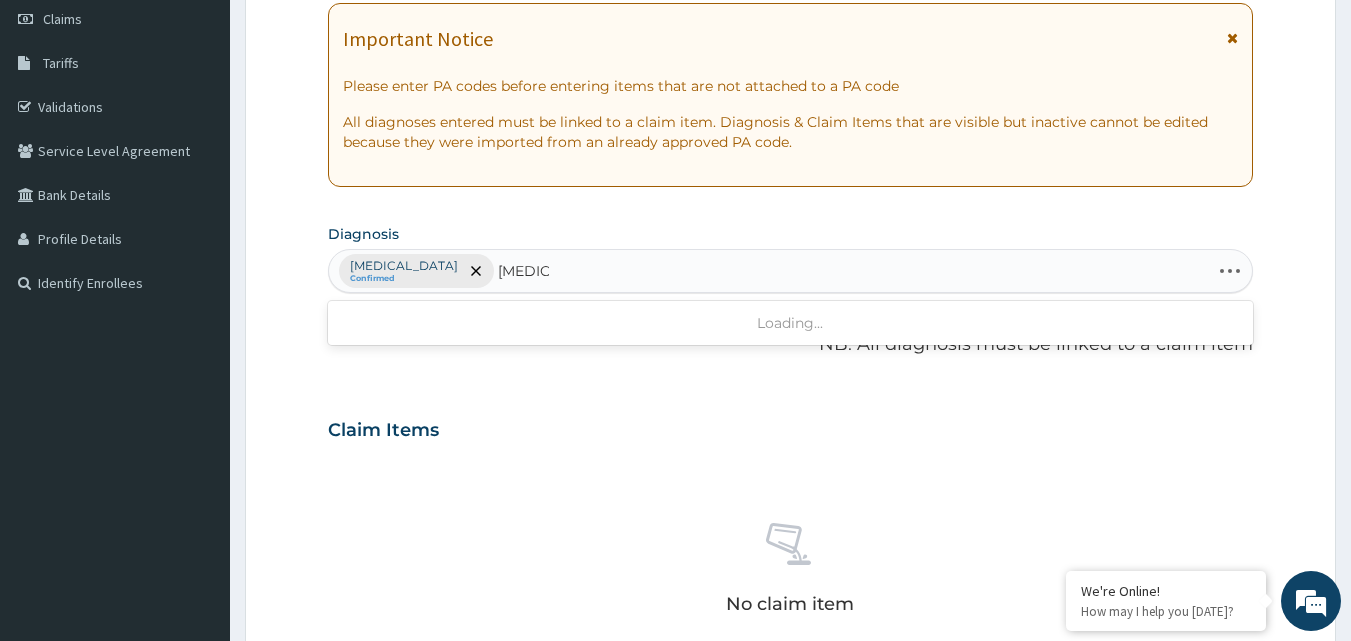 type on "SEPSI" 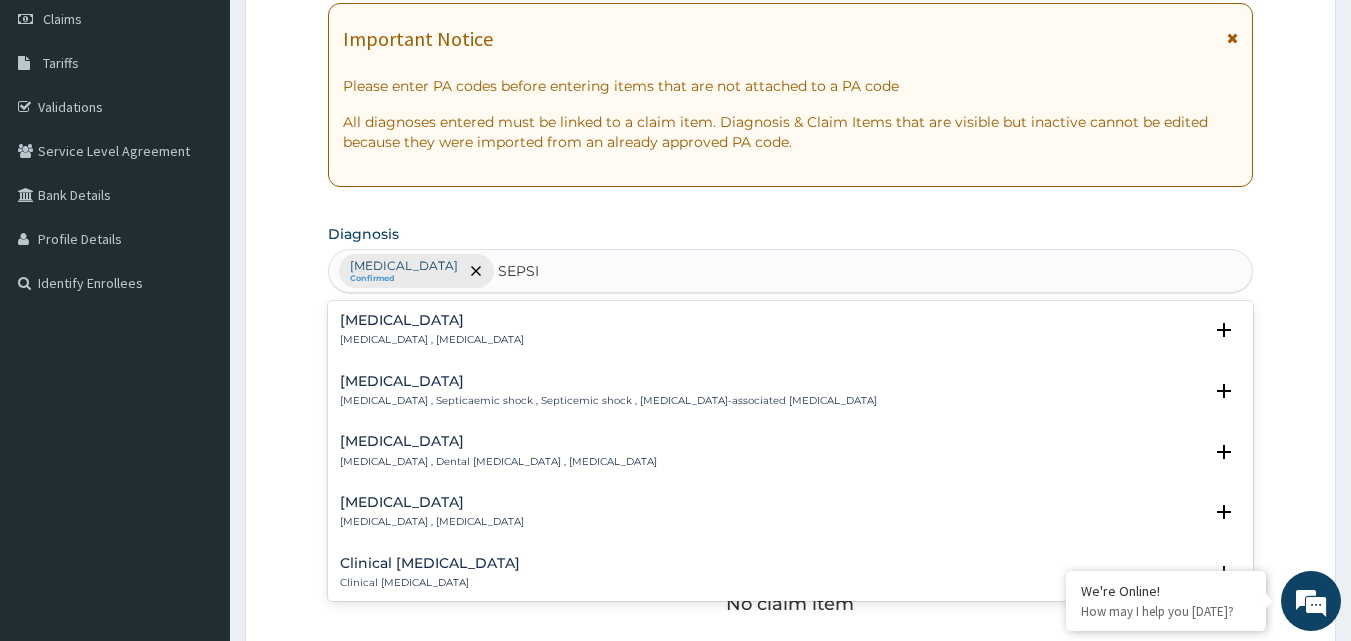 click on "Sepsis Systemic infection , Sepsis Select Status Query Query covers suspected (?), Keep in view (kiv), Ruled out (r/o) Confirmed" at bounding box center [791, 335] 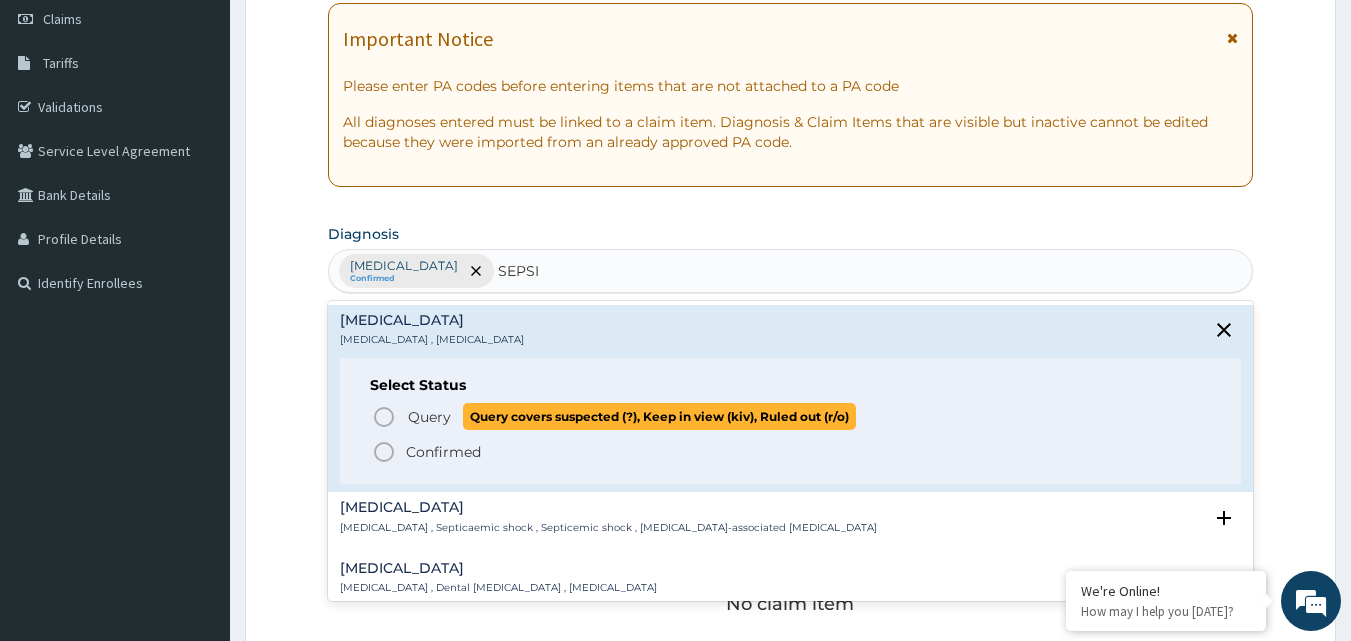 click 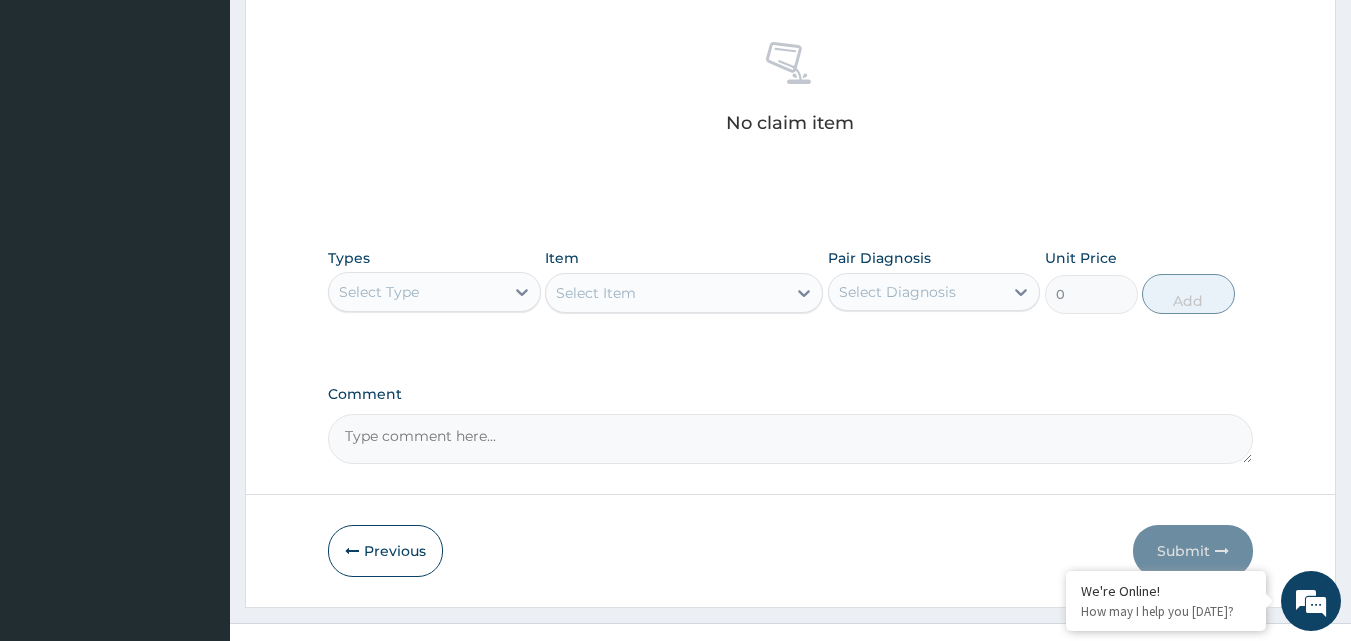 scroll, scrollTop: 787, scrollLeft: 0, axis: vertical 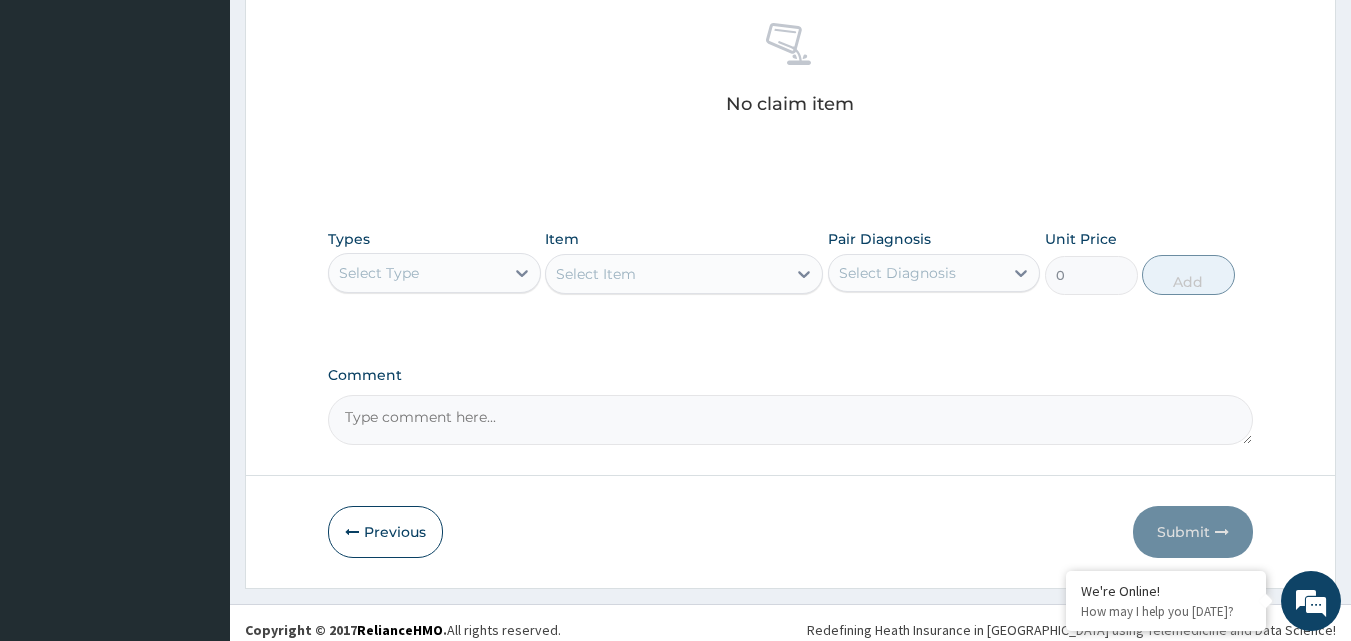 click on "Select Type" at bounding box center [416, 273] 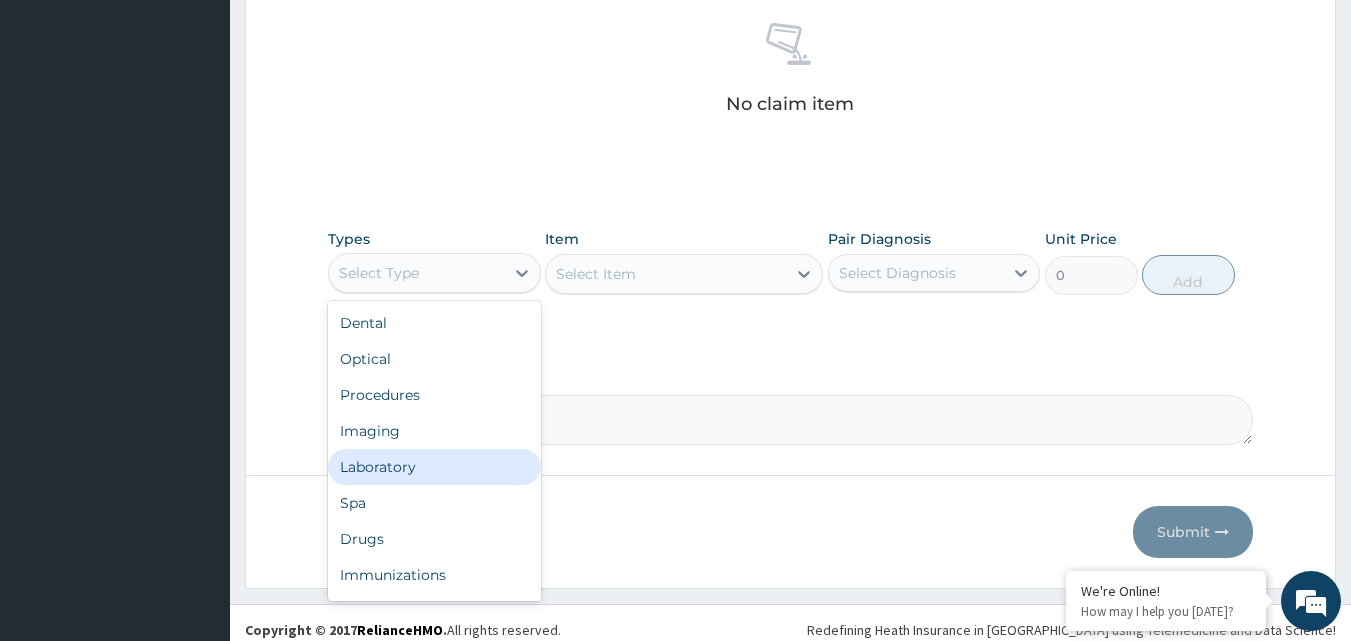 click on "Laboratory" at bounding box center (434, 467) 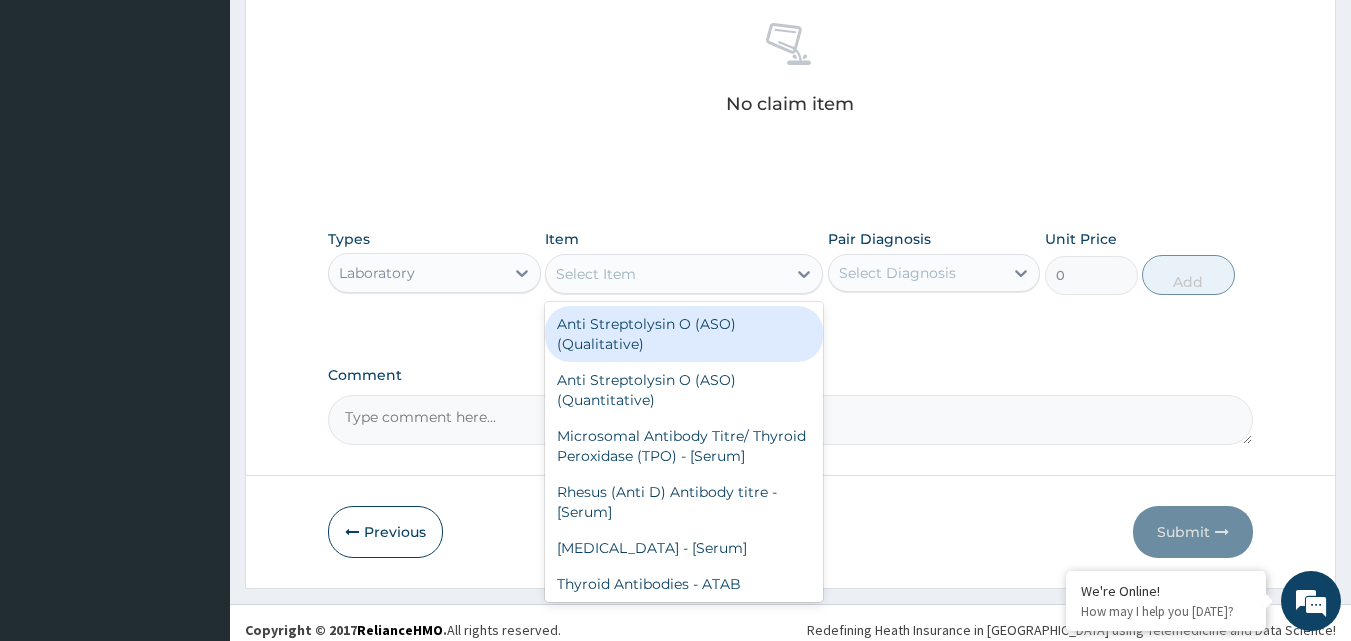 click on "Select Item" at bounding box center [684, 274] 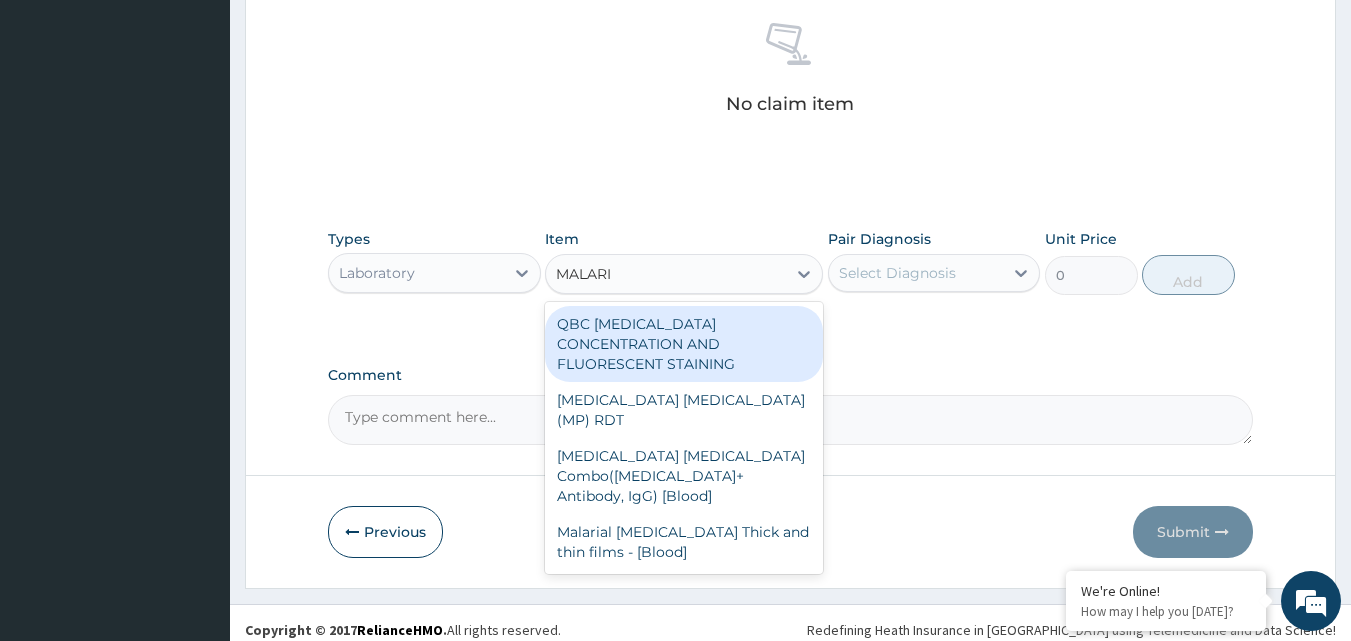 type on "MALARIA" 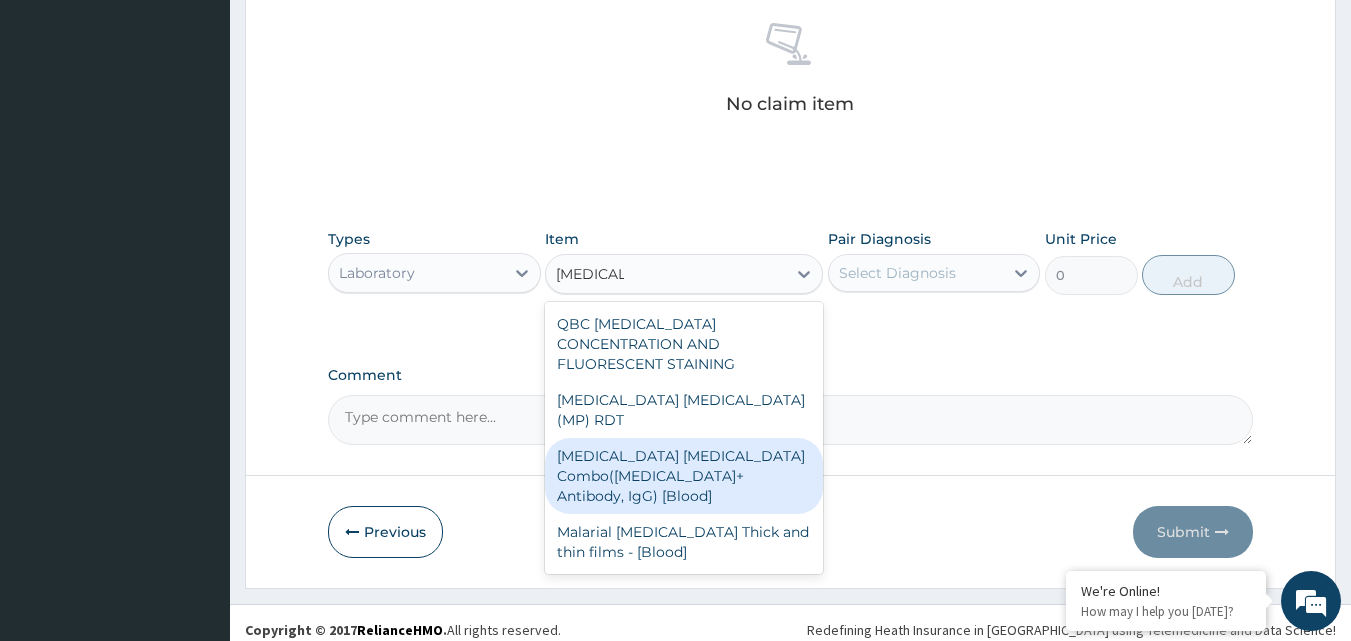 click on "Malaria Parasite Combo(Blood Film+ Antibody, IgG) [Blood]" at bounding box center (684, 476) 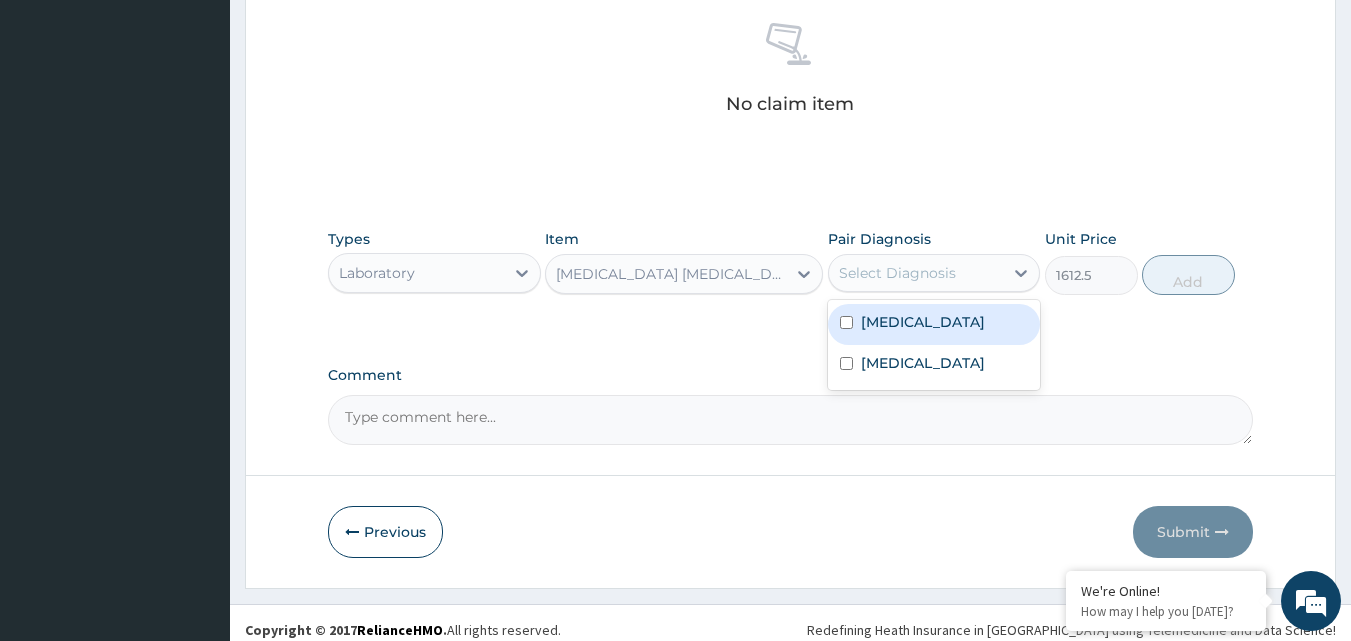 click on "Select Diagnosis" at bounding box center [916, 273] 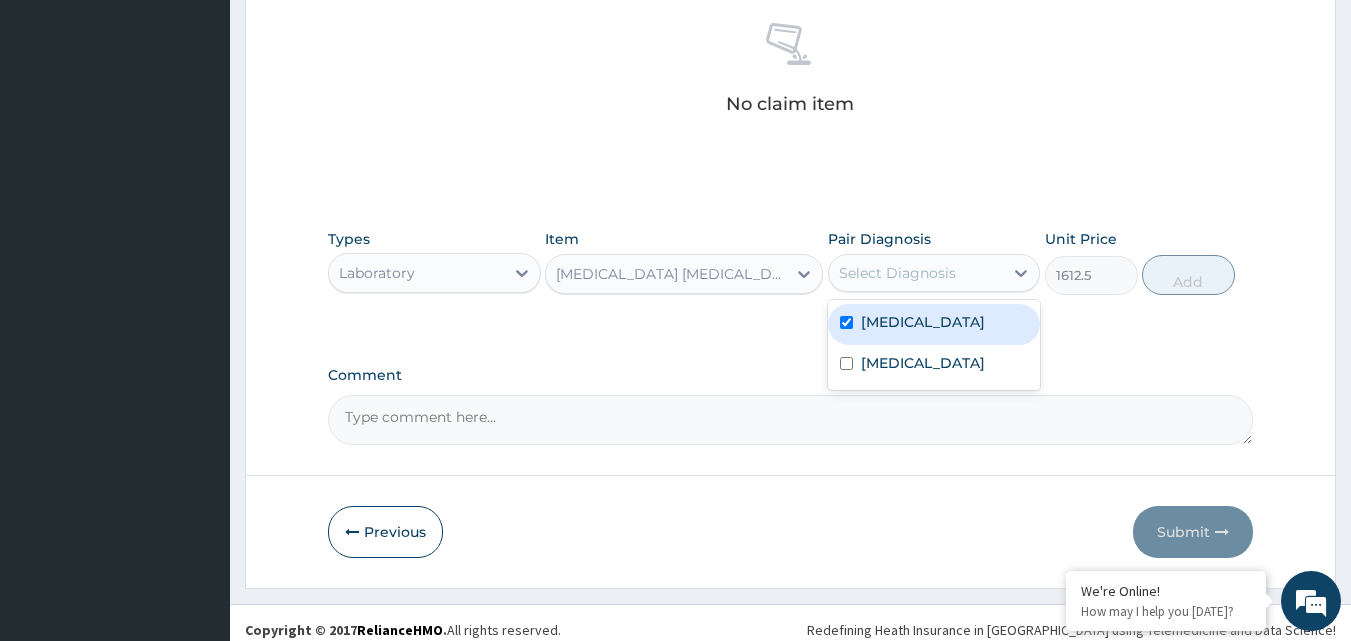 checkbox on "true" 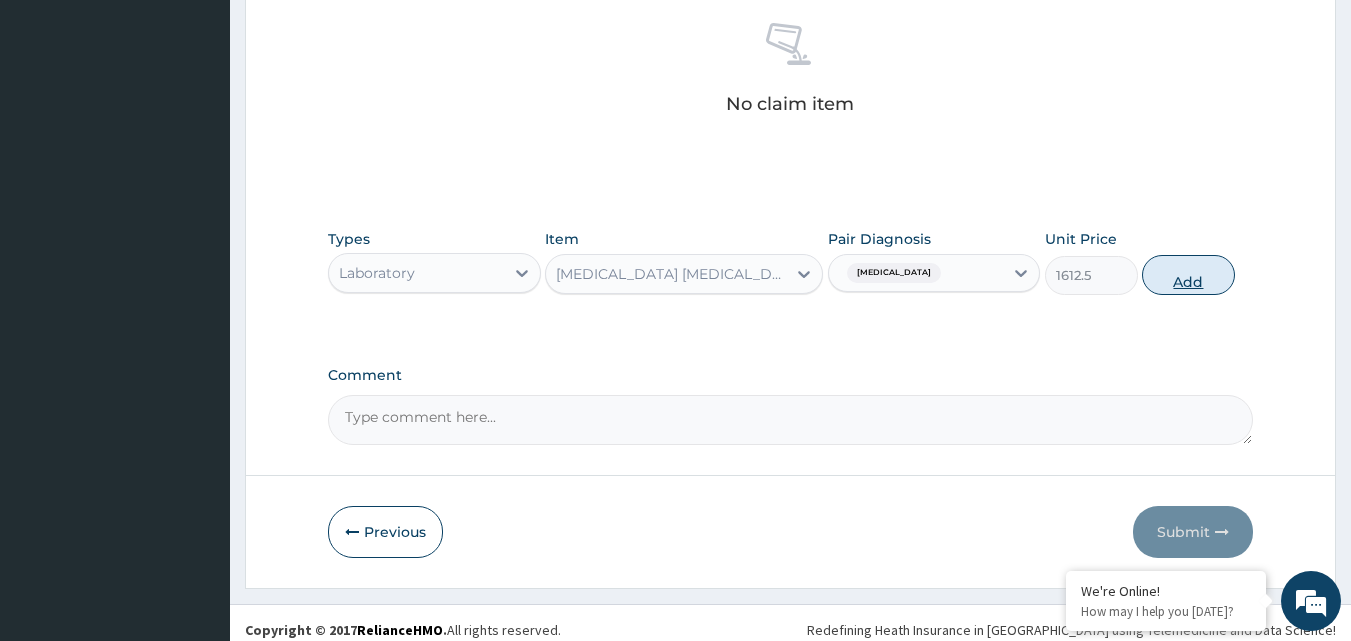 click on "Add" at bounding box center (1188, 275) 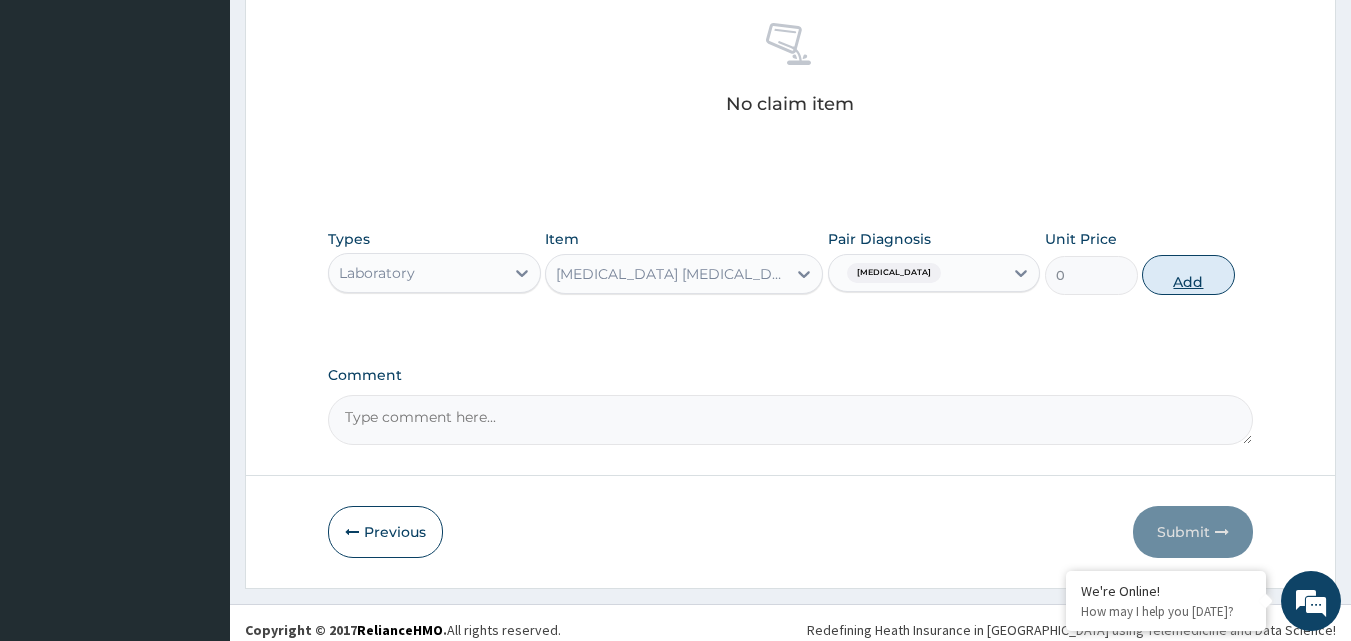 scroll, scrollTop: 732, scrollLeft: 0, axis: vertical 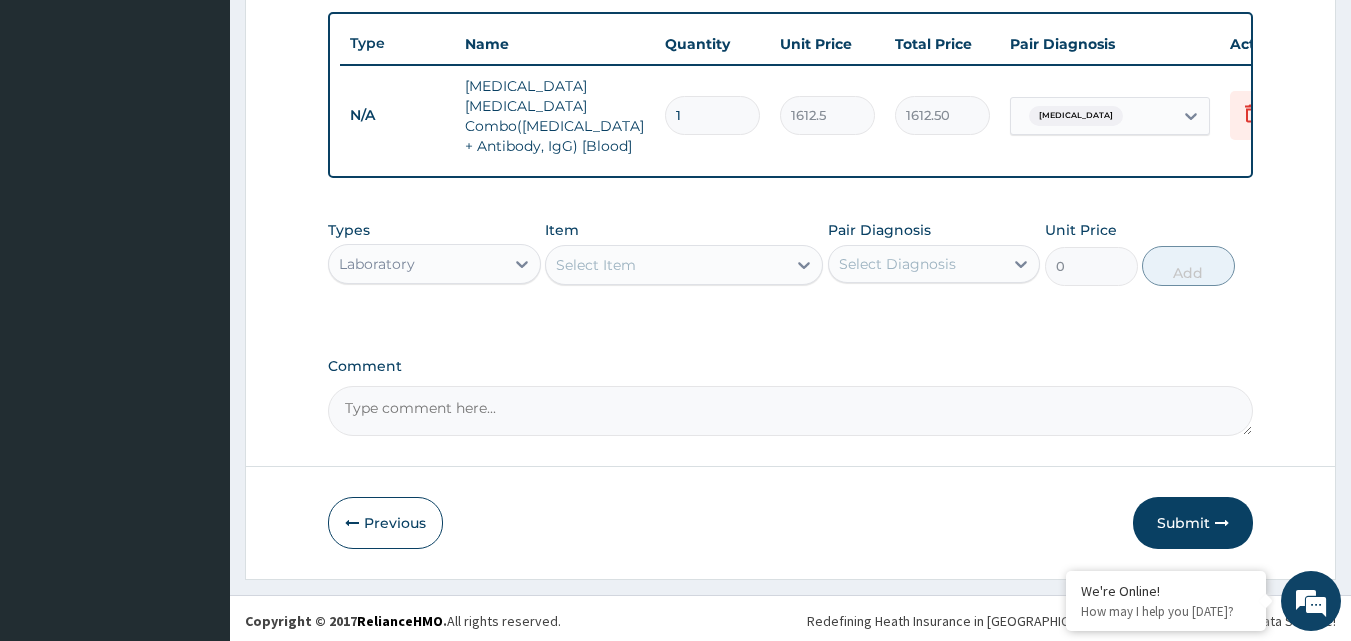 click on "Types Laboratory Item Select Item Pair Diagnosis Select Diagnosis Unit Price 0 Add" at bounding box center [791, 253] 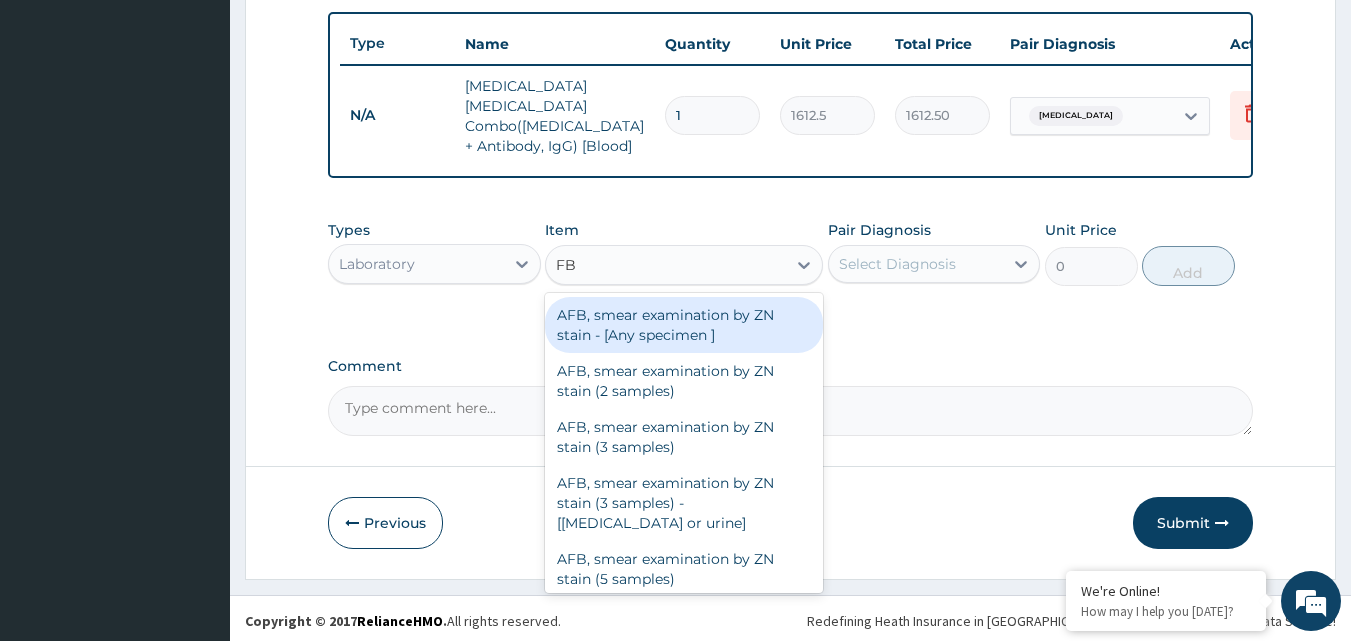 type on "FBC" 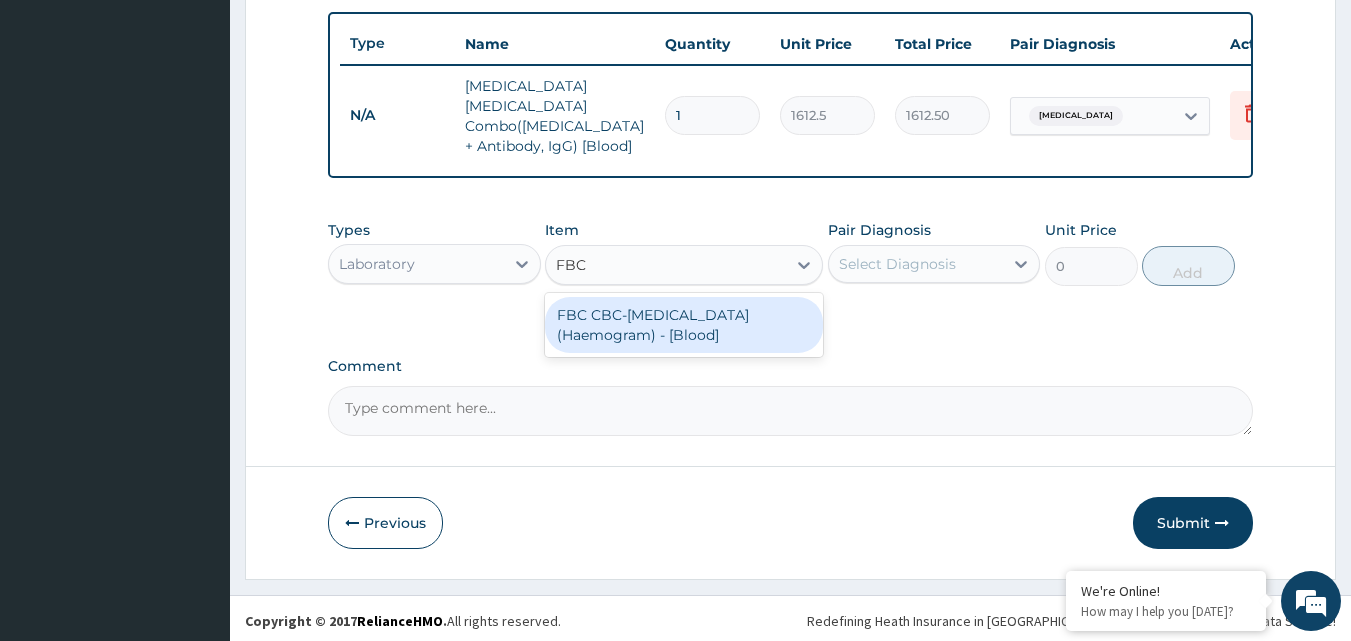 click on "FBC CBC-Complete Blood Count (Haemogram) - [Blood]" at bounding box center [684, 325] 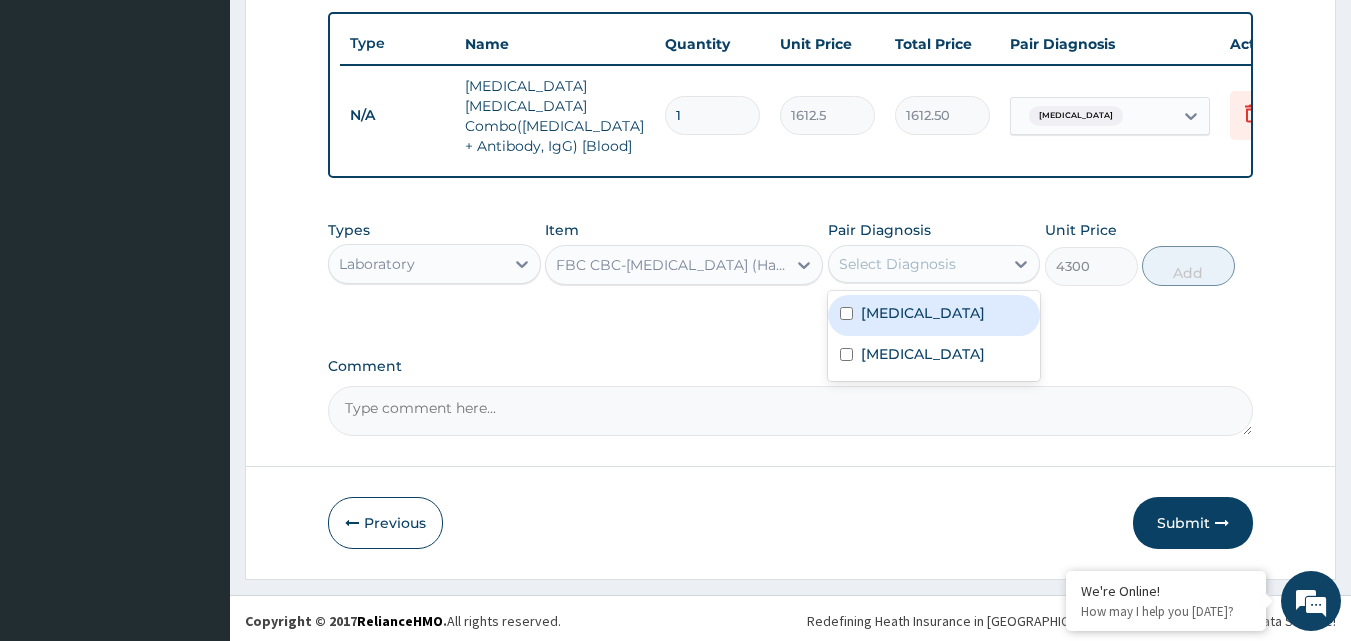 click on "Select Diagnosis" at bounding box center (897, 264) 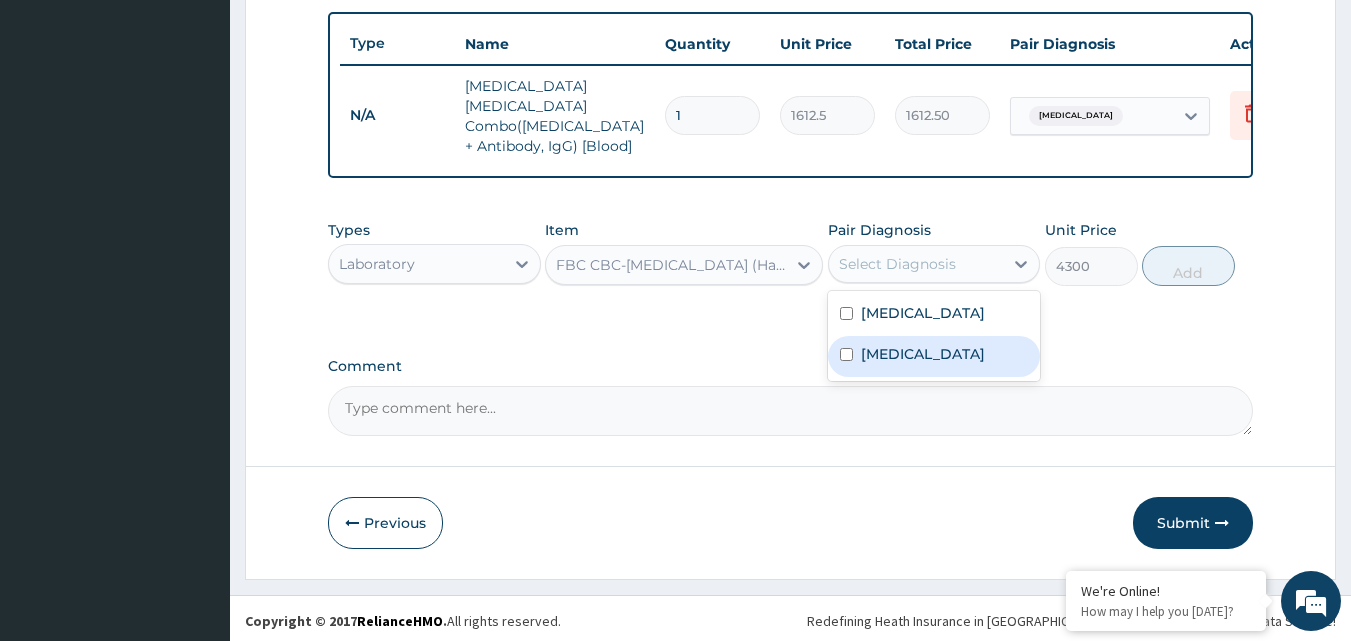 click on "Sepsis" at bounding box center (923, 354) 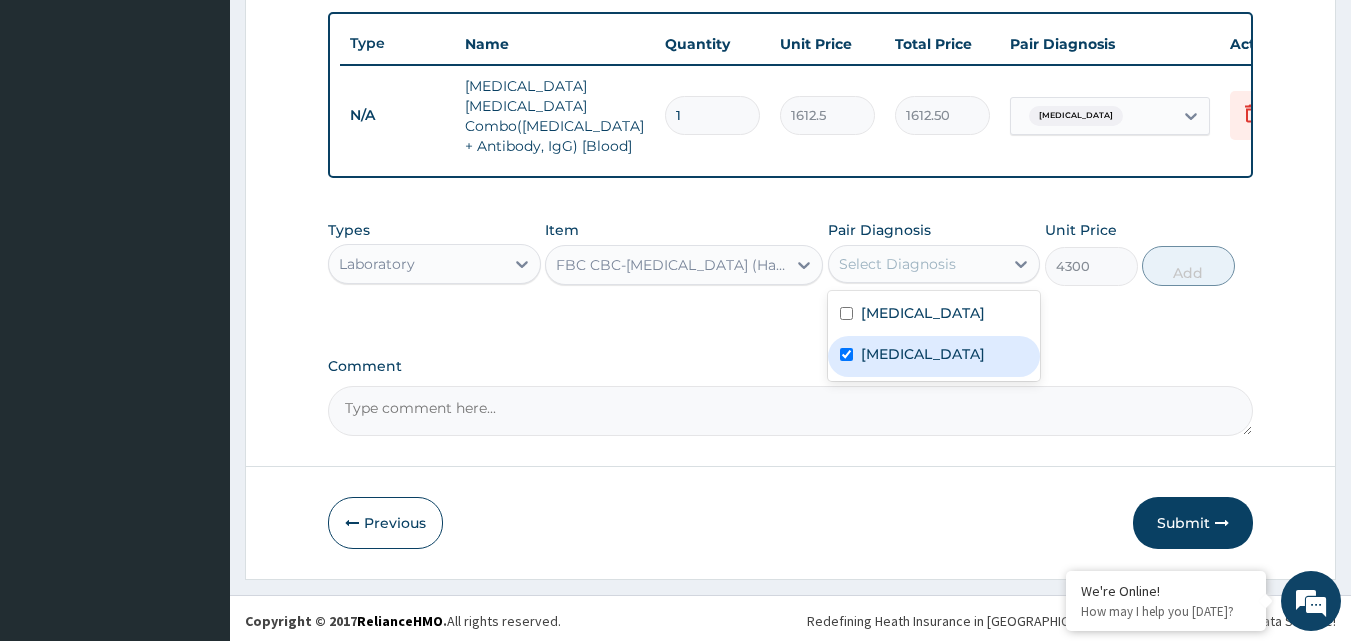 checkbox on "true" 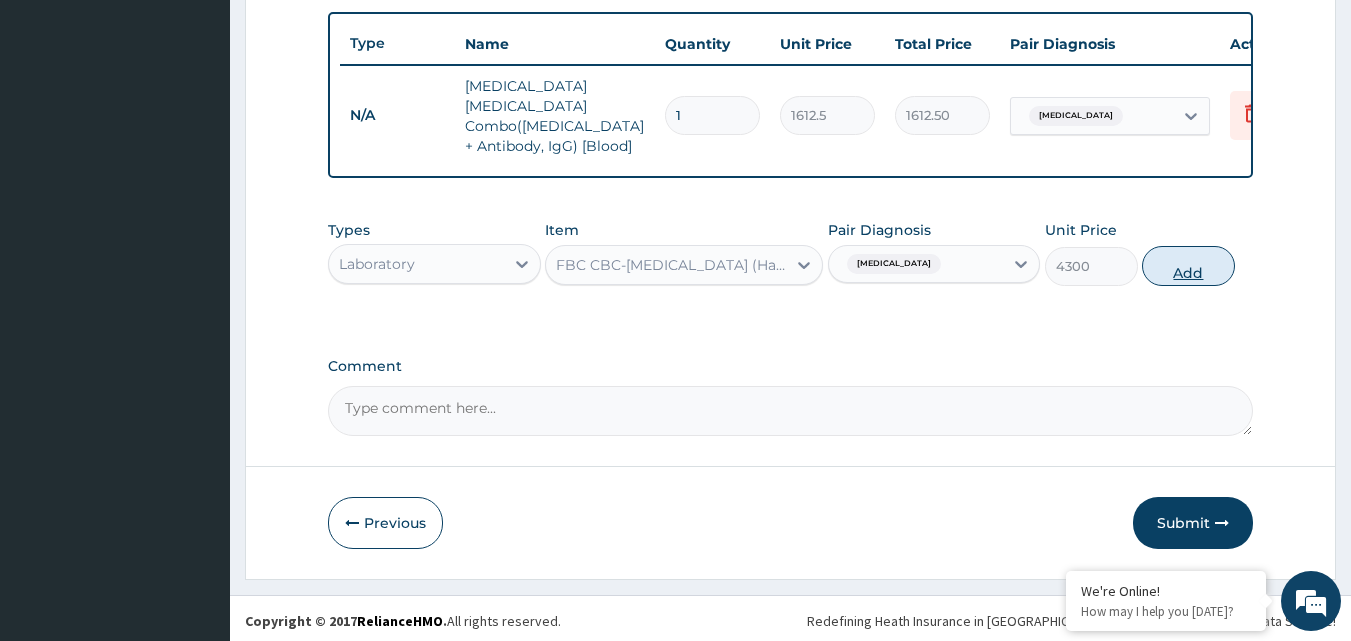 click on "Add" at bounding box center [1188, 266] 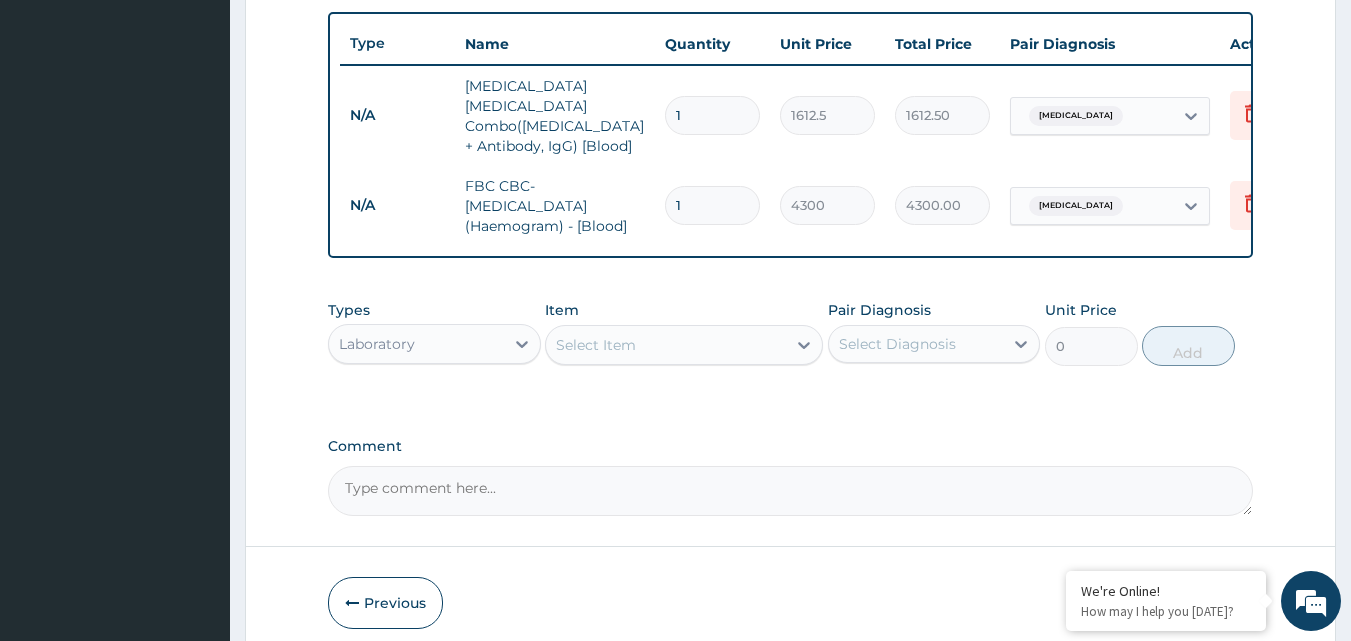 click on "Laboratory" at bounding box center (416, 344) 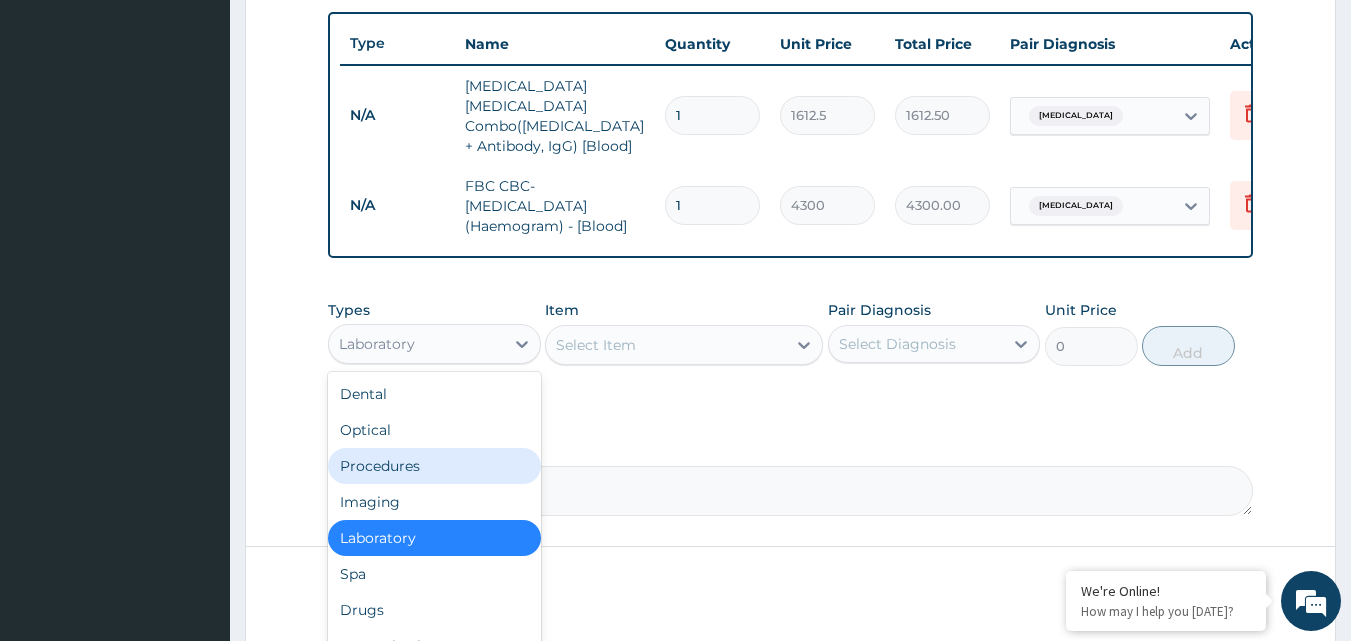 click on "Procedures" at bounding box center (434, 466) 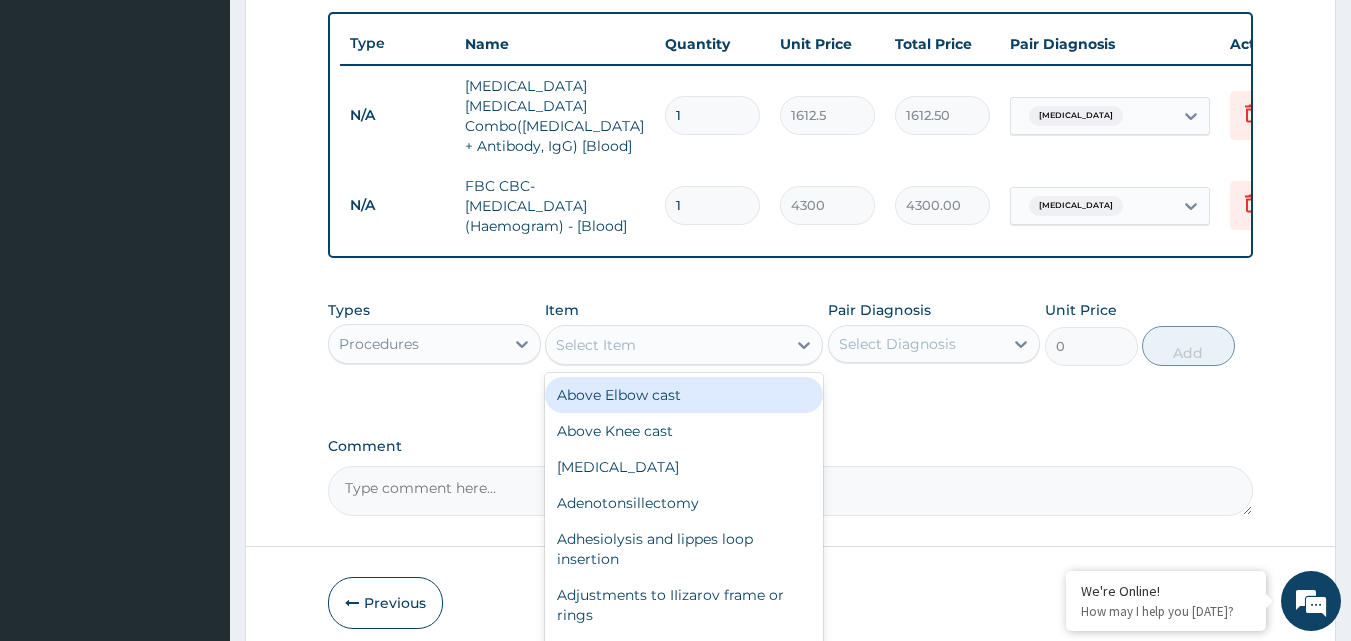click on "Select Item" at bounding box center (596, 345) 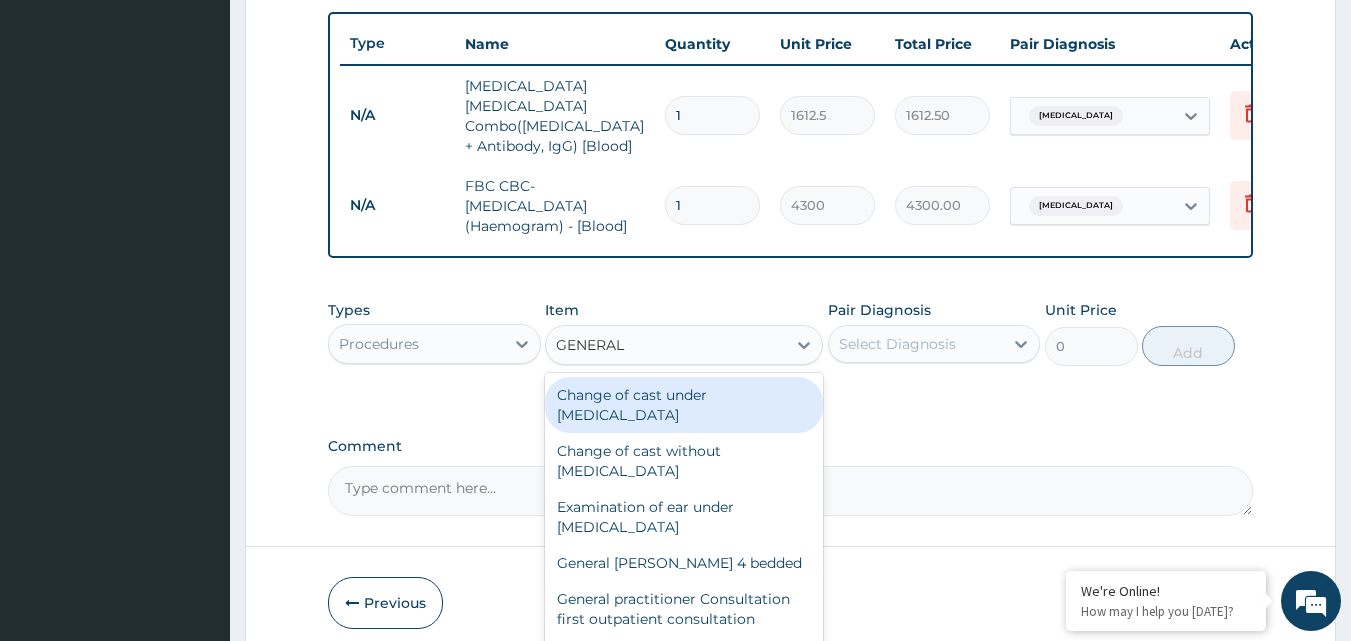 type on "GENERAL P" 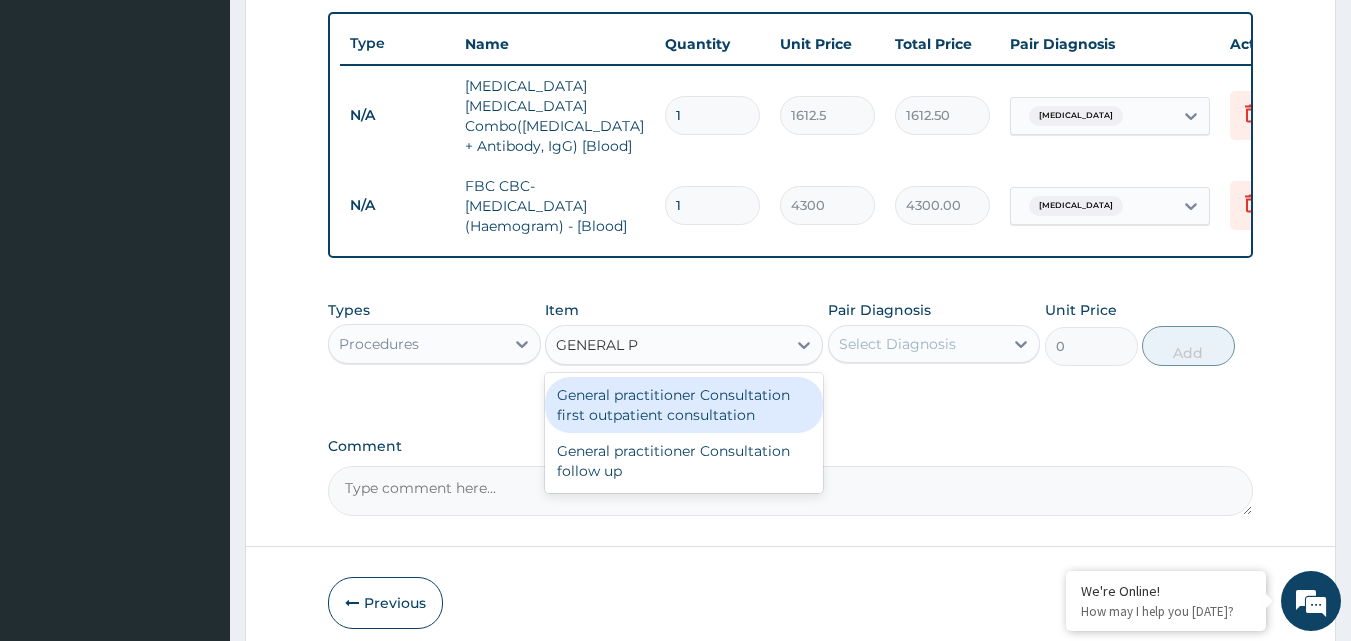 click on "General practitioner Consultation first outpatient consultation" at bounding box center [684, 405] 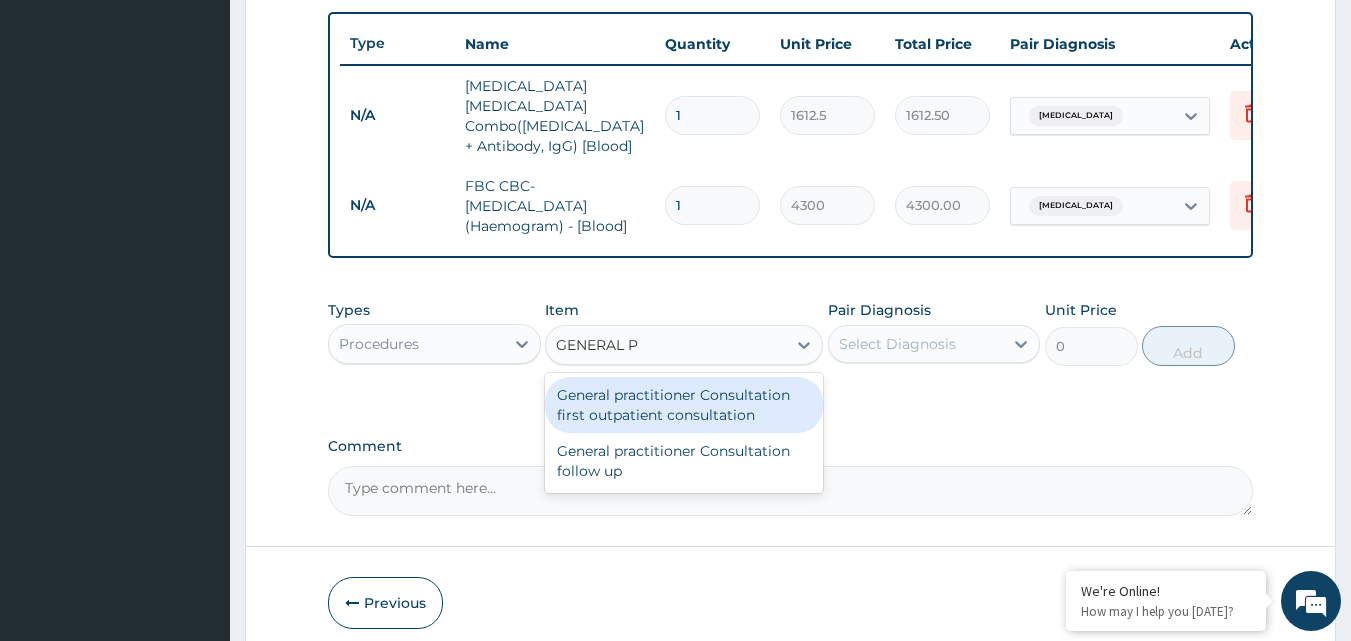 type 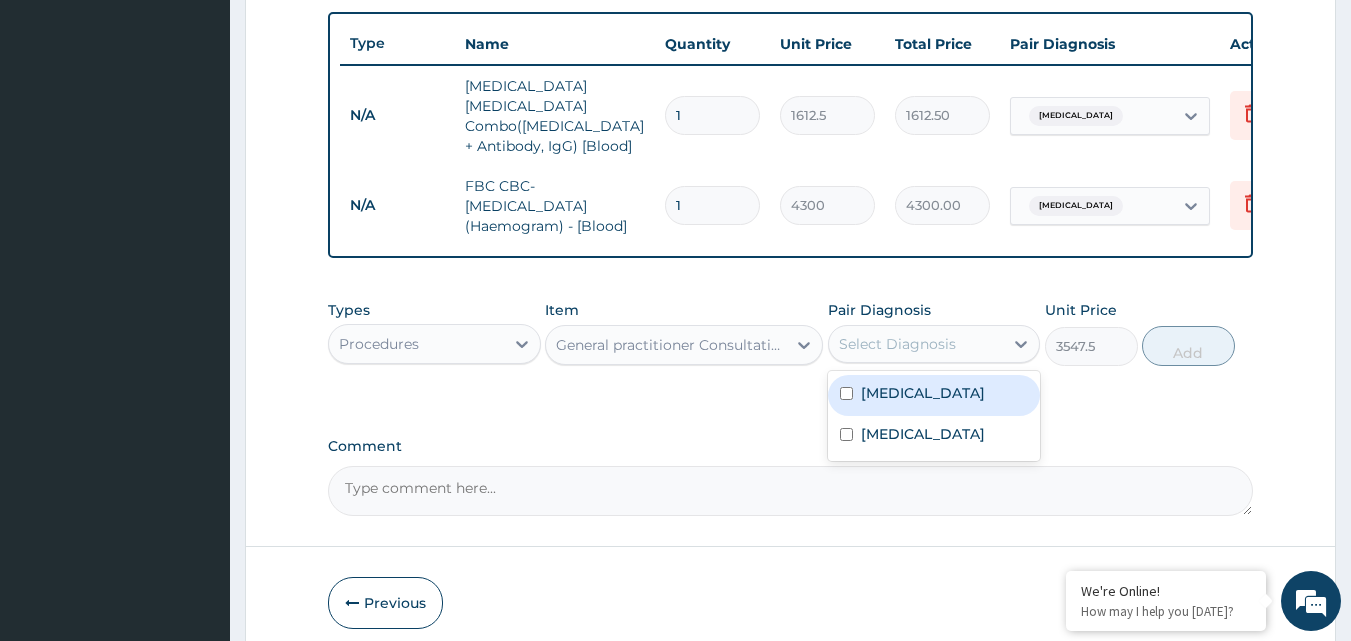 click on "Select Diagnosis" at bounding box center [916, 344] 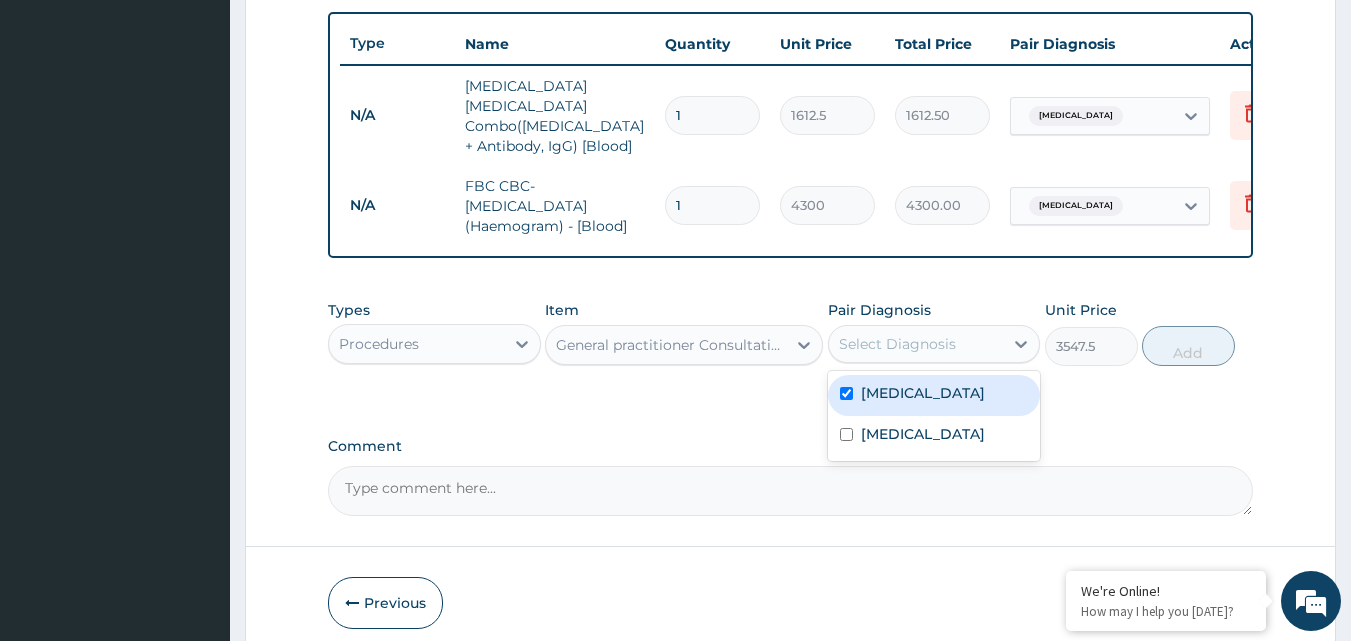 checkbox on "true" 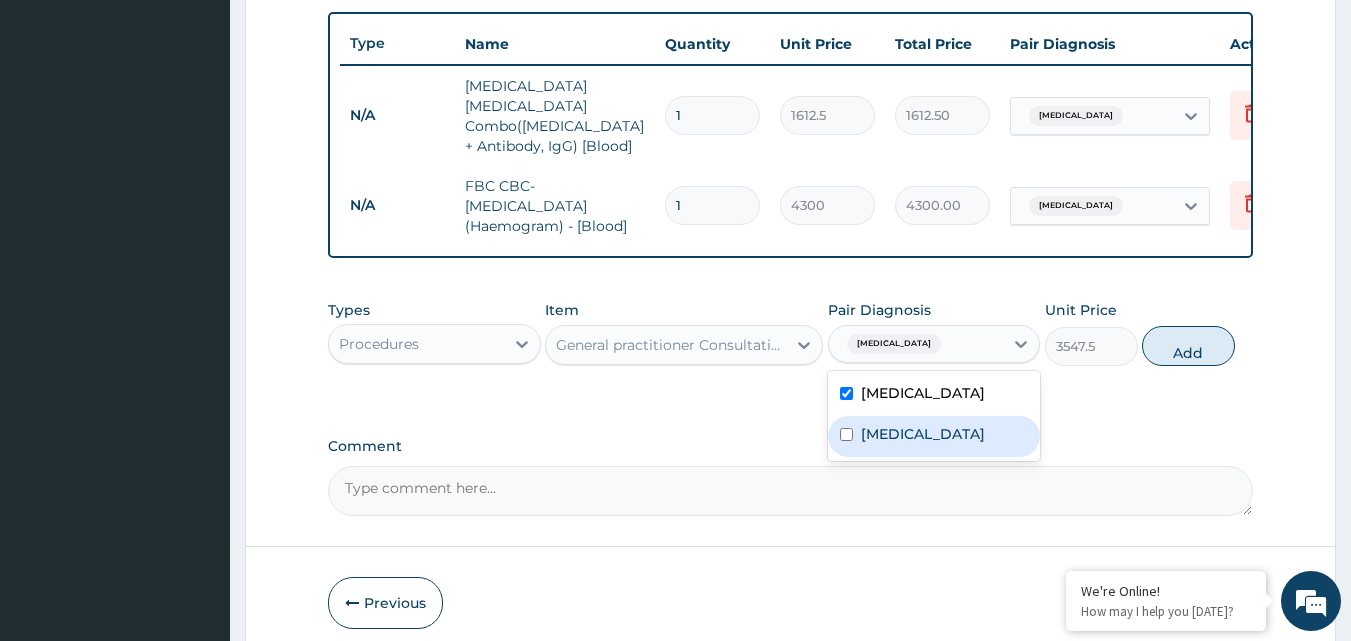 click on "Sepsis" at bounding box center [934, 436] 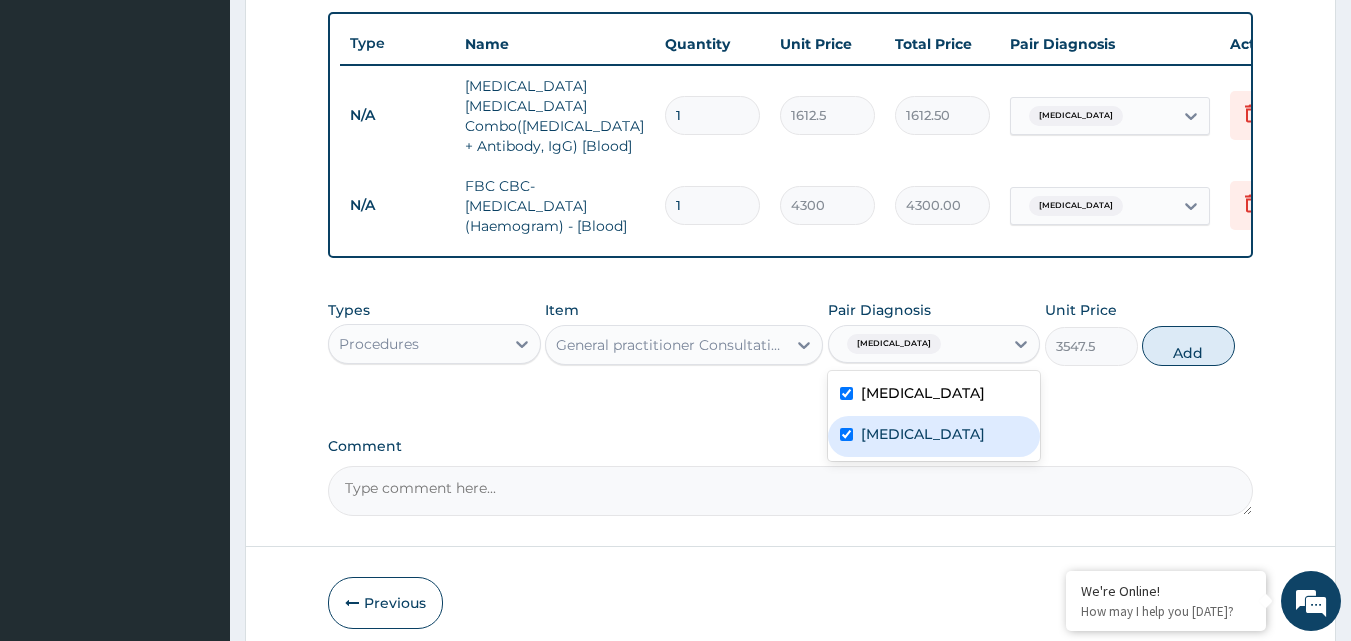 checkbox on "true" 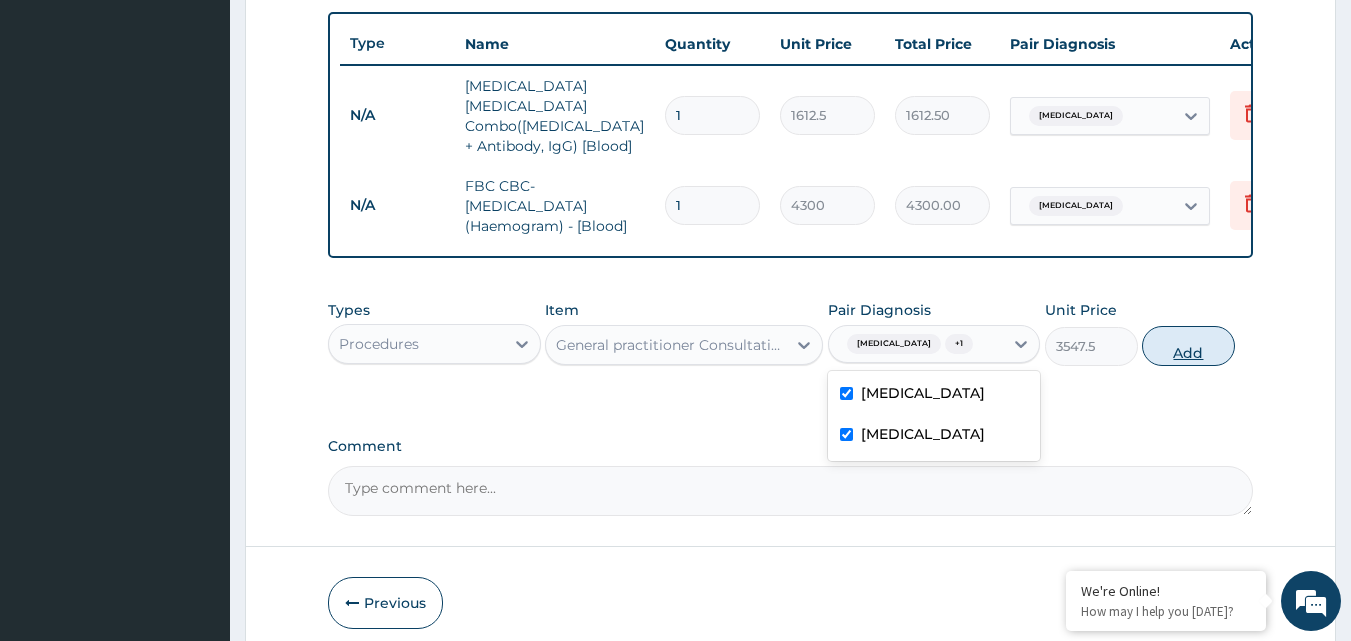 click on "Add" at bounding box center (1188, 346) 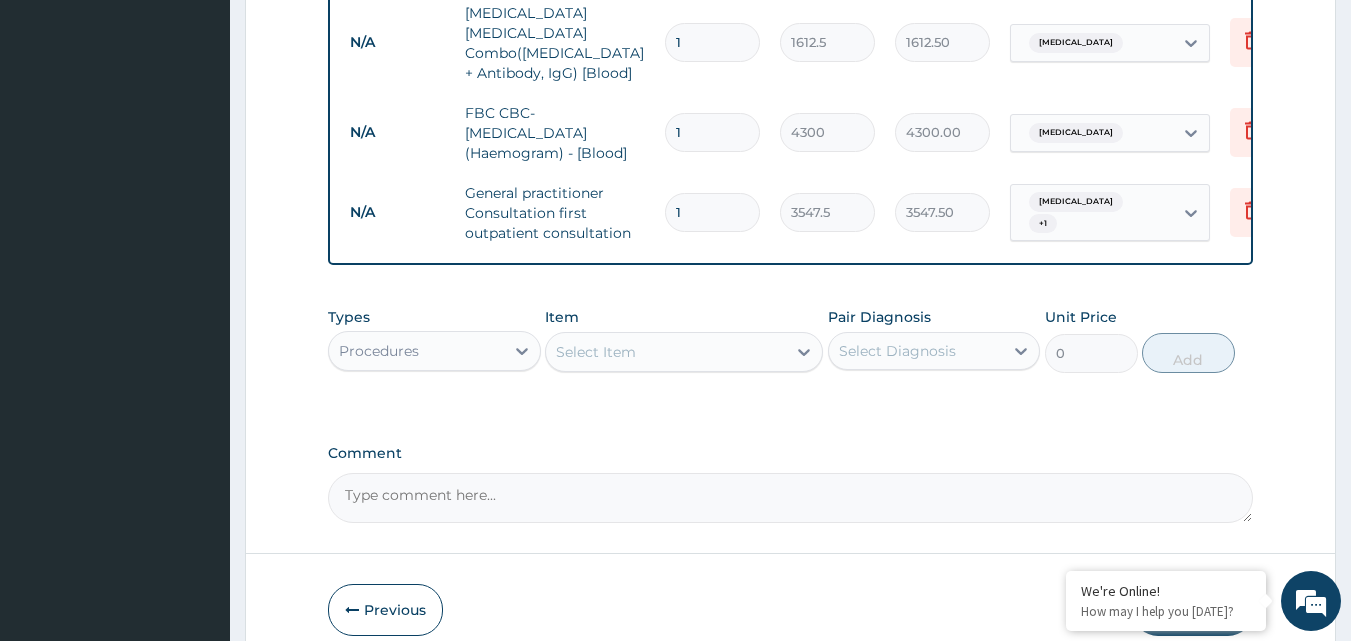 scroll, scrollTop: 892, scrollLeft: 0, axis: vertical 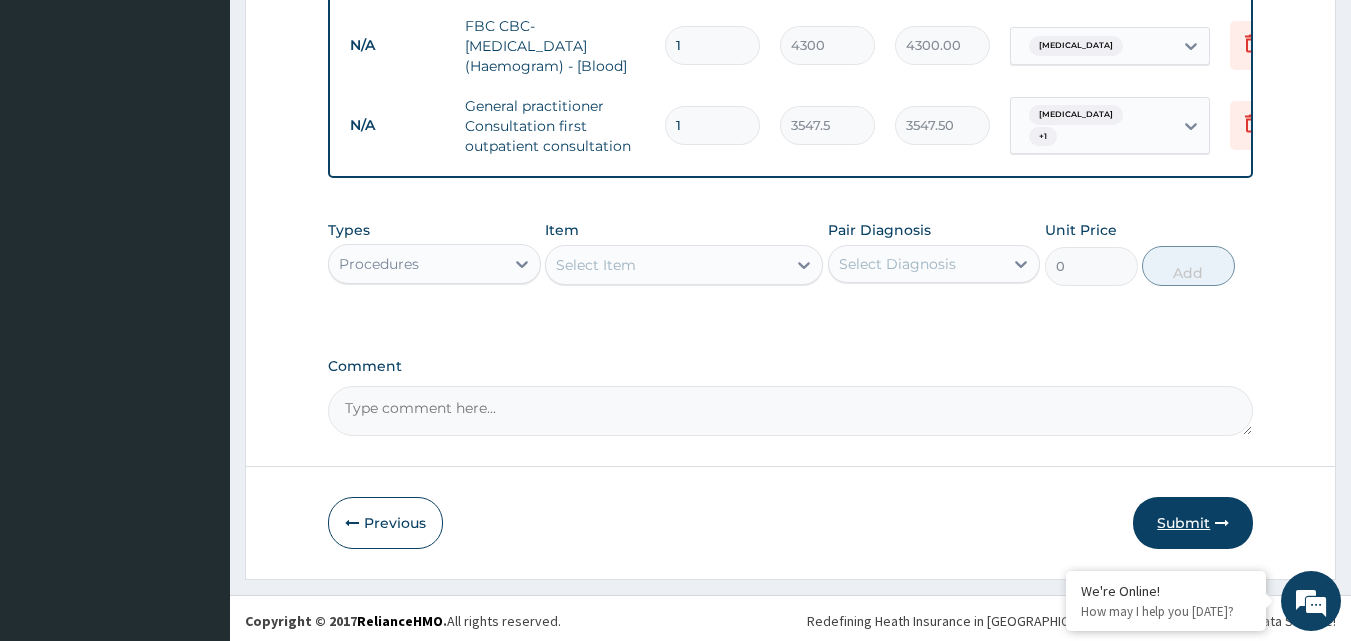 click on "Submit" at bounding box center (1193, 523) 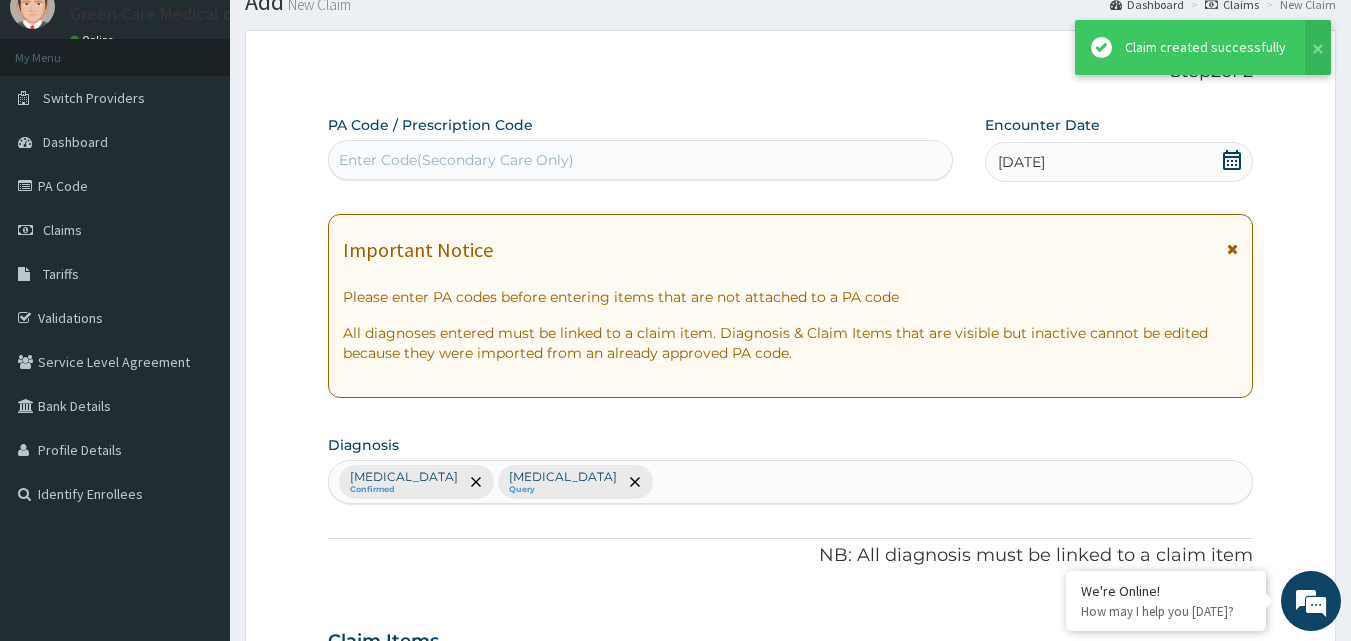 scroll, scrollTop: 892, scrollLeft: 0, axis: vertical 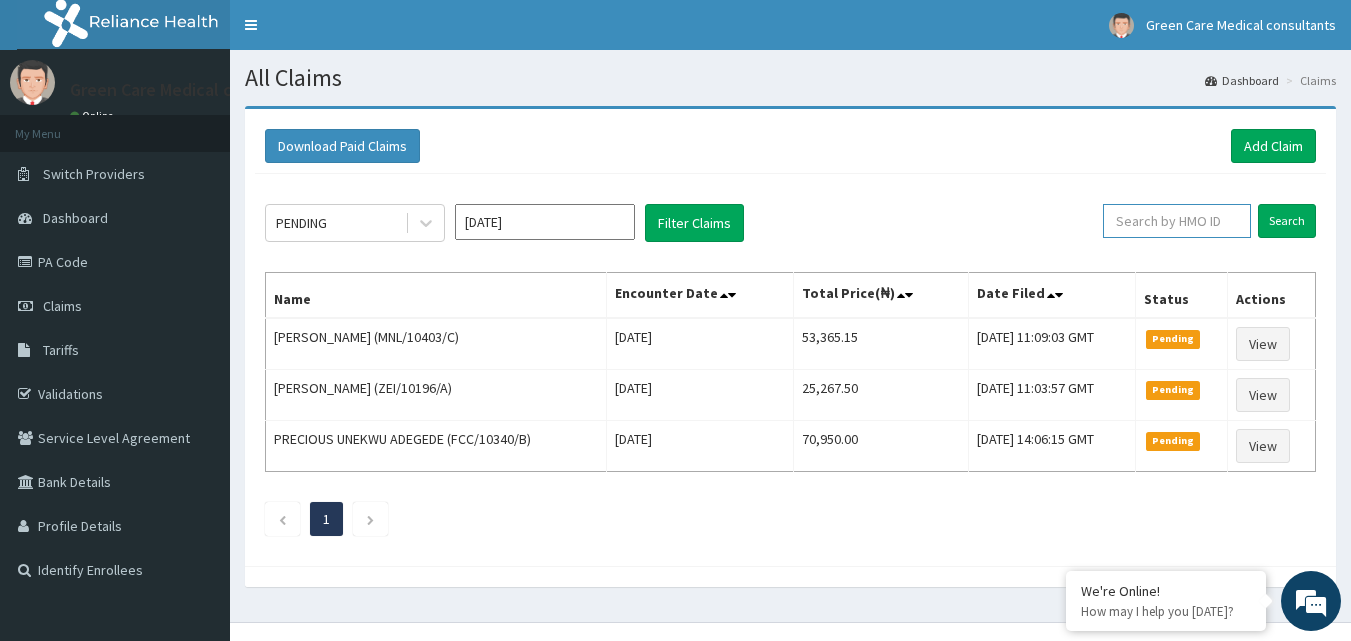 click at bounding box center [1177, 221] 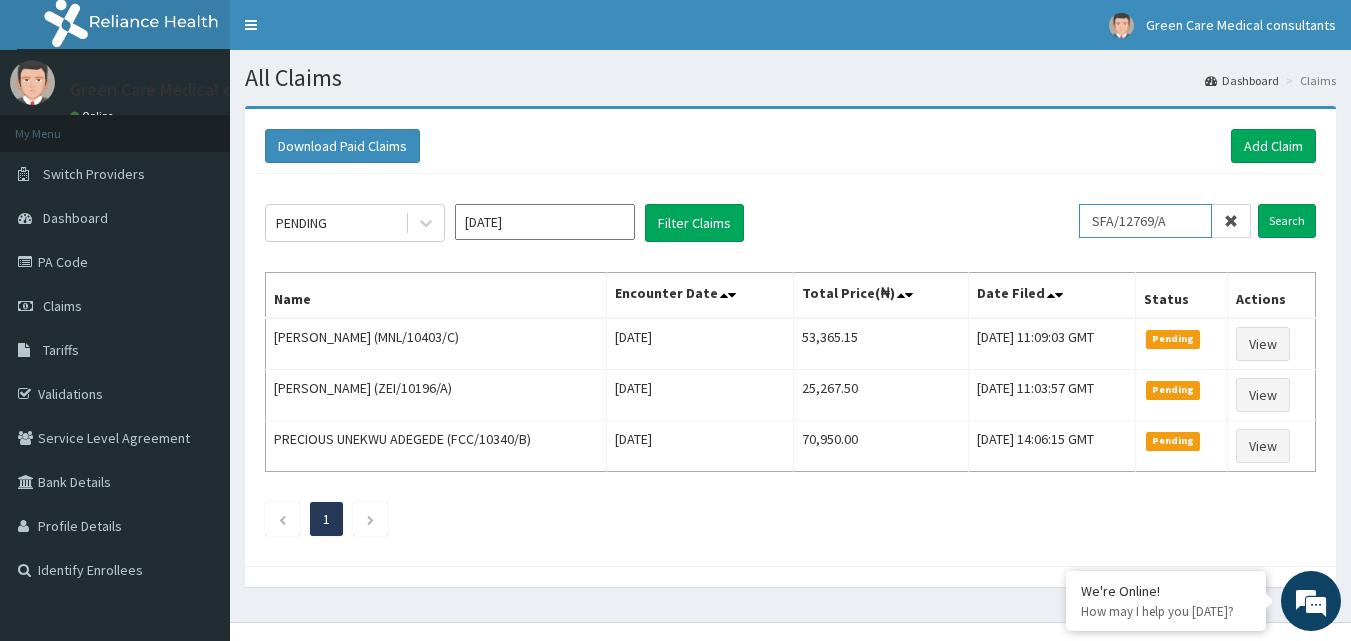 drag, startPoint x: 1192, startPoint y: 237, endPoint x: 1086, endPoint y: 236, distance: 106.004715 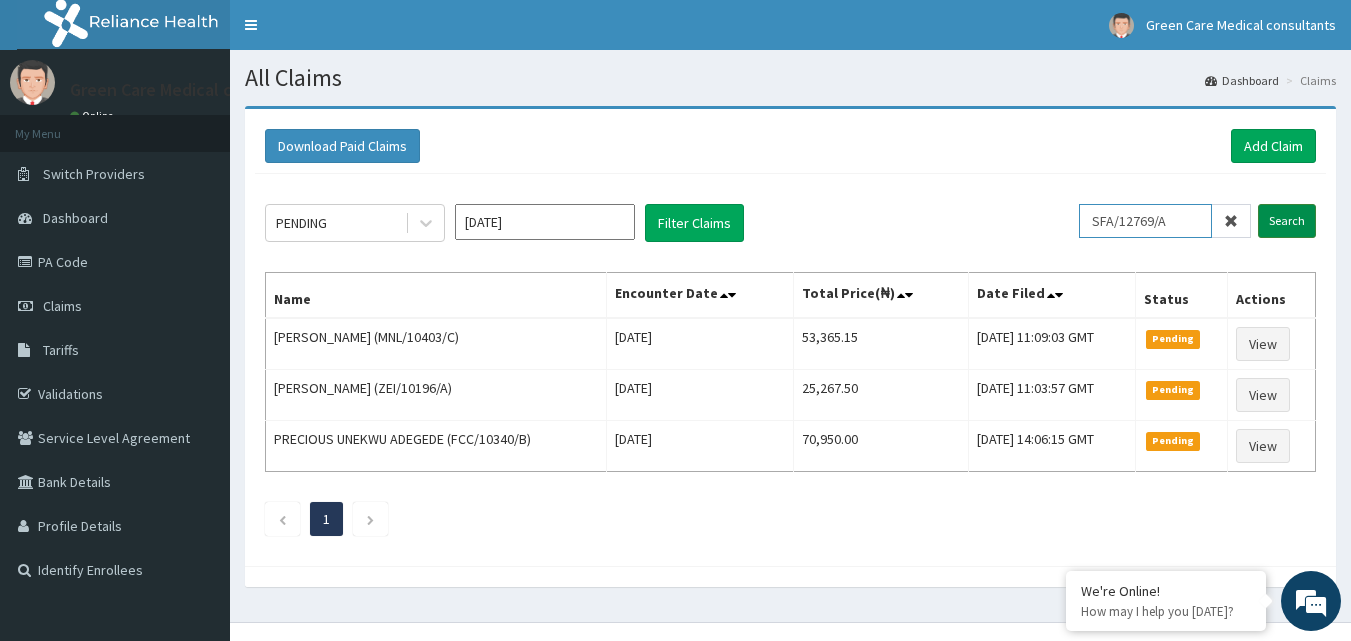 type on "SFA/12769/A" 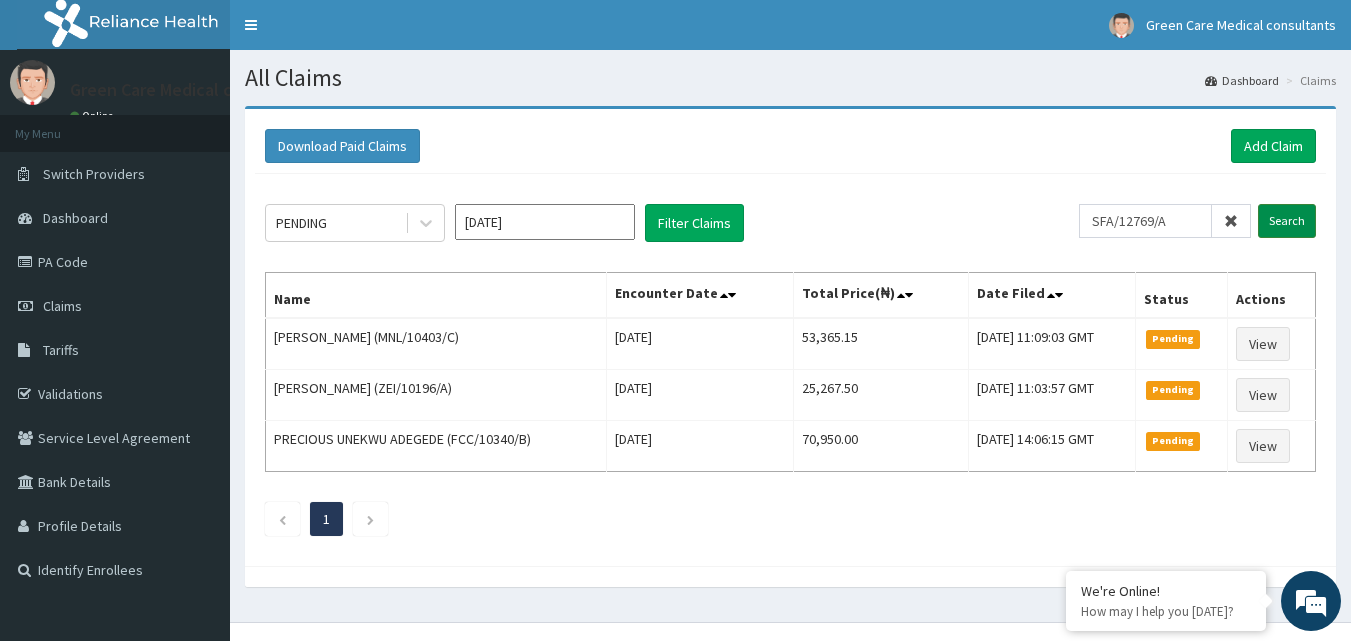 click on "Search" at bounding box center (1287, 221) 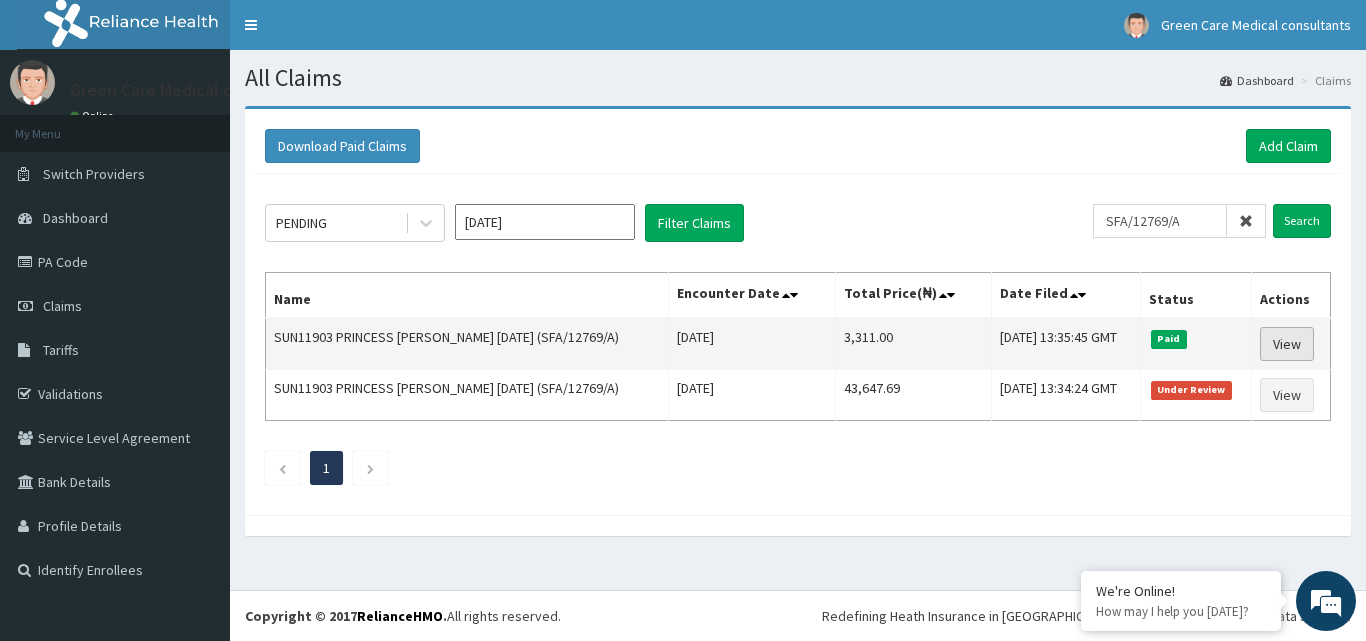 click on "View" at bounding box center [1287, 344] 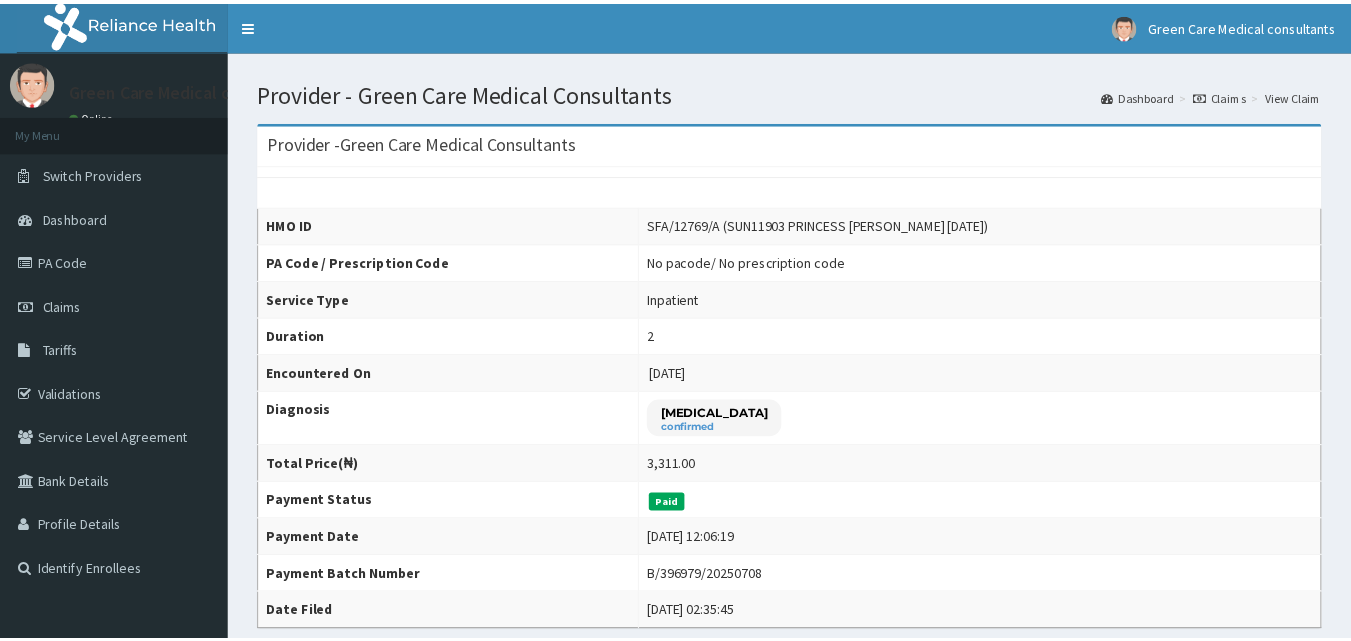 scroll, scrollTop: 0, scrollLeft: 0, axis: both 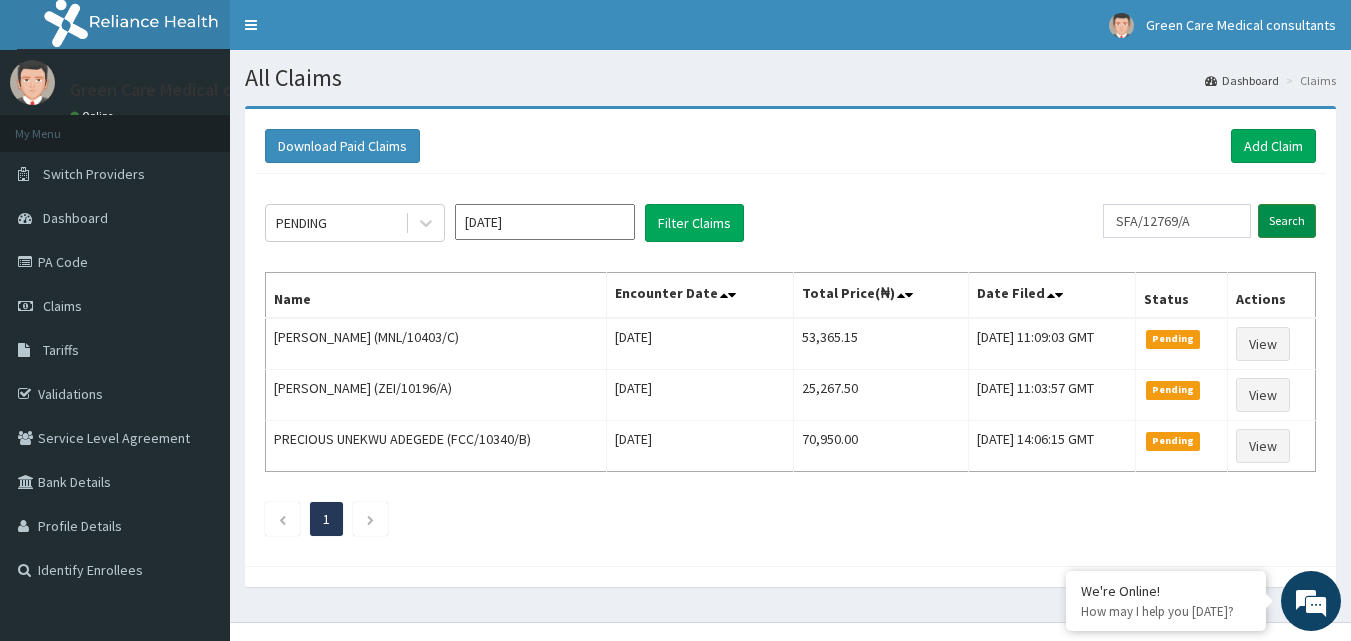click on "Search" at bounding box center [1287, 221] 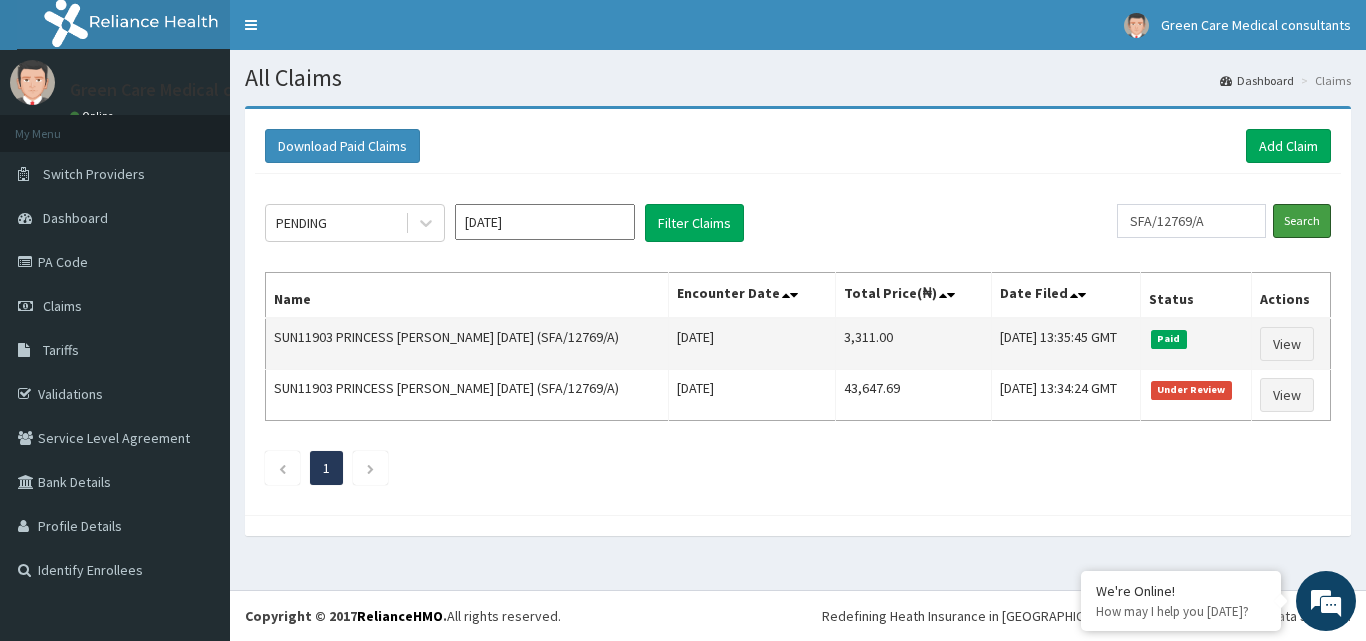 scroll, scrollTop: 0, scrollLeft: 0, axis: both 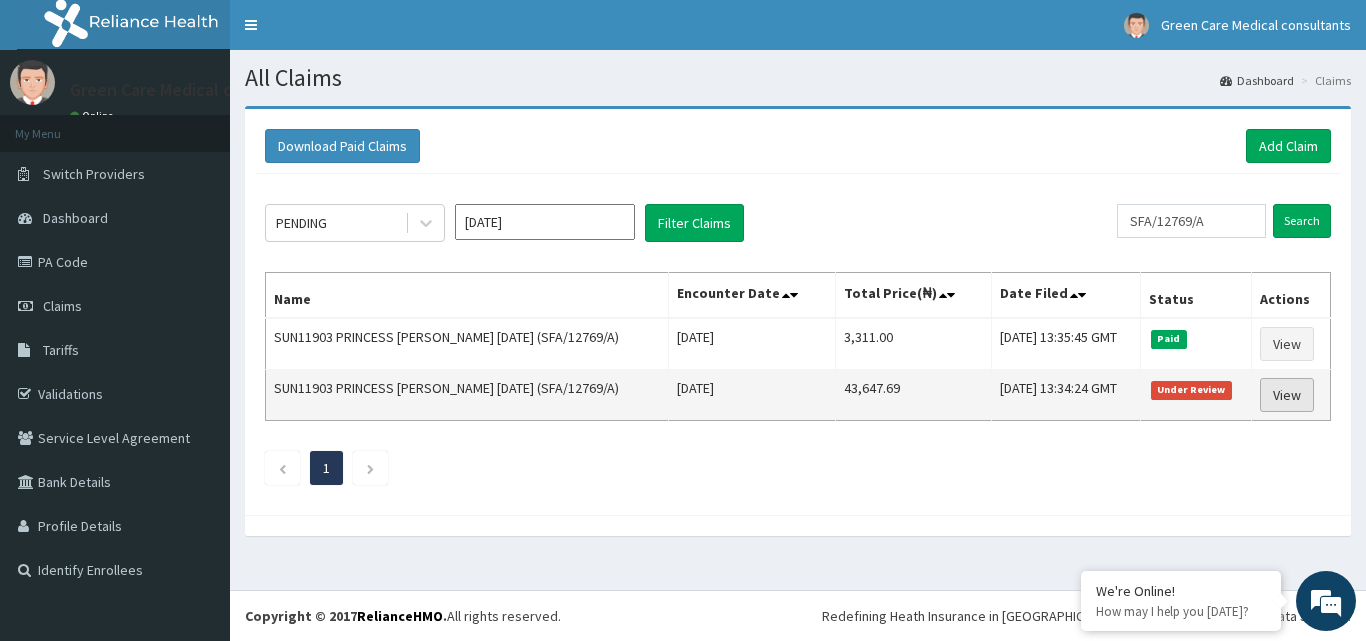 click on "View" at bounding box center (1287, 395) 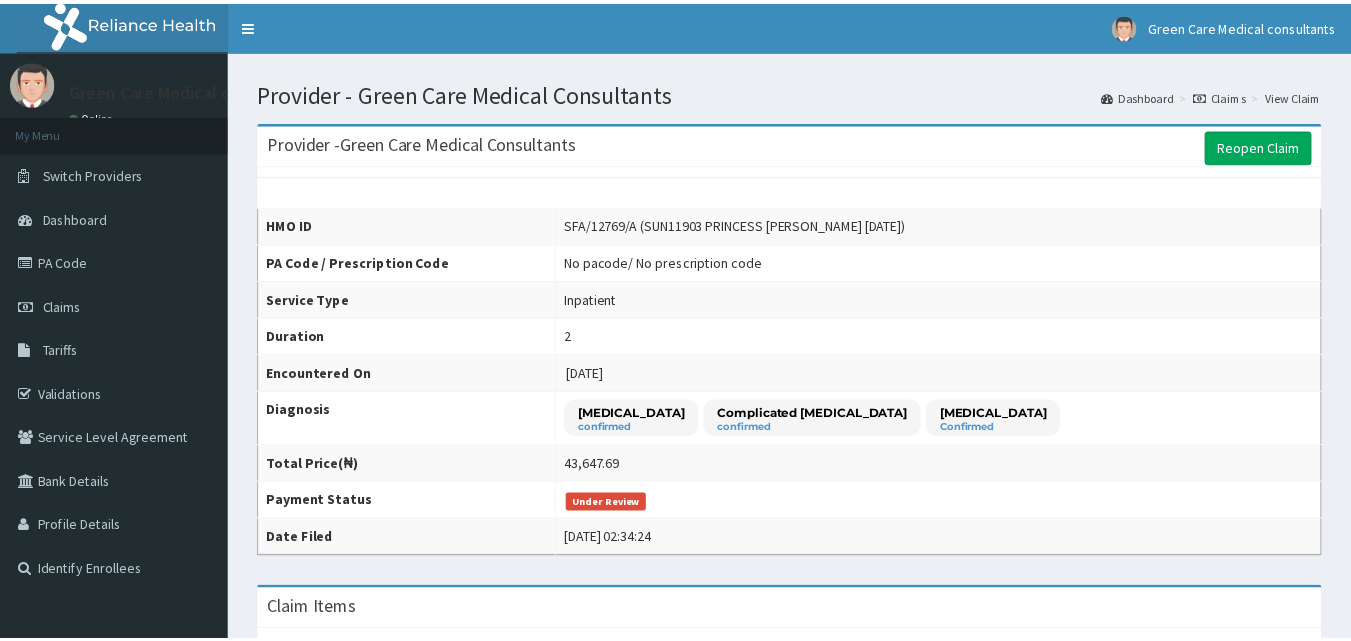 scroll, scrollTop: 0, scrollLeft: 0, axis: both 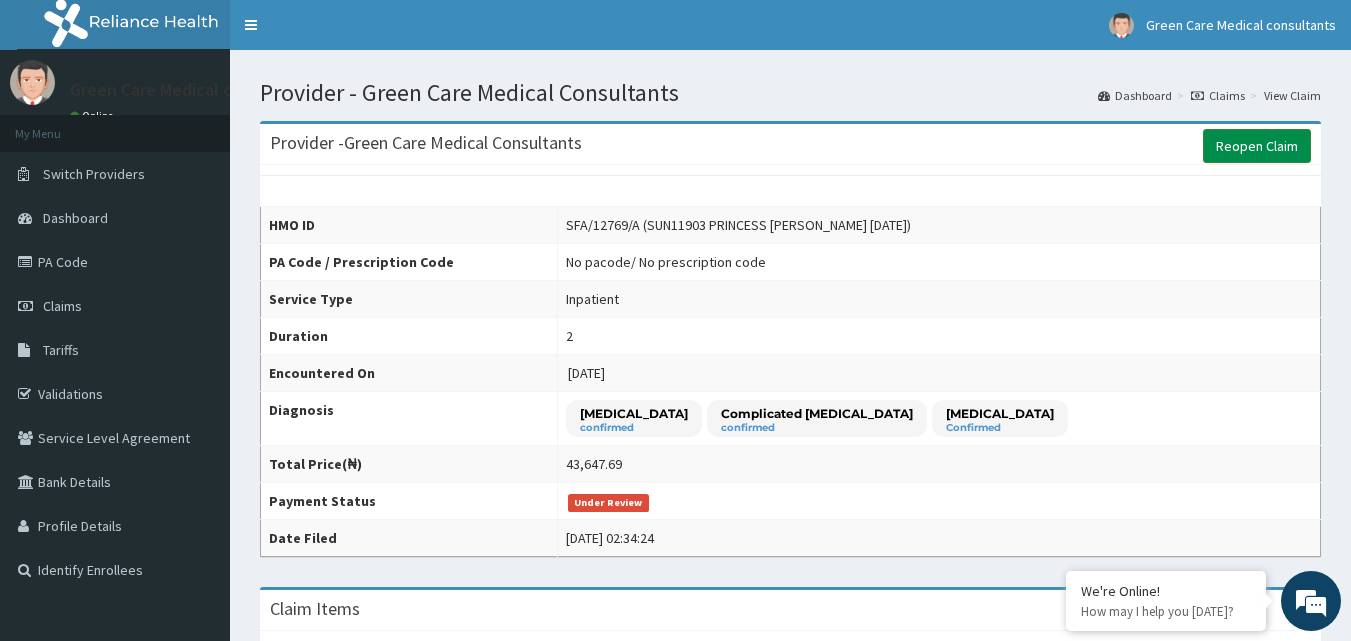click on "Reopen Claim" at bounding box center [1257, 146] 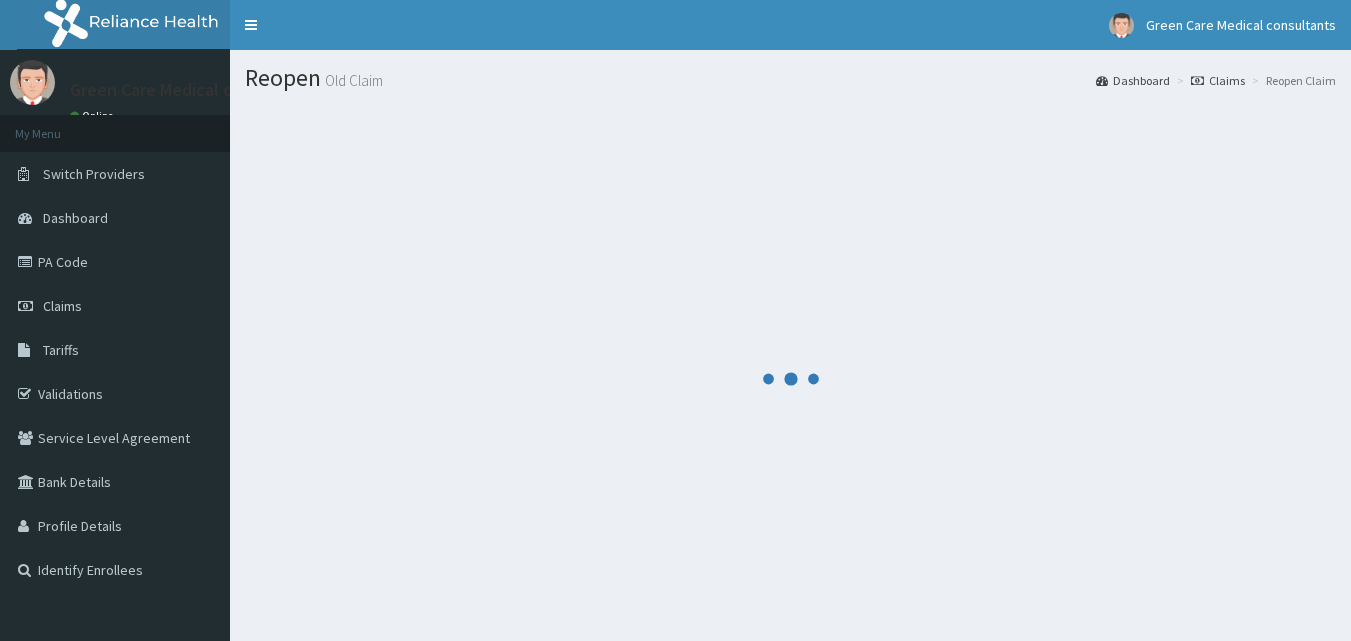 scroll, scrollTop: 0, scrollLeft: 0, axis: both 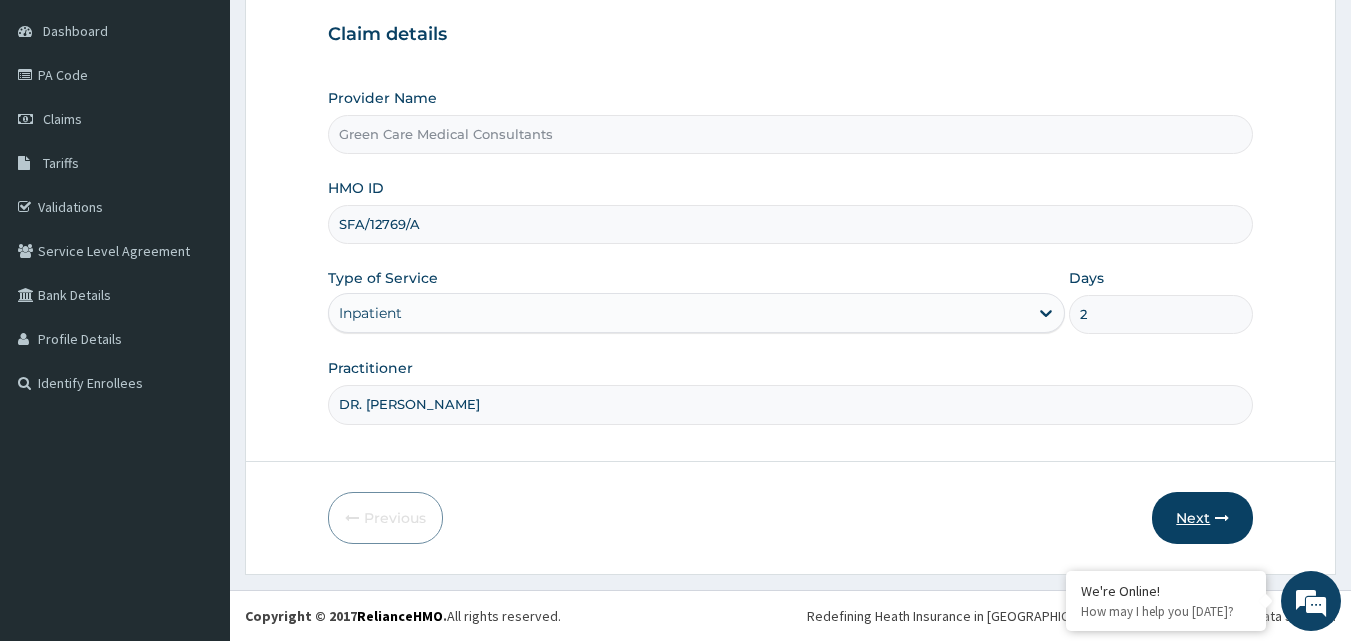 click on "Next" at bounding box center [1202, 518] 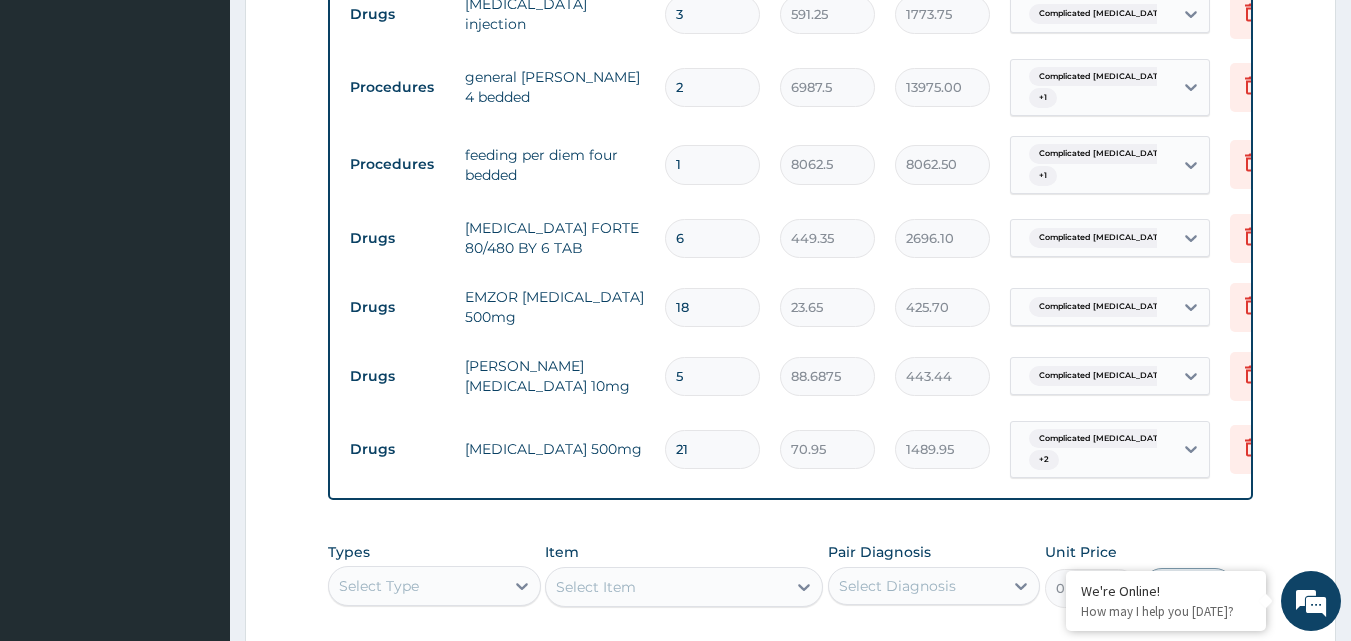 scroll, scrollTop: 1087, scrollLeft: 0, axis: vertical 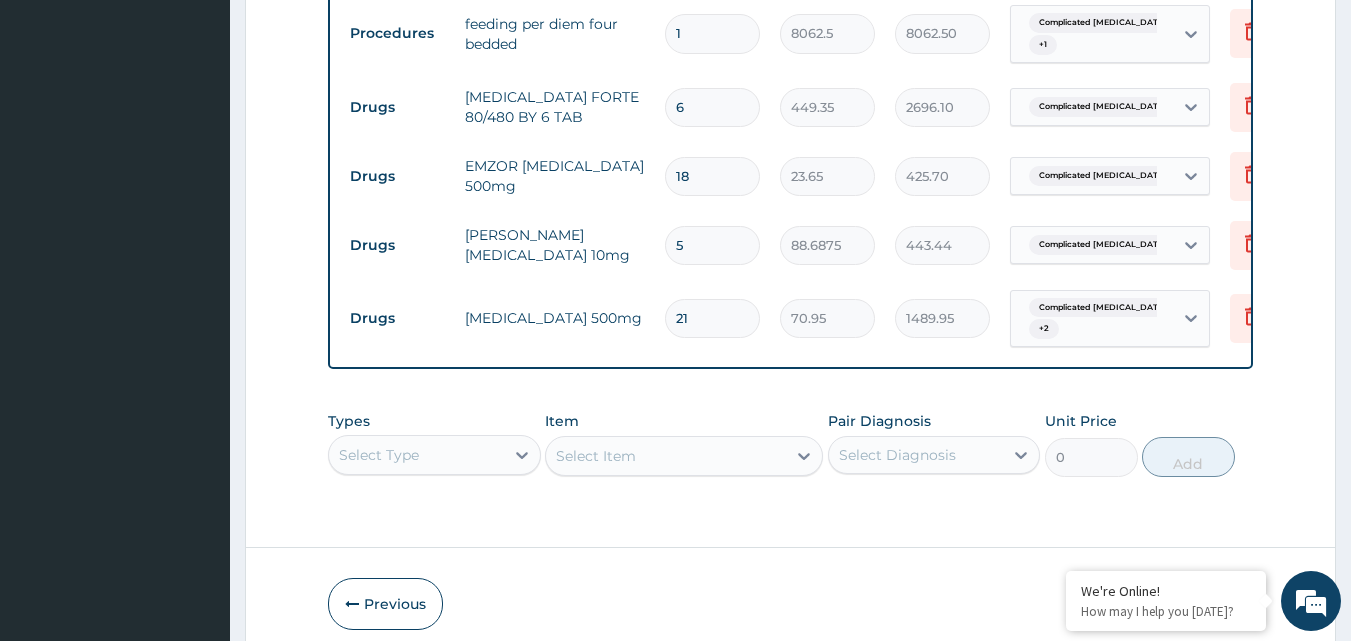 click on "Select Type" at bounding box center [434, 455] 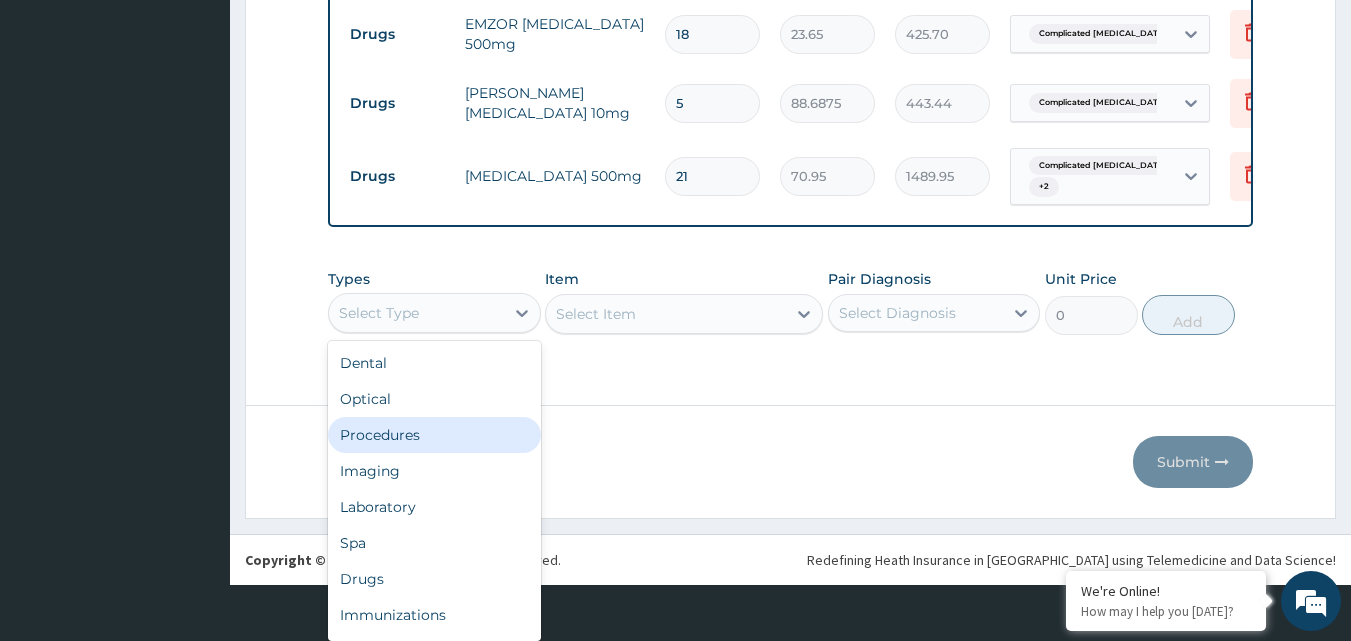 scroll, scrollTop: 1188, scrollLeft: 0, axis: vertical 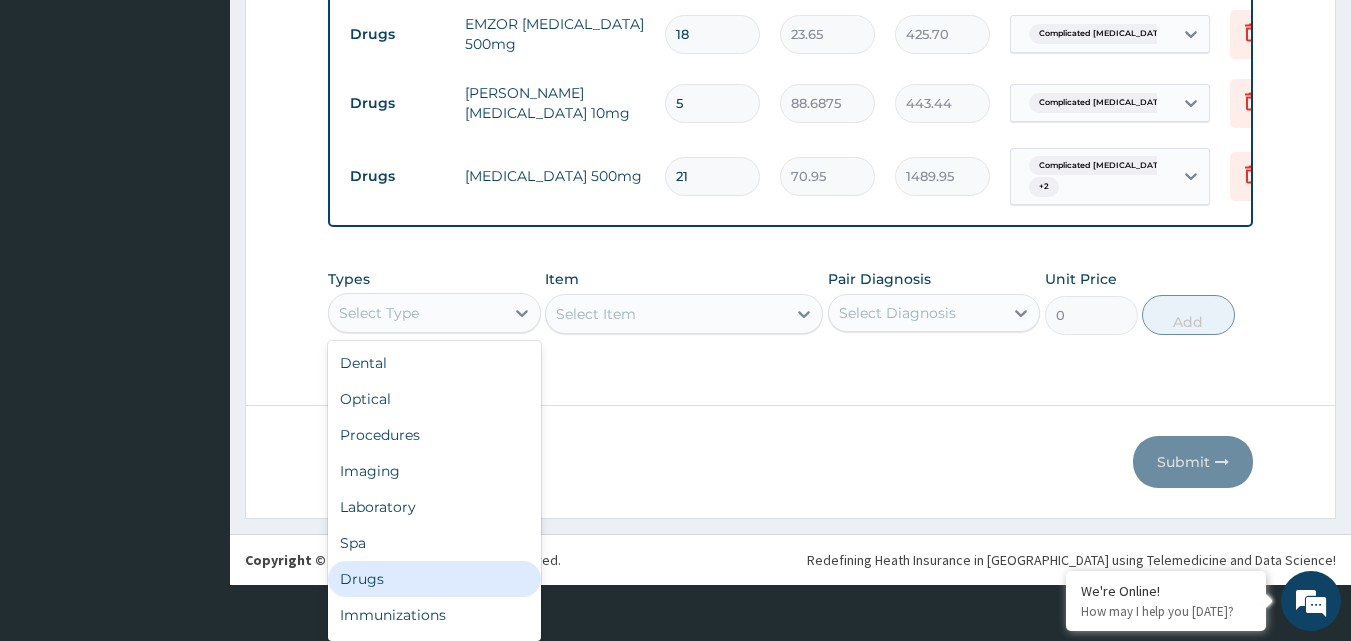 click on "Drugs" at bounding box center (434, 579) 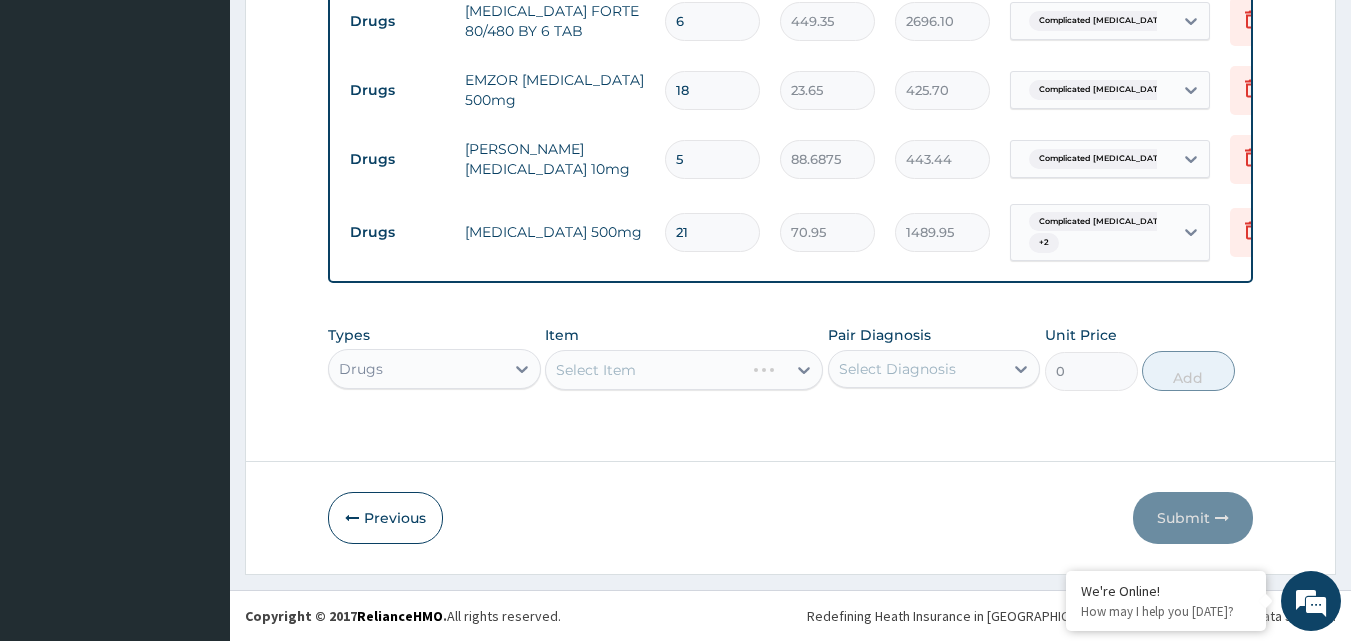 scroll, scrollTop: 0, scrollLeft: 0, axis: both 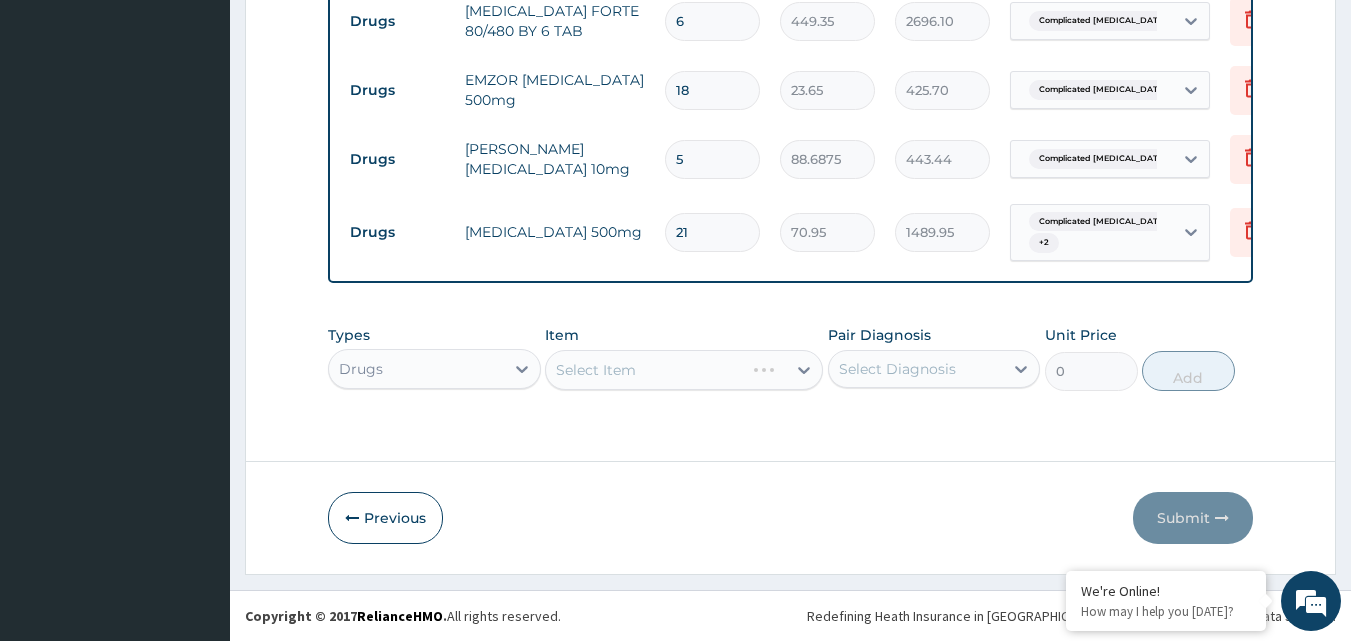 click on "Select Item" at bounding box center (684, 370) 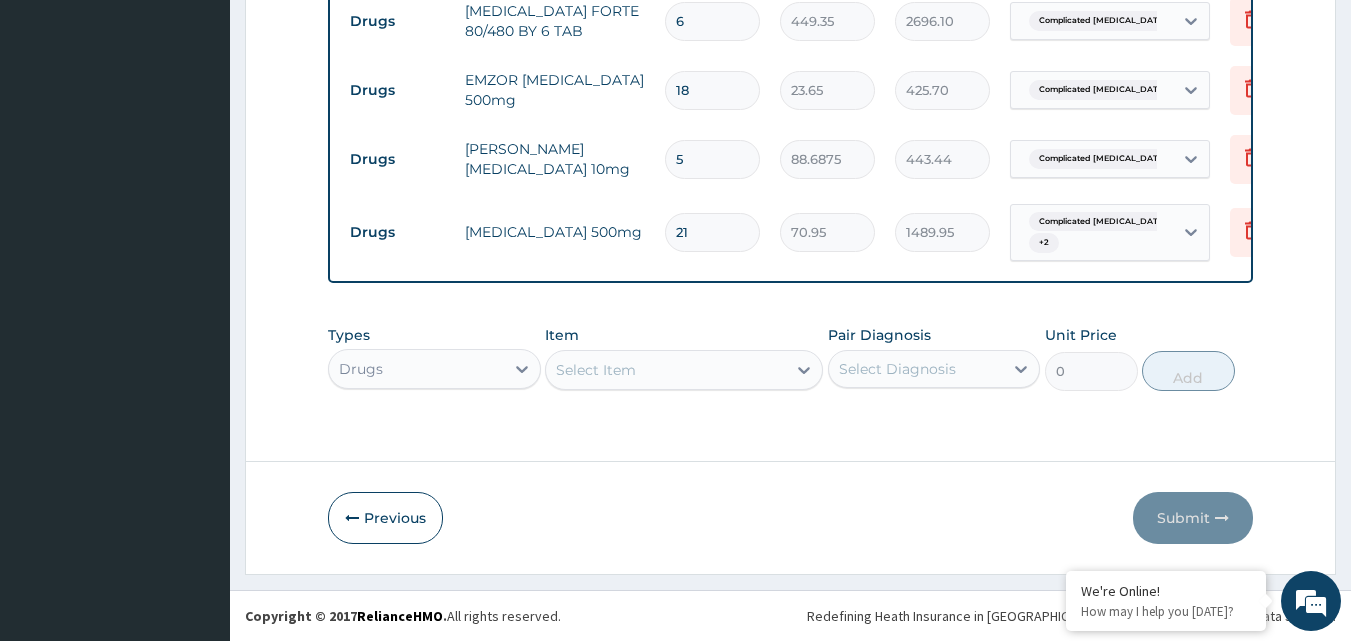 click on "Select Item" at bounding box center [684, 370] 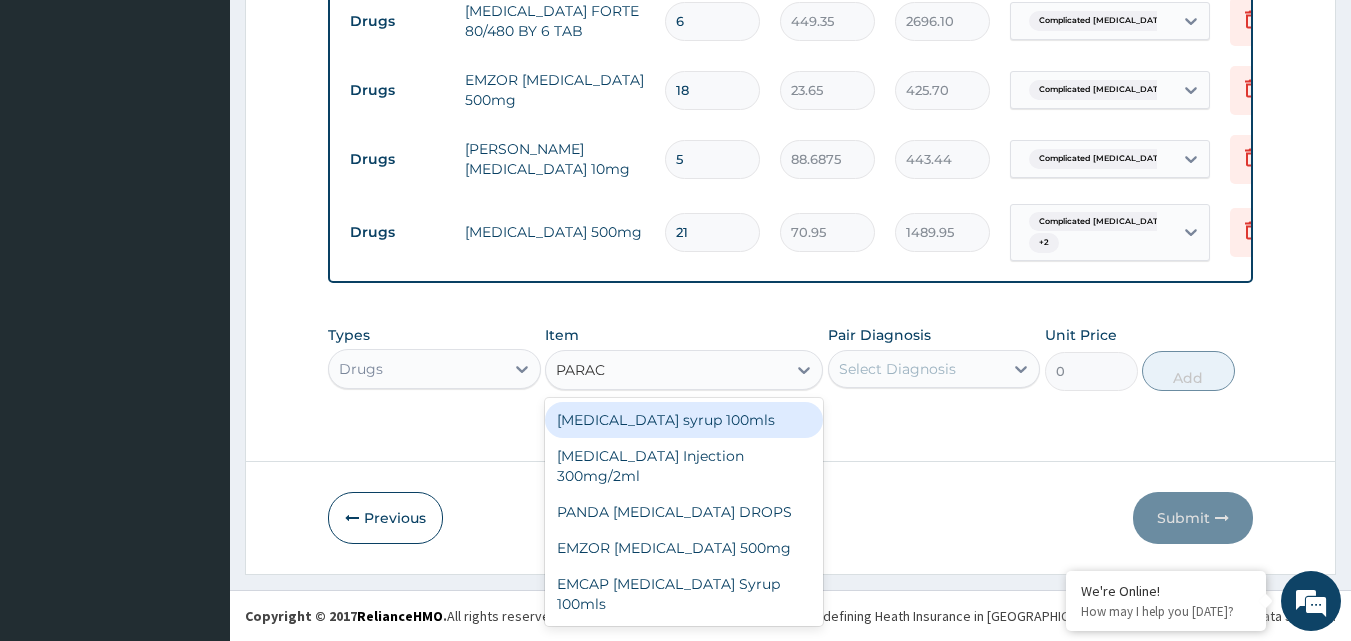scroll, scrollTop: 0, scrollLeft: 0, axis: both 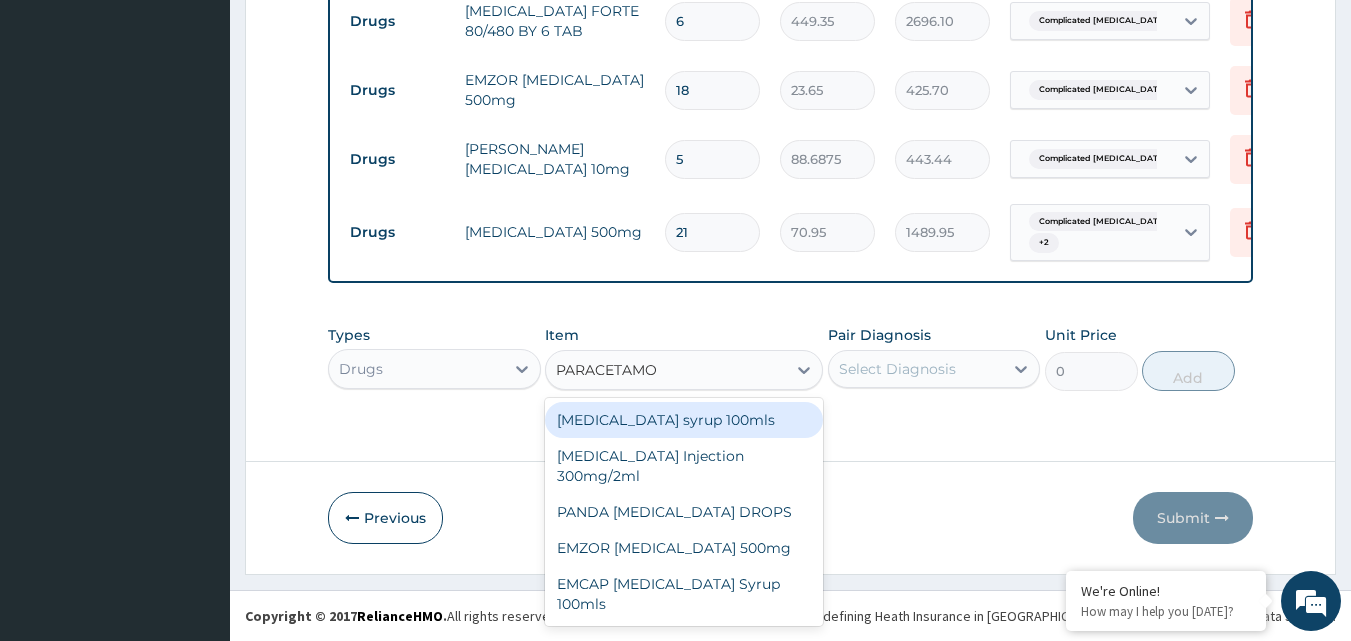 type on "PARACETAMOL" 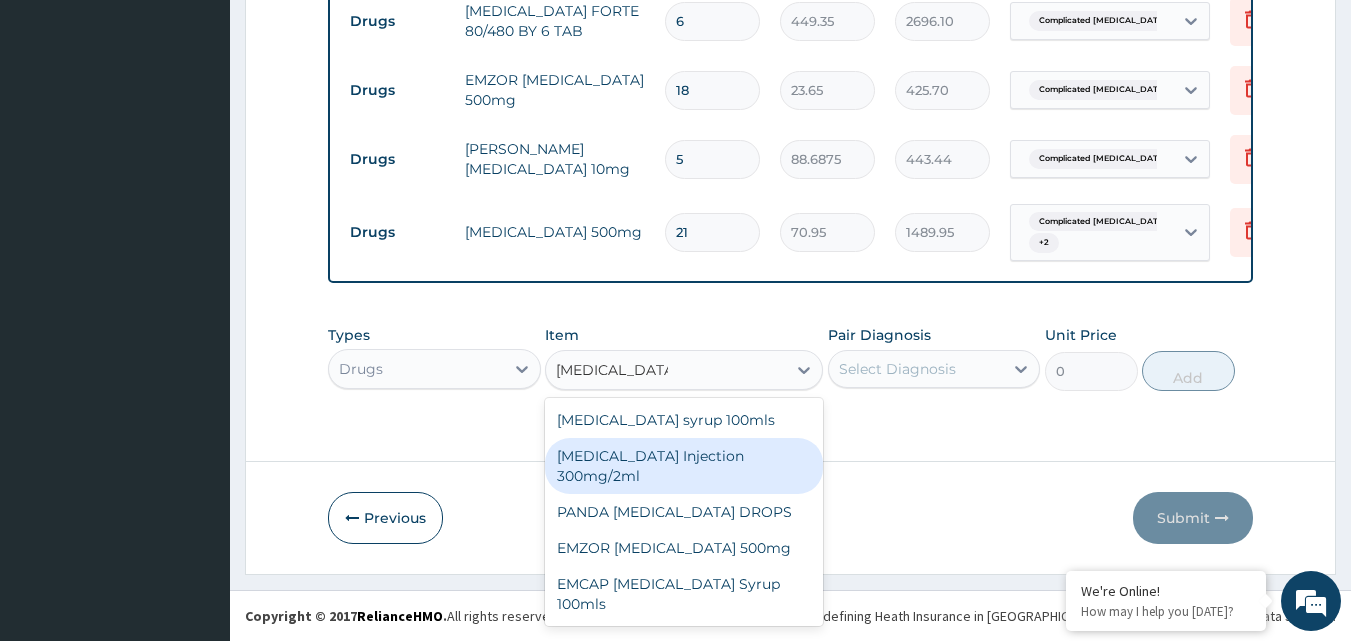 click on "[MEDICAL_DATA] Injection 300mg/2ml" at bounding box center [684, 466] 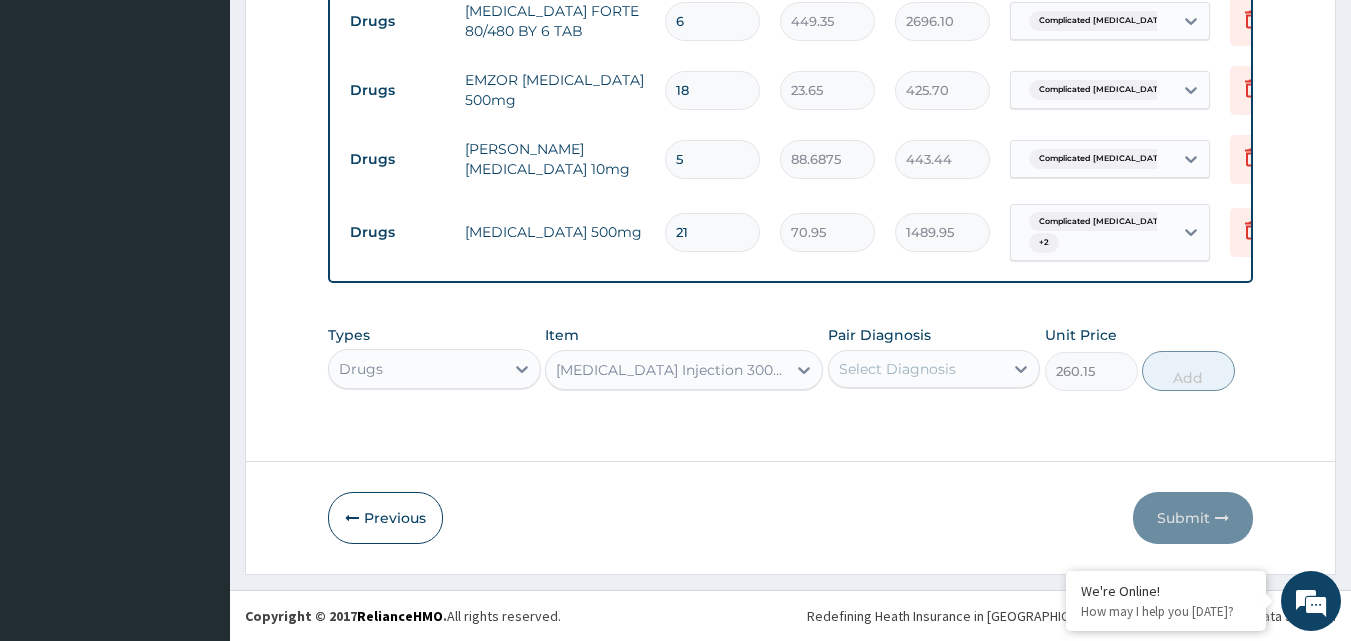 click on "Select Diagnosis" at bounding box center (897, 369) 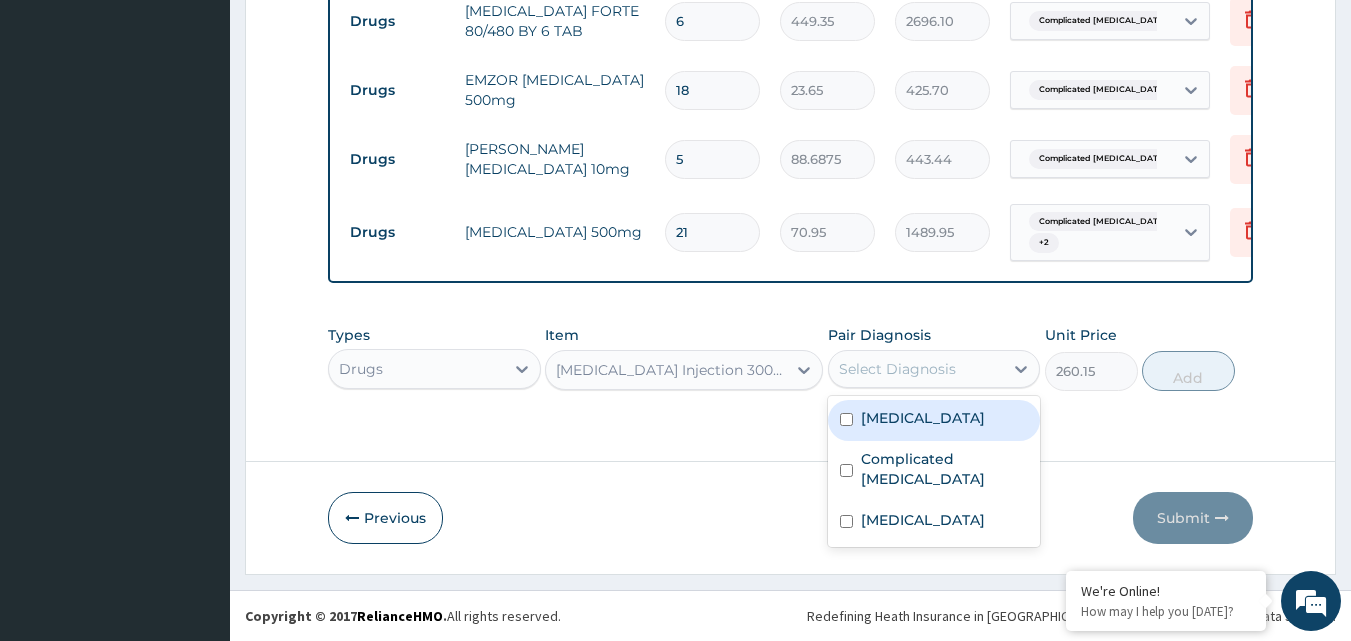 click on "Sepsis" at bounding box center [934, 420] 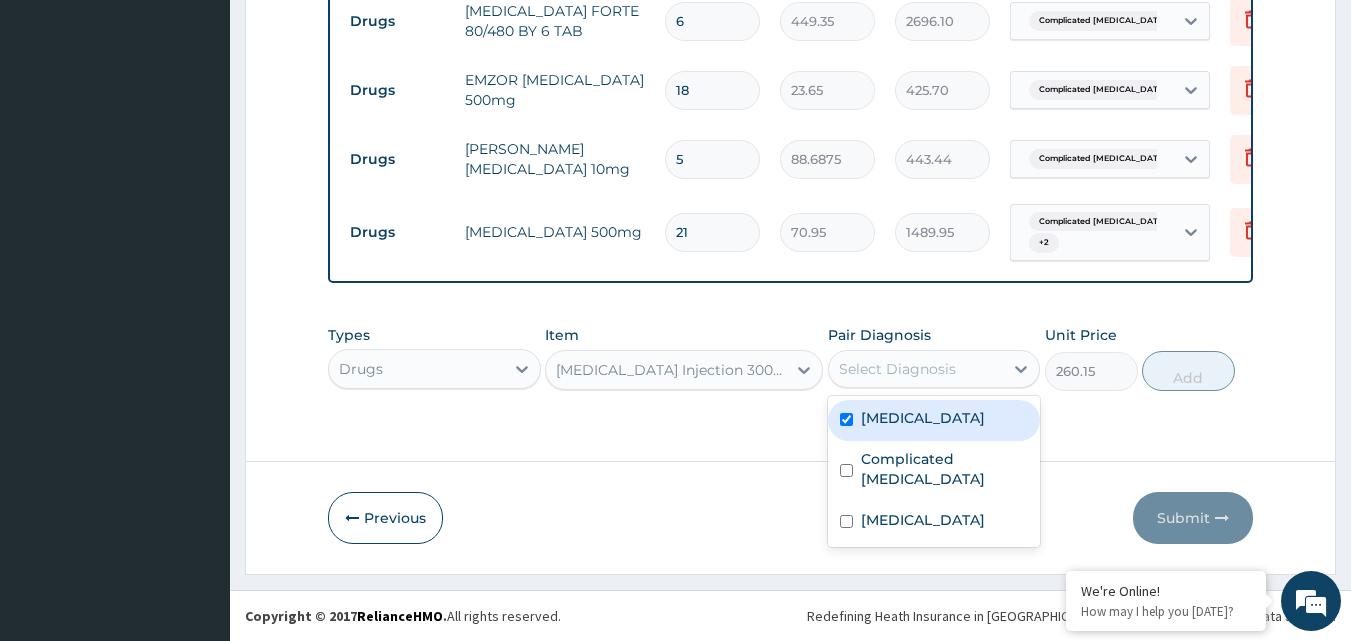 checkbox on "true" 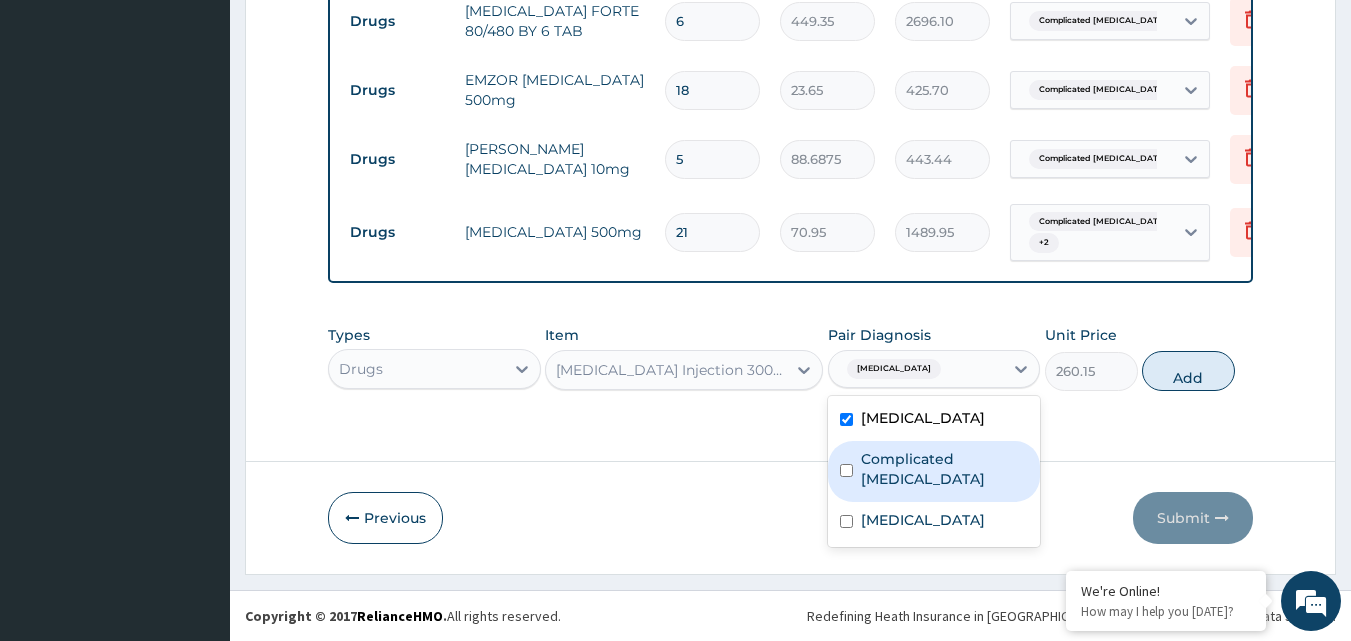 click on "Complicated malaria" at bounding box center [945, 469] 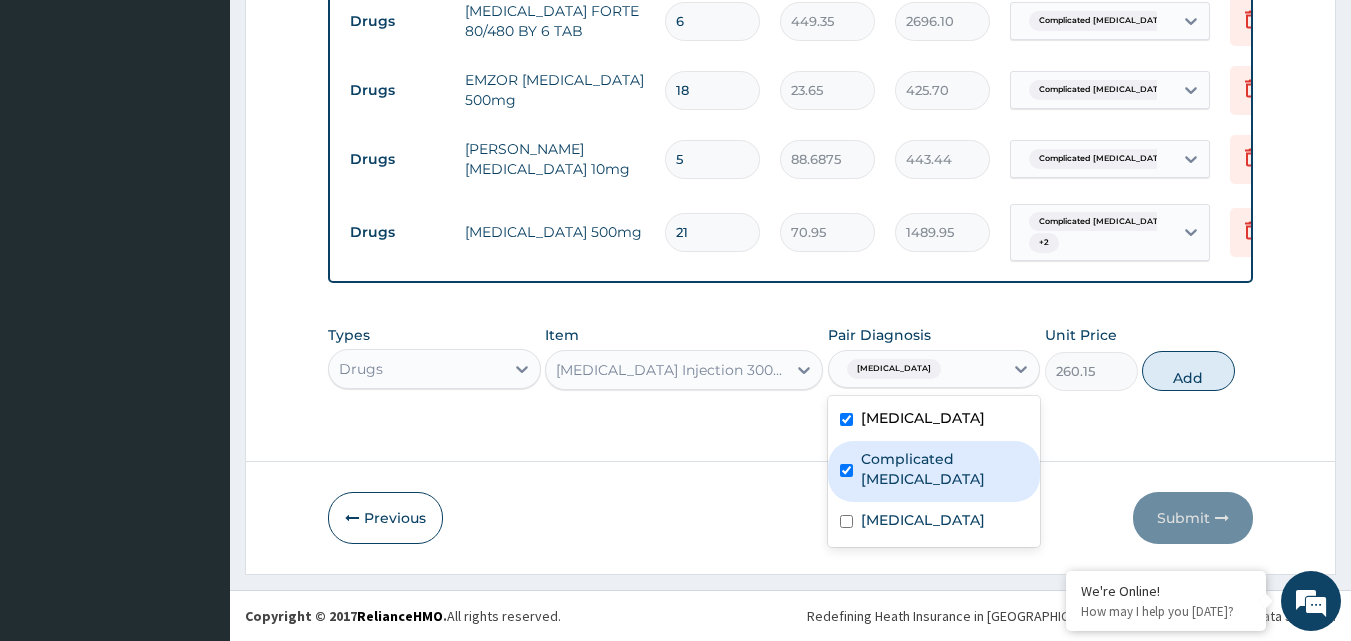 checkbox on "true" 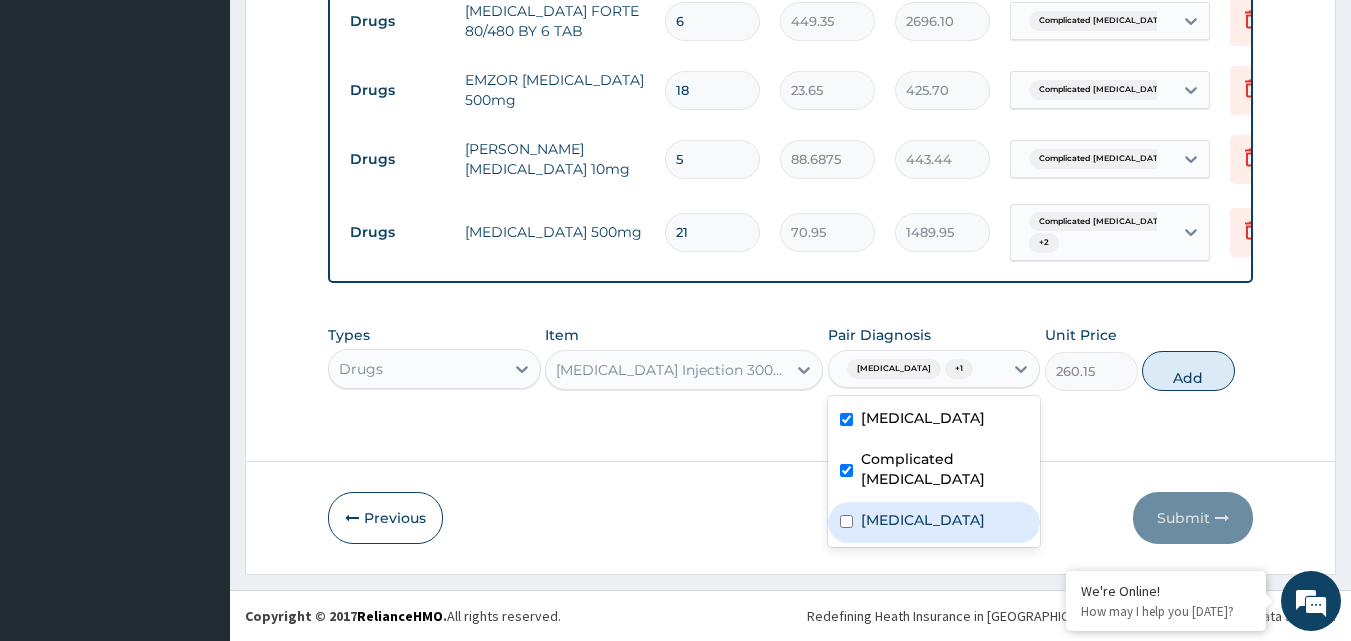 click on "Allergic rhinitis" at bounding box center (923, 520) 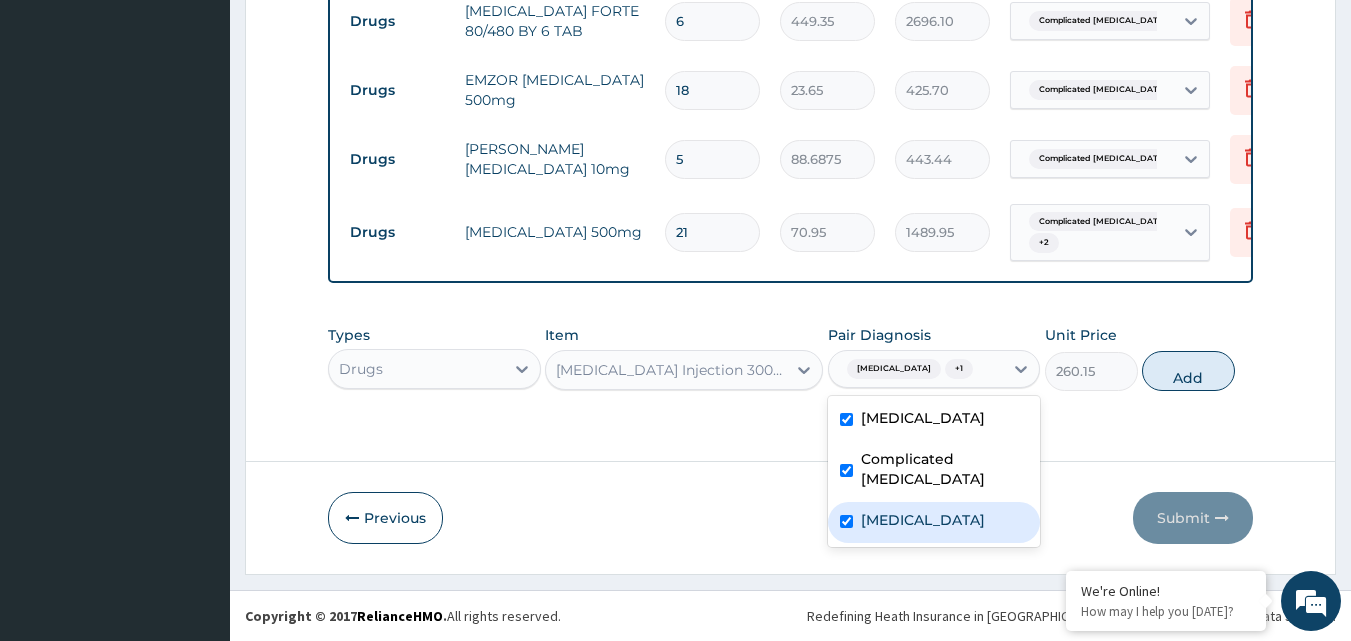 checkbox on "true" 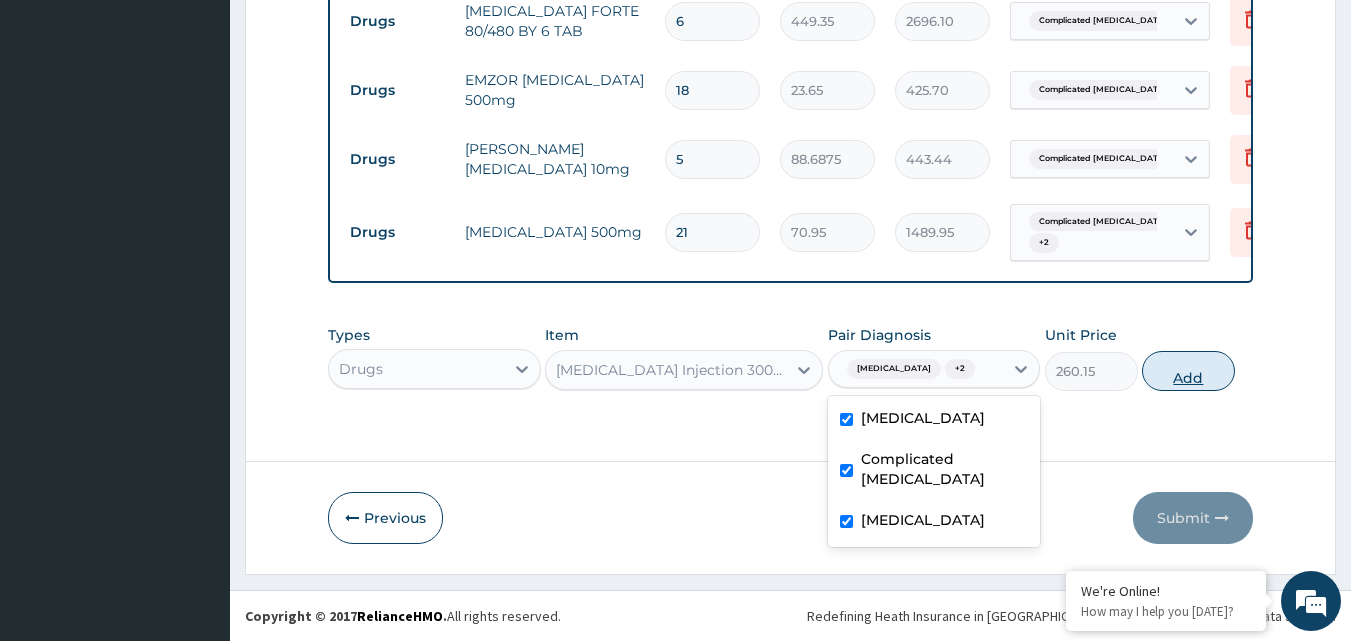 click on "Add" at bounding box center (1188, 371) 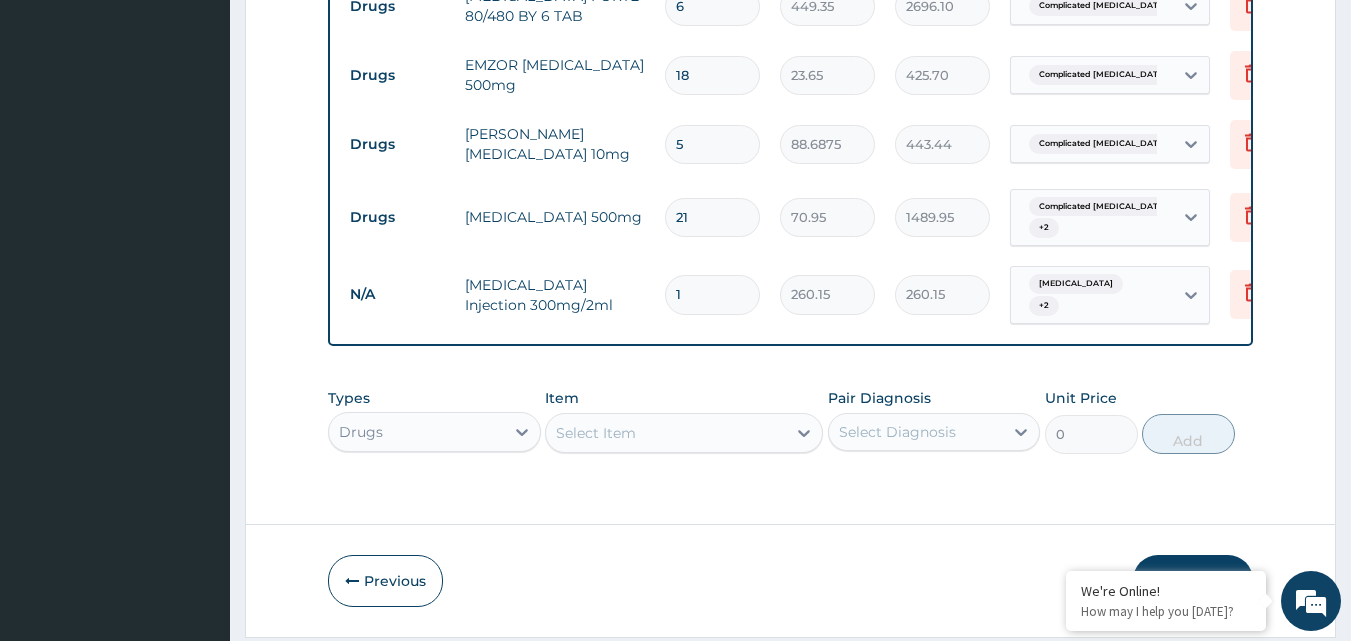 type 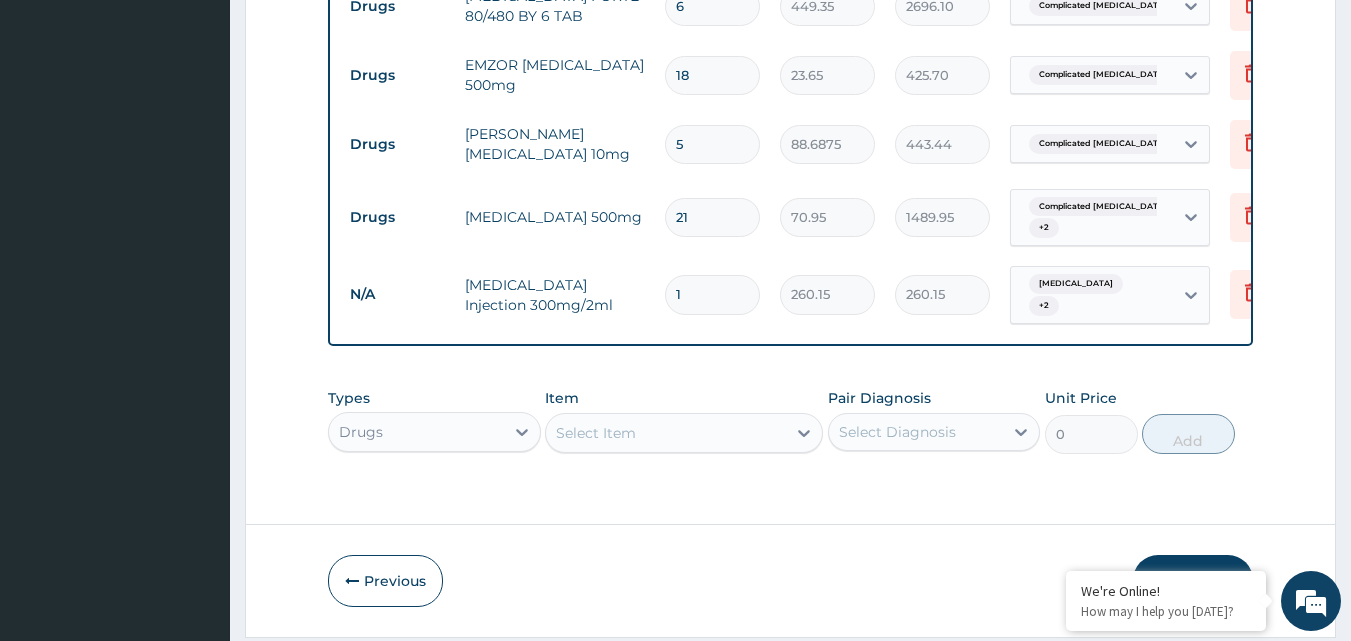 type on "0.00" 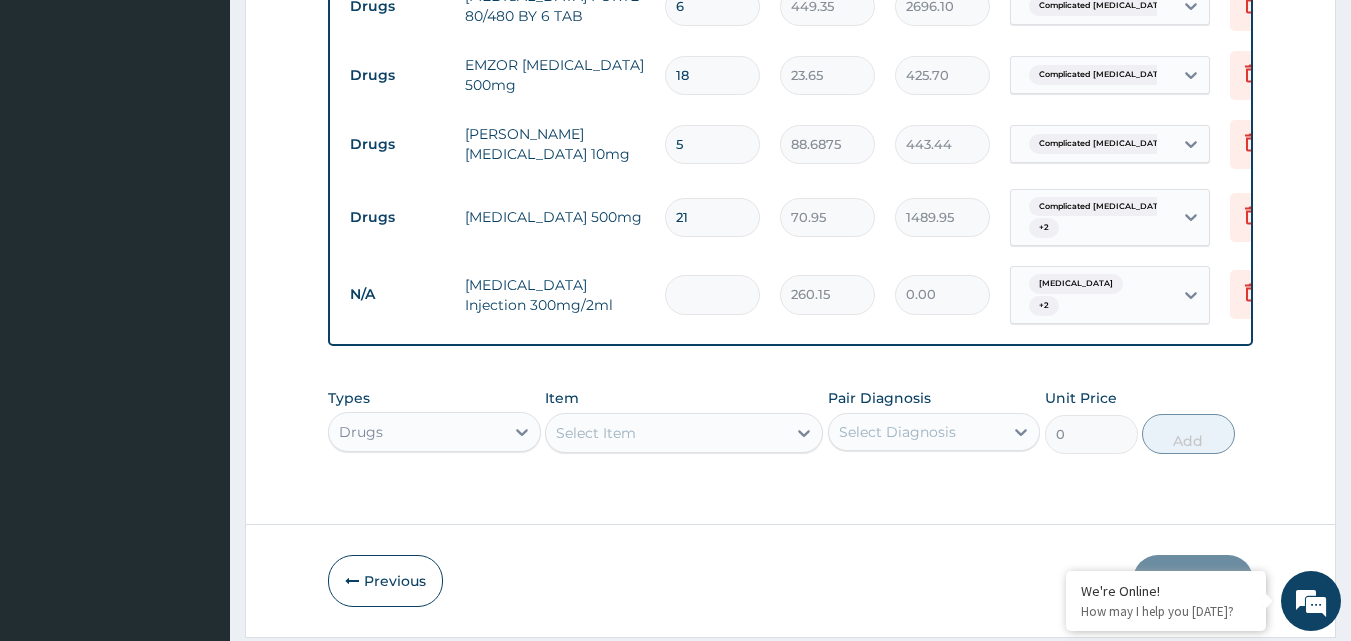 type on "6" 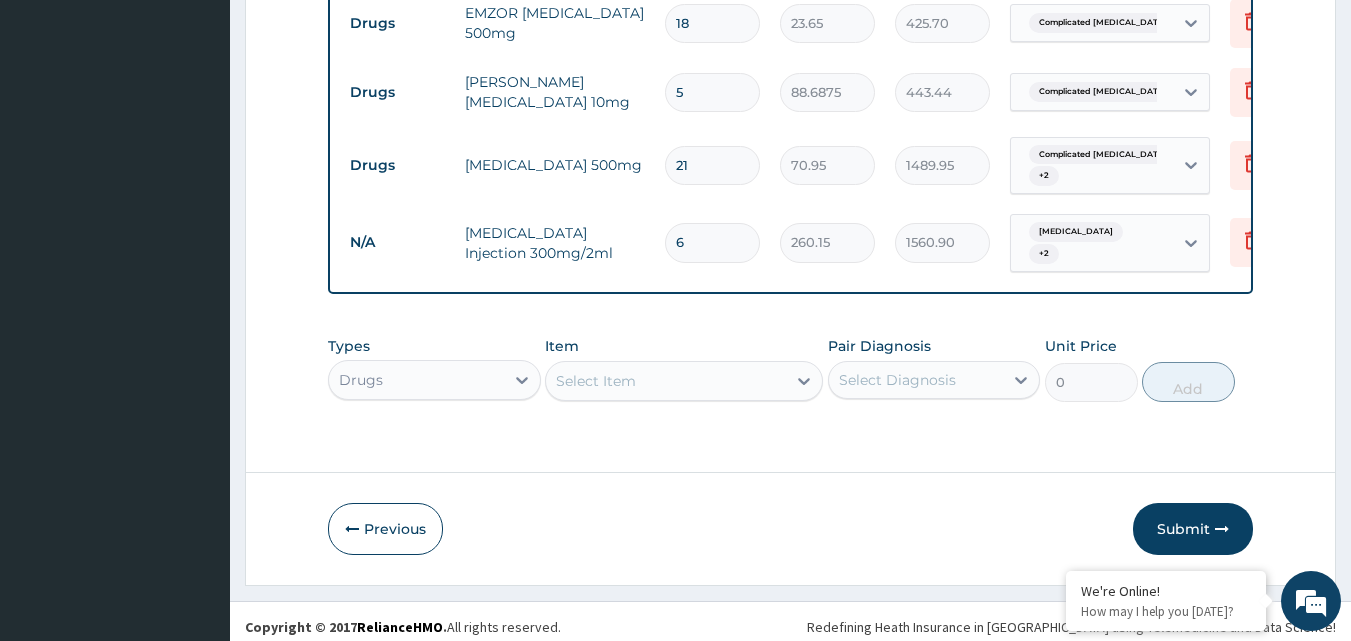 scroll, scrollTop: 1257, scrollLeft: 0, axis: vertical 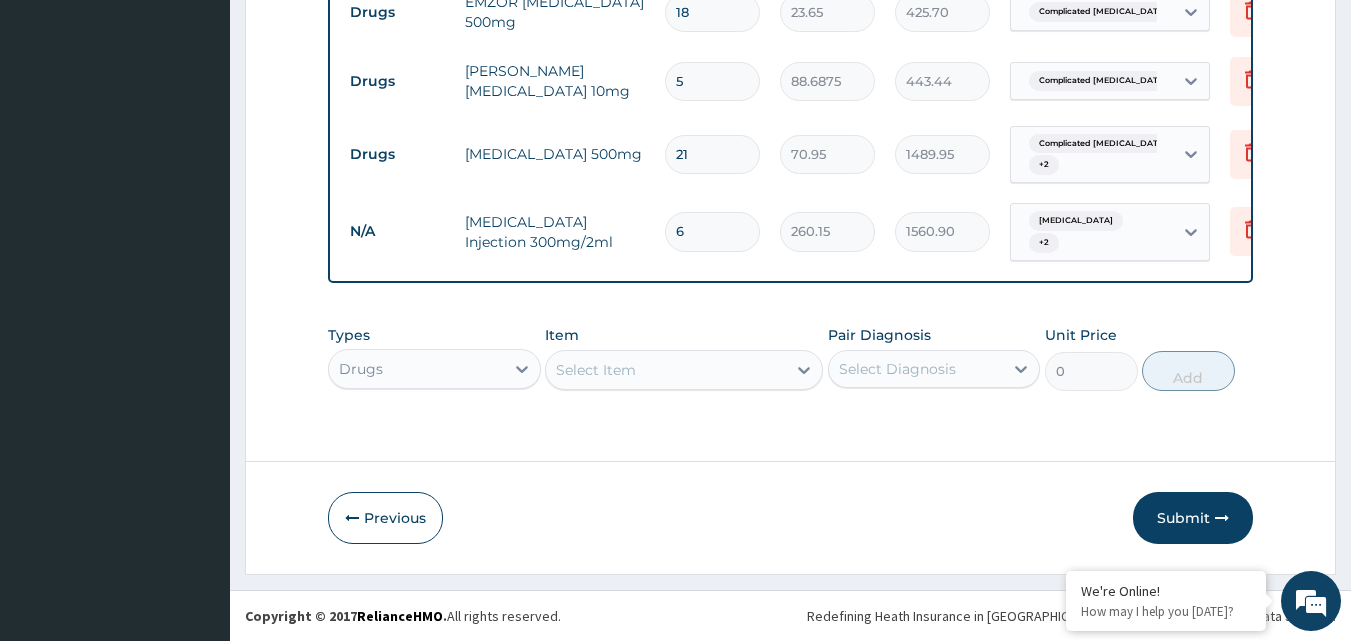 type on "6" 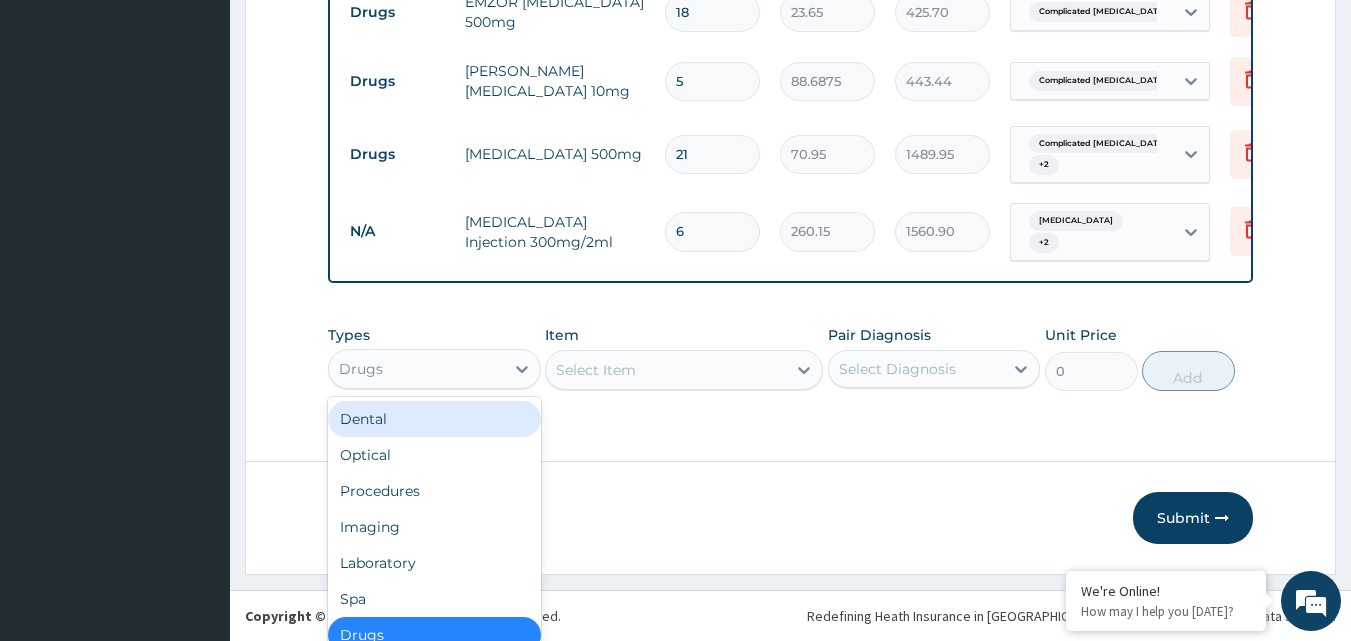 scroll, scrollTop: 56, scrollLeft: 0, axis: vertical 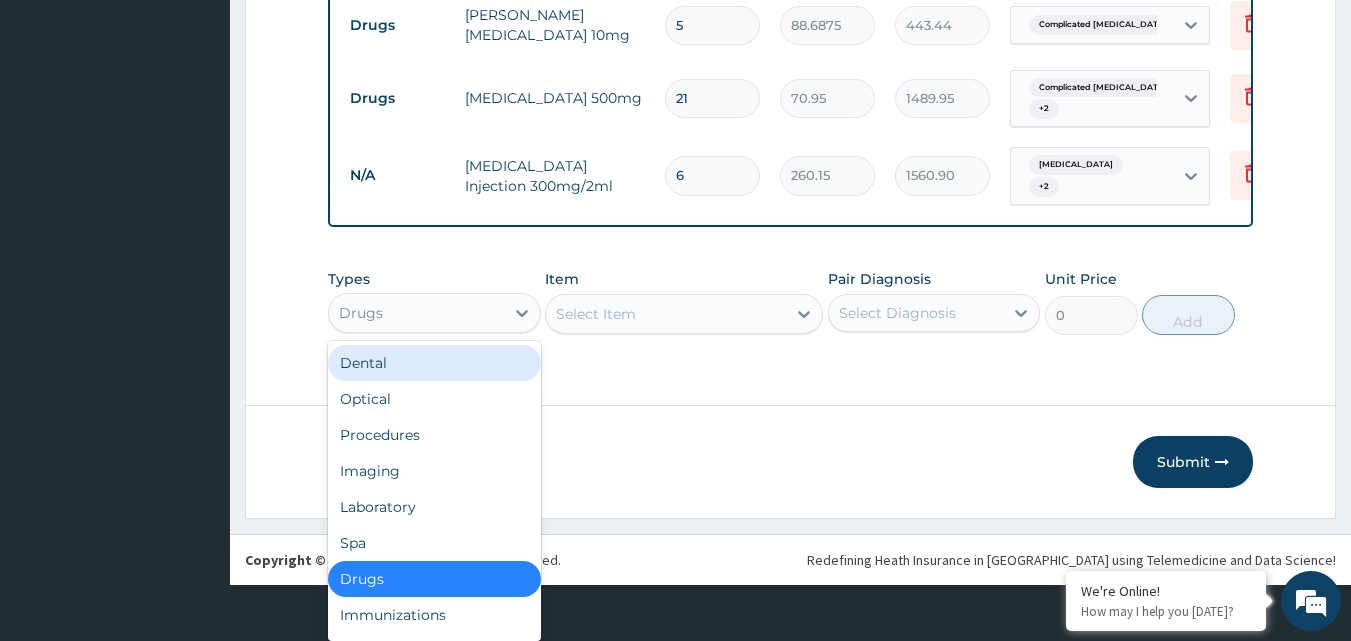 click on "option Drugs, selected. option Dental focused, 1 of 10. 10 results available. Use Up and Down to choose options, press Enter to select the currently focused option, press Escape to exit the menu, press Tab to select the option and exit the menu. Drugs Dental Optical Procedures Imaging Laboratory Spa Drugs Immunizations Others Gym" at bounding box center (434, 313) 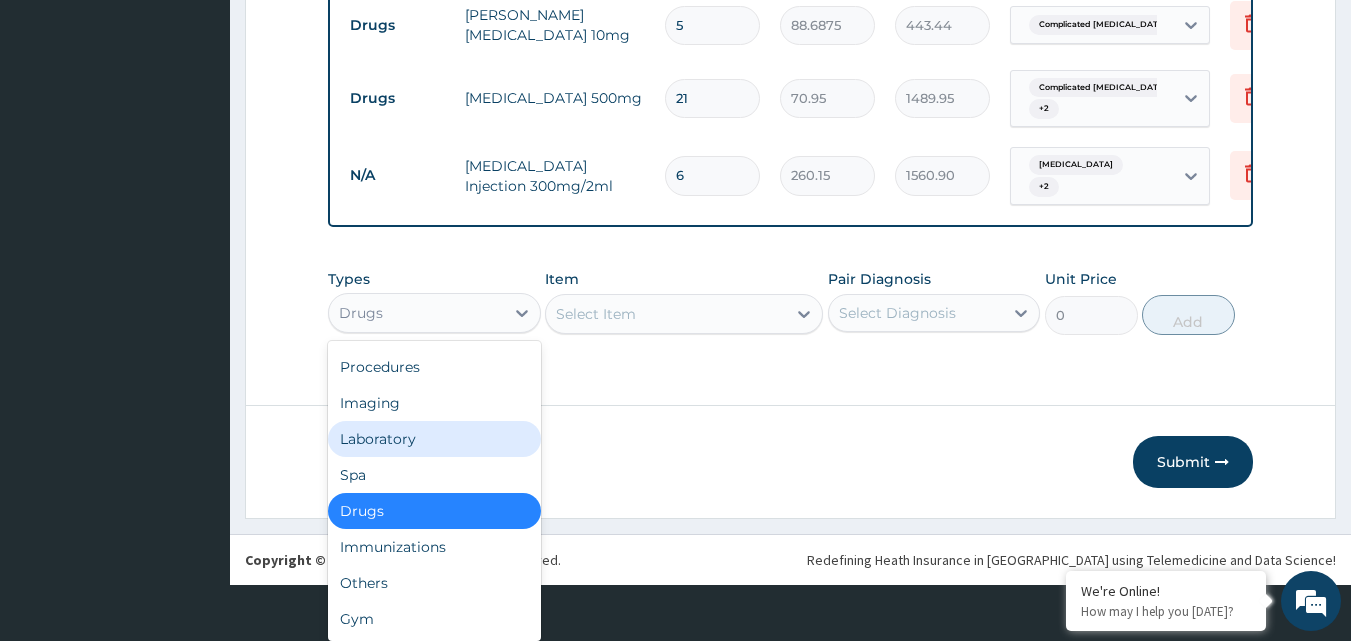 scroll, scrollTop: 0, scrollLeft: 0, axis: both 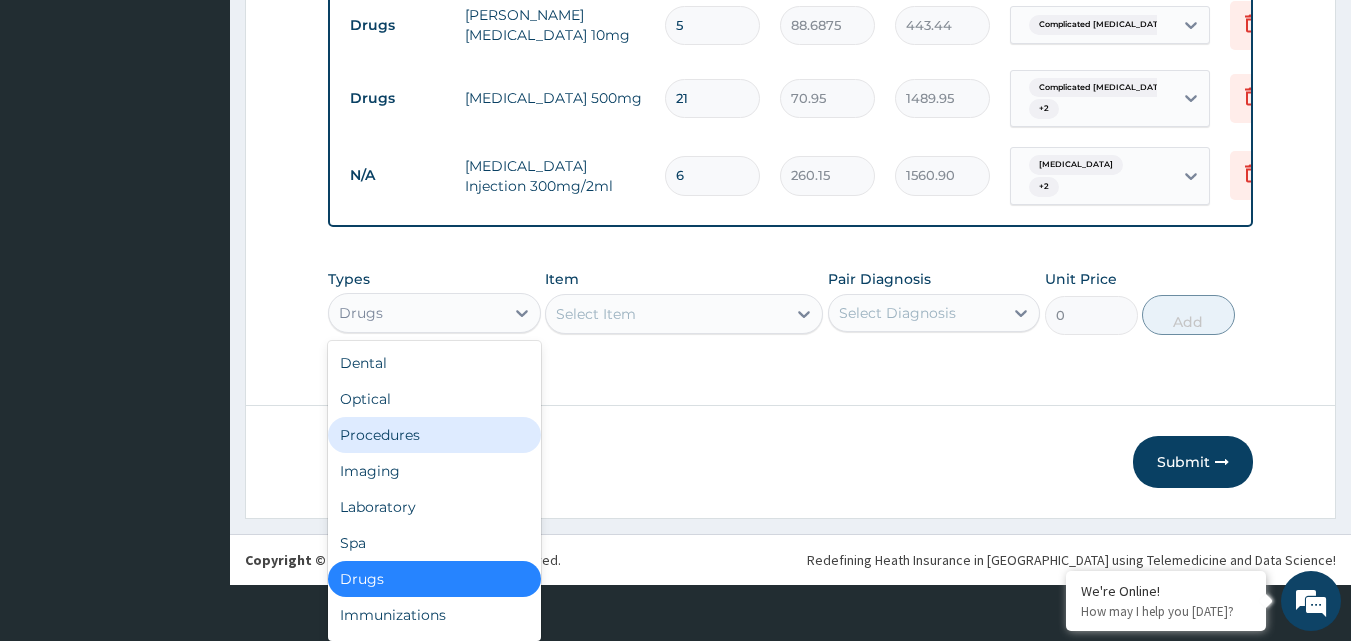 click on "Procedures" at bounding box center (434, 435) 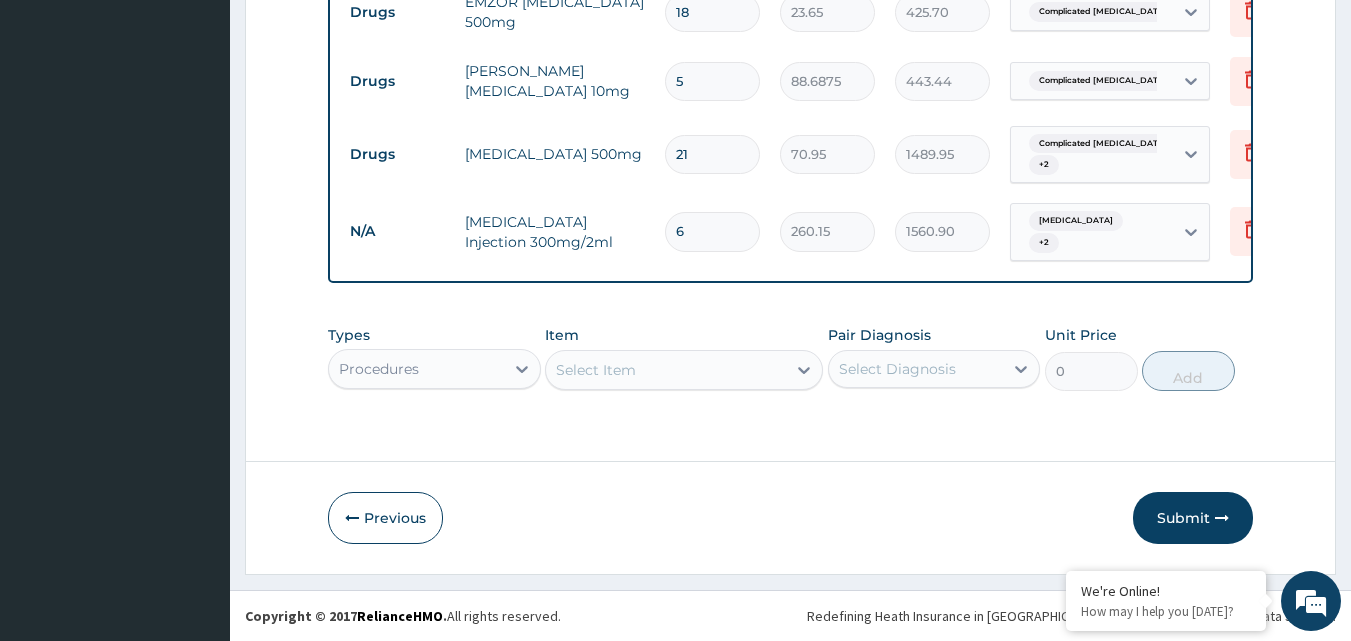 click on "Select Item" at bounding box center [684, 370] 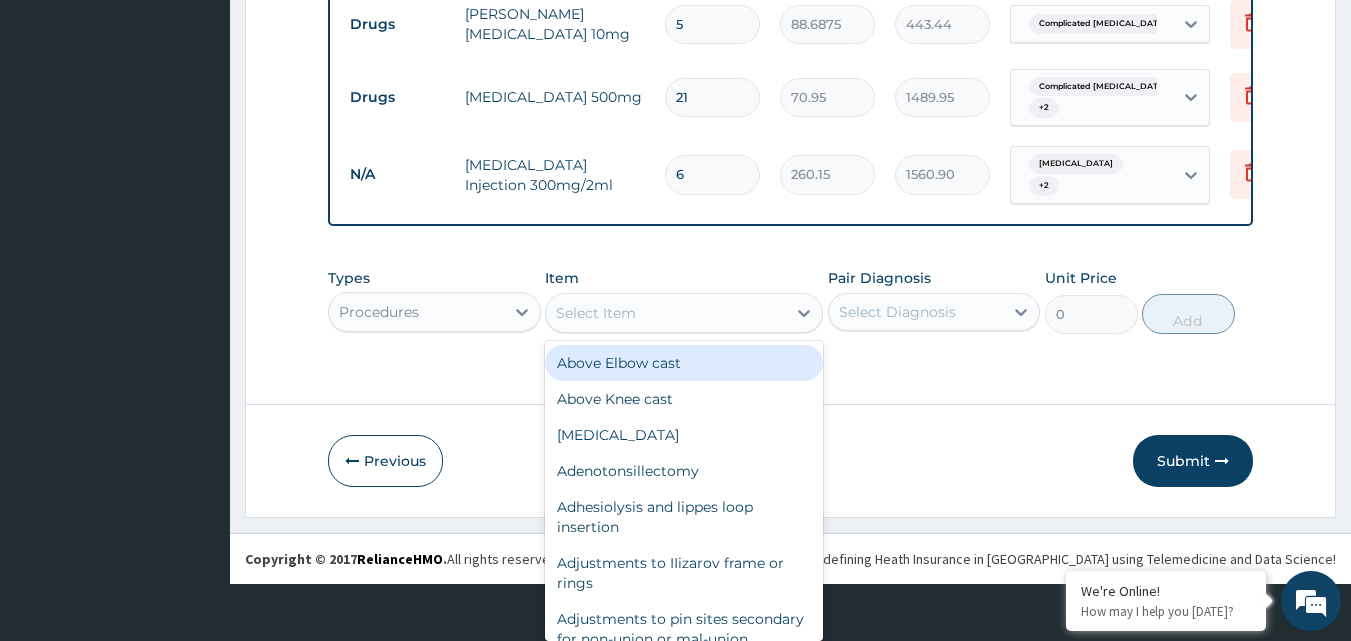 scroll, scrollTop: 57, scrollLeft: 0, axis: vertical 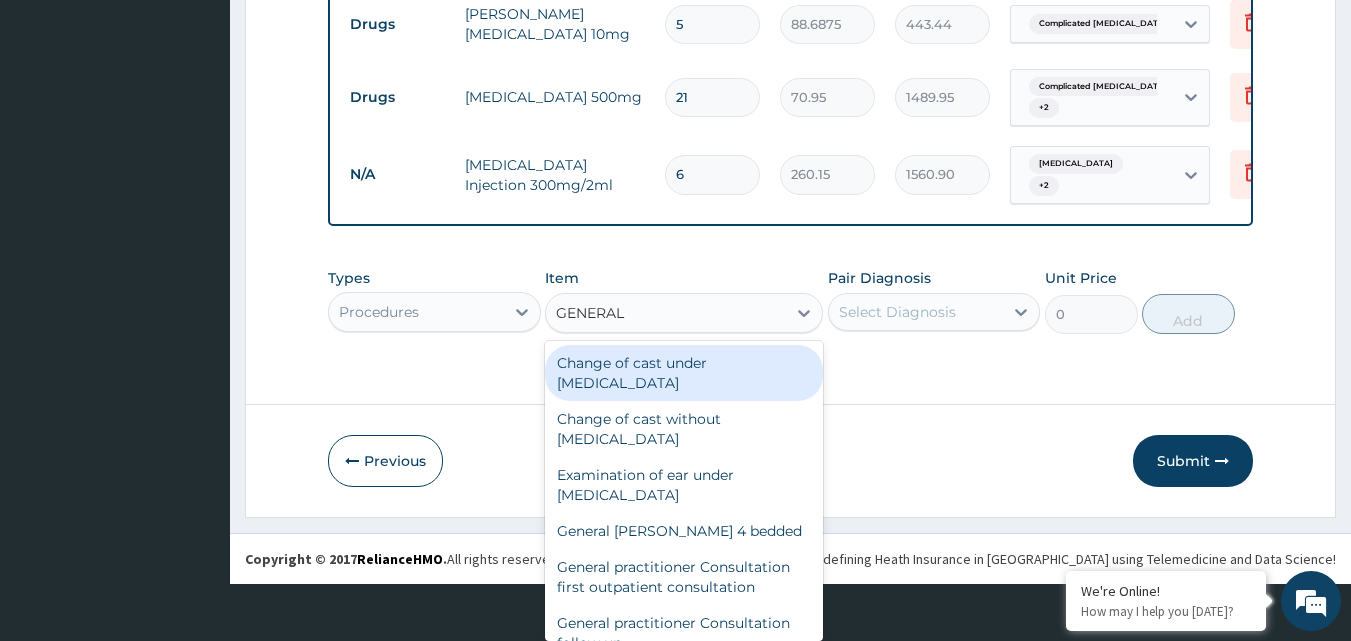 type on "GENERAL P" 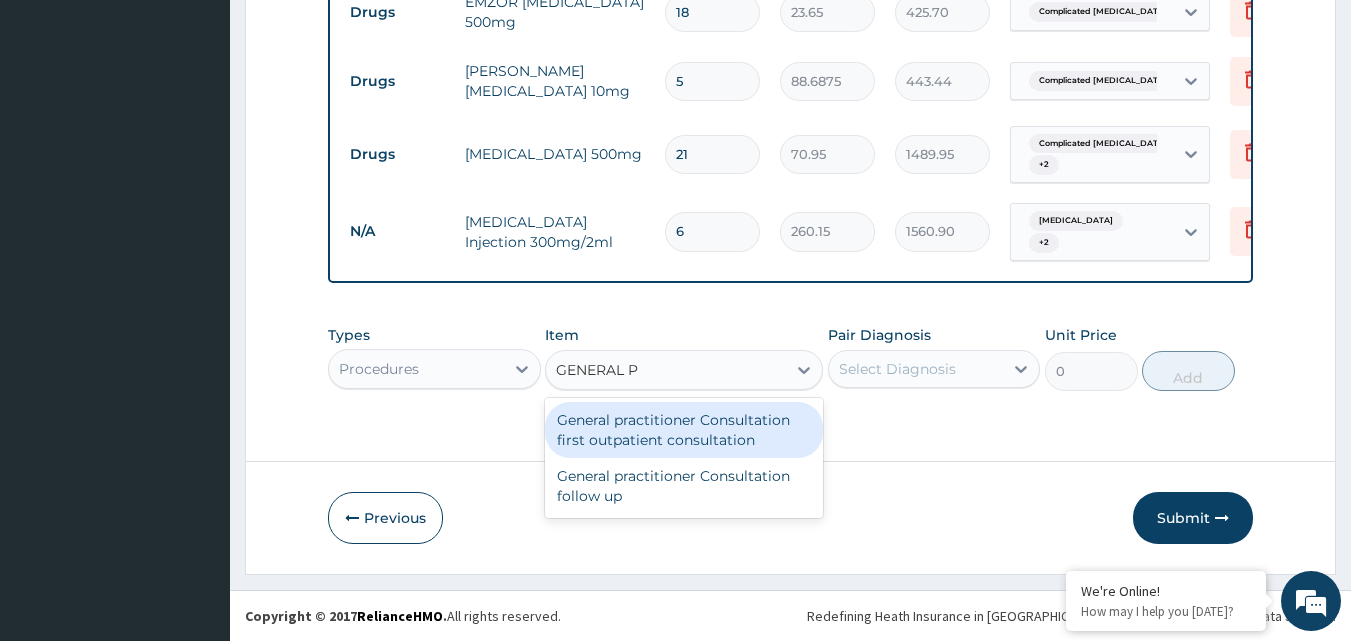 scroll, scrollTop: 0, scrollLeft: 0, axis: both 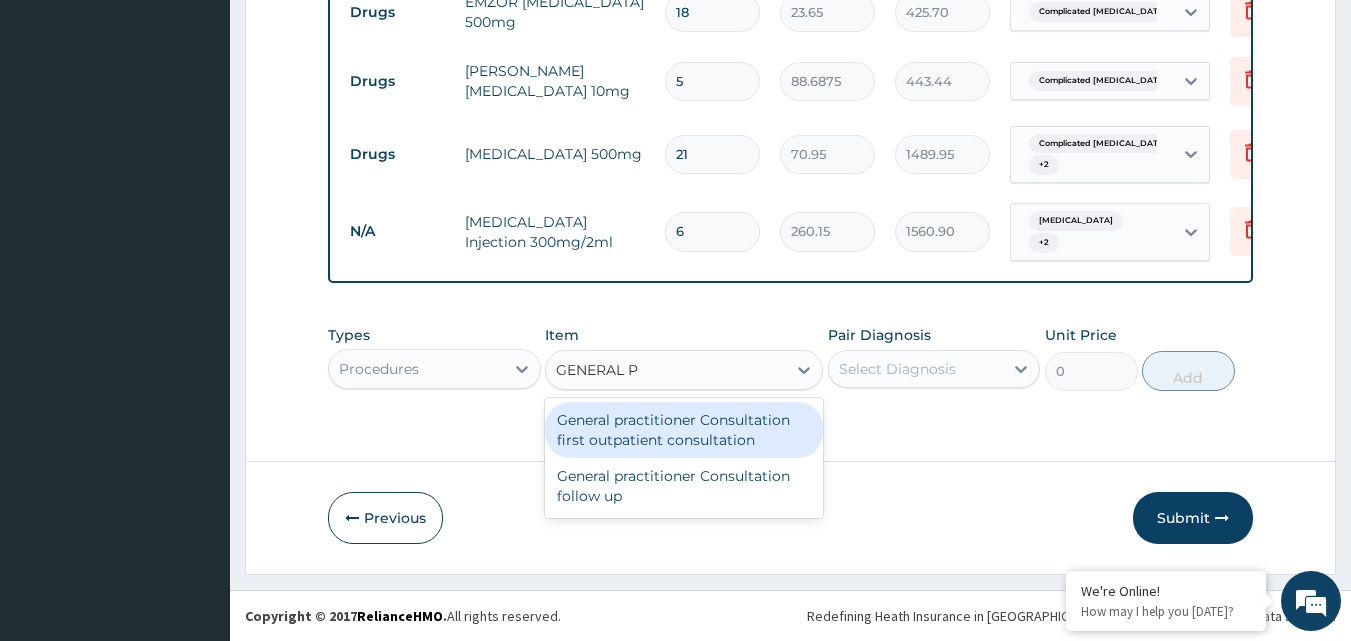click on "General practitioner Consultation first outpatient consultation" at bounding box center [684, 430] 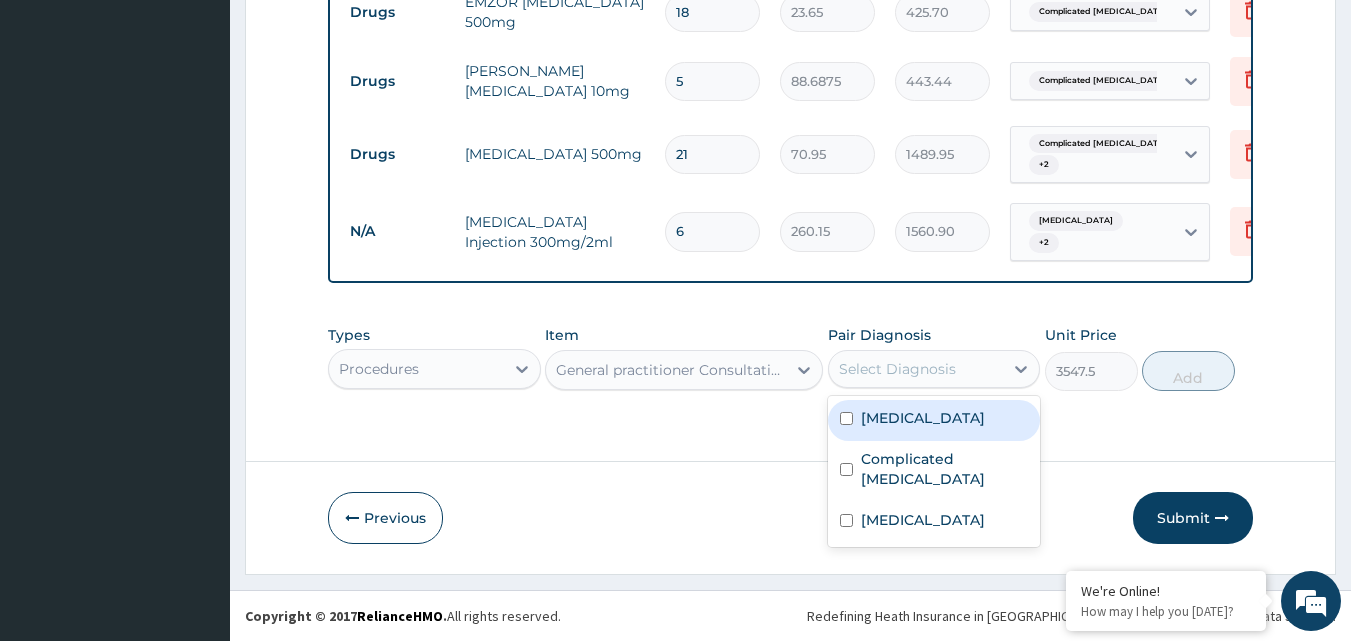 click on "Select Diagnosis" at bounding box center [934, 369] 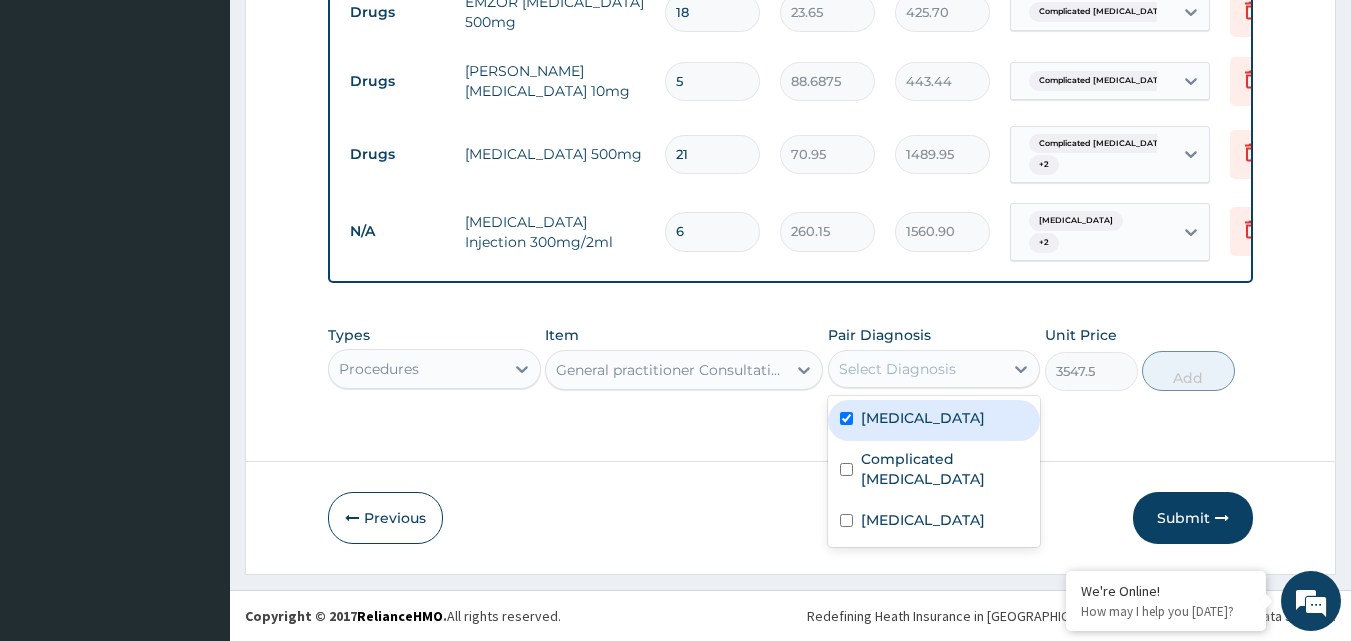 checkbox on "true" 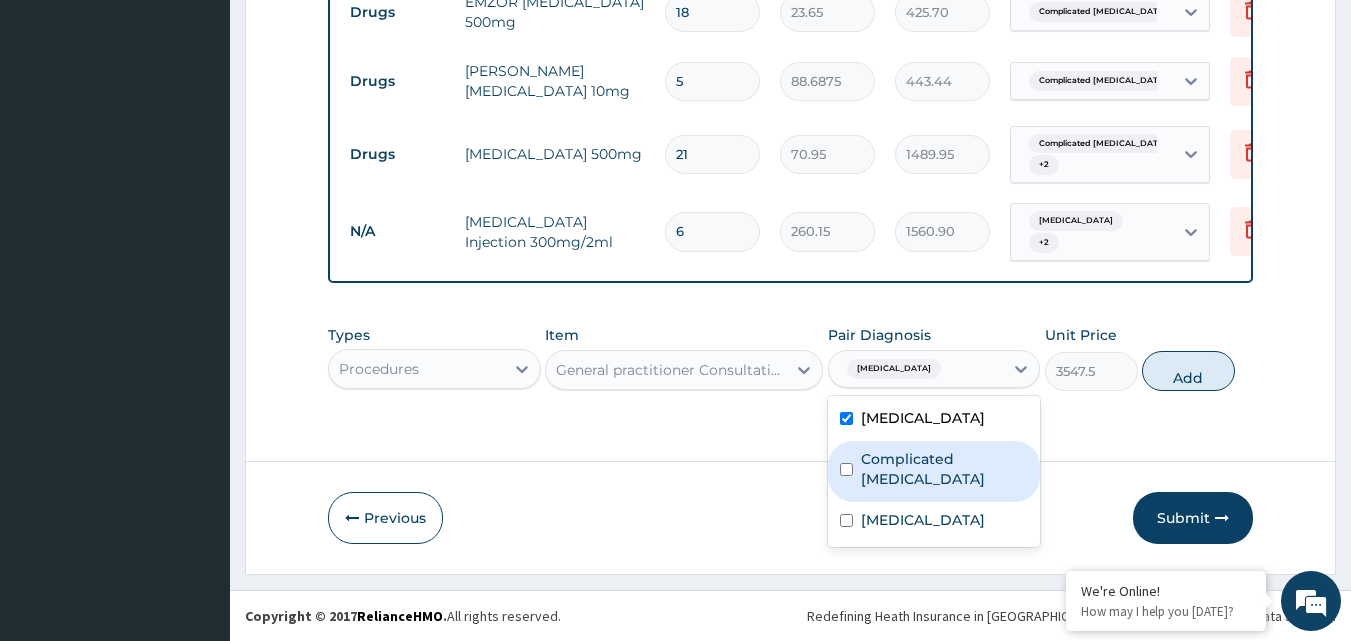 click on "Complicated malaria" at bounding box center [934, 471] 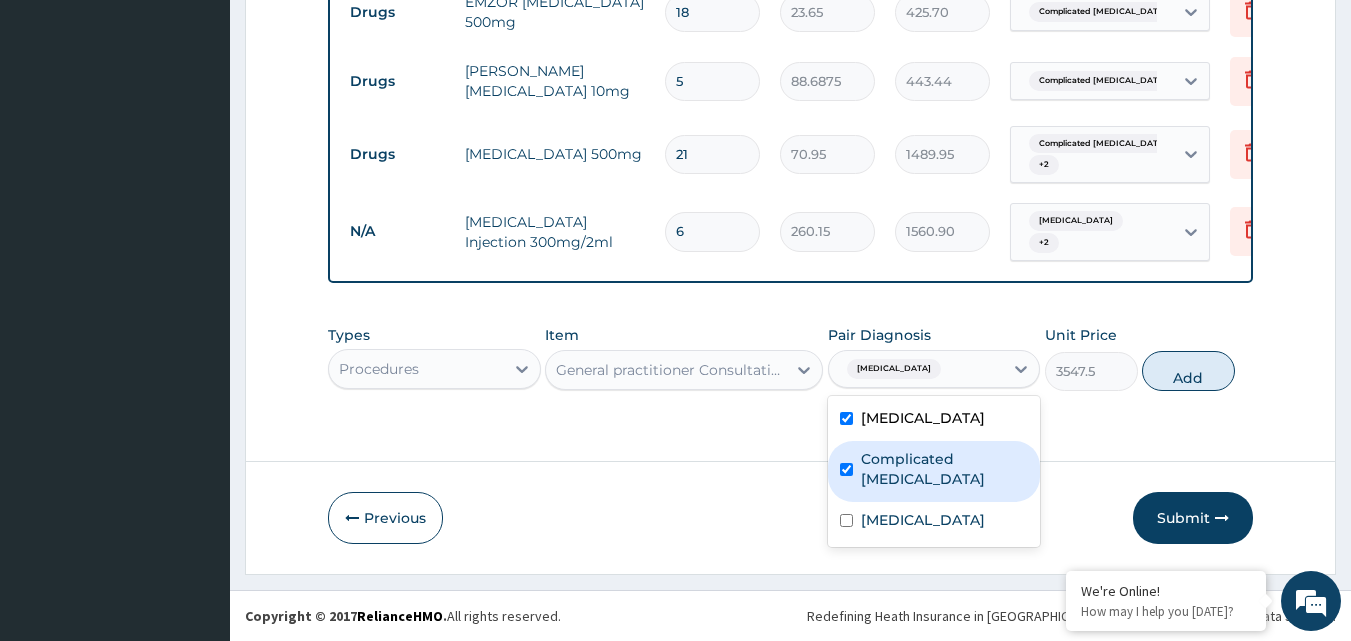 checkbox on "true" 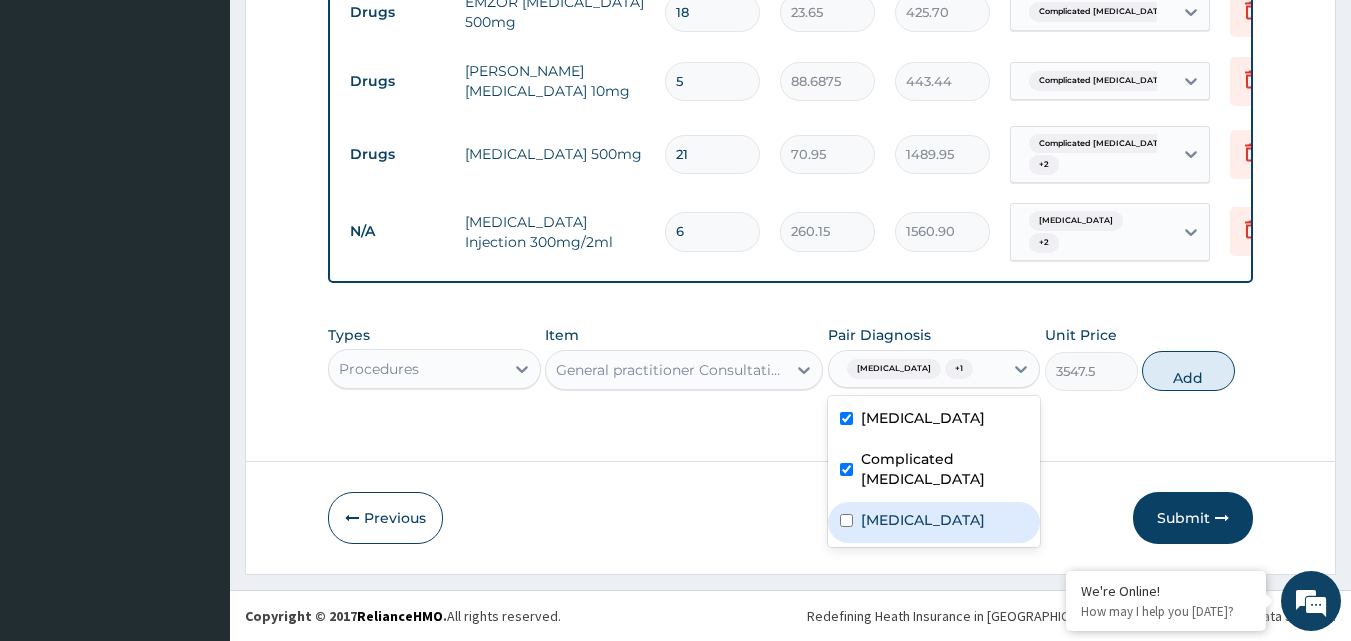 click on "Allergic rhinitis" at bounding box center (923, 520) 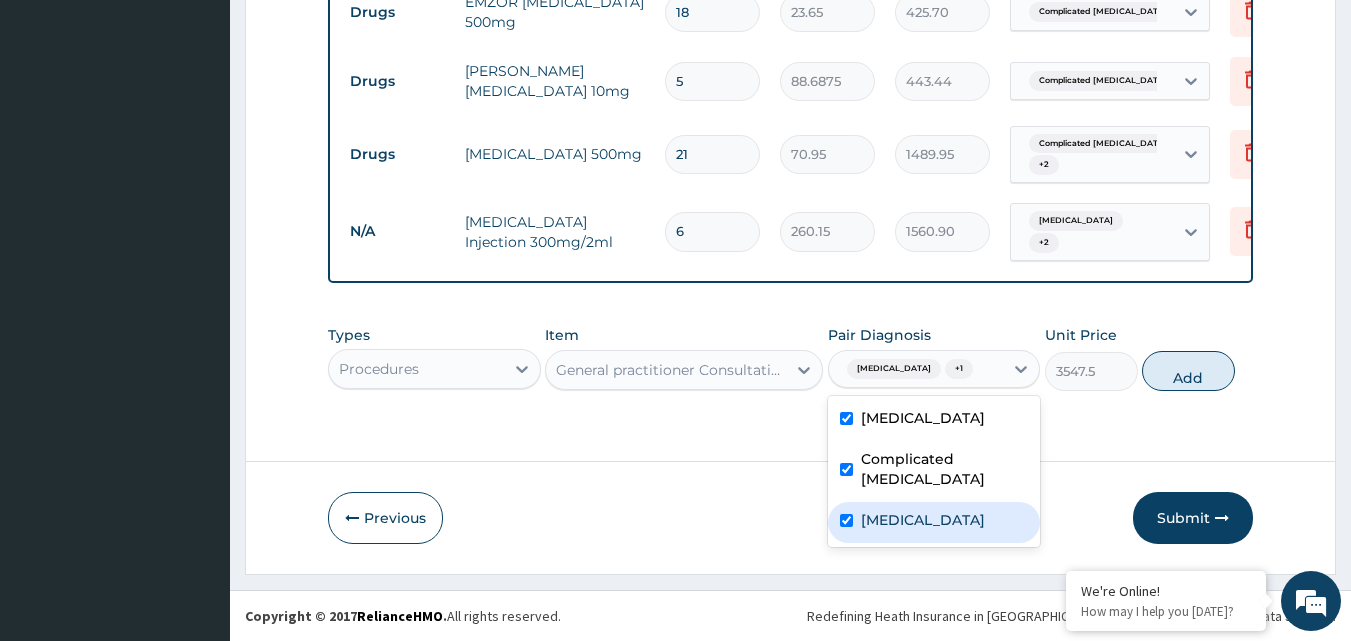 checkbox on "true" 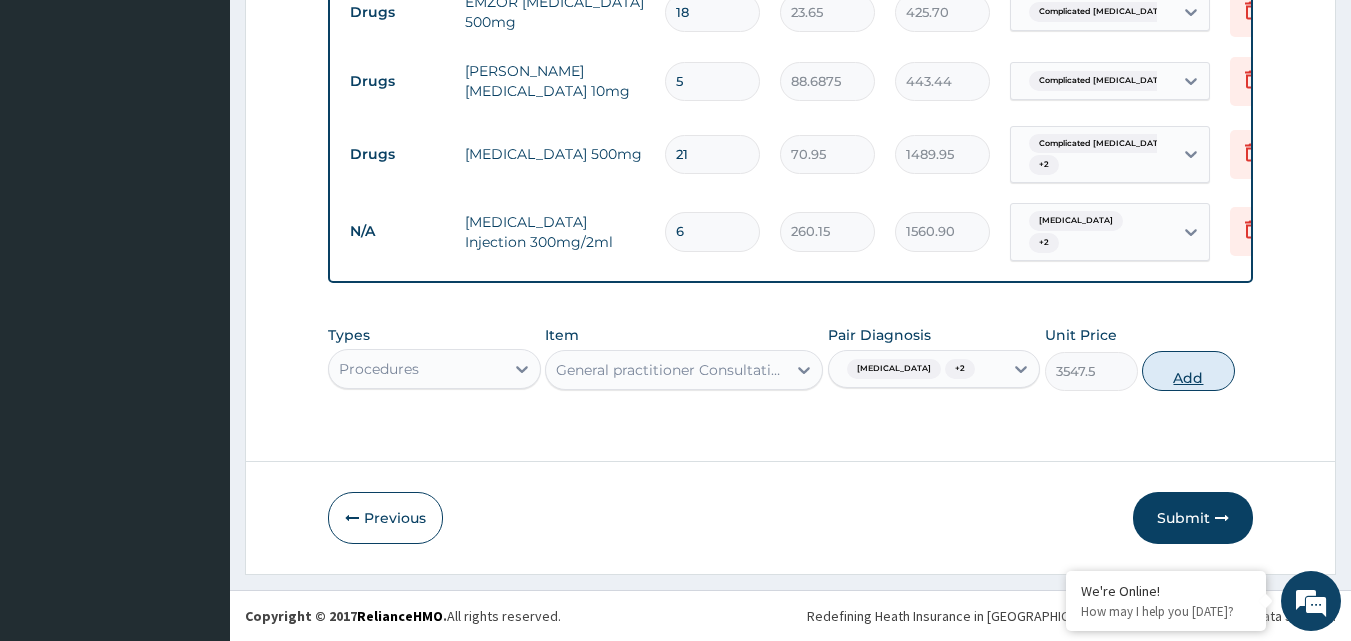 click on "Add" at bounding box center [1188, 371] 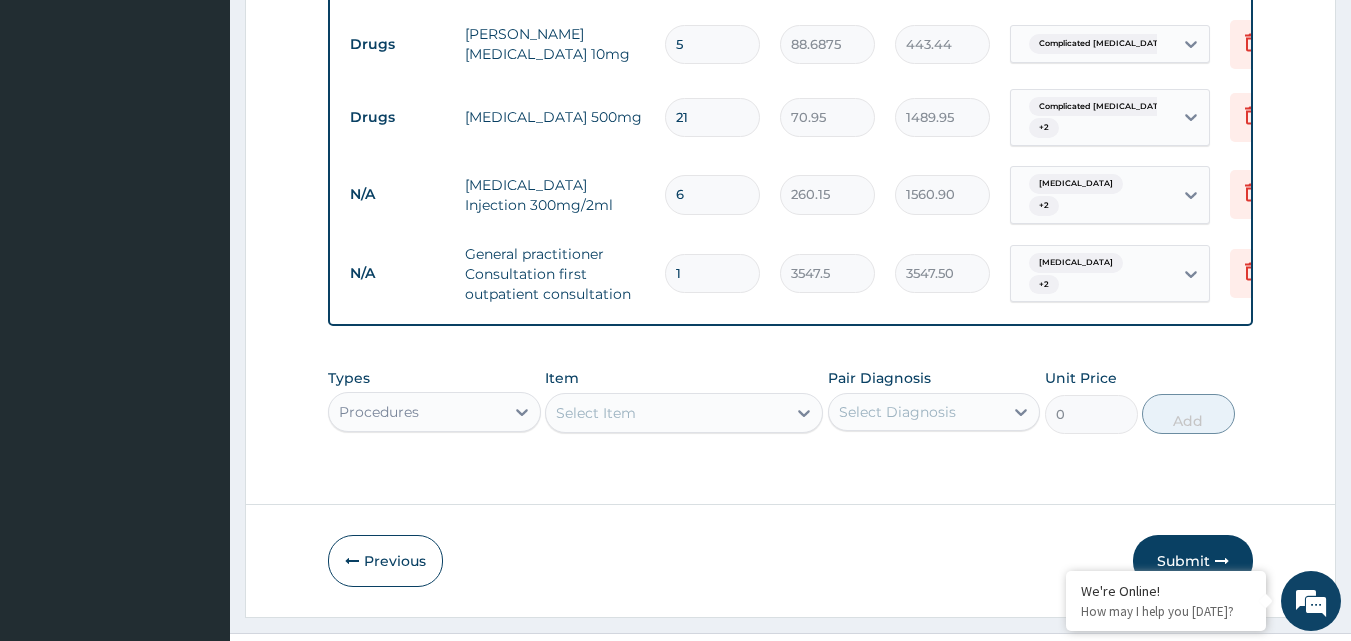 scroll, scrollTop: 1337, scrollLeft: 0, axis: vertical 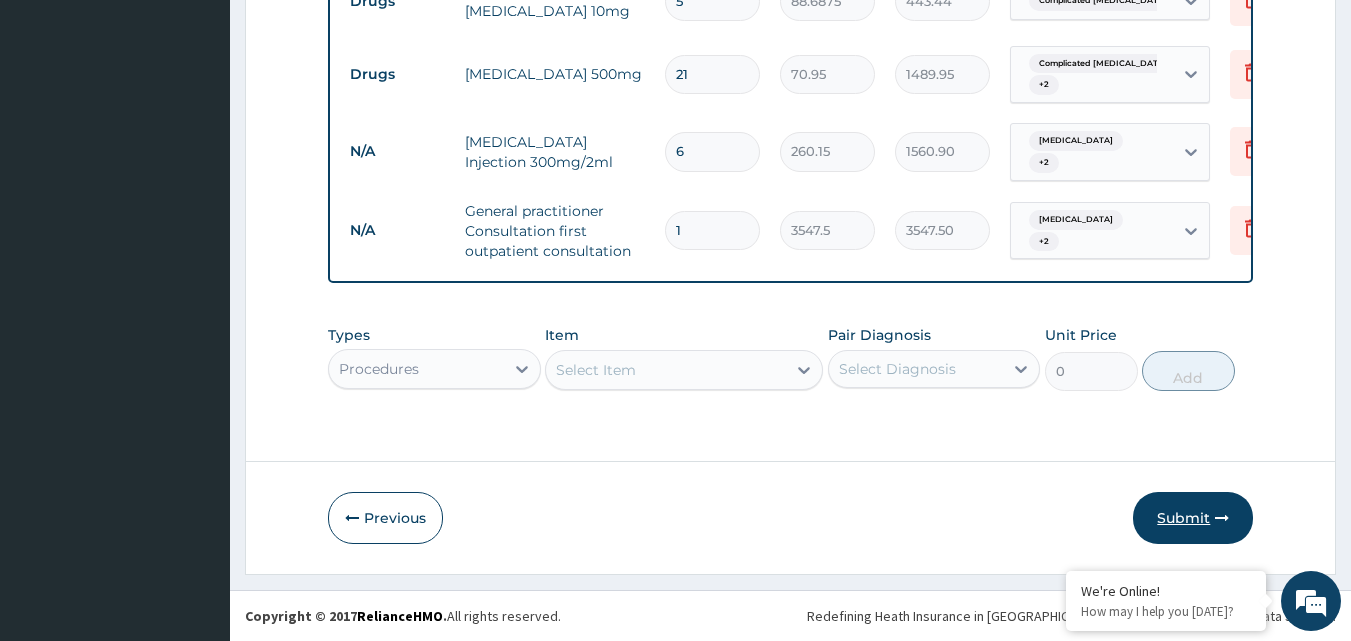 click on "Submit" at bounding box center (1193, 518) 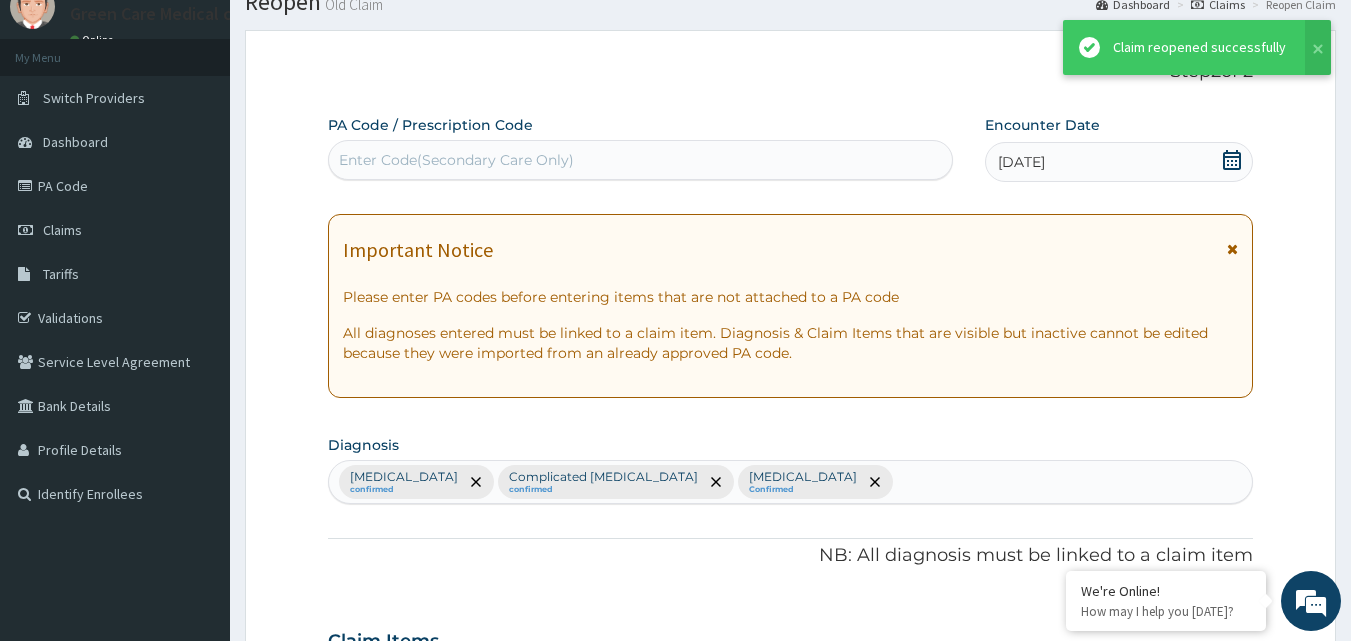 scroll, scrollTop: 1337, scrollLeft: 0, axis: vertical 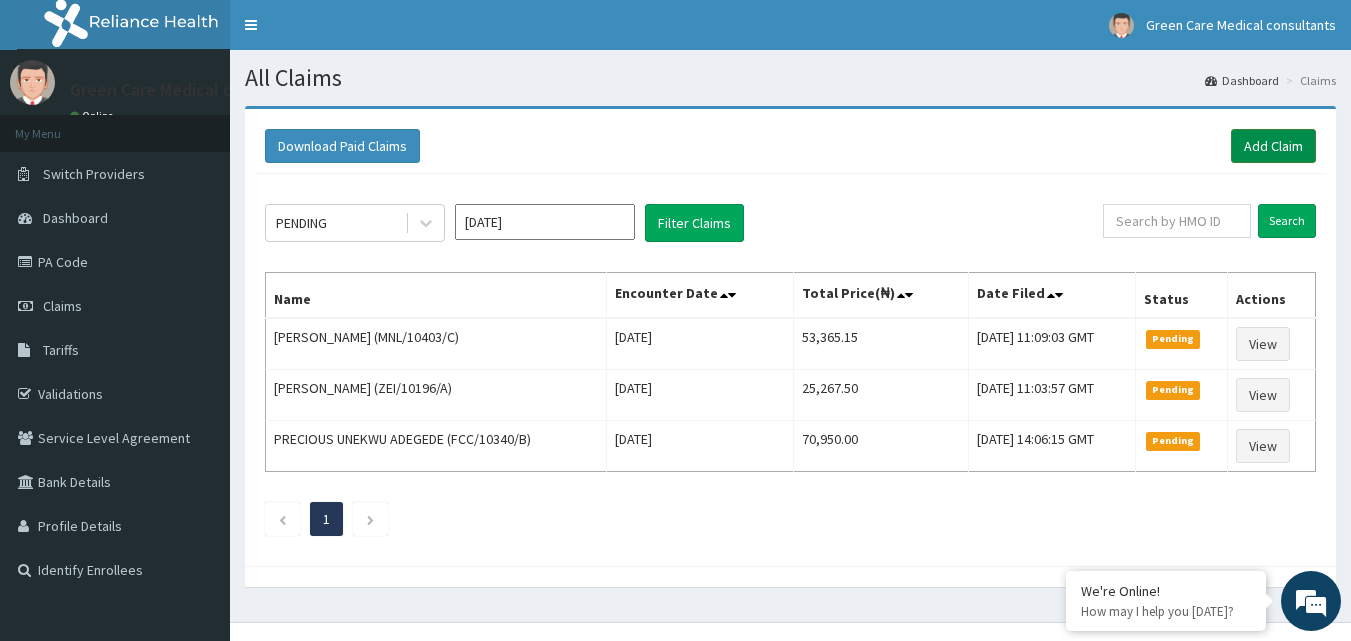 click on "Add Claim" at bounding box center [1273, 146] 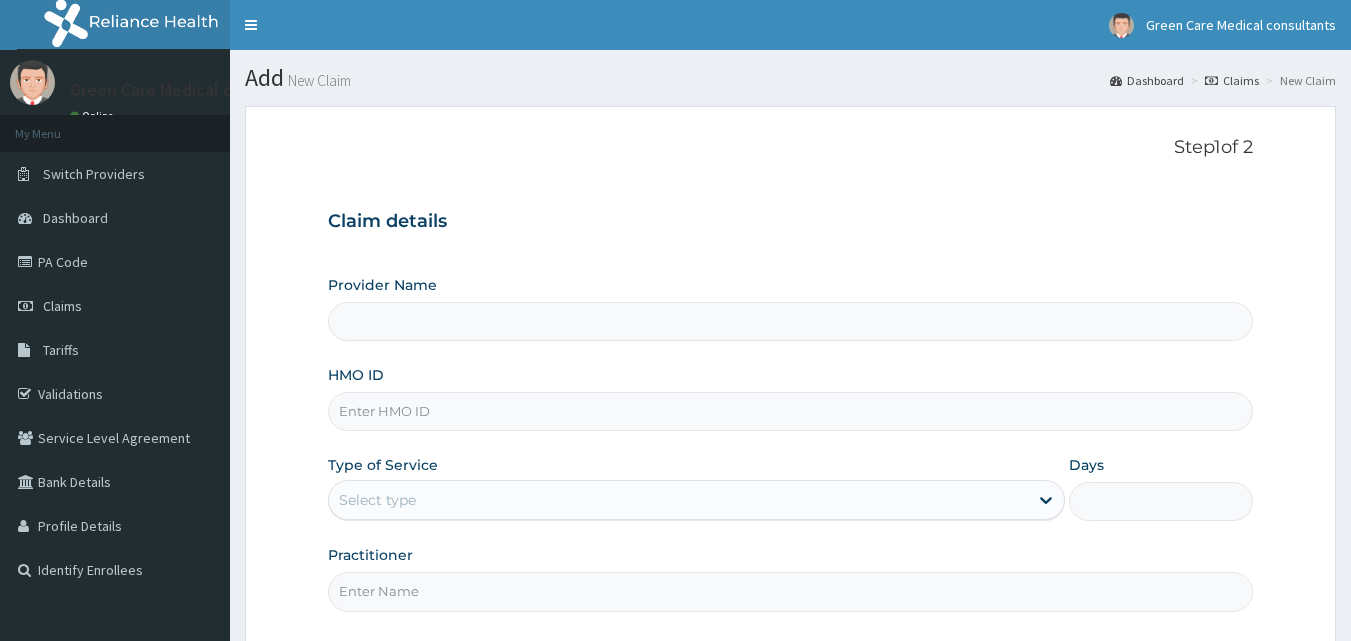 scroll, scrollTop: 0, scrollLeft: 0, axis: both 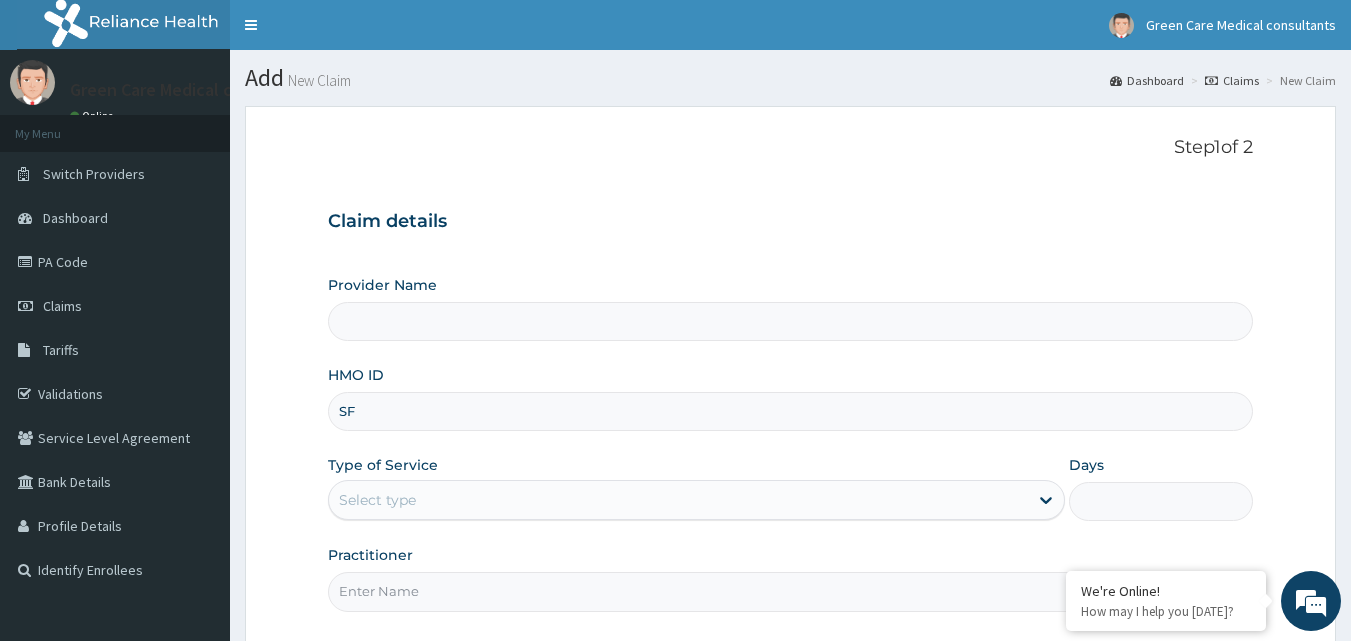 type on "SFA" 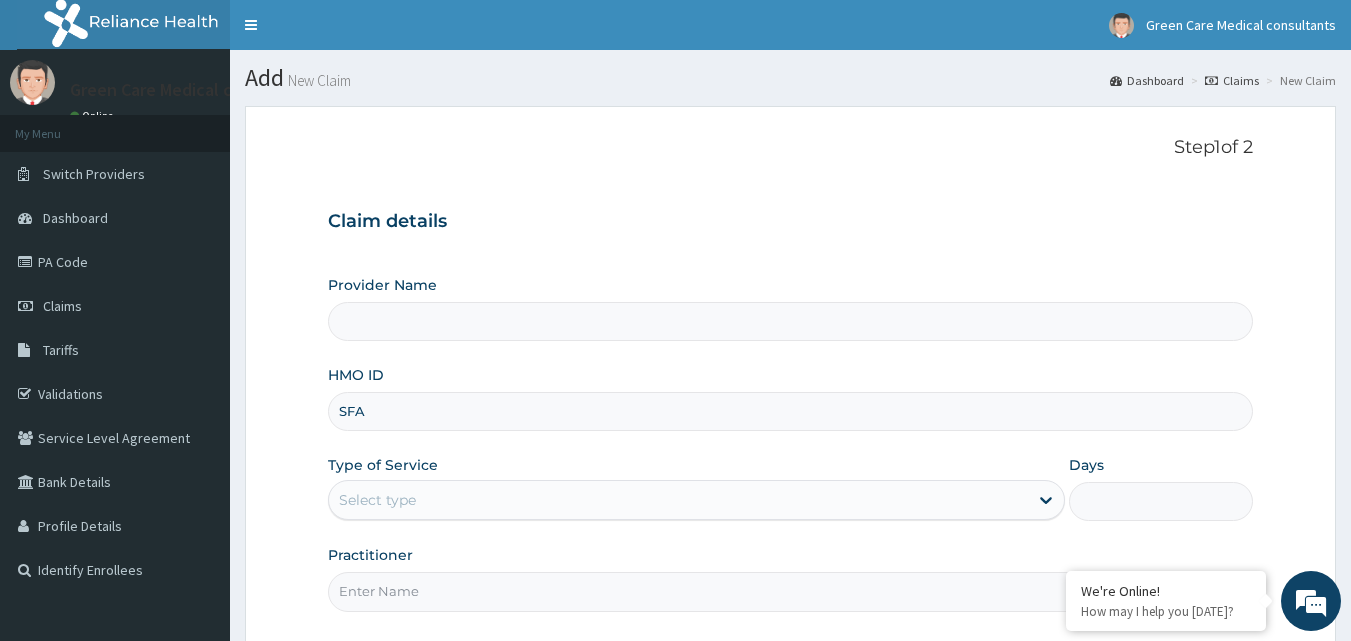 type on "Green Care Medical Consultants" 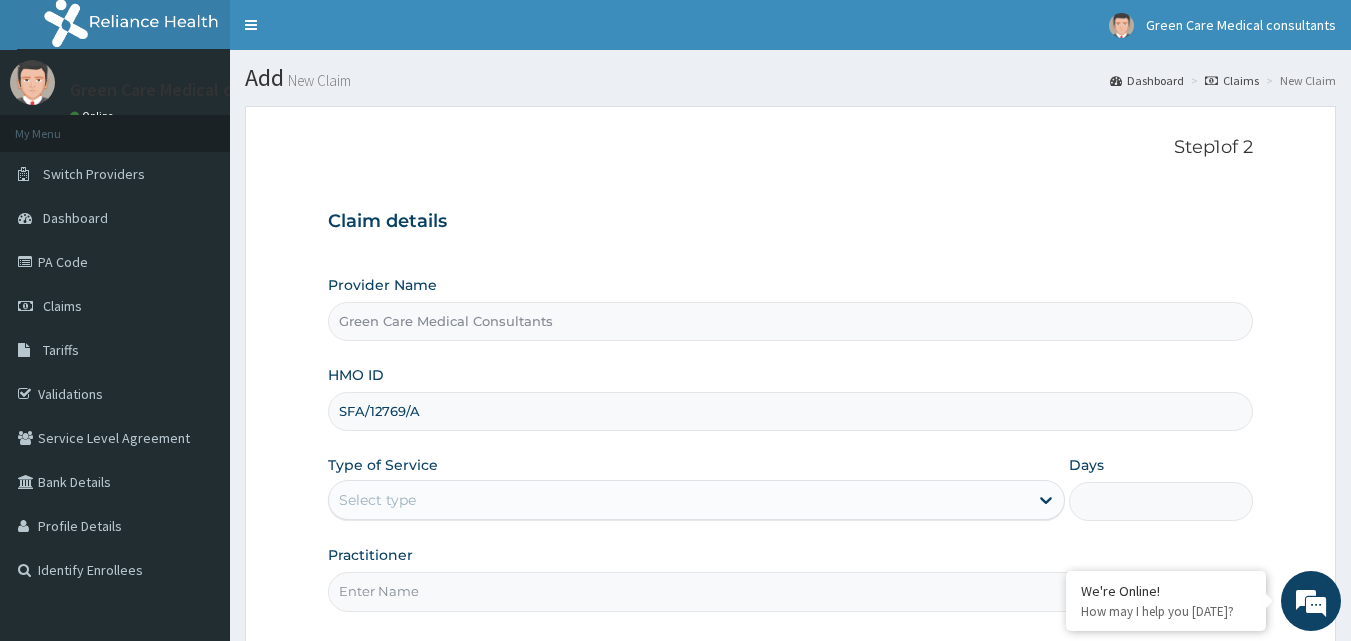 type on "SFA/12769/A" 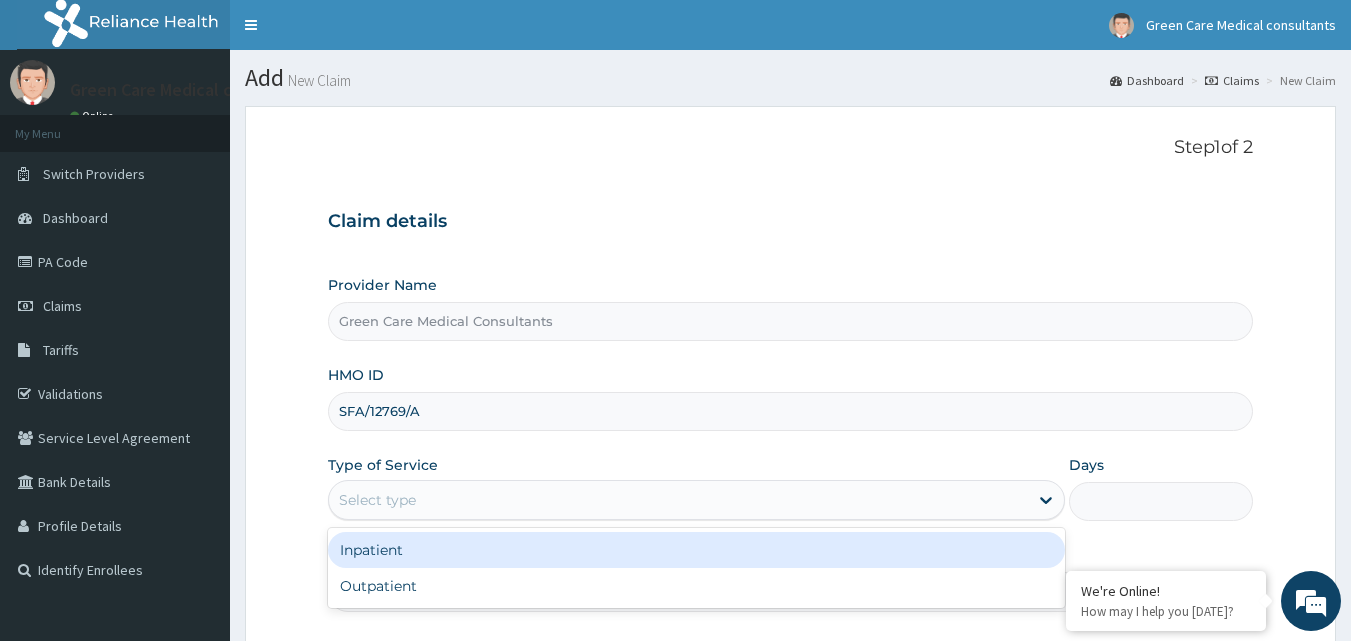 click on "Select type" at bounding box center [678, 500] 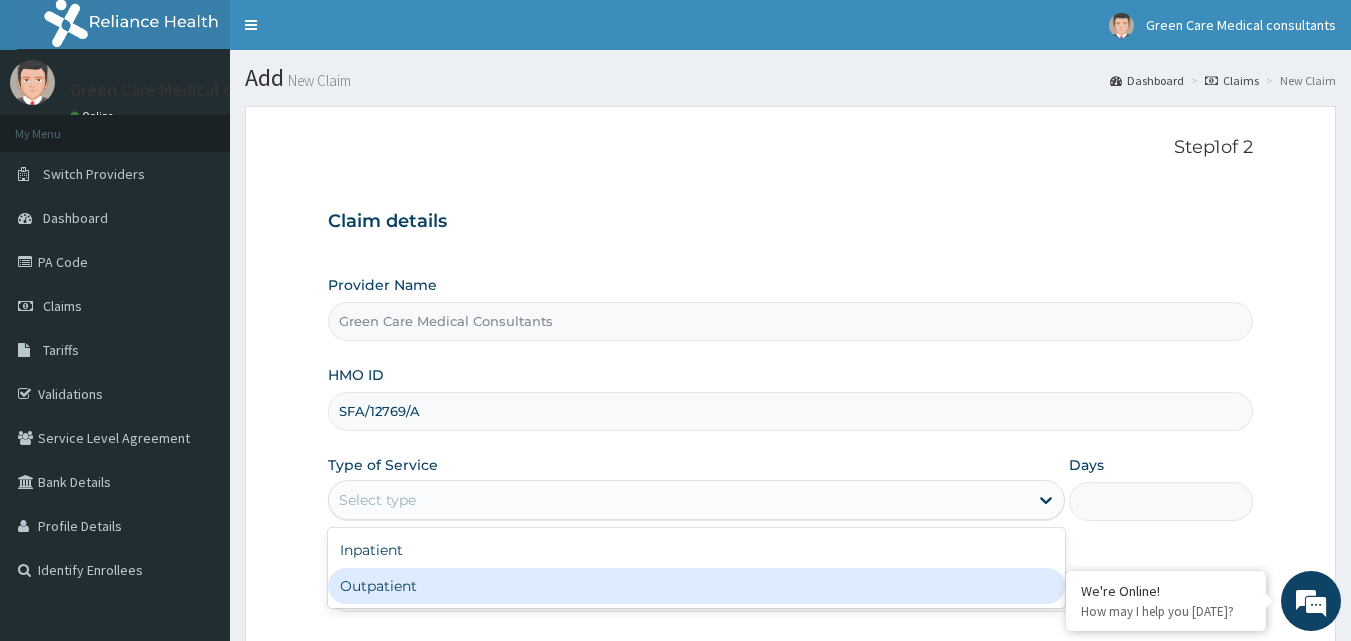 click on "Outpatient" at bounding box center [696, 586] 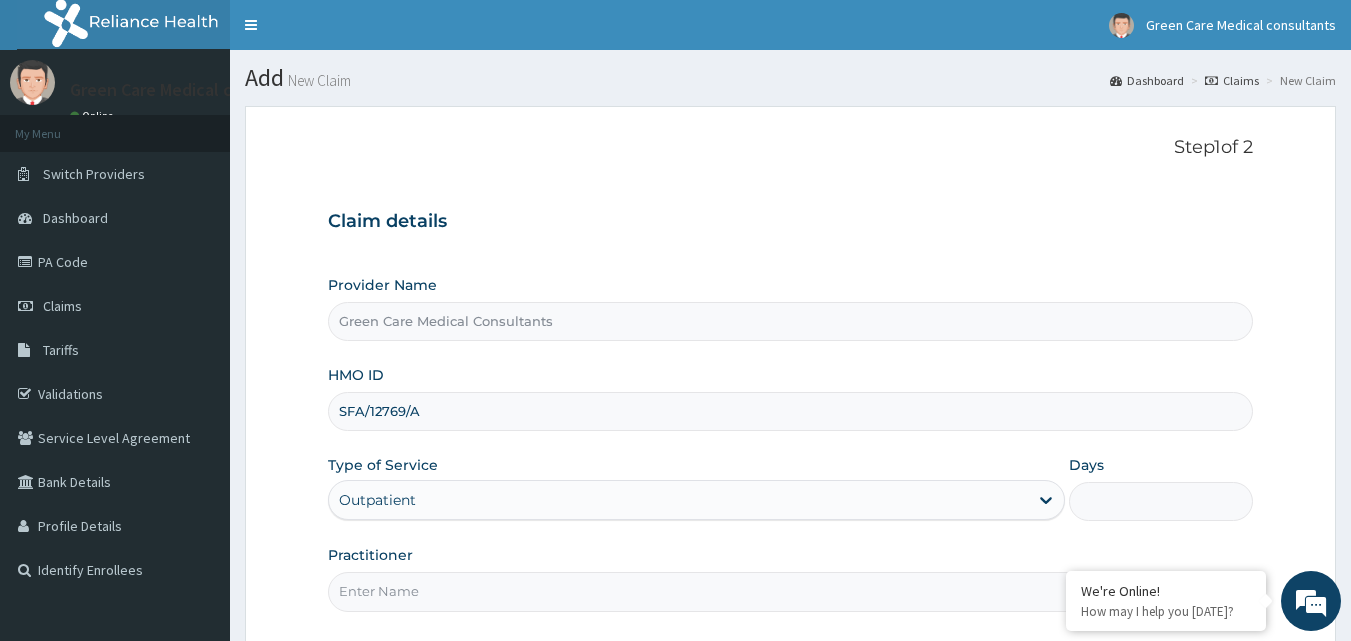 type on "1" 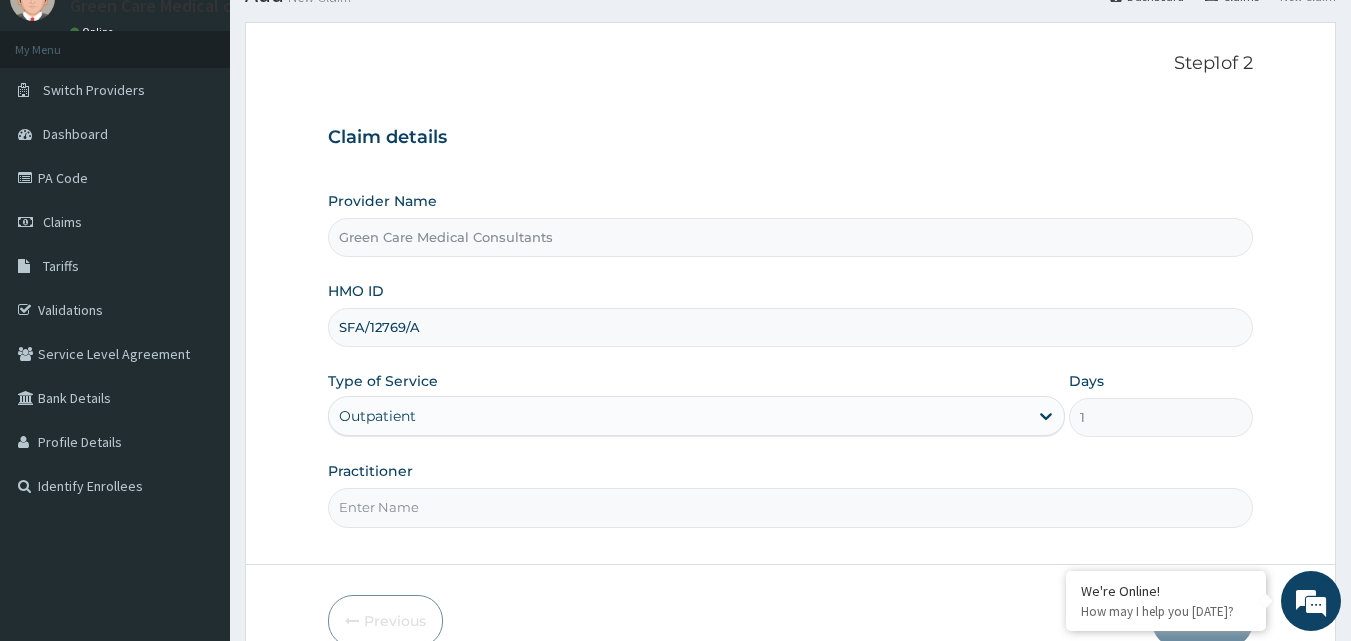 scroll, scrollTop: 187, scrollLeft: 0, axis: vertical 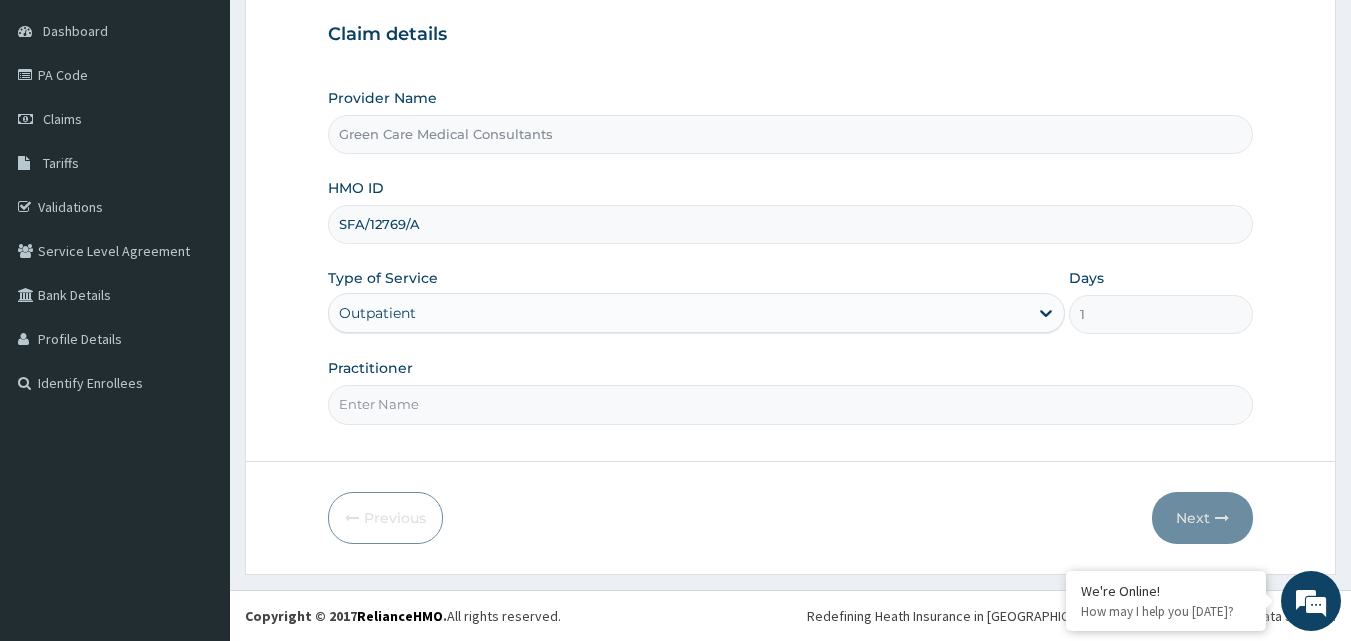 click on "Practitioner" at bounding box center [791, 404] 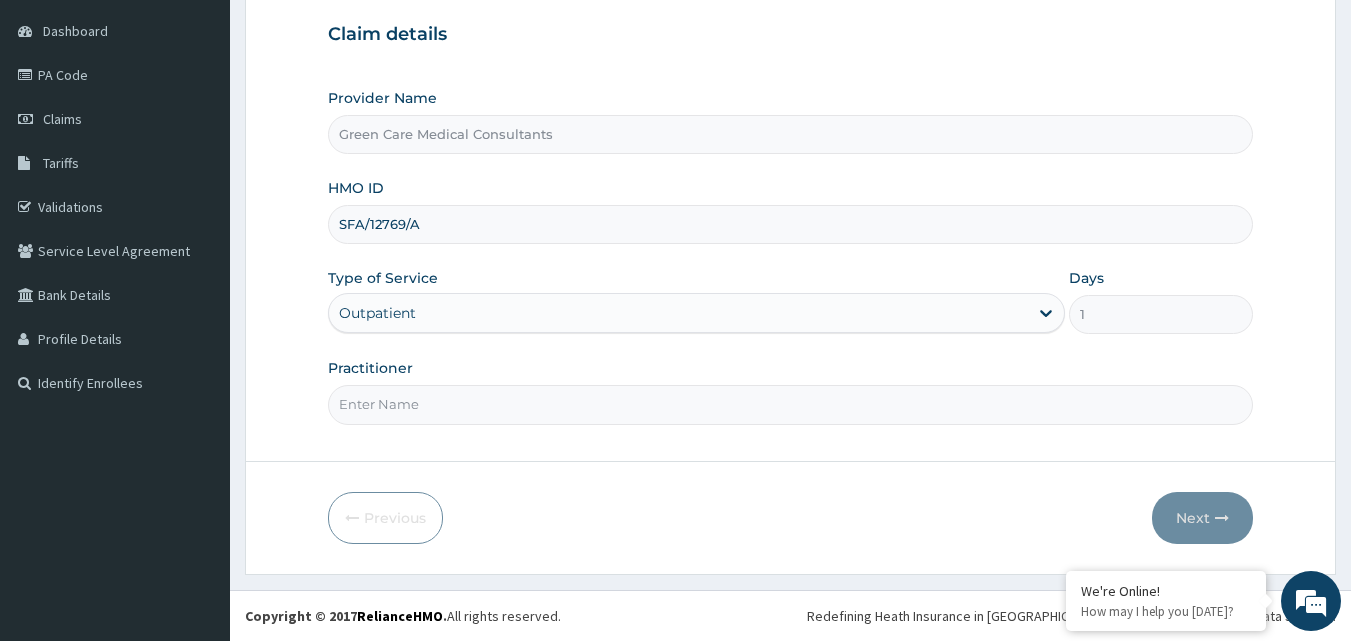 scroll, scrollTop: 0, scrollLeft: 0, axis: both 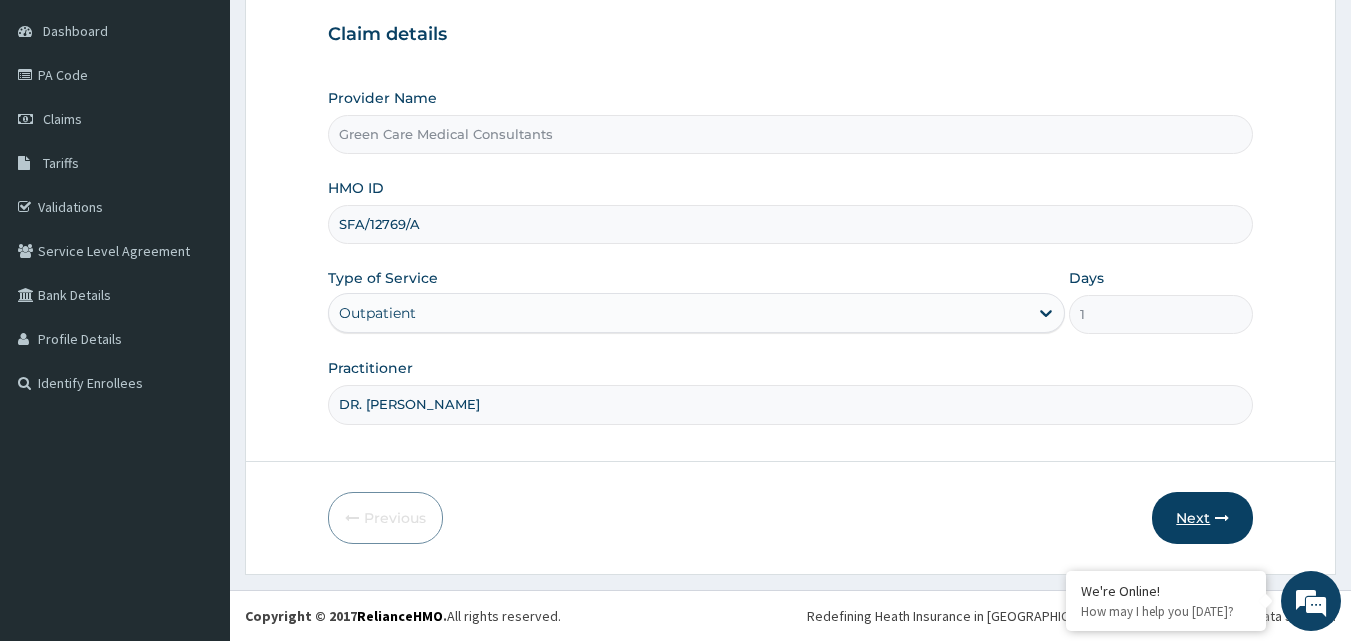 click on "Next" at bounding box center (1202, 518) 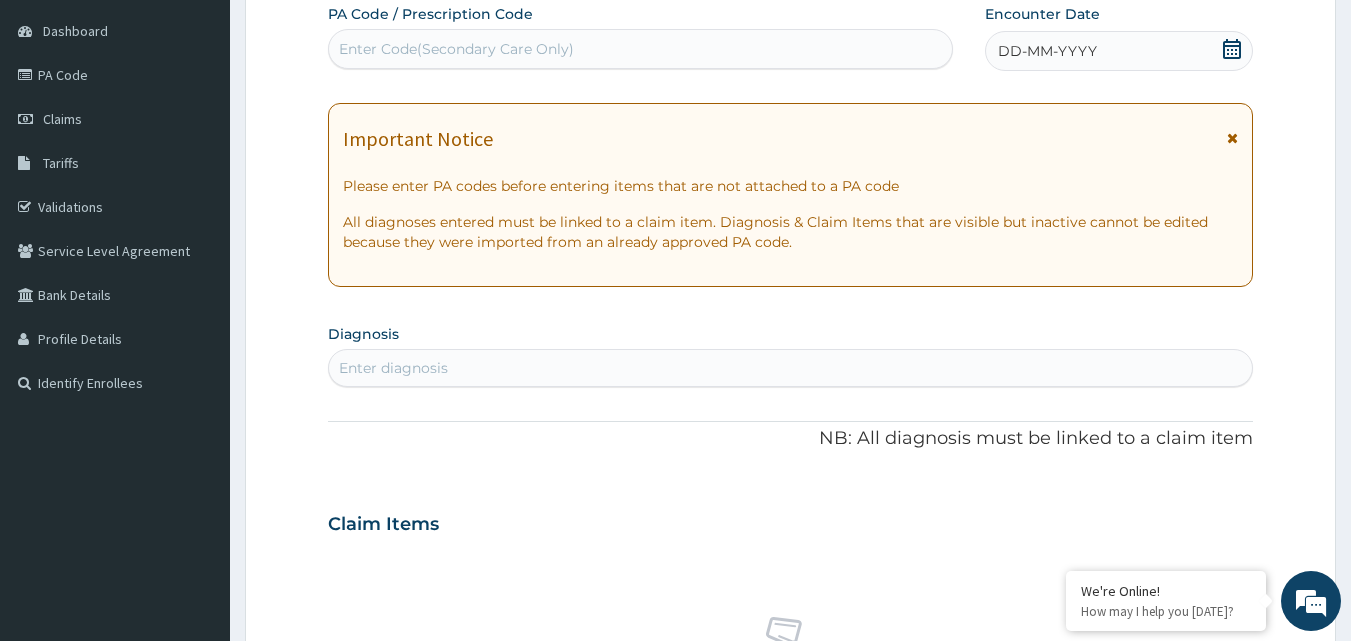 click on "Enter Code(Secondary Care Only)" at bounding box center [641, 49] 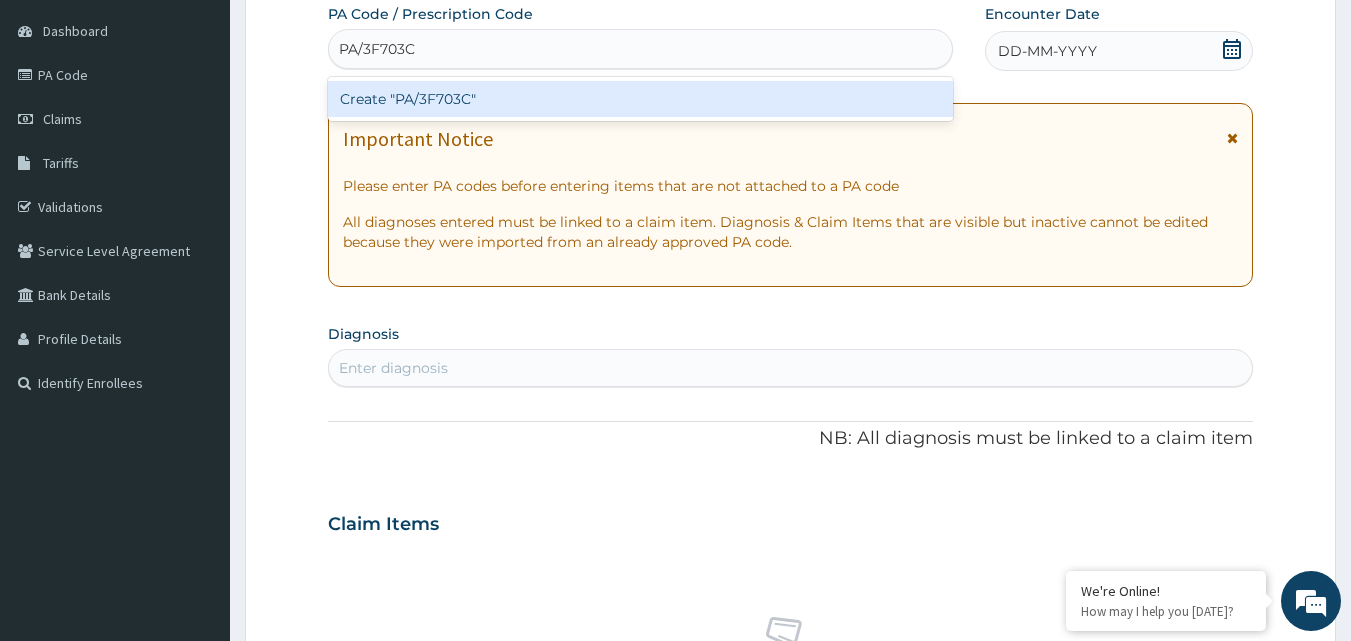 click on "Create "PA/3F703C"" at bounding box center (641, 99) 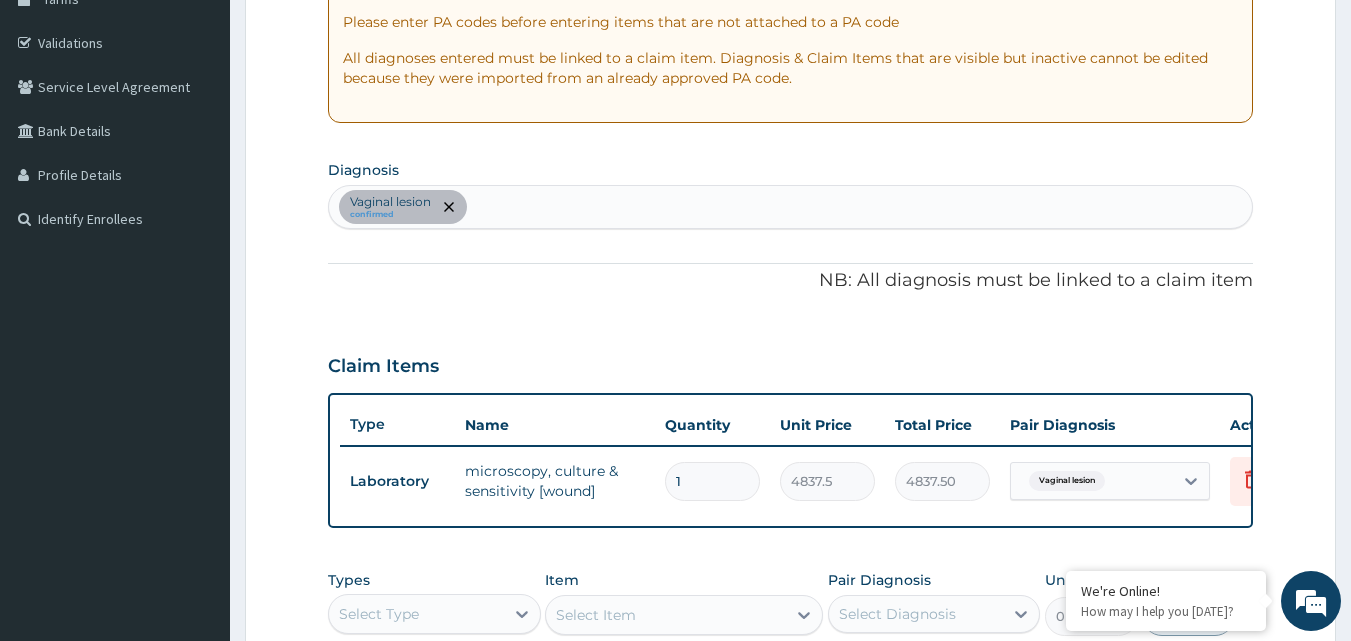 scroll, scrollTop: 411, scrollLeft: 0, axis: vertical 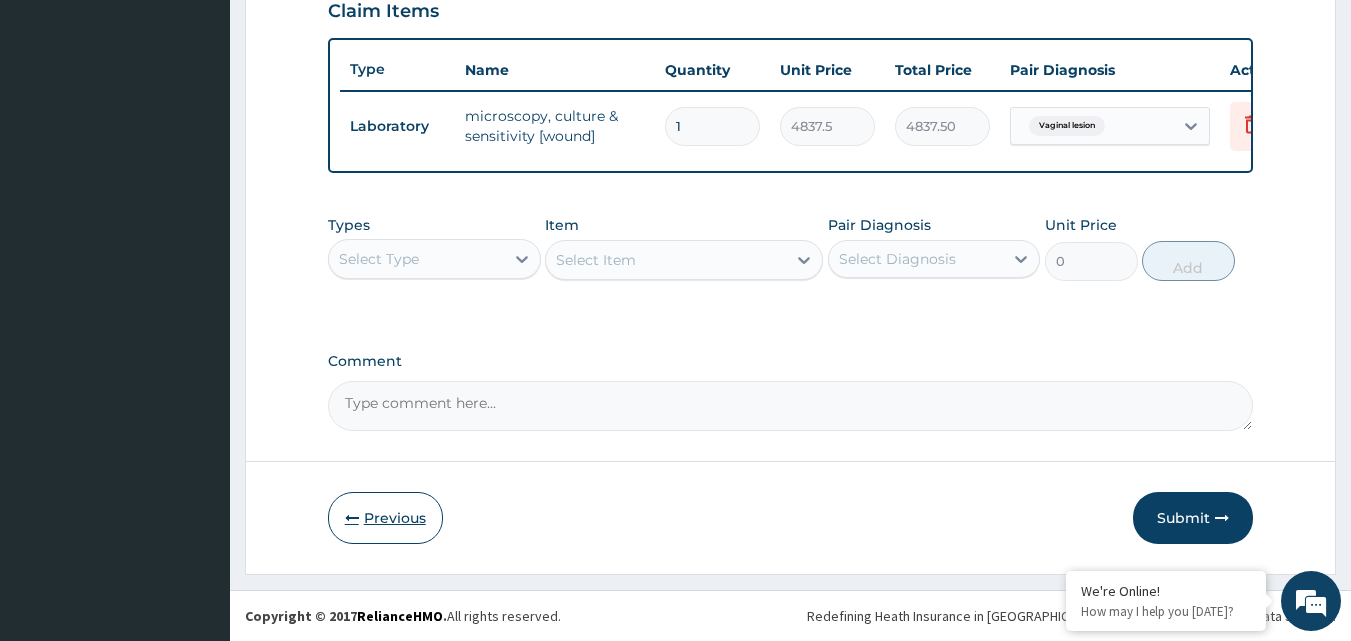 click on "Previous" at bounding box center (385, 518) 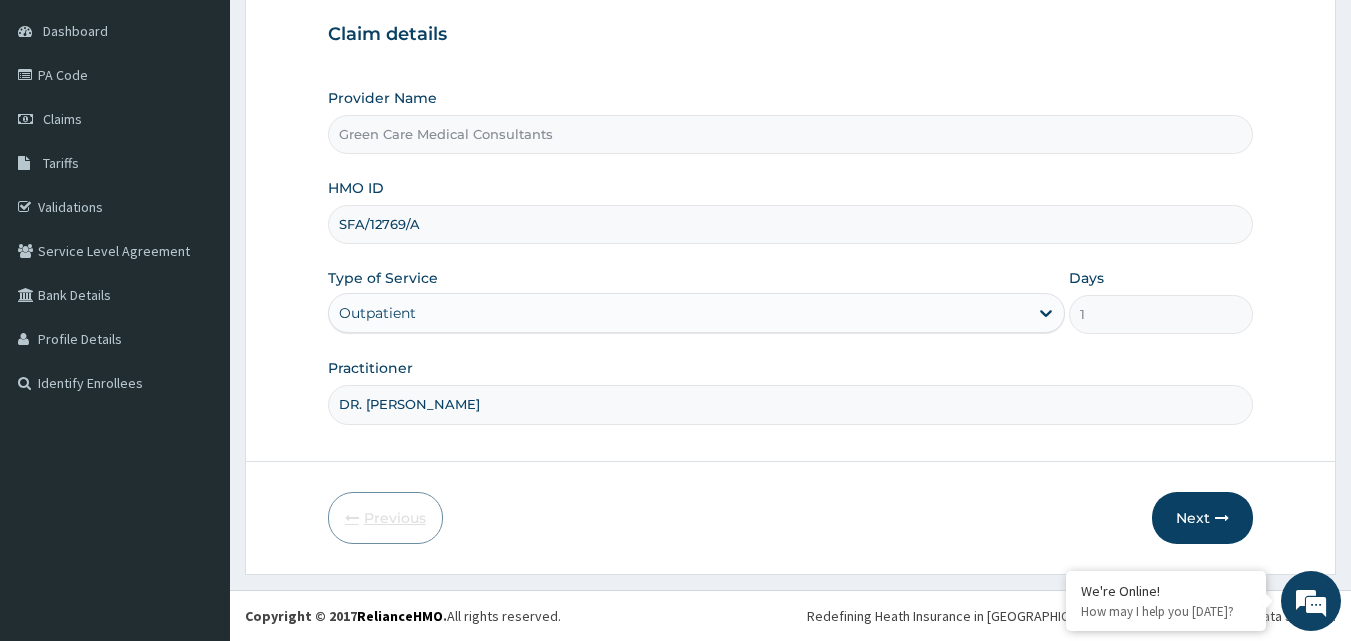 scroll, scrollTop: 187, scrollLeft: 0, axis: vertical 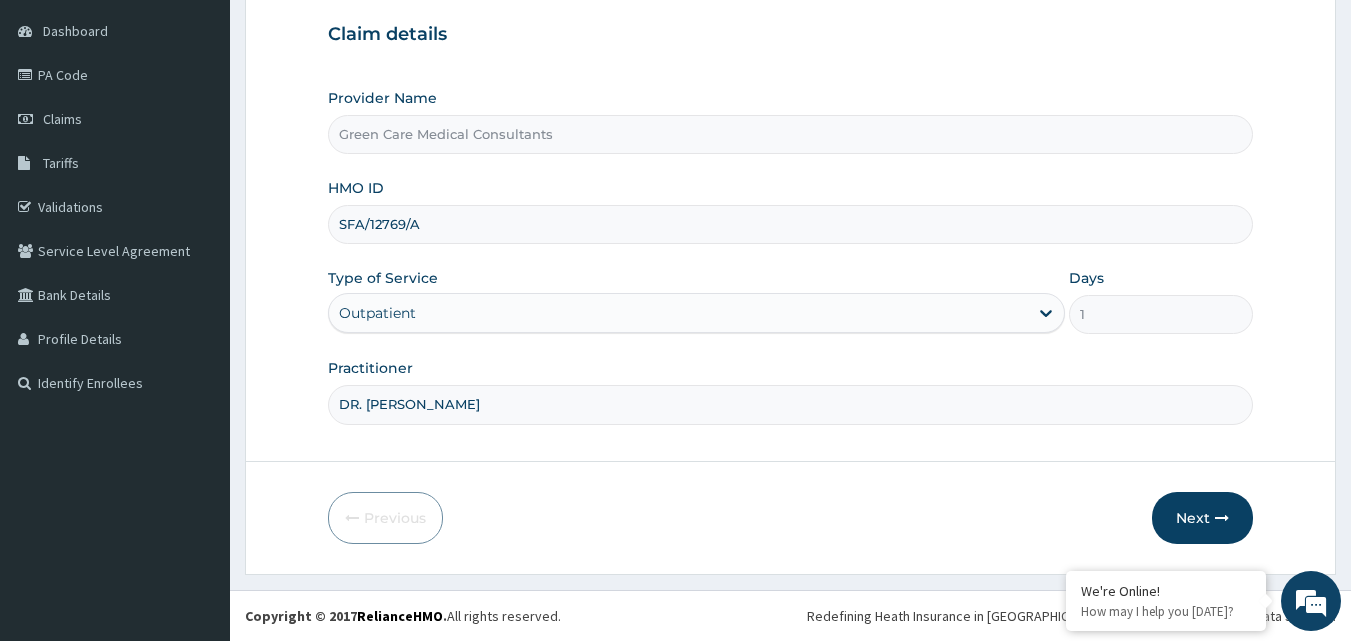 click on "SFA/12769/A" at bounding box center (791, 224) 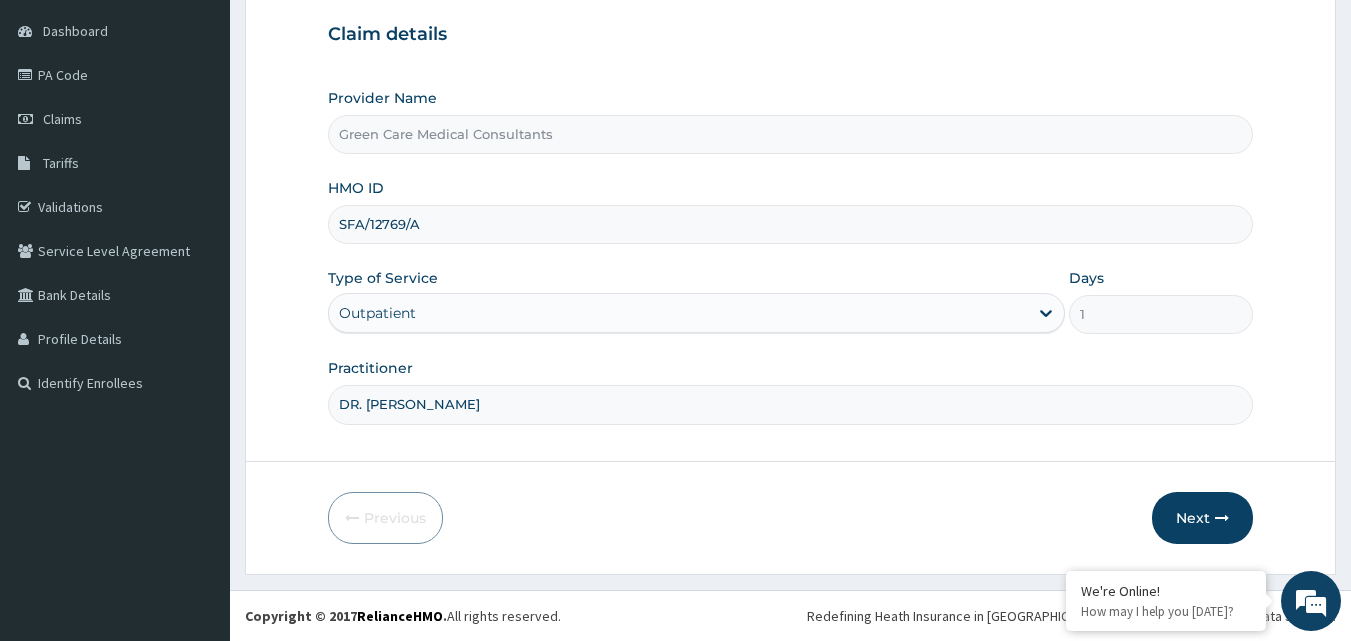 paste on "PA/2D5740" 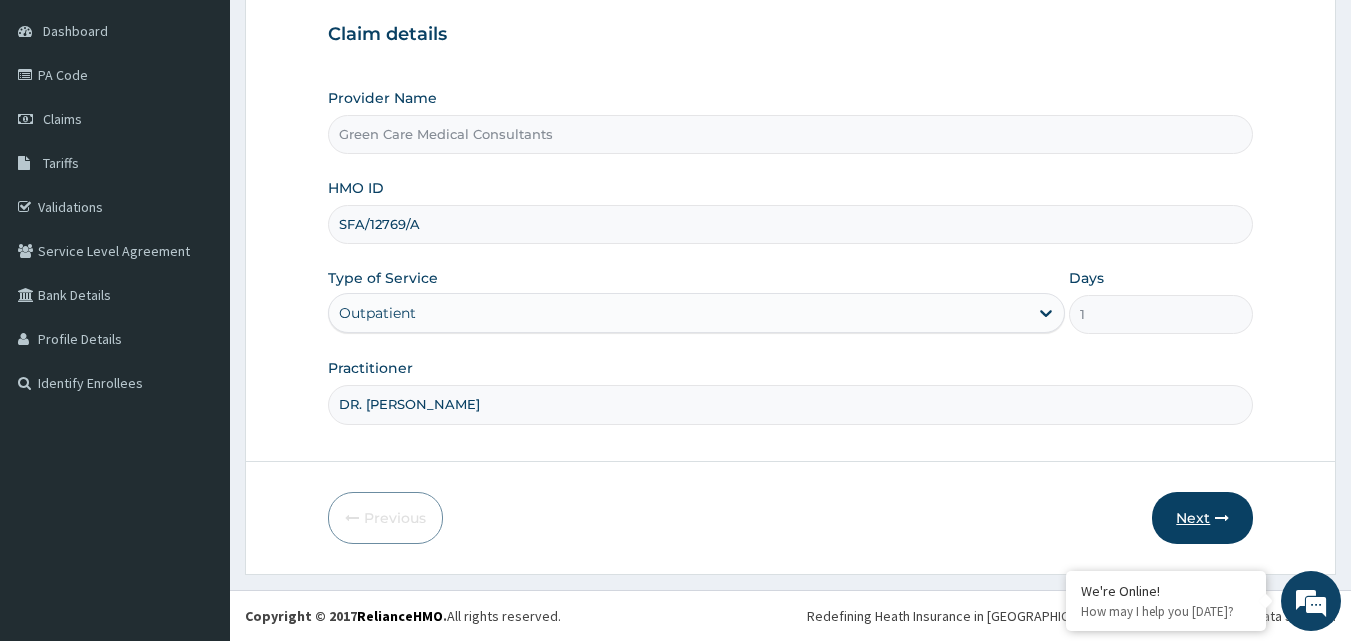 type on "SFA/12769/A" 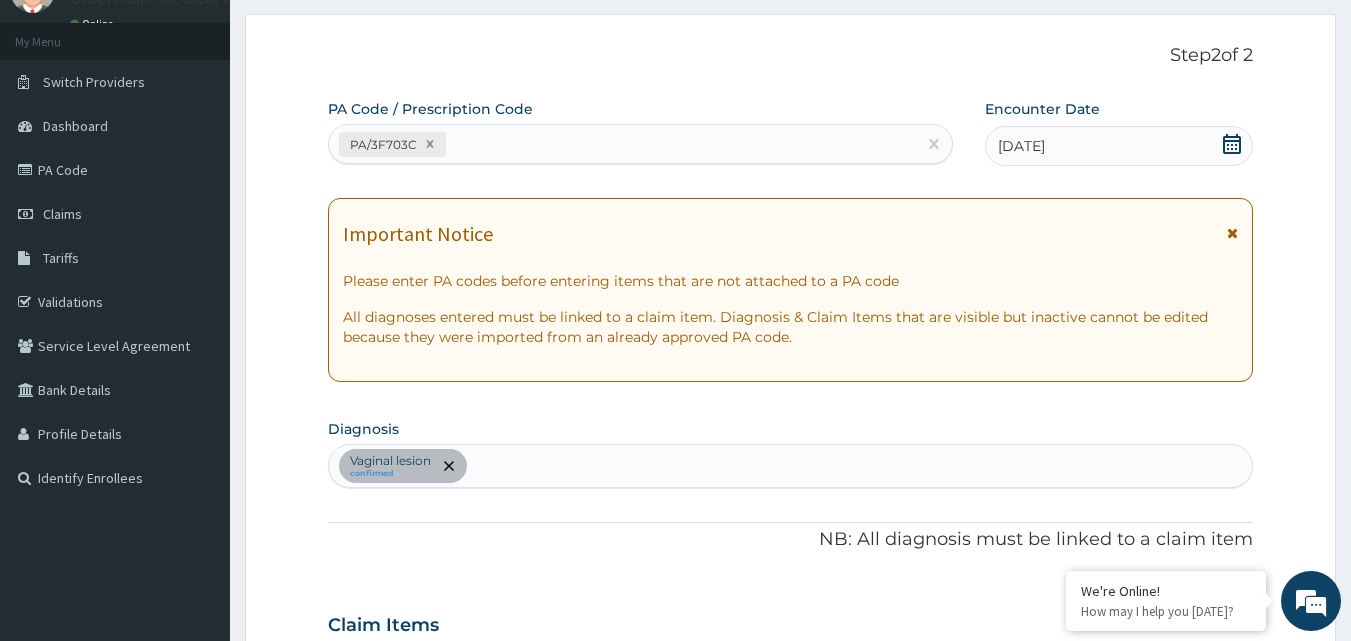 scroll, scrollTop: 0, scrollLeft: 0, axis: both 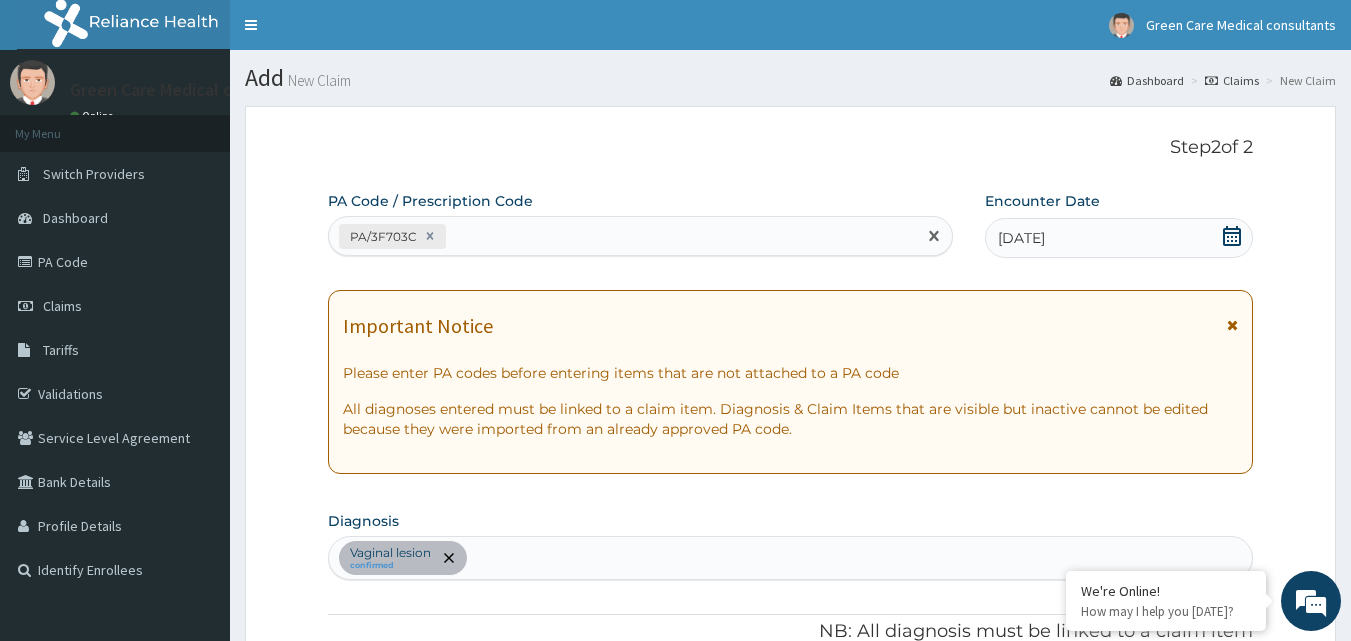 click on "PA/3F703C" at bounding box center [623, 236] 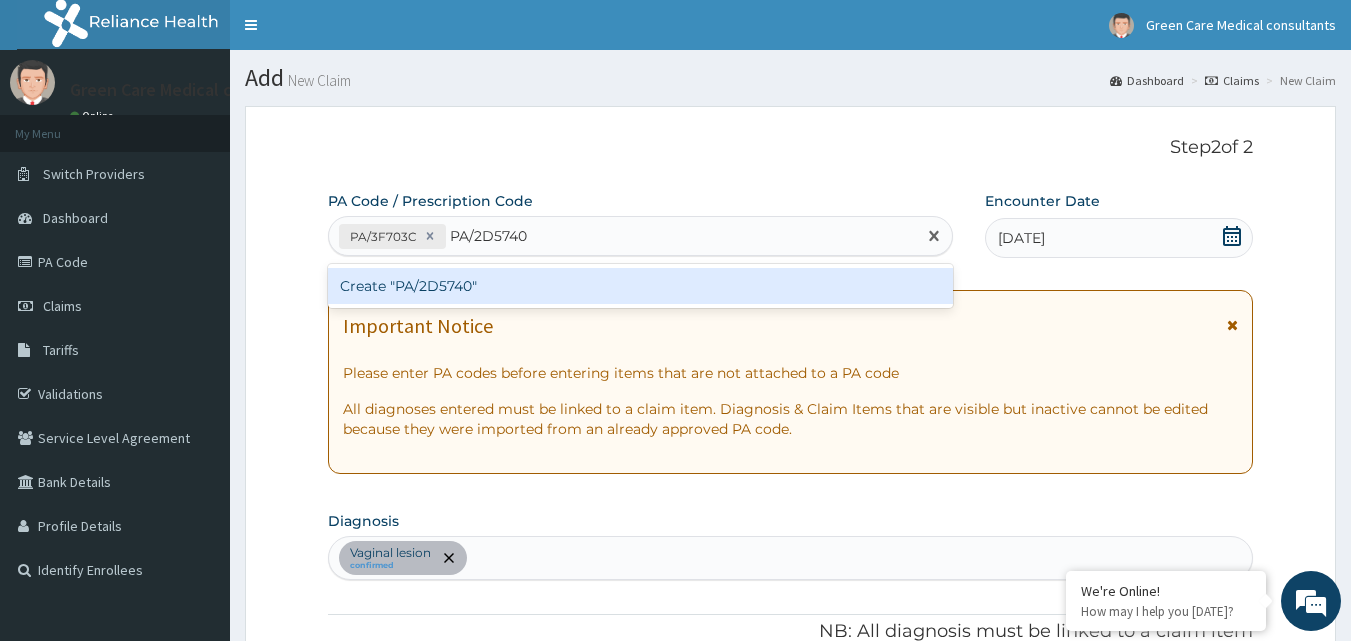 click on "Create "PA/2D5740"" at bounding box center (641, 286) 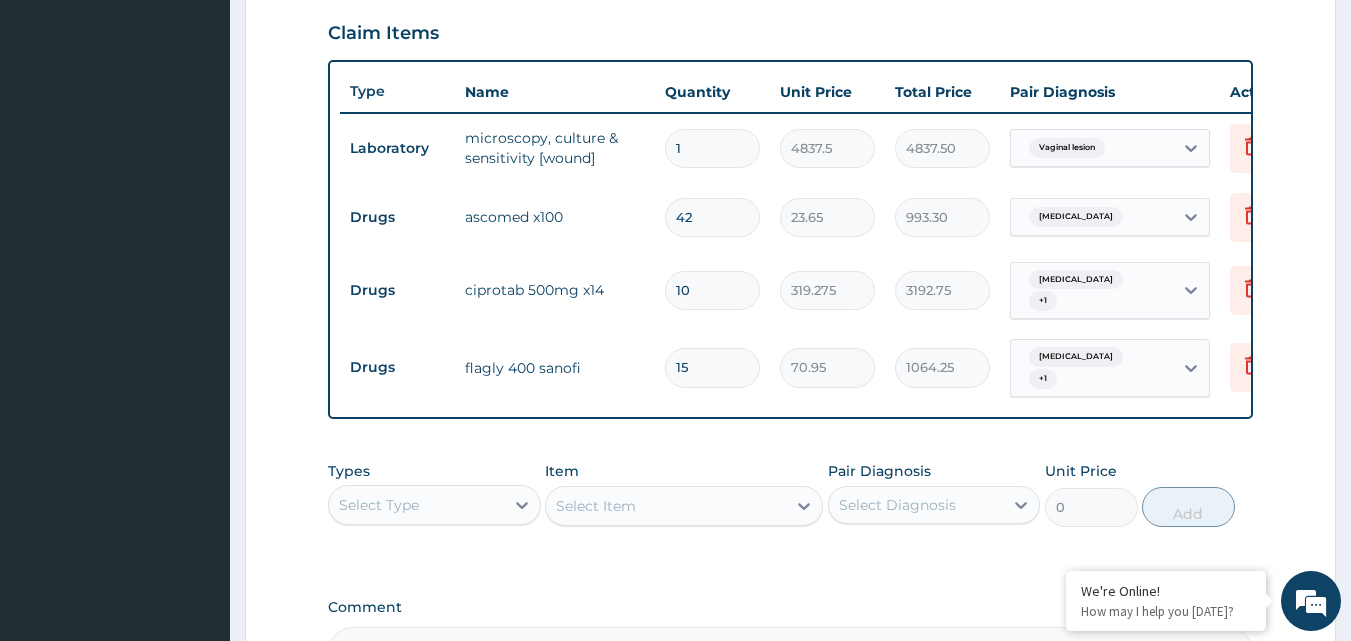 scroll, scrollTop: 719, scrollLeft: 0, axis: vertical 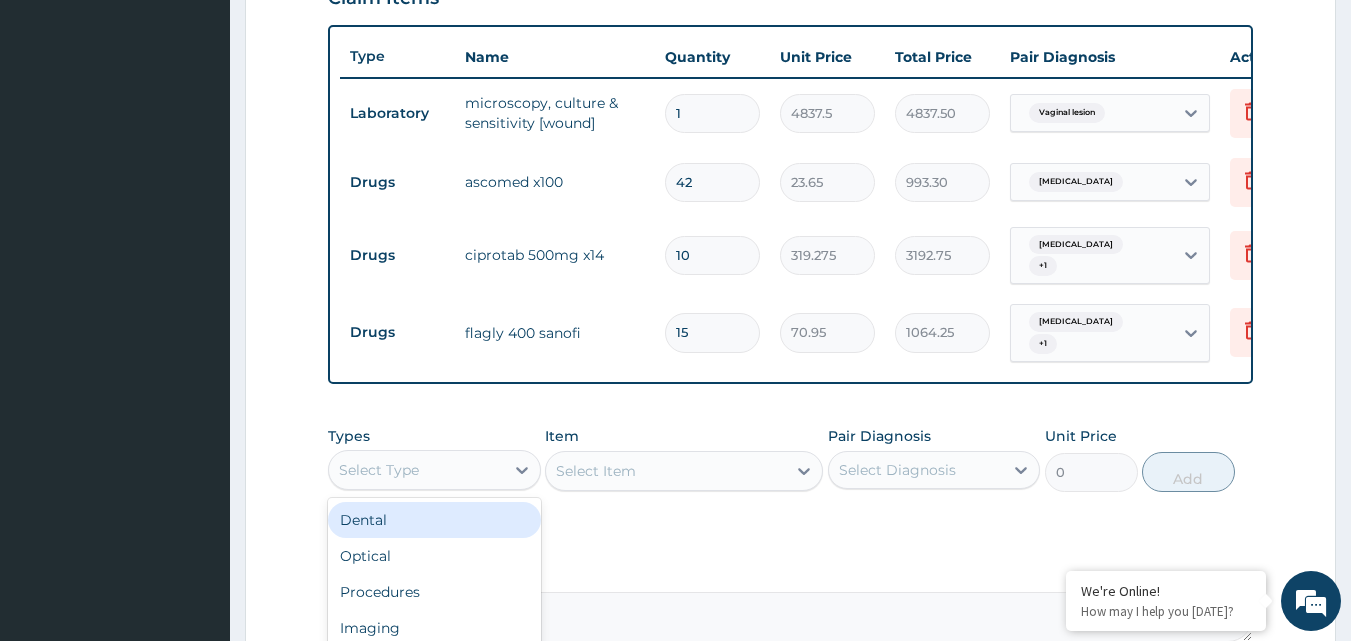 click on "Select Type" at bounding box center [416, 470] 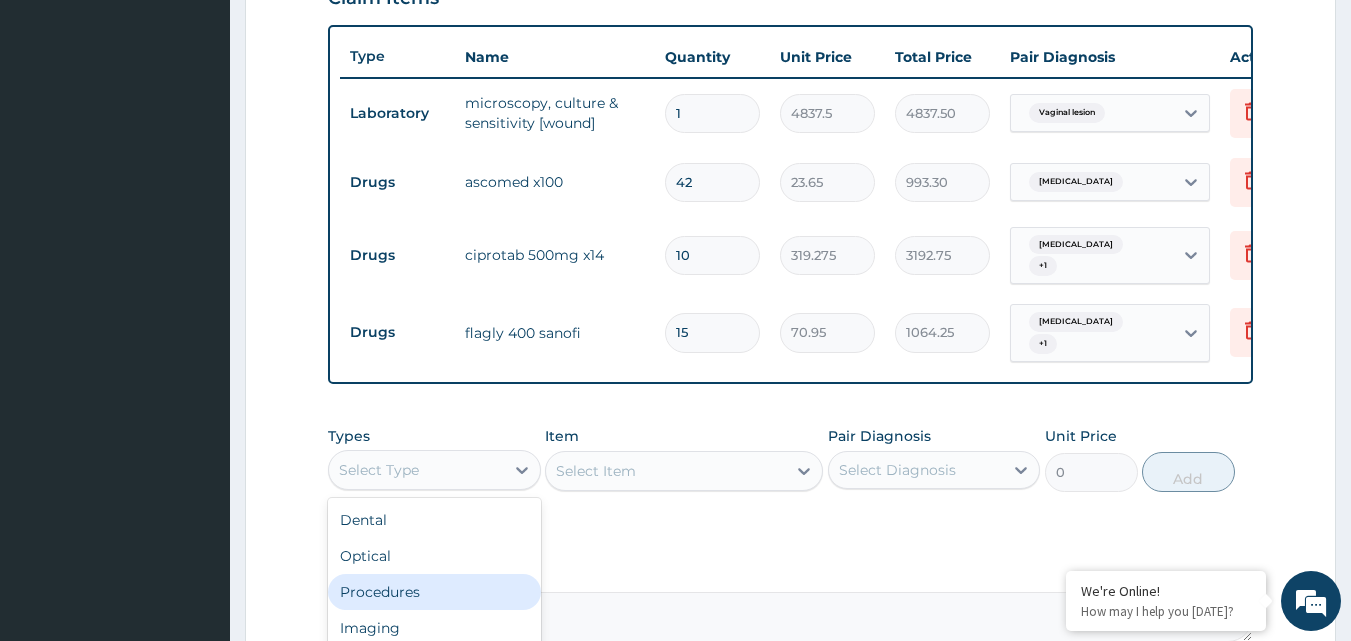 click on "Procedures" at bounding box center (434, 592) 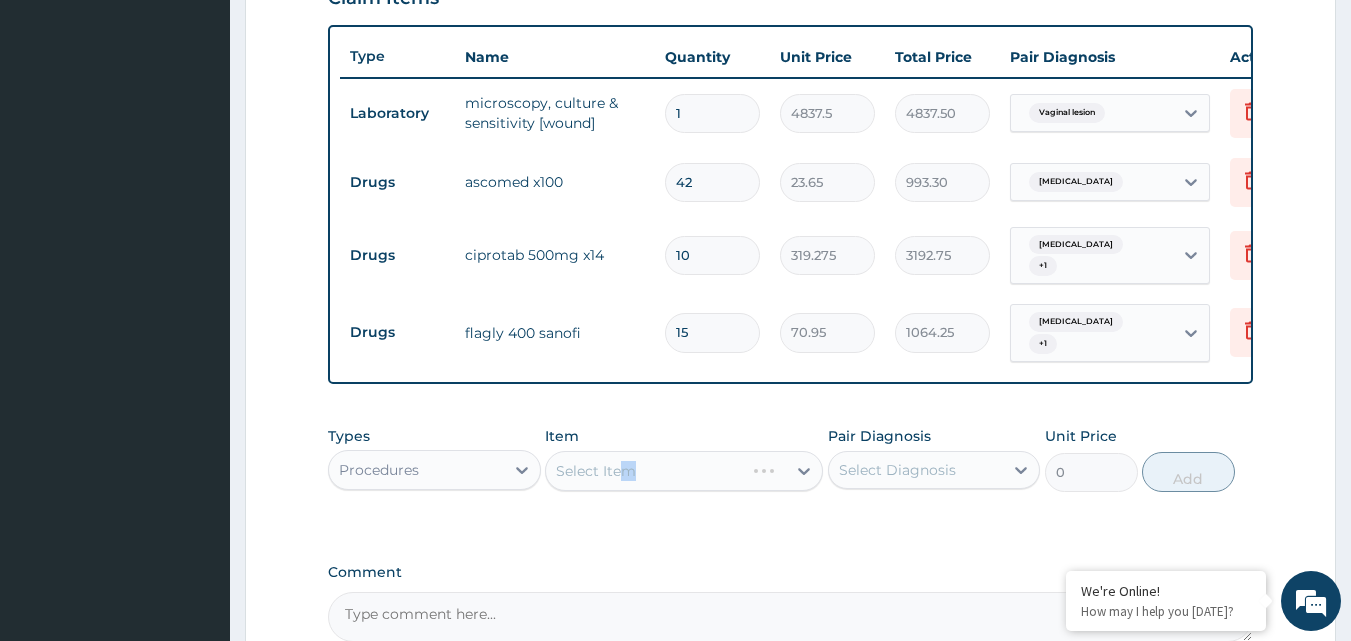 click on "Select Item" at bounding box center [684, 471] 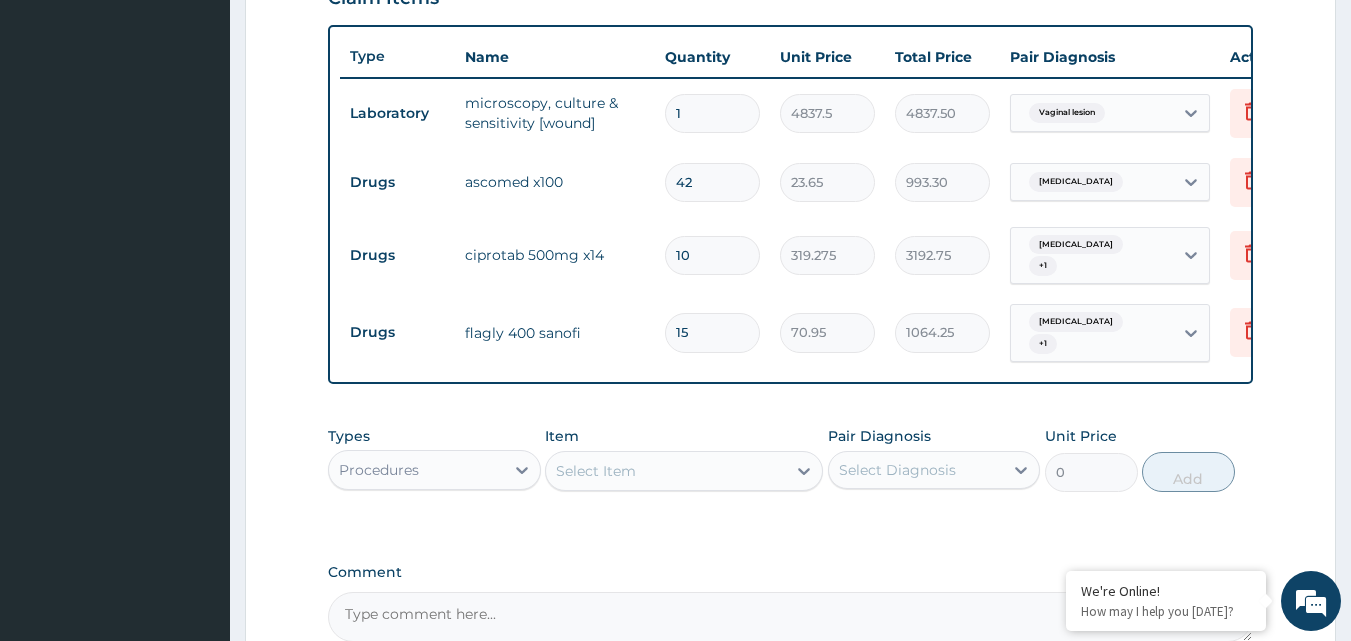 click on "Select Item" at bounding box center (596, 471) 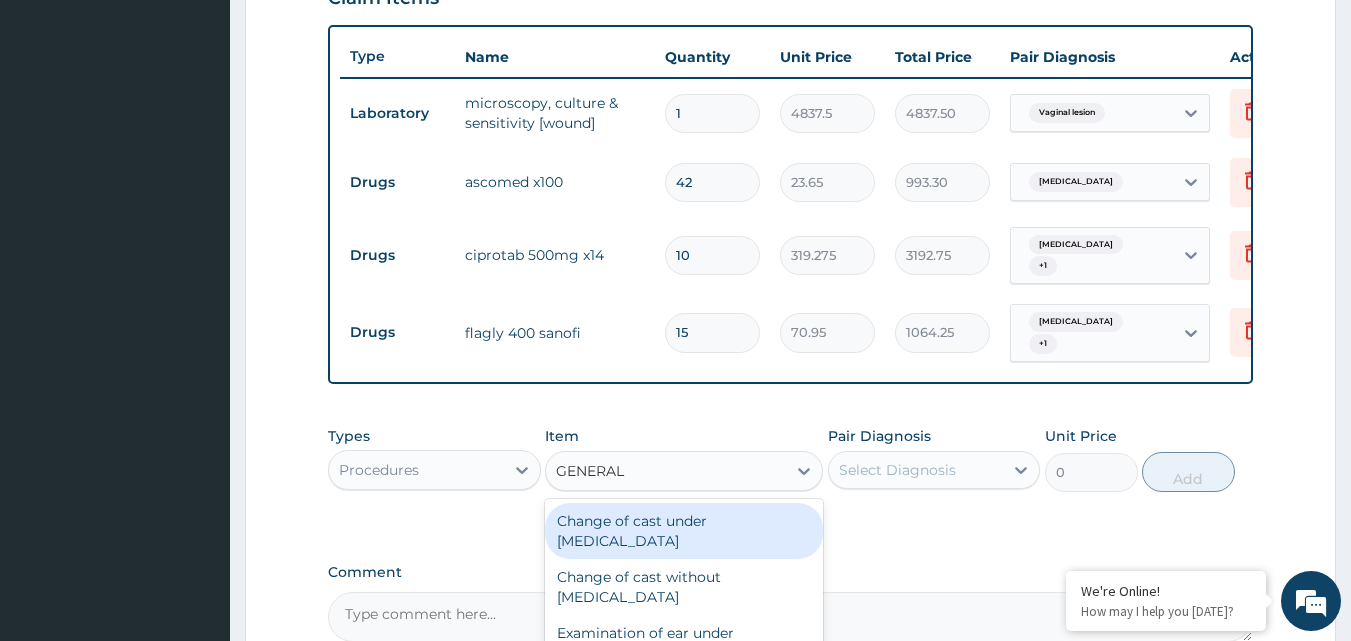 type on "GENERAL P" 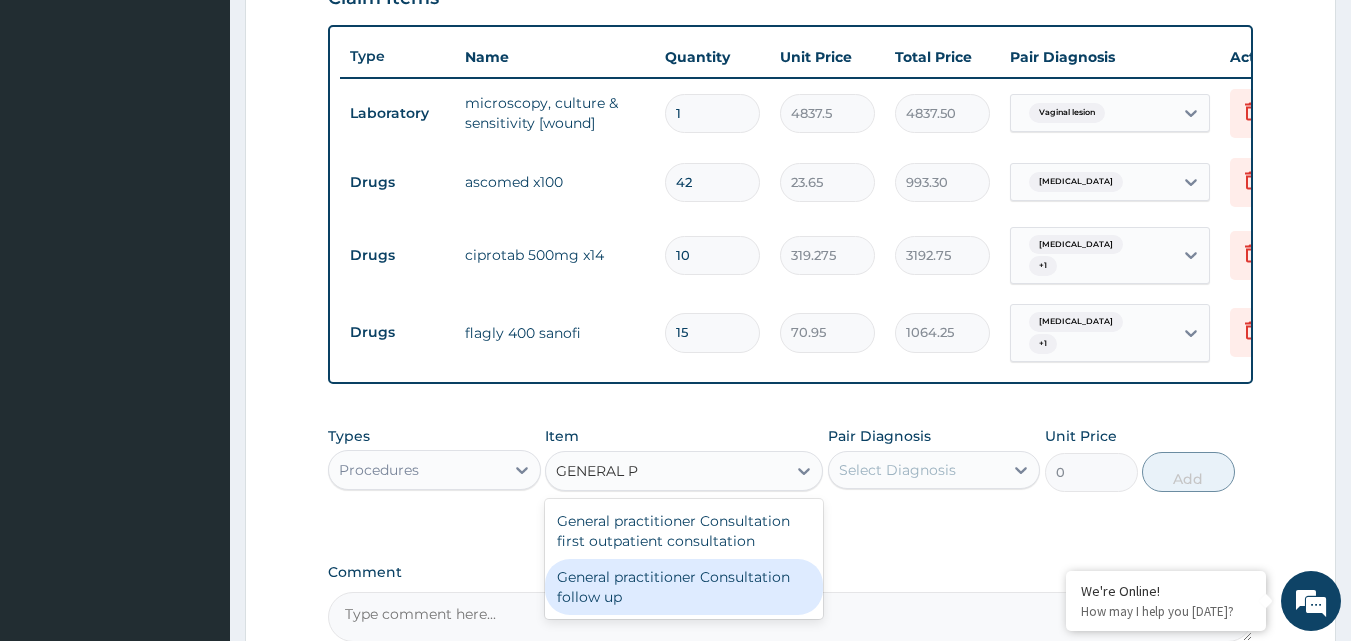 click on "General practitioner Consultation follow up" at bounding box center (684, 587) 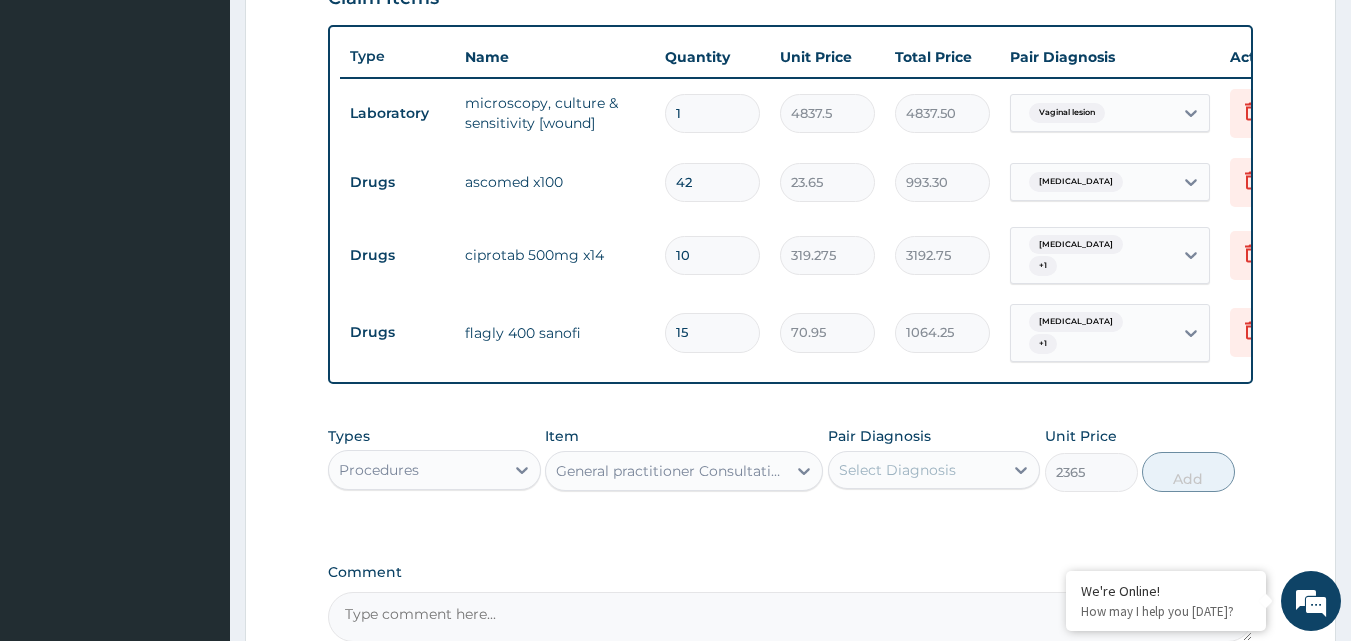click on "Select Diagnosis" at bounding box center (897, 470) 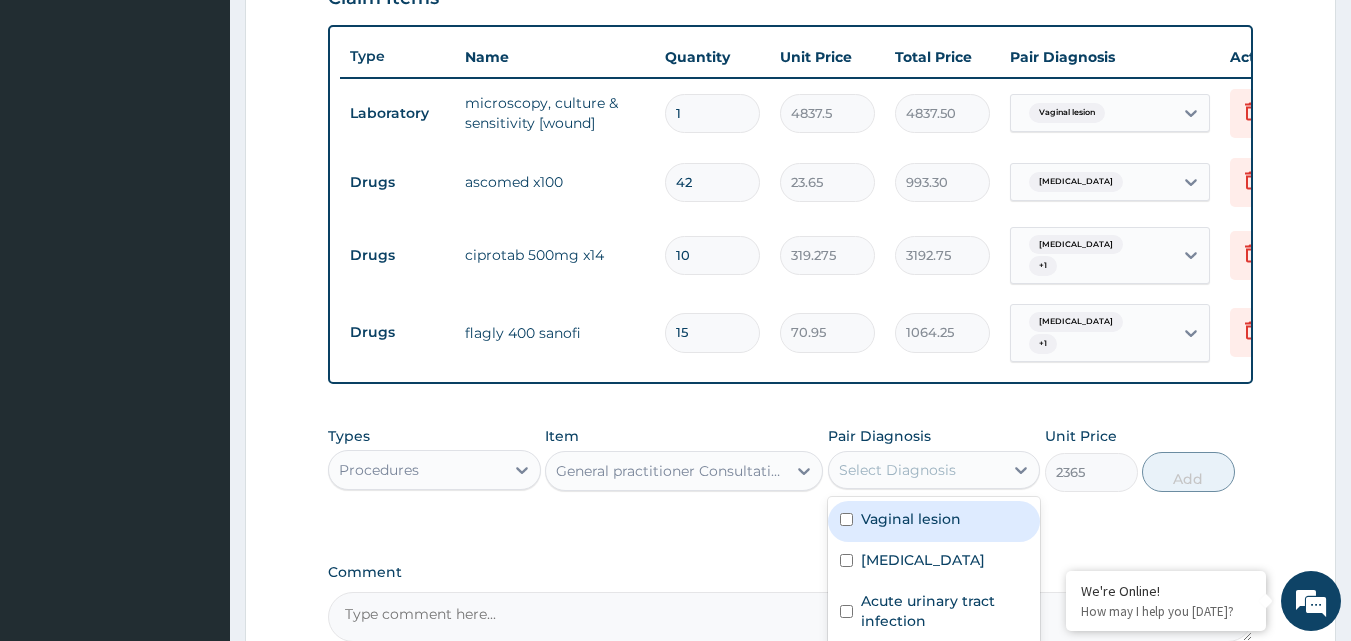 click on "Vaginal lesion" at bounding box center [911, 519] 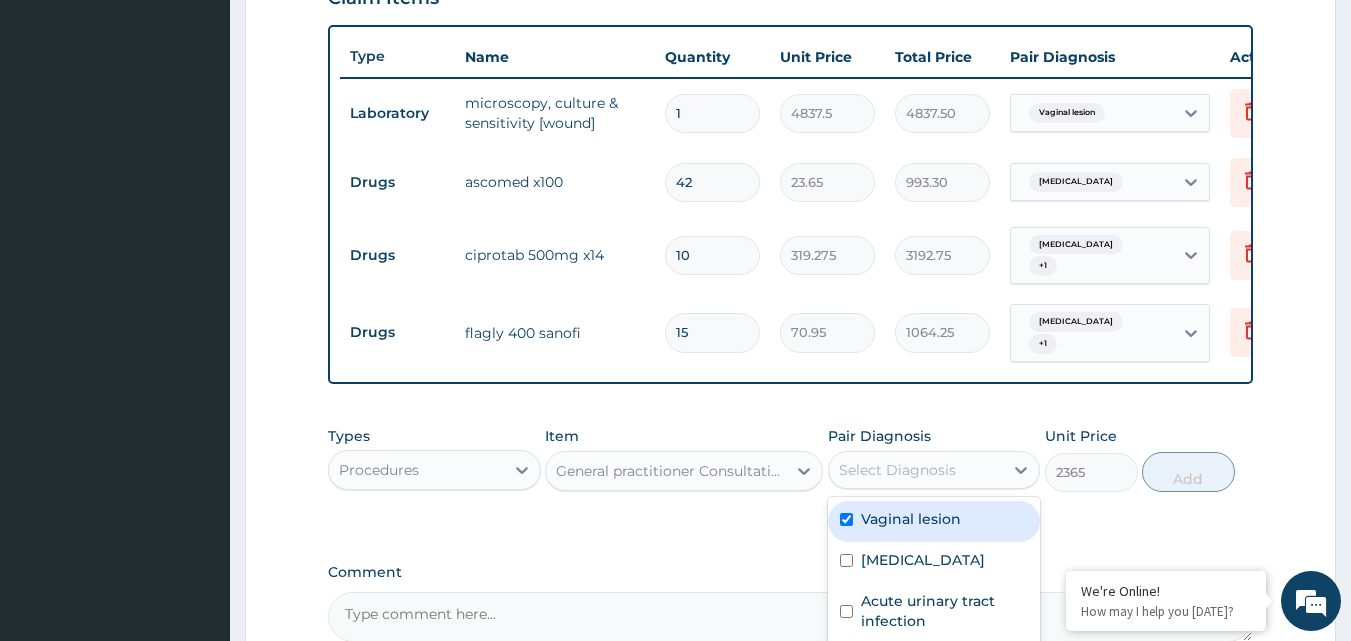 checkbox on "true" 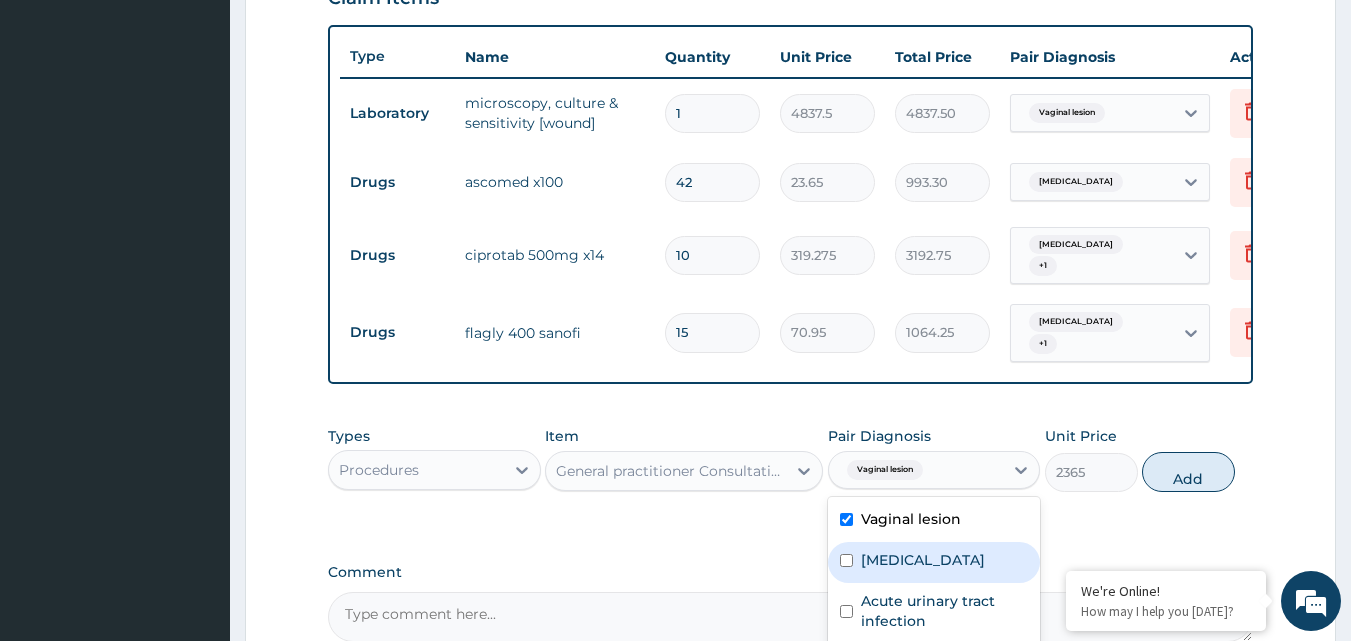 drag, startPoint x: 897, startPoint y: 550, endPoint x: 898, endPoint y: 610, distance: 60.00833 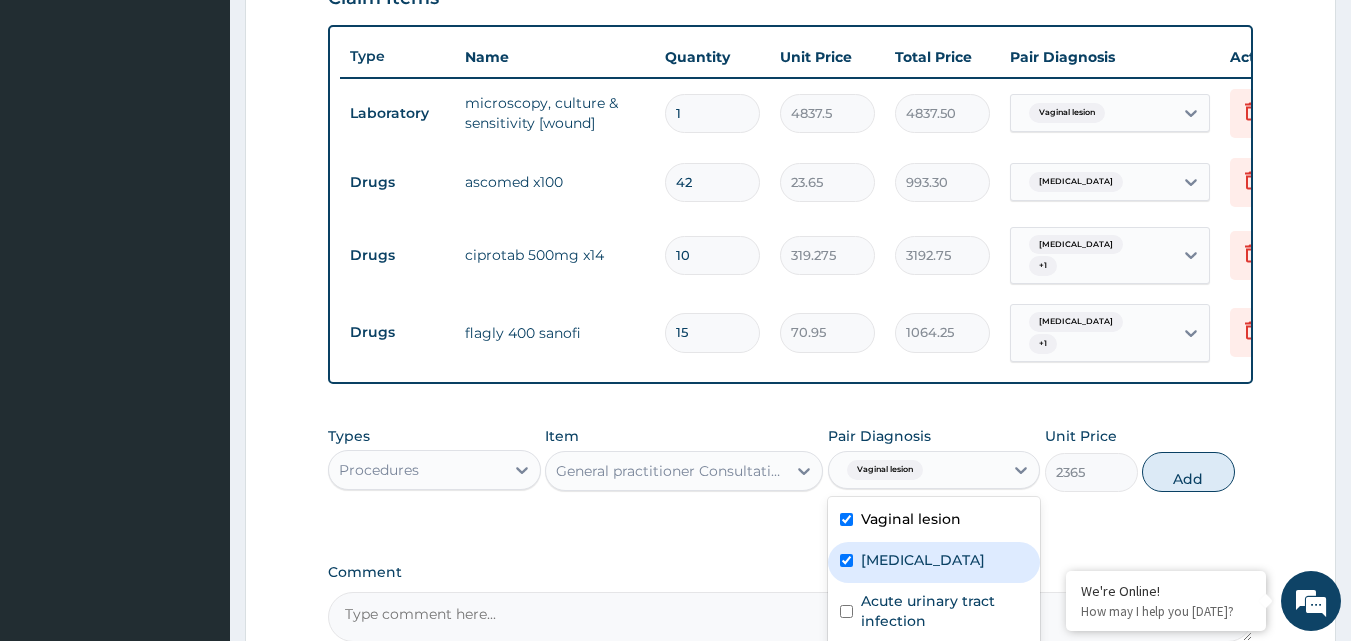 checkbox on "true" 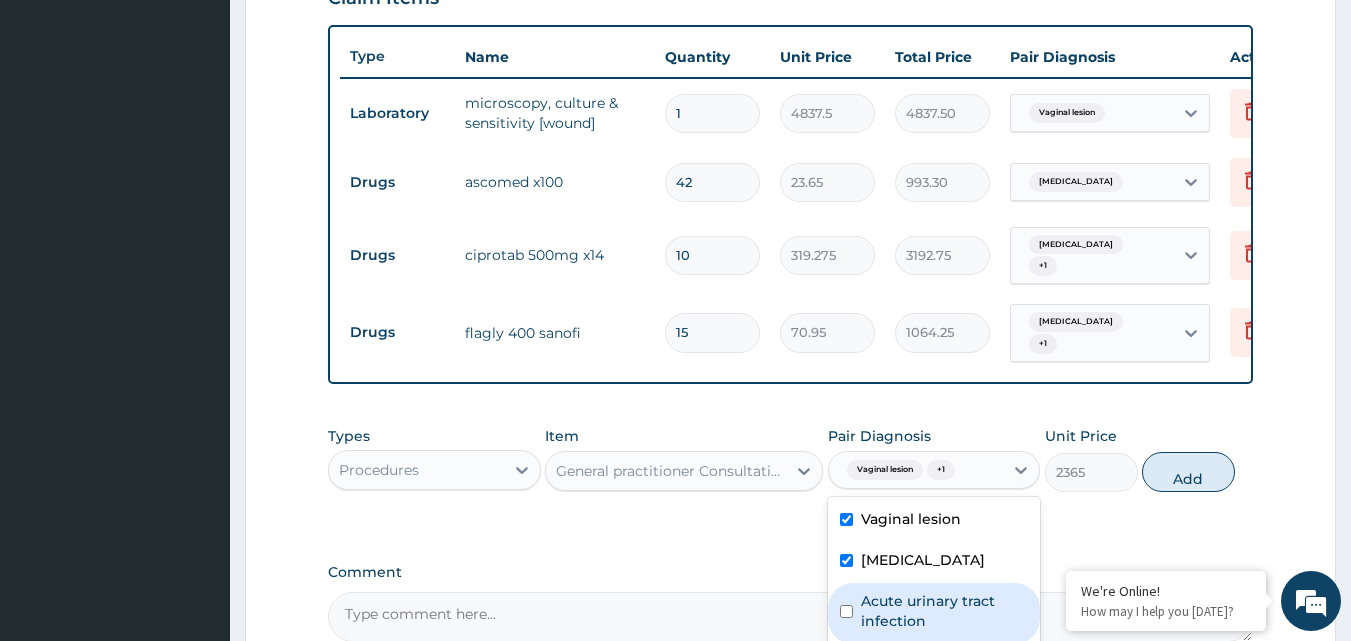 click on "Acute urinary tract infection" at bounding box center (945, 611) 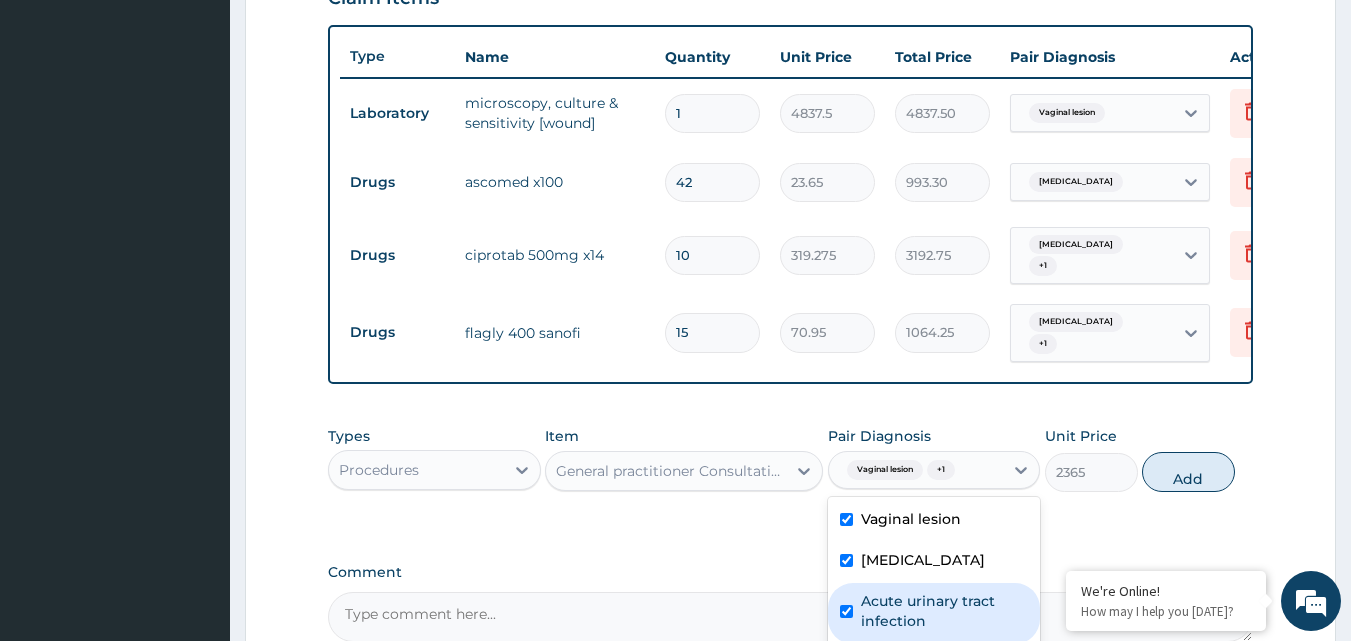 checkbox on "true" 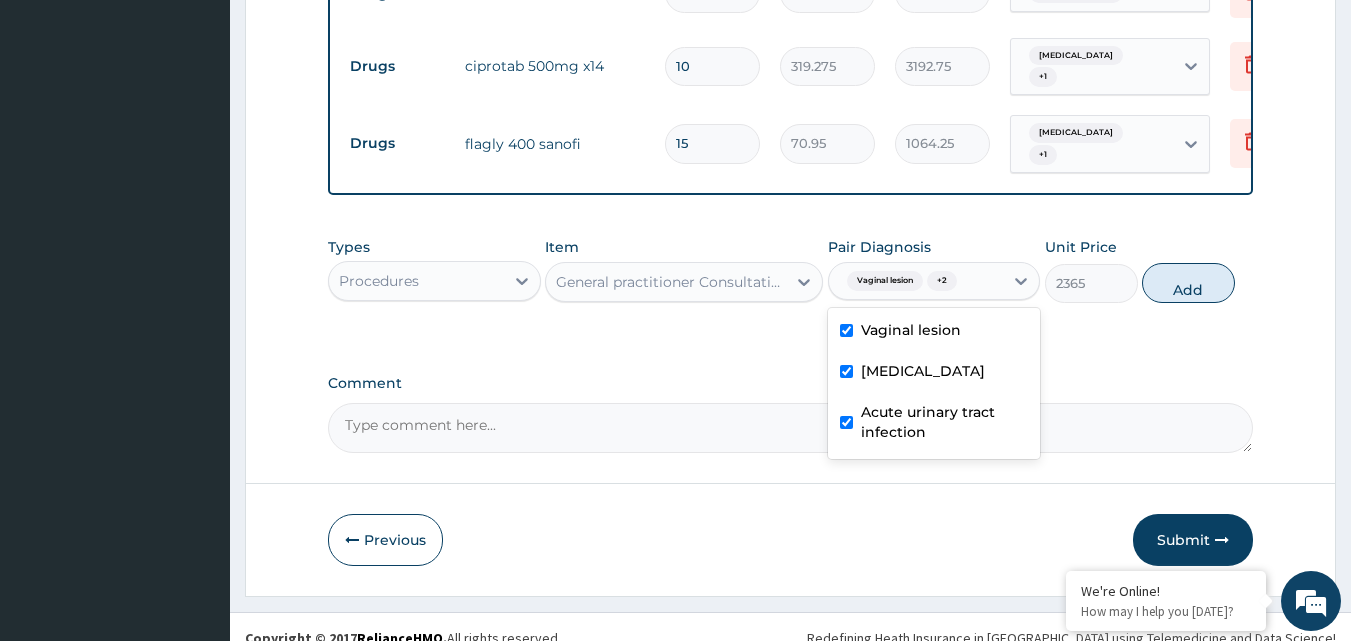 scroll, scrollTop: 928, scrollLeft: 0, axis: vertical 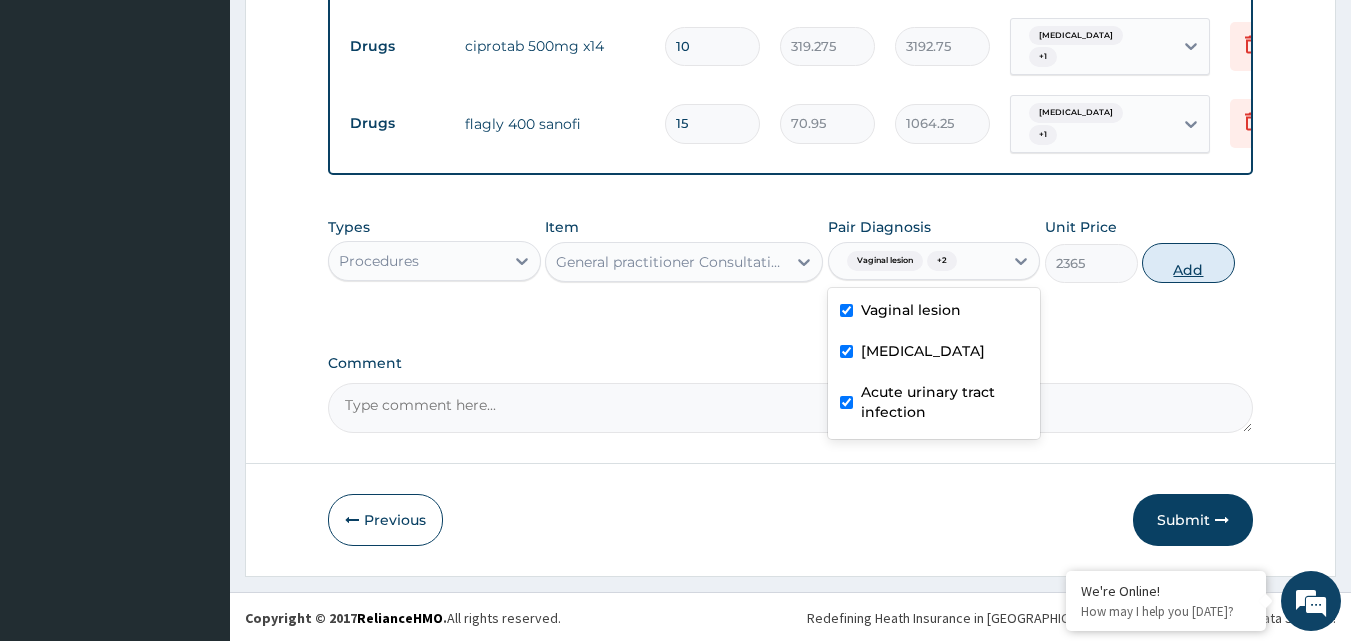 click on "Add" at bounding box center [1188, 263] 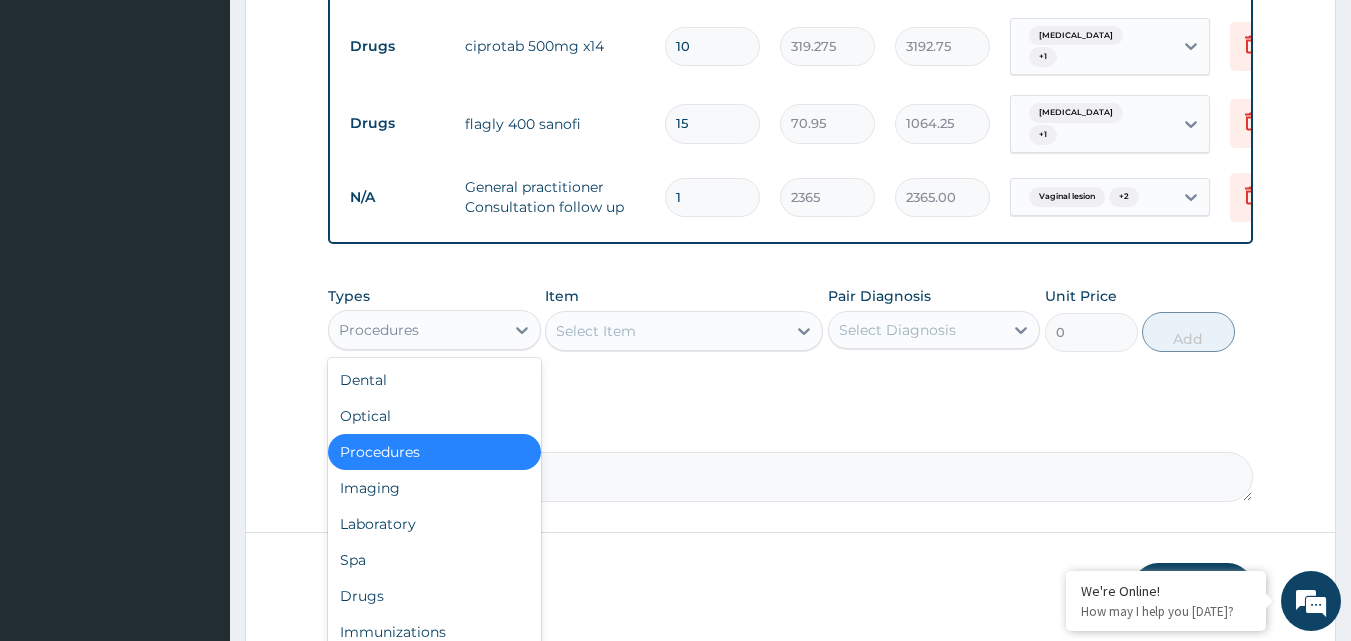 click on "Procedures" at bounding box center [416, 330] 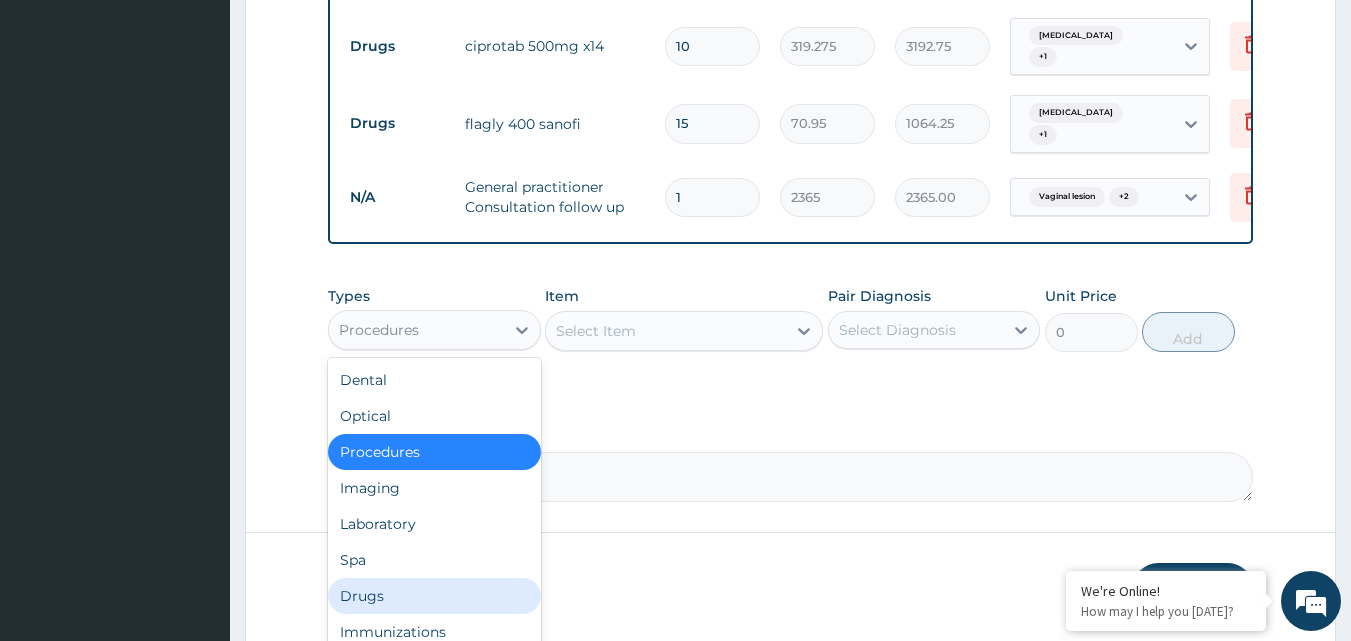 click on "Drugs" at bounding box center [434, 596] 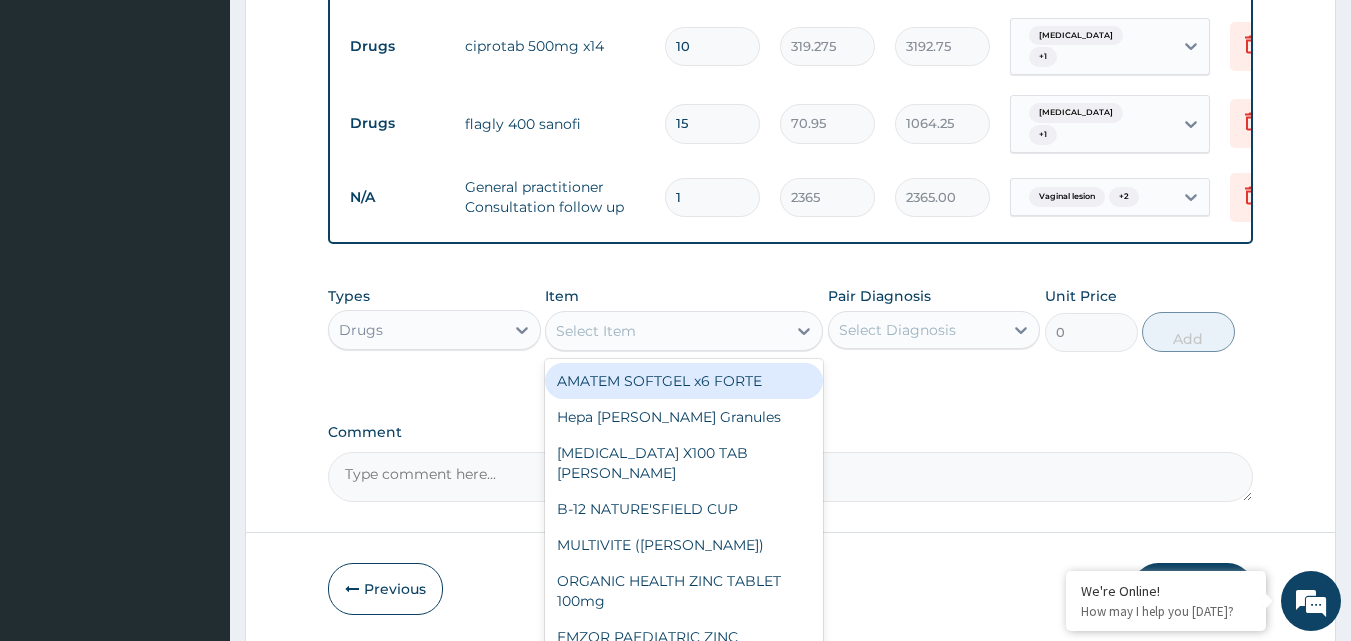 click on "Select Item" at bounding box center (666, 331) 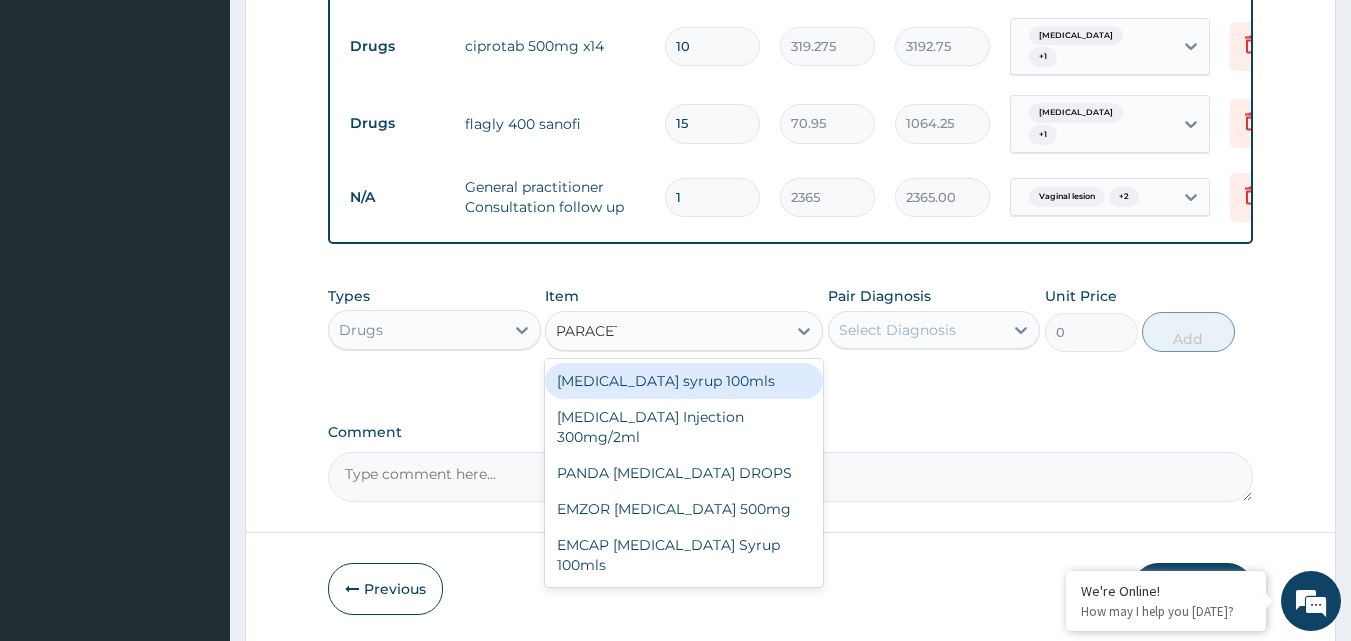 type on "PARACETA" 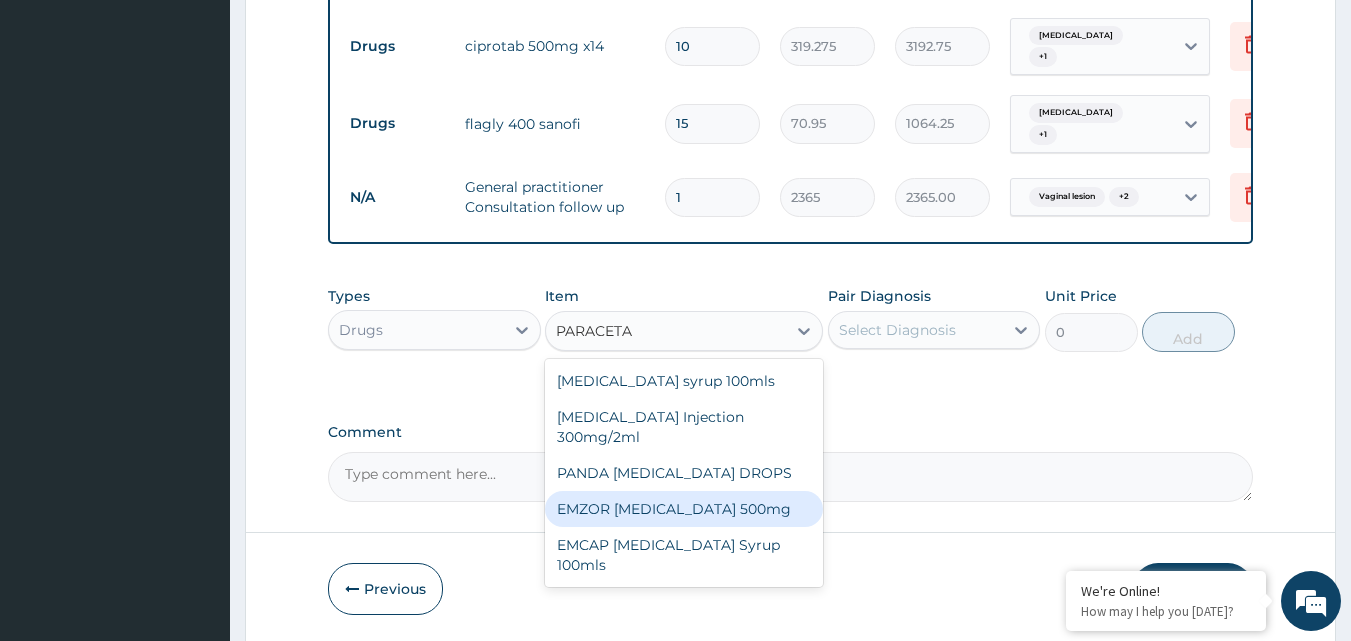 click on "EMZOR PARACETAMOL 500mg" at bounding box center (684, 509) 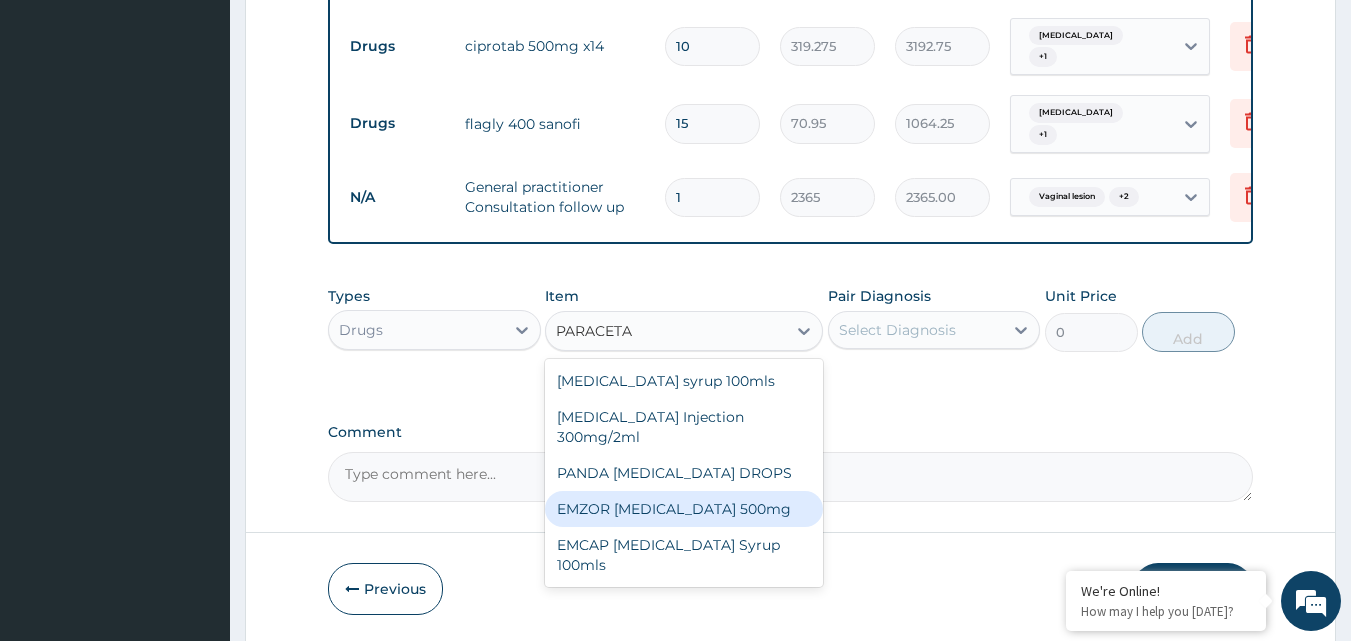 type 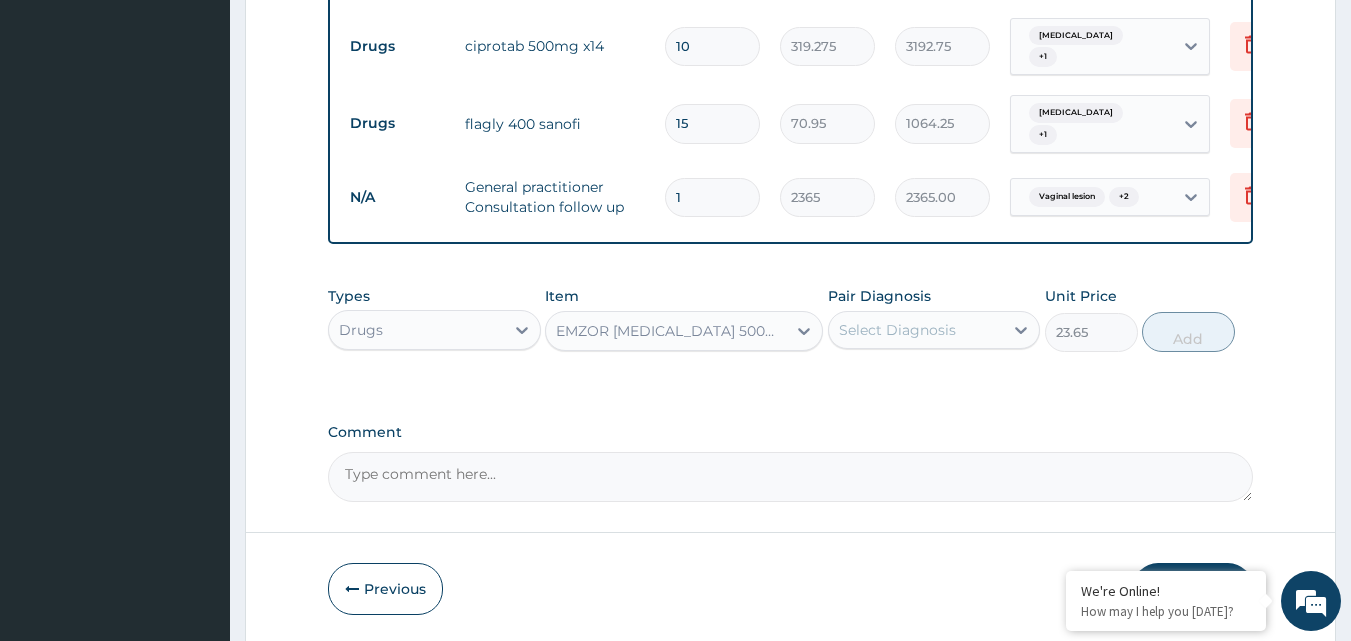 click on "Select Diagnosis" at bounding box center (897, 330) 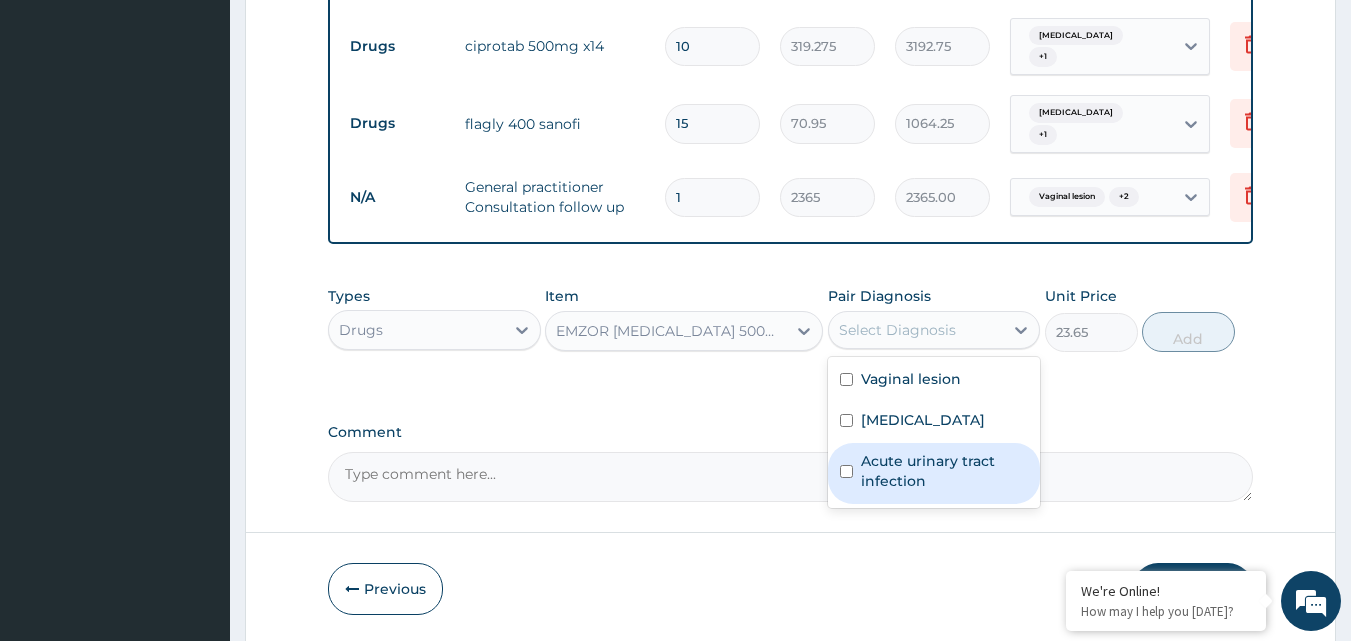 click on "Acute urinary tract infection" at bounding box center (945, 471) 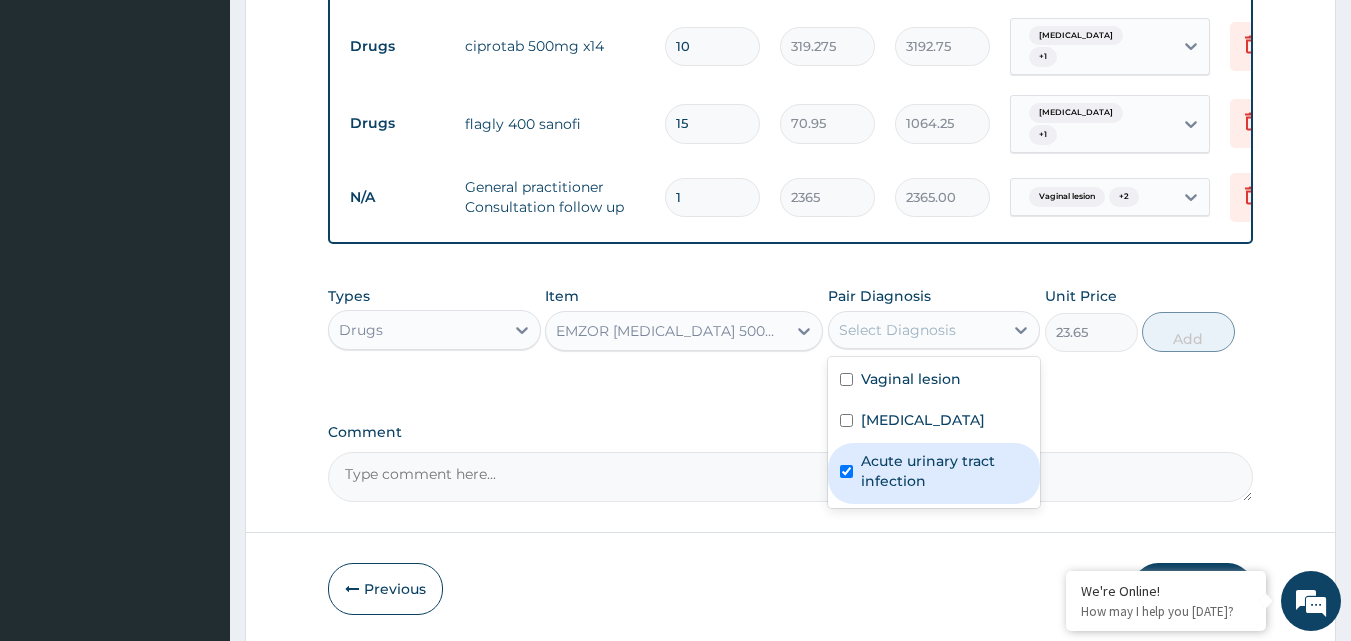 checkbox on "true" 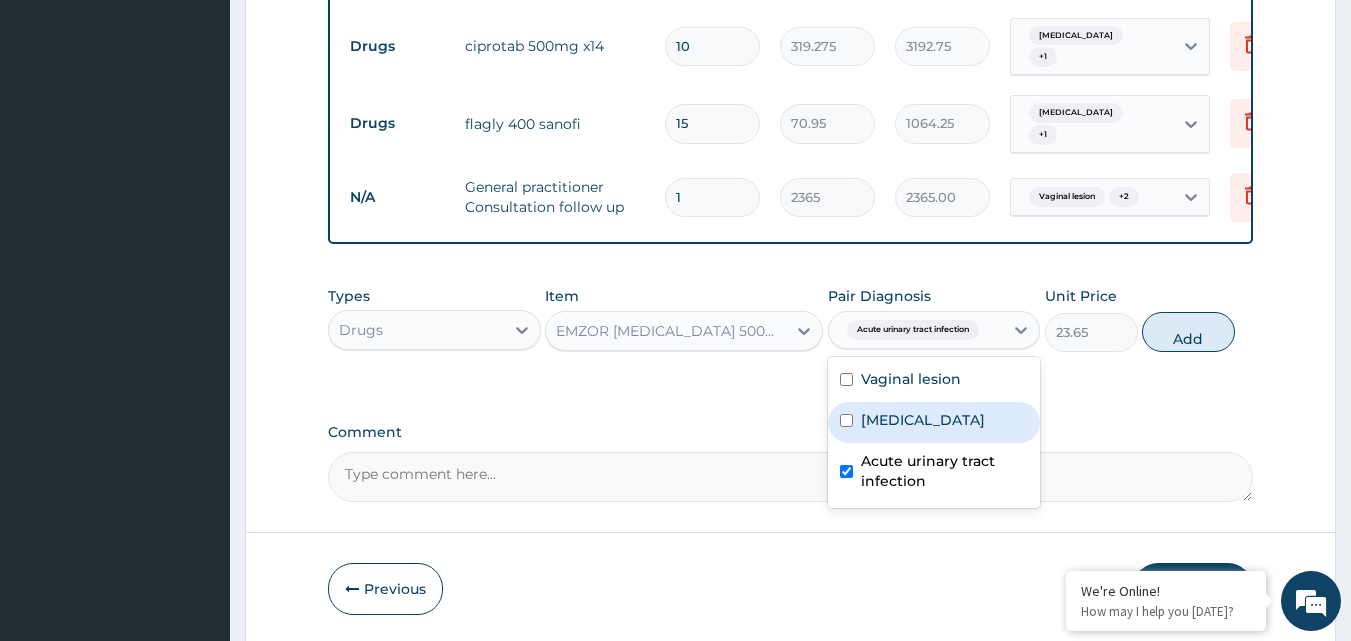 click on "Vaginitis" at bounding box center [923, 420] 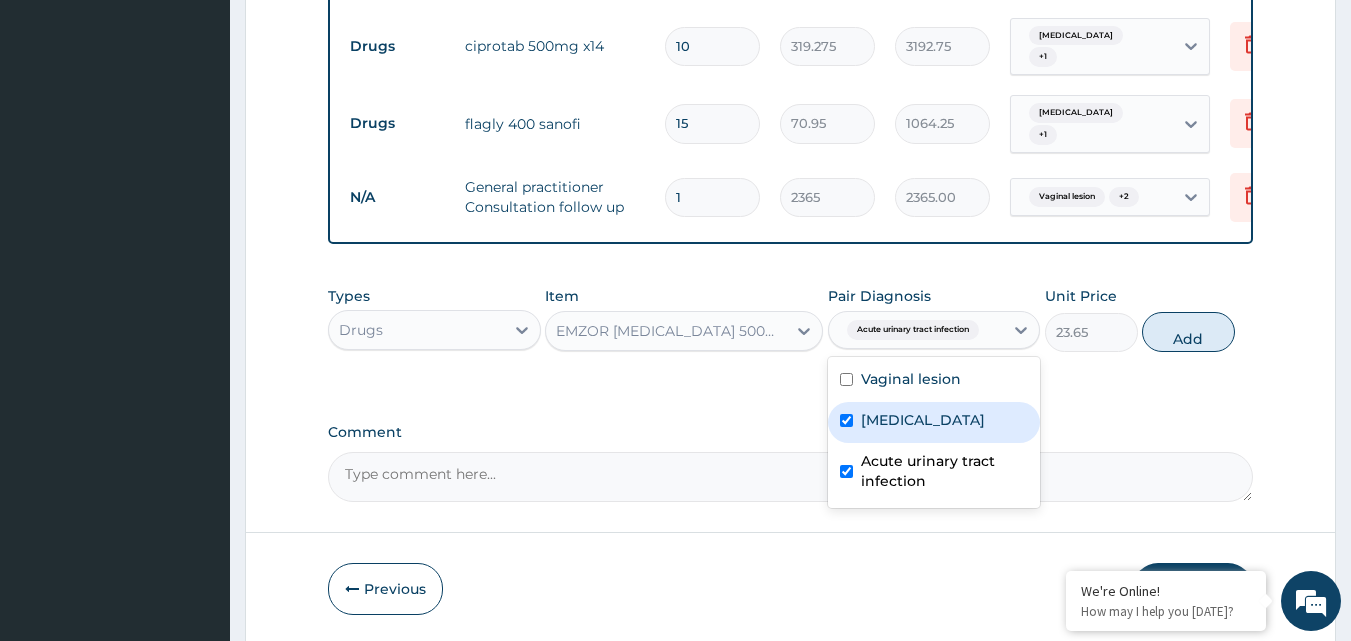 checkbox on "true" 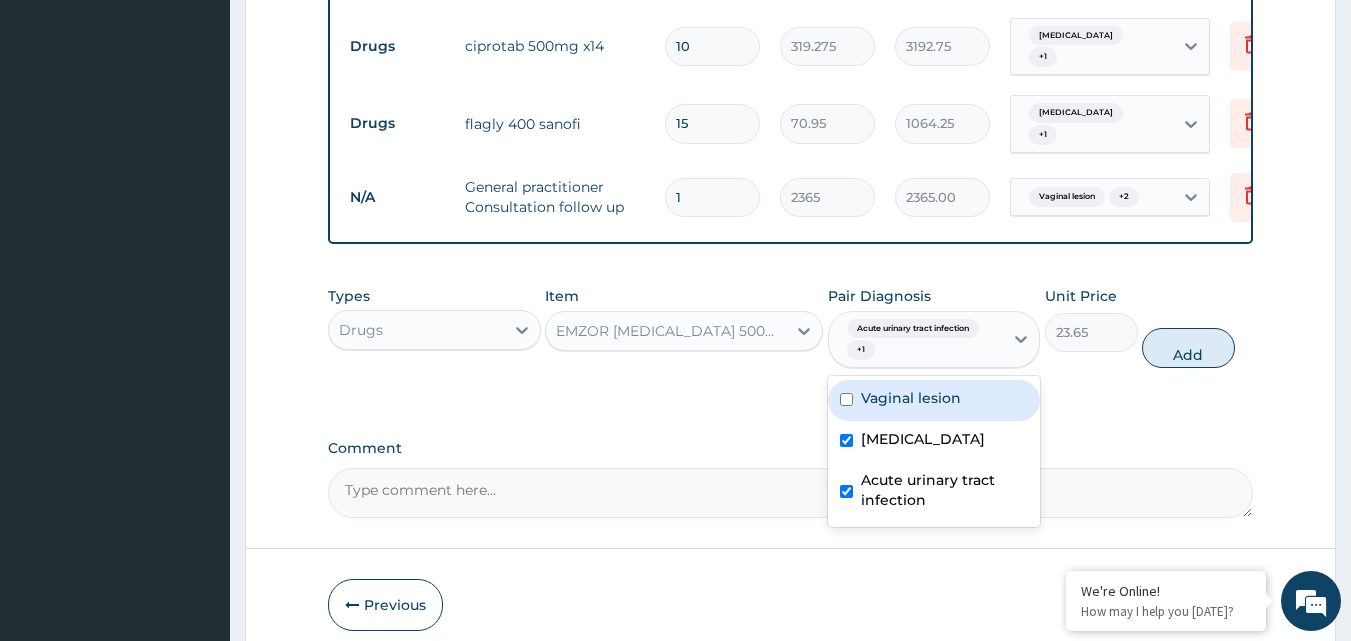 click on "Vaginal lesion" at bounding box center (911, 398) 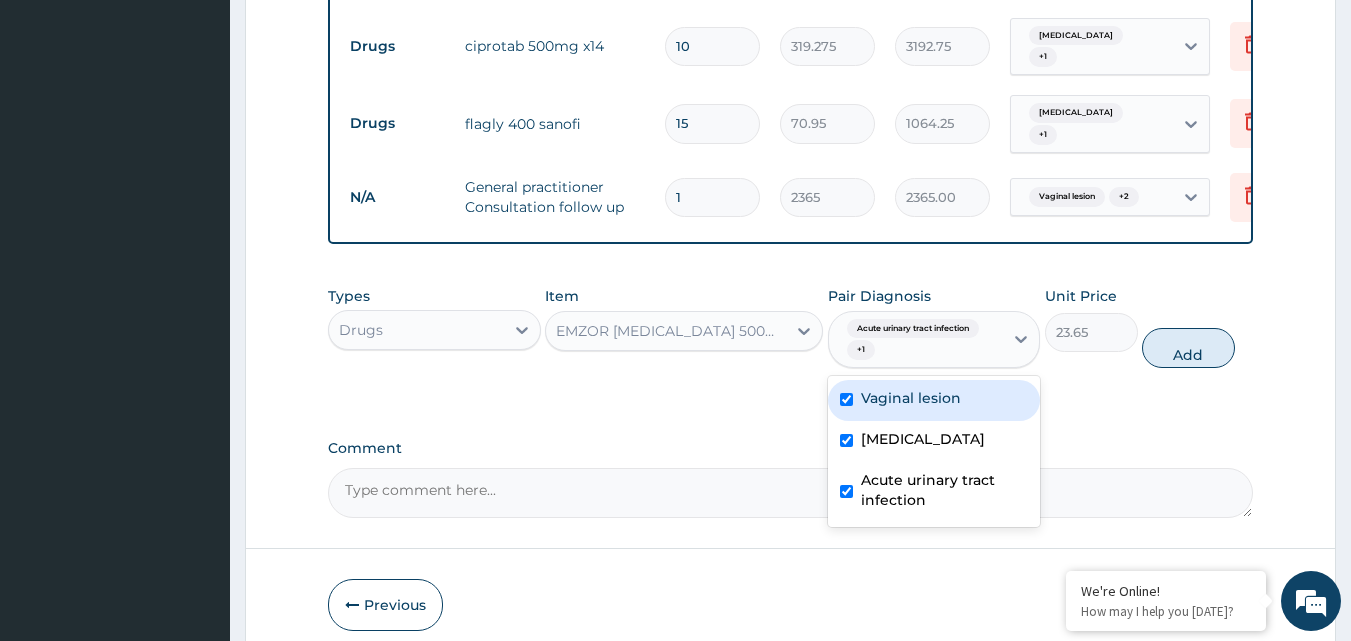 checkbox on "true" 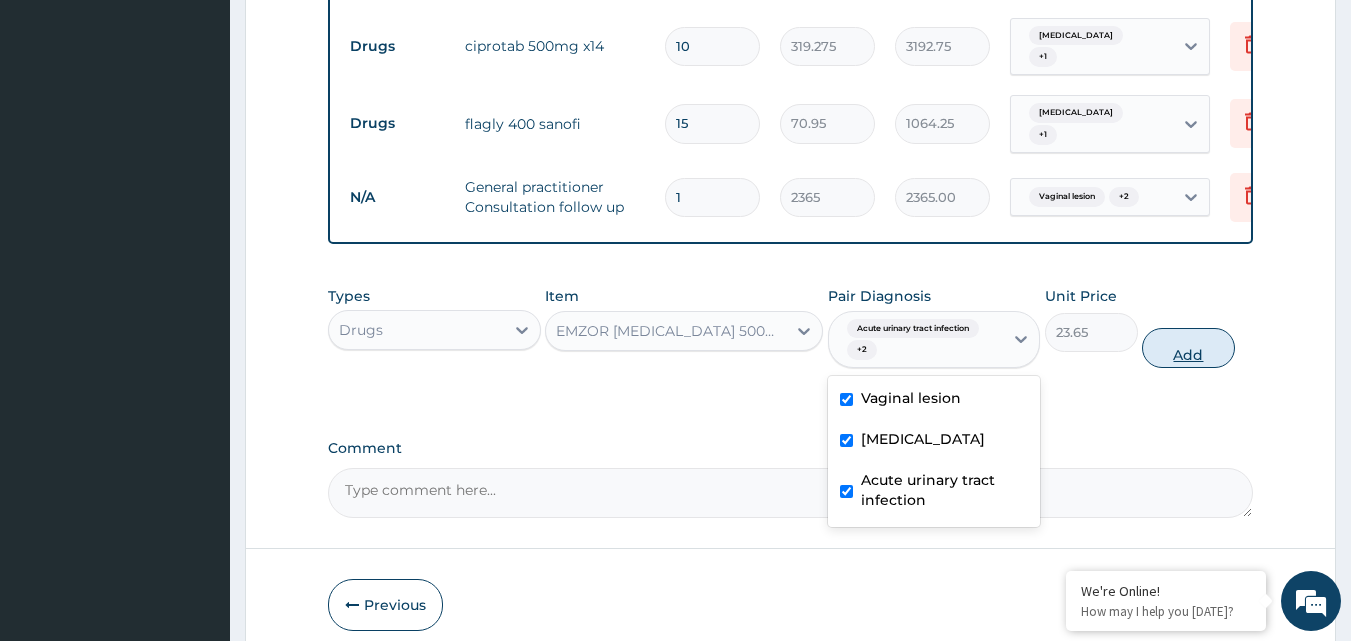 click on "Add" at bounding box center (1188, 348) 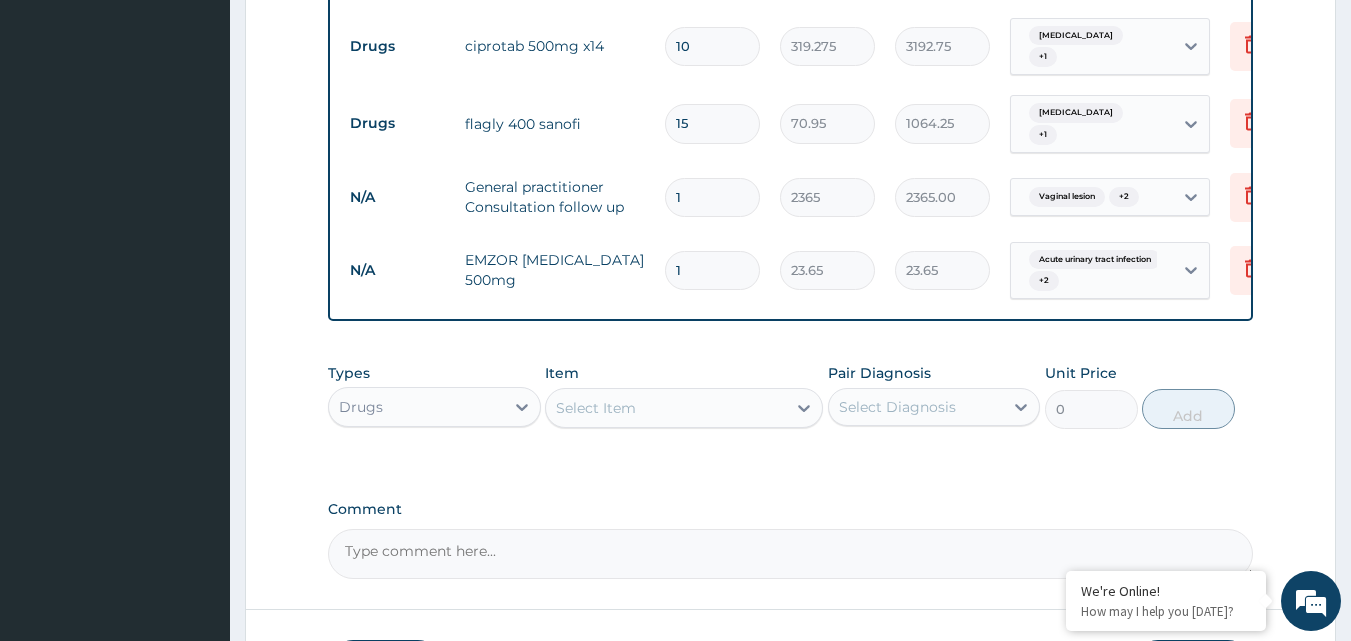 type on "18" 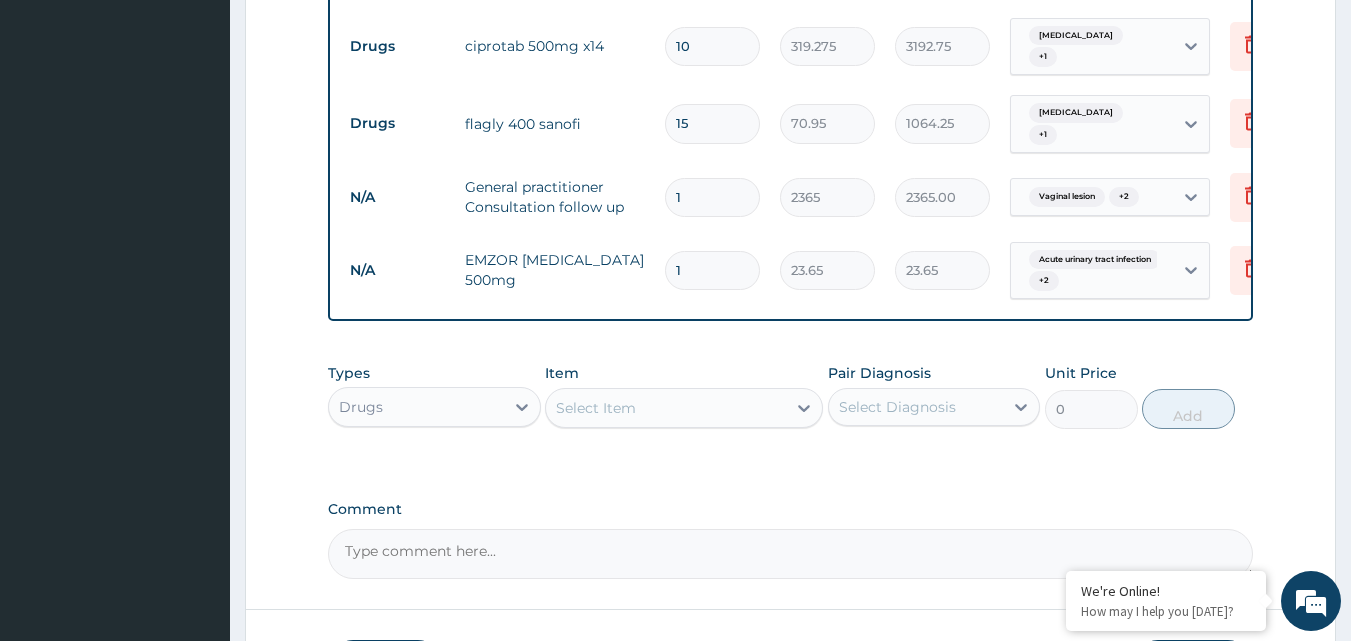 type on "425.70" 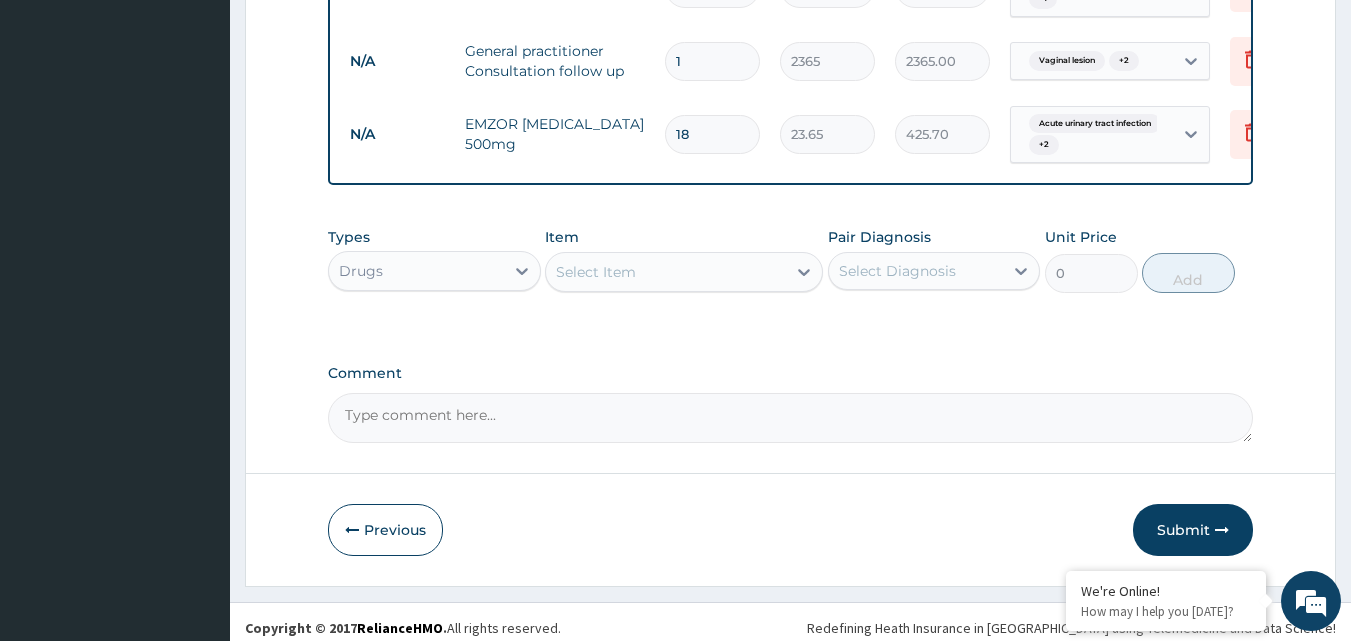 scroll, scrollTop: 1074, scrollLeft: 0, axis: vertical 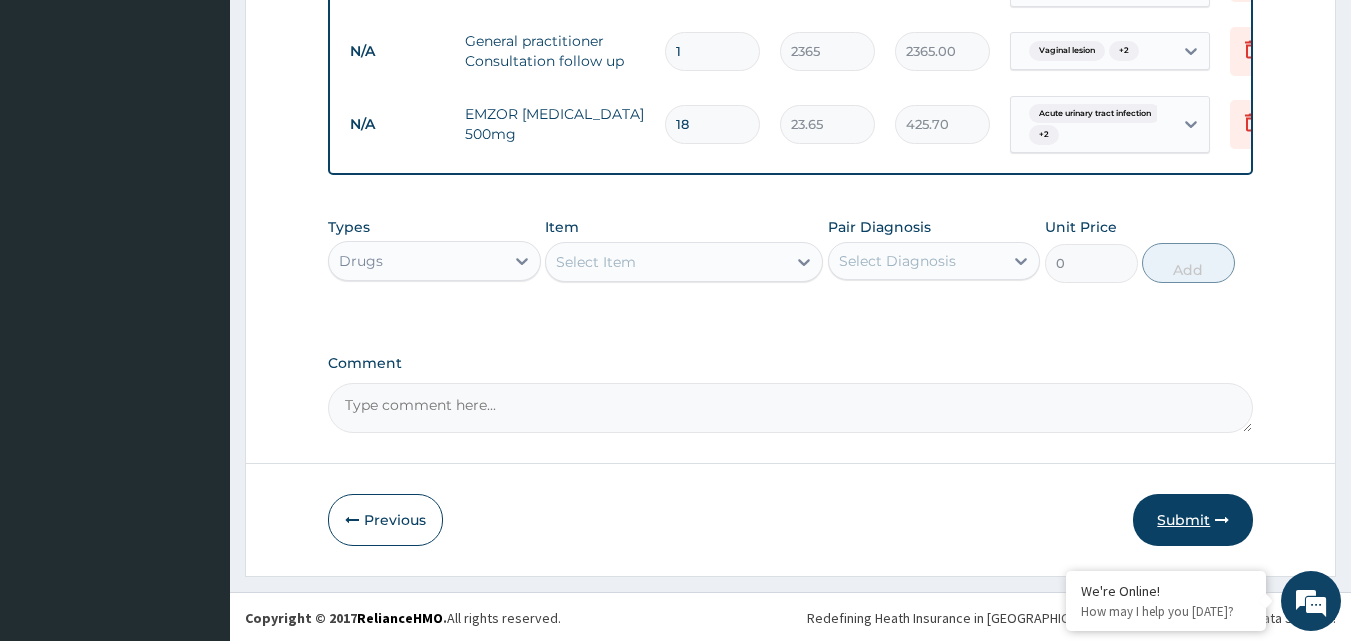 type on "18" 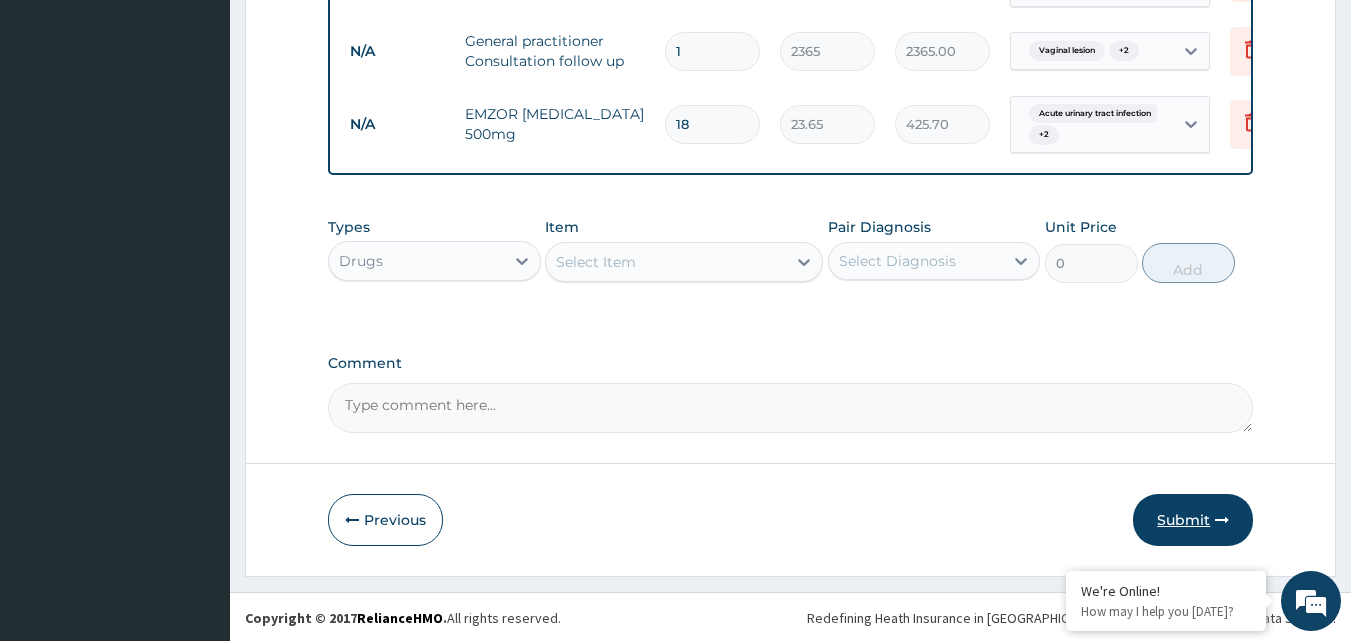 click on "Submit" at bounding box center [1193, 520] 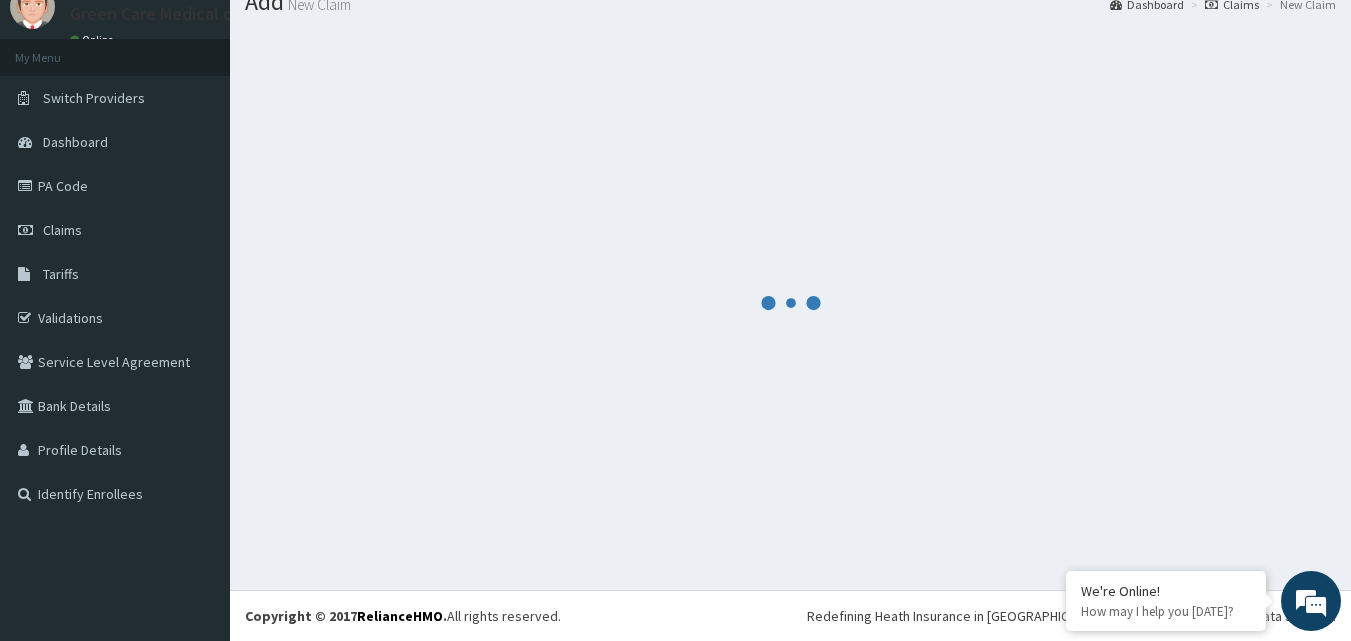 scroll, scrollTop: 1074, scrollLeft: 0, axis: vertical 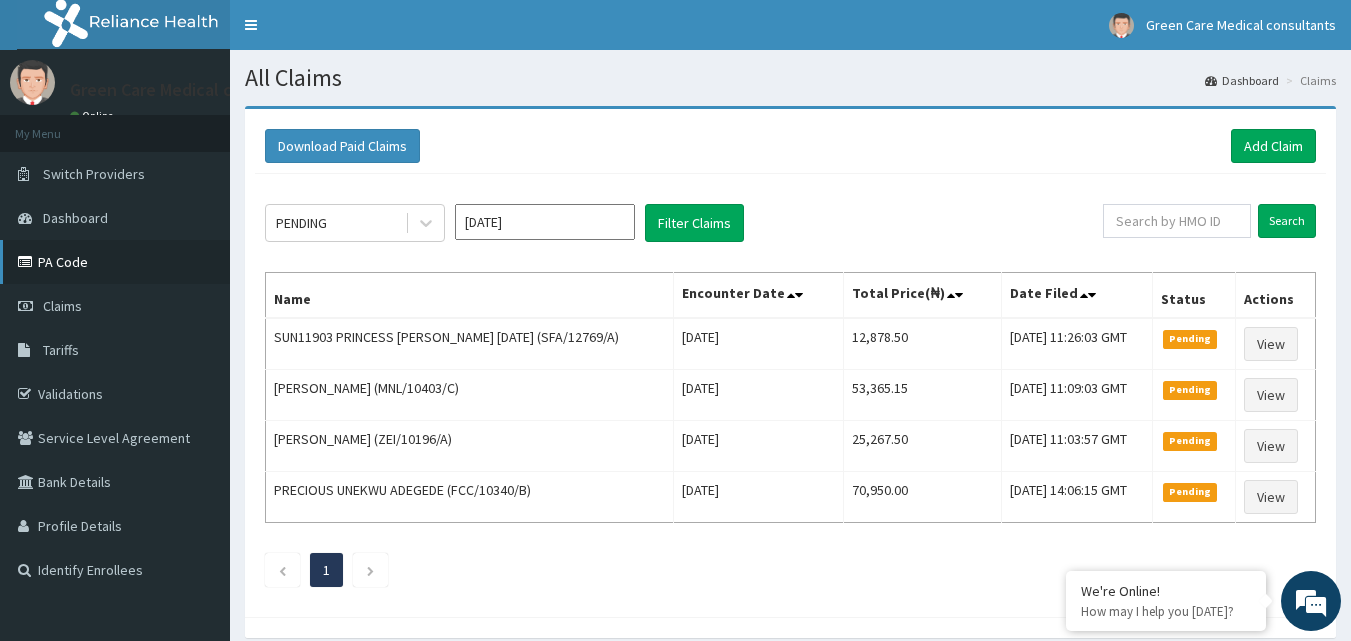click on "PA Code" at bounding box center (115, 262) 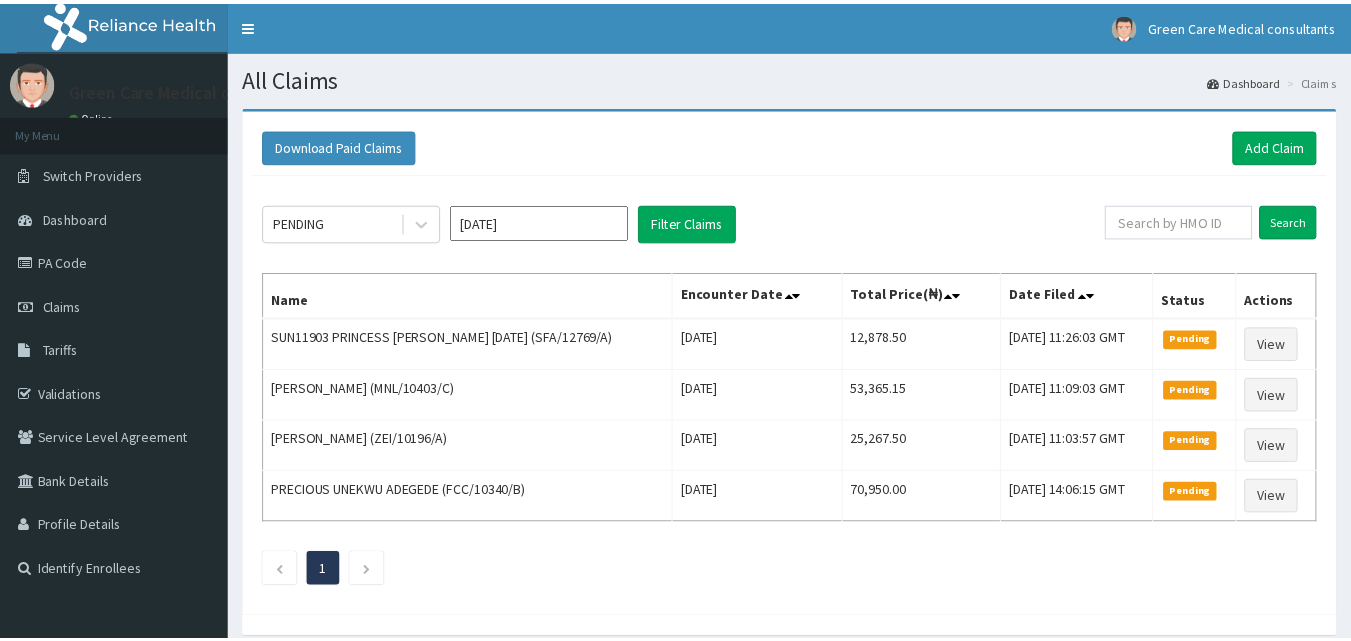 scroll, scrollTop: 0, scrollLeft: 0, axis: both 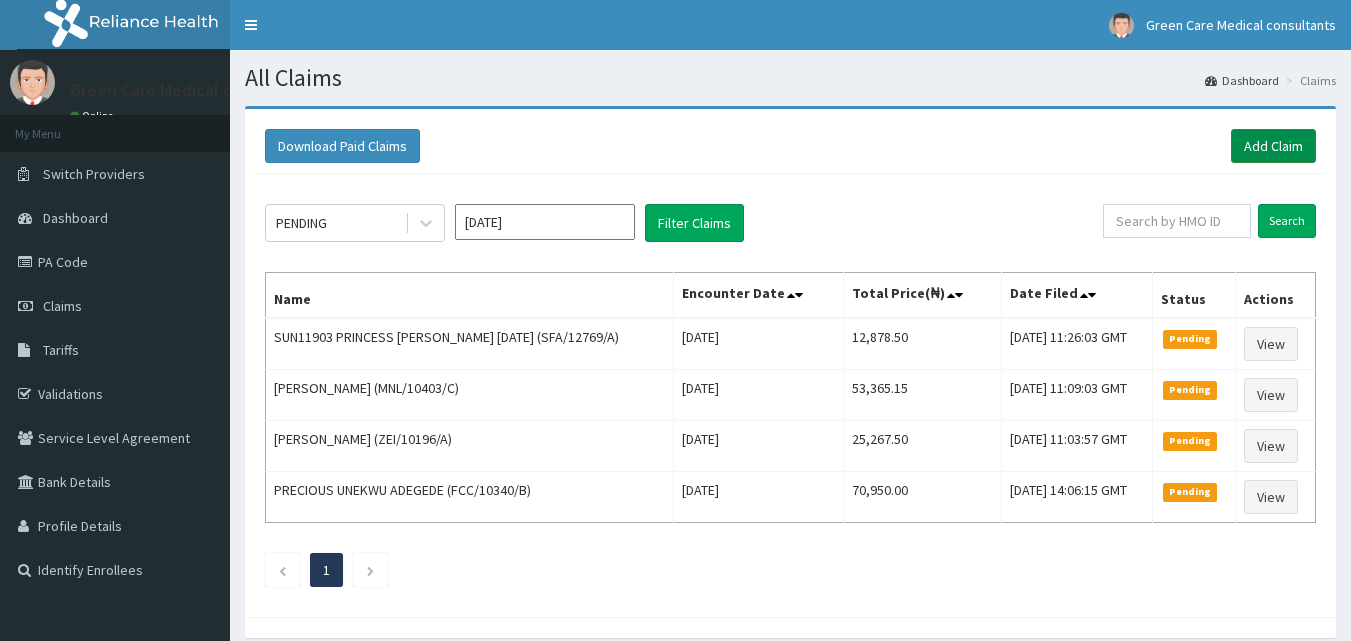 click on "Add Claim" at bounding box center [1273, 146] 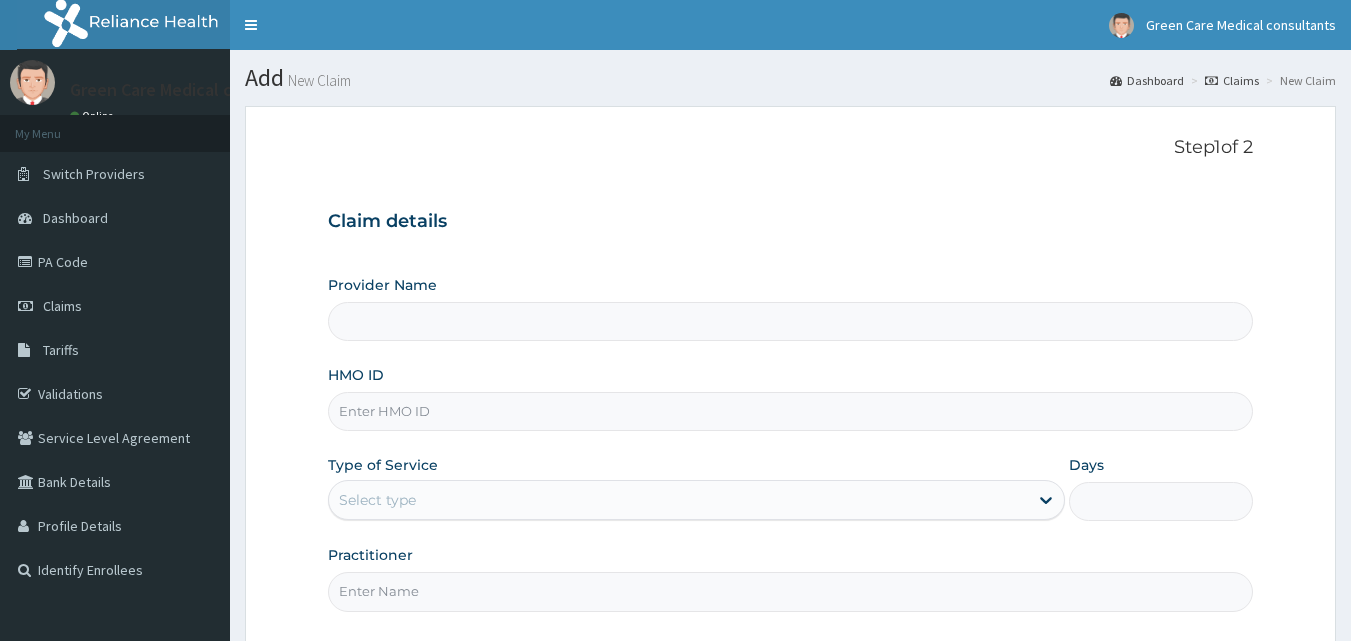 scroll, scrollTop: 0, scrollLeft: 0, axis: both 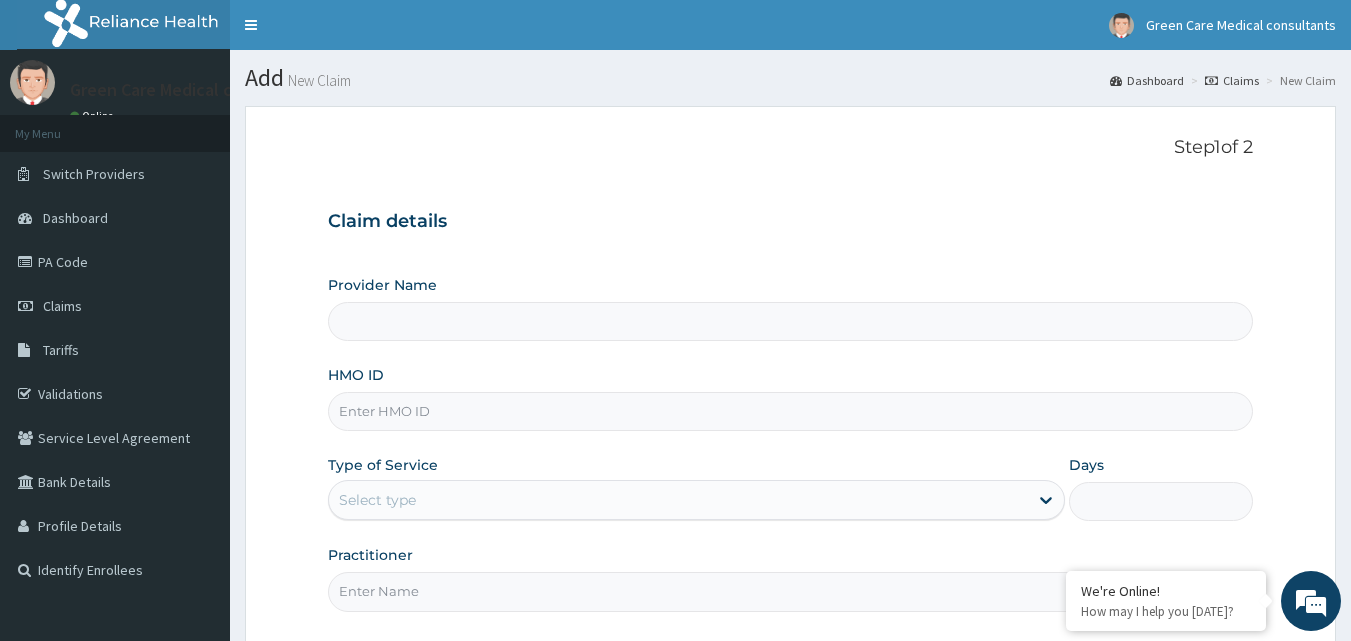 click on "HMO ID" at bounding box center [791, 411] 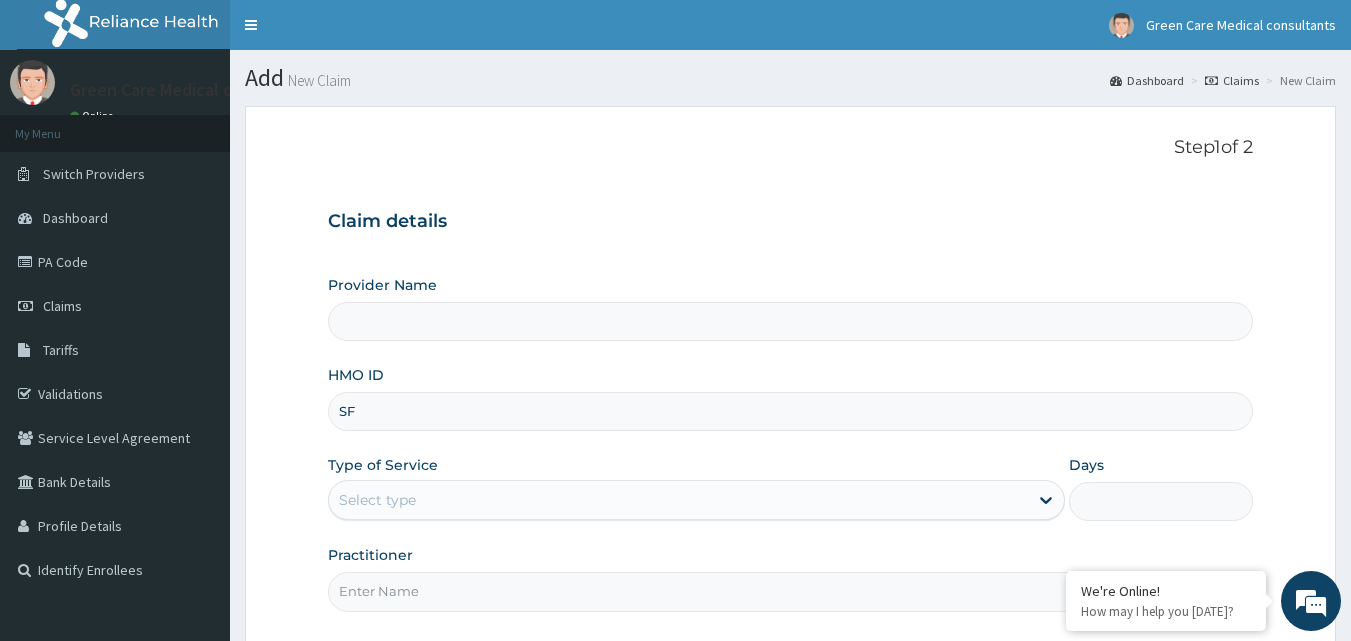 type on "SFA" 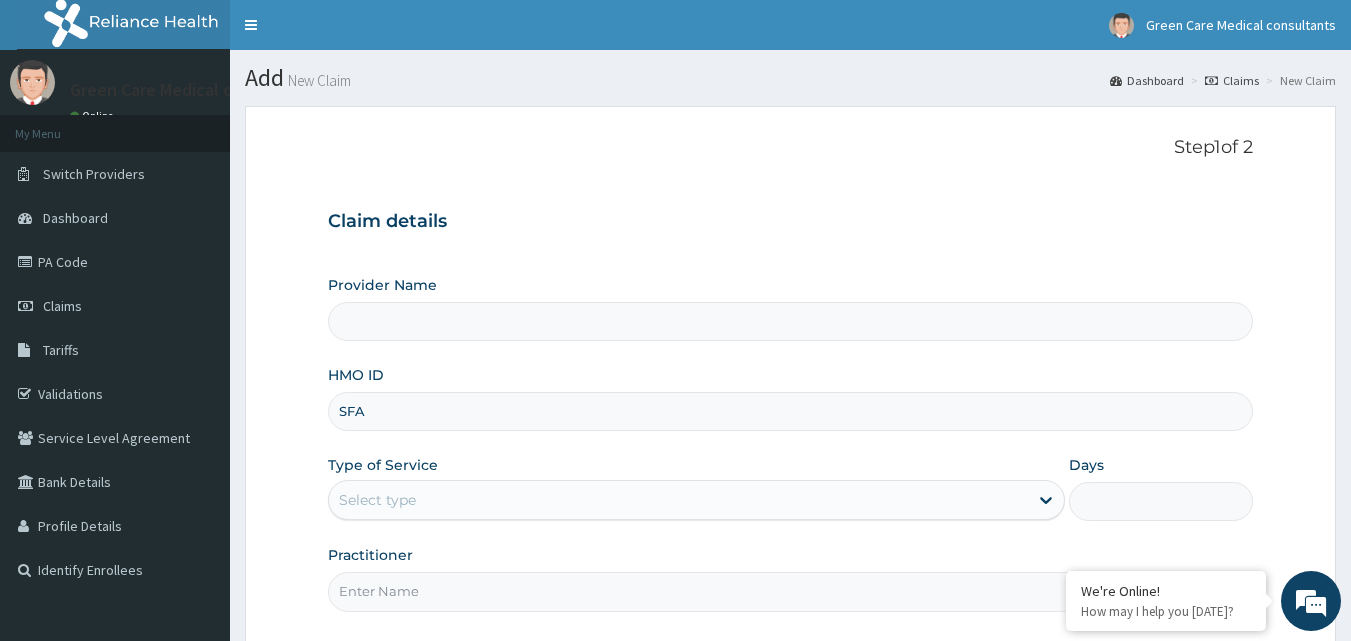 type on "Green Care Medical Consultants" 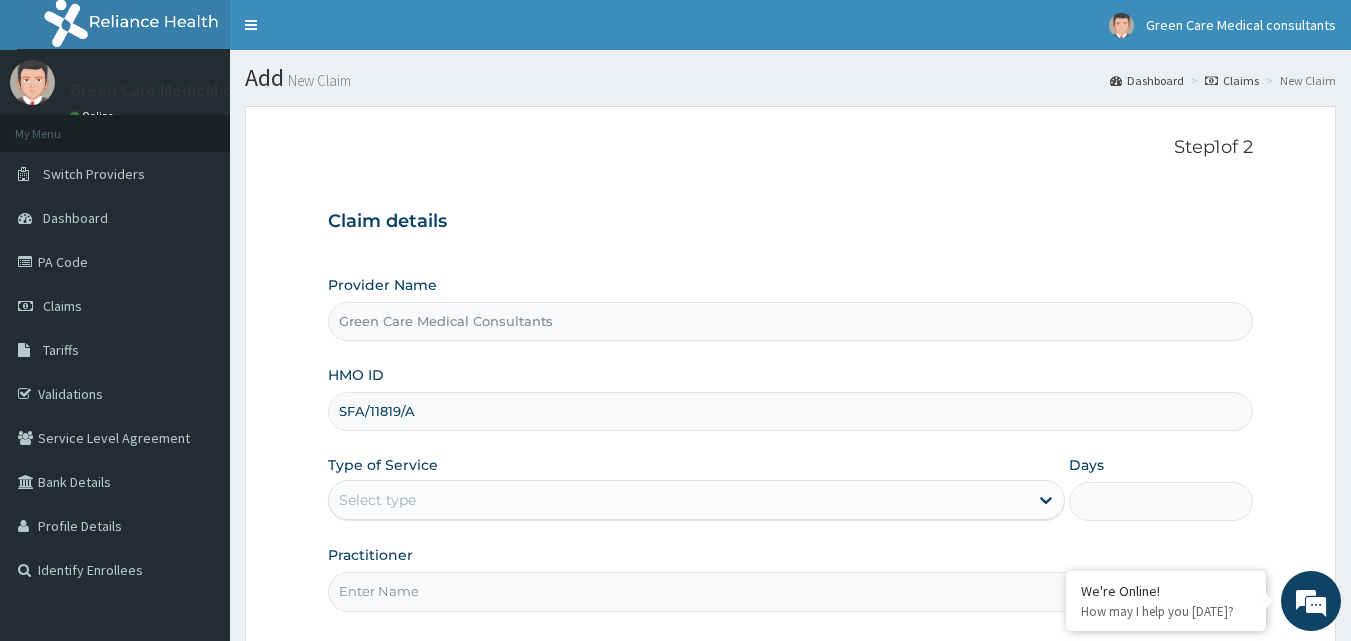 type on "SFA/11819/A" 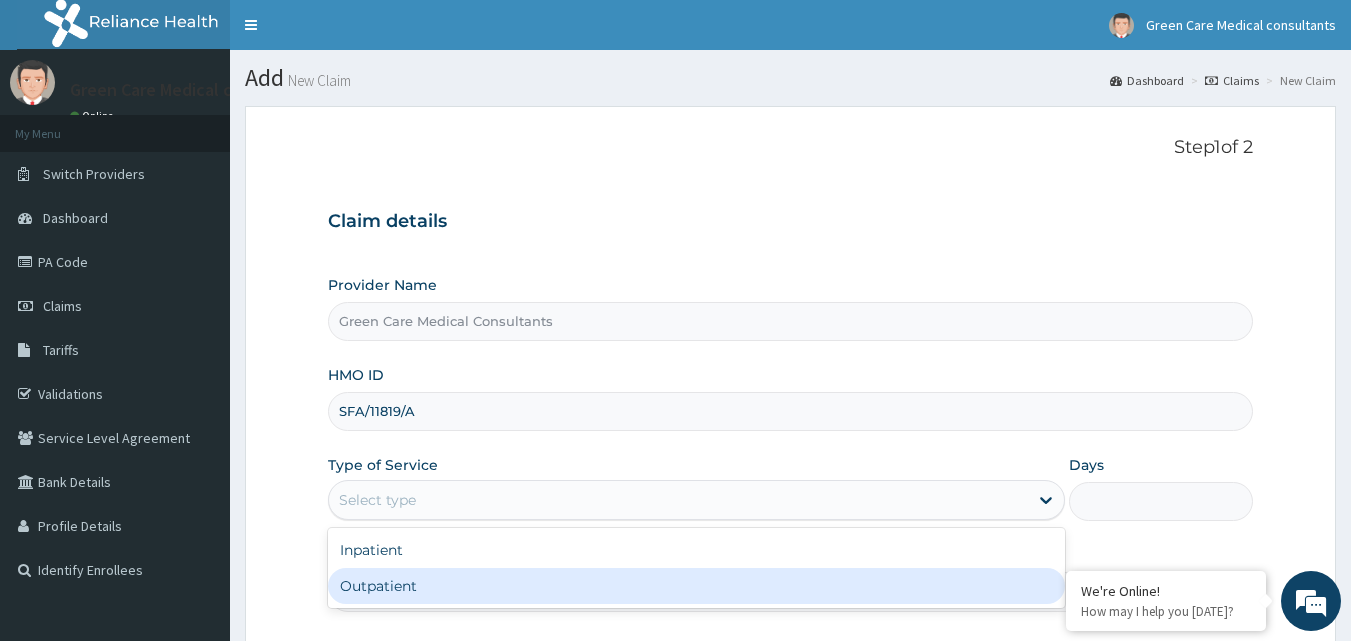click on "Outpatient" at bounding box center (696, 586) 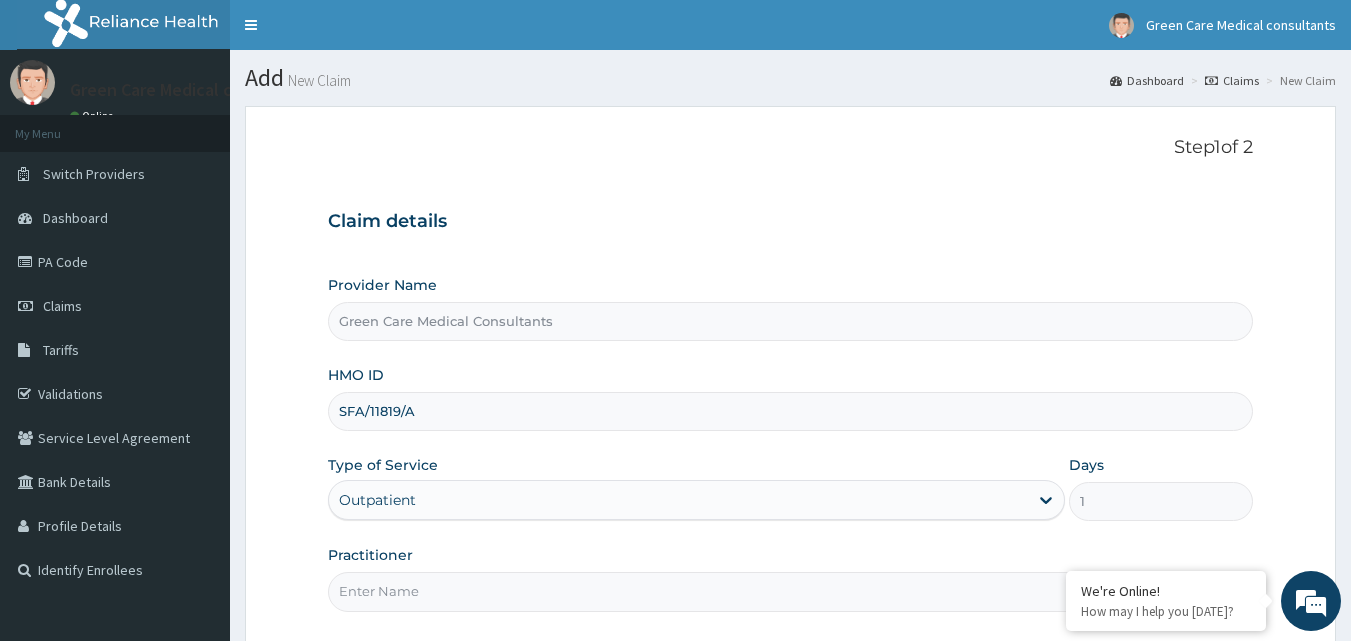 scroll, scrollTop: 31, scrollLeft: 0, axis: vertical 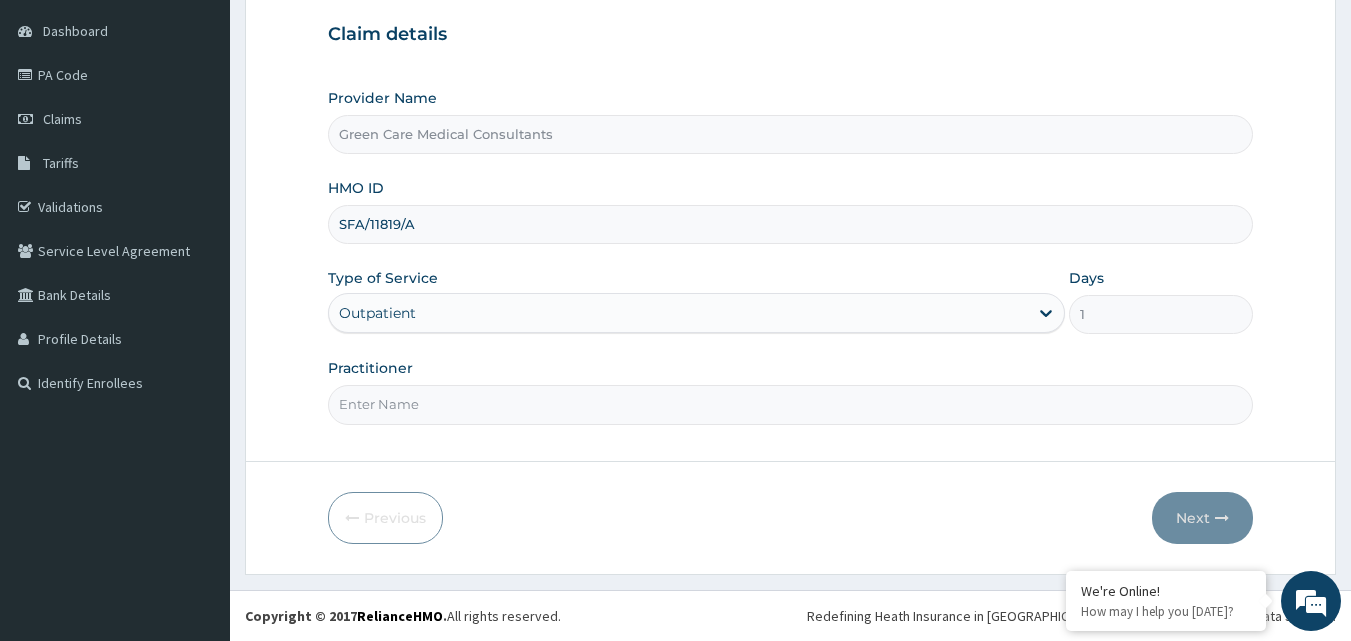 click on "Practitioner" at bounding box center (791, 404) 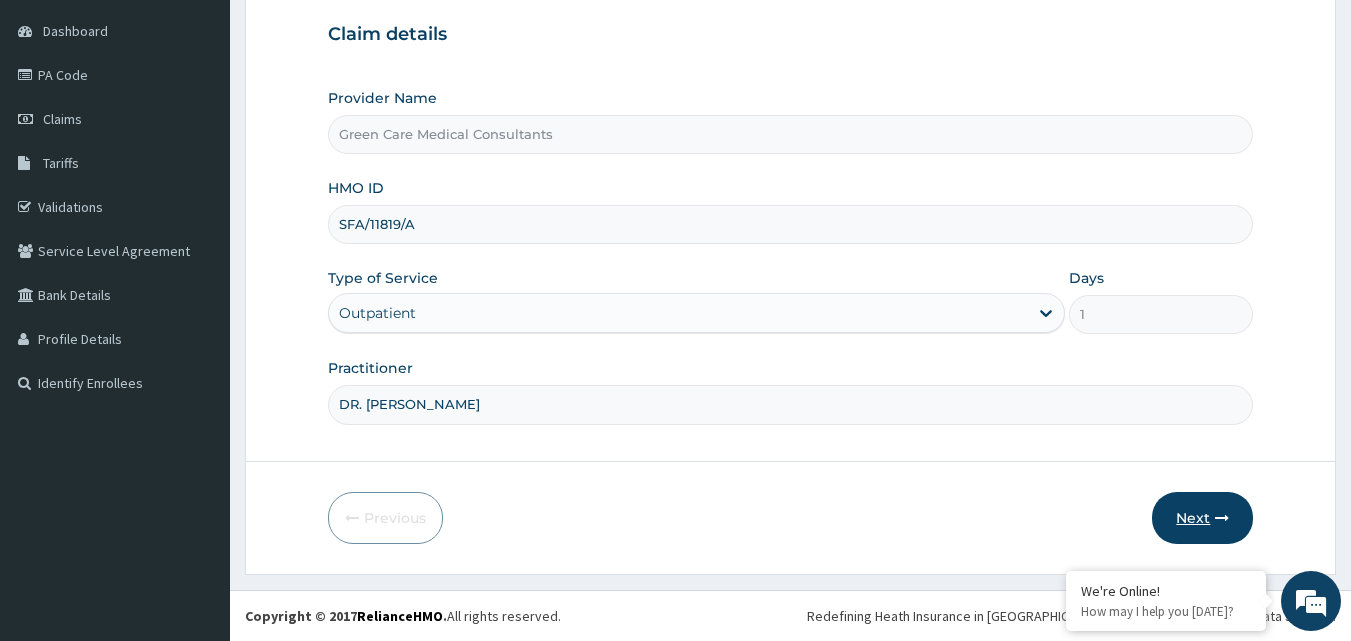 type on "DR. NWOGU MARY" 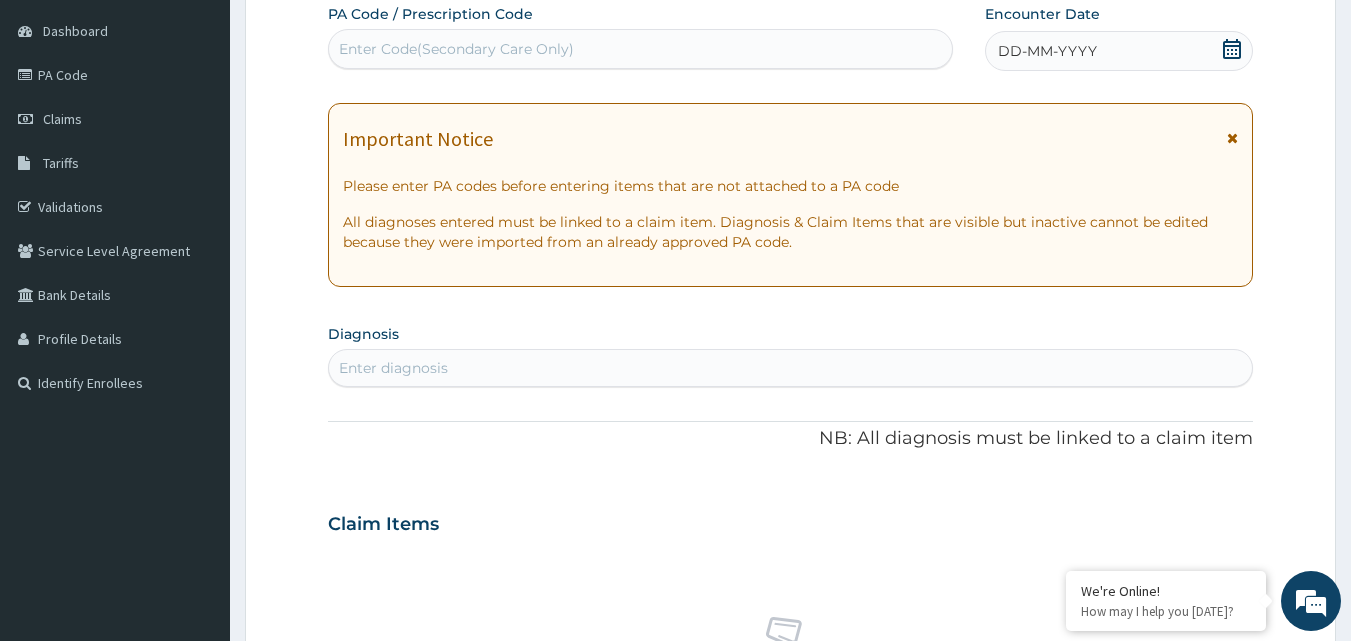 click on "Enter Code(Secondary Care Only)" at bounding box center [641, 49] 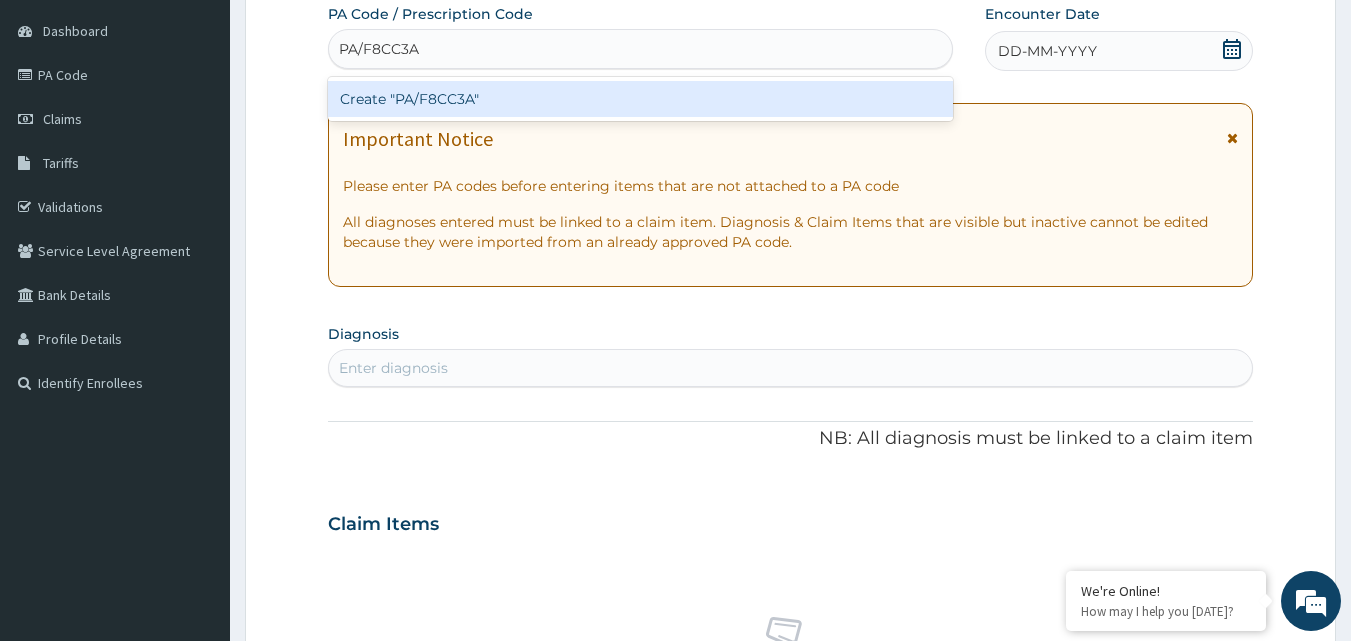 click on "Create "PA/F8CC3A"" at bounding box center [641, 99] 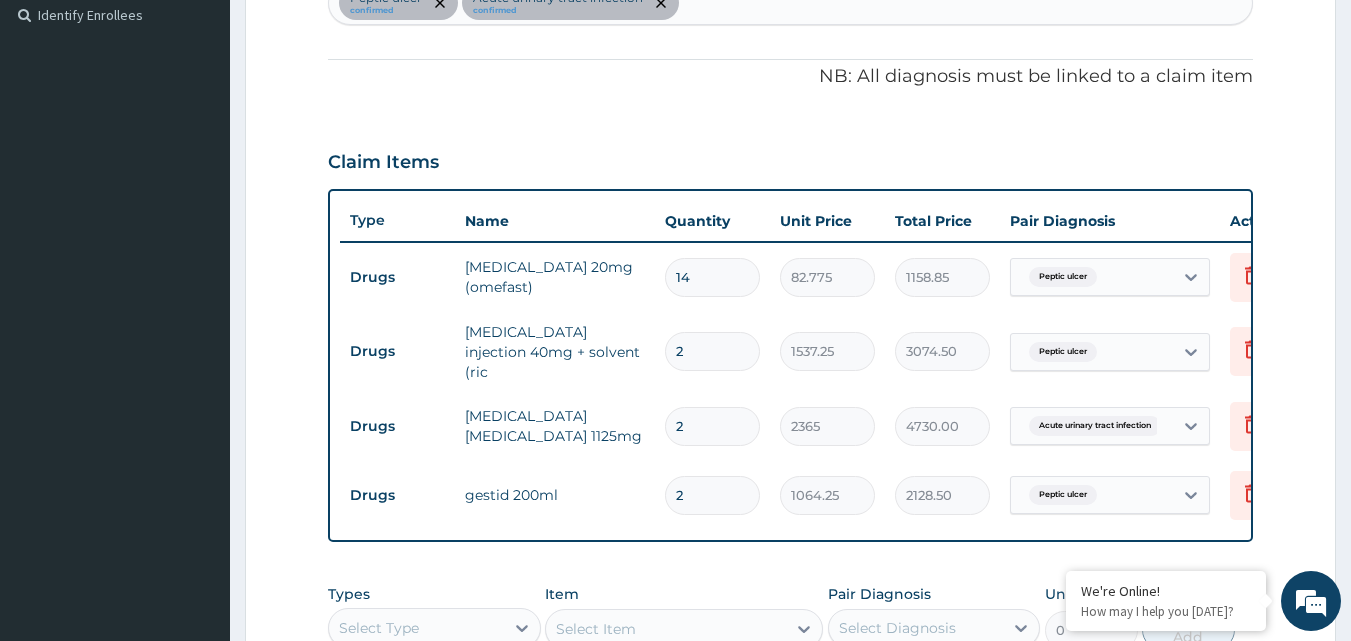 scroll, scrollTop: 819, scrollLeft: 0, axis: vertical 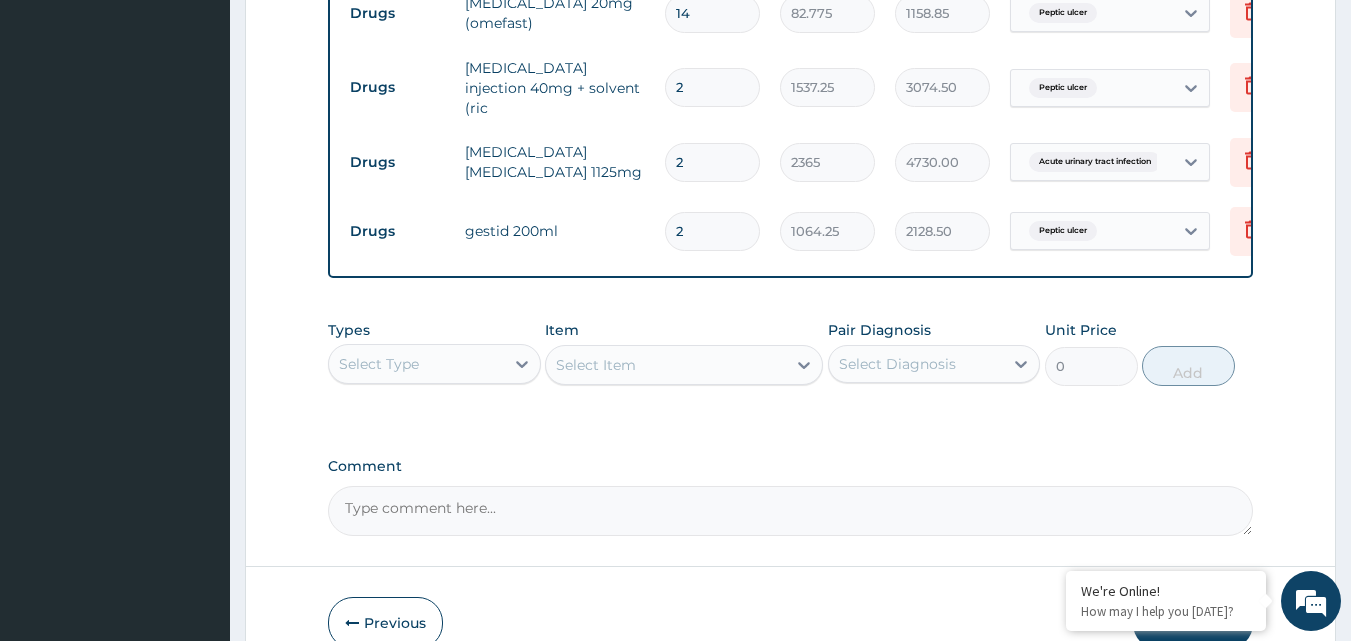 click on "Select Type" at bounding box center (416, 364) 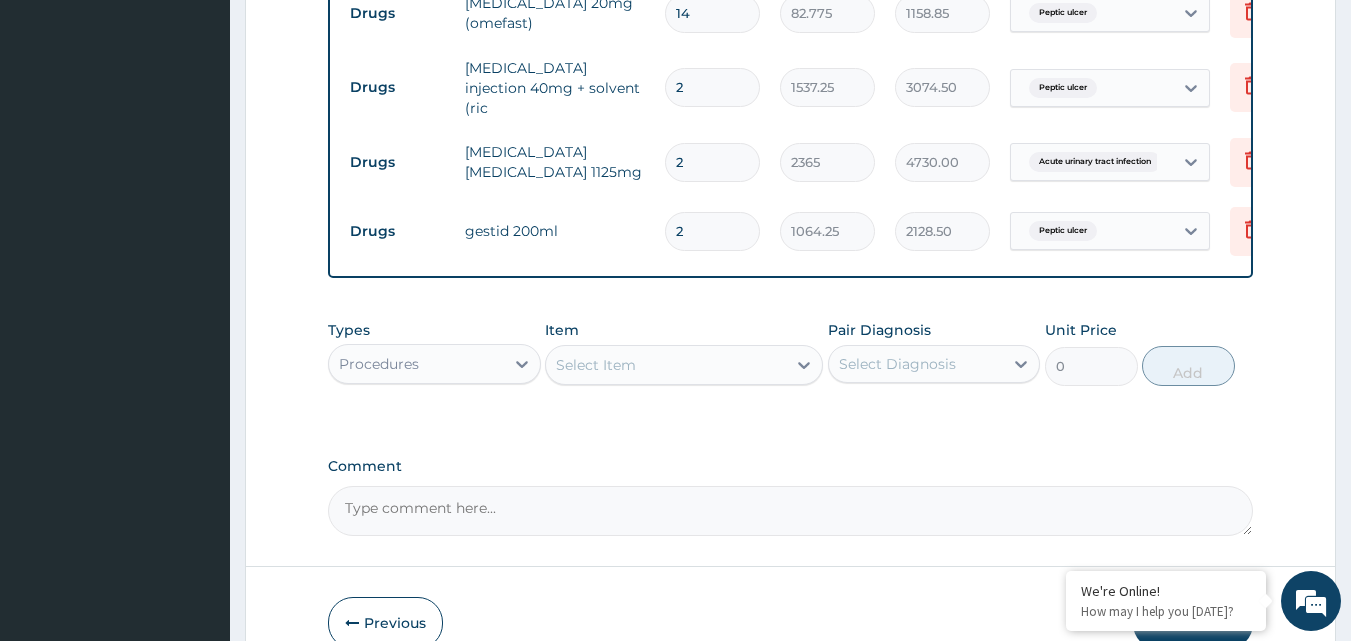 click on "Select Item" at bounding box center [684, 365] 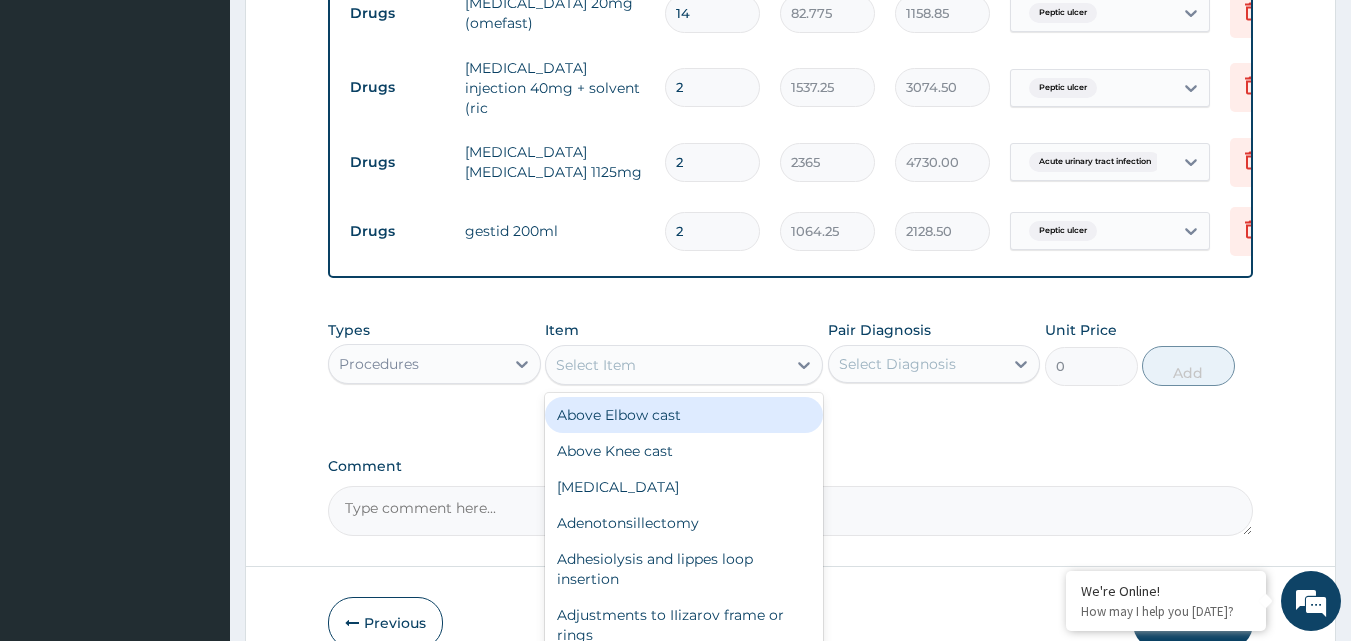 click on "Select Item" at bounding box center (596, 365) 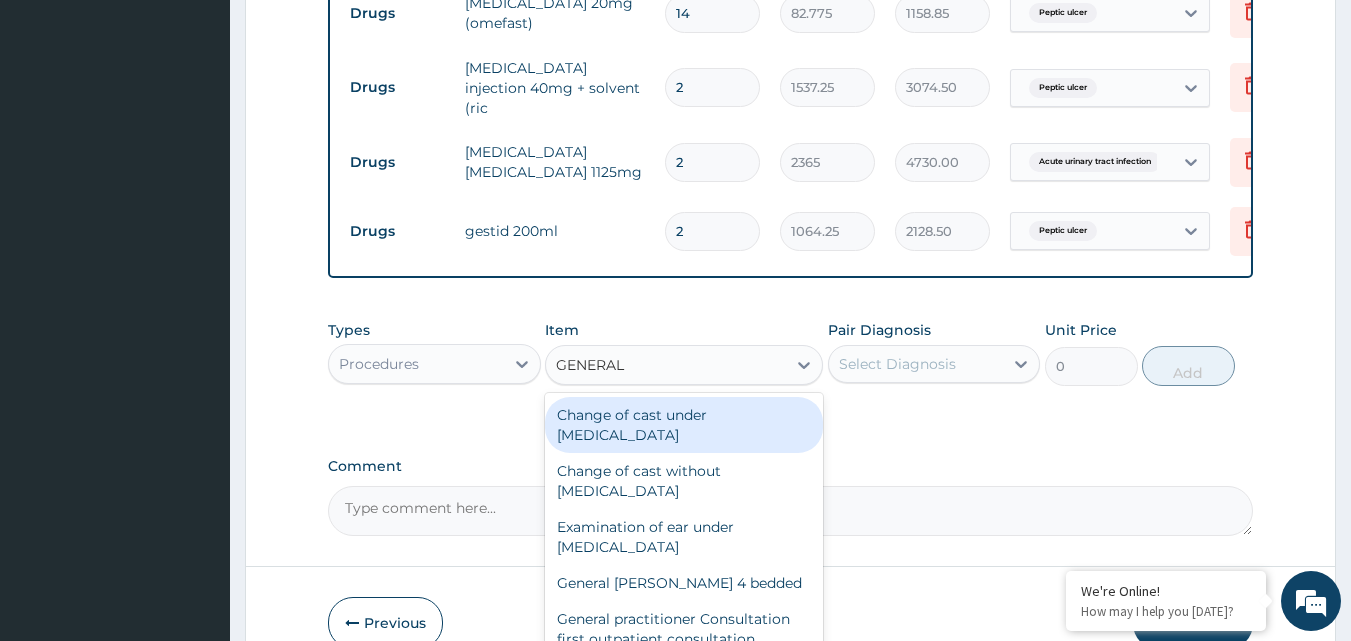type on "GENERAL P" 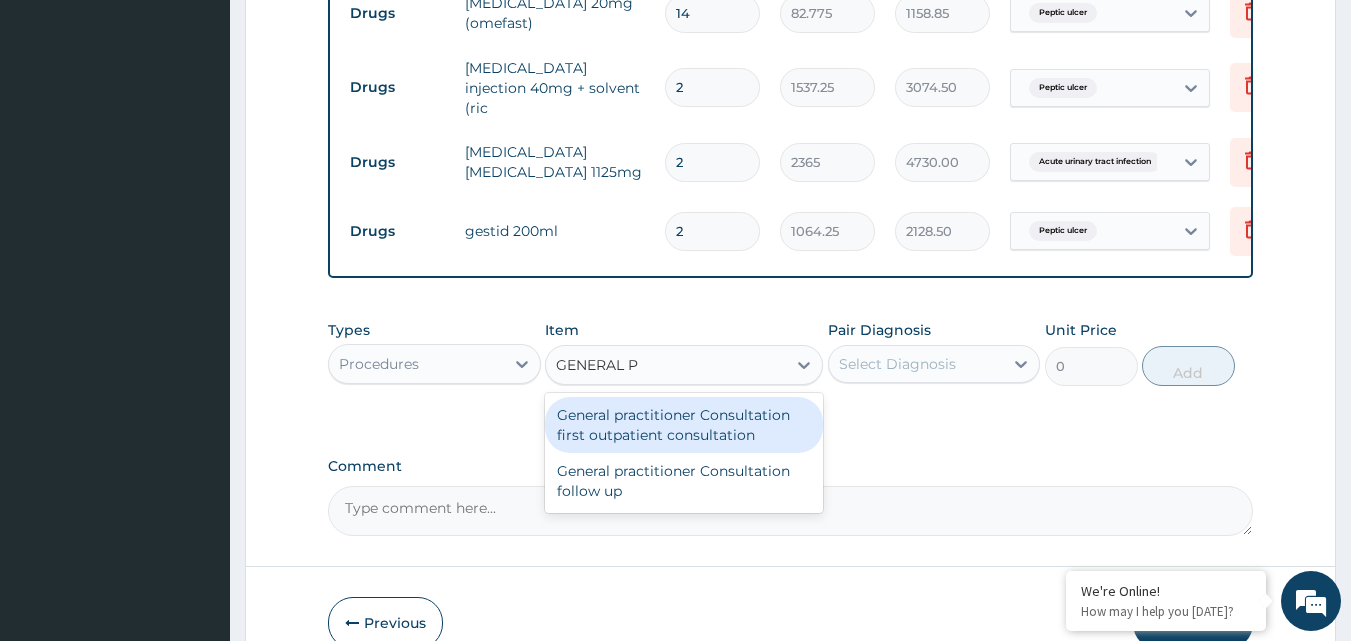 click on "General practitioner Consultation first outpatient consultation" at bounding box center [684, 425] 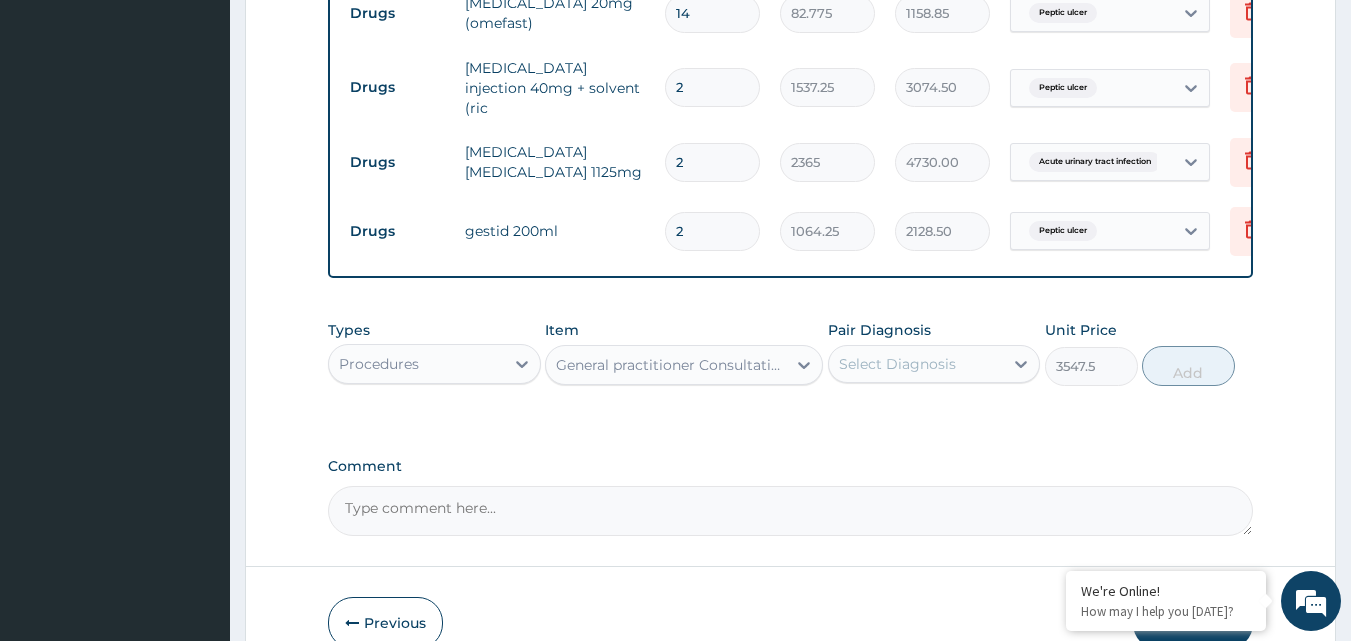 click on "Select Diagnosis" at bounding box center [897, 364] 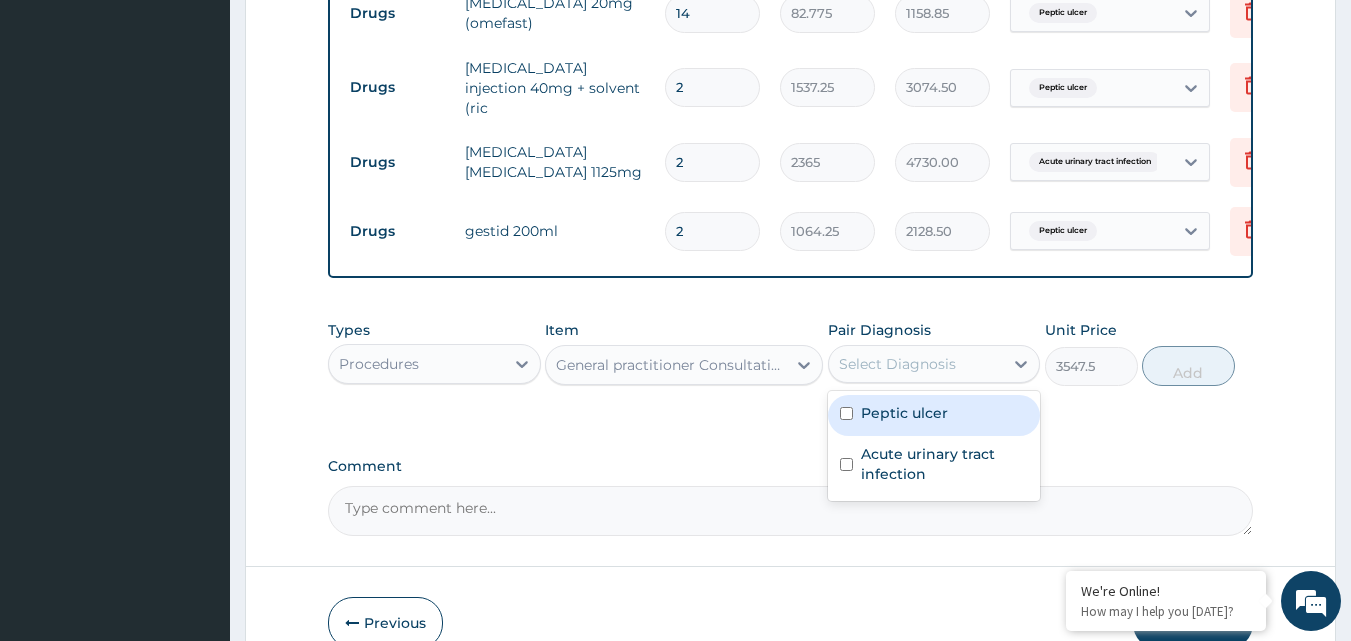 click on "Peptic ulcer" at bounding box center [934, 415] 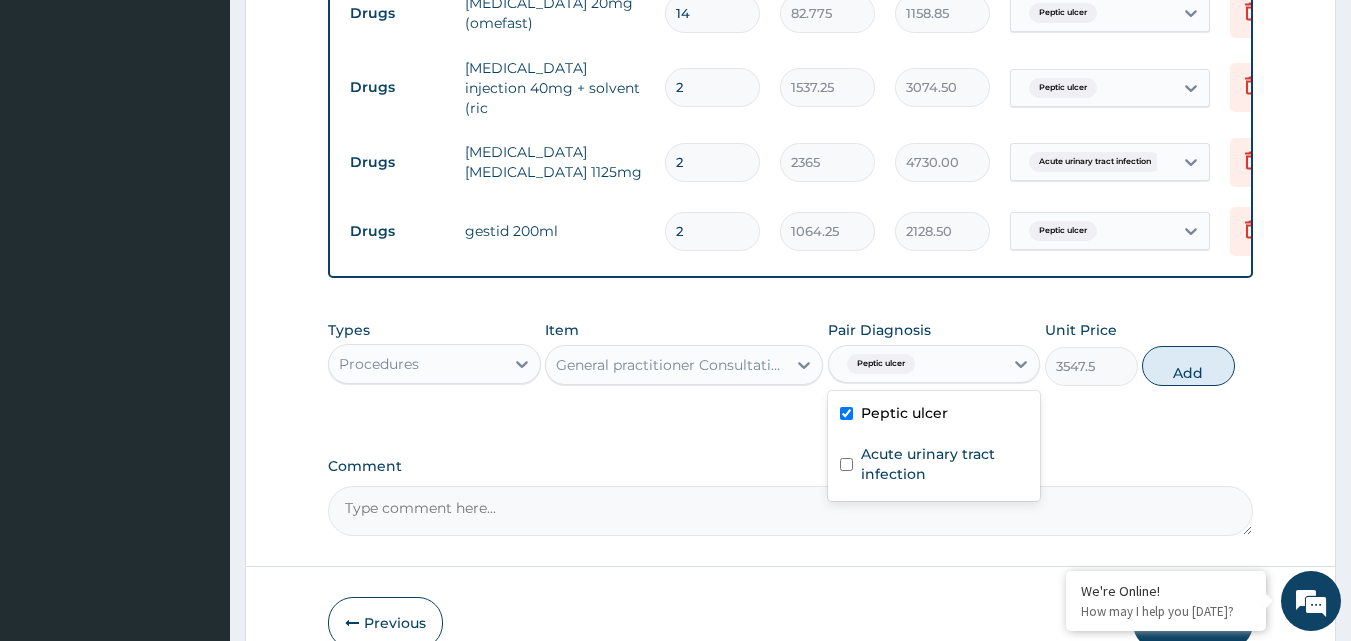 checkbox on "true" 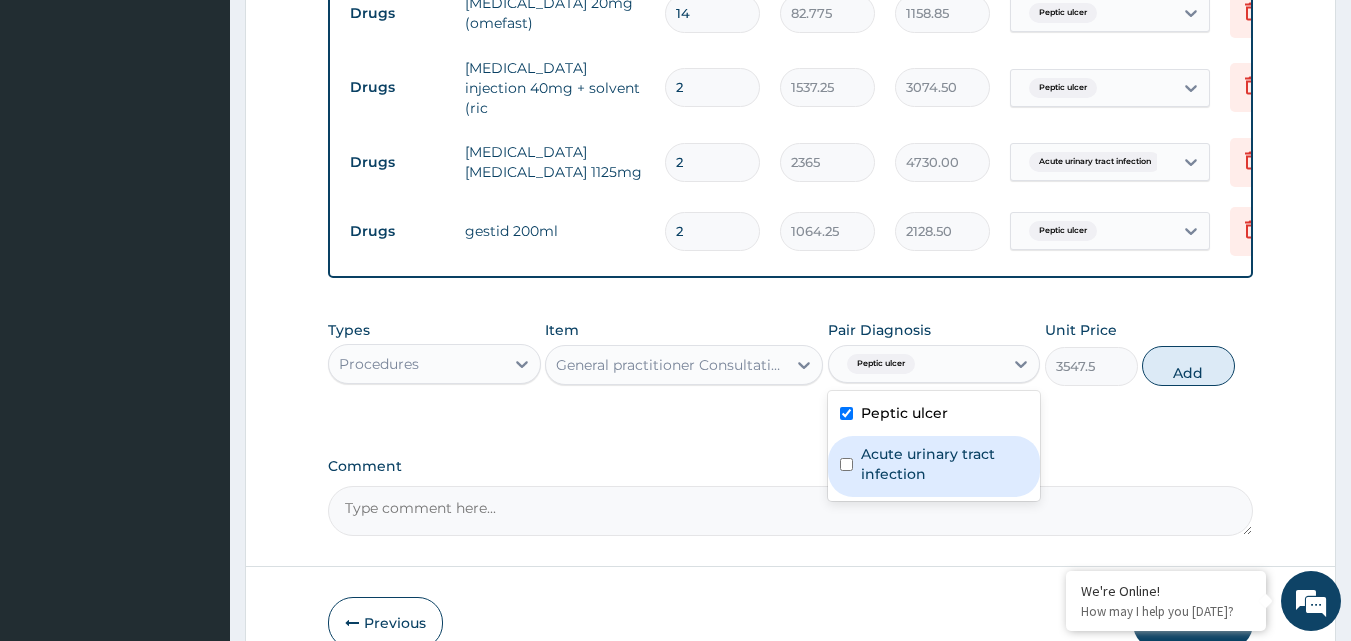 click on "Acute urinary tract infection" at bounding box center (945, 464) 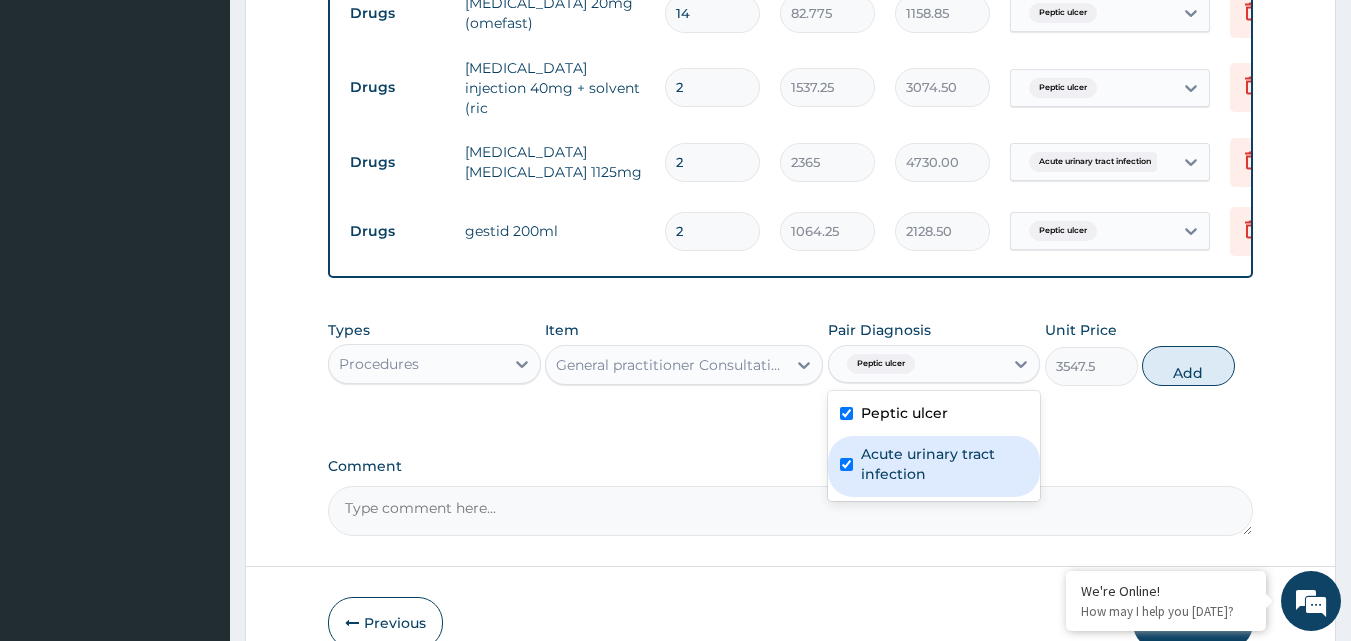 checkbox on "true" 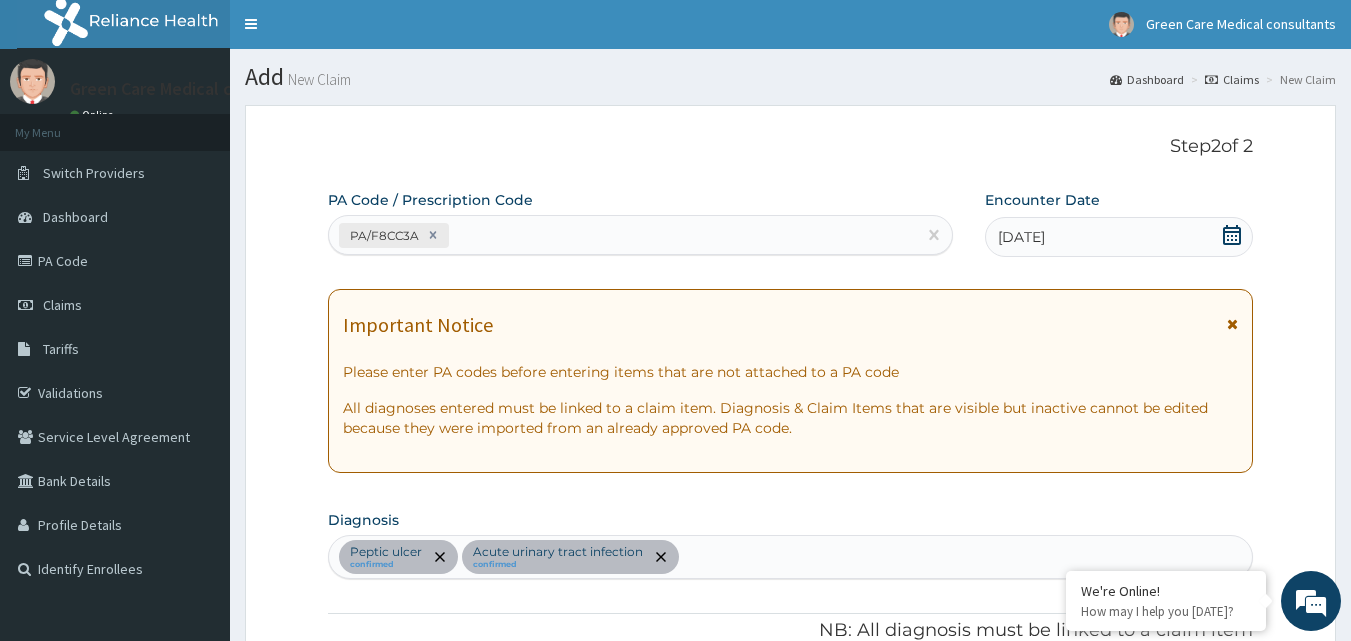 scroll, scrollTop: 0, scrollLeft: 0, axis: both 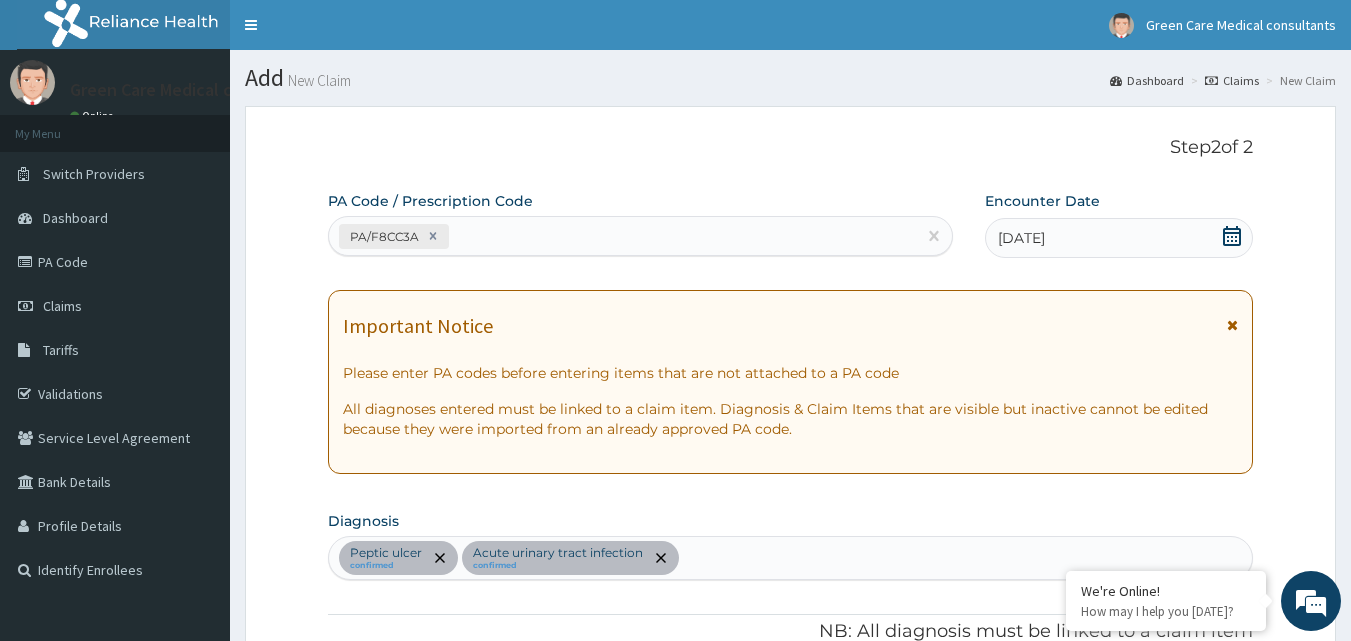 click on "Peptic ulcer confirmed Acute urinary tract infection confirmed" at bounding box center [791, 558] 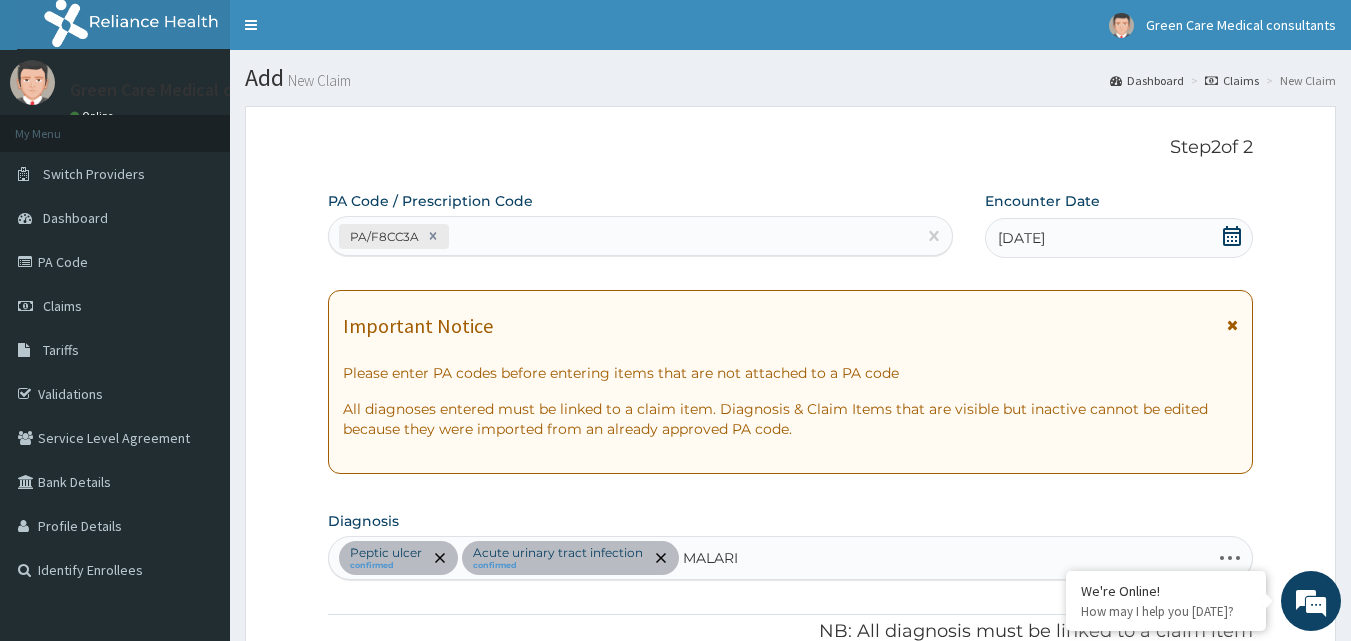 type on "MALARIA" 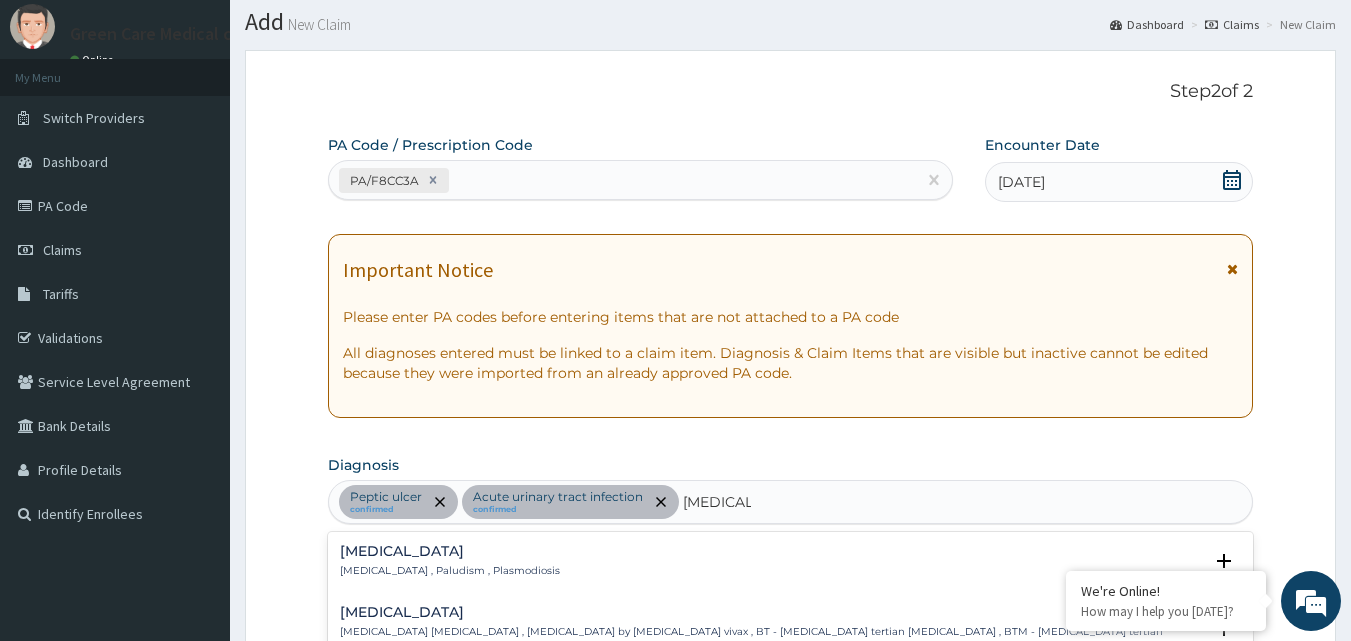 scroll, scrollTop: 100, scrollLeft: 0, axis: vertical 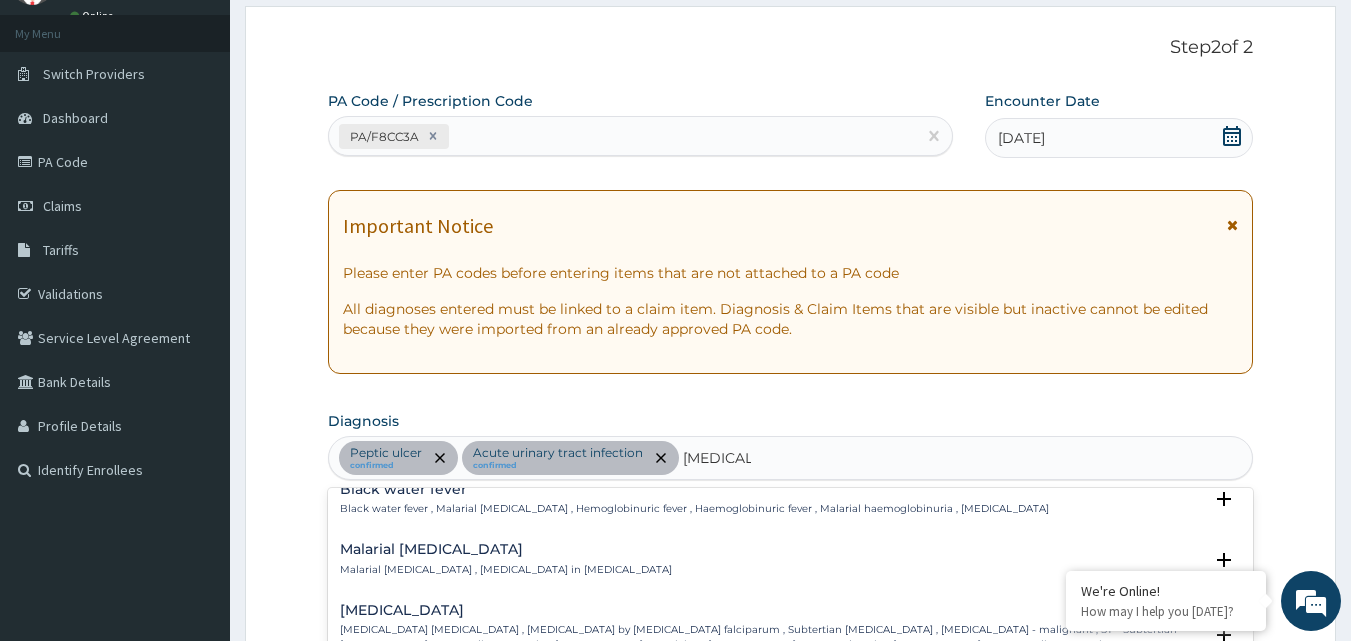 click on "Falciparum malaria , Malignant tertian malaria , Malaria by Plasmodium falciparum , Subtertian malaria , Falciparum malaria - malignant , ST - Subtertian malaria , MT - Malignant tertian malaria , Pernicious malaria , STM - Subtertian malaria , MTM - Malignant tertian malaria , Plasmodium falciparum malaria" at bounding box center (771, 644) 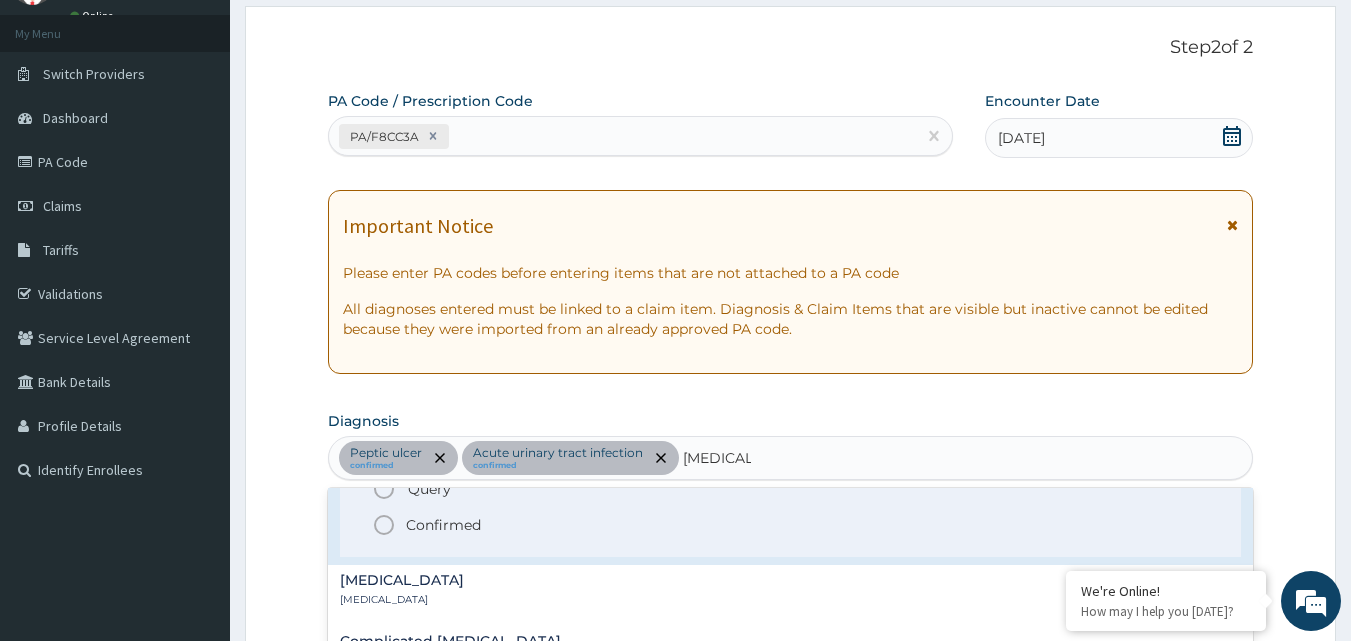 scroll, scrollTop: 900, scrollLeft: 0, axis: vertical 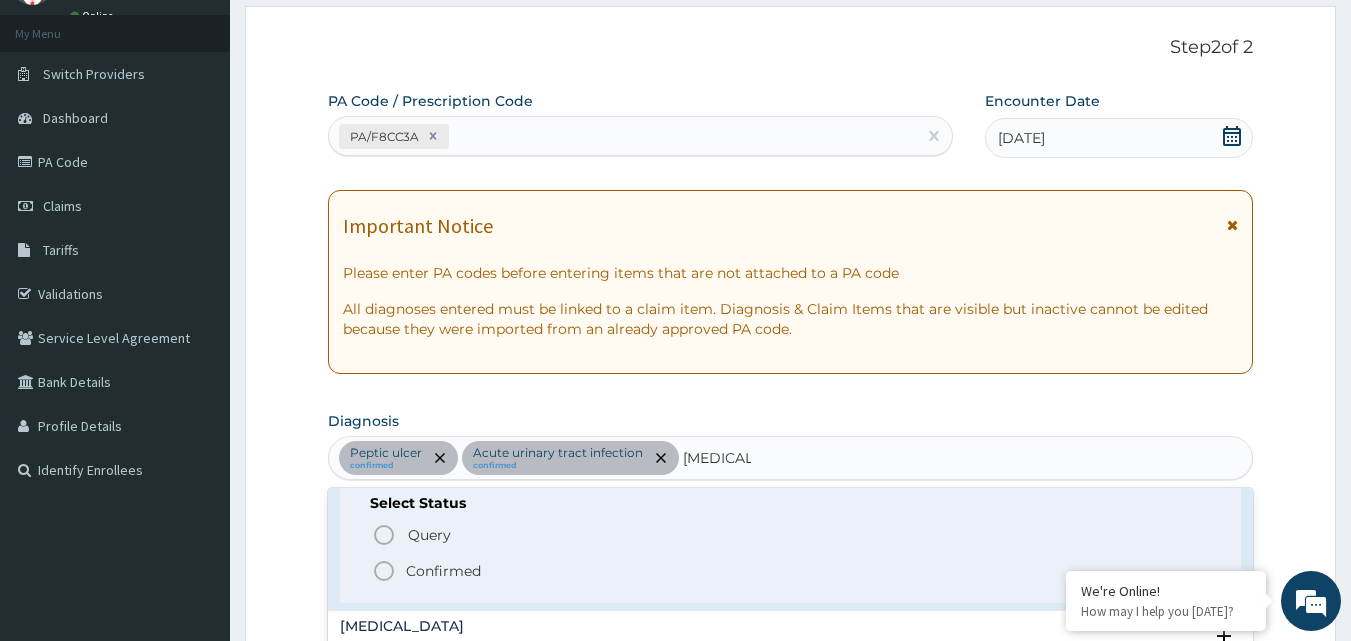 click on "Confirmed" at bounding box center (443, 571) 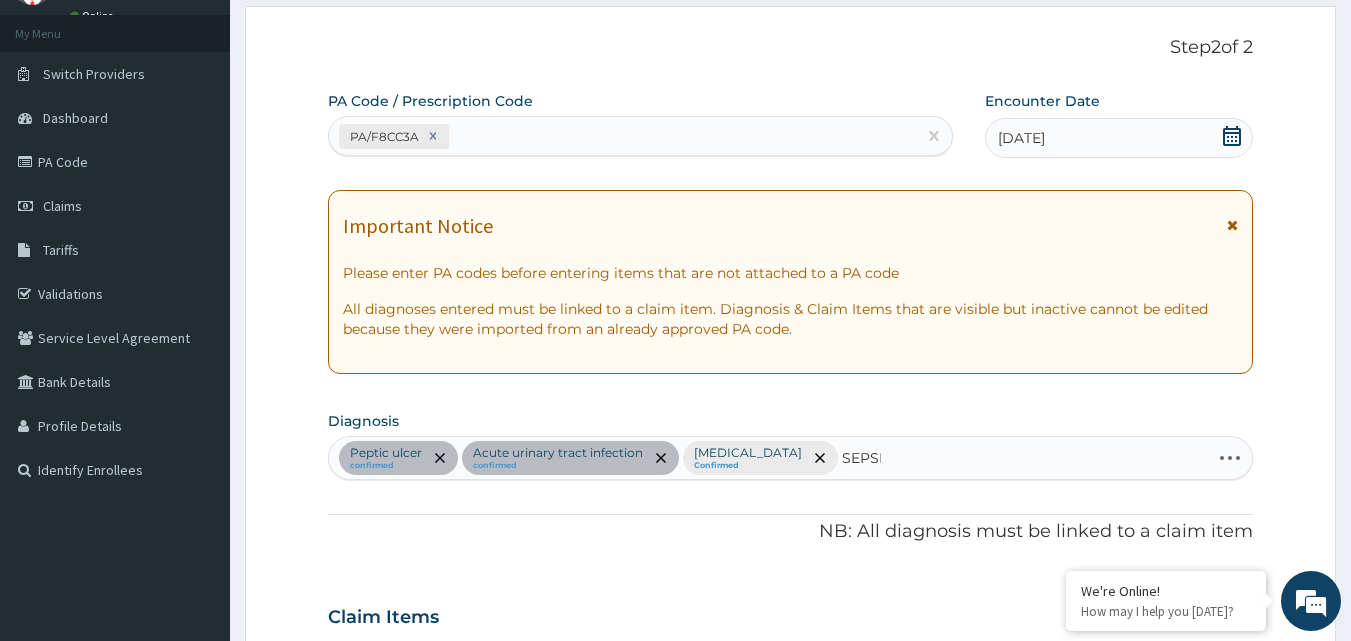 type on "[MEDICAL_DATA]" 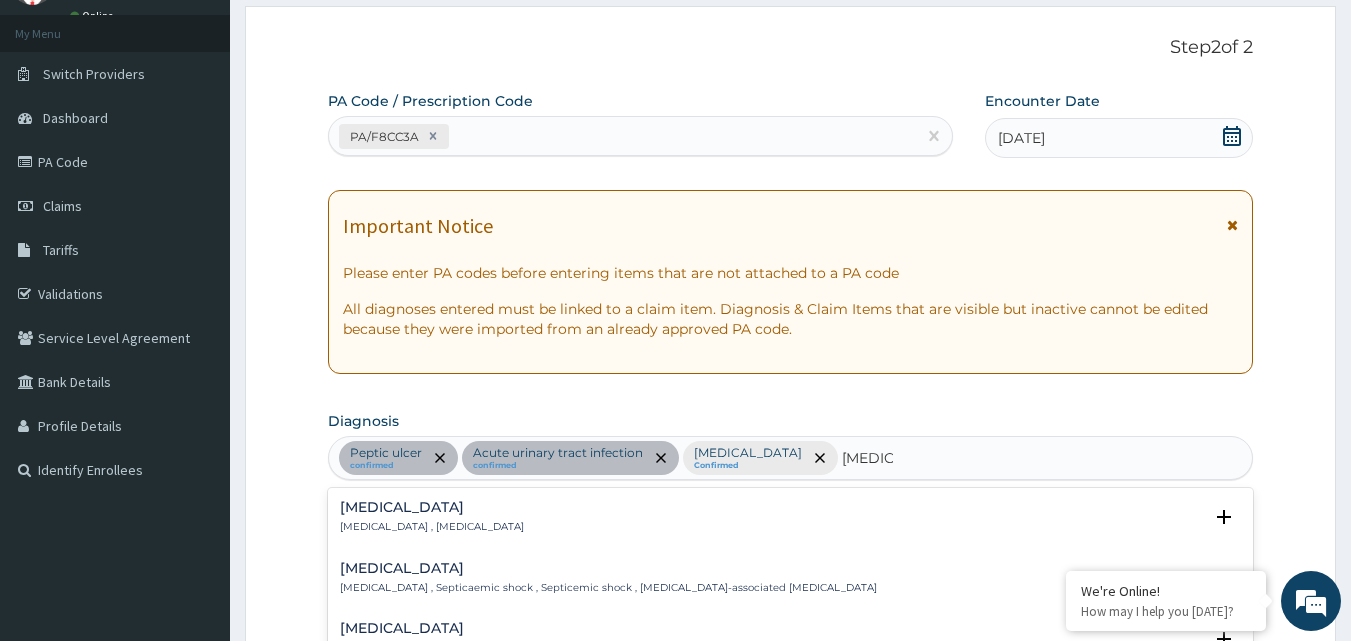 click on "Systemic infection , Sepsis" at bounding box center (432, 527) 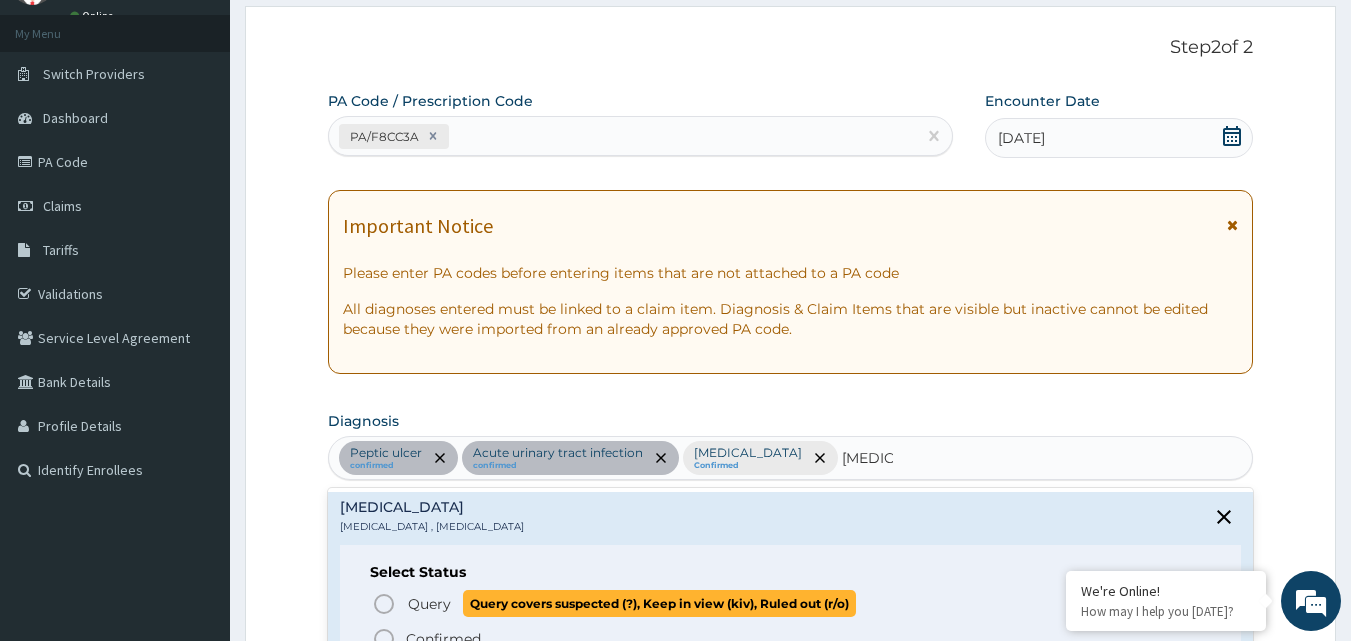 click on "Query" at bounding box center [429, 604] 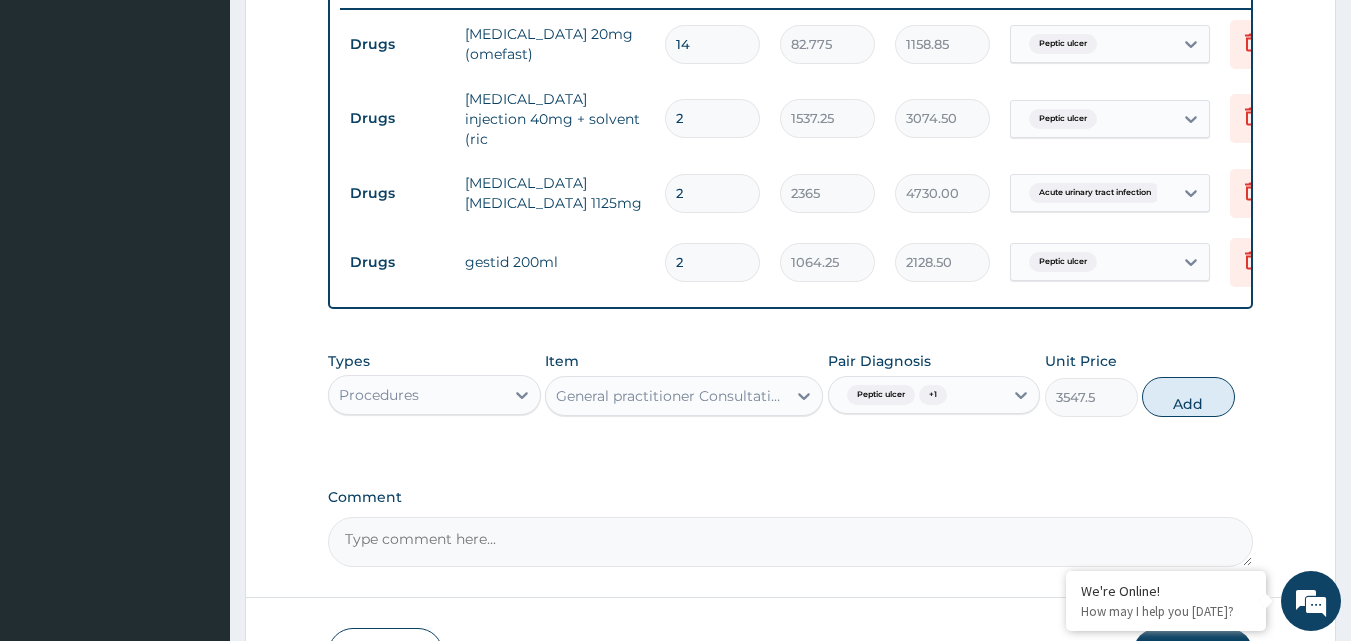 scroll, scrollTop: 800, scrollLeft: 0, axis: vertical 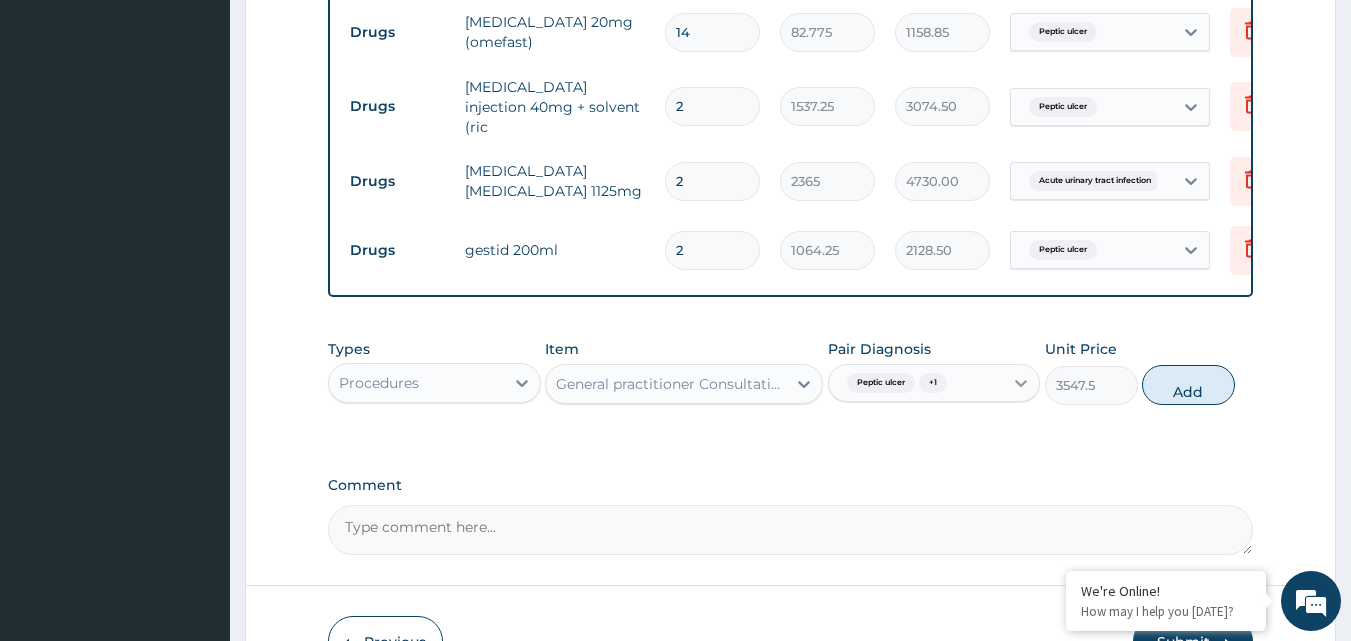 click 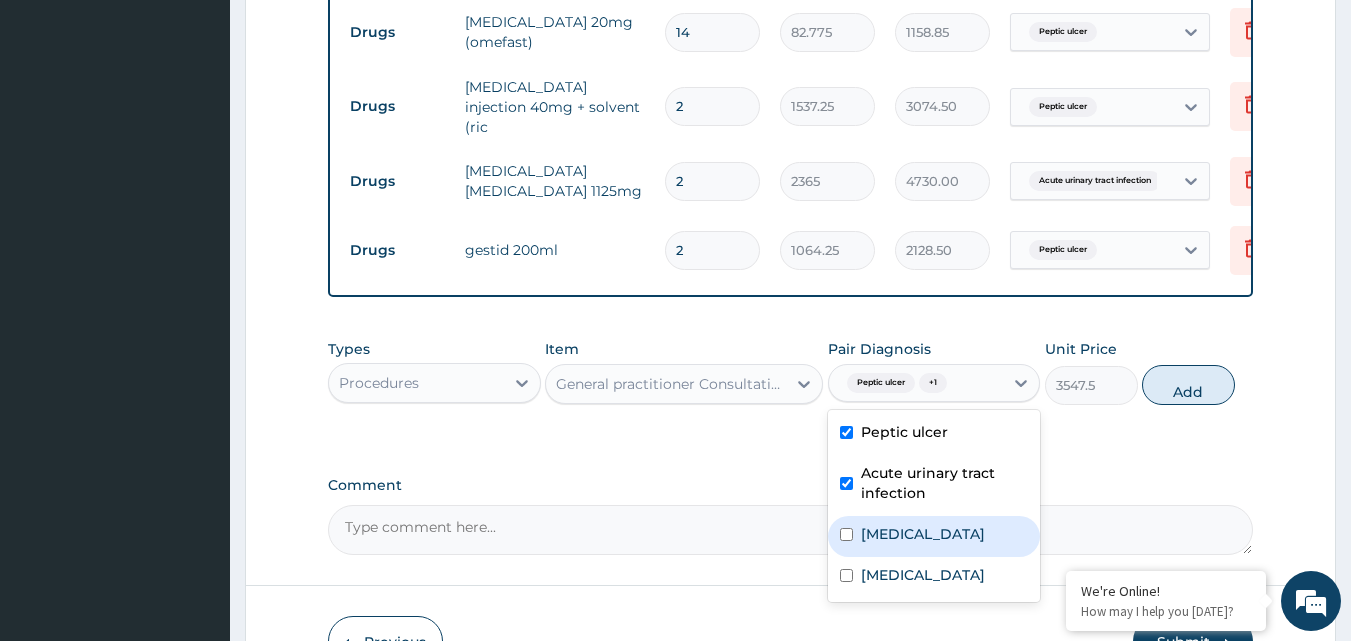 drag, startPoint x: 914, startPoint y: 539, endPoint x: 913, endPoint y: 549, distance: 10.049875 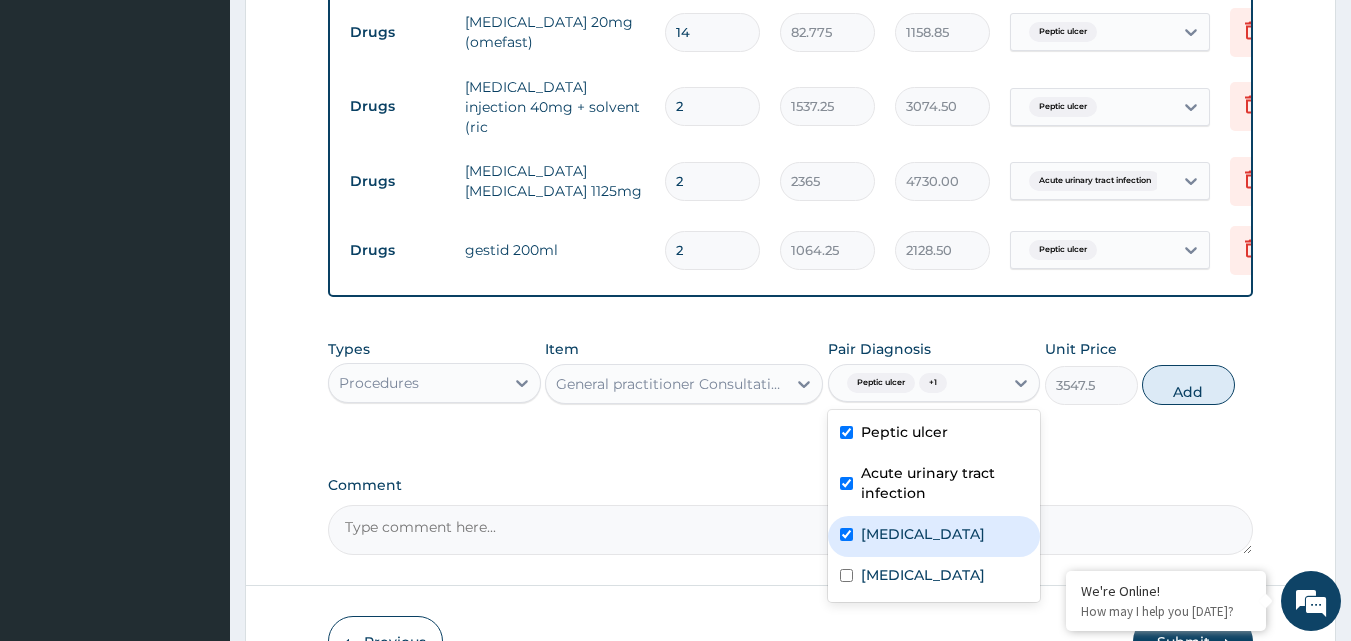 checkbox on "true" 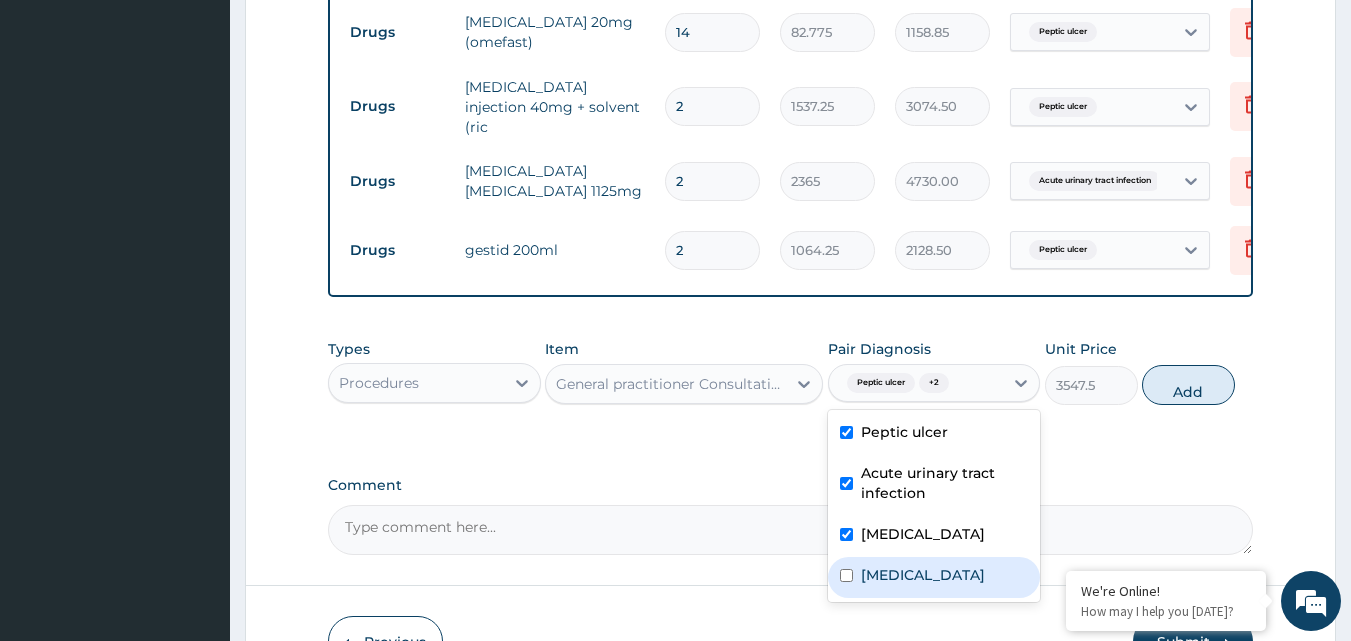 click on "Sepsis" at bounding box center [923, 575] 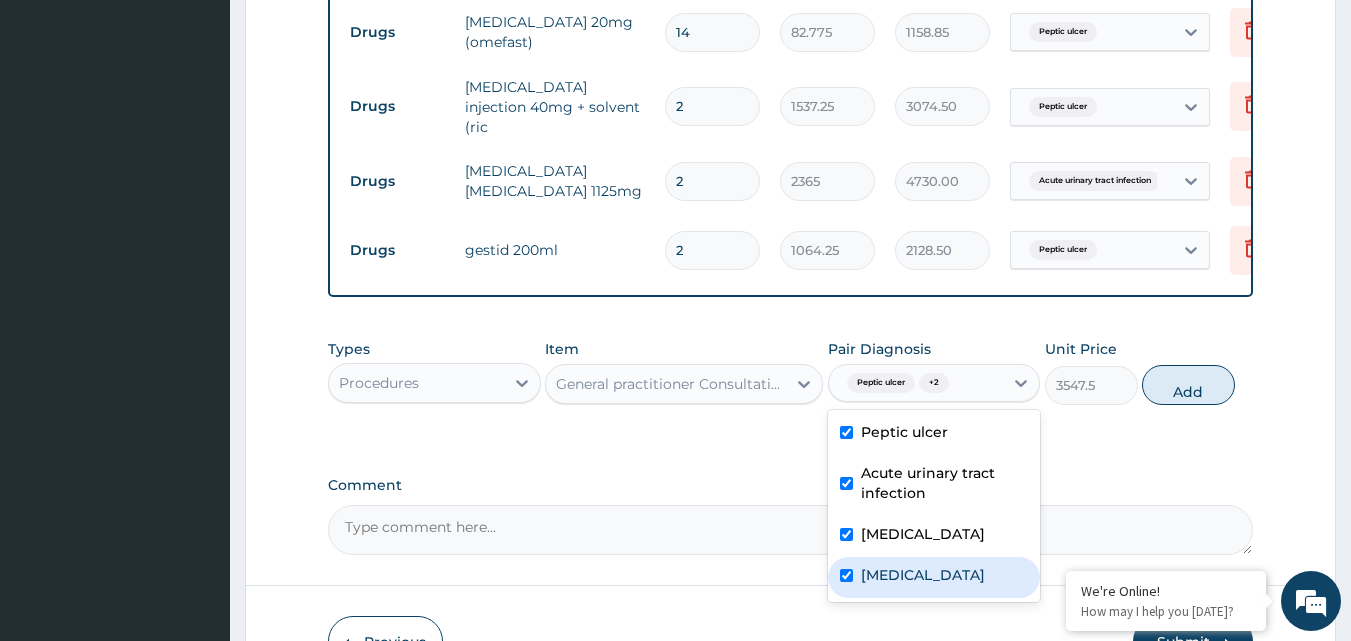 checkbox on "true" 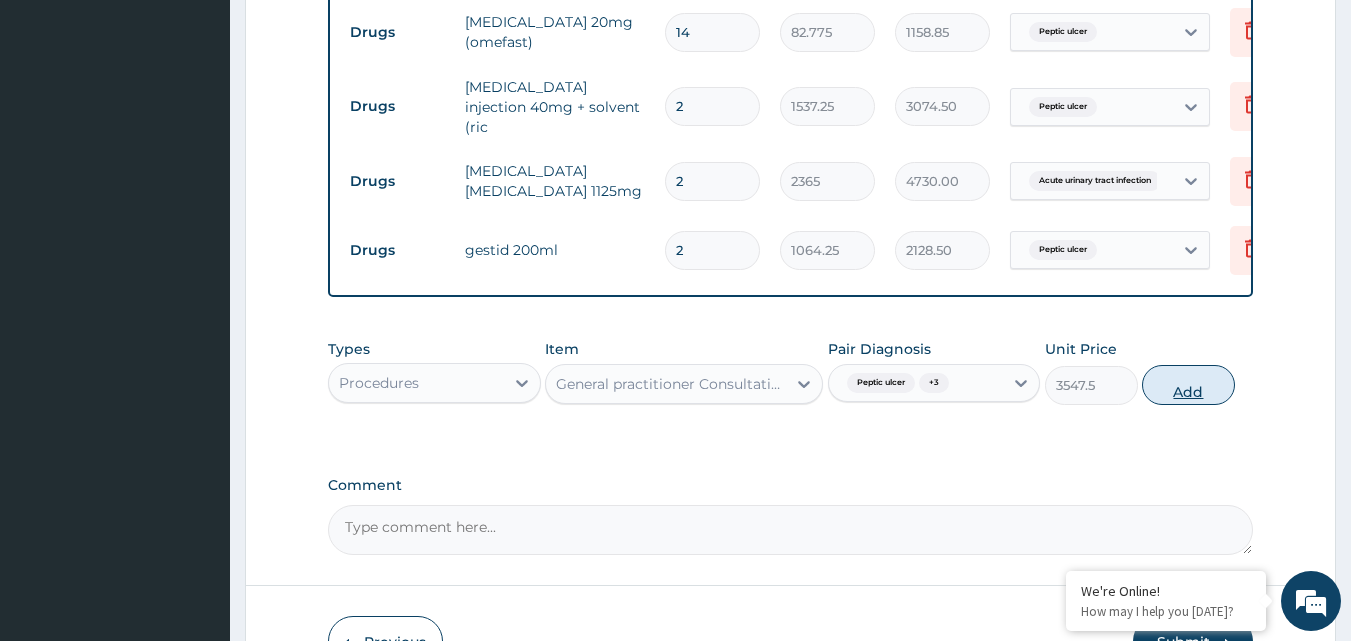 click on "Add" at bounding box center (1188, 385) 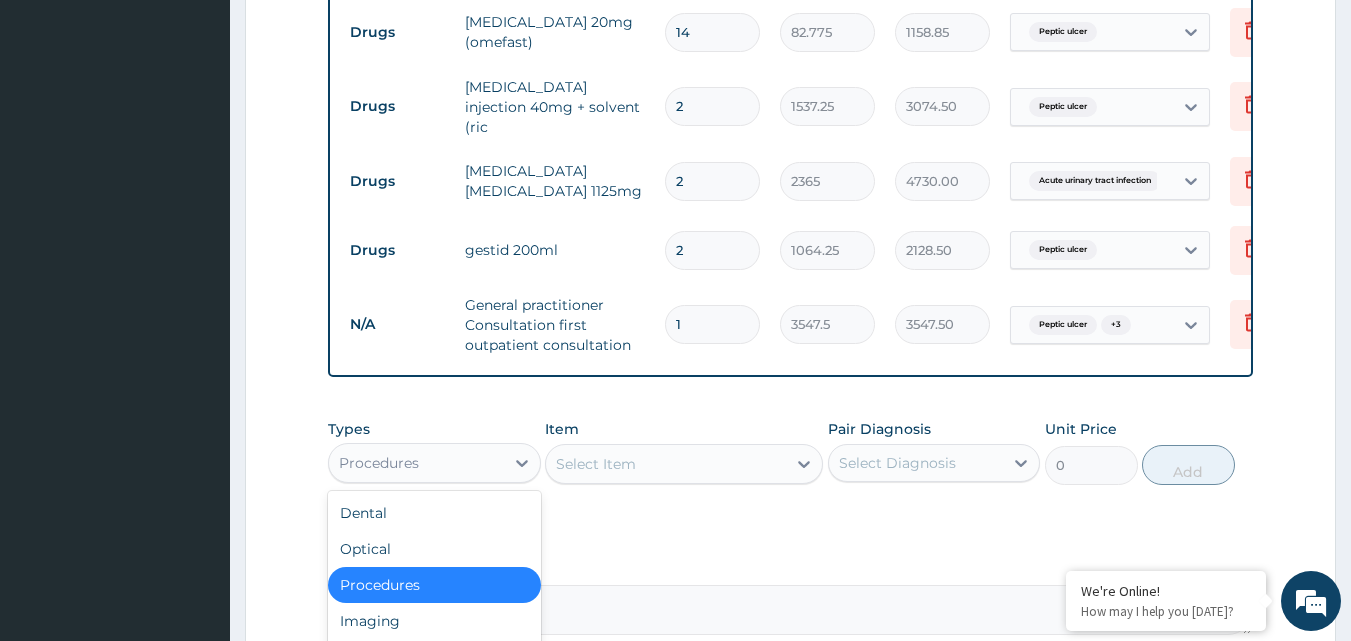 click on "Procedures" at bounding box center [416, 463] 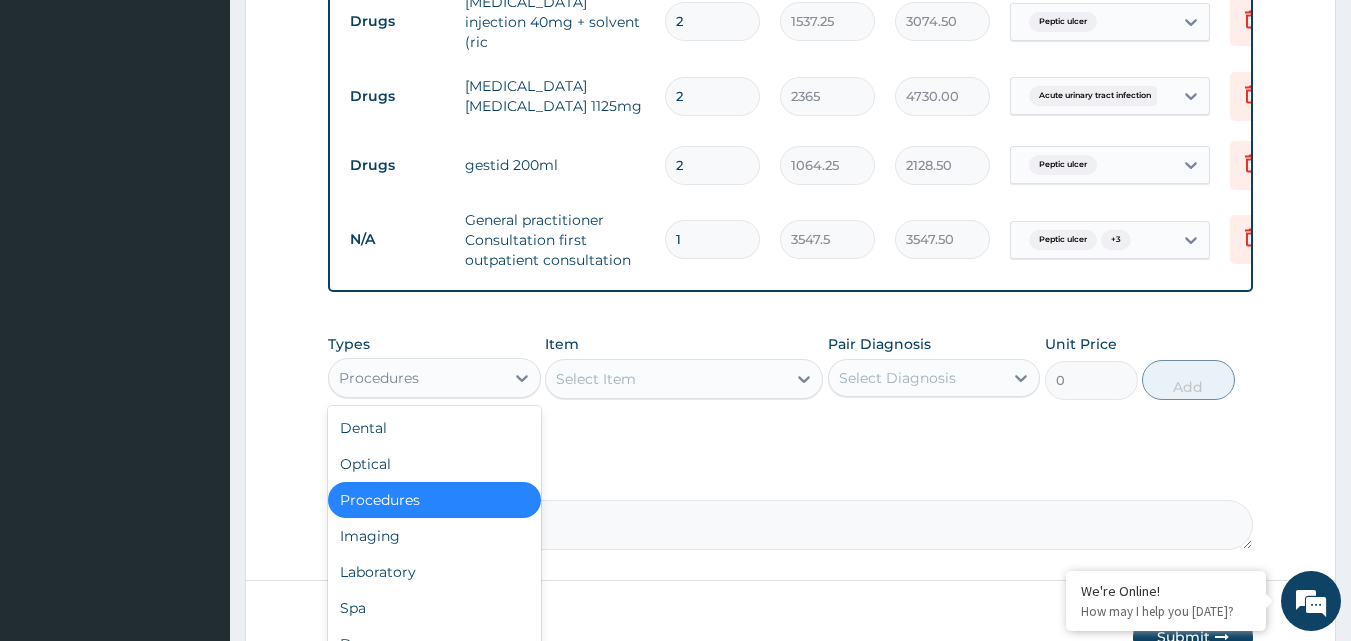 scroll, scrollTop: 1000, scrollLeft: 0, axis: vertical 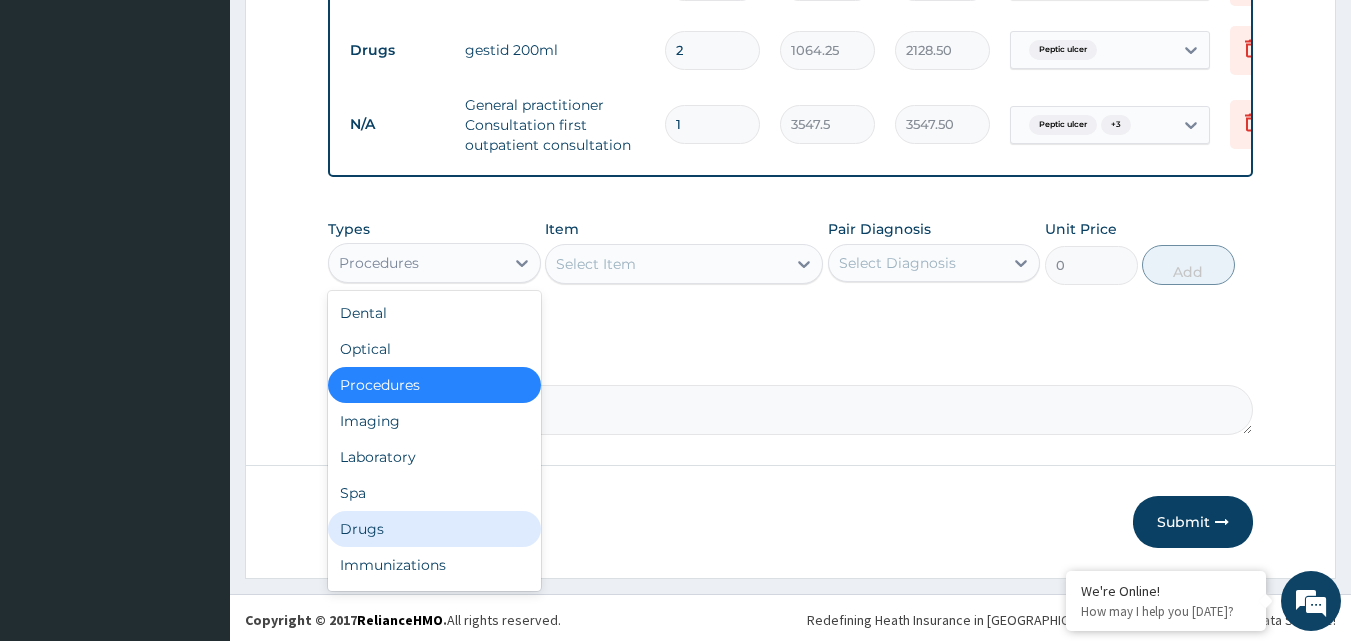 click on "Drugs" at bounding box center [434, 529] 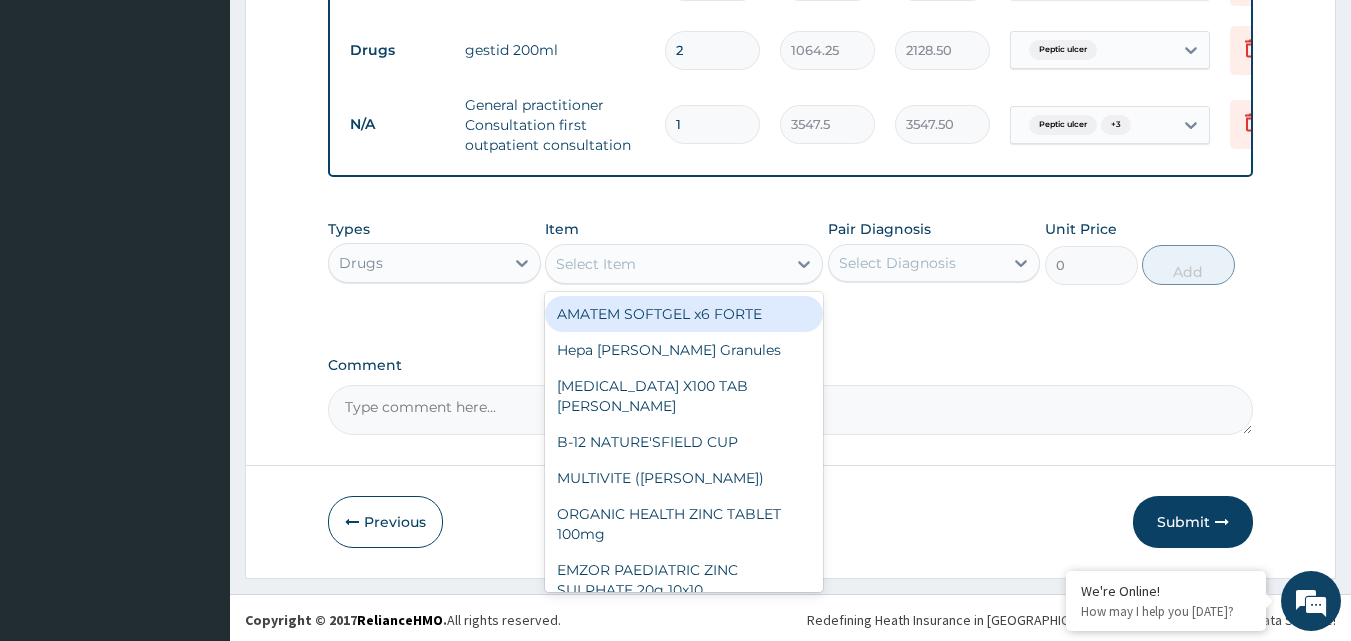 click on "Select Item" at bounding box center [666, 264] 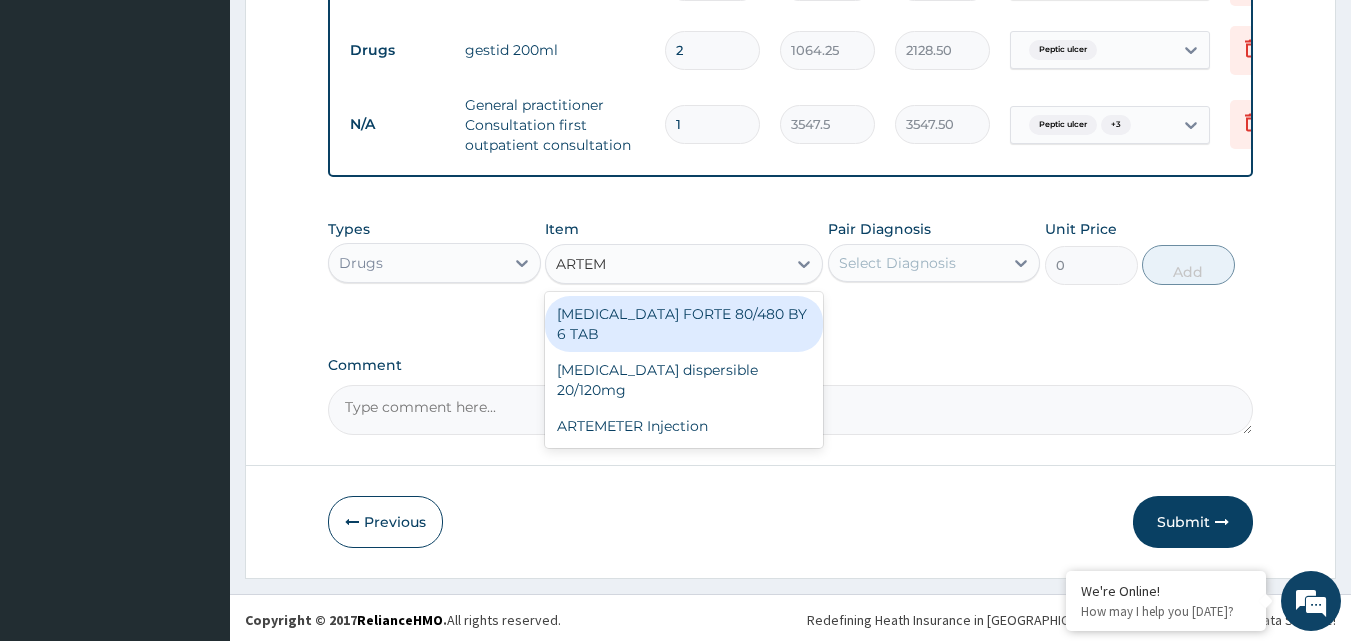 type on "ARTEME" 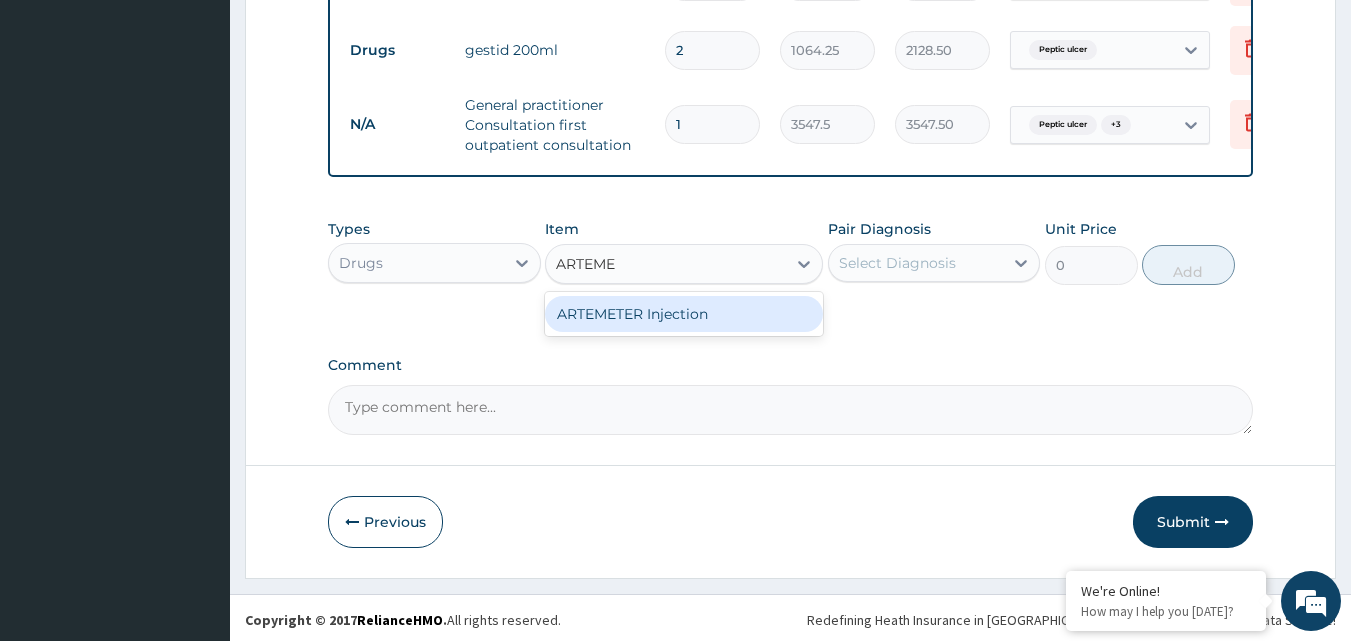 click on "ARTEMETER Injection" at bounding box center (684, 314) 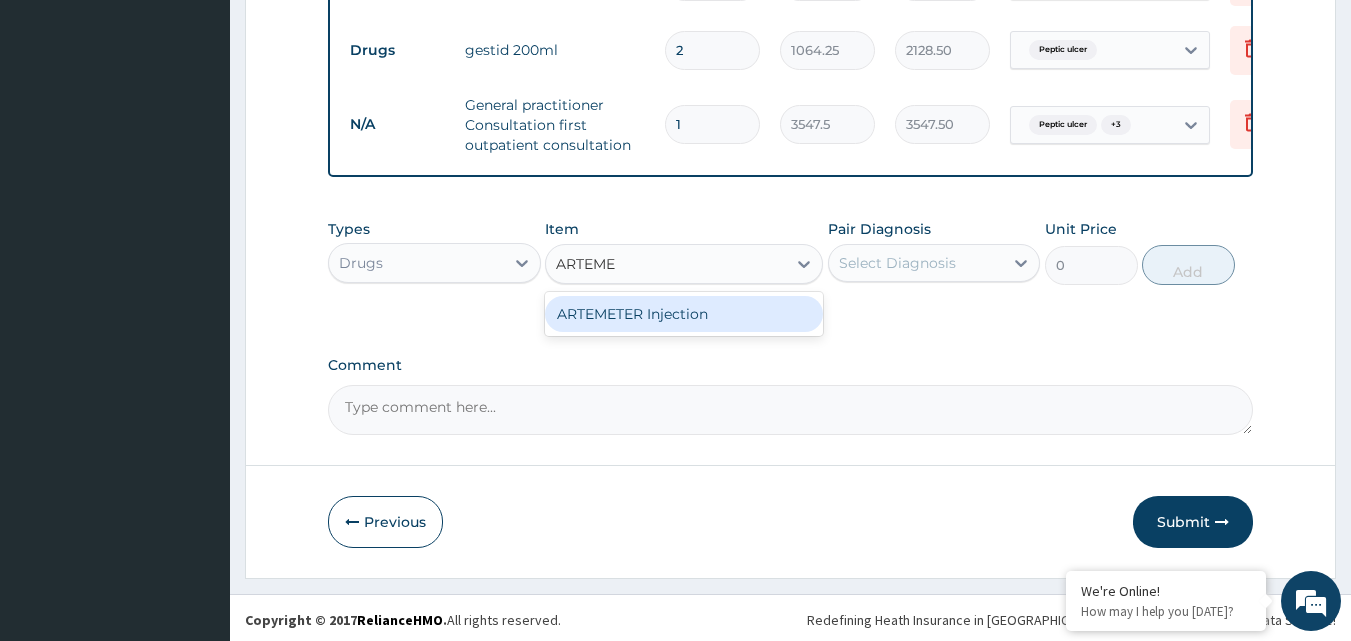 type 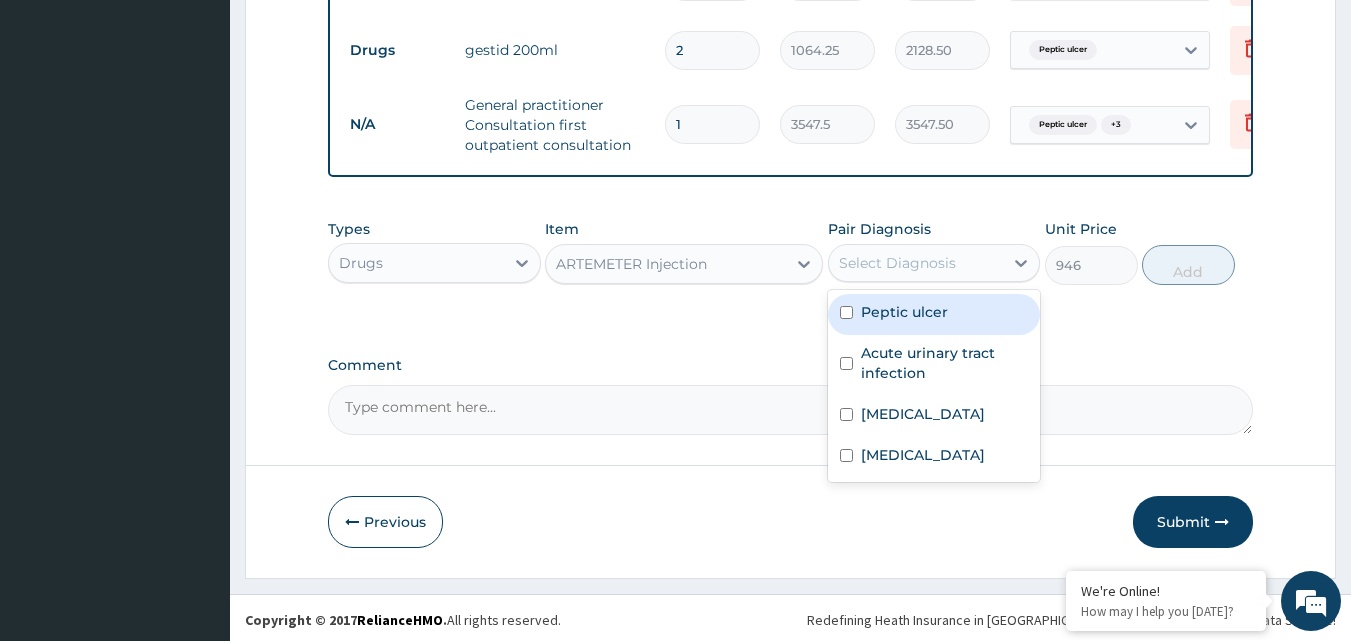 click on "Select Diagnosis" at bounding box center [916, 263] 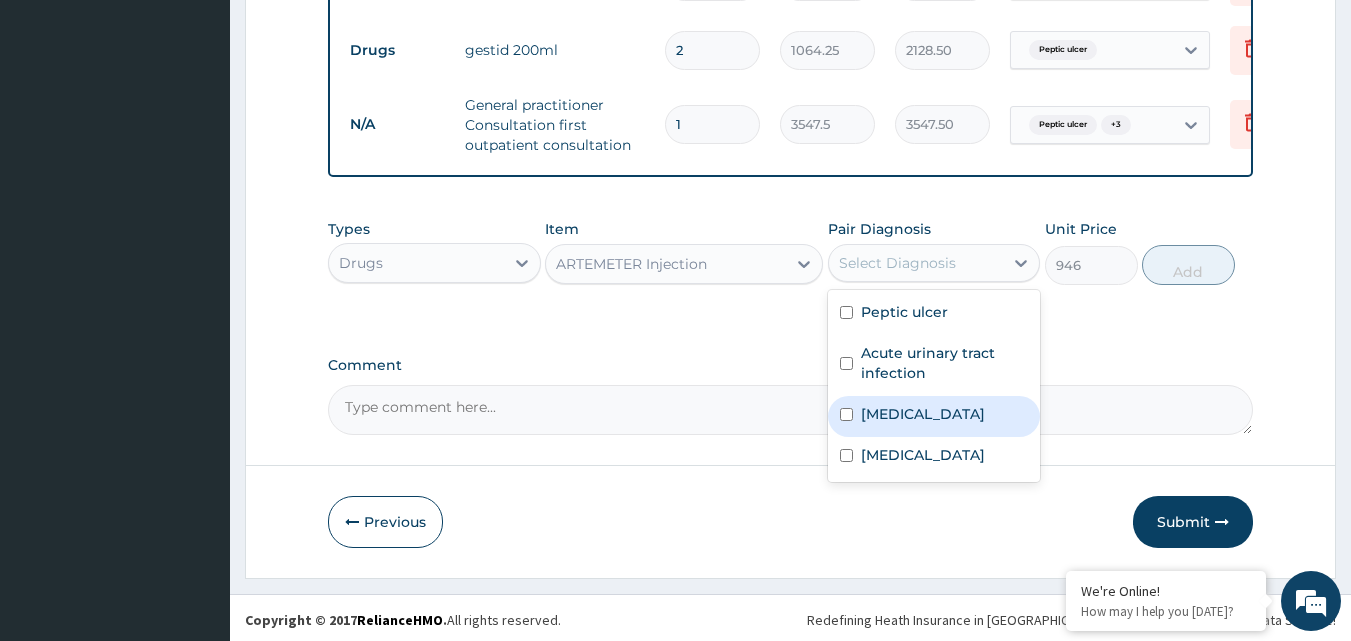 click on "[MEDICAL_DATA]" at bounding box center (923, 414) 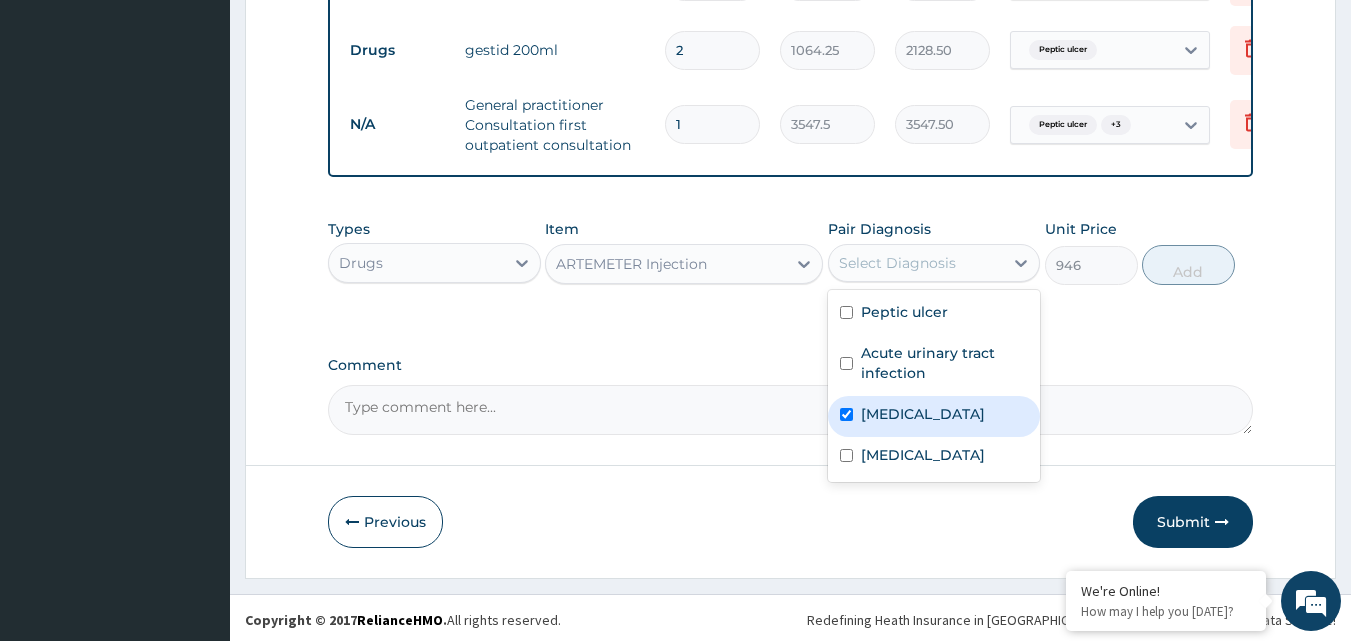 checkbox on "true" 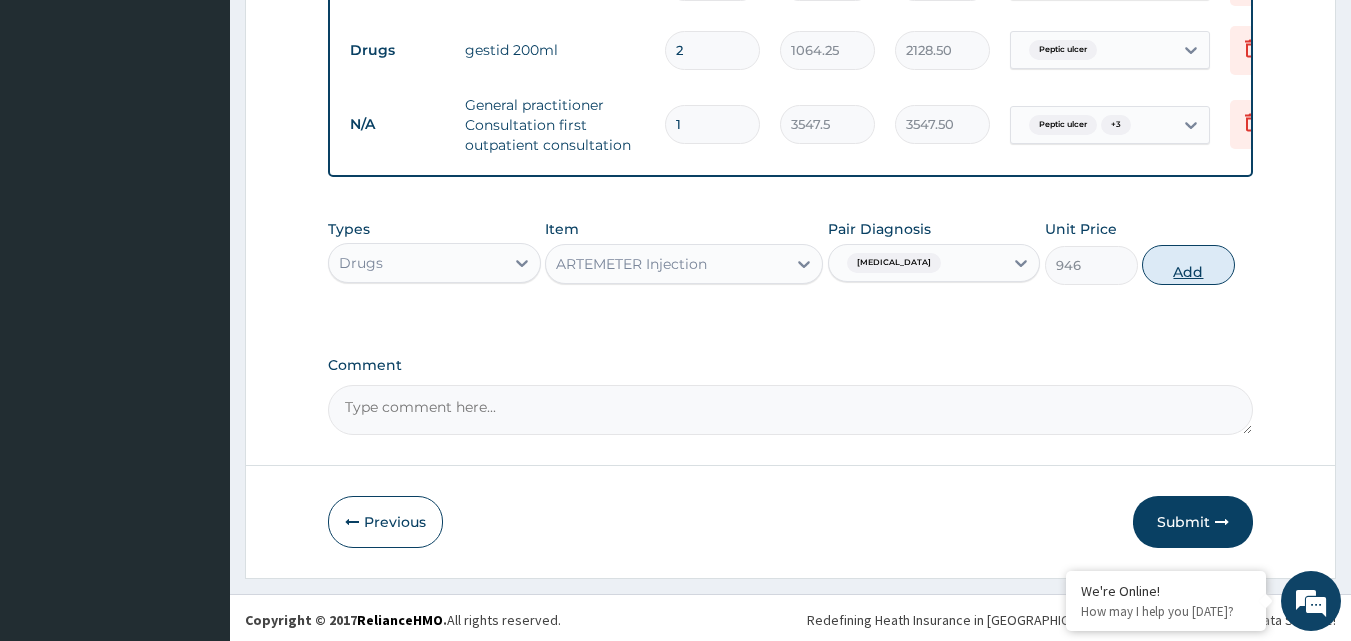 click on "Add" at bounding box center [1188, 265] 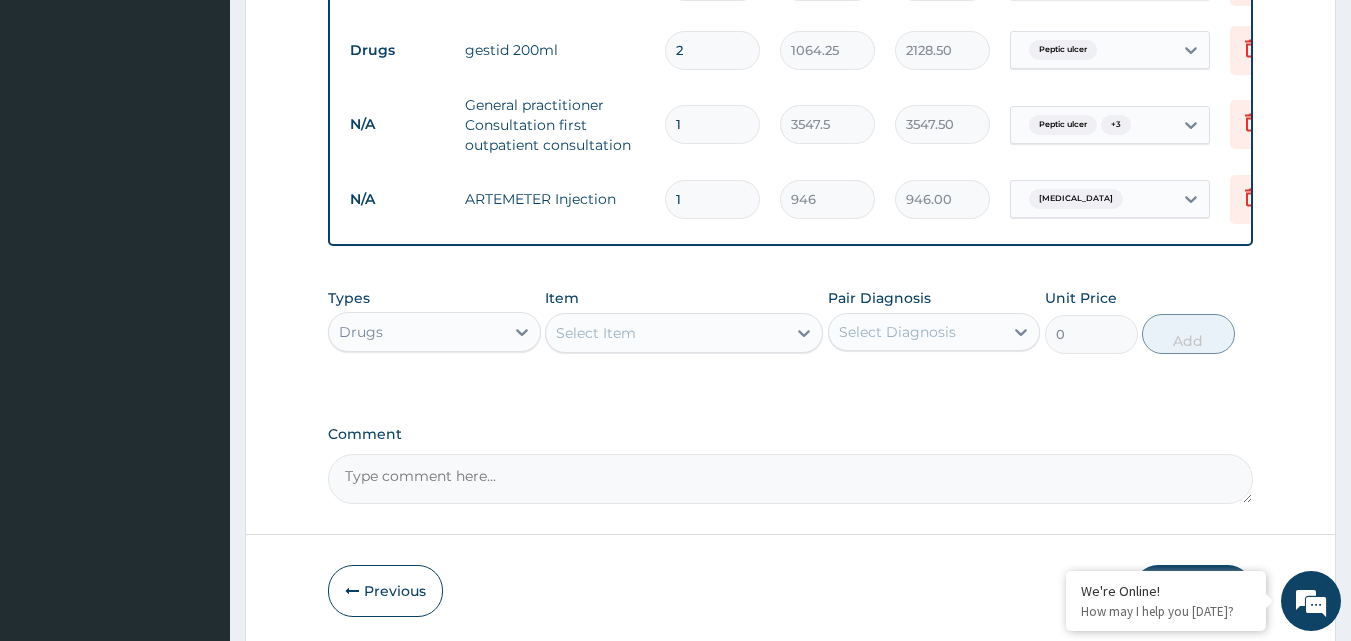 type 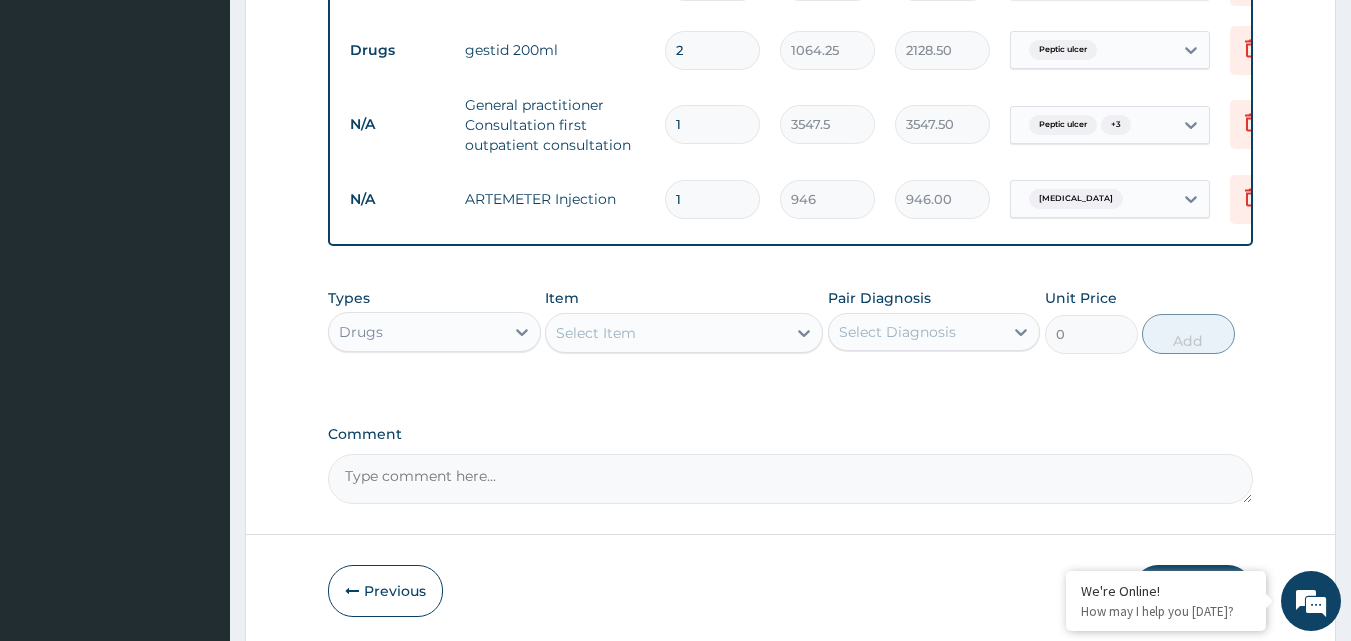 type on "0.00" 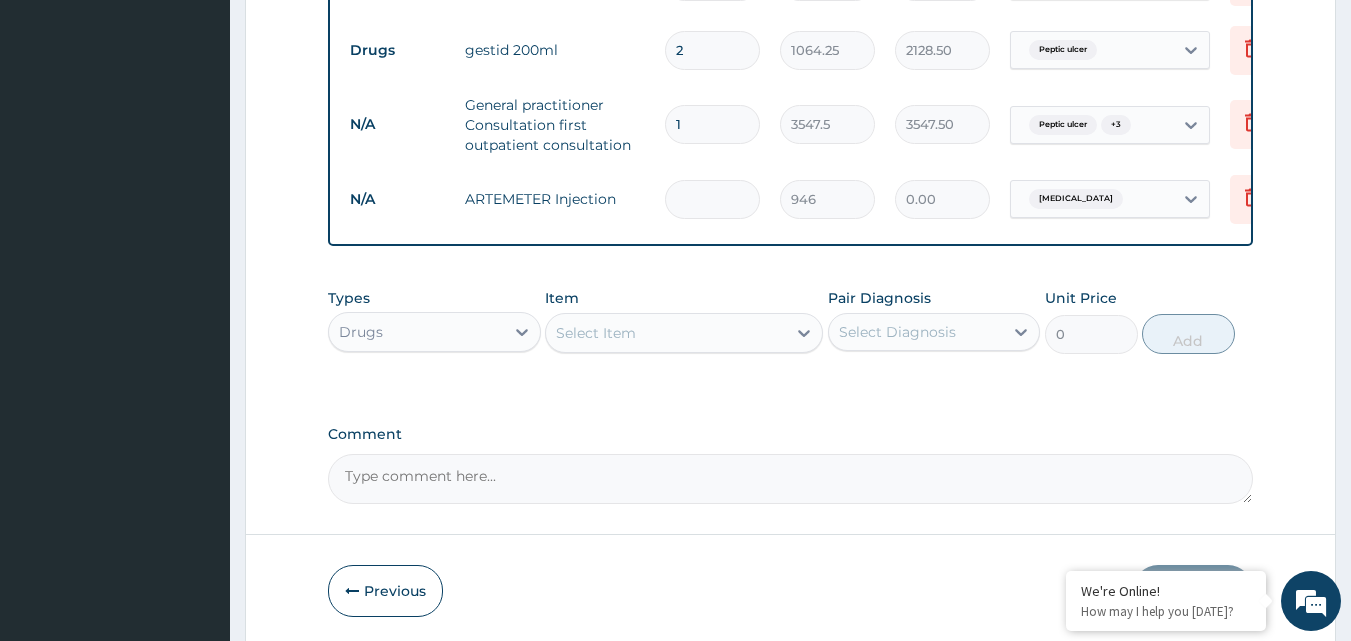 type on "6" 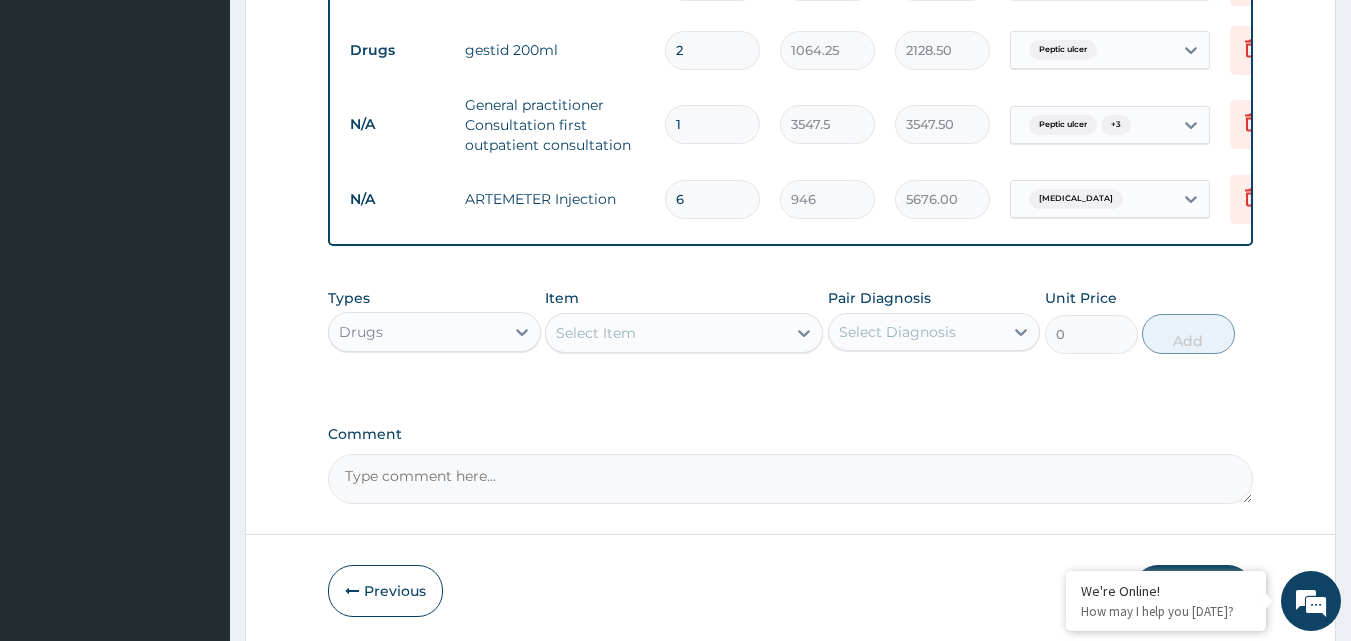 type on "6" 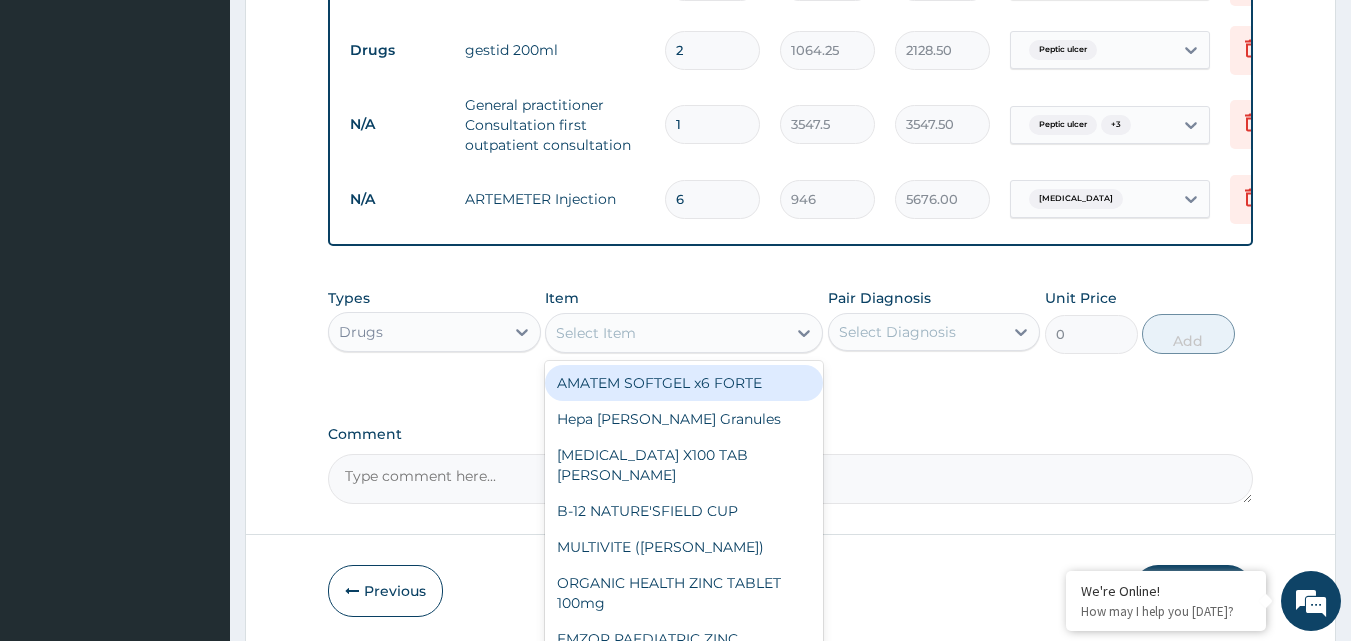 click on "Select Item" at bounding box center (596, 333) 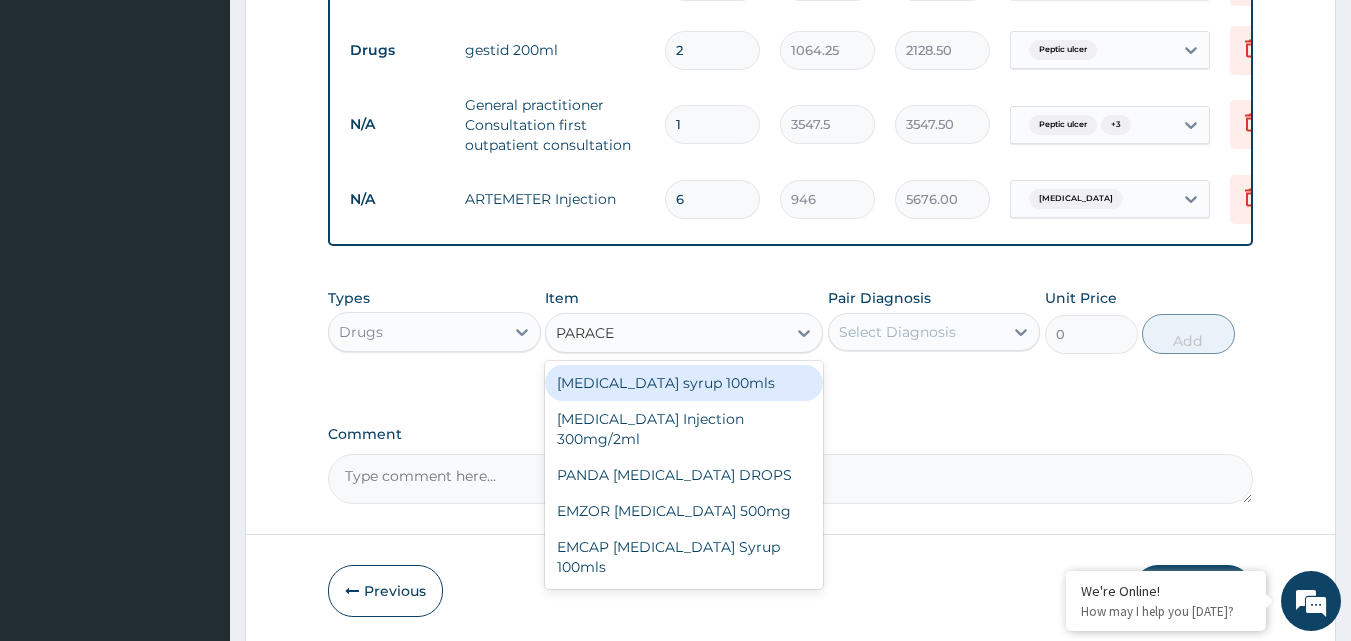 type on "PARACET" 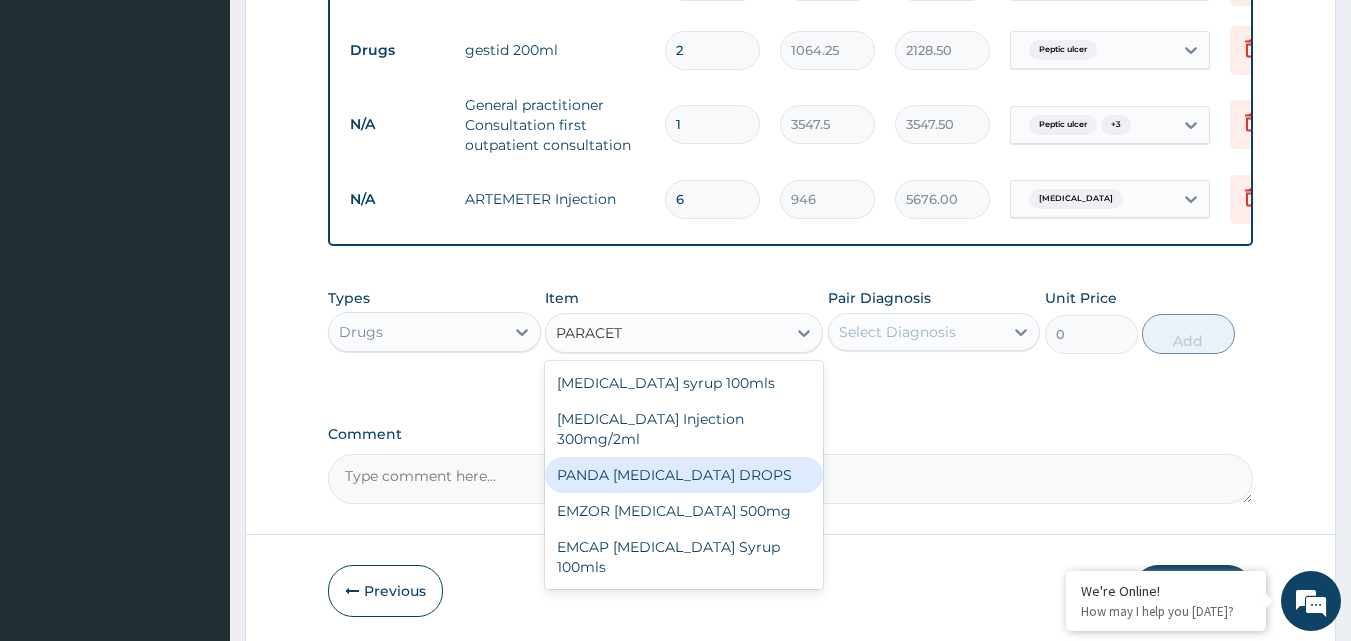 click on "PANDA PARACETAMOL DROPS" at bounding box center [684, 475] 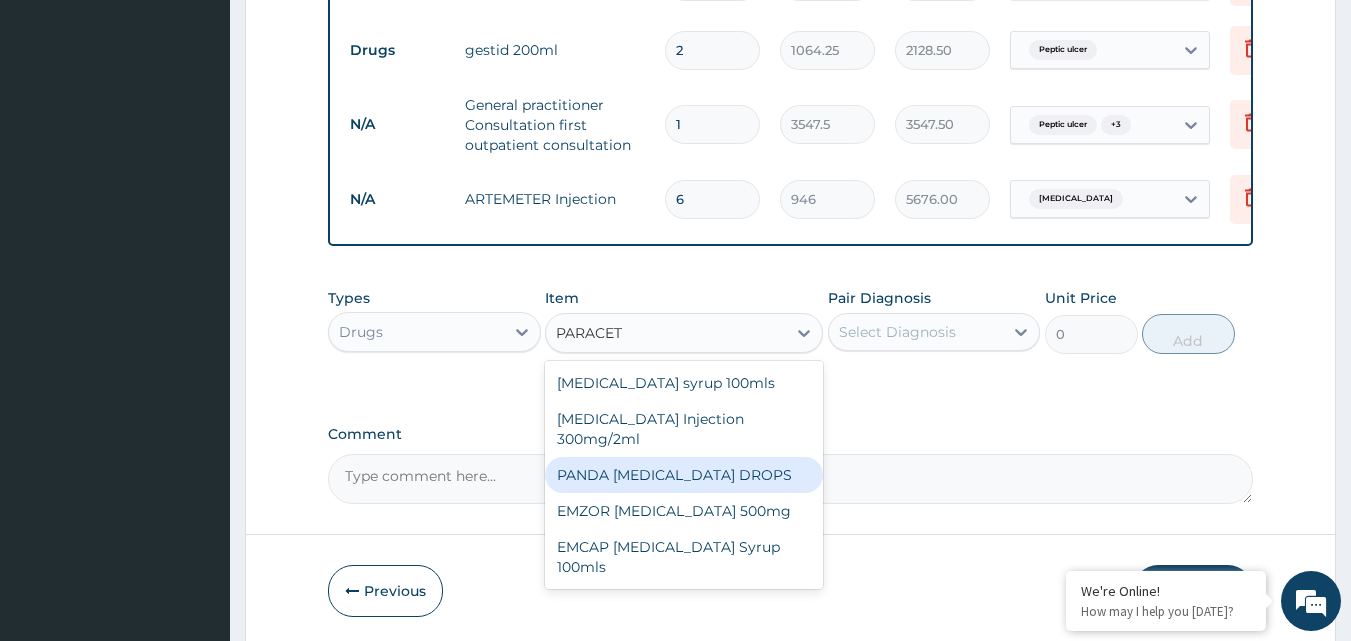 type 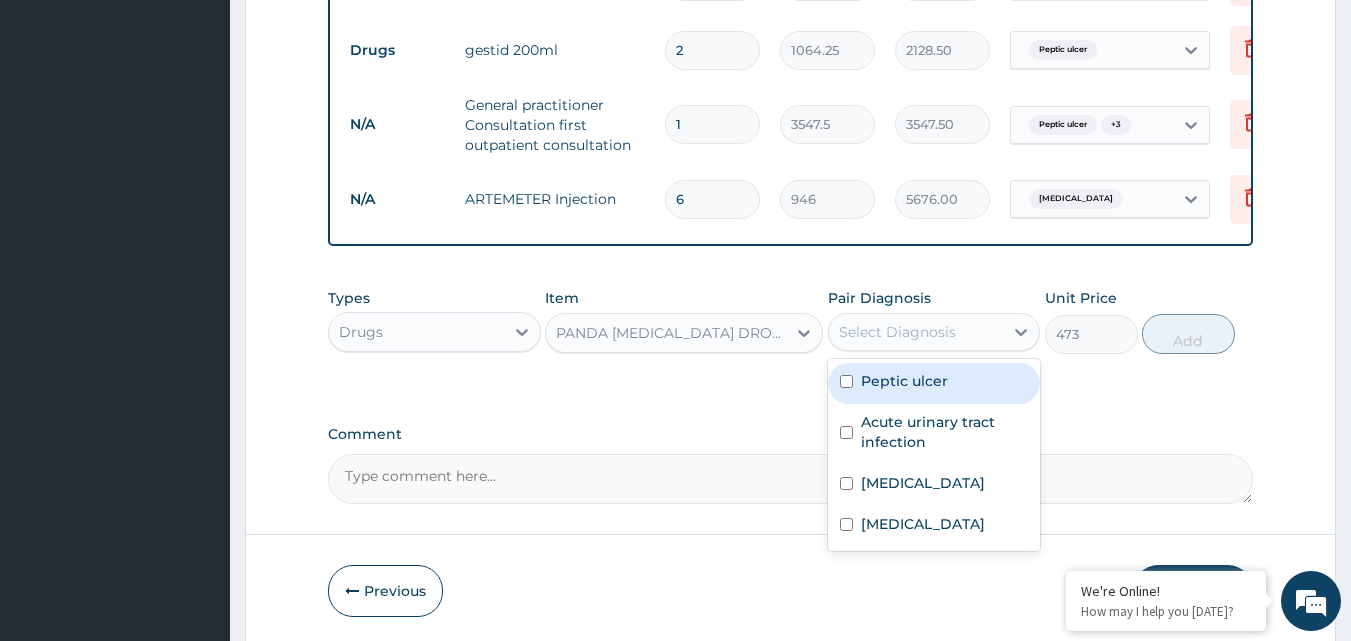 click on "Select Diagnosis" at bounding box center (916, 332) 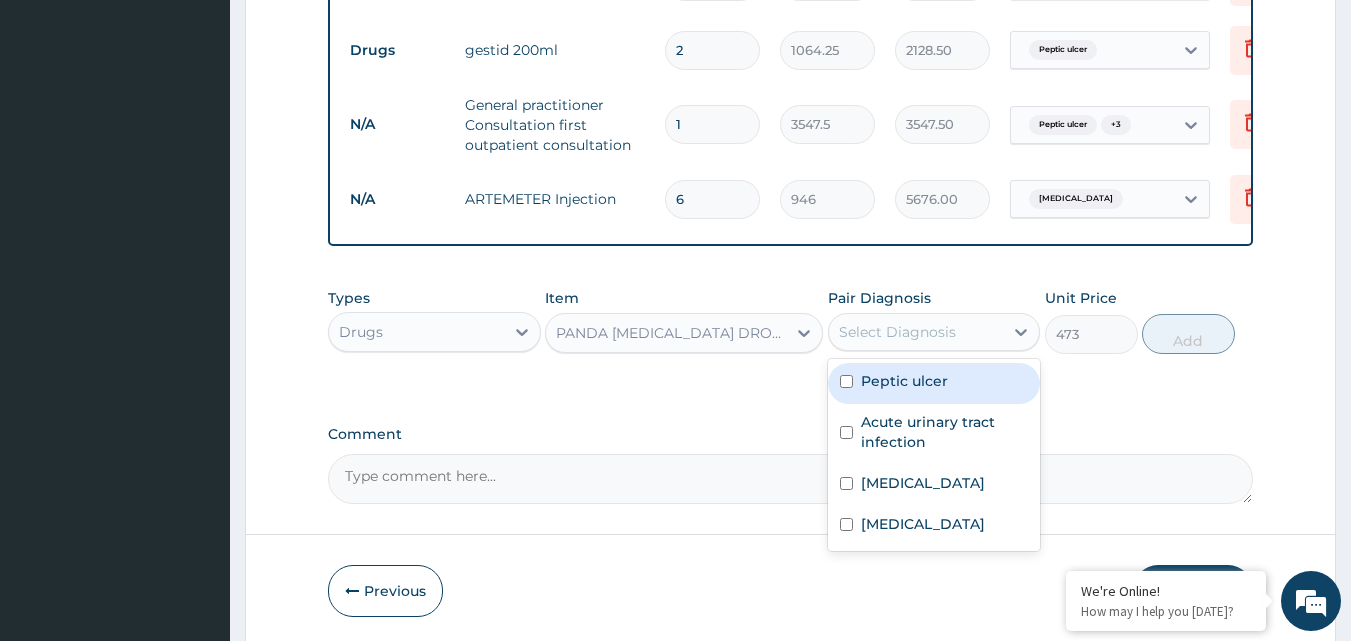 click on "Peptic ulcer" at bounding box center [934, 383] 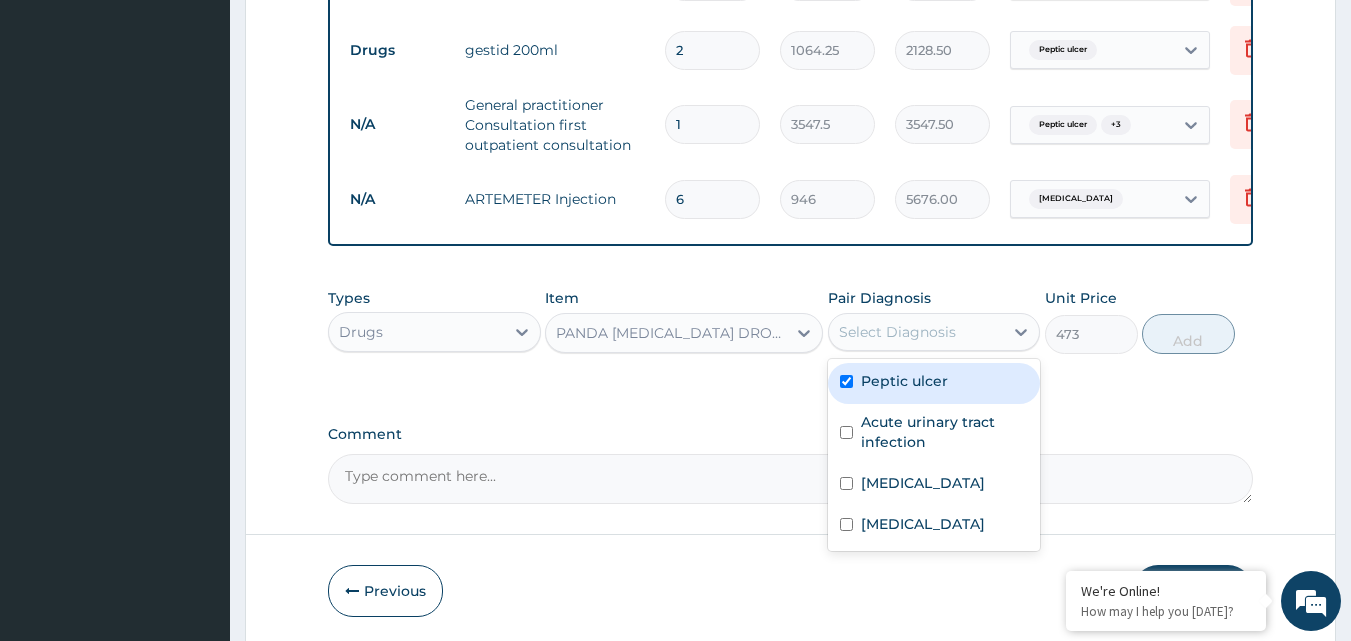 checkbox on "true" 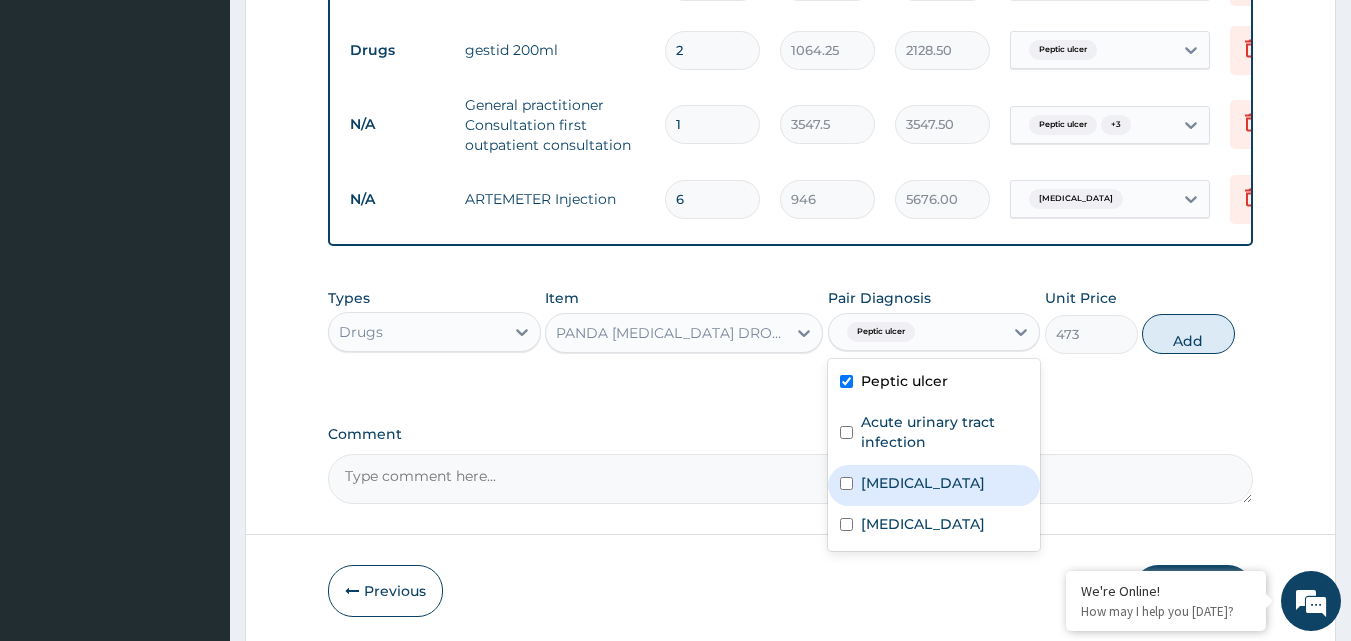 click on "[MEDICAL_DATA]" at bounding box center [923, 483] 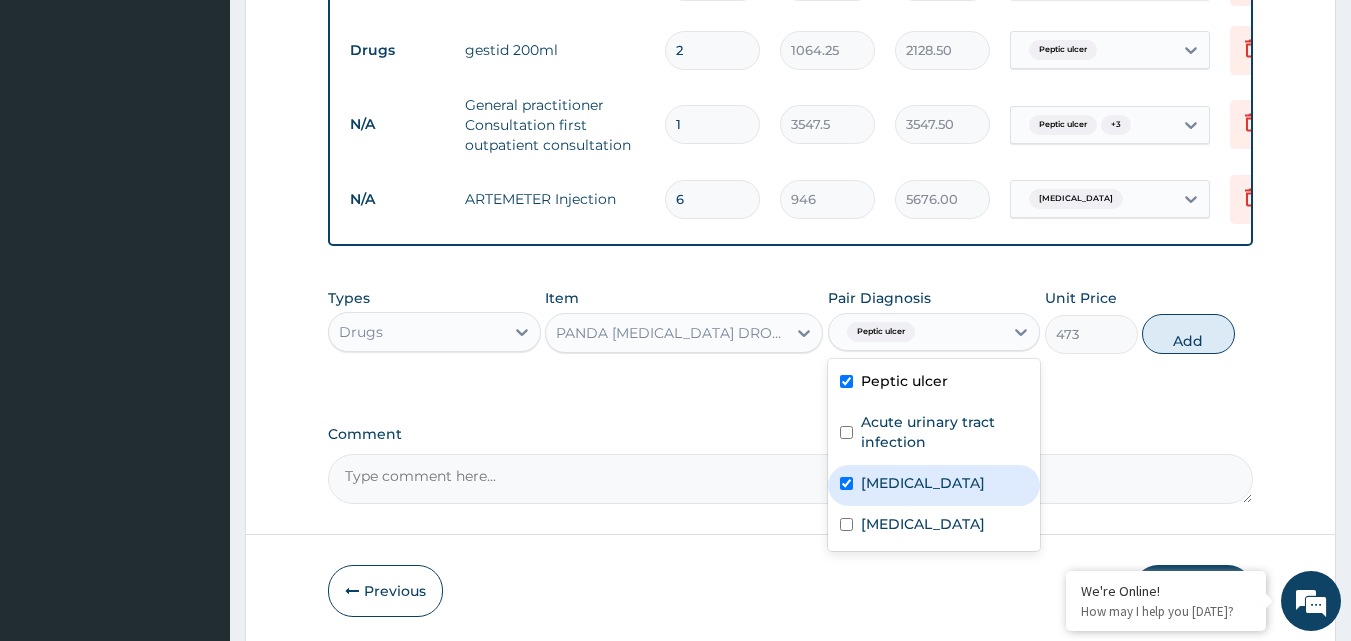 checkbox on "true" 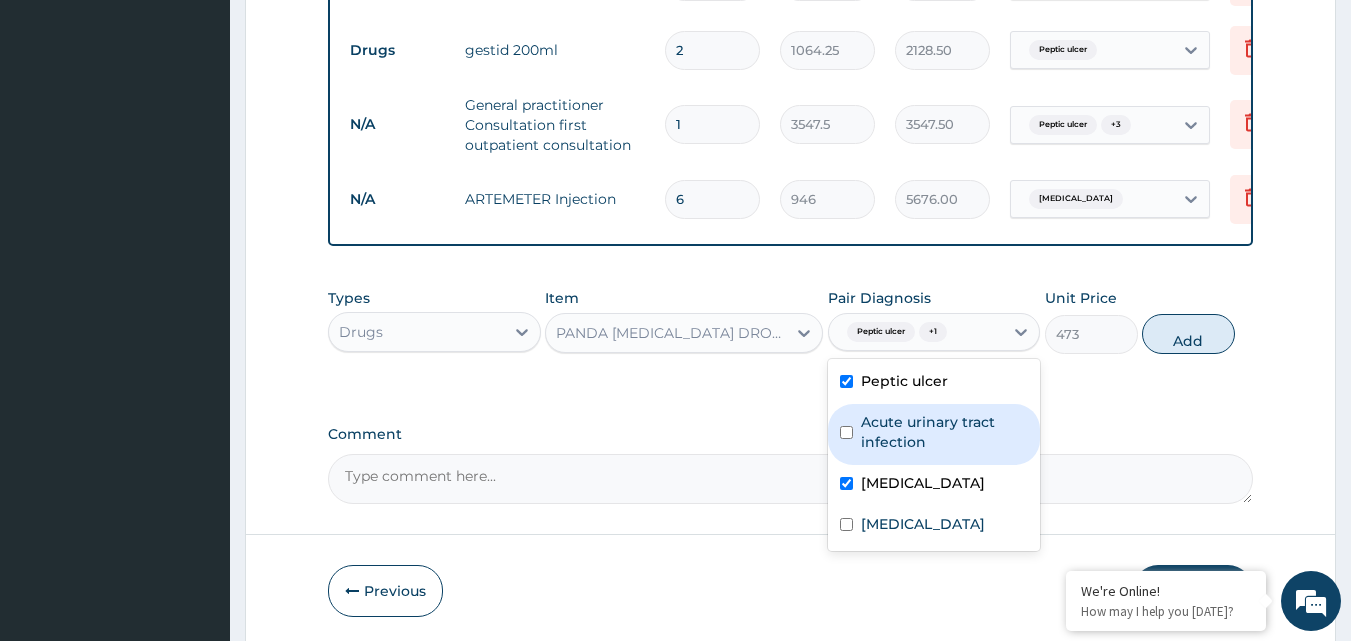 click on "Acute urinary tract infection" at bounding box center (945, 432) 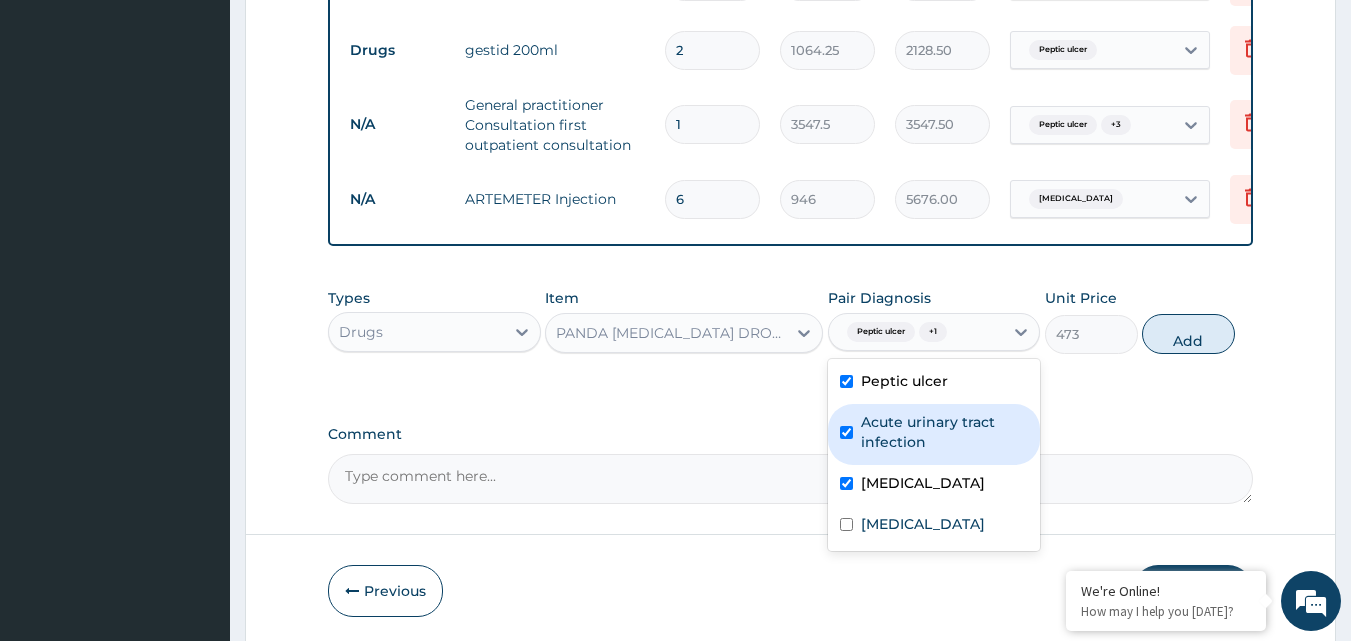 checkbox on "true" 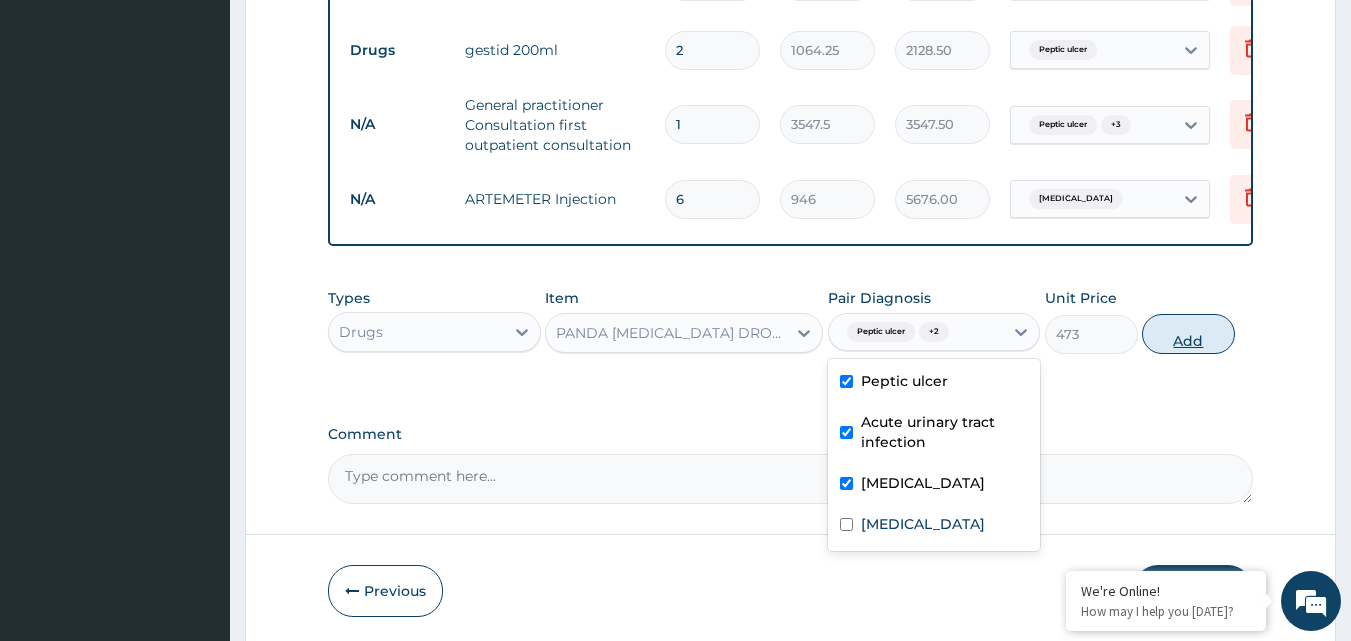 click on "Add" at bounding box center (1188, 334) 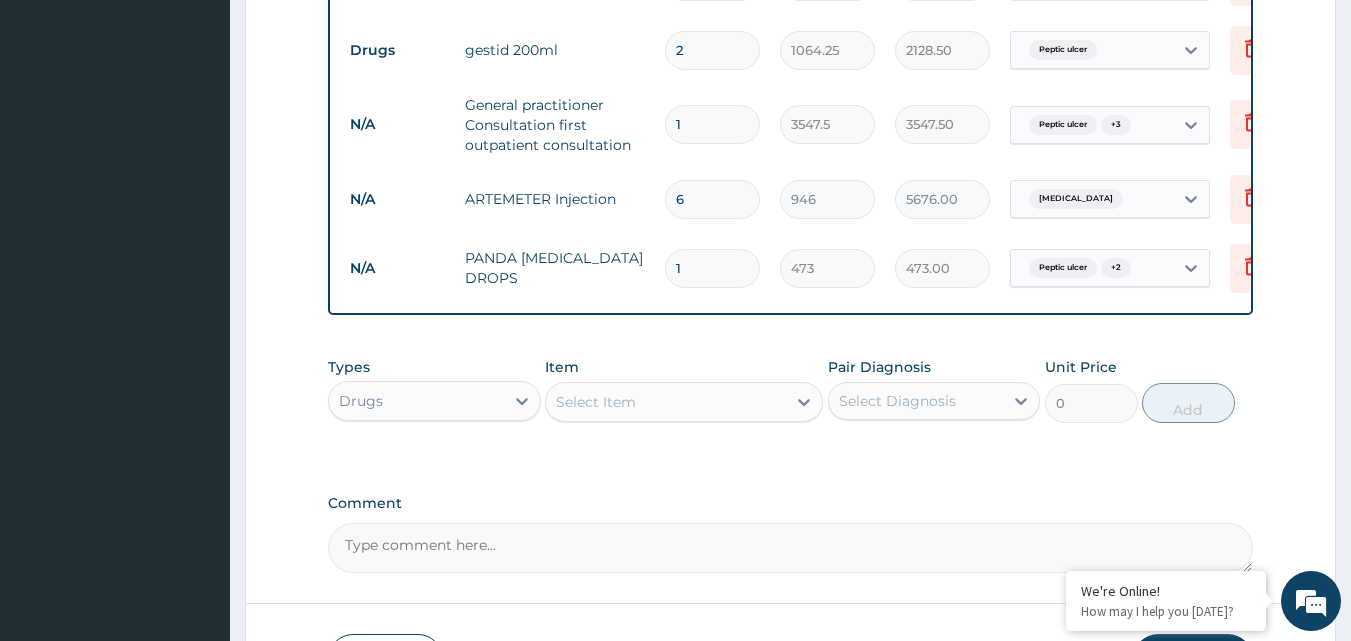 type 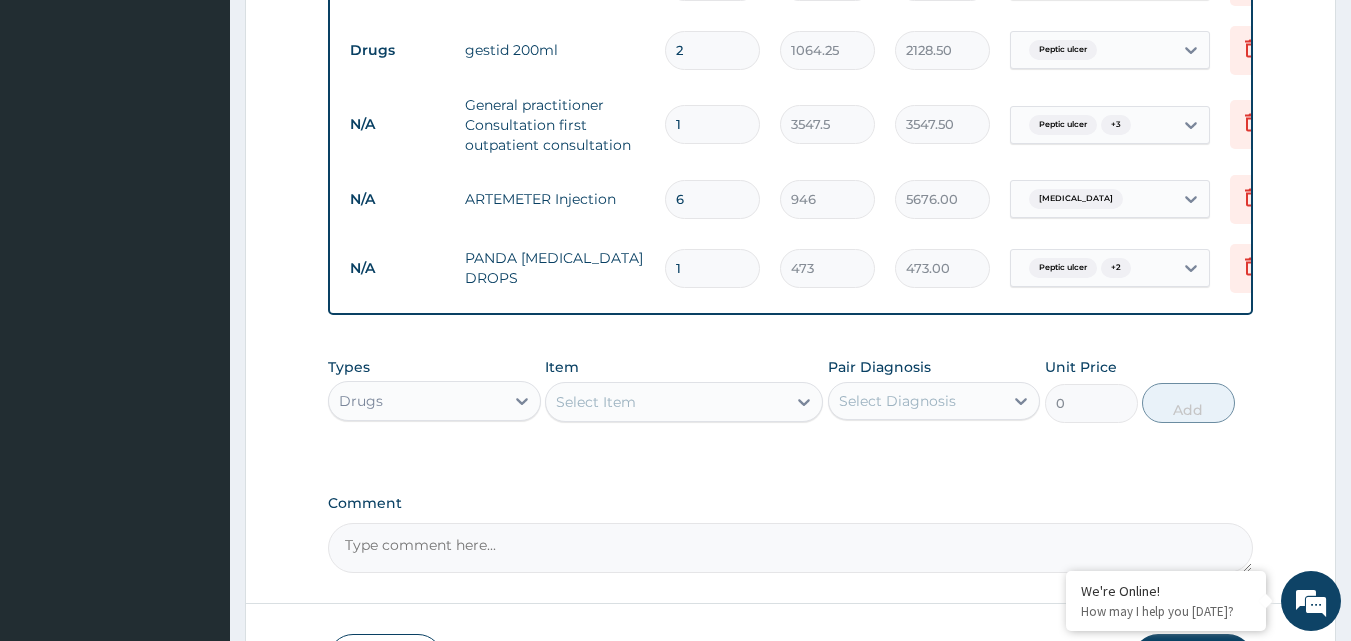 type on "0.00" 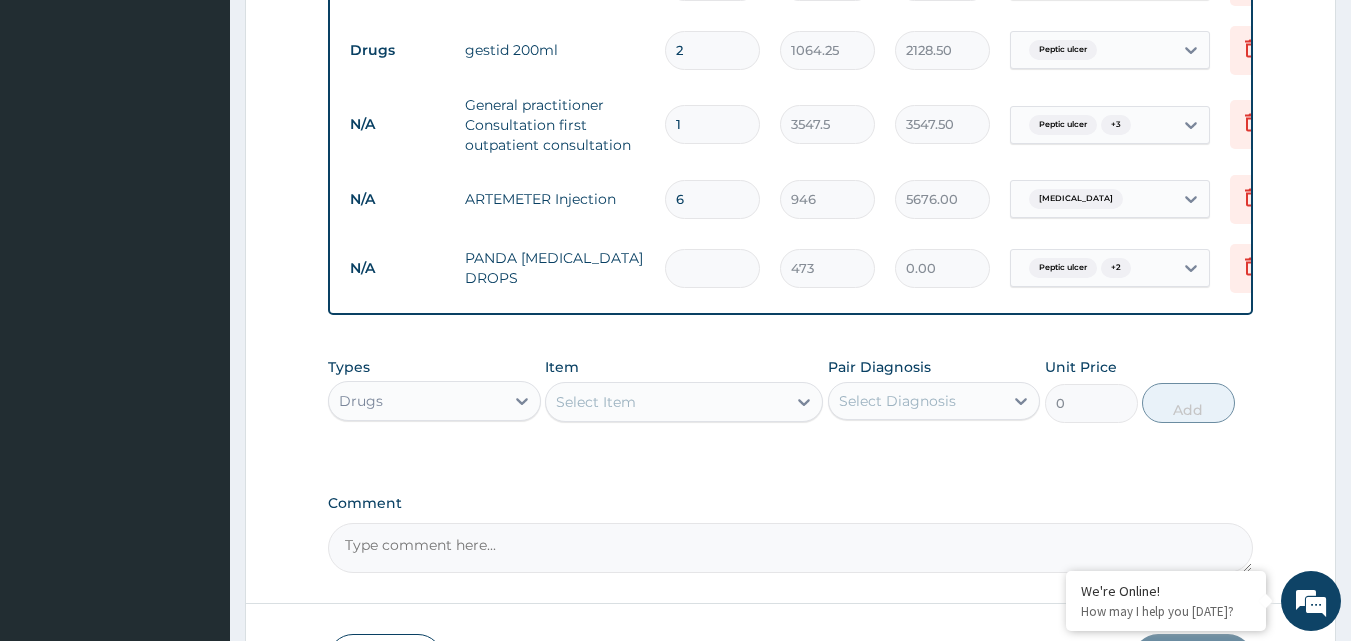 type on "6" 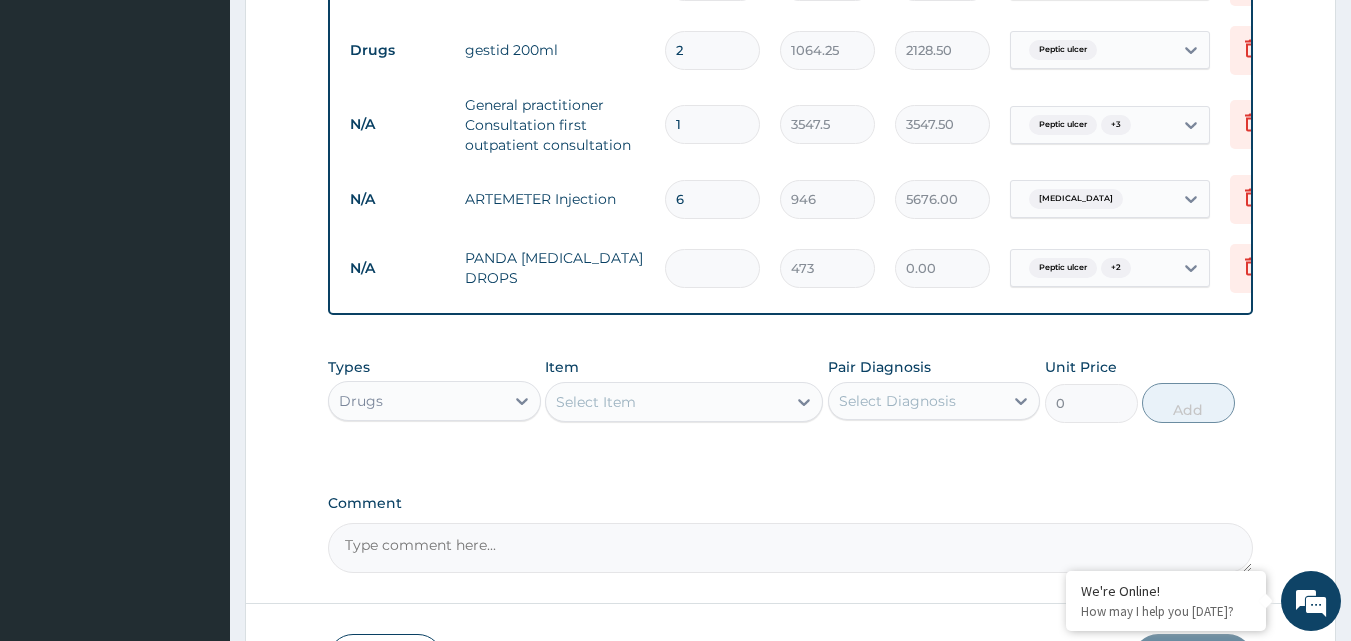 type on "2838.00" 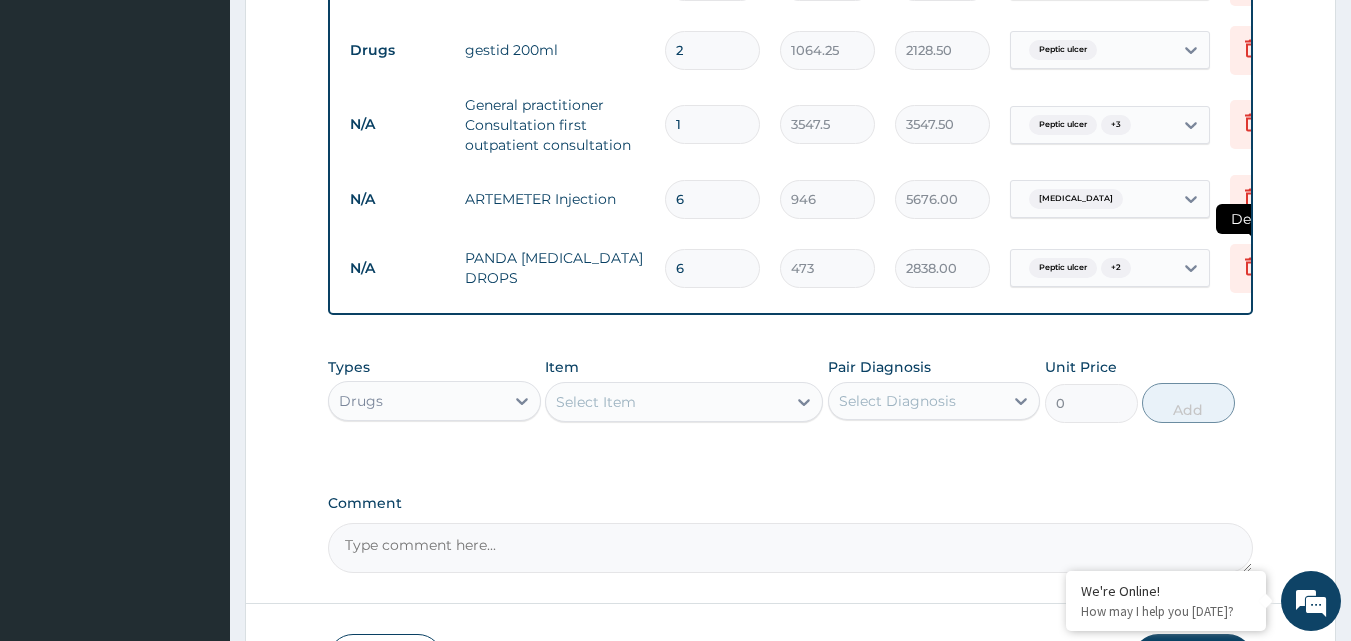 type on "6" 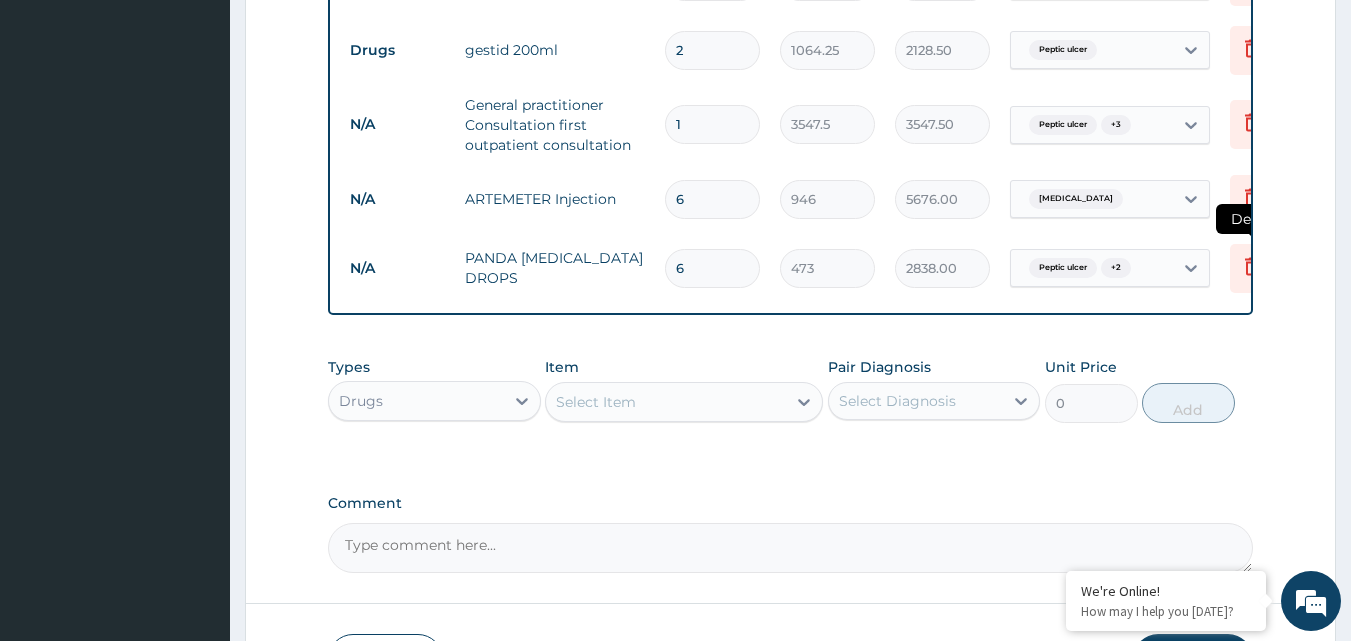 click 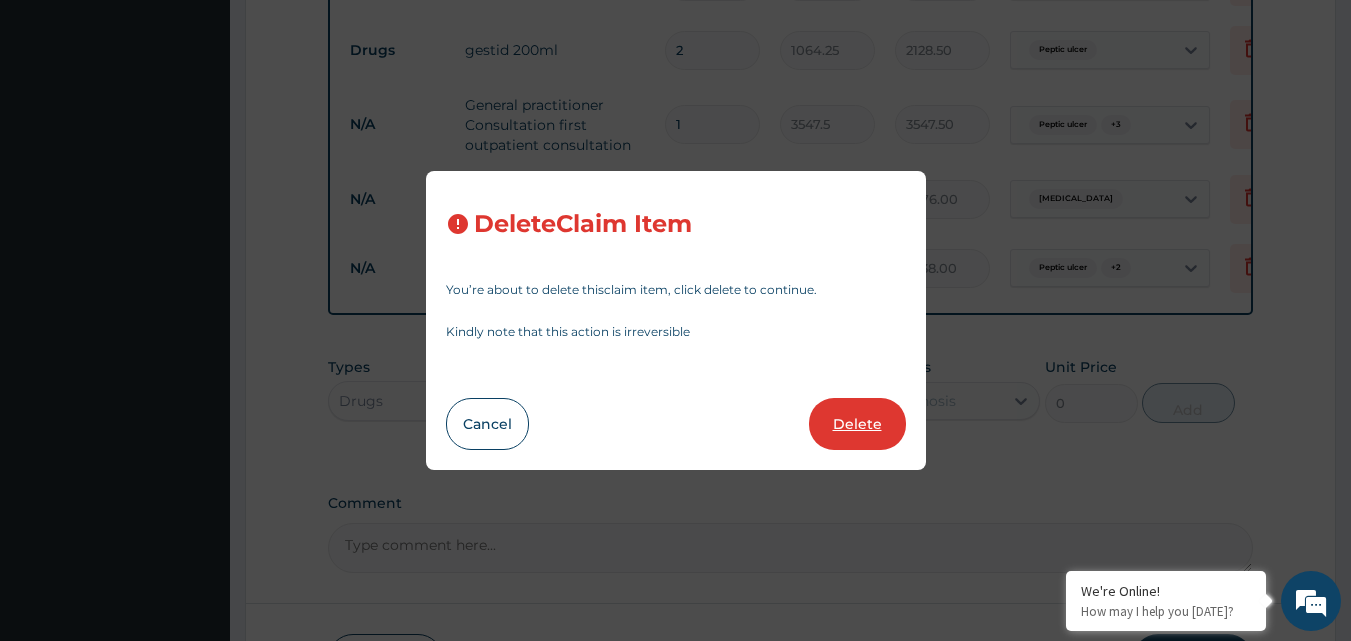 click on "Delete" at bounding box center (857, 424) 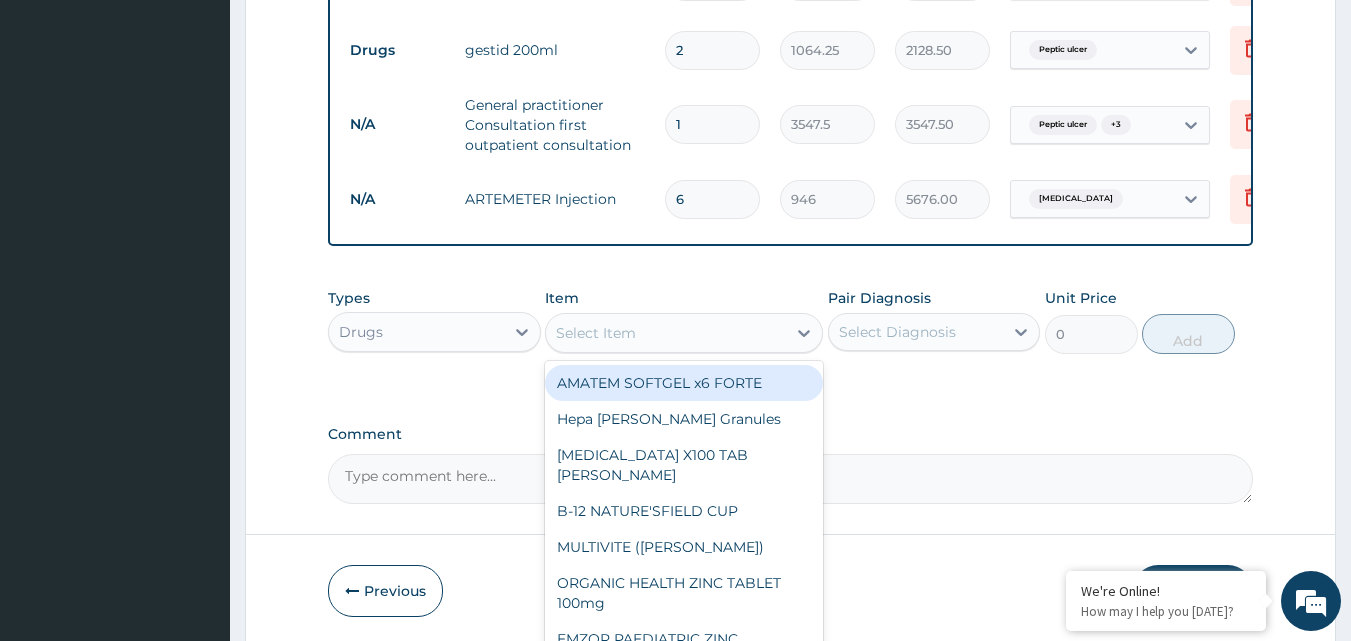 click on "Select Item" at bounding box center (666, 333) 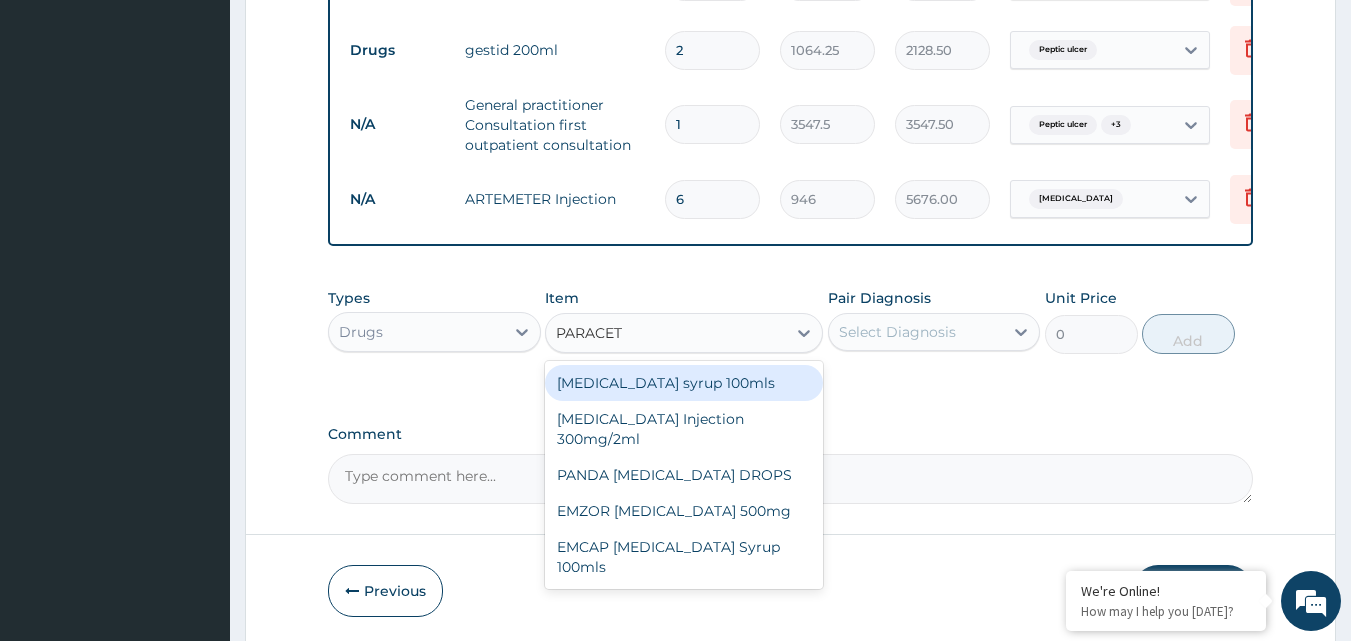 type on "PARACETA" 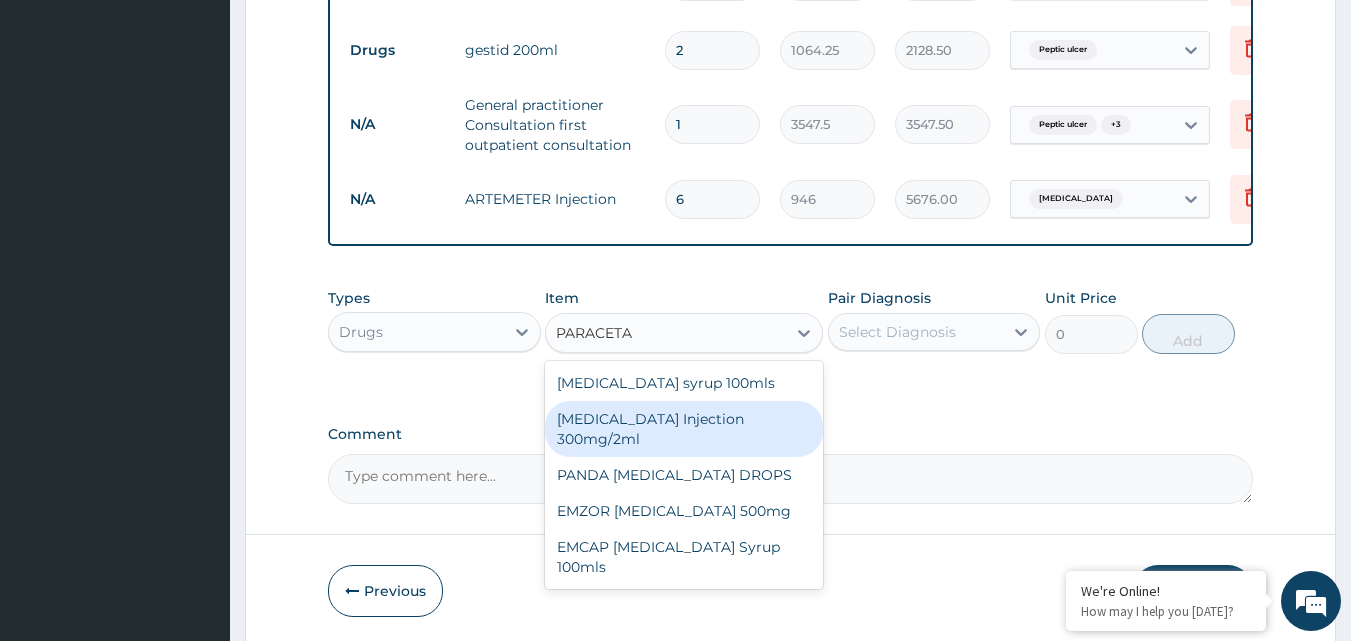 click on "PARACETAMOL Injection 300mg/2ml" at bounding box center (684, 429) 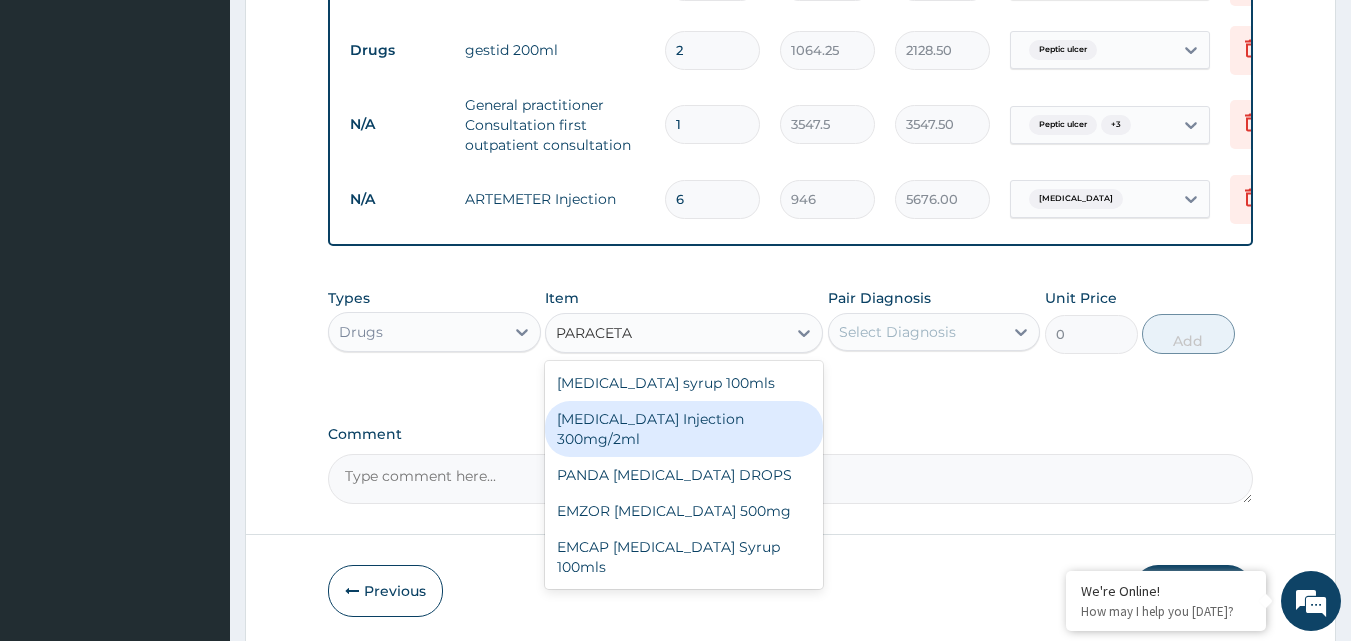 type 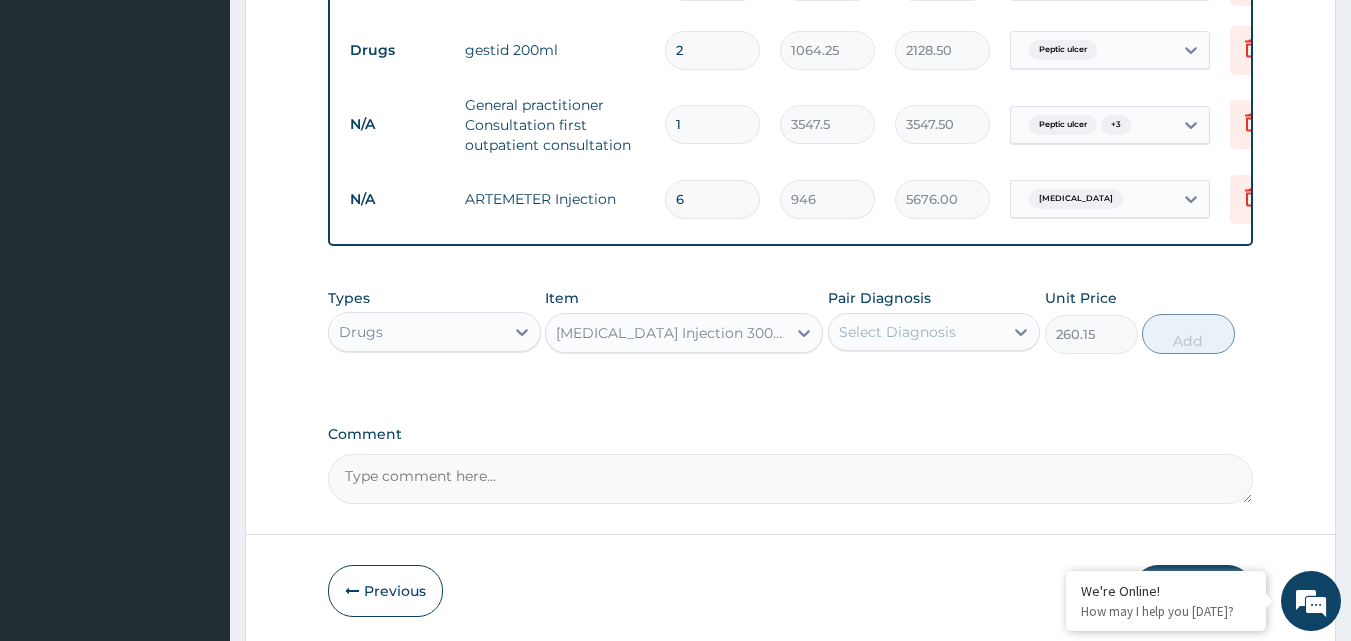 click on "Select Diagnosis" at bounding box center (916, 332) 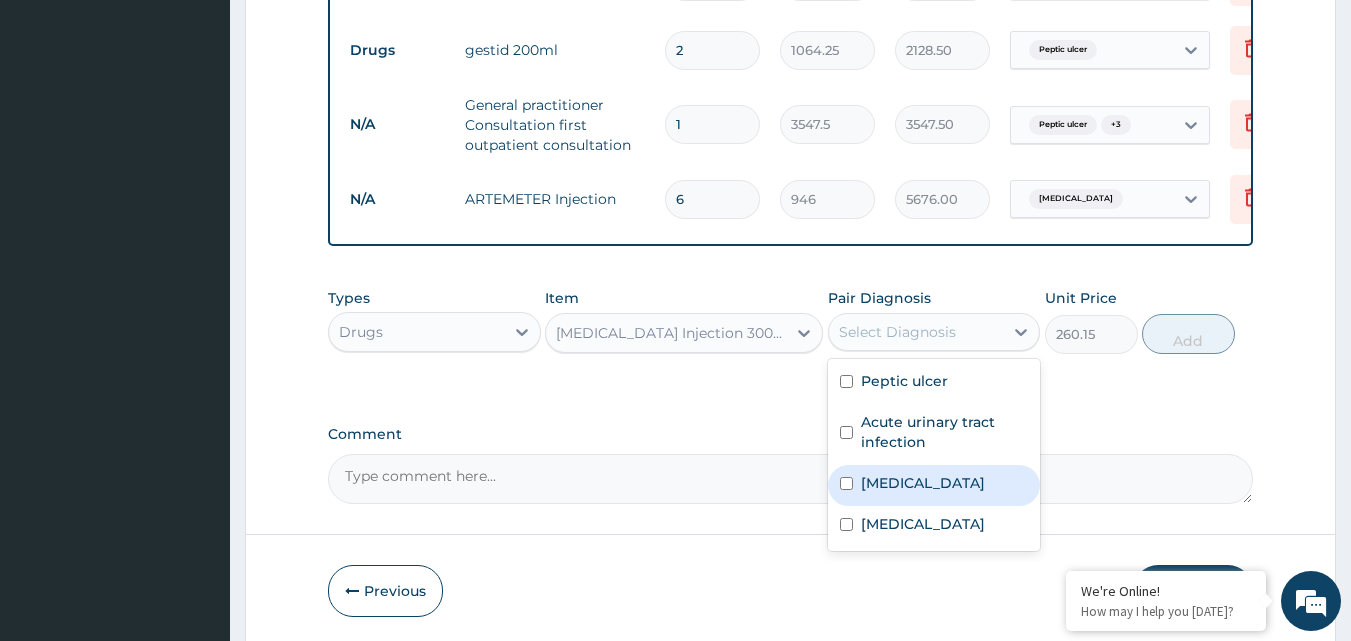 click on "[MEDICAL_DATA]" at bounding box center (923, 483) 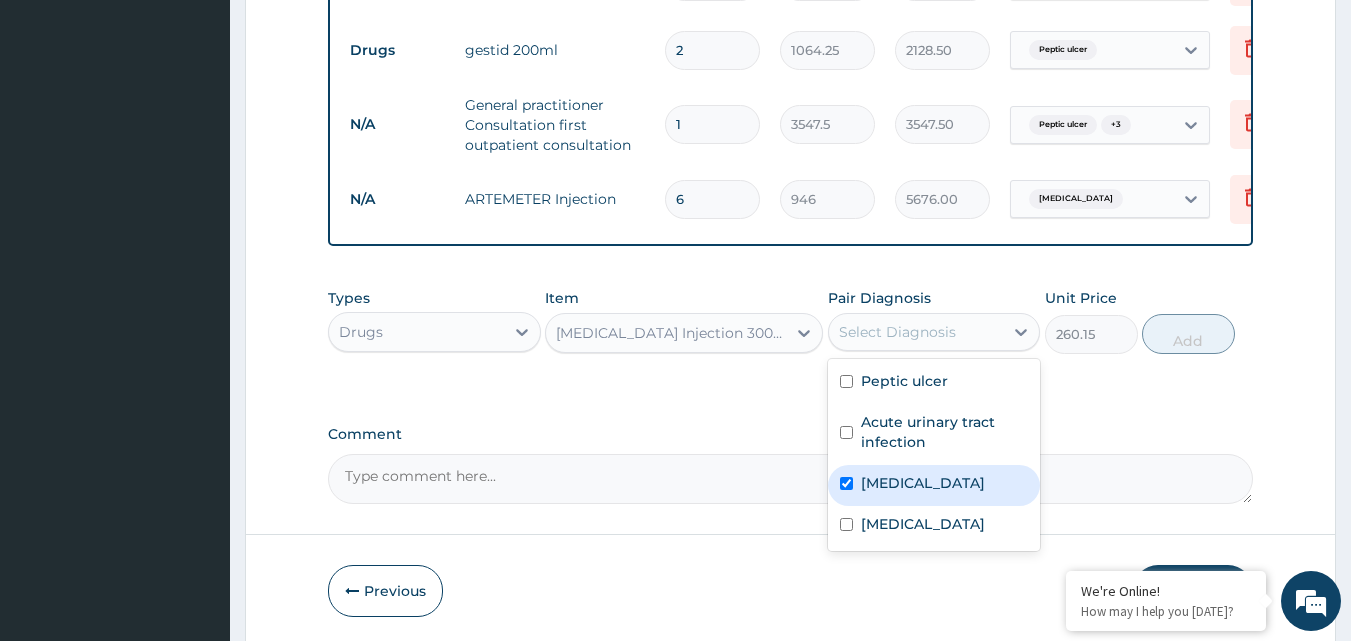 checkbox on "true" 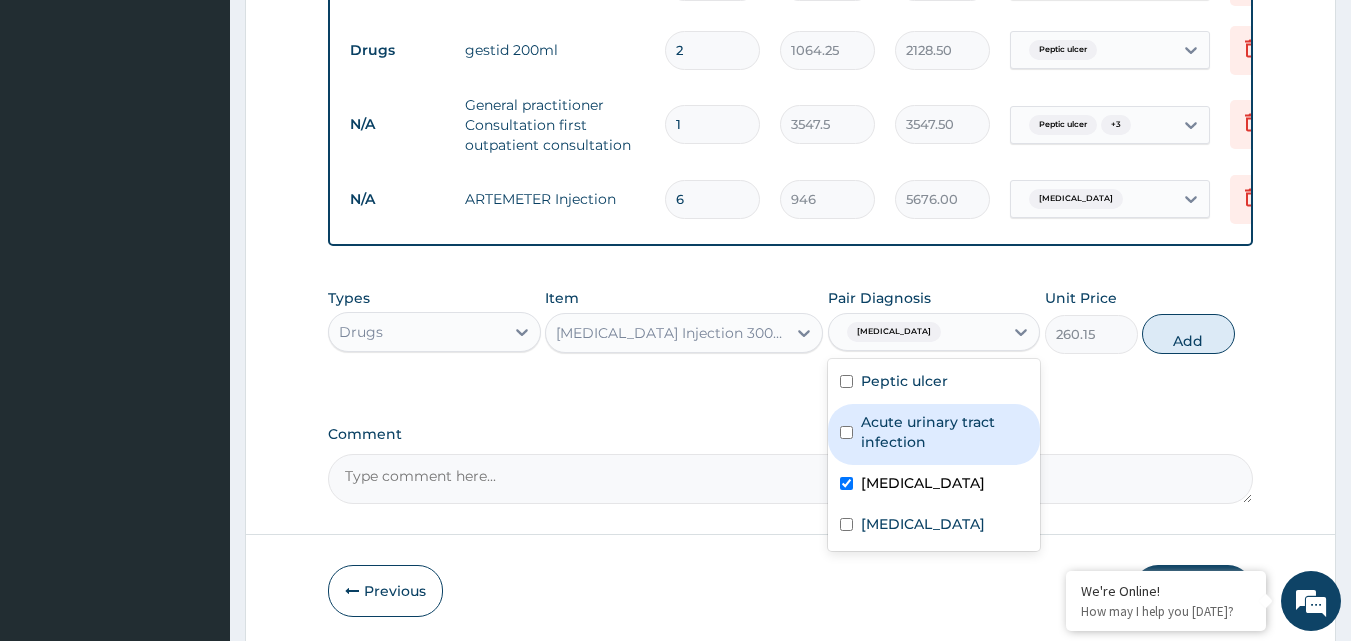 click on "Acute urinary tract infection" at bounding box center [945, 432] 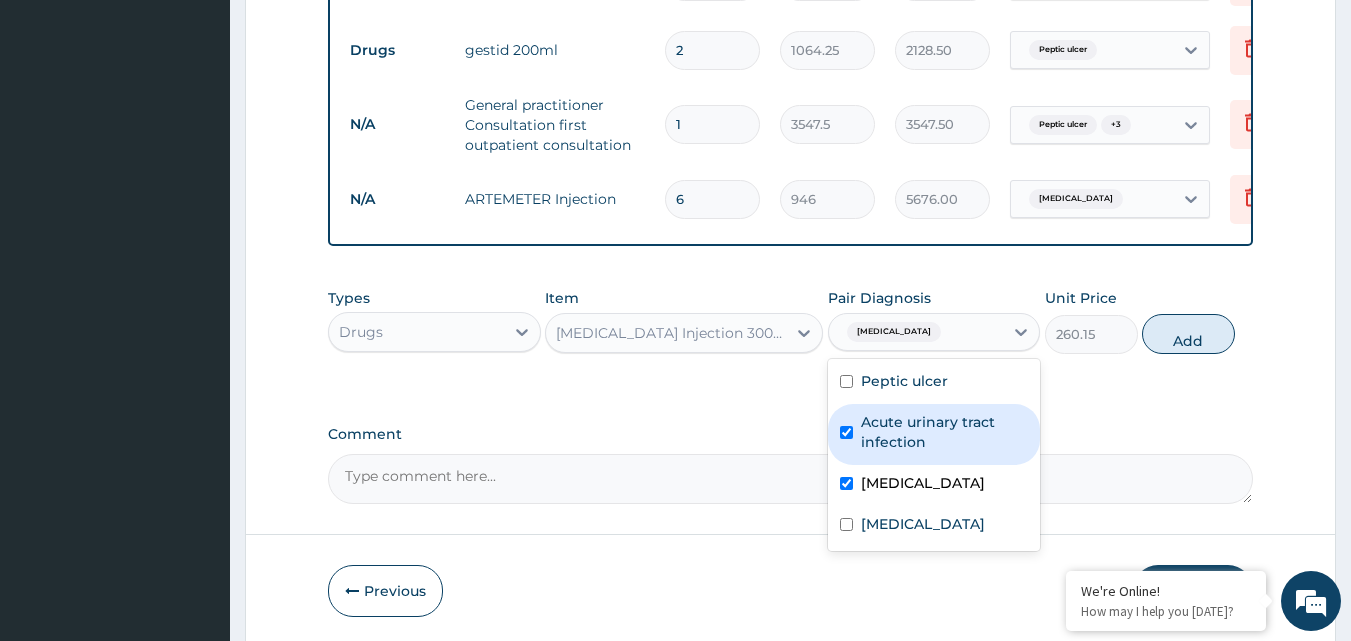 checkbox on "true" 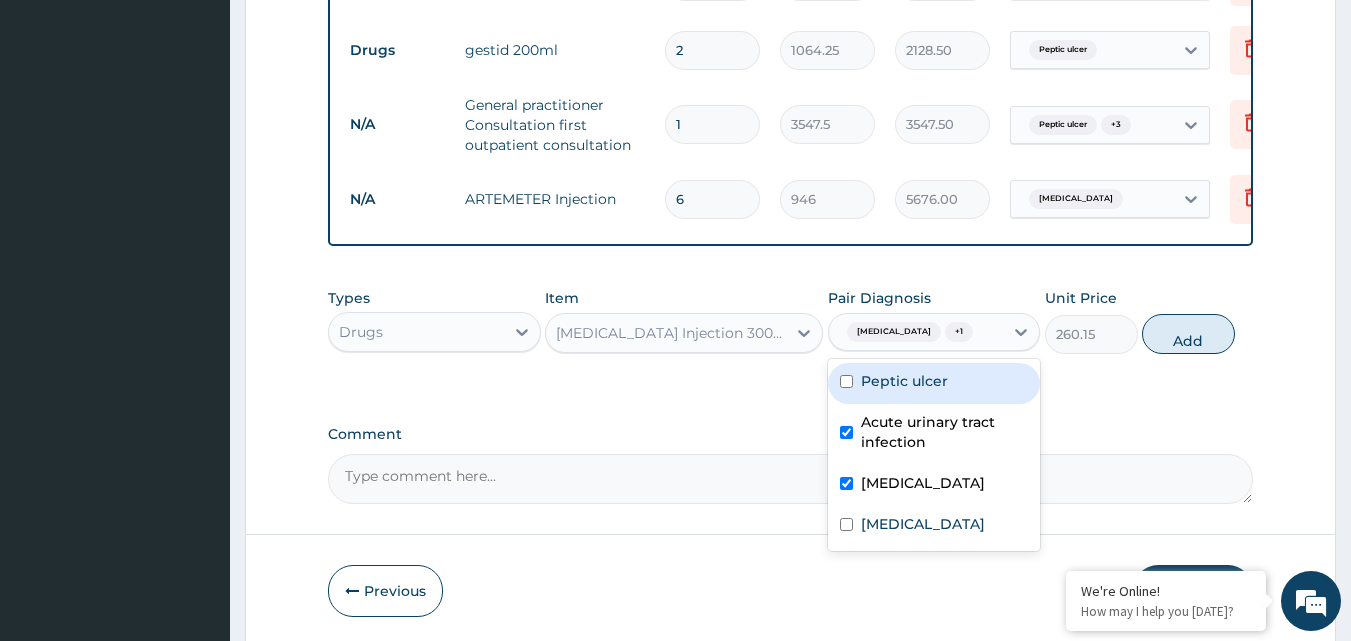 click on "Peptic ulcer" at bounding box center (904, 381) 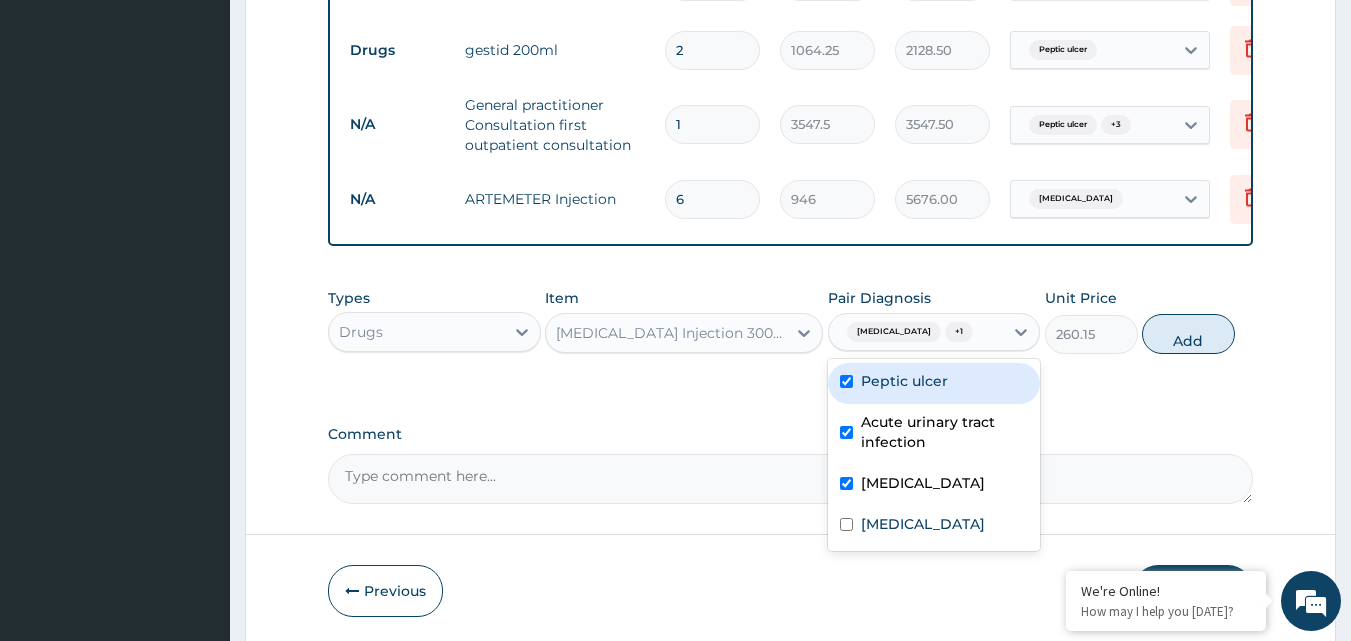 checkbox on "true" 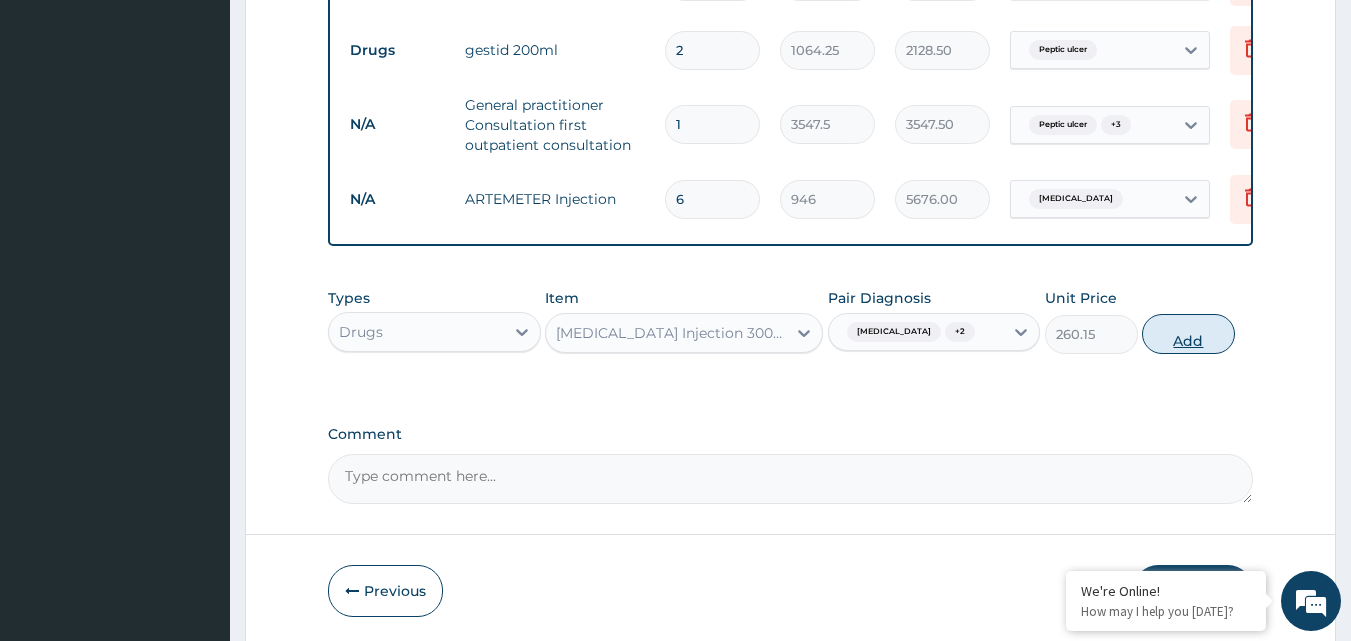 click on "Add" at bounding box center [1188, 334] 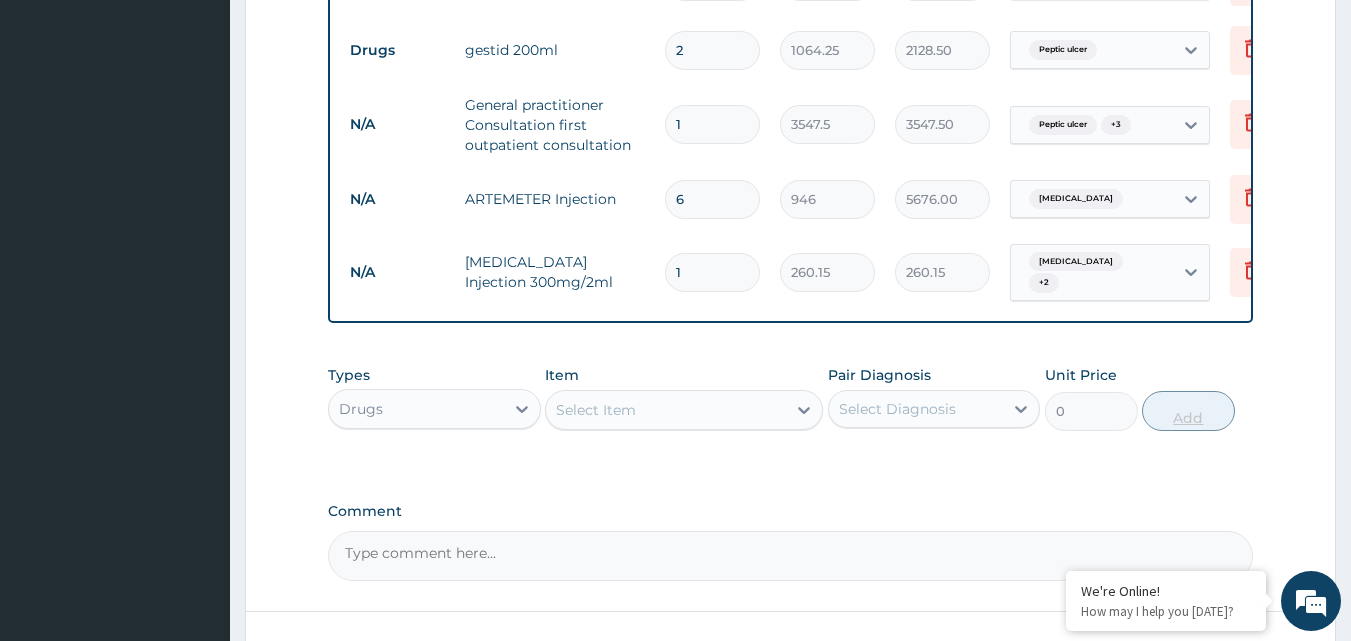 type 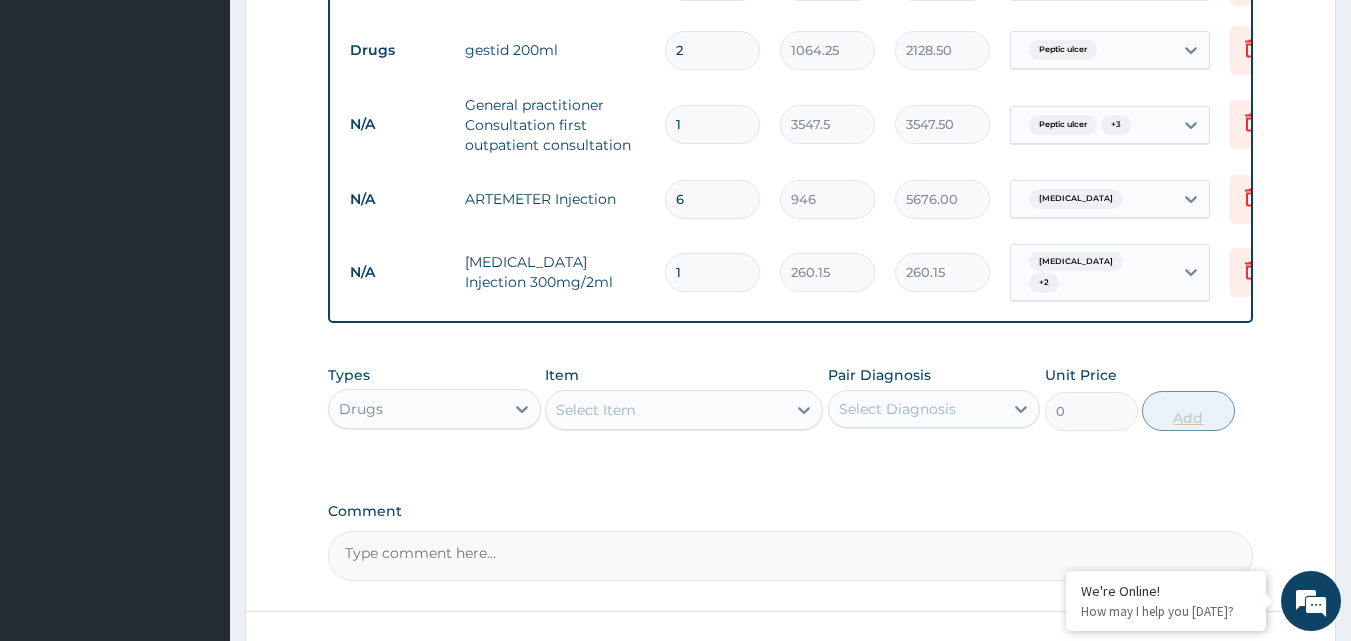type on "0.00" 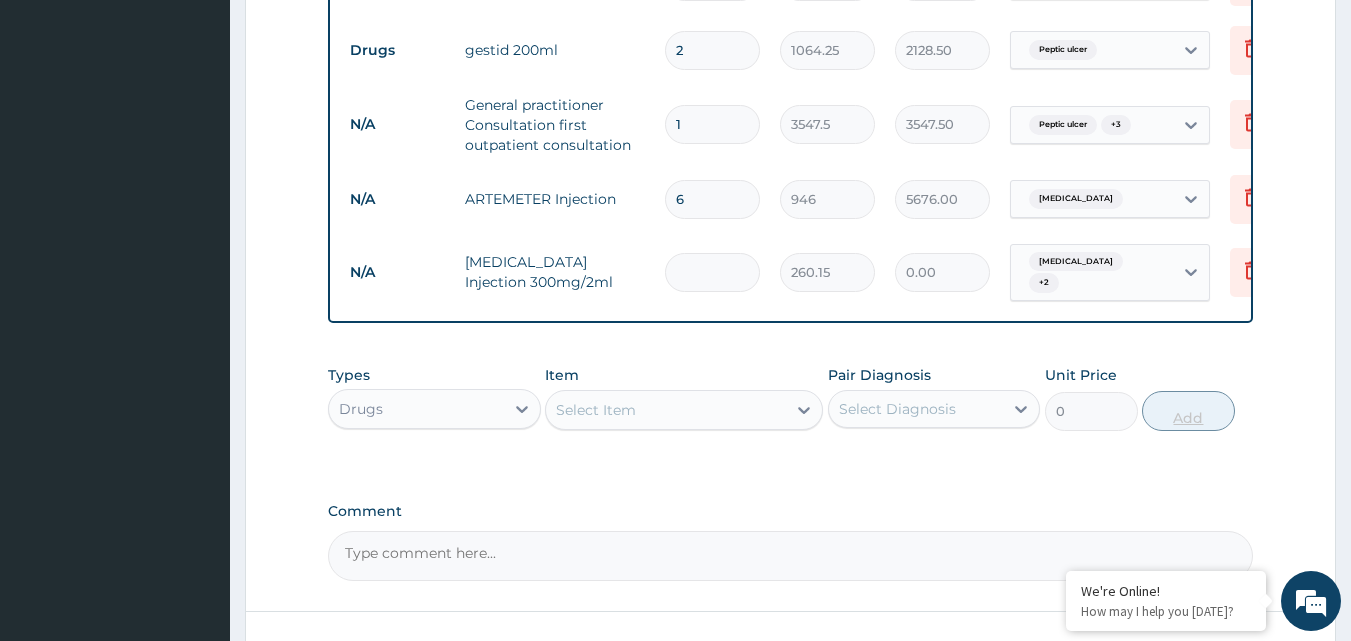 type on "6" 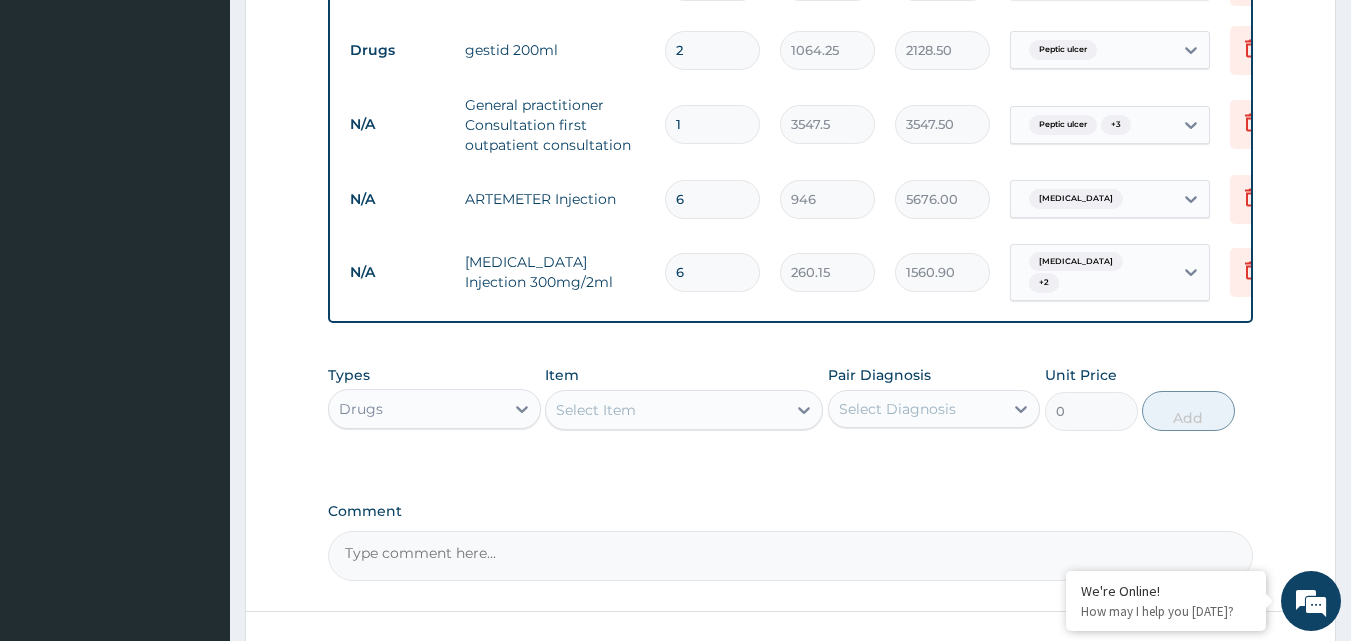 type on "6" 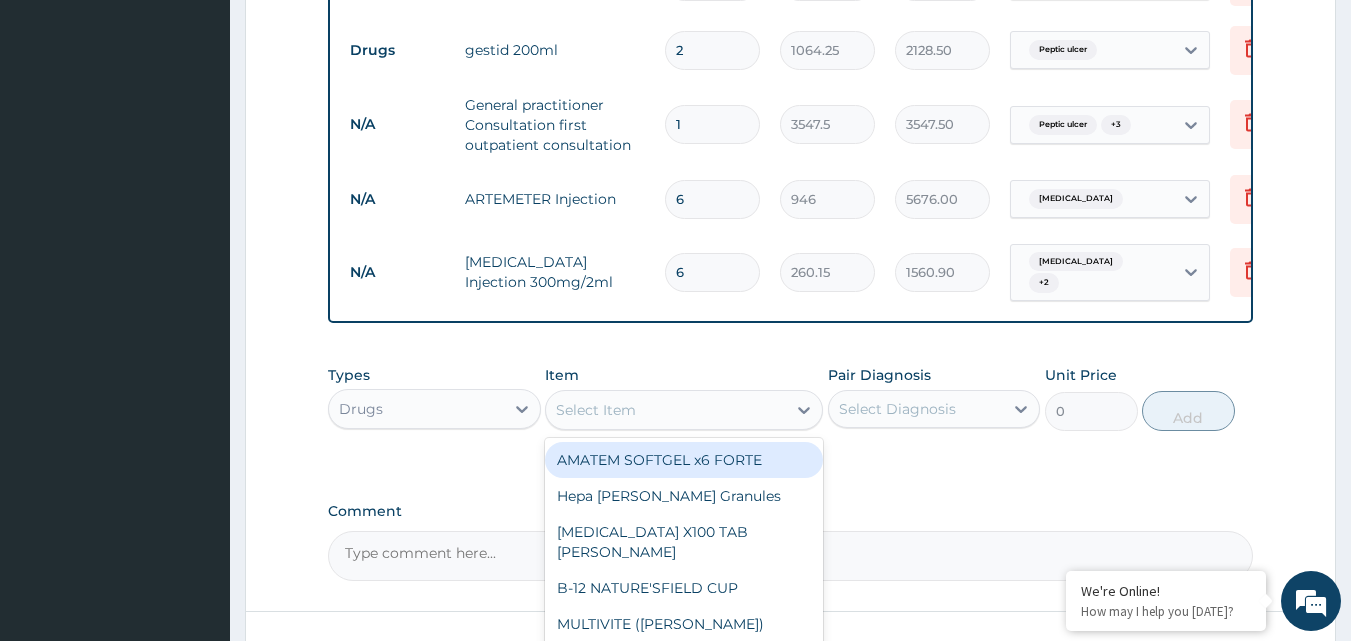 click on "Select Item" at bounding box center [666, 410] 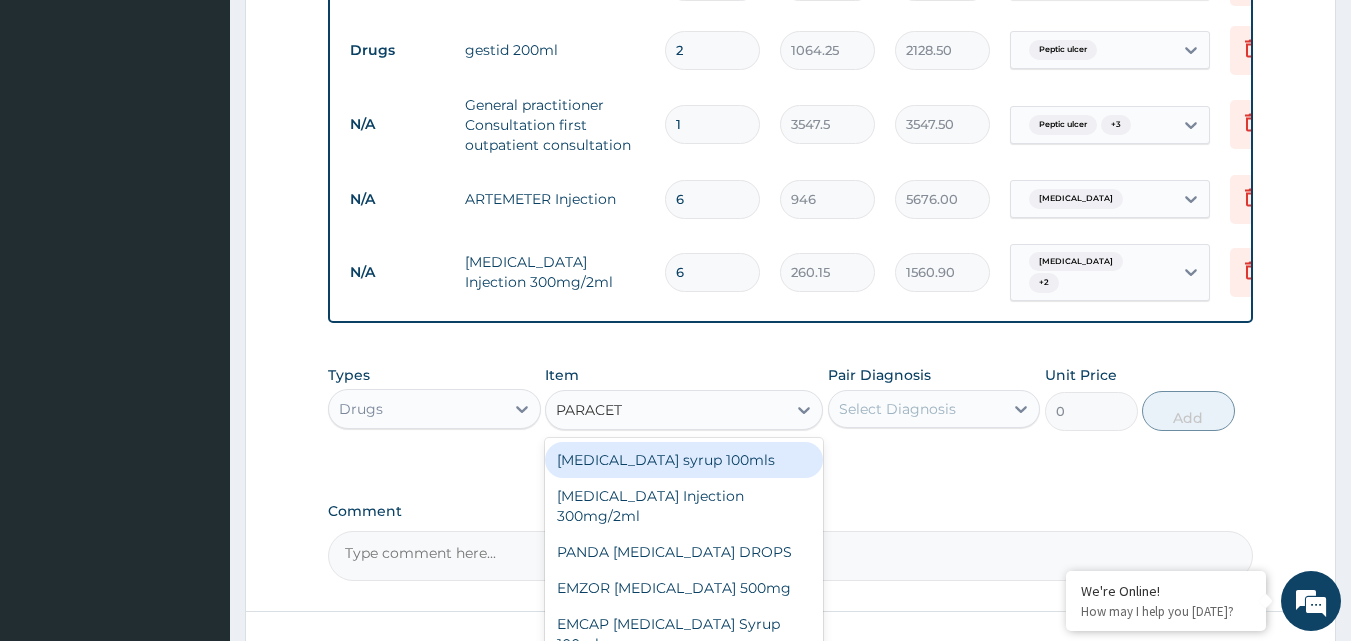 type on "PARACETA" 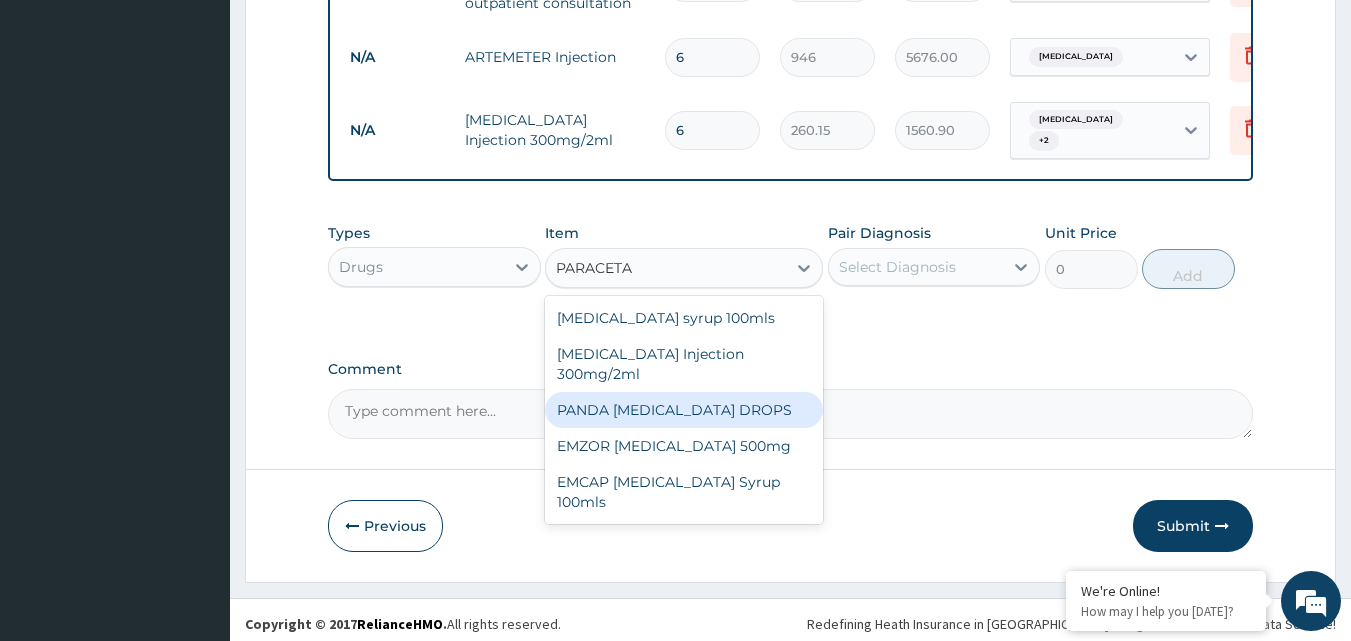 scroll, scrollTop: 1154, scrollLeft: 0, axis: vertical 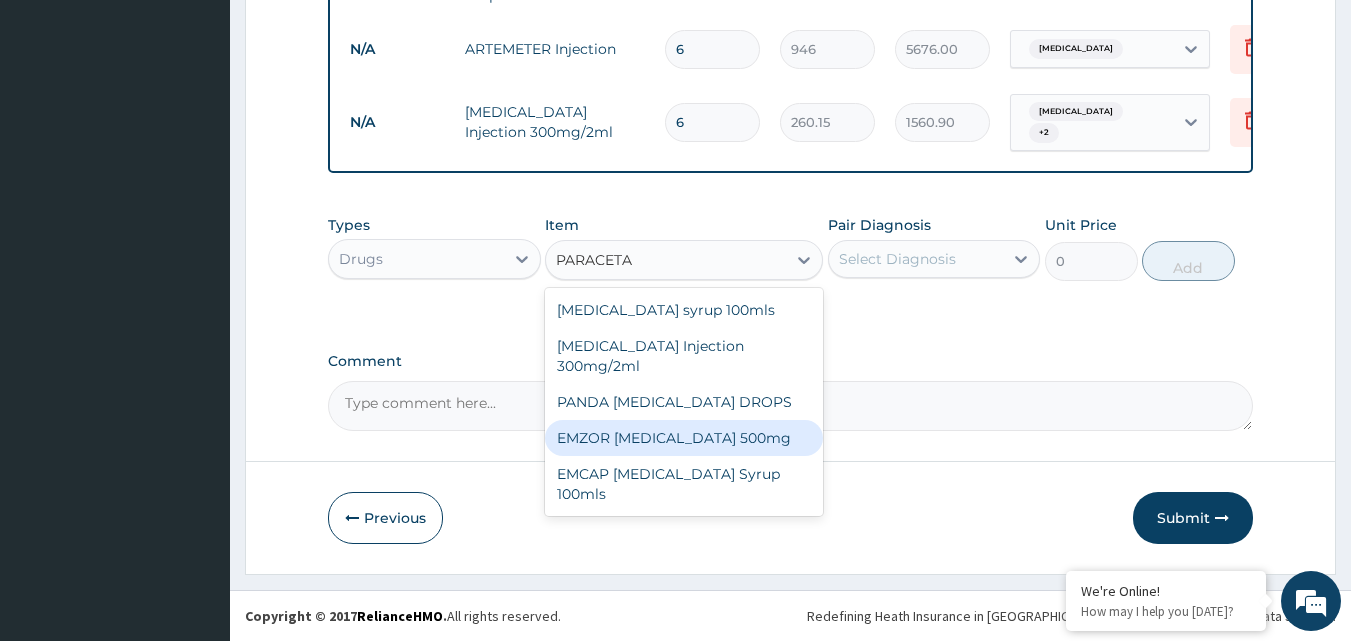 click on "EMZOR PARACETAMOL 500mg" at bounding box center [684, 438] 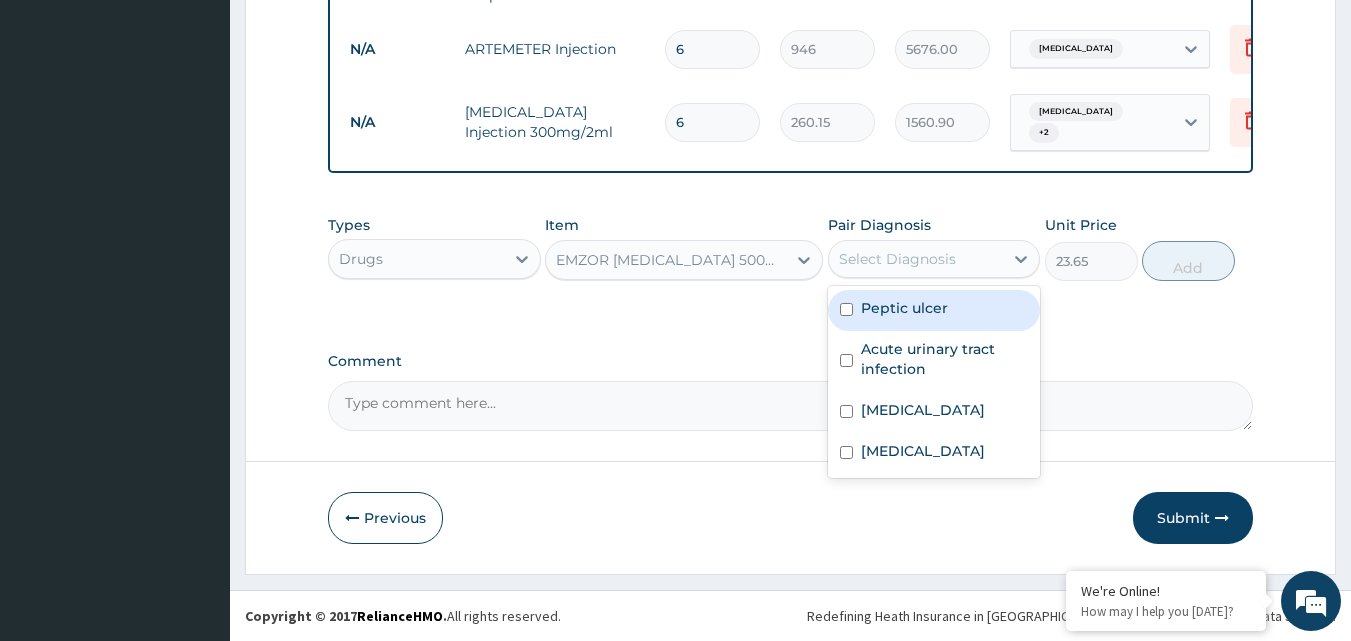 click on "Select Diagnosis" at bounding box center (897, 259) 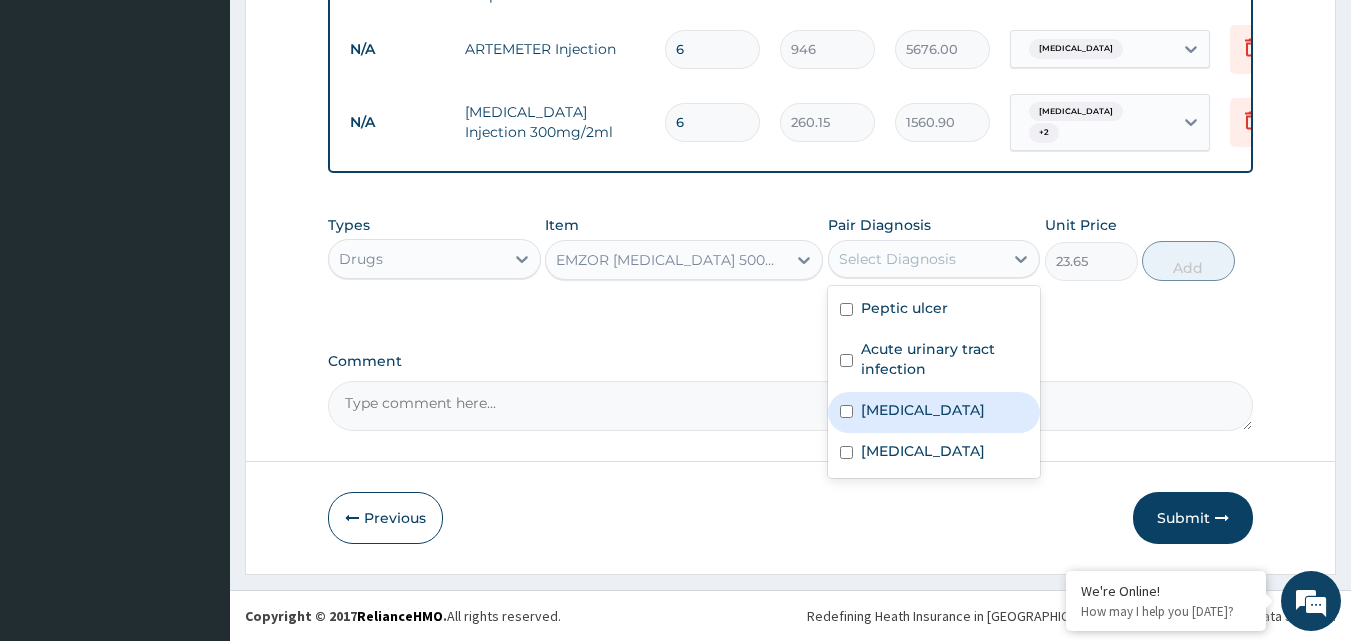 click on "[MEDICAL_DATA]" at bounding box center [923, 410] 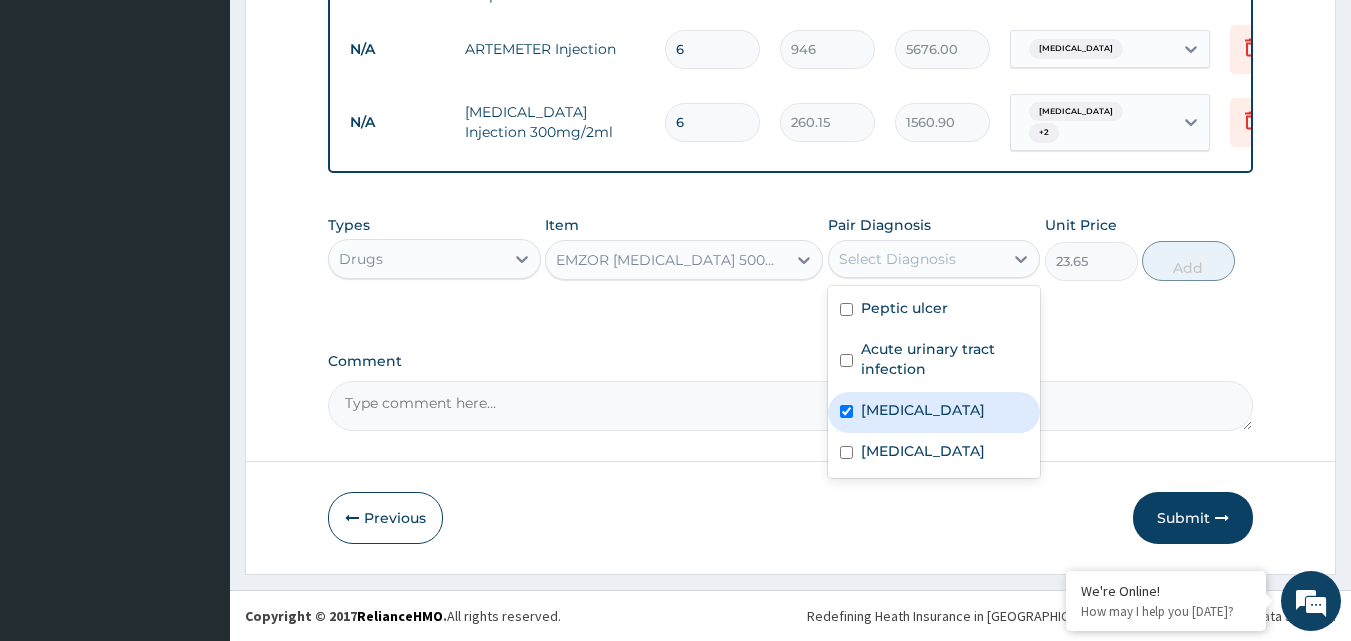 checkbox on "true" 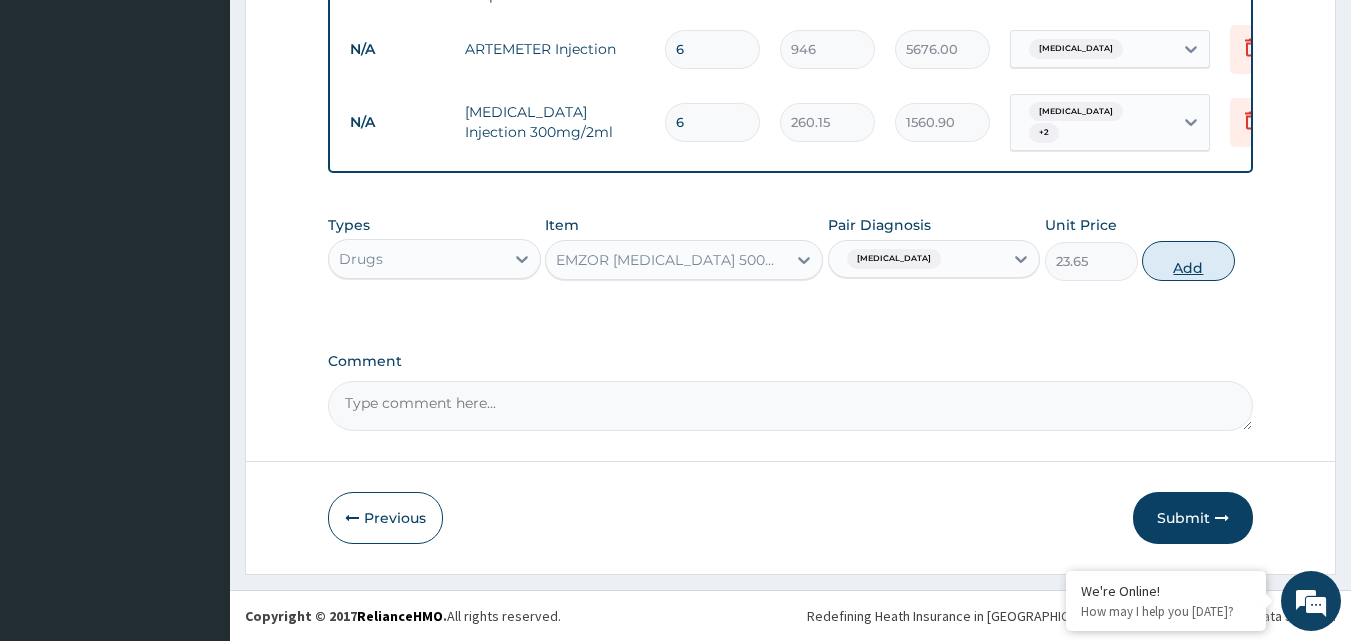 click on "Add" at bounding box center (1188, 261) 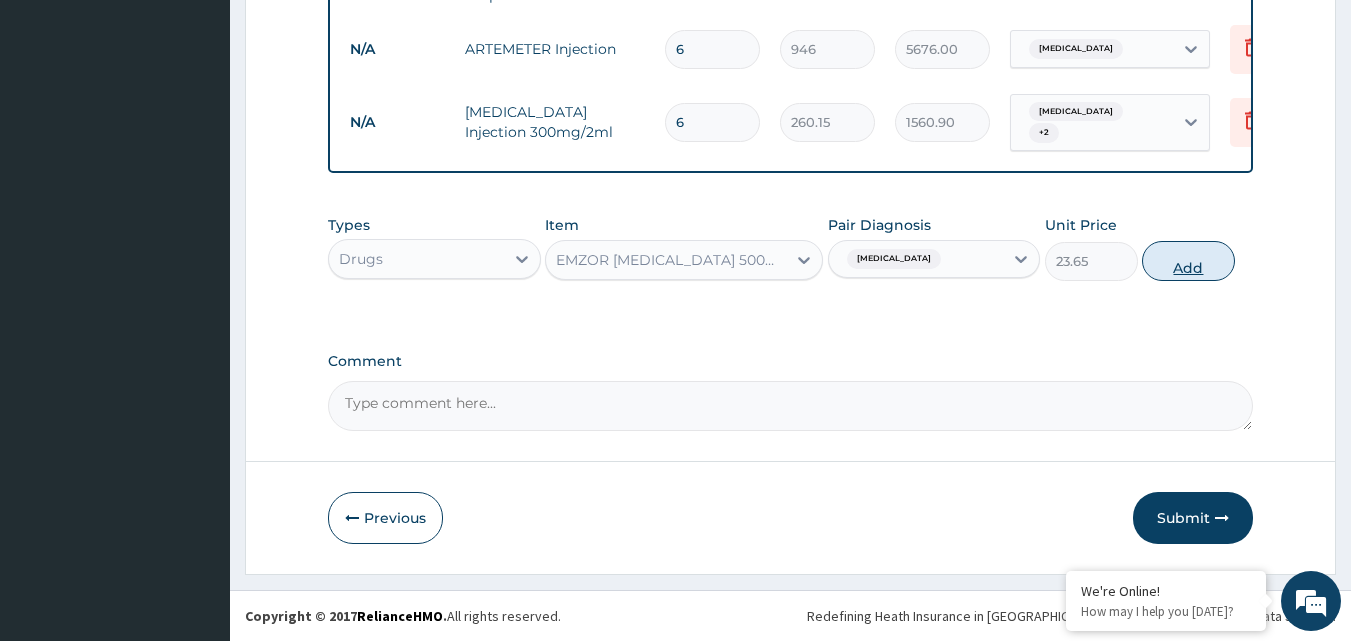 type on "0" 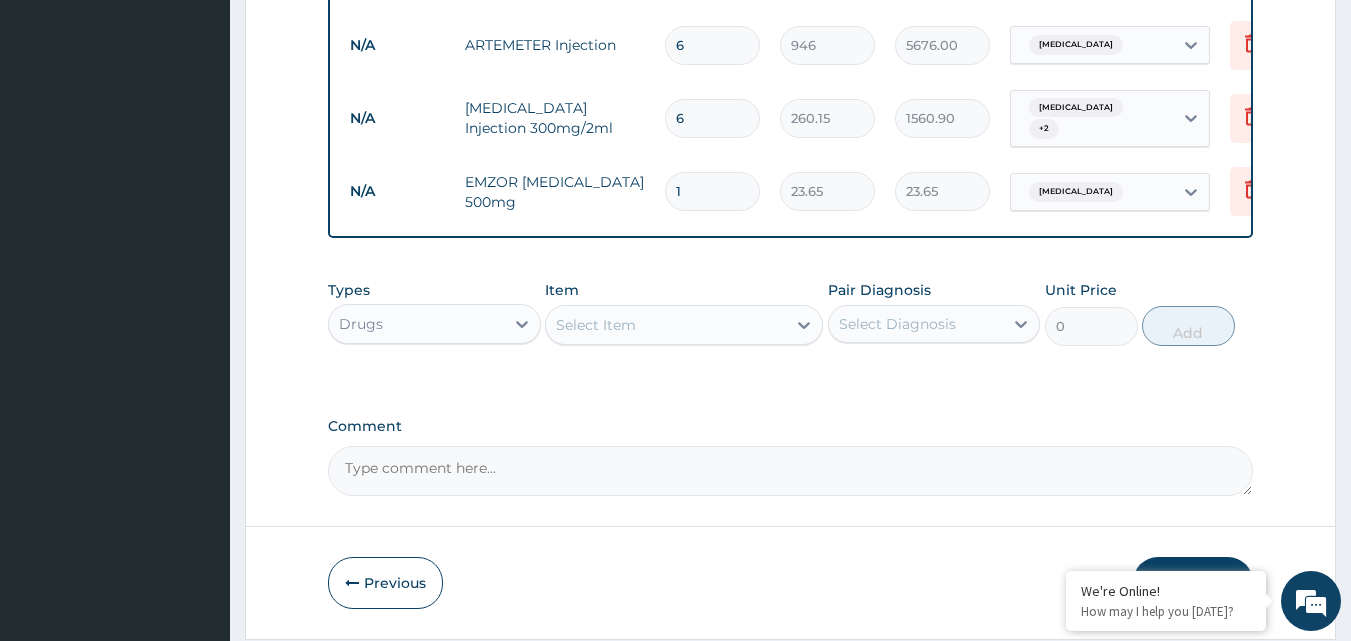 type on "18" 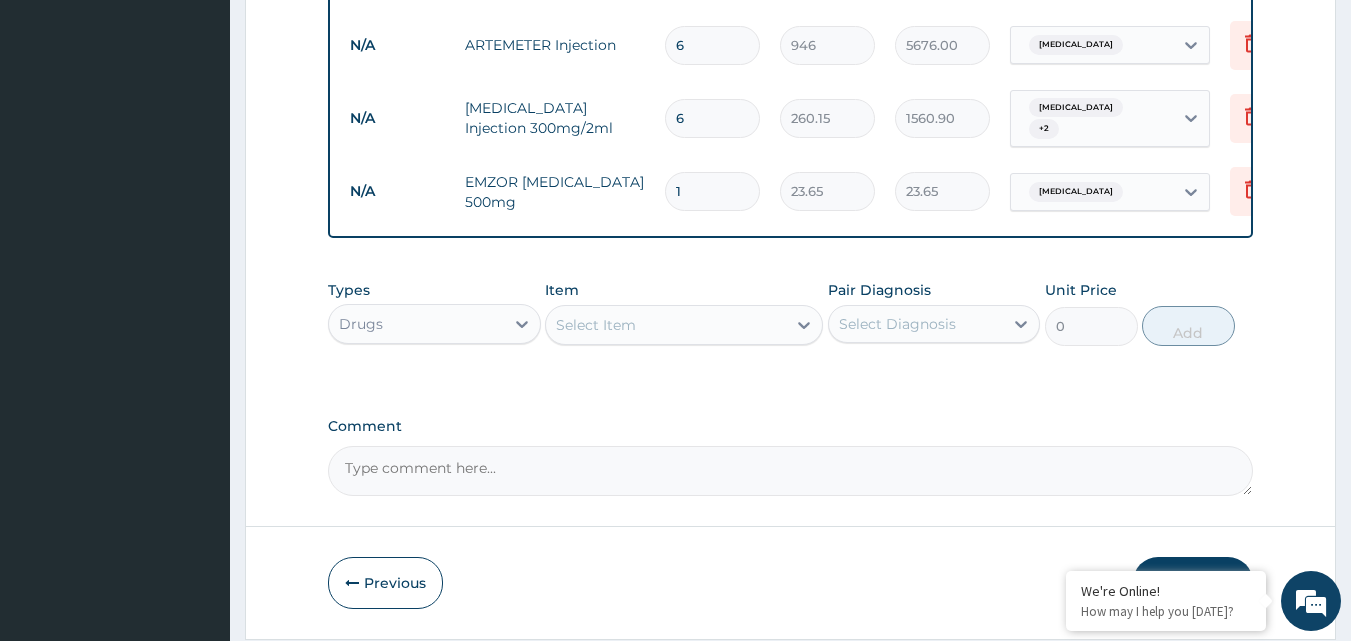 type on "425.70" 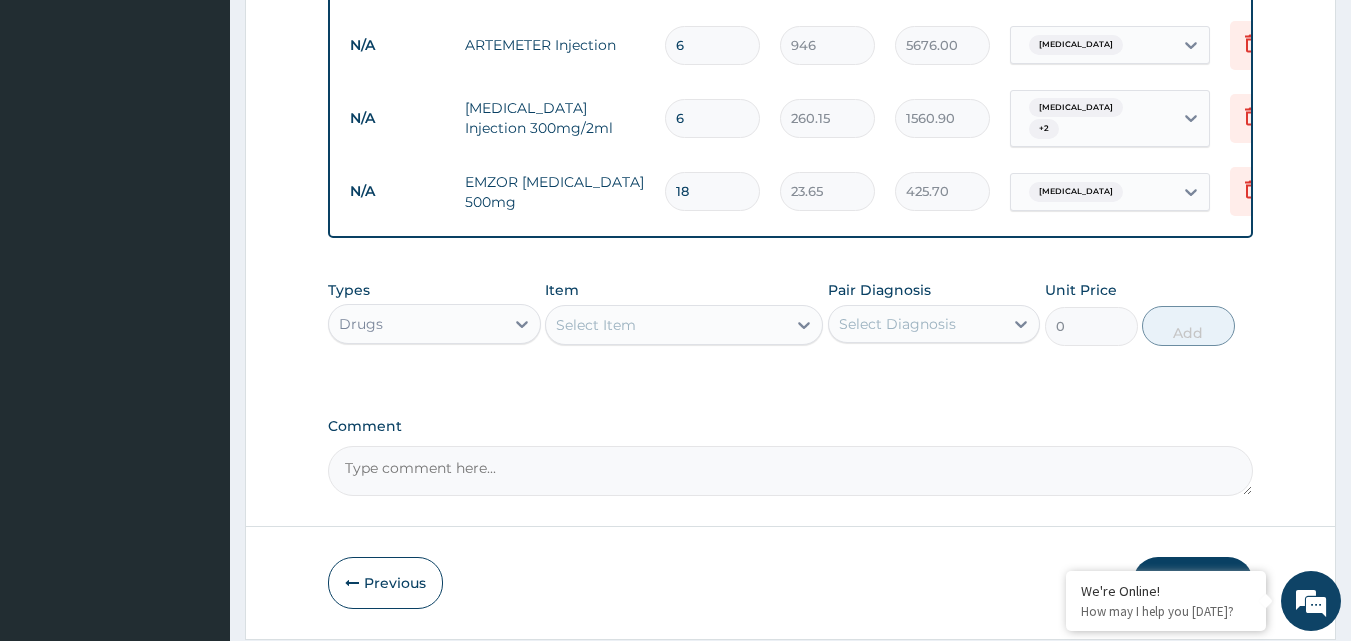 type on "18" 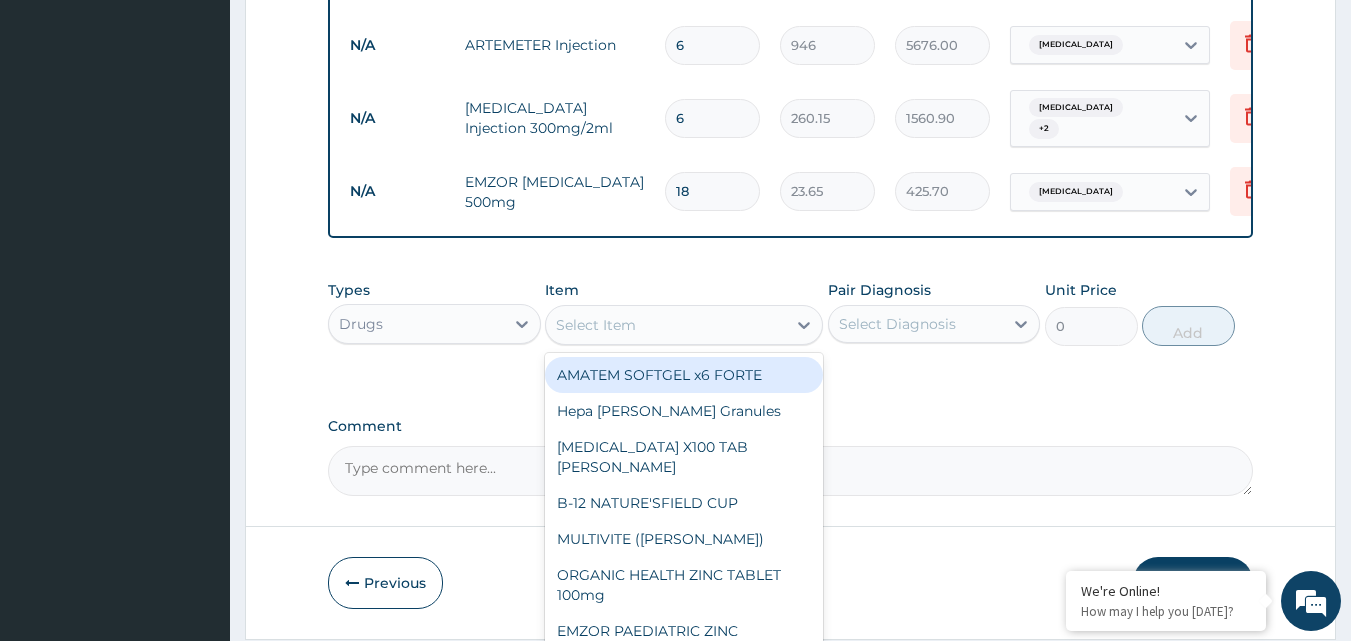 click on "Select Item" at bounding box center (596, 325) 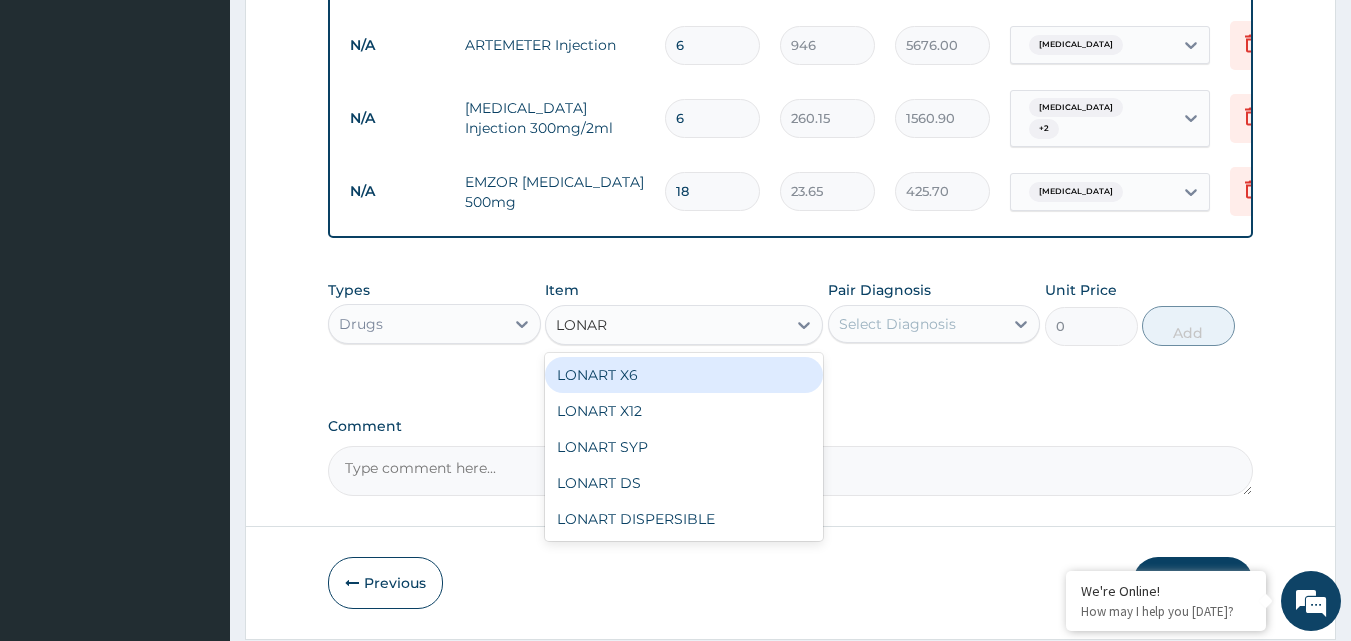 type on "LONART" 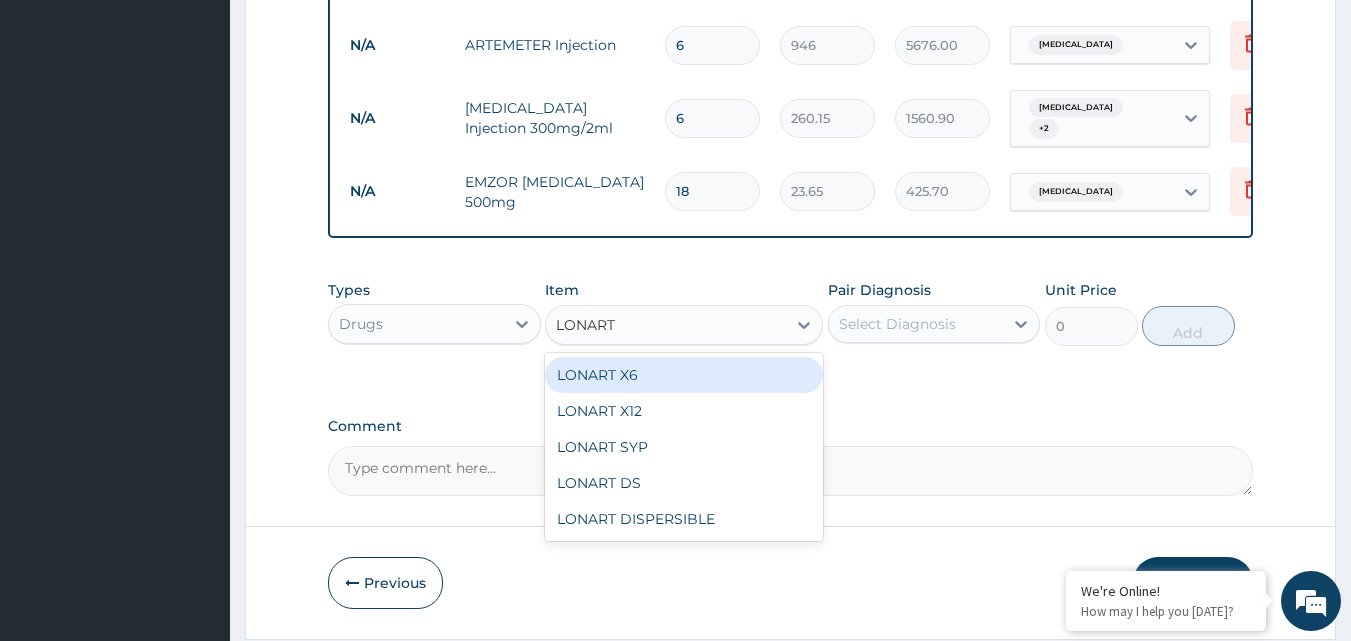 click on "LONART X6" at bounding box center [684, 375] 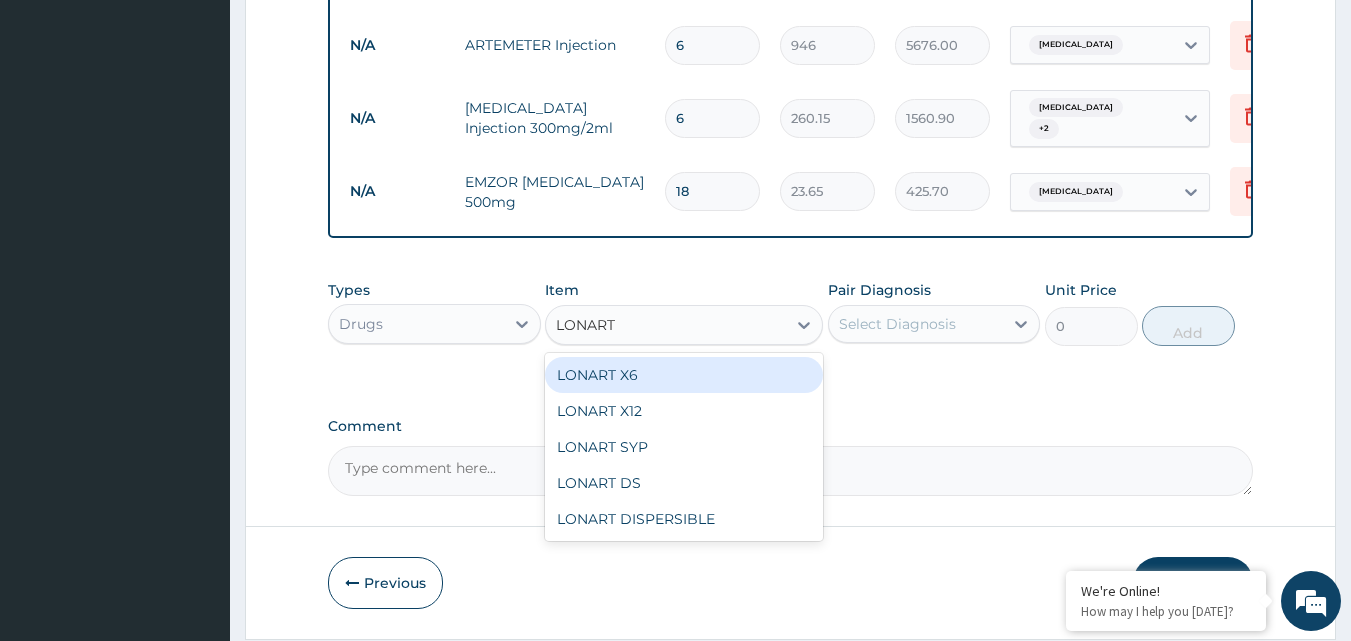 type 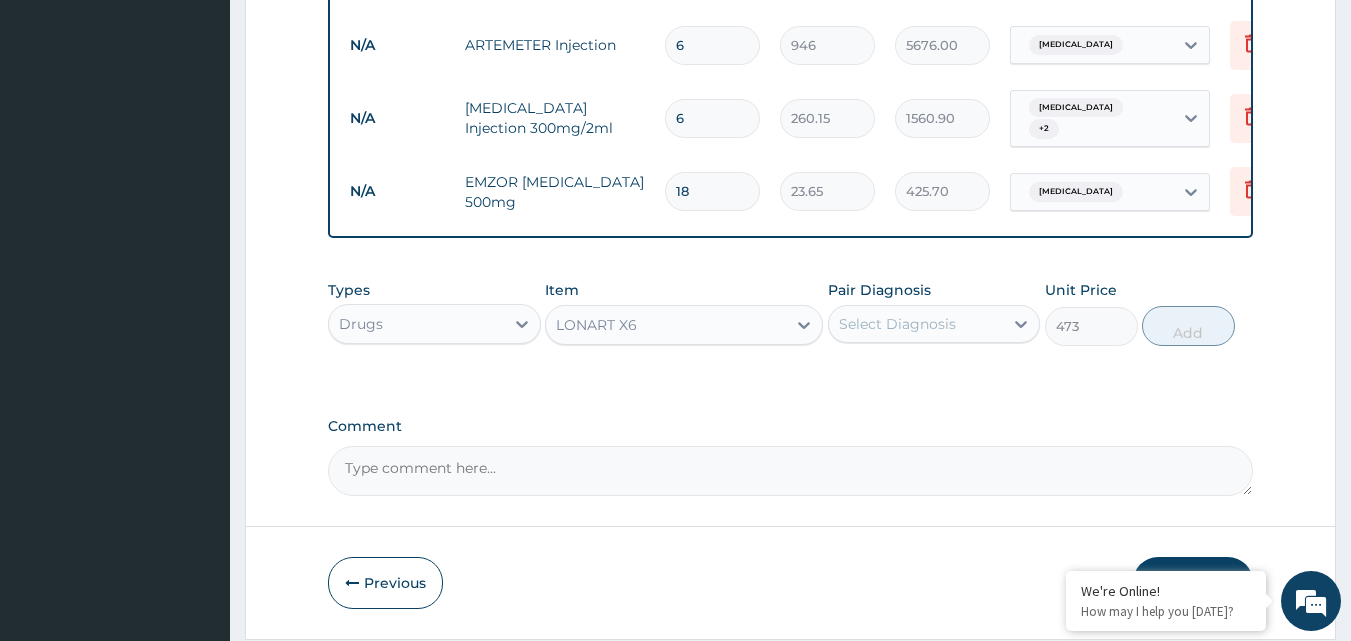 click on "Select Diagnosis" at bounding box center [916, 324] 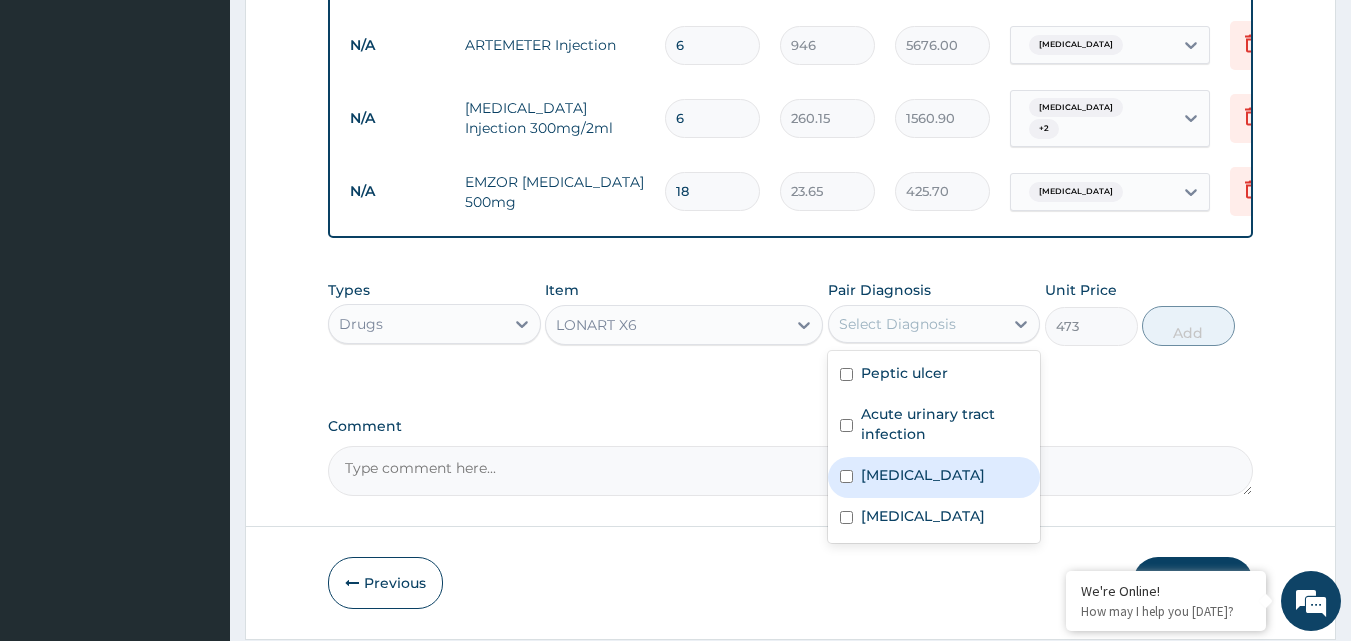 click on "[MEDICAL_DATA]" at bounding box center (923, 475) 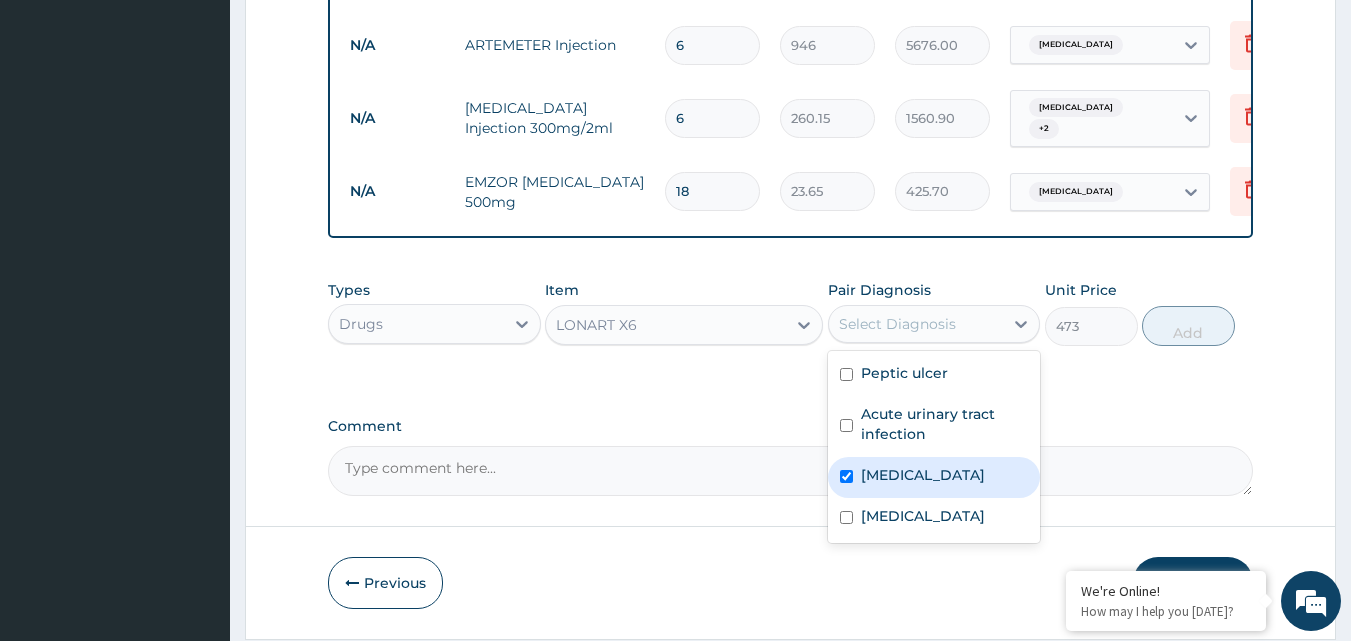 checkbox on "true" 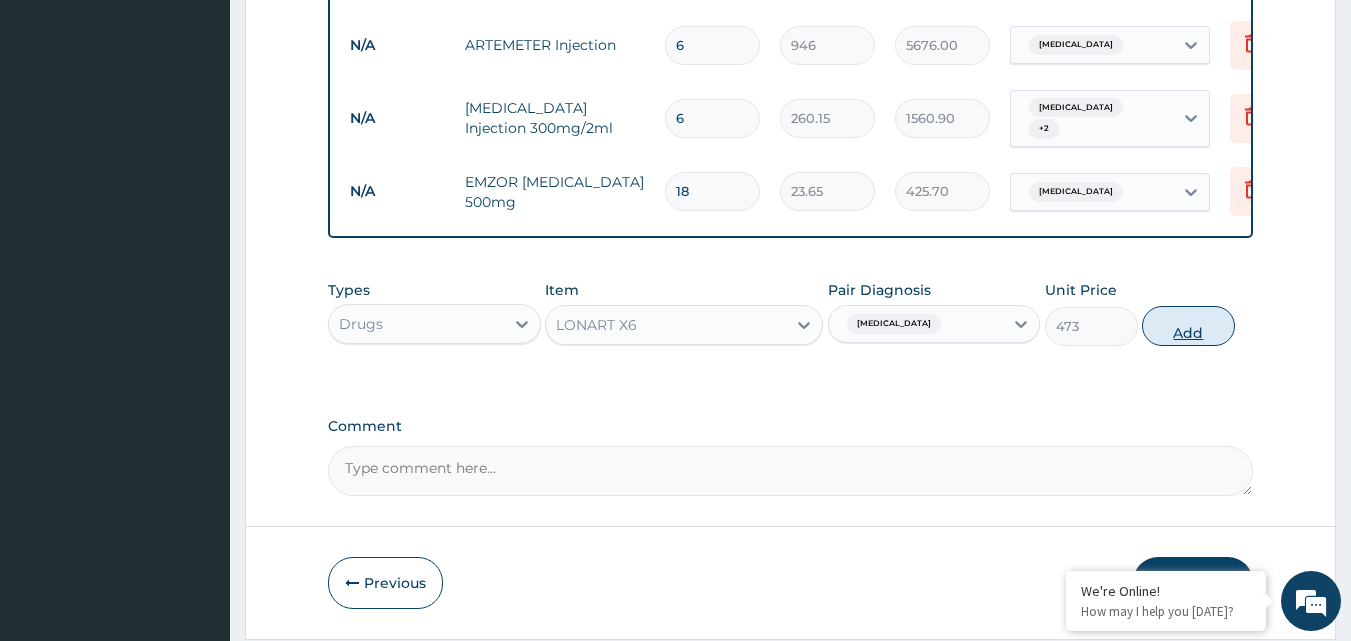 click on "Add" at bounding box center (1188, 326) 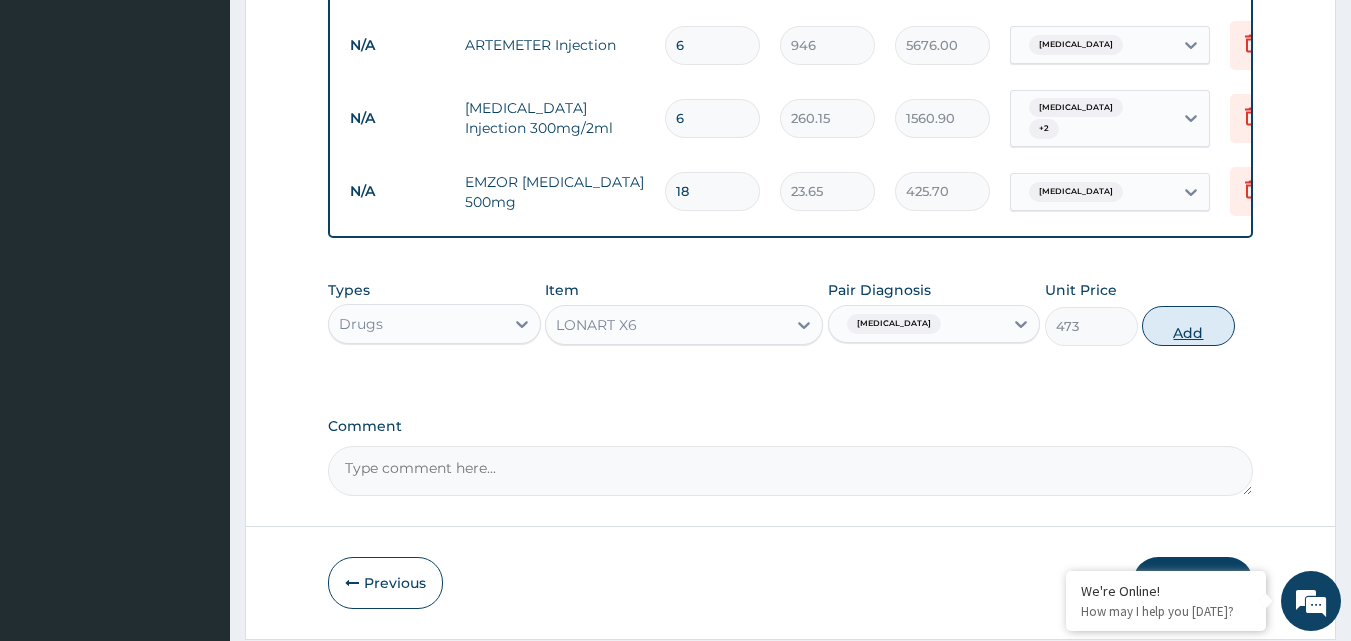 type on "0" 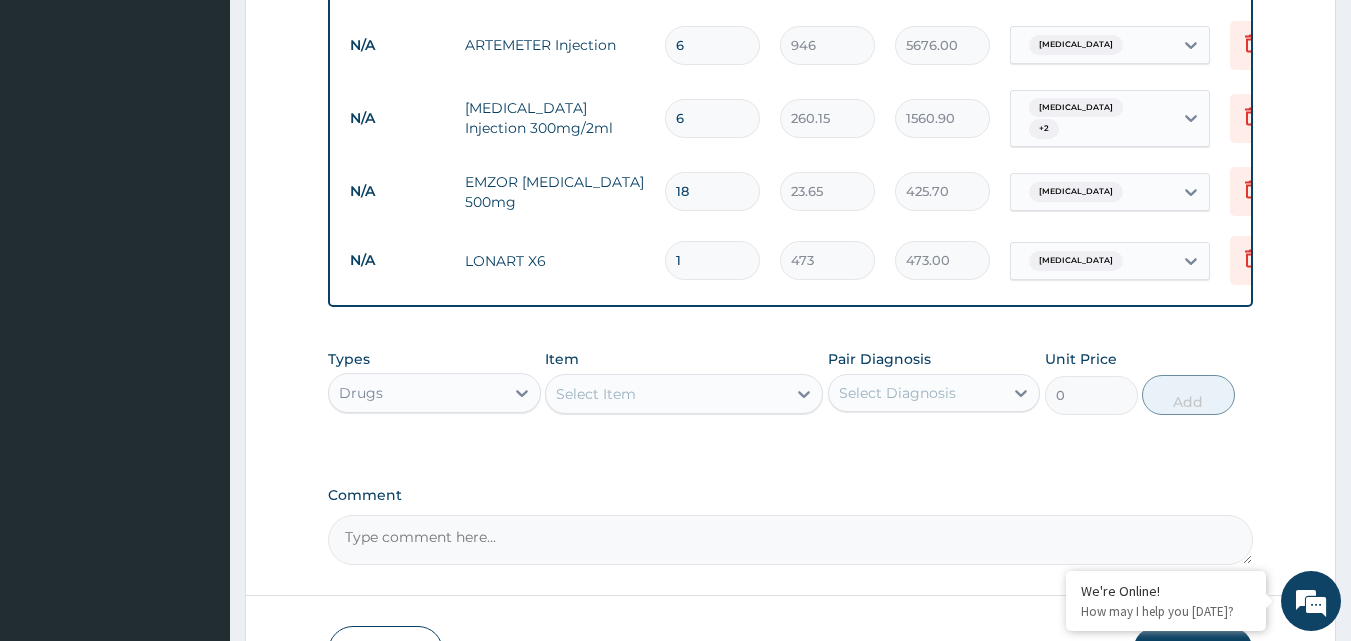 type 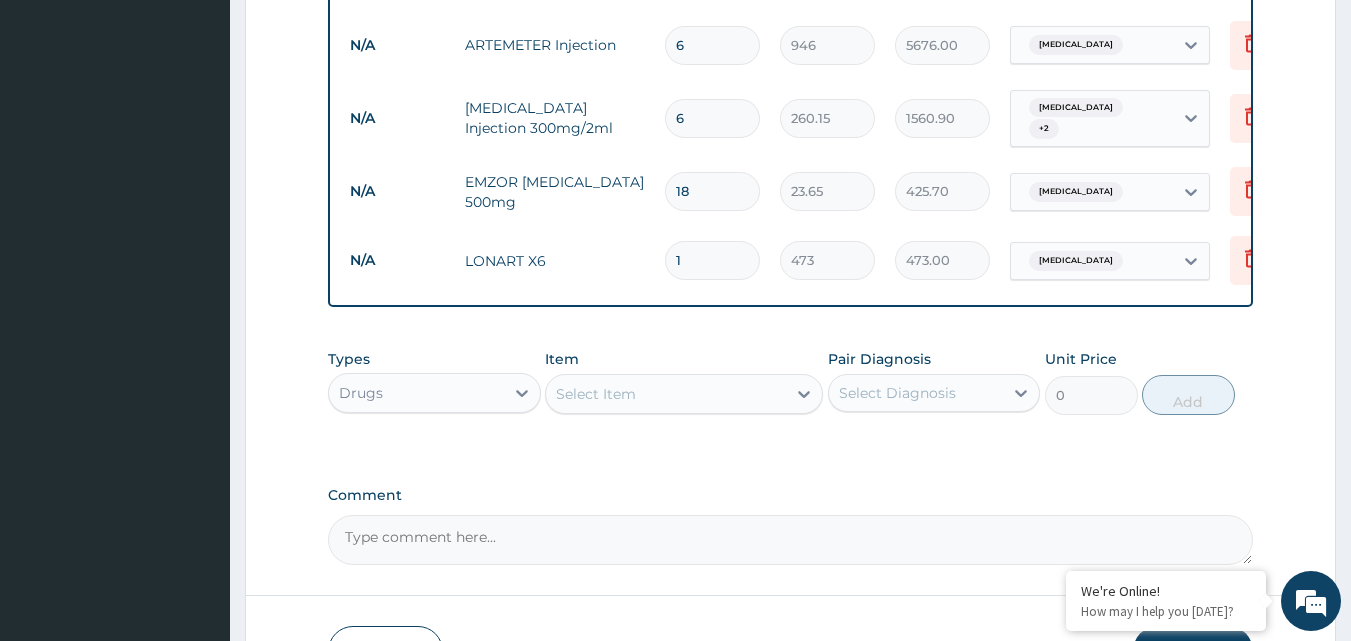 type on "0.00" 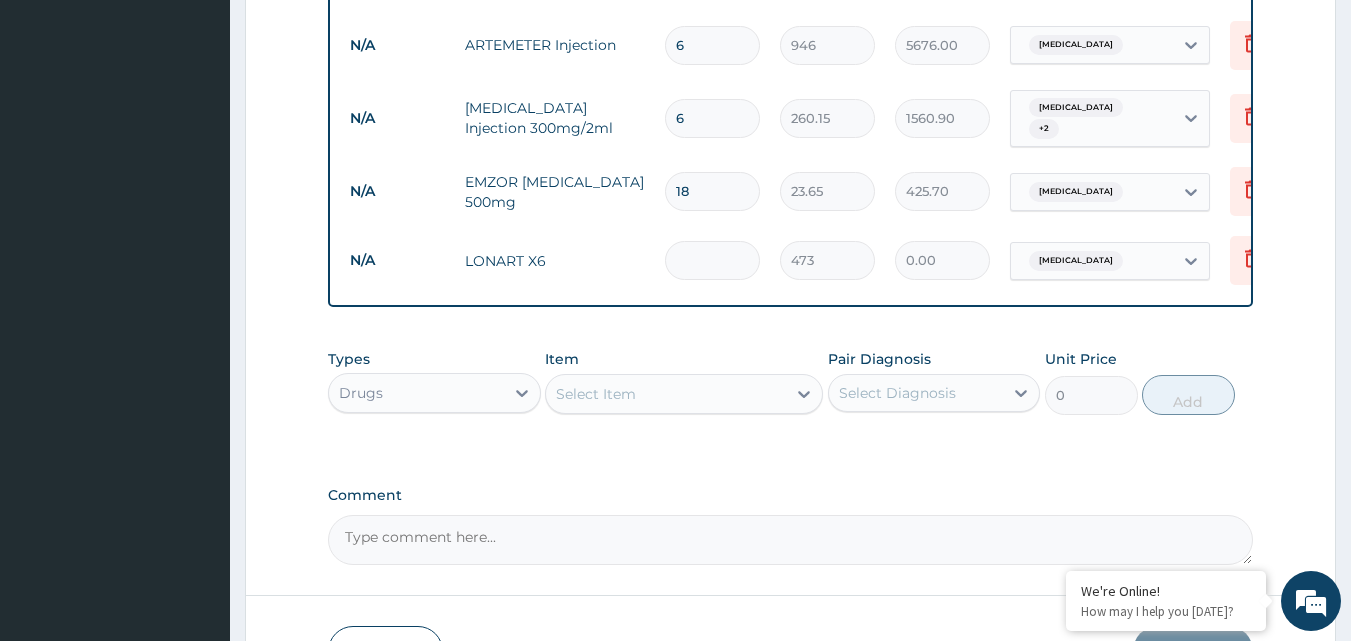type on "6" 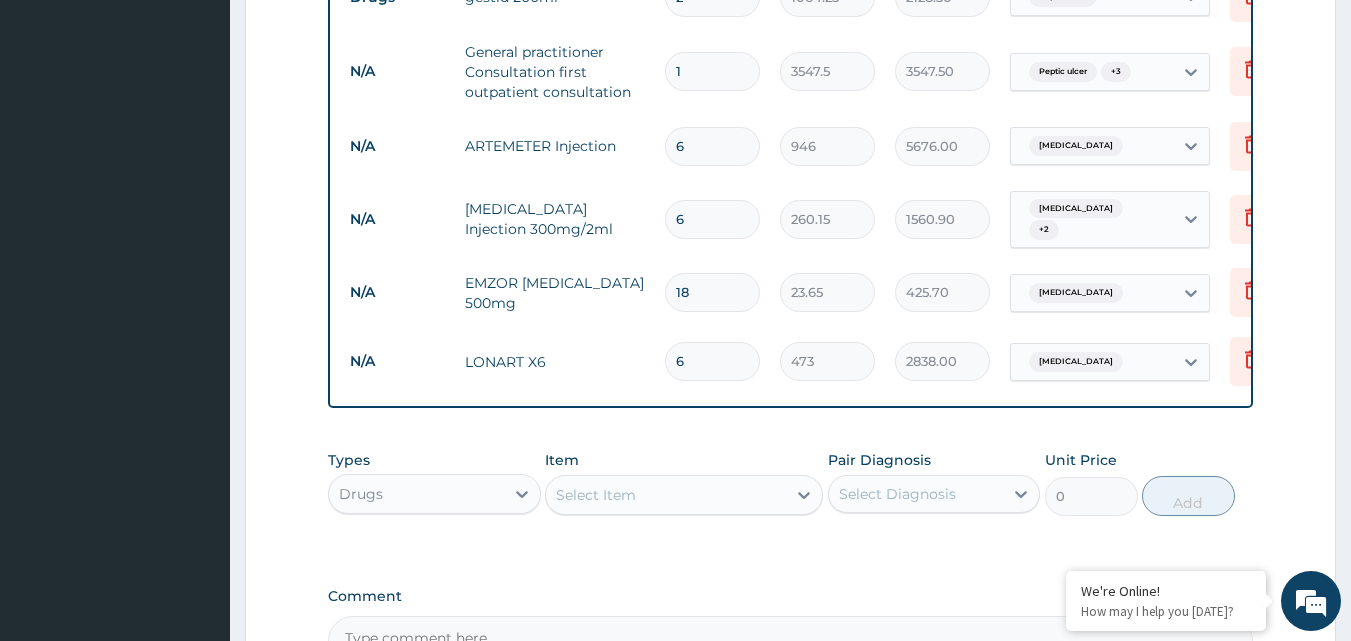 scroll, scrollTop: 1054, scrollLeft: 0, axis: vertical 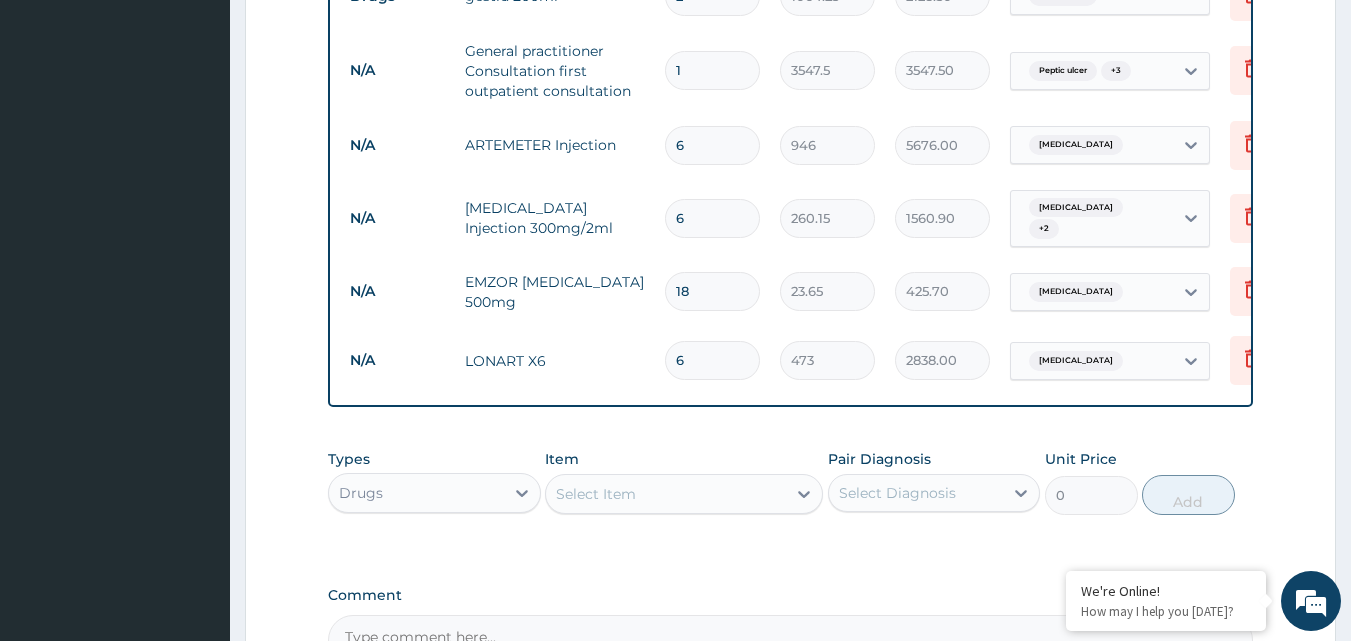type on "6" 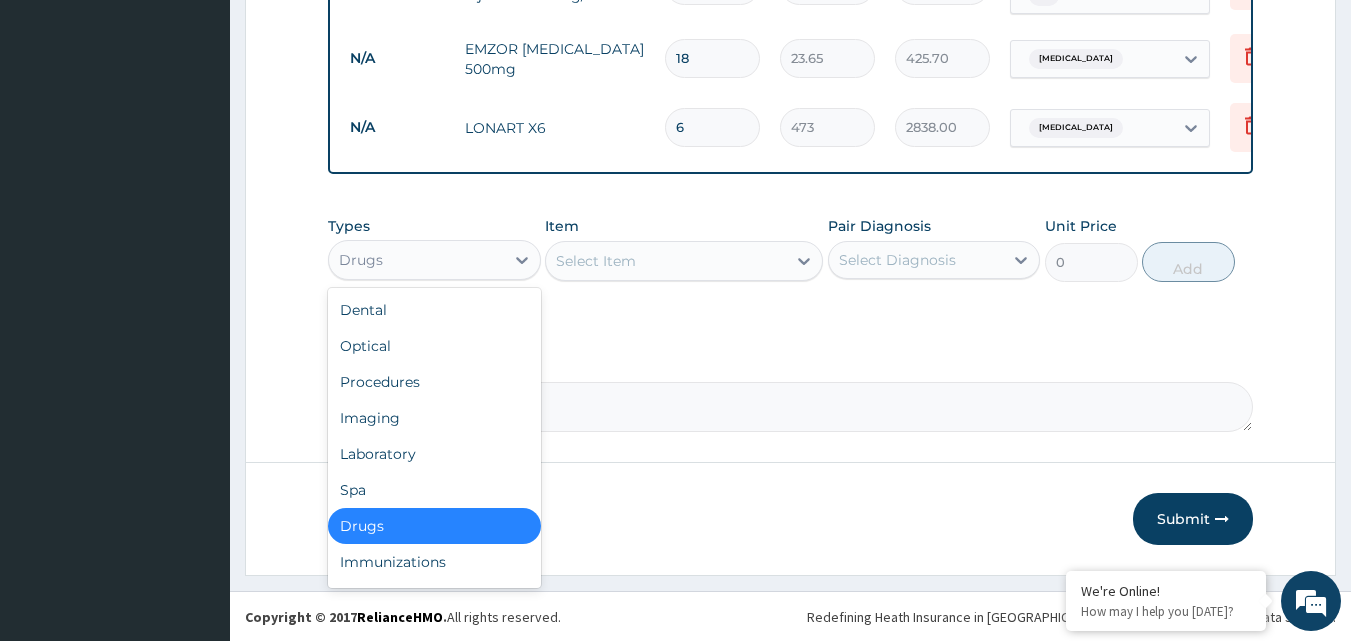 scroll, scrollTop: 1292, scrollLeft: 0, axis: vertical 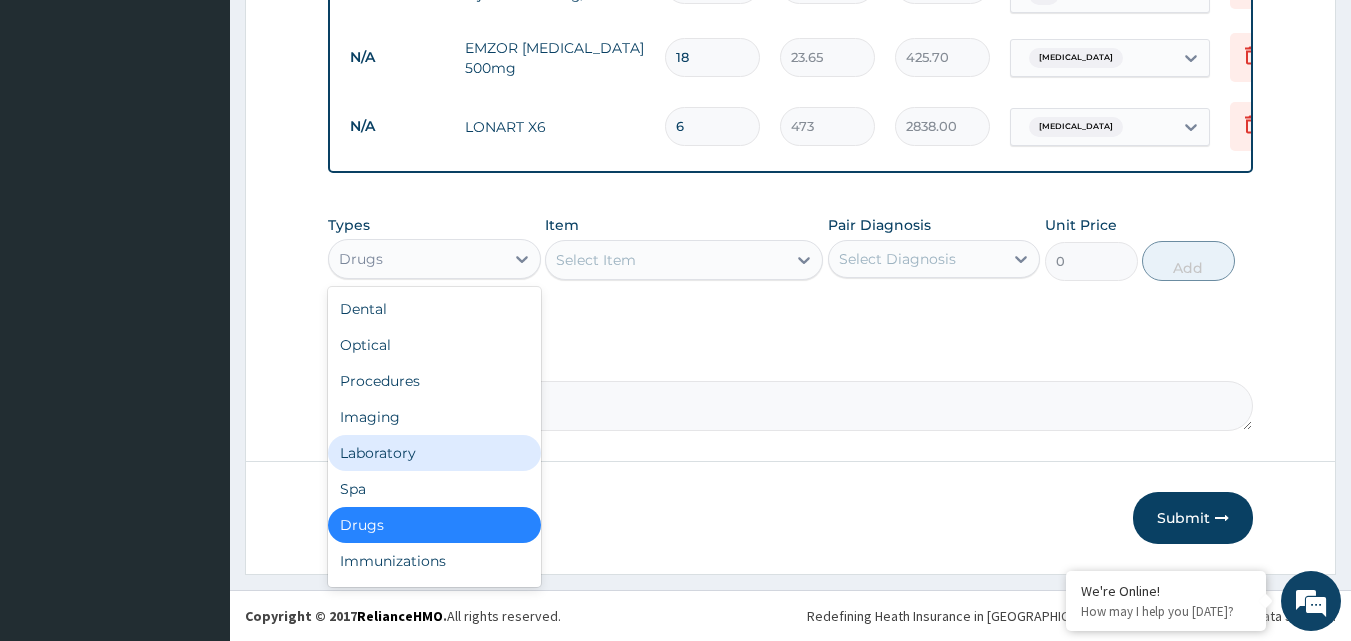 click on "Laboratory" at bounding box center (434, 453) 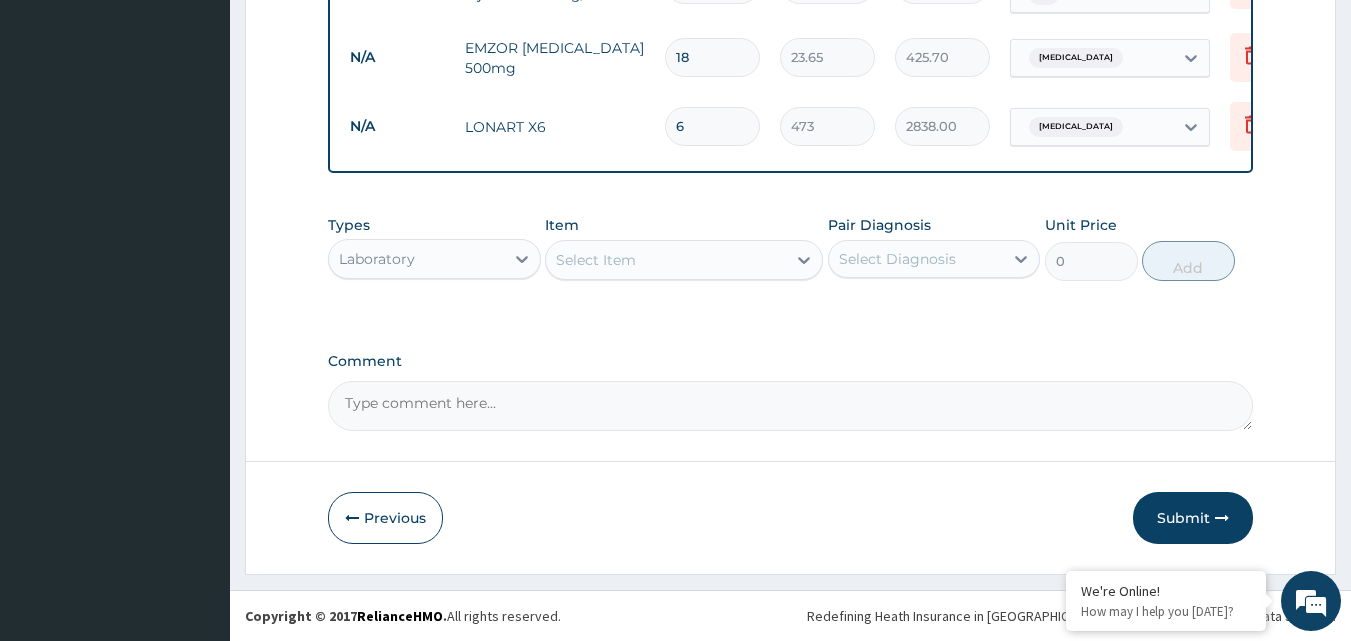 click on "Select Item" at bounding box center [684, 260] 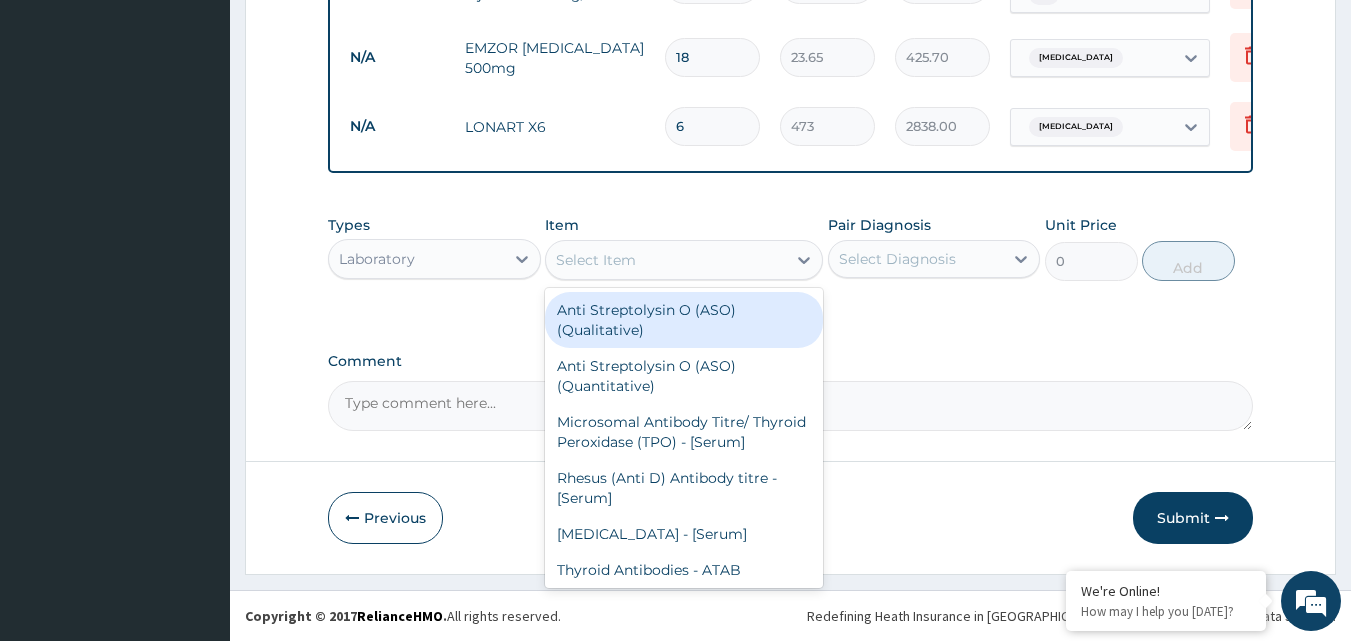 click on "Select Item" at bounding box center (596, 260) 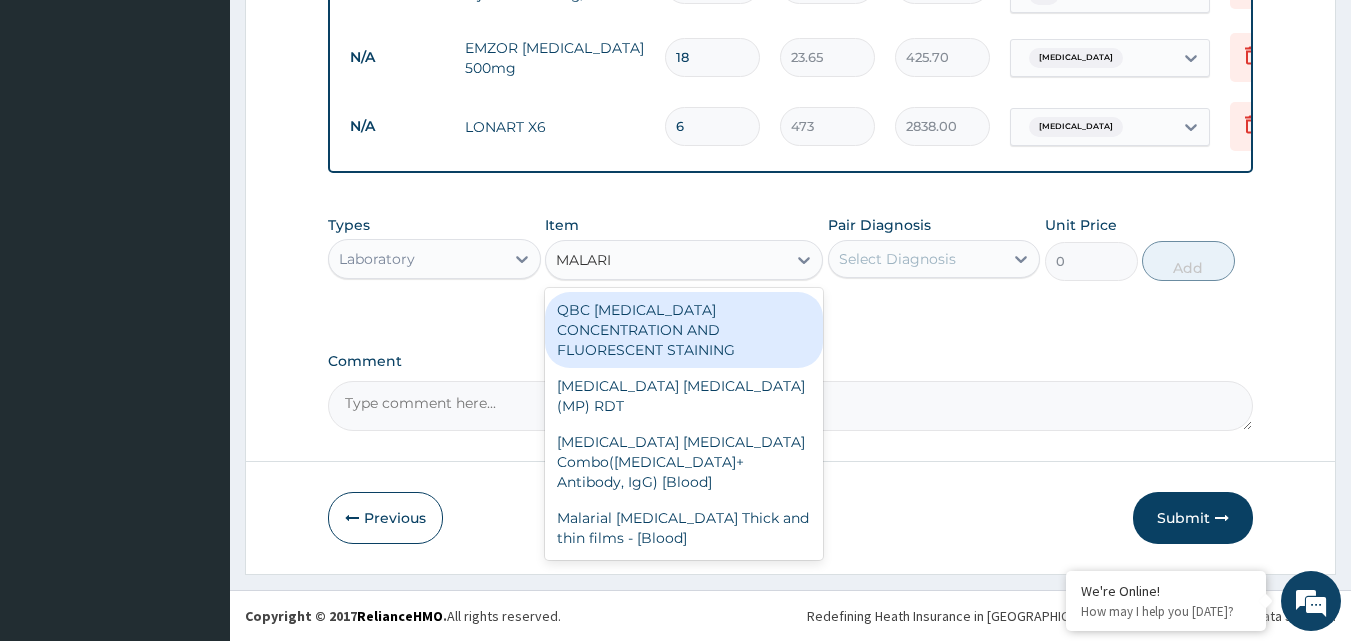 type on "[MEDICAL_DATA]" 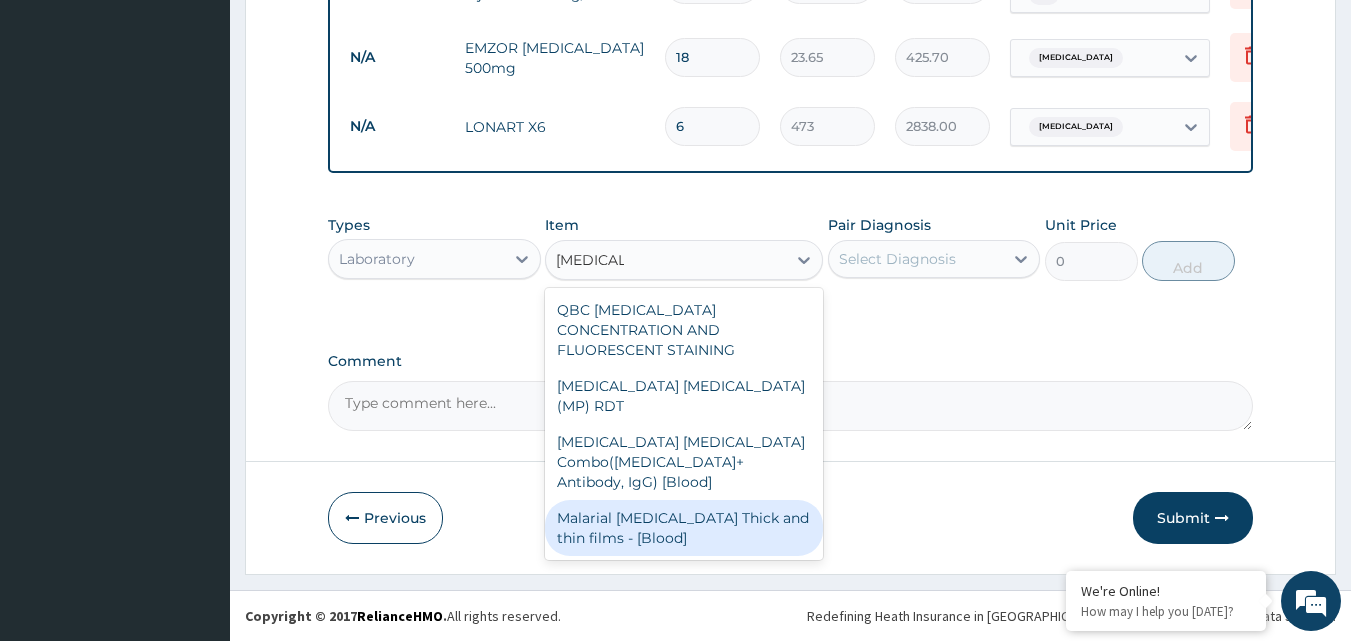 click on "Malarial [MEDICAL_DATA] Thick and thin films - [Blood]" at bounding box center (684, 528) 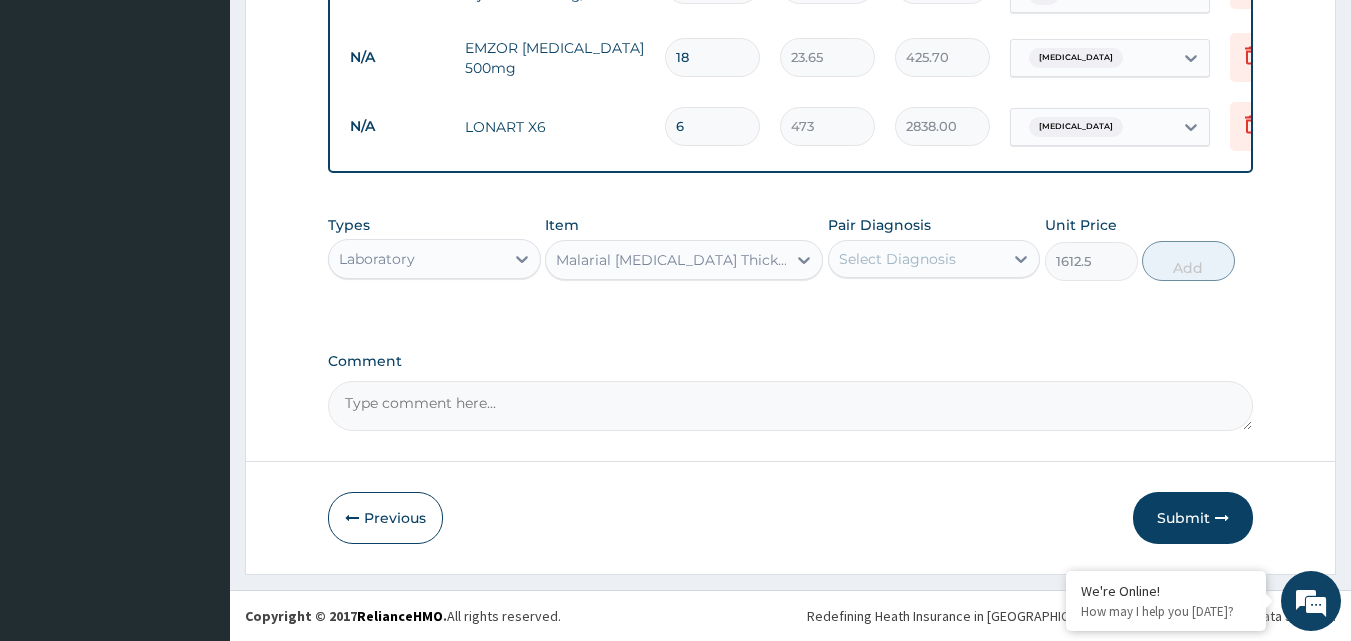 click on "Select Diagnosis" at bounding box center [897, 259] 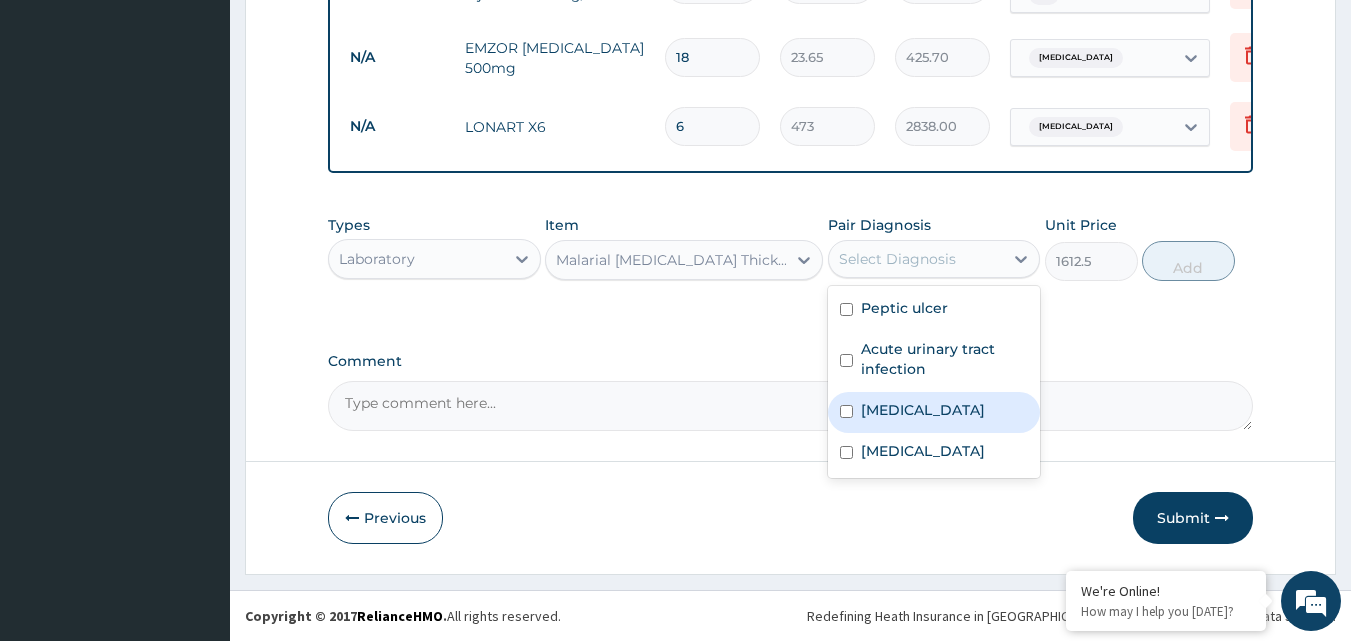 click on "[MEDICAL_DATA]" at bounding box center (923, 410) 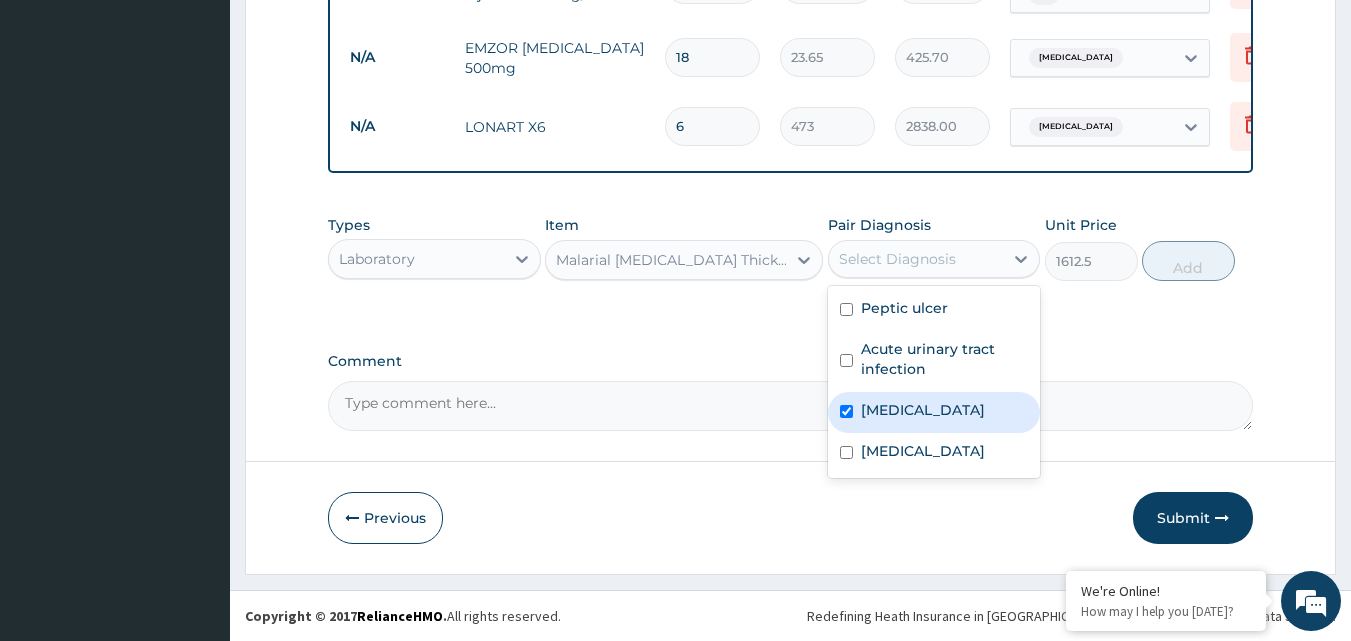 checkbox on "true" 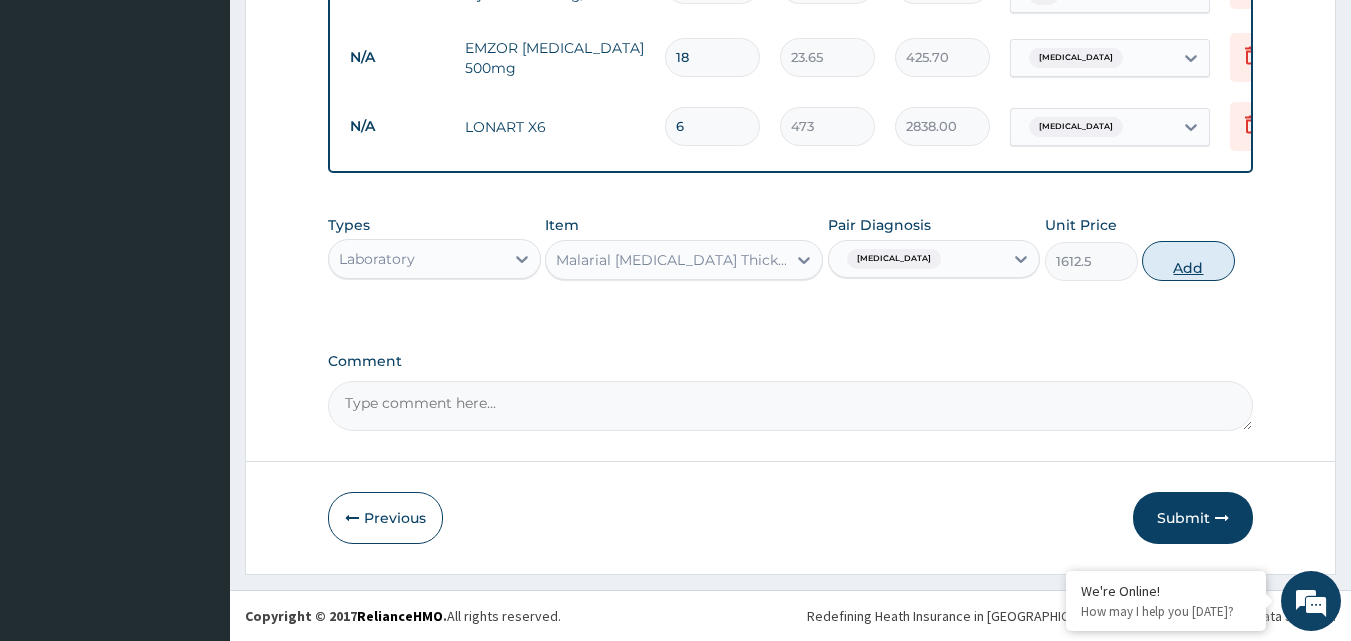 click on "Add" at bounding box center (1188, 261) 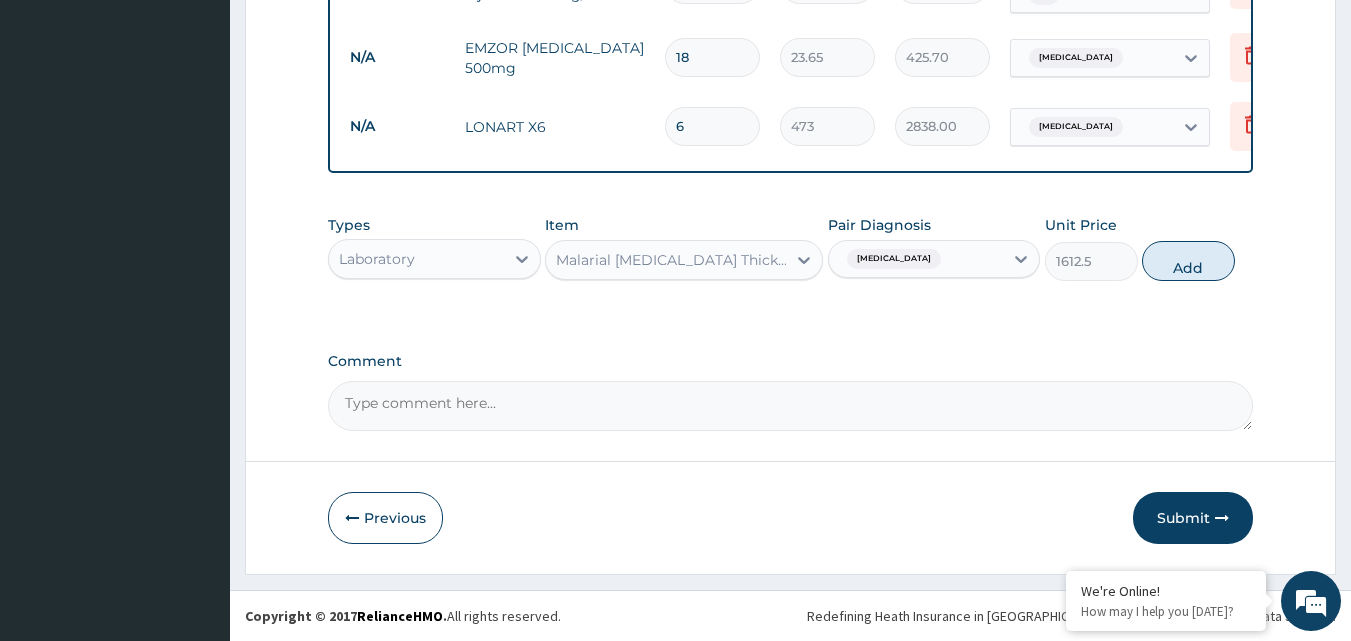type on "0" 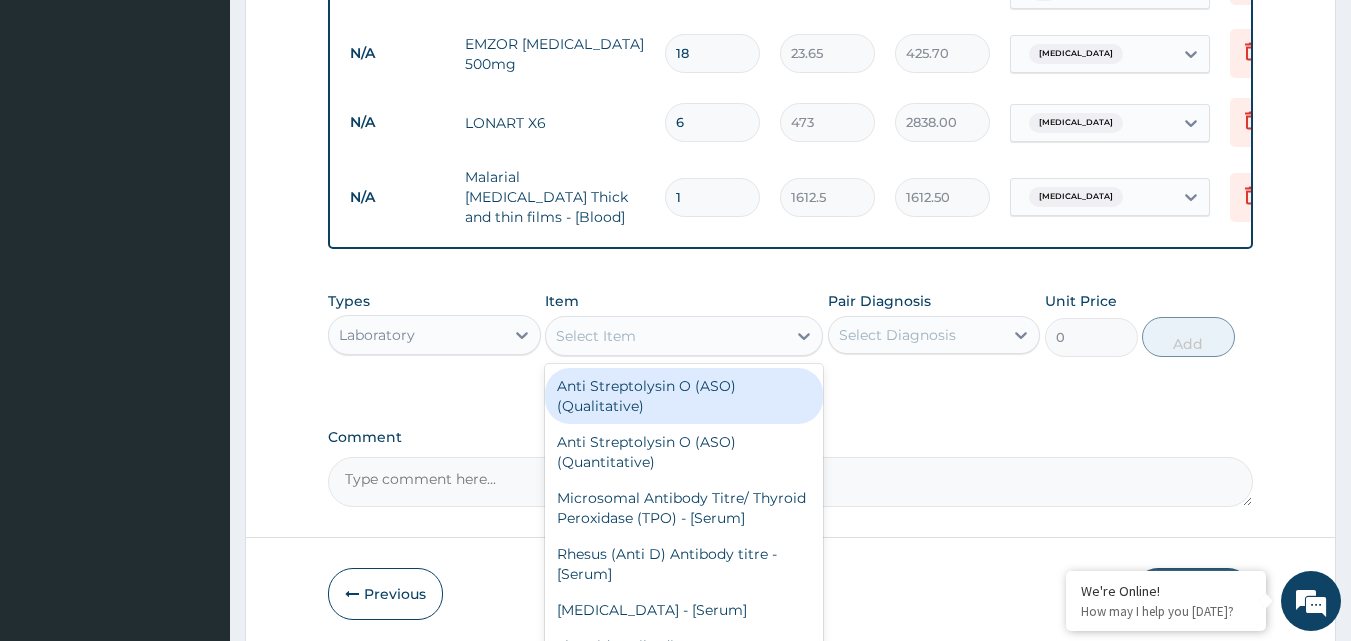 click on "Select Item" at bounding box center [666, 336] 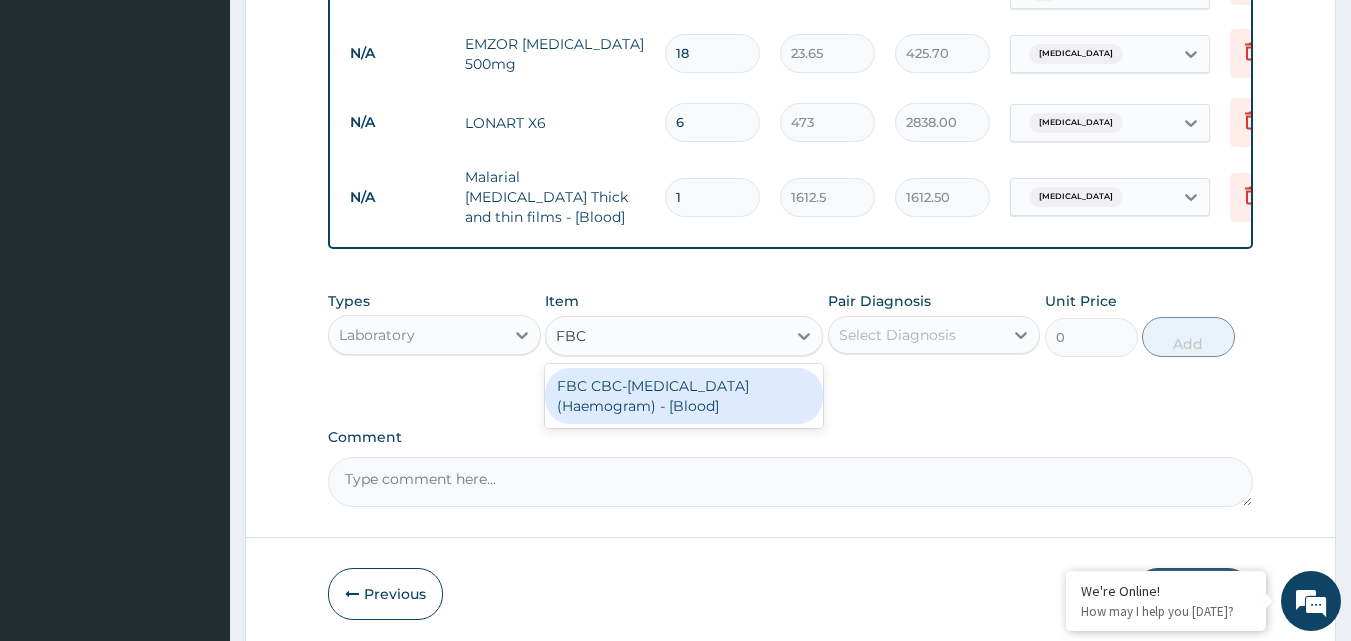 type on "FBC" 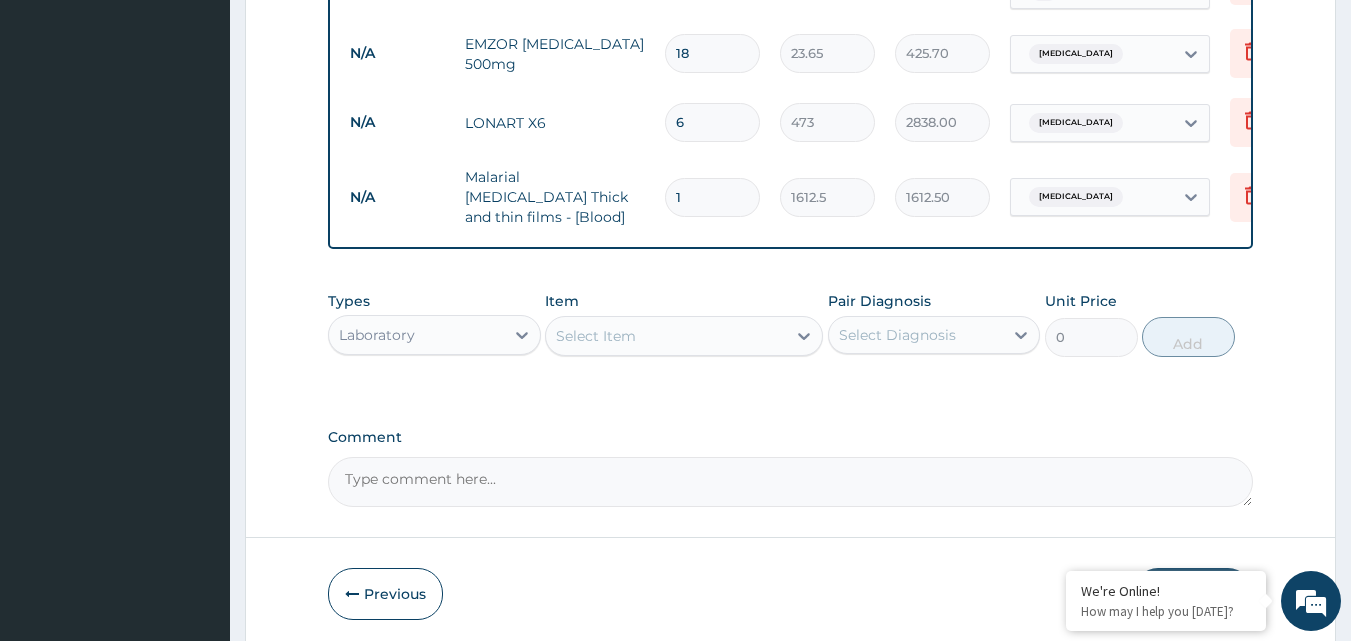 drag, startPoint x: 694, startPoint y: 427, endPoint x: 694, endPoint y: 415, distance: 12 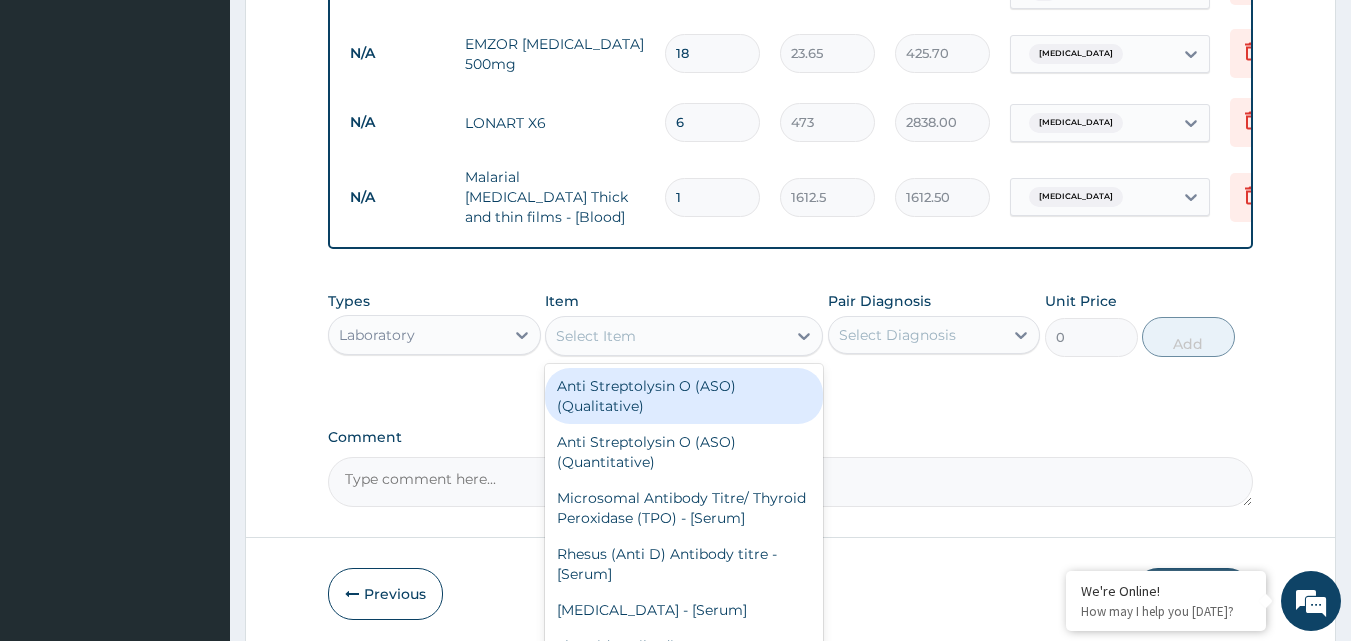 click on "Select Item" at bounding box center (666, 336) 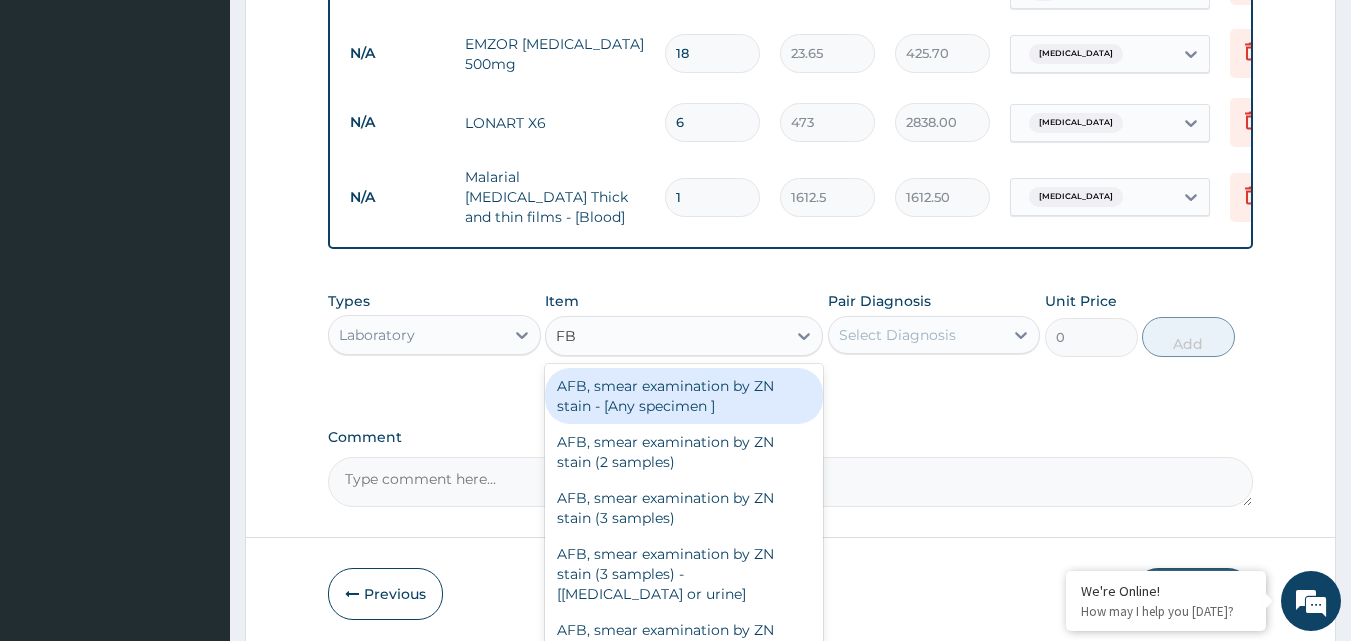 type on "FBC" 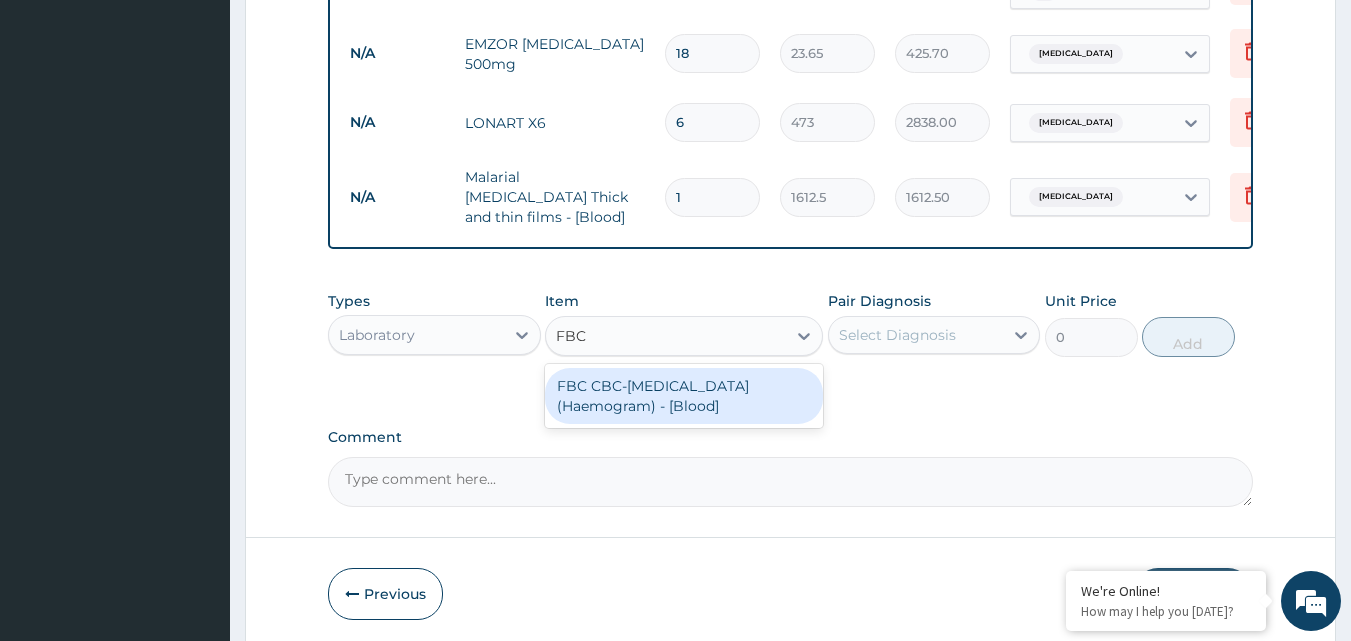 click on "FBC CBC-[MEDICAL_DATA] (Haemogram) - [Blood]" at bounding box center [684, 396] 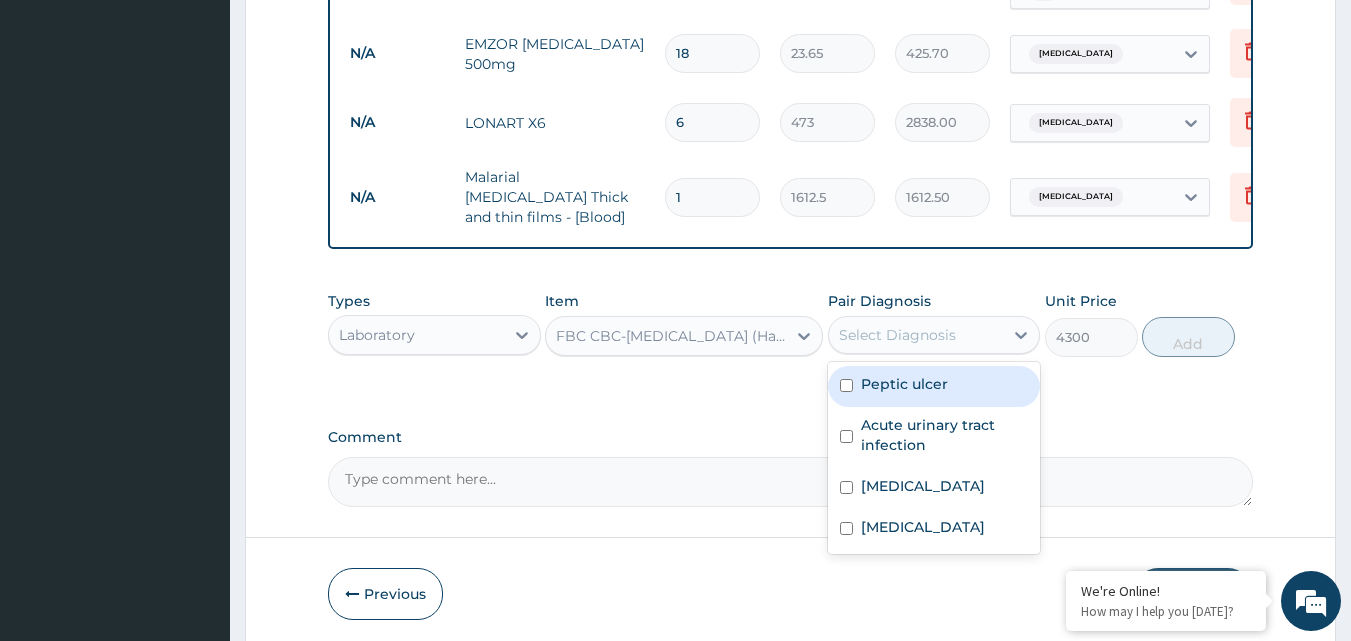 click on "Select Diagnosis" at bounding box center [916, 335] 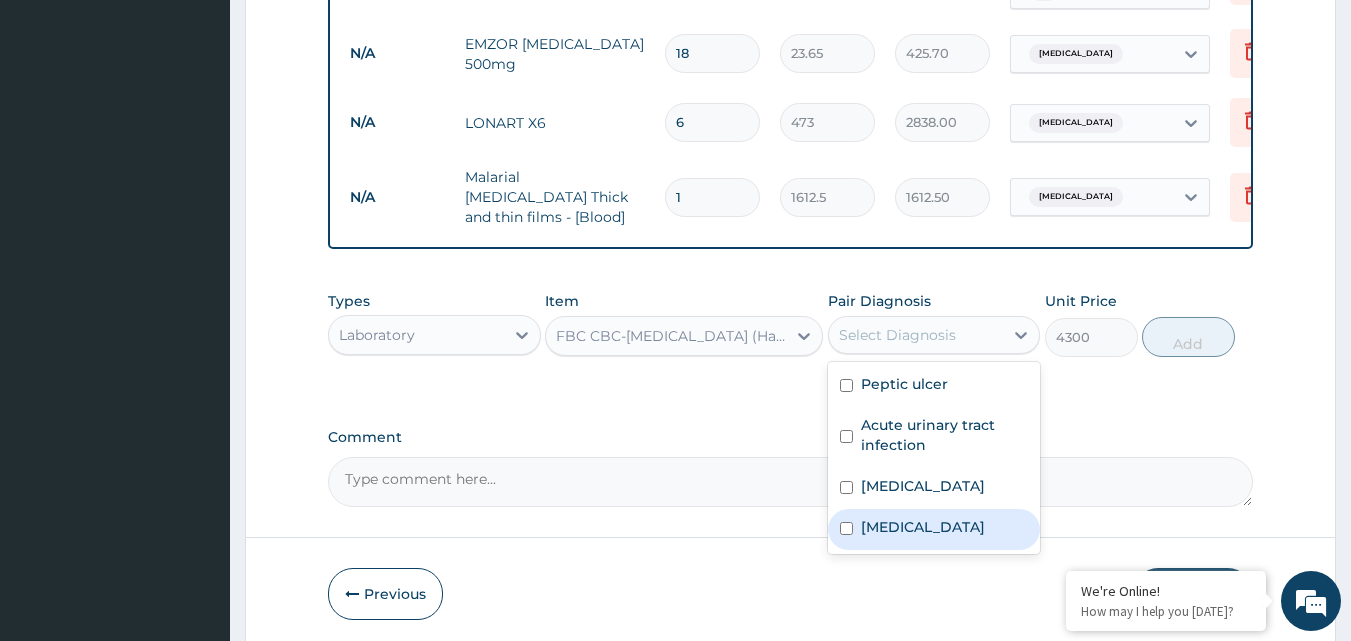 click on "[MEDICAL_DATA]" at bounding box center (934, 529) 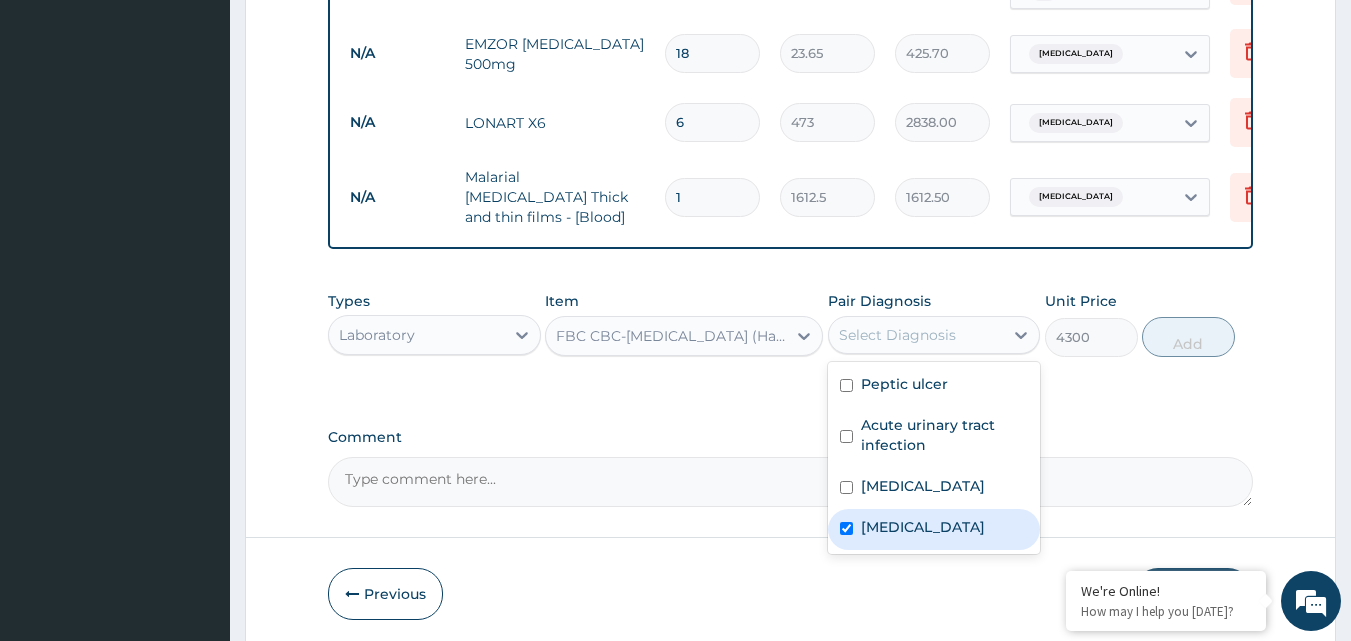 checkbox on "true" 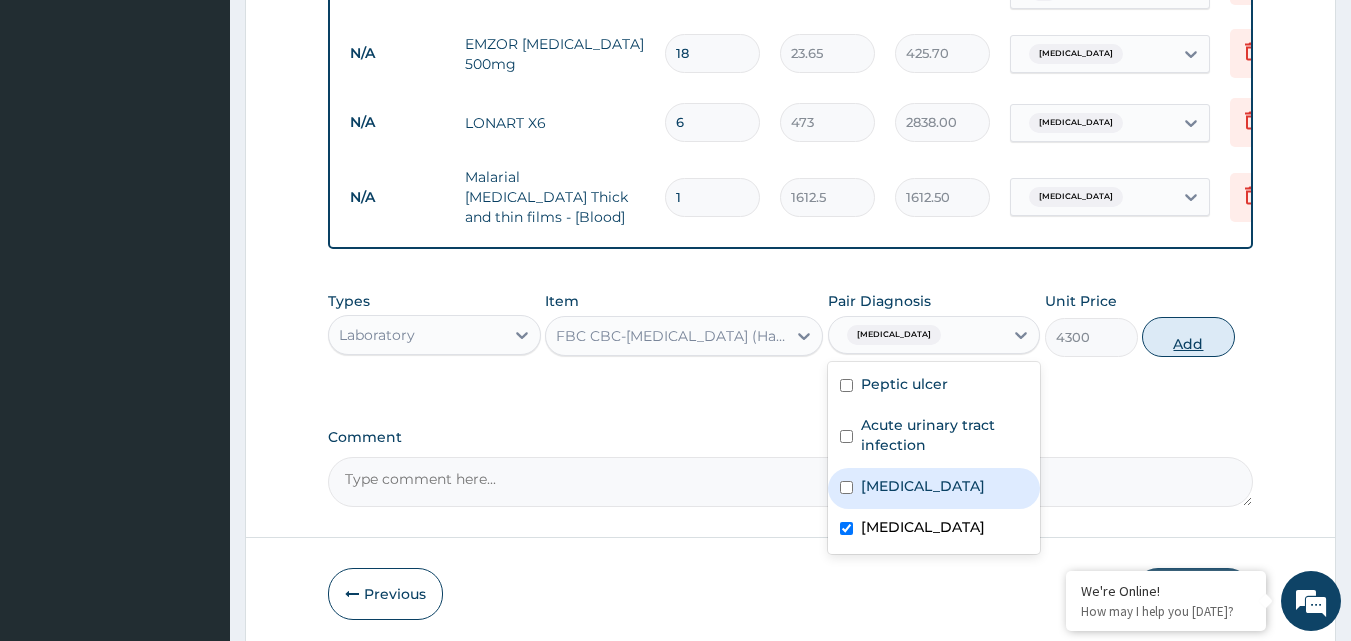 click on "Add" at bounding box center (1188, 337) 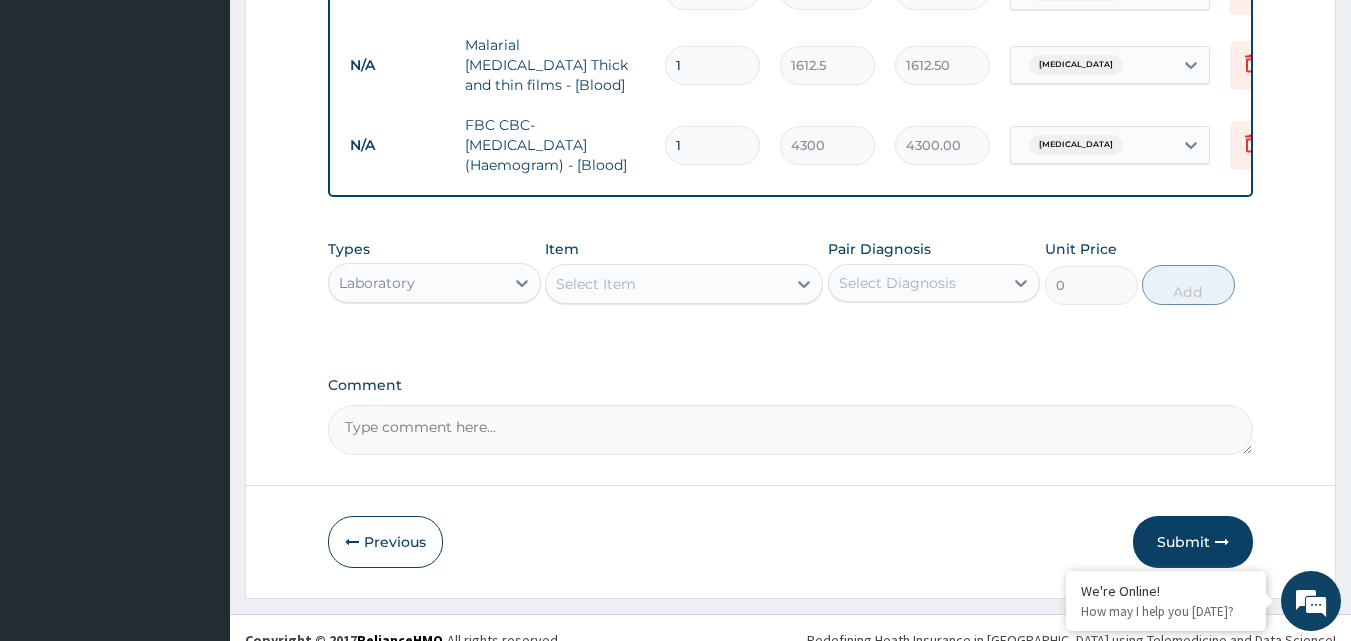scroll, scrollTop: 1441, scrollLeft: 0, axis: vertical 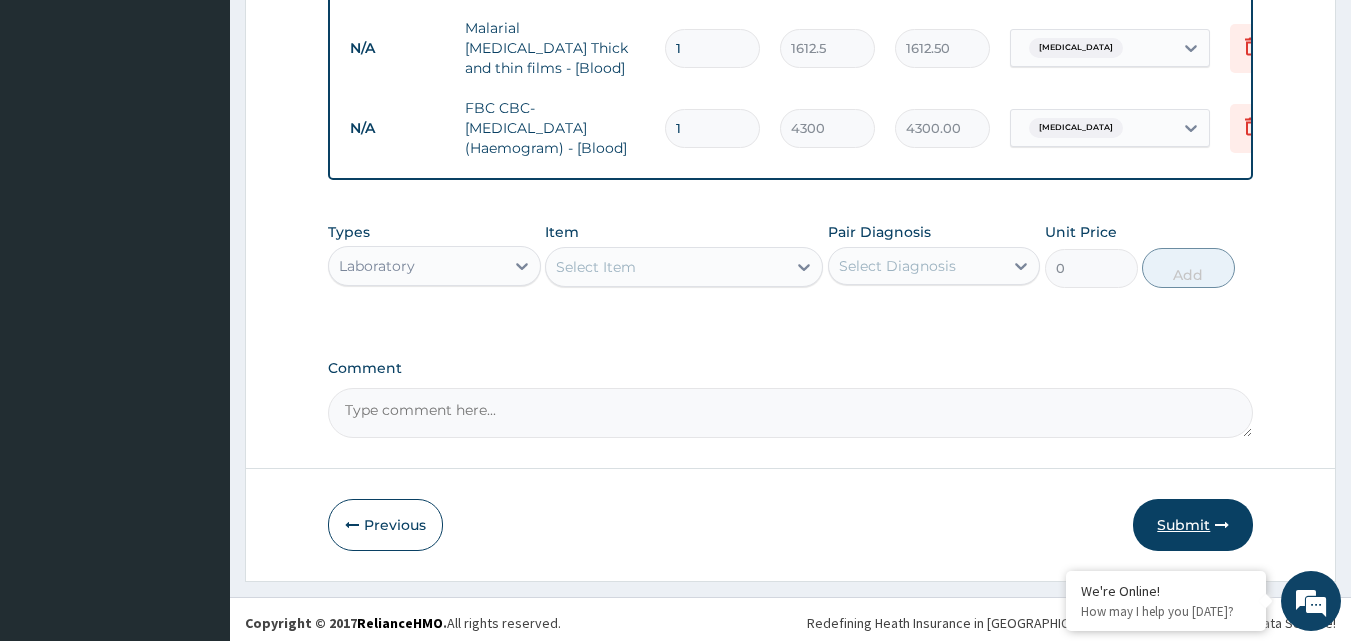 click on "Submit" at bounding box center [1193, 525] 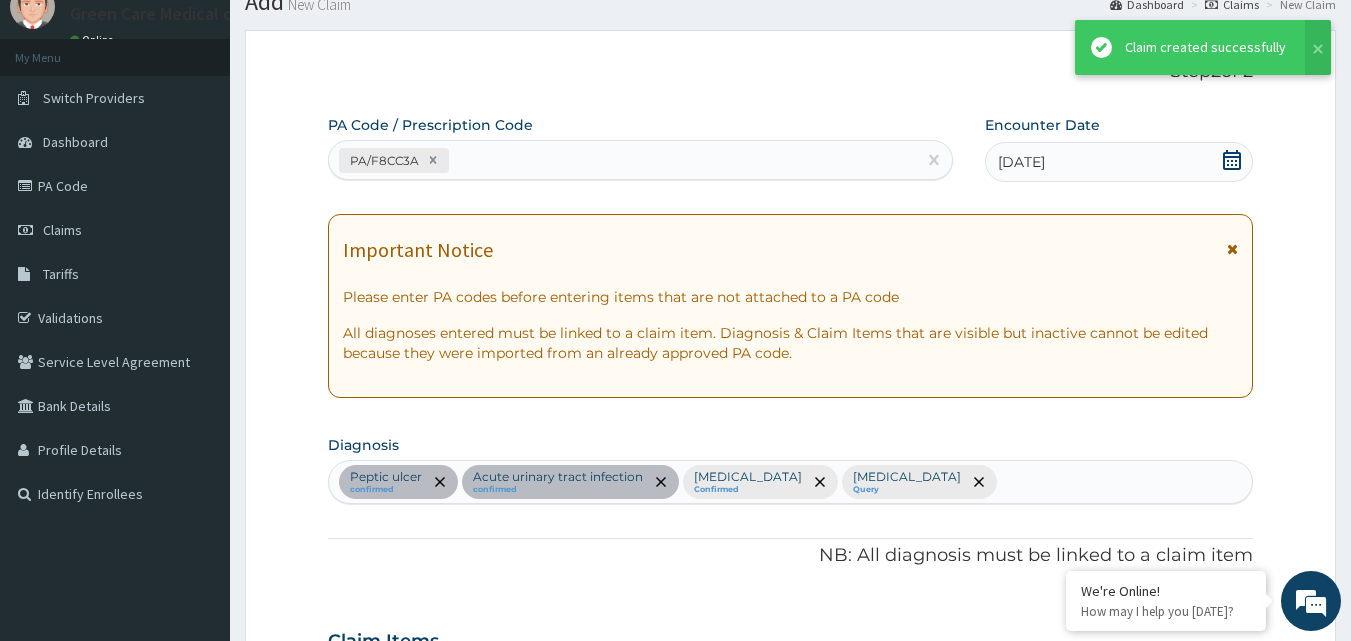 scroll, scrollTop: 1441, scrollLeft: 0, axis: vertical 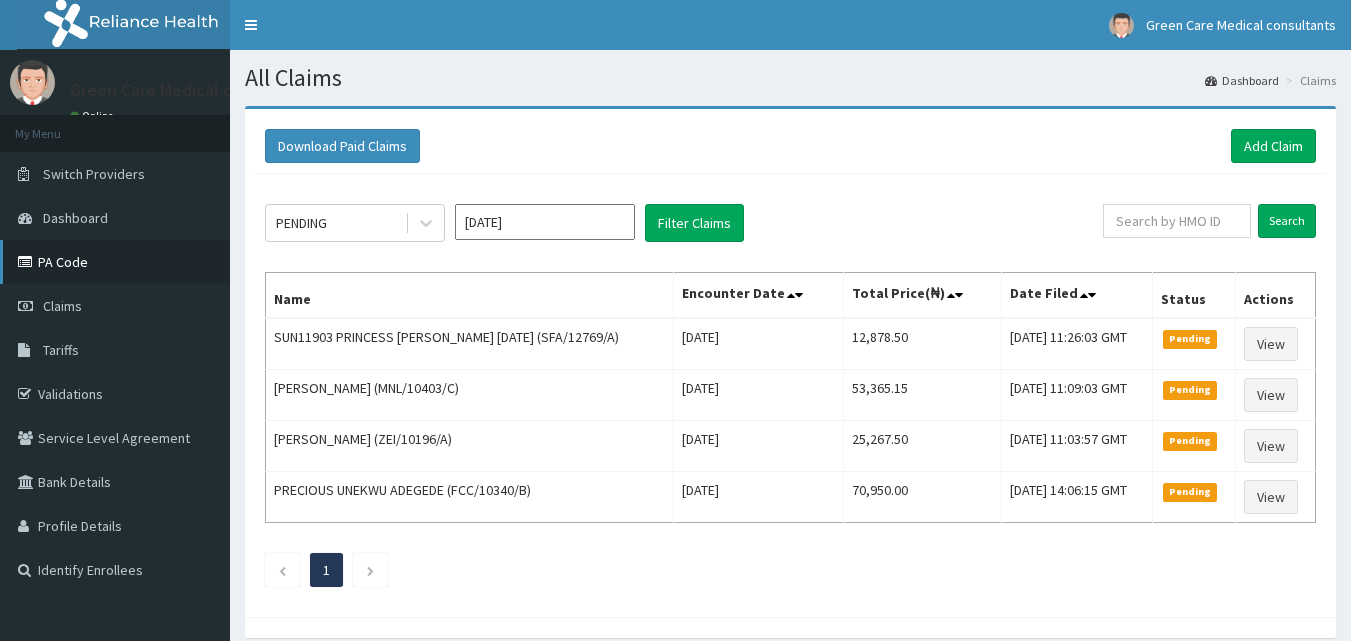 click on "PA Code" at bounding box center (115, 262) 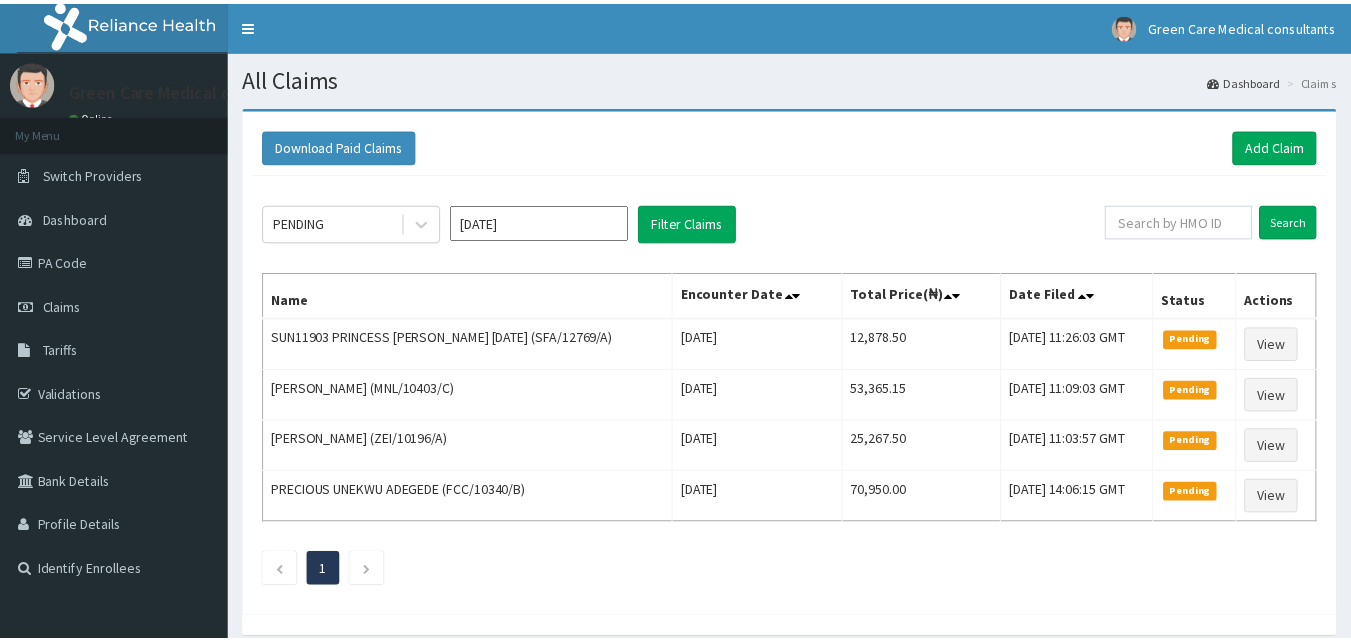 scroll, scrollTop: 0, scrollLeft: 0, axis: both 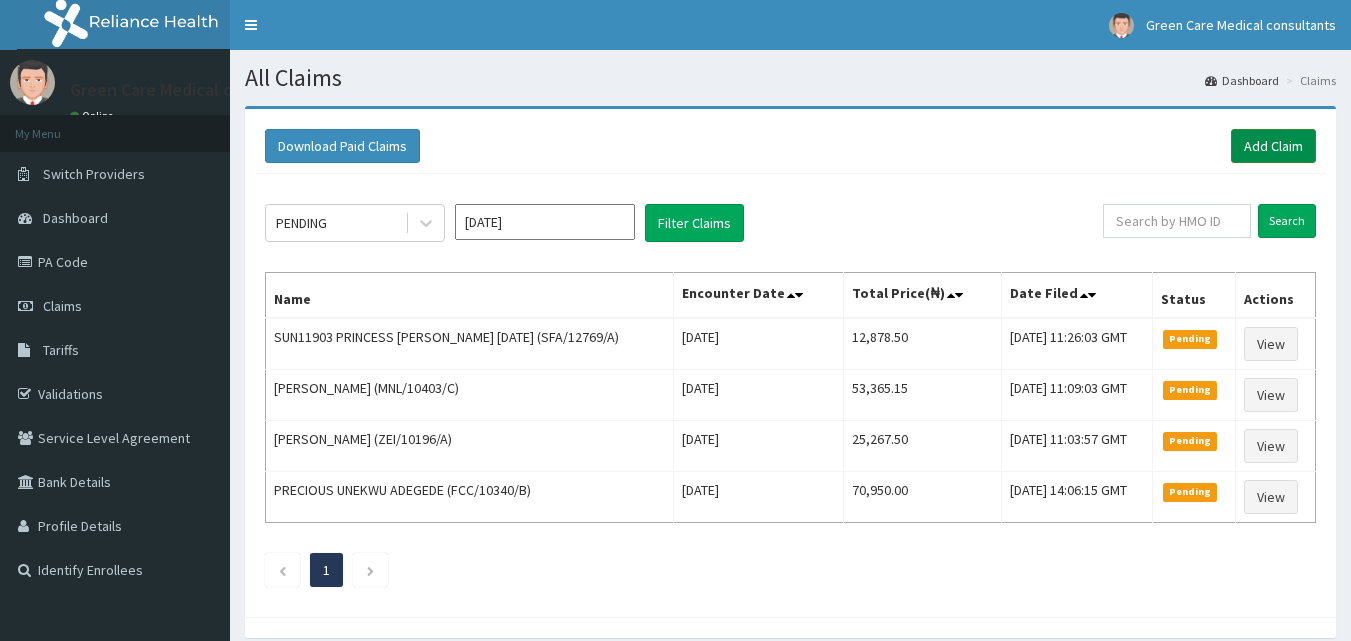 click on "Add Claim" at bounding box center (1273, 146) 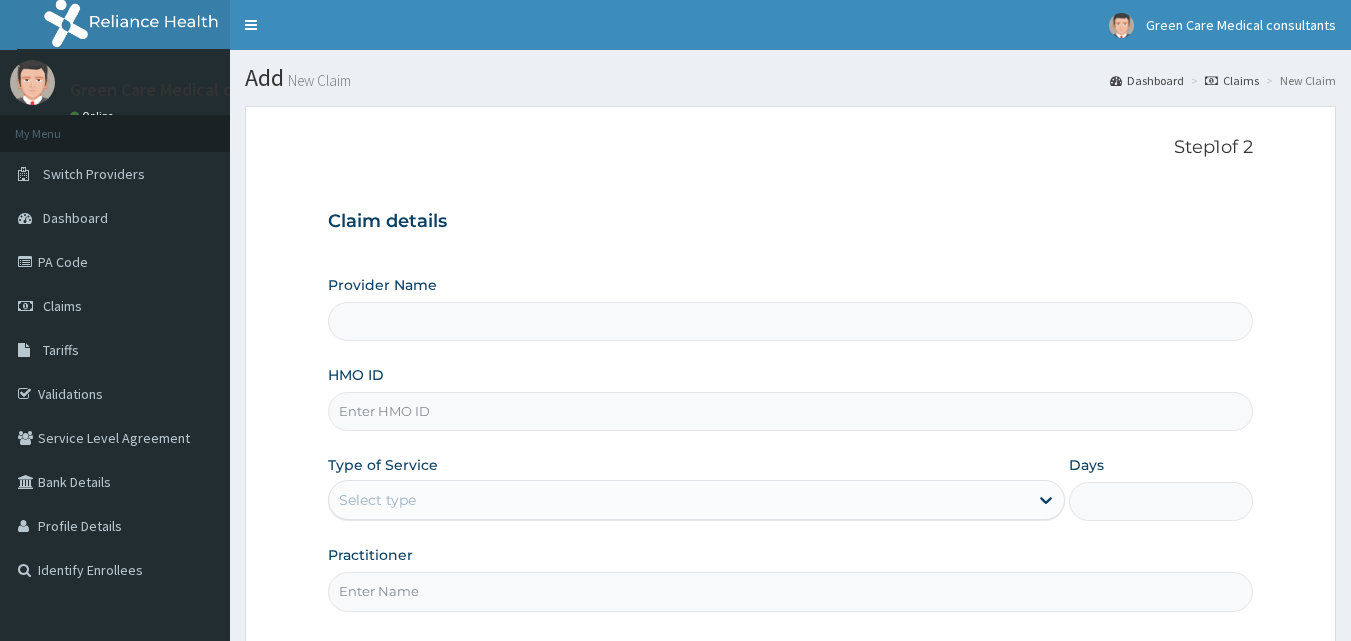 scroll, scrollTop: 0, scrollLeft: 0, axis: both 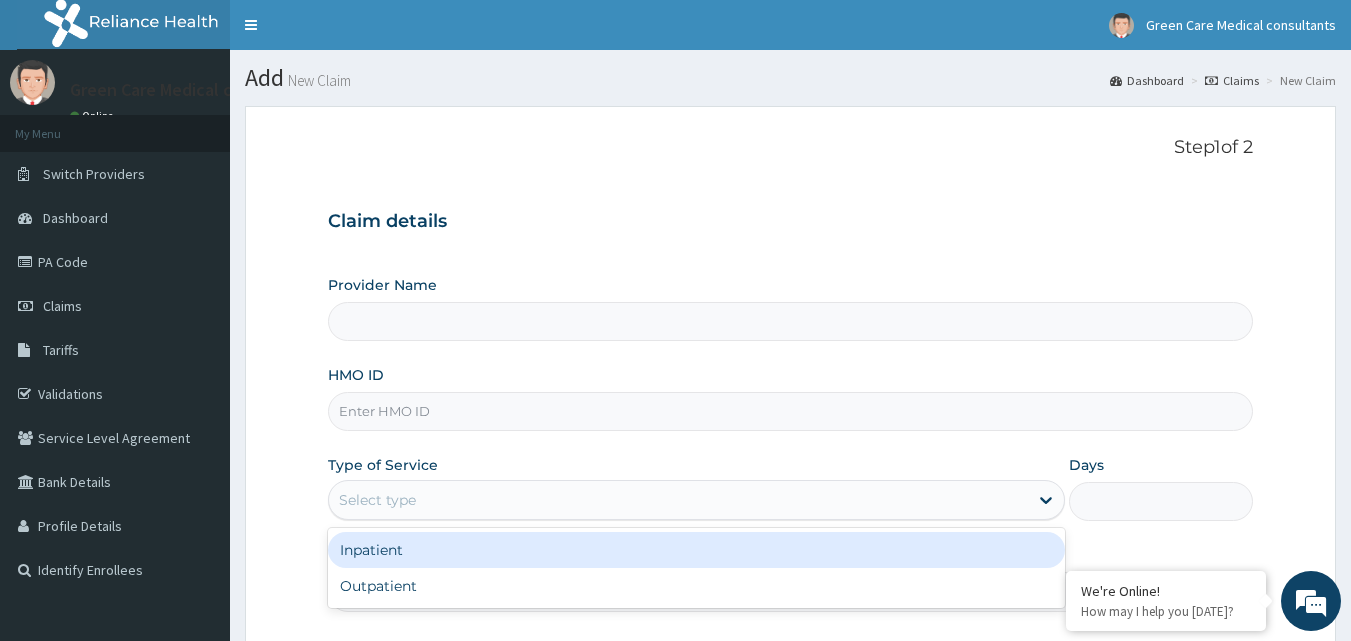 click on "Select type" at bounding box center [377, 500] 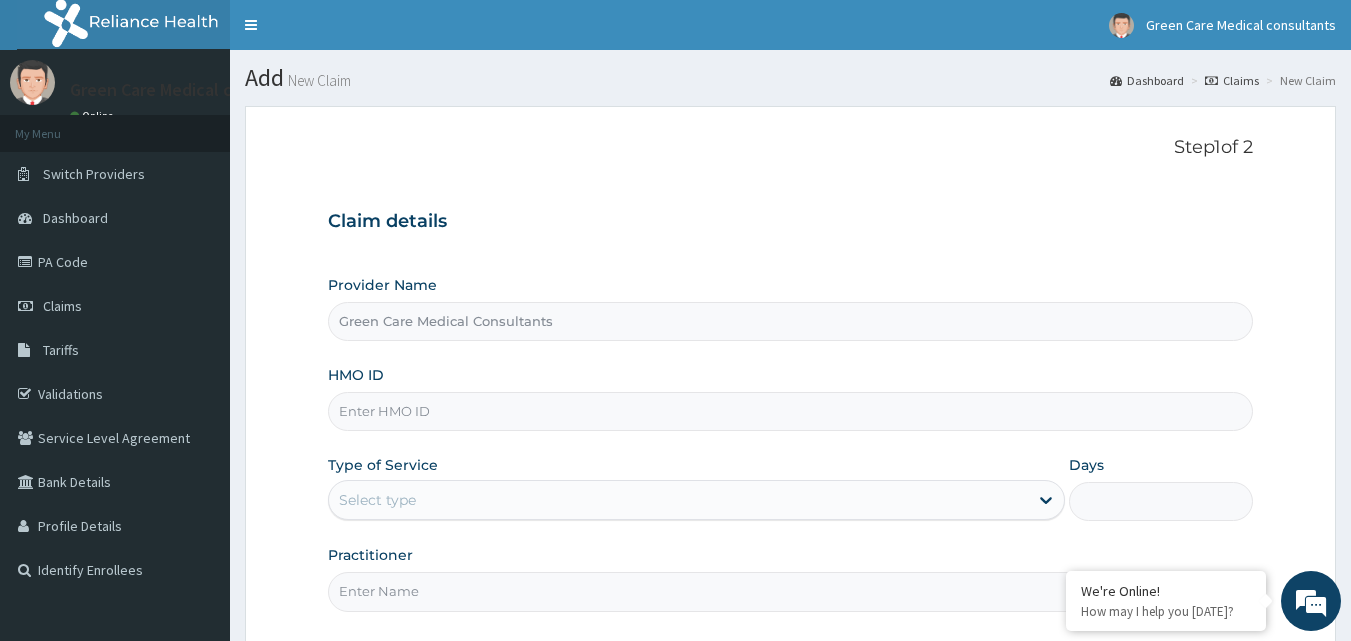 click on "Practitioner" at bounding box center (791, 591) 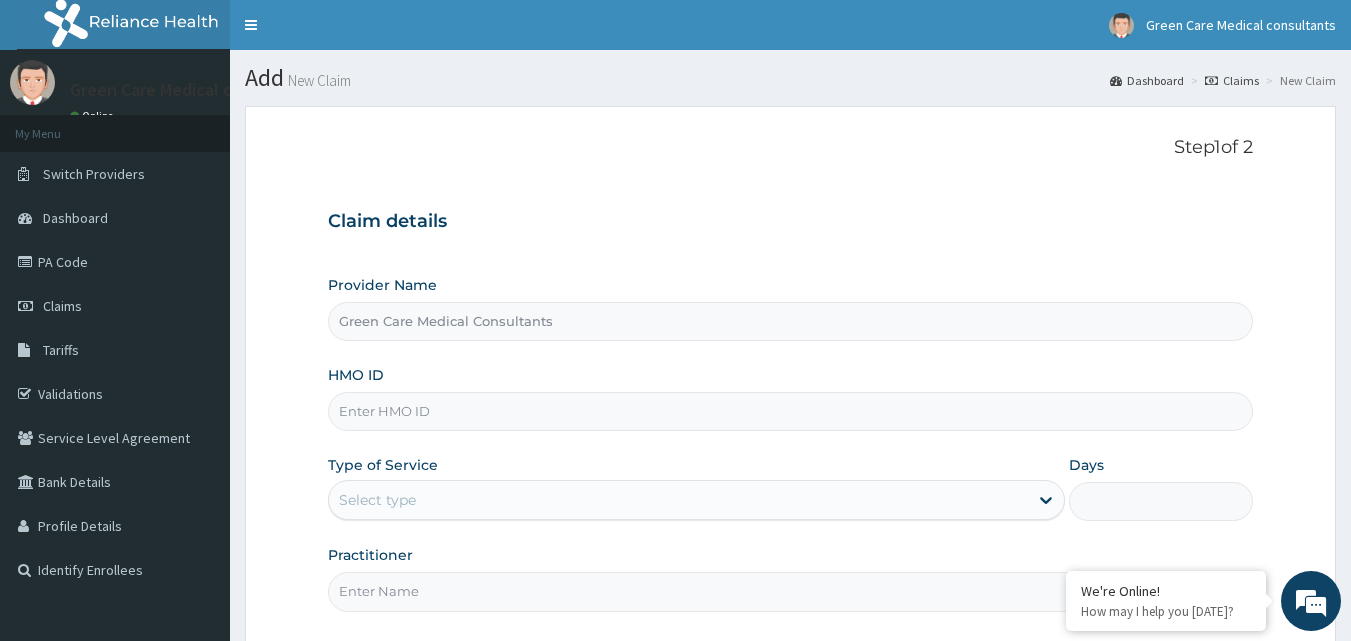 click on "Select type" at bounding box center [377, 500] 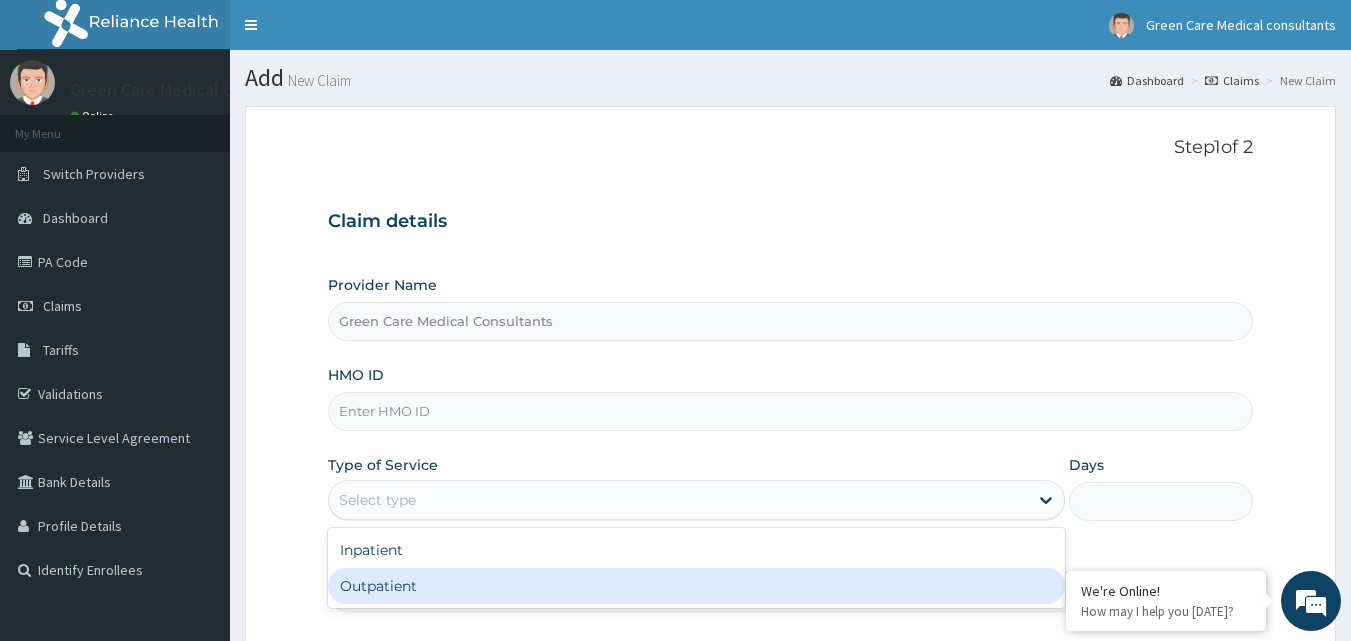 click on "Outpatient" at bounding box center [696, 586] 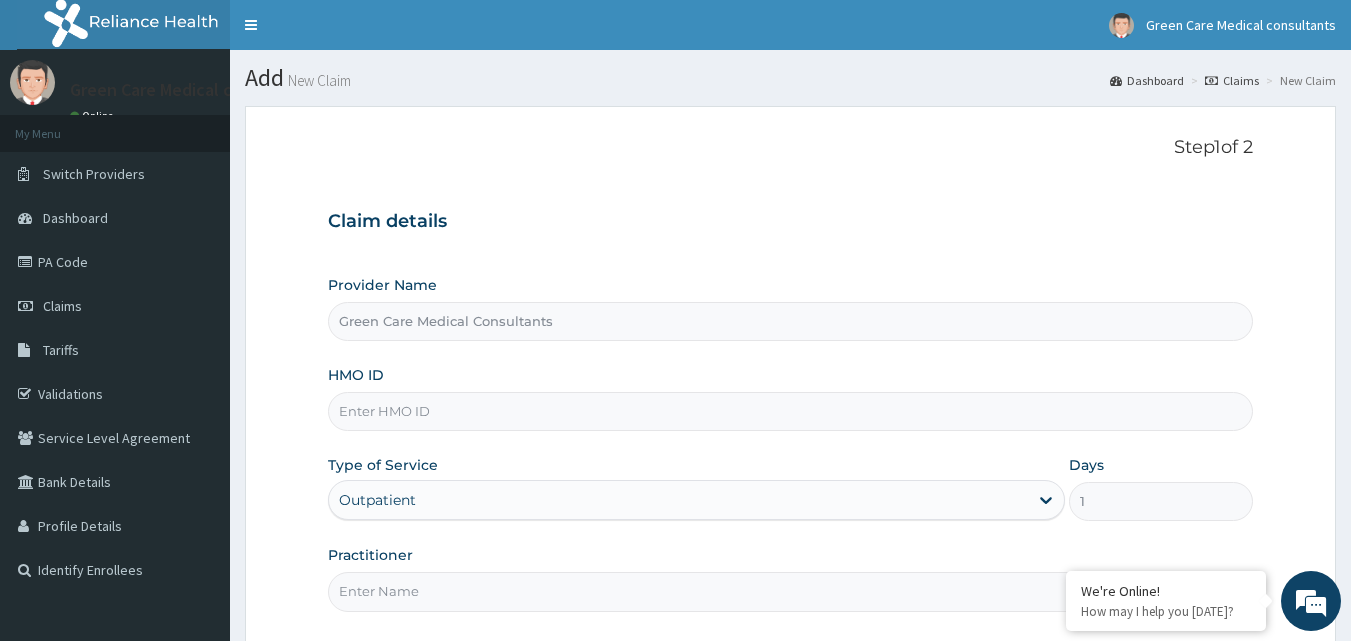 click on "HMO ID" at bounding box center (791, 411) 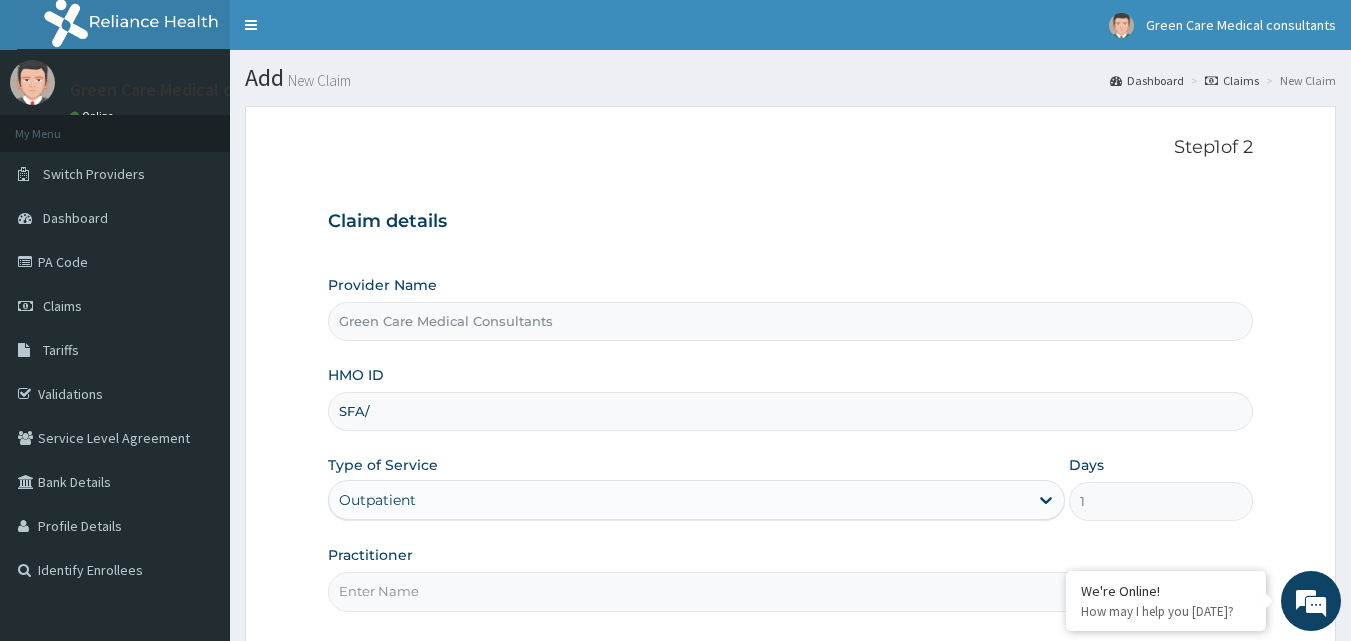 scroll, scrollTop: 0, scrollLeft: 0, axis: both 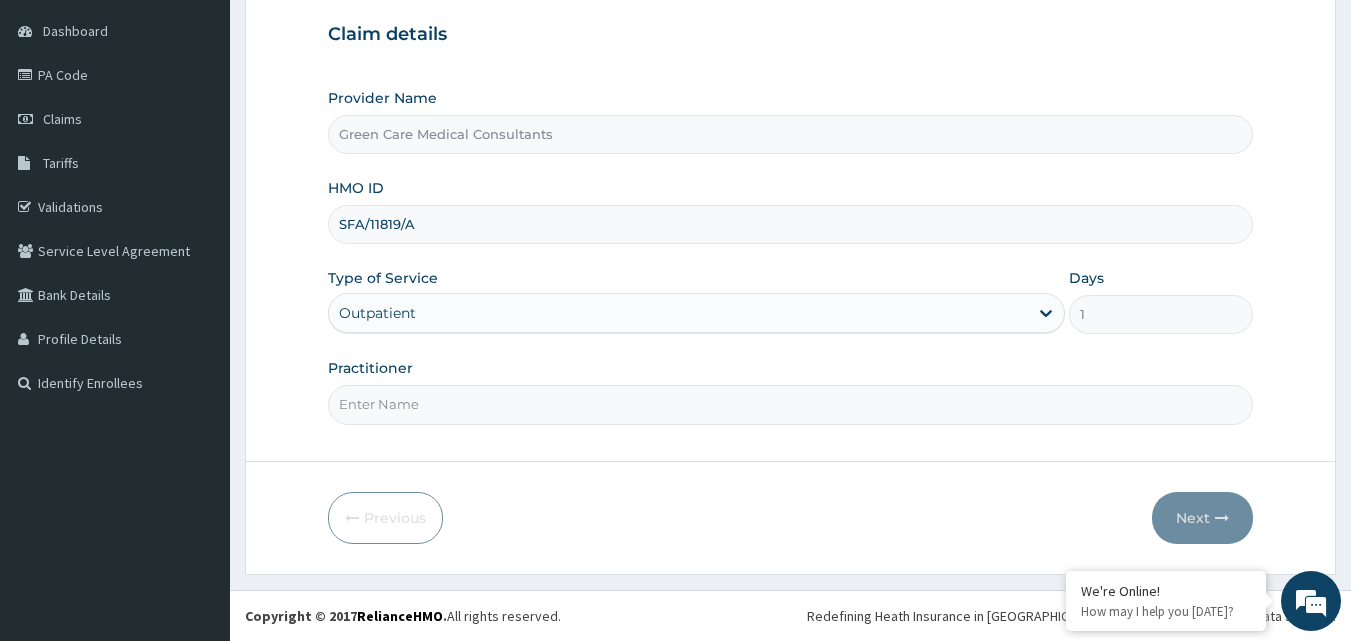 type on "SFA/11819/A" 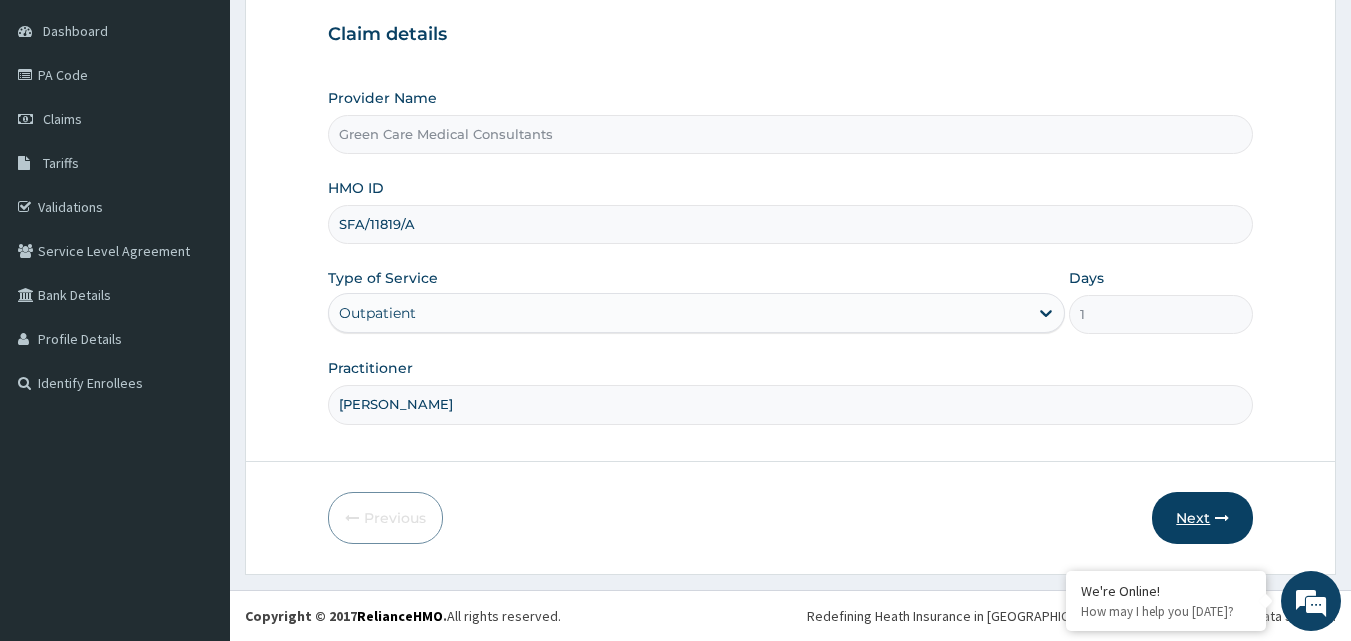 type on "DR. MARY NWOGU" 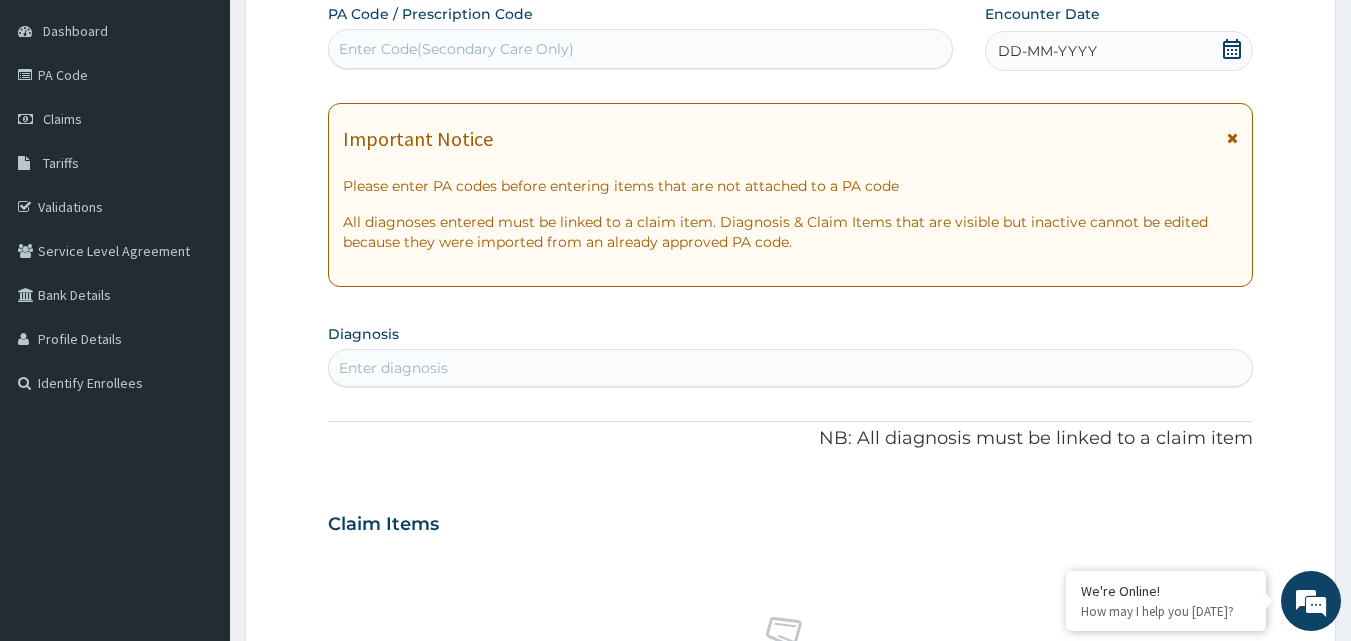 click on "Enter Code(Secondary Care Only)" at bounding box center (641, 49) 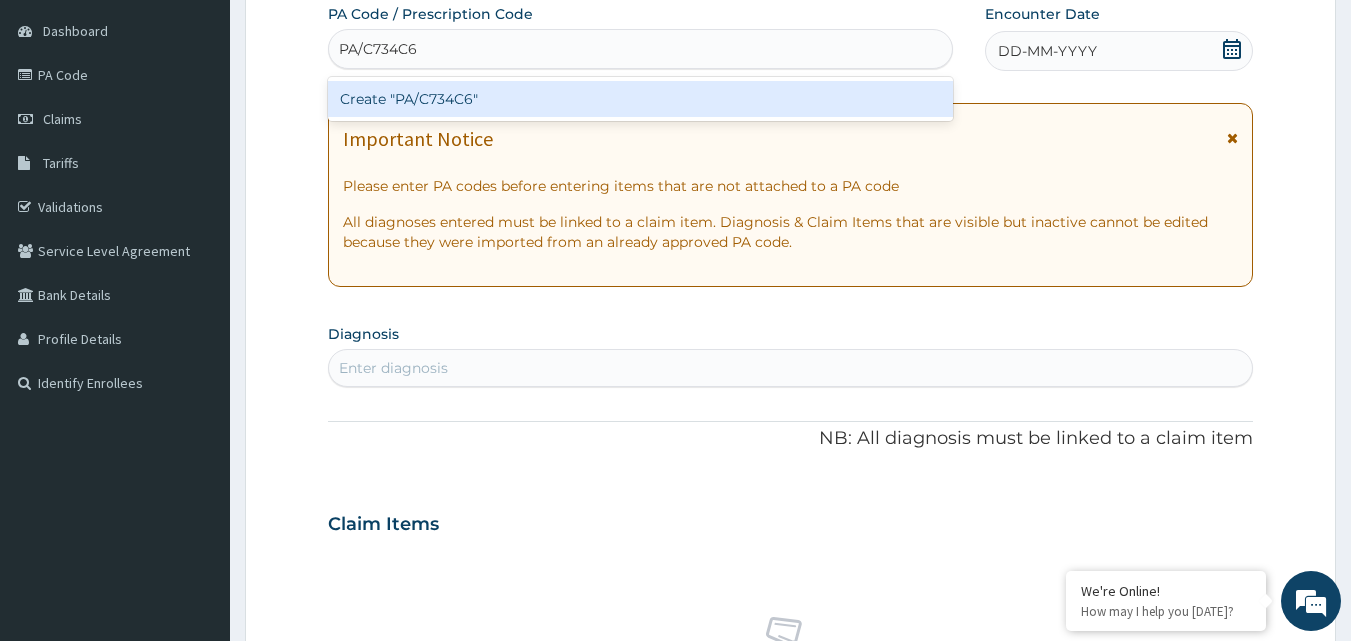 click on "Create "PA/C734C6"" at bounding box center (641, 99) 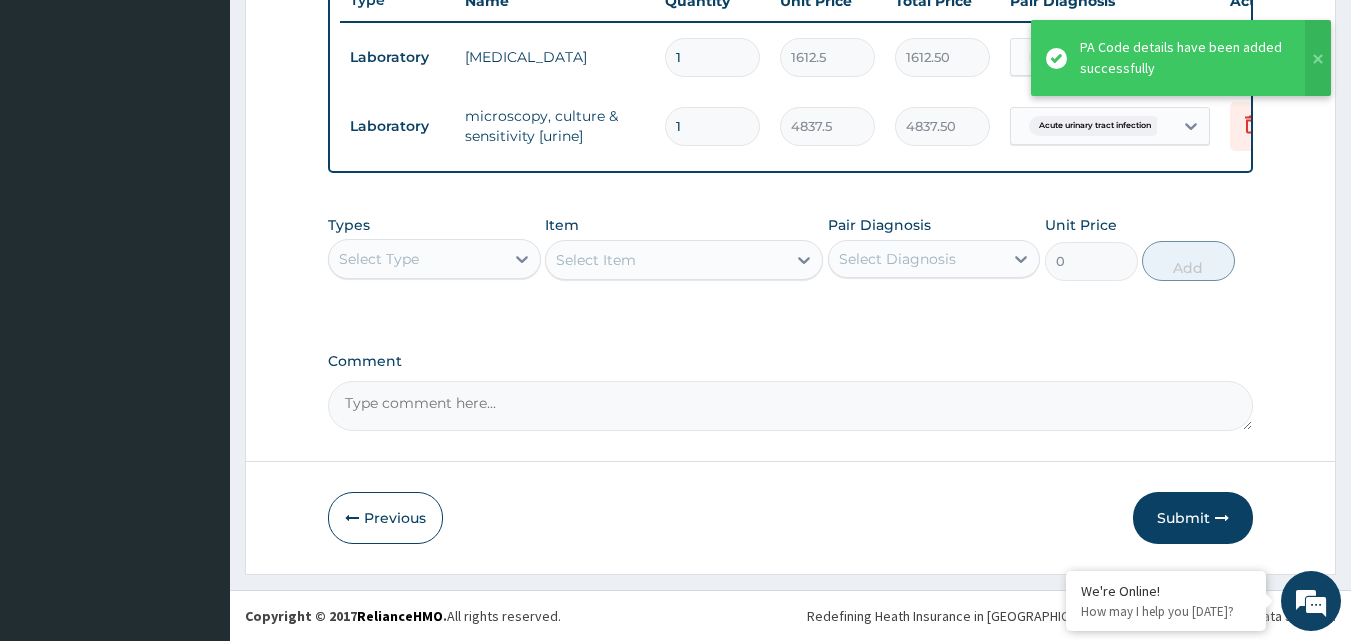 scroll, scrollTop: 790, scrollLeft: 0, axis: vertical 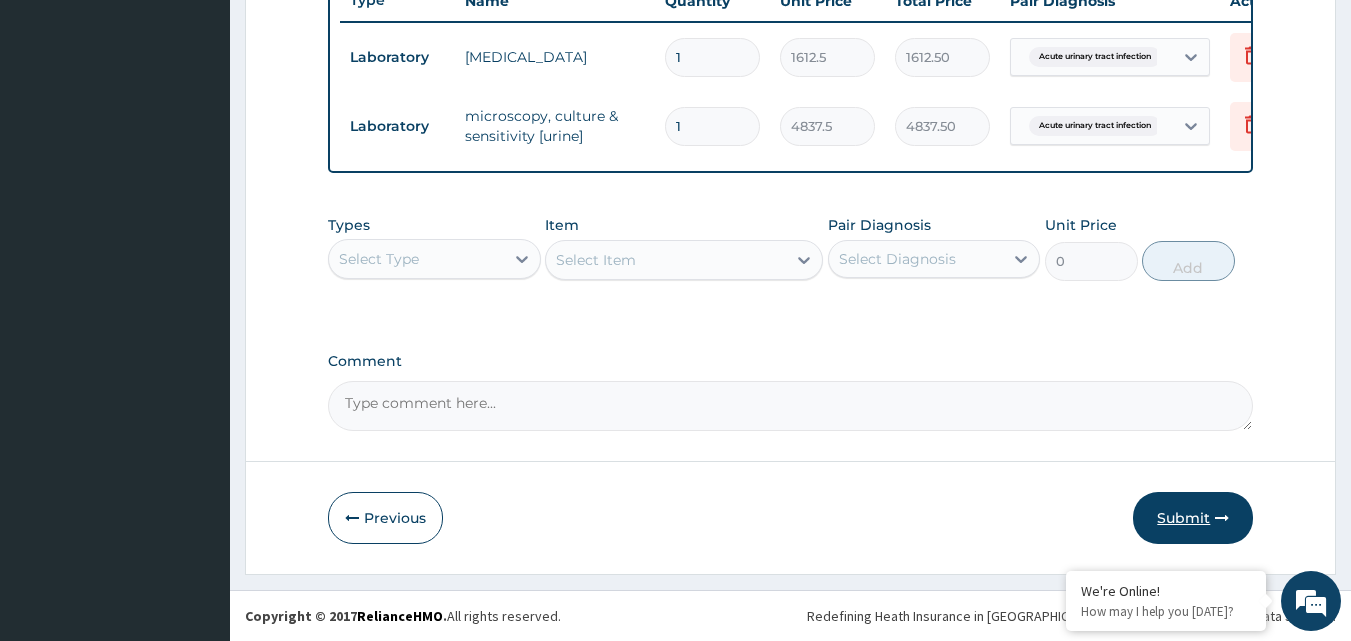 click on "Submit" at bounding box center (1193, 518) 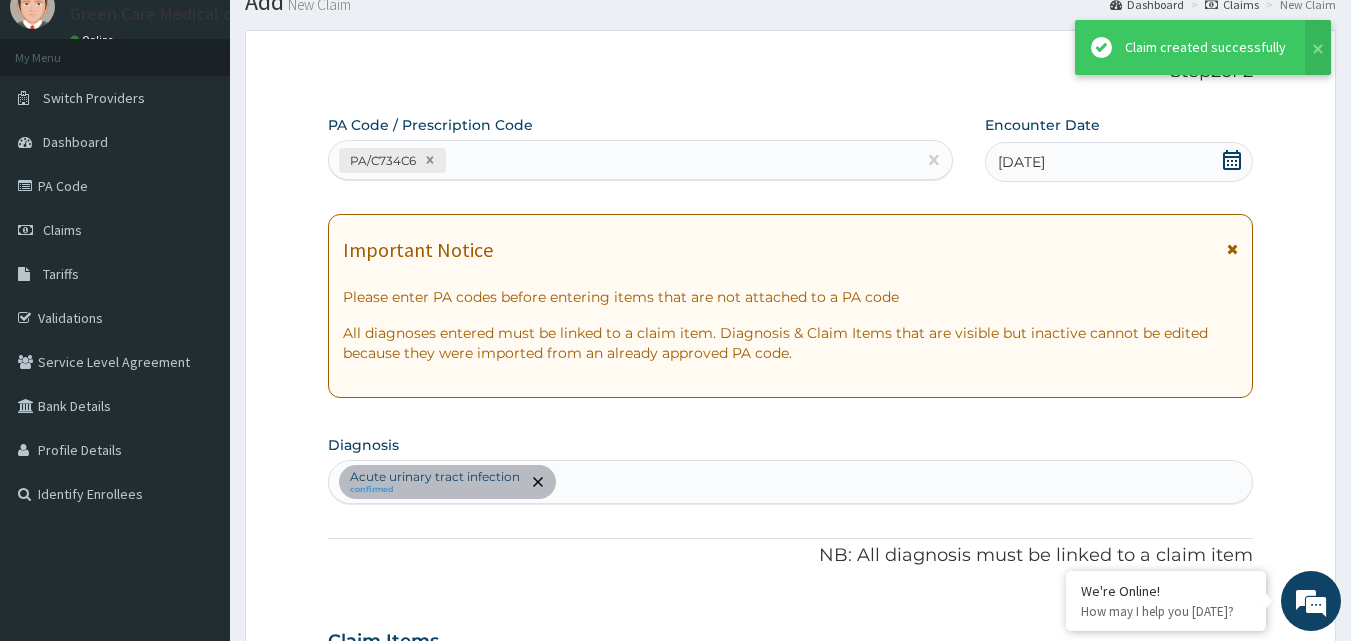 scroll, scrollTop: 790, scrollLeft: 0, axis: vertical 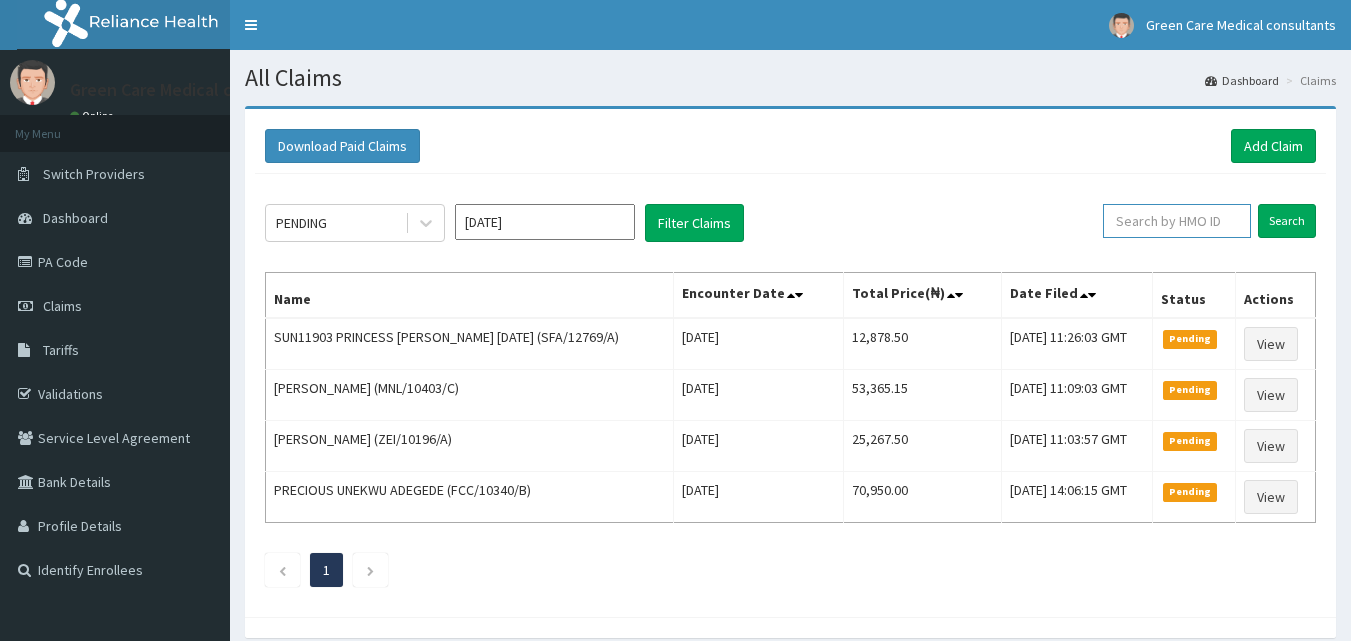 click at bounding box center [1177, 221] 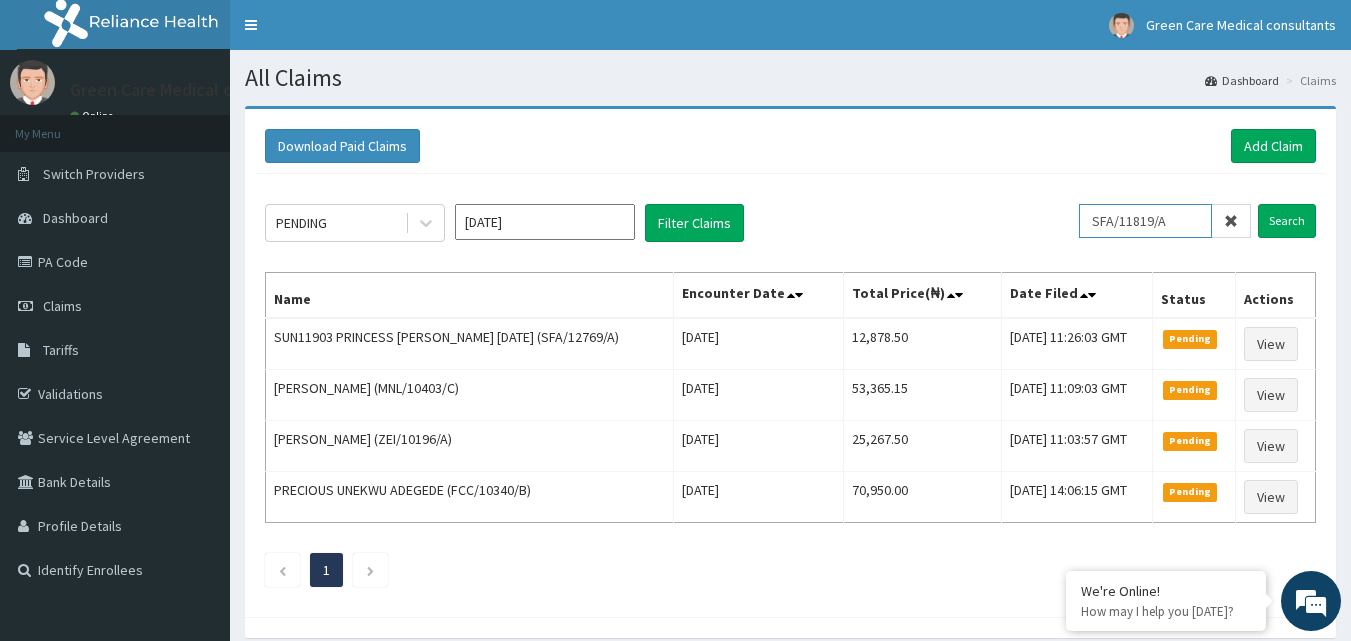 type on "SFA/11819/A" 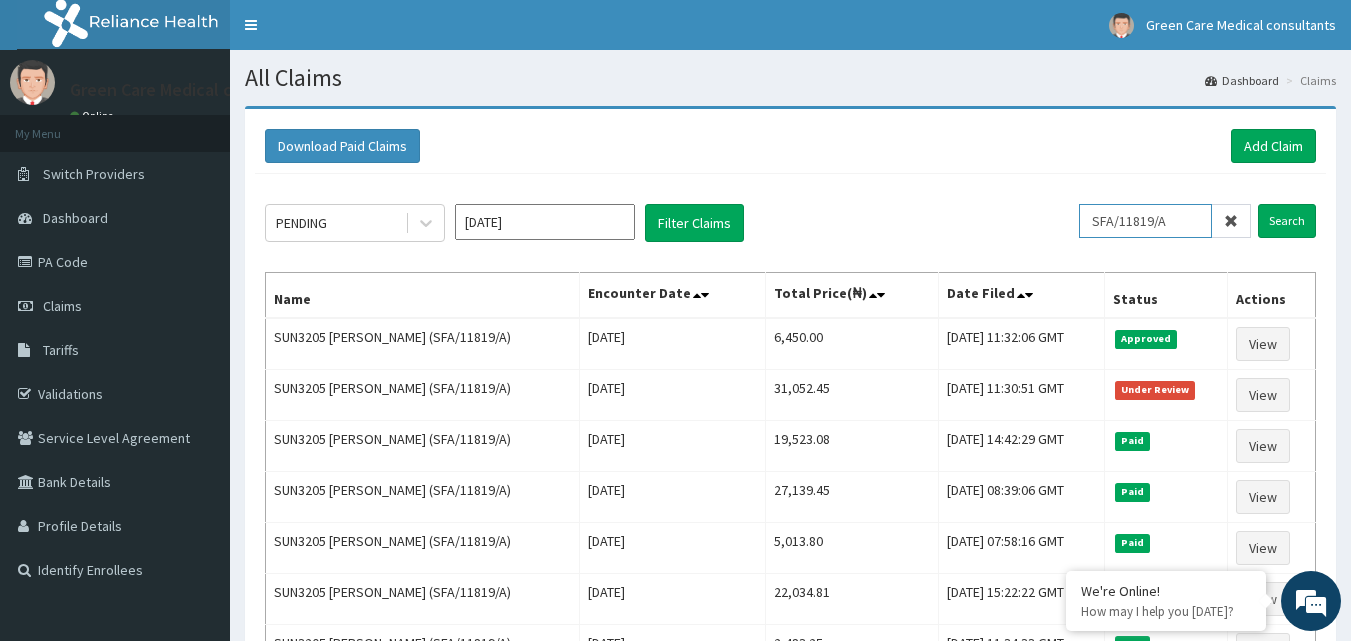 scroll, scrollTop: 0, scrollLeft: 0, axis: both 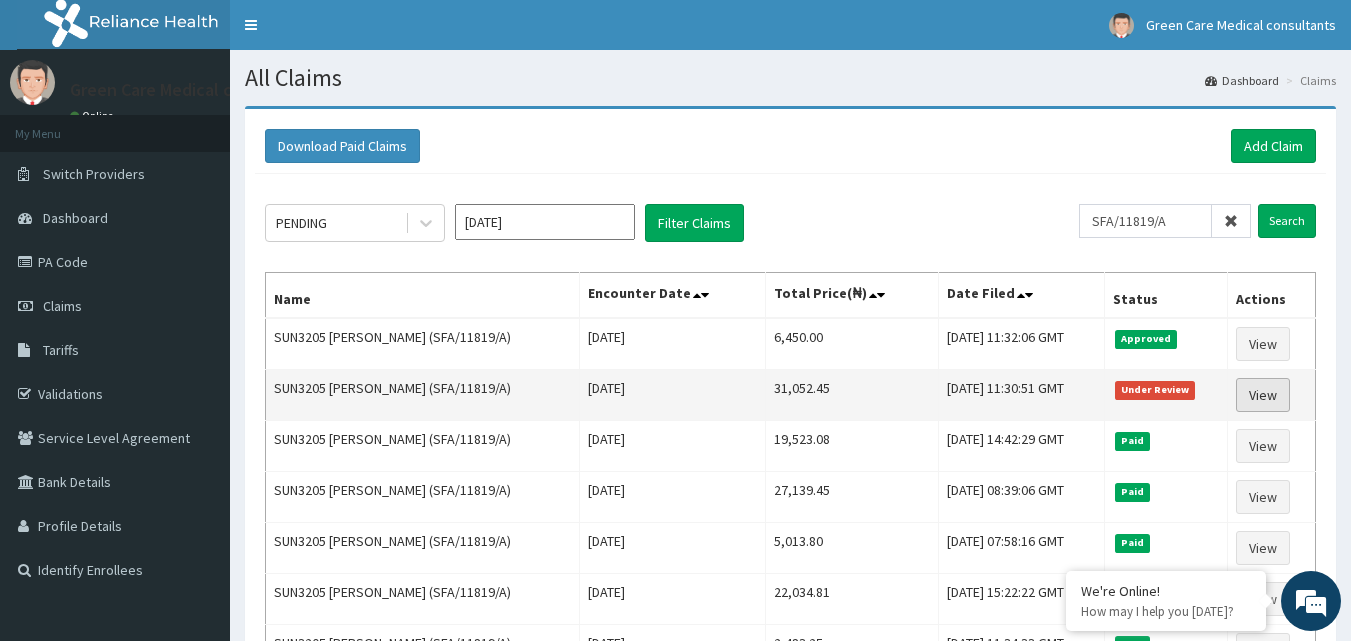 click on "View" at bounding box center (1263, 395) 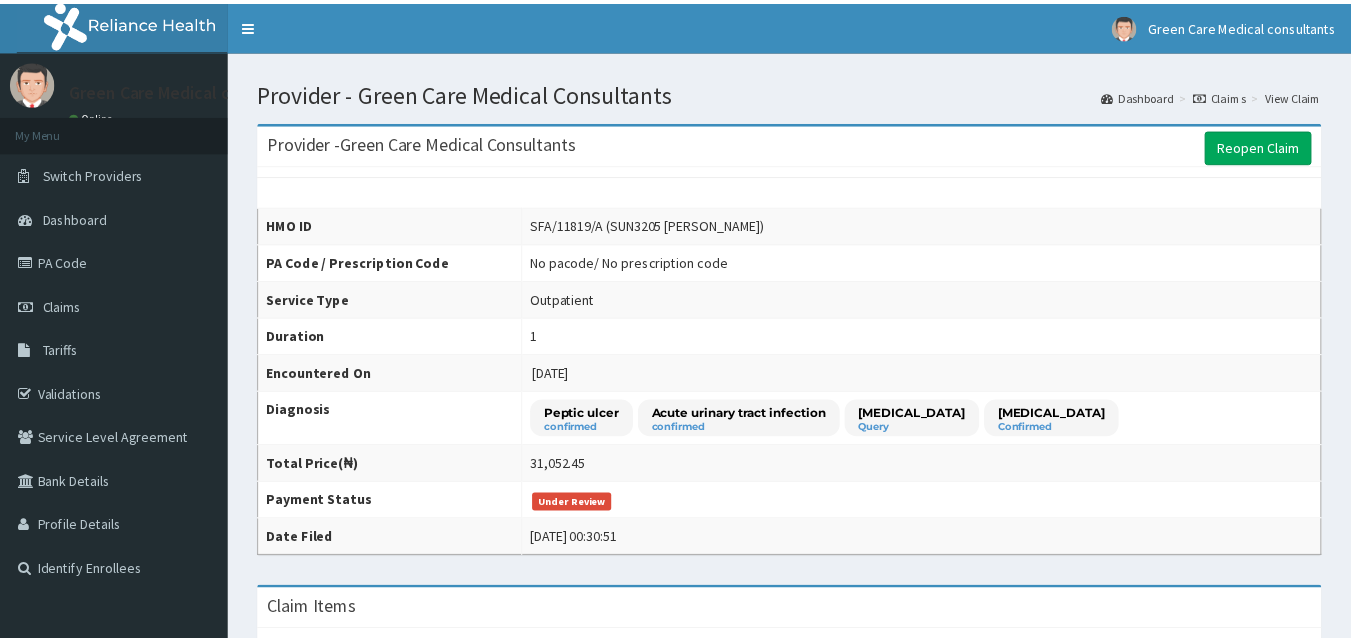 scroll, scrollTop: 0, scrollLeft: 0, axis: both 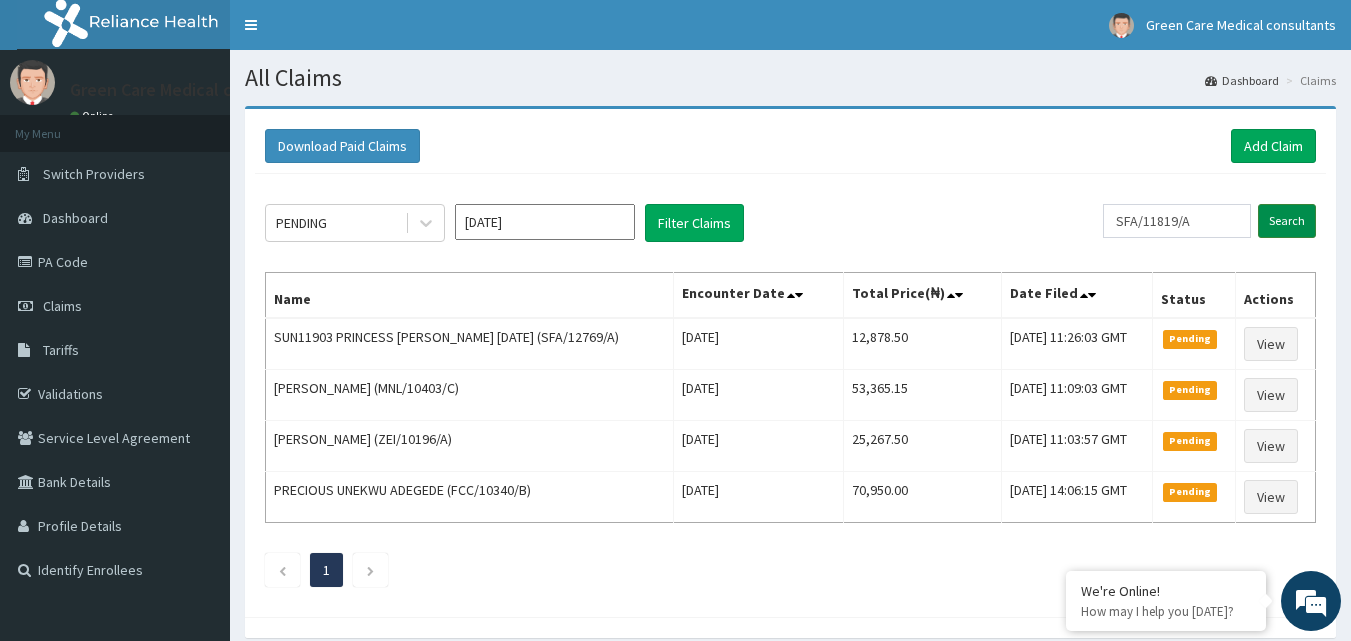 click on "Search" at bounding box center (1287, 221) 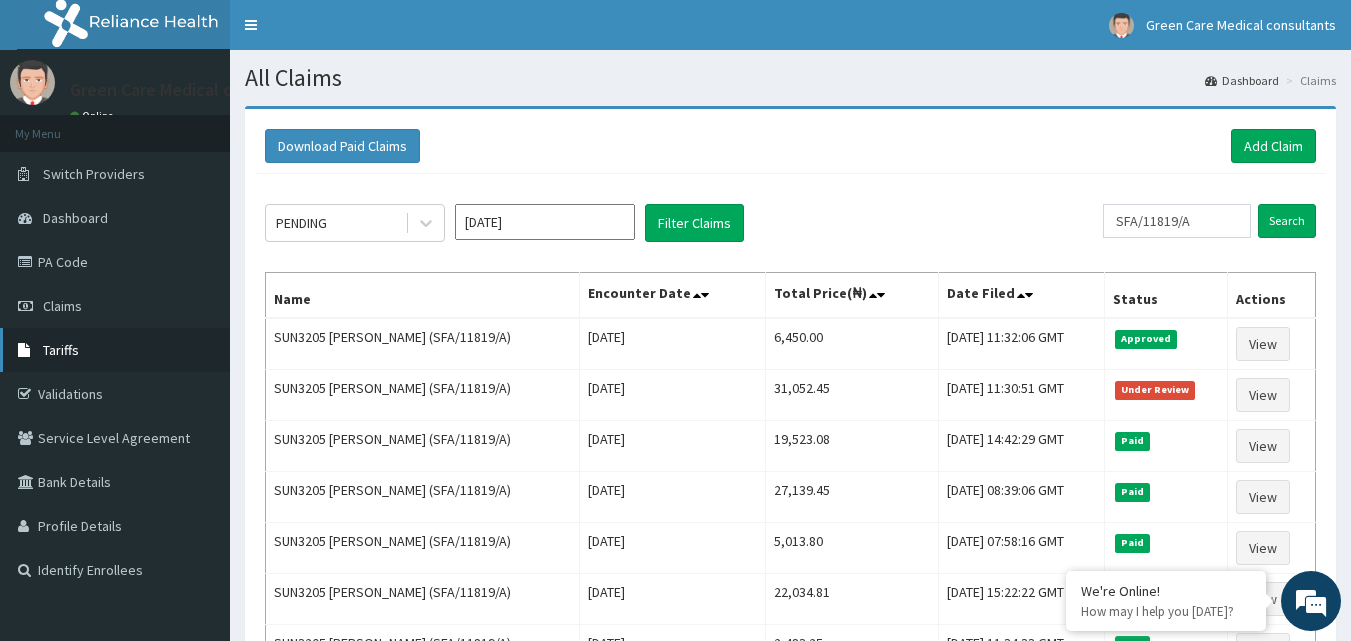 click on "Tariffs" at bounding box center [61, 350] 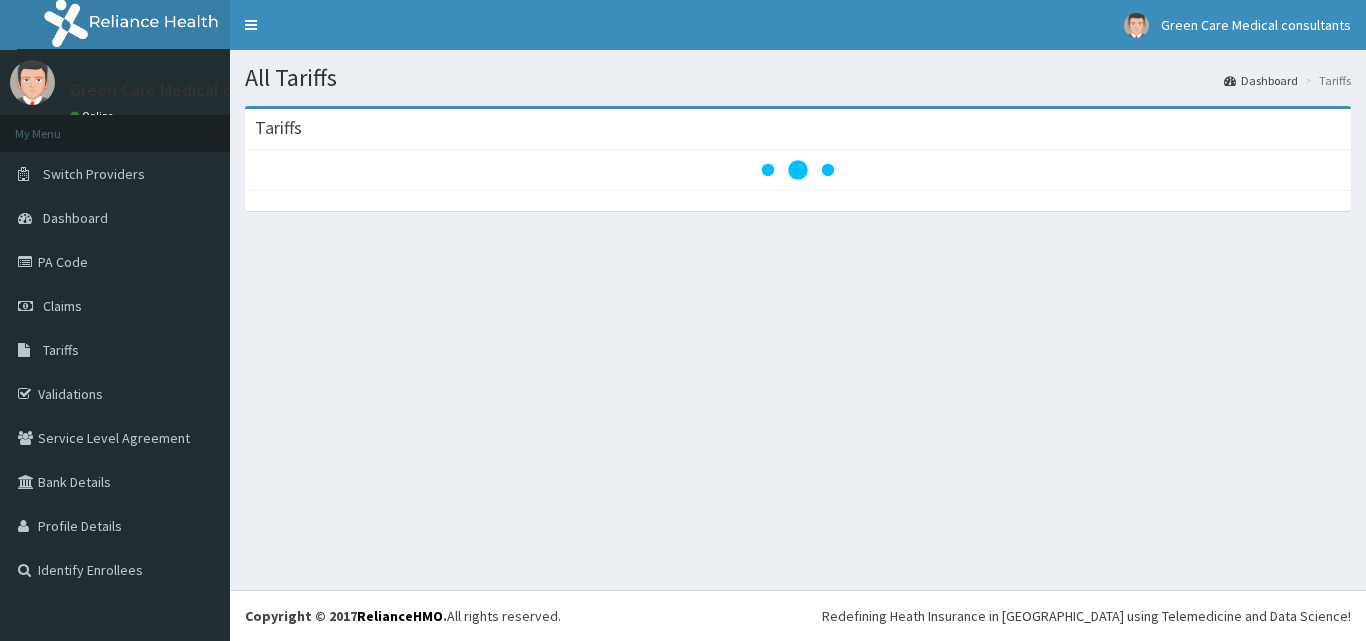 scroll, scrollTop: 0, scrollLeft: 0, axis: both 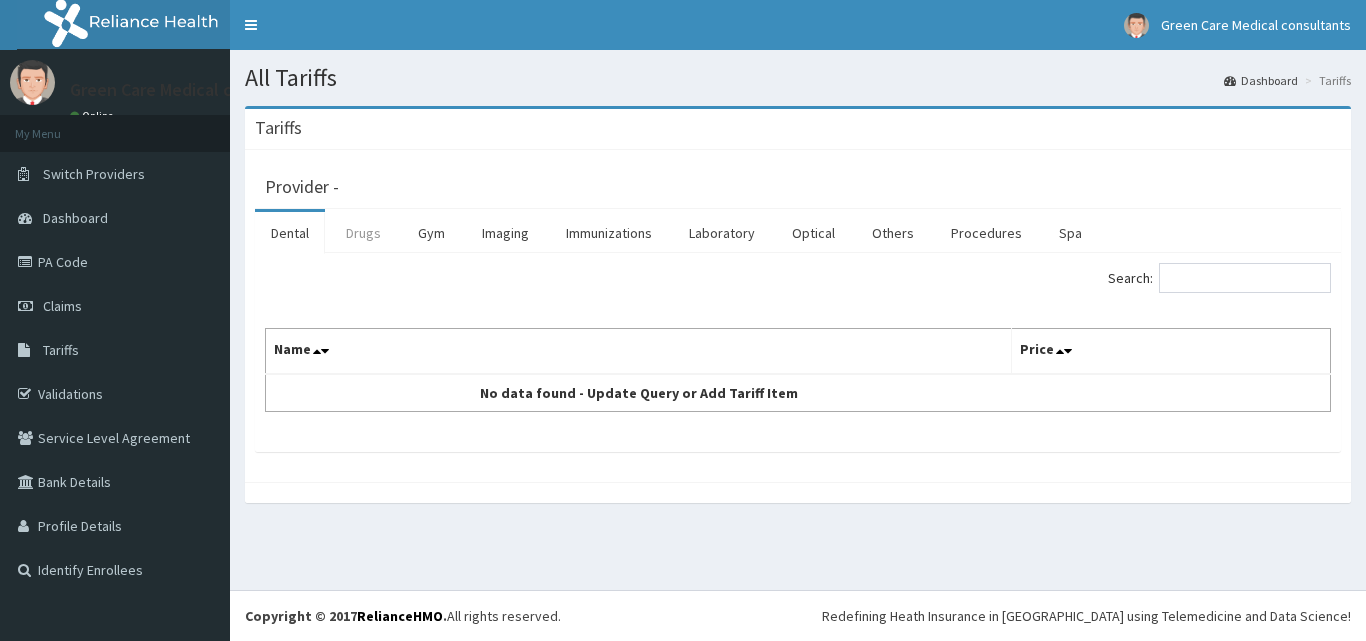 click on "Drugs" at bounding box center [363, 233] 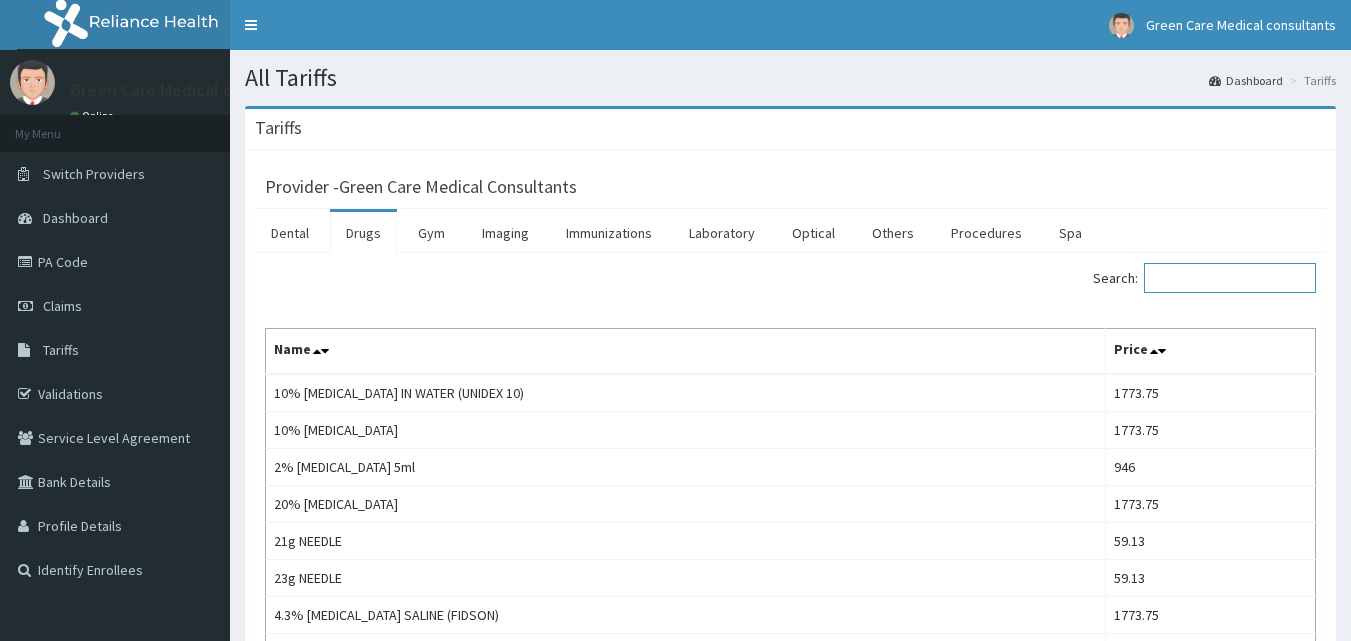 click on "Search:" at bounding box center [1230, 278] 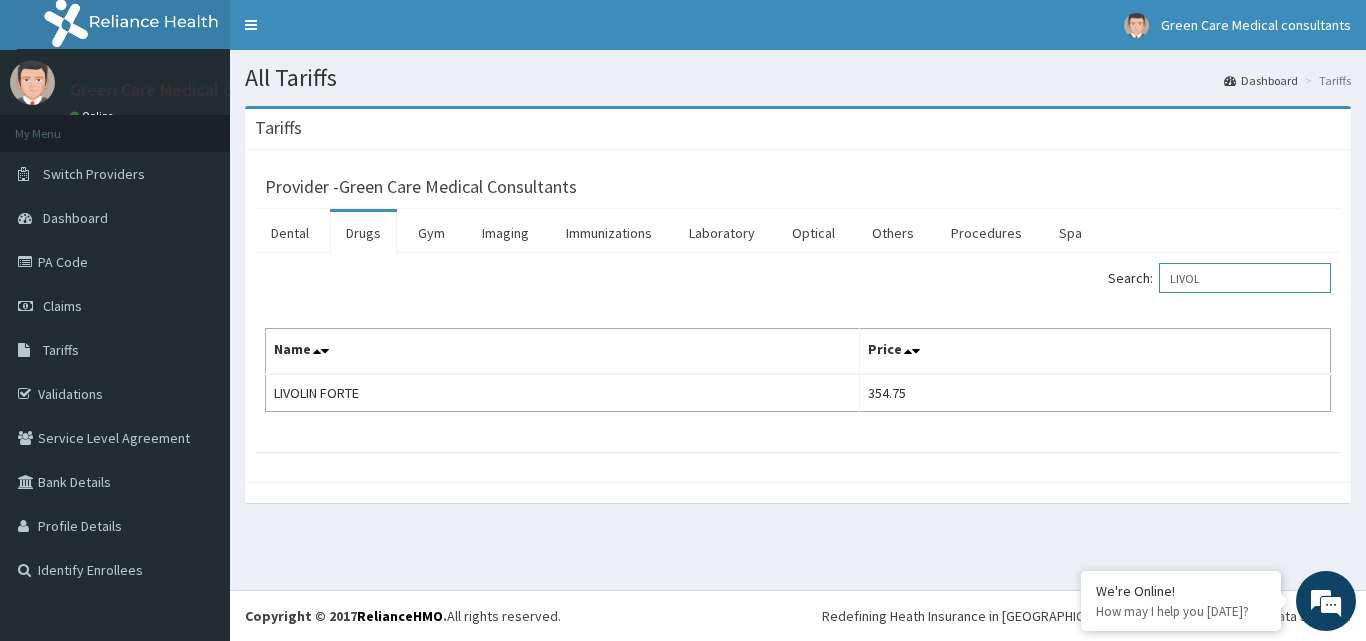 type on "LIVOL" 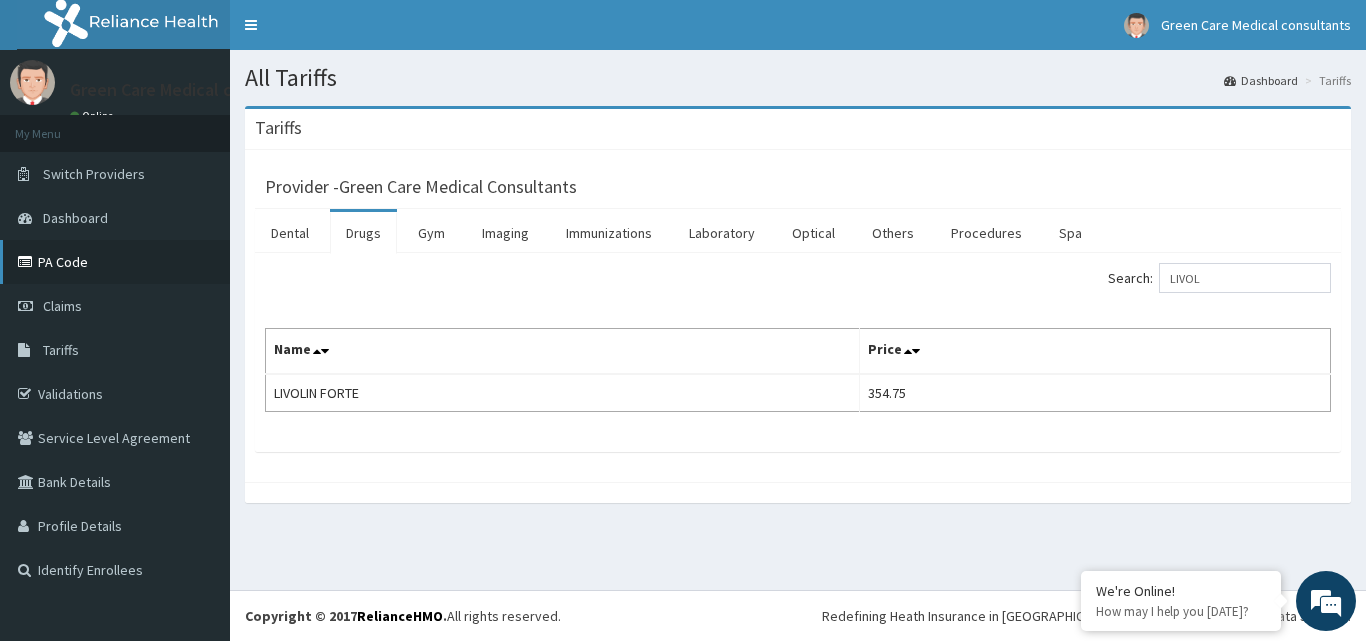 click on "PA Code" at bounding box center [115, 262] 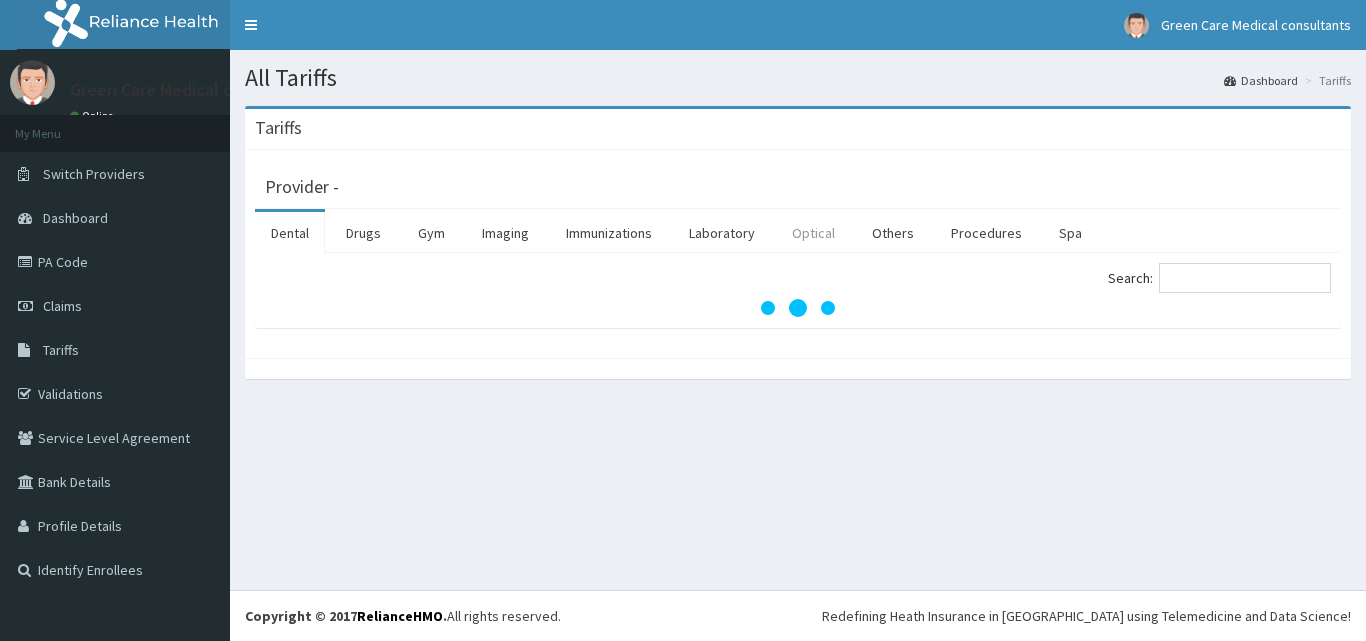 scroll, scrollTop: 0, scrollLeft: 0, axis: both 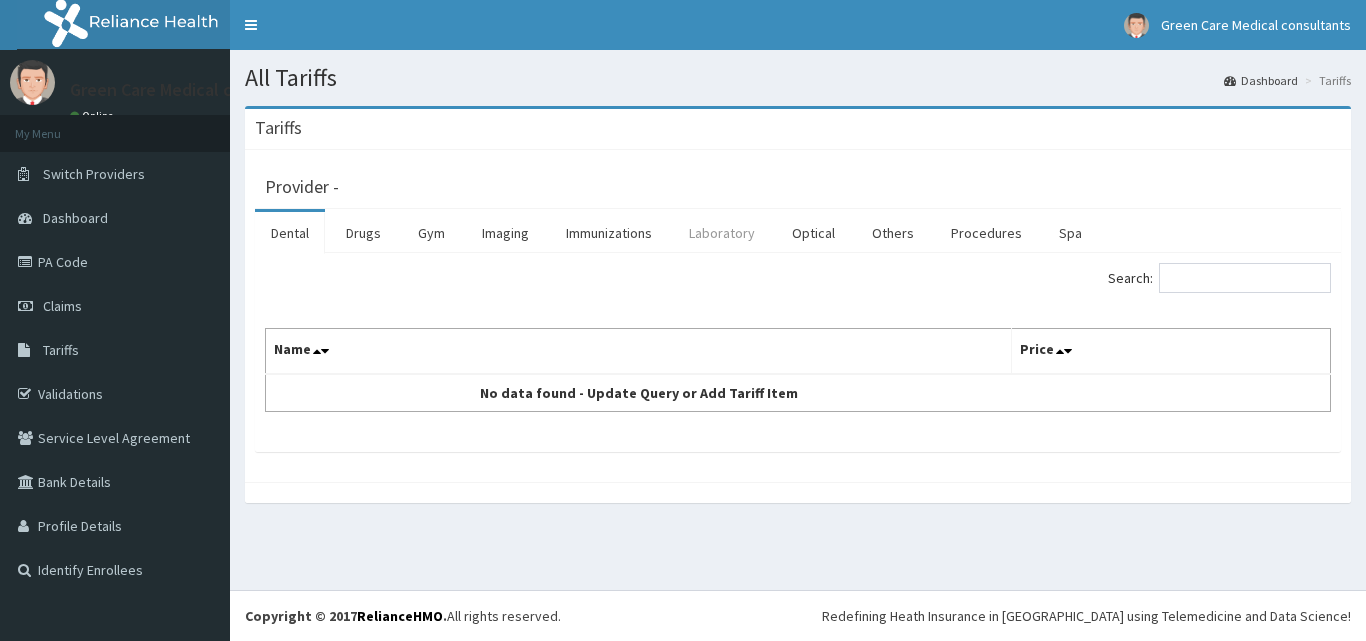 click on "Laboratory" at bounding box center (722, 233) 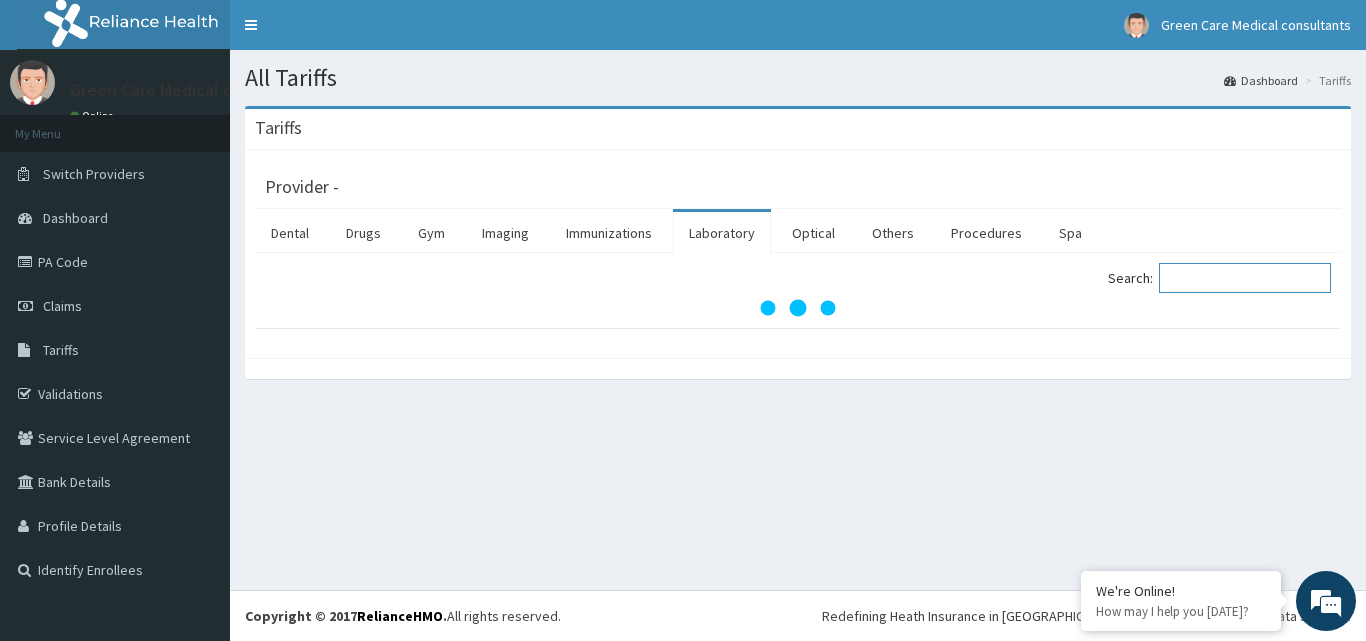 click on "Search:" at bounding box center [1245, 278] 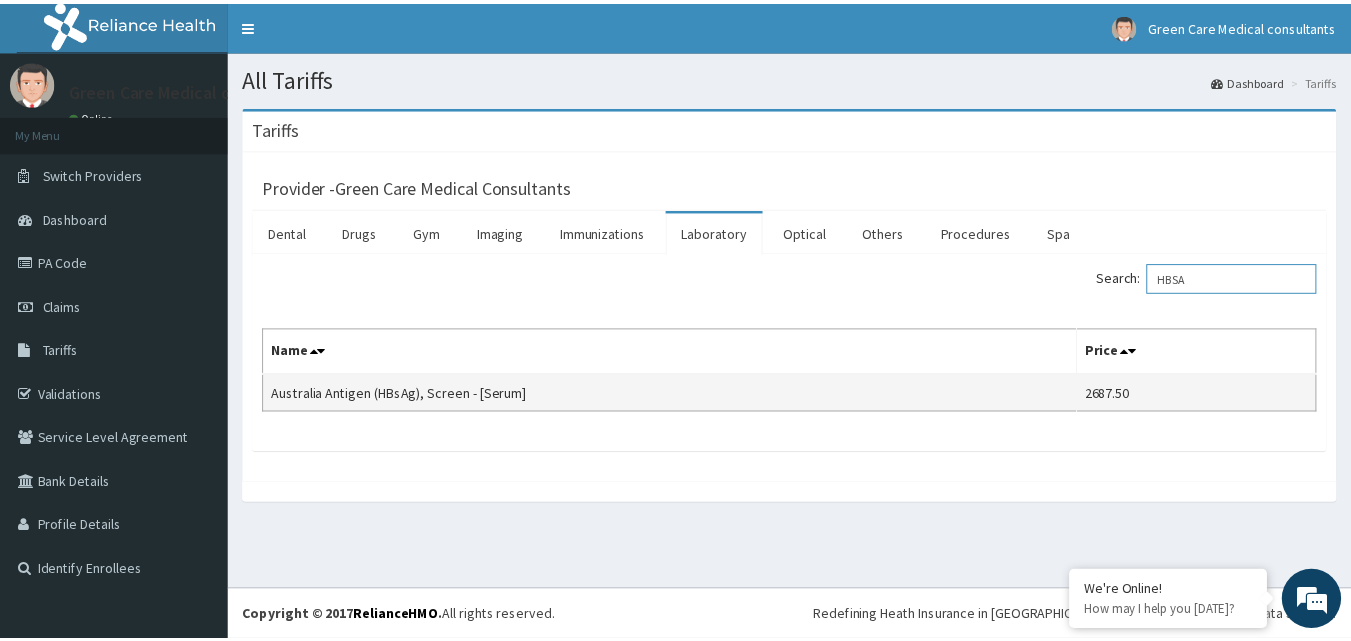 scroll, scrollTop: 0, scrollLeft: 0, axis: both 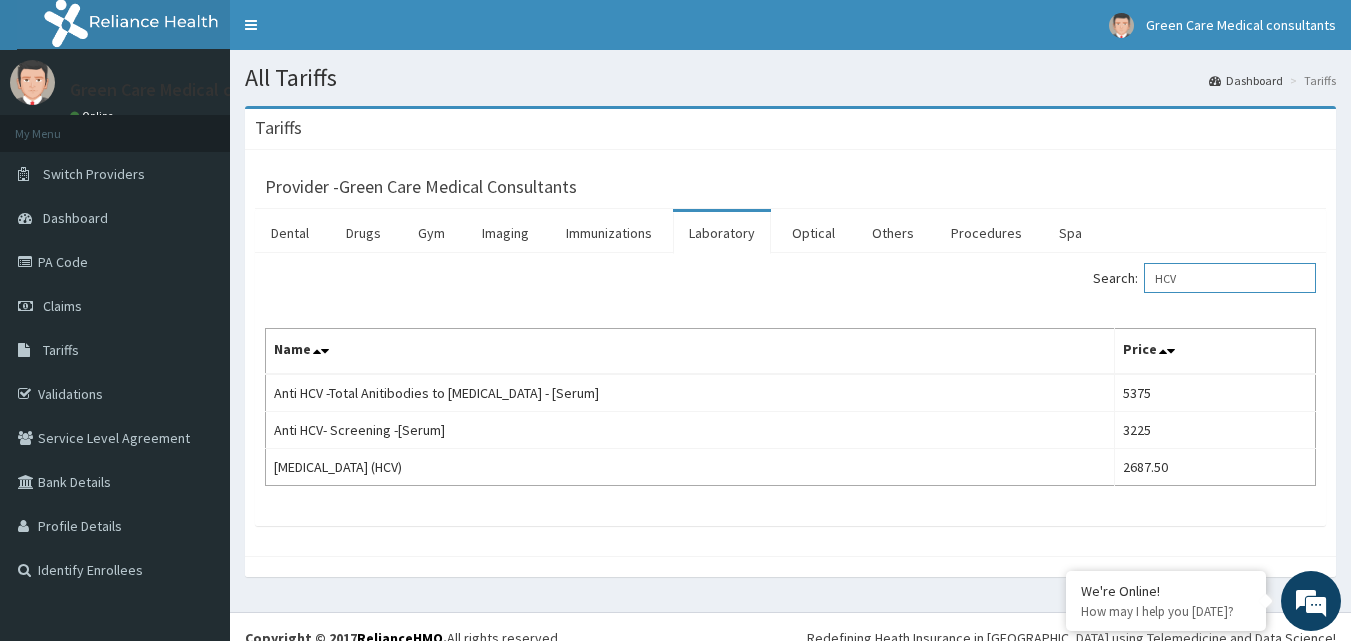 type on "HCV" 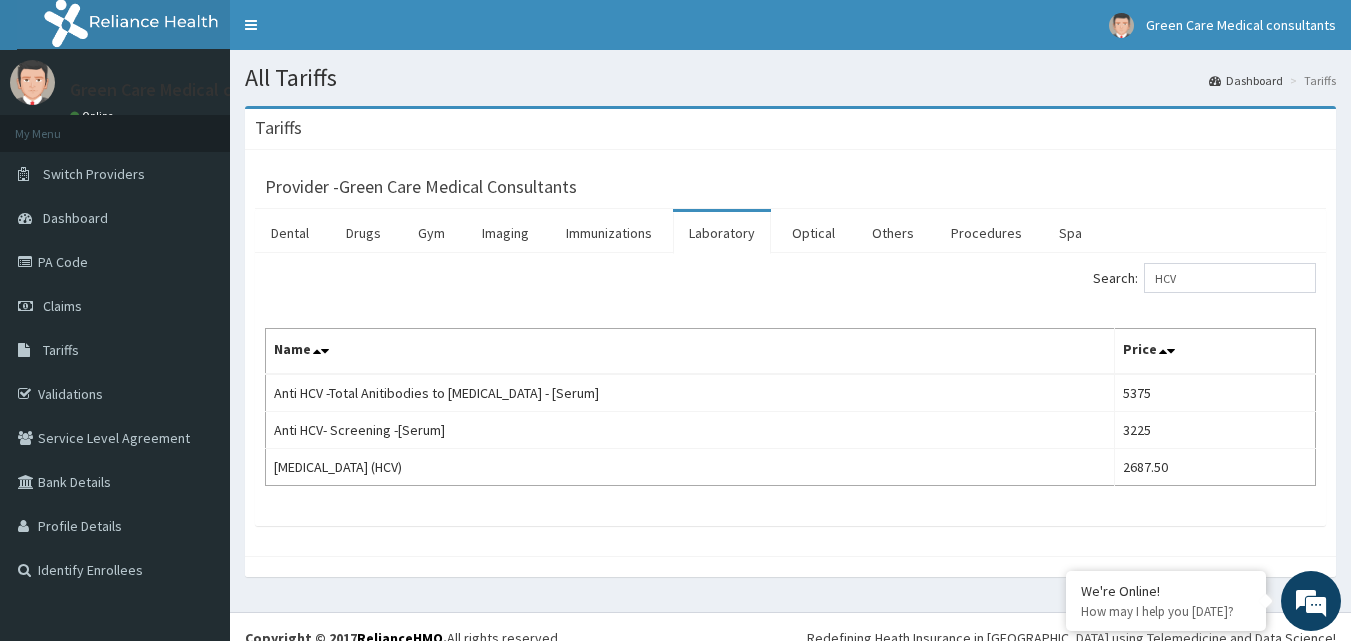 click on "Validations" at bounding box center (115, 394) 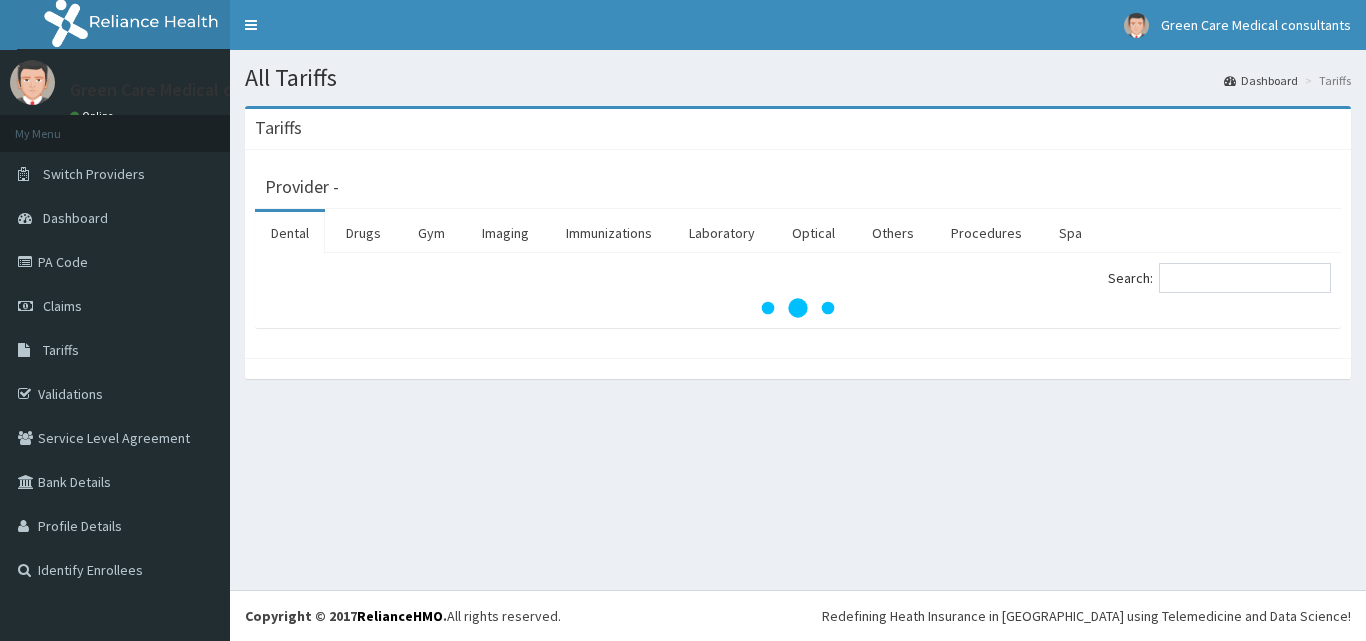 scroll, scrollTop: 0, scrollLeft: 0, axis: both 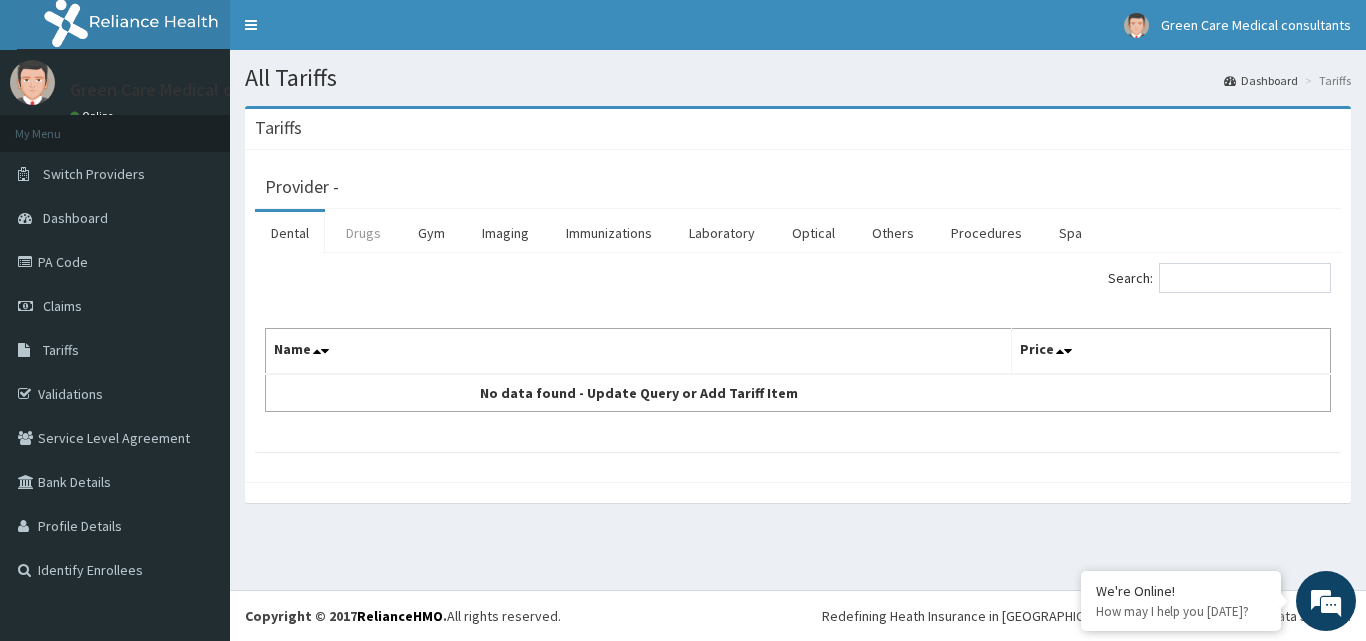 click on "Drugs" at bounding box center [363, 233] 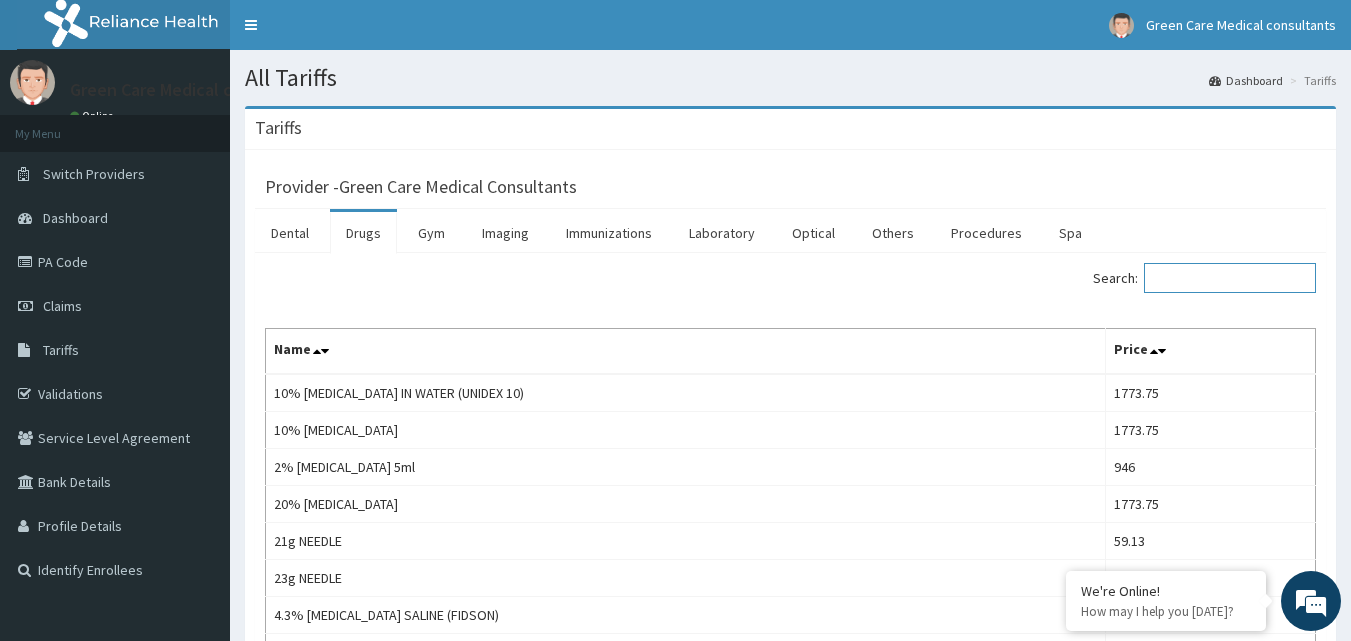 click on "Search:" at bounding box center (1230, 278) 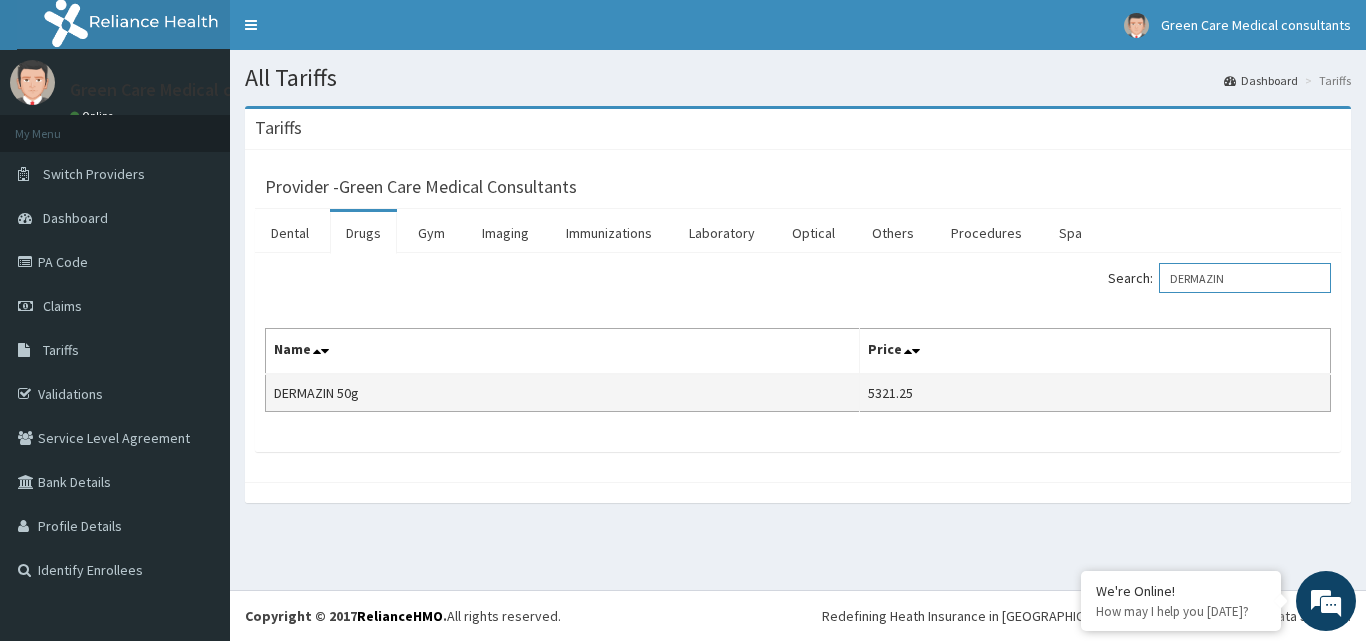 scroll, scrollTop: 0, scrollLeft: 0, axis: both 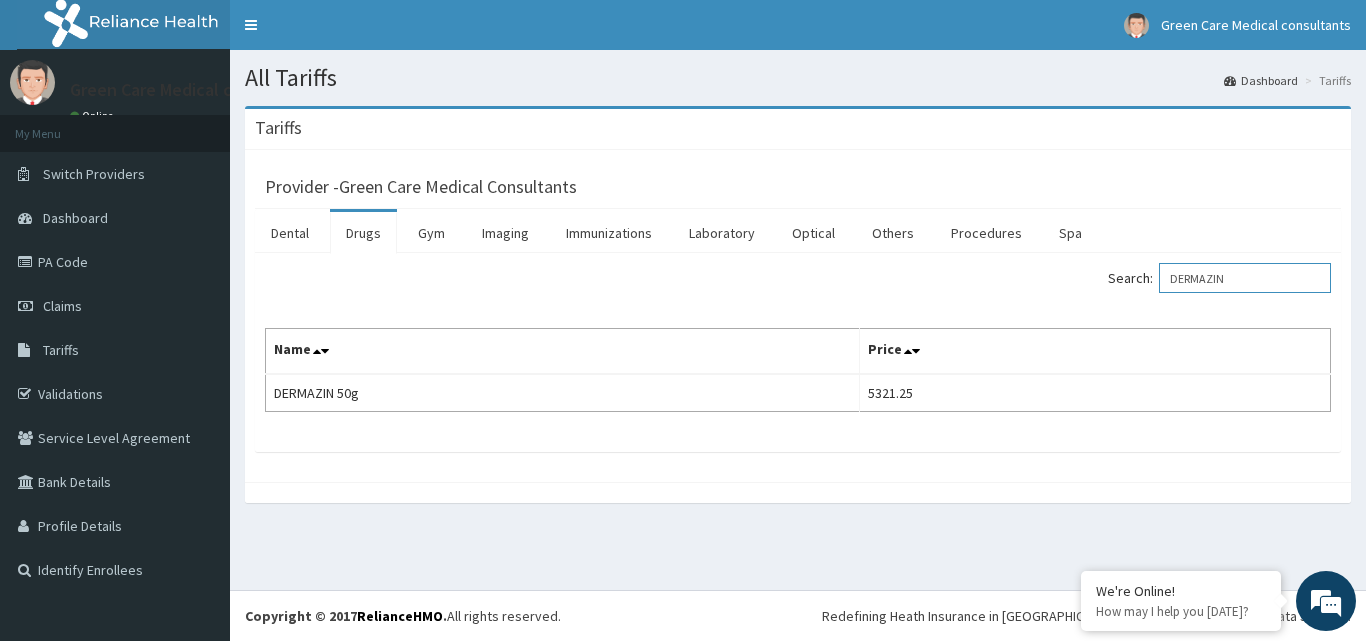 drag, startPoint x: 1245, startPoint y: 279, endPoint x: 1171, endPoint y: 292, distance: 75.13322 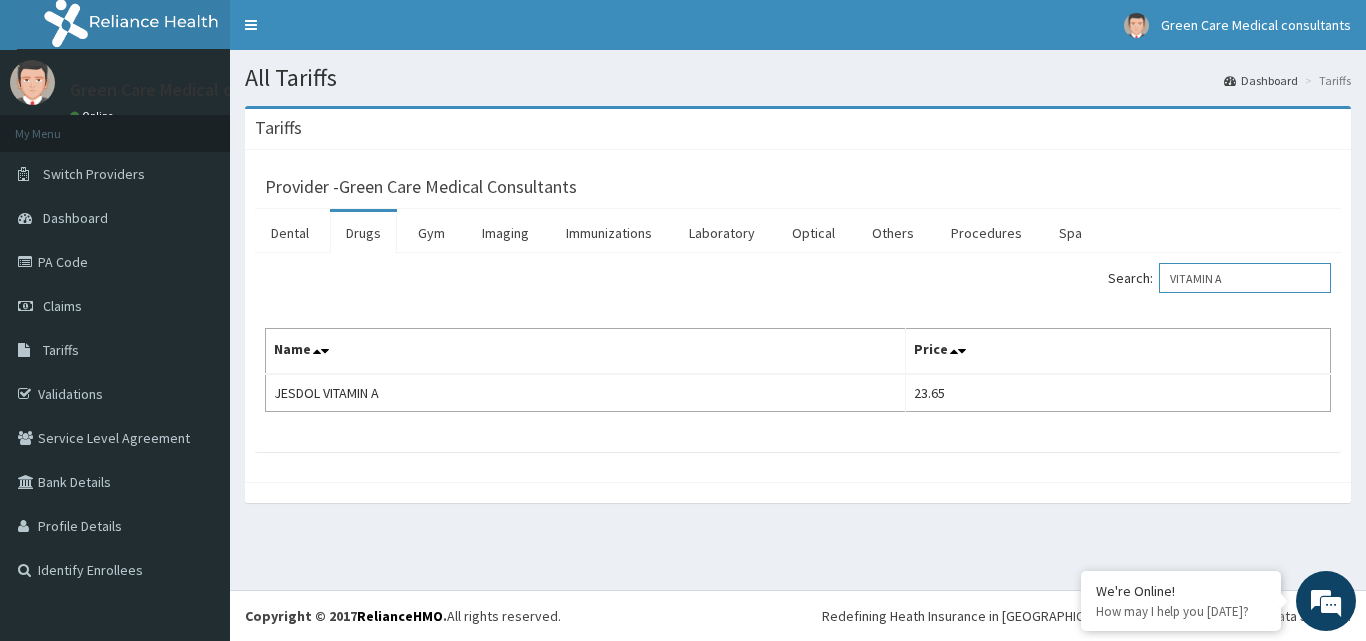 type on "VITAMIN A" 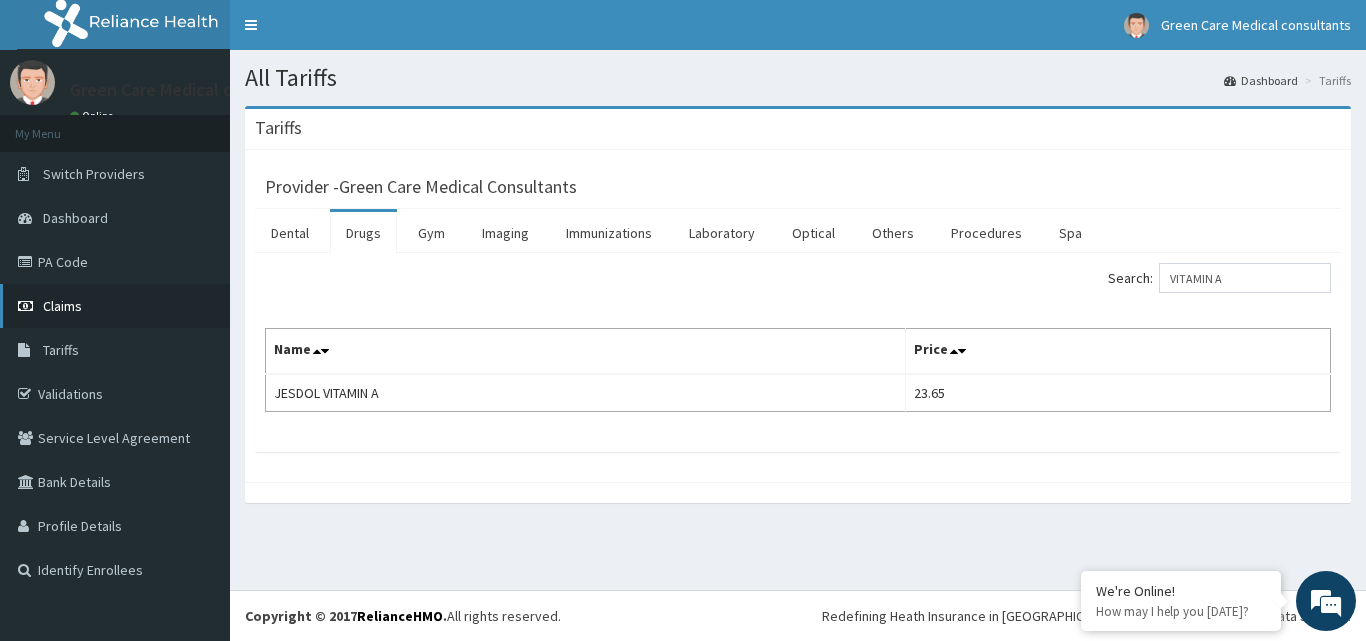 click on "Claims" at bounding box center [115, 306] 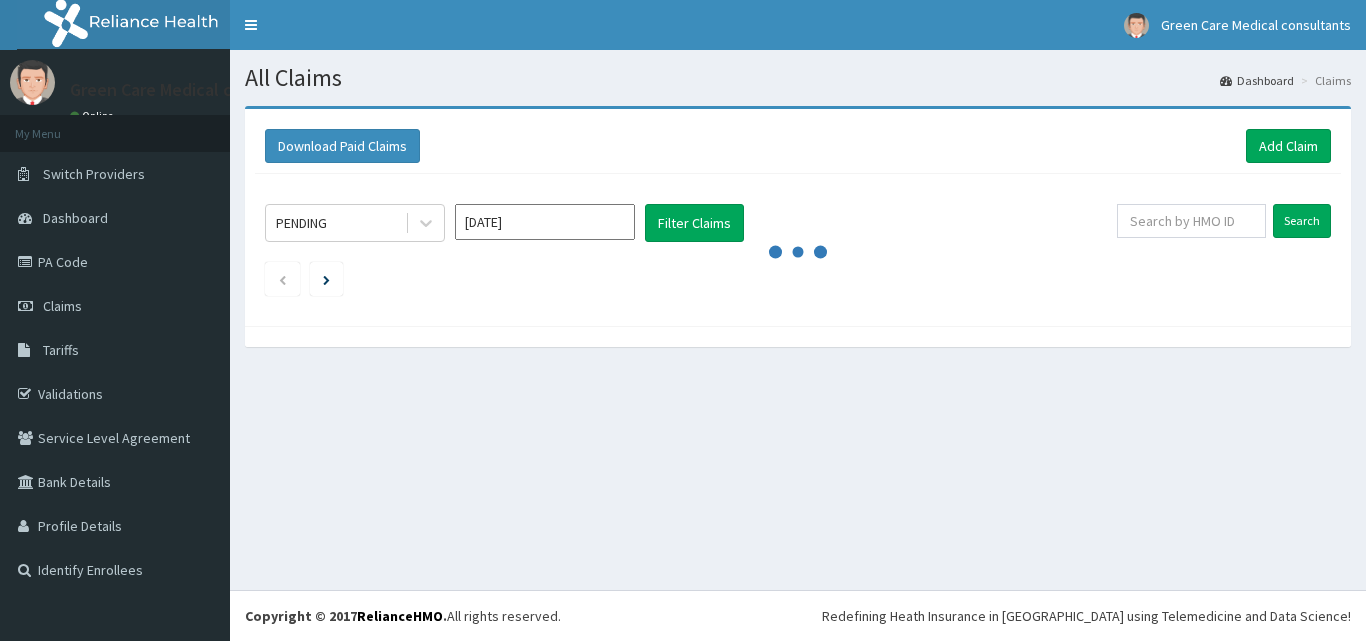 scroll, scrollTop: 0, scrollLeft: 0, axis: both 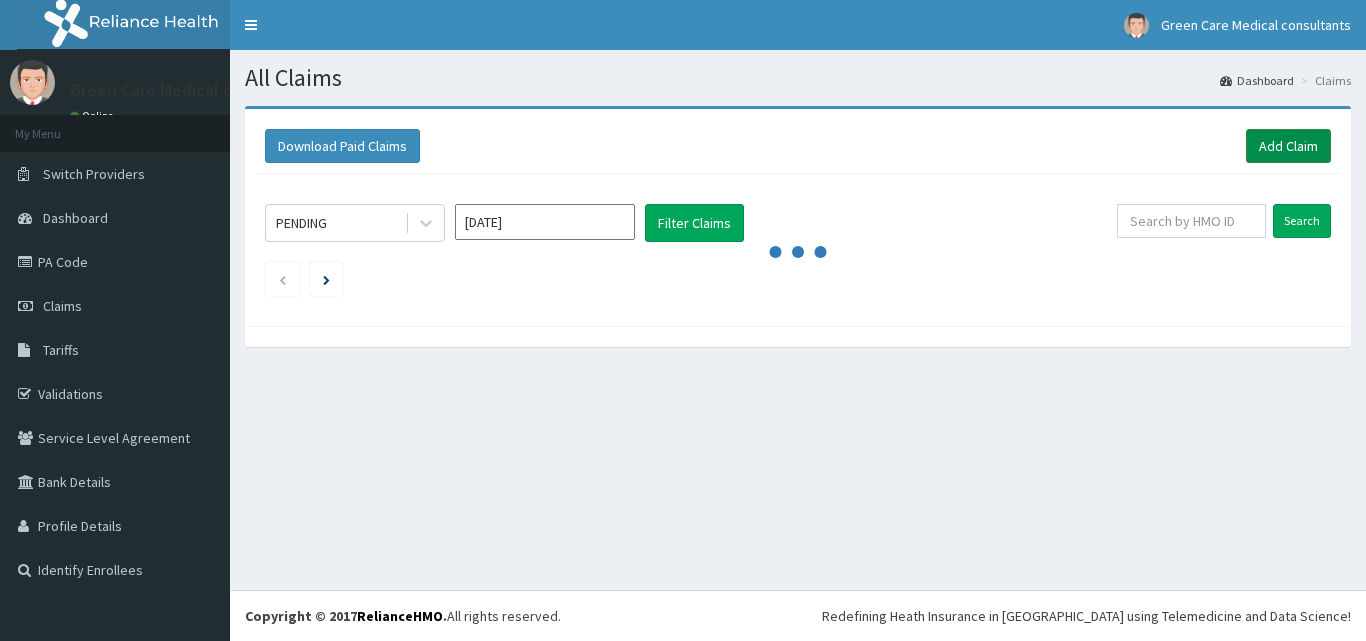 click on "Add Claim" at bounding box center [1288, 146] 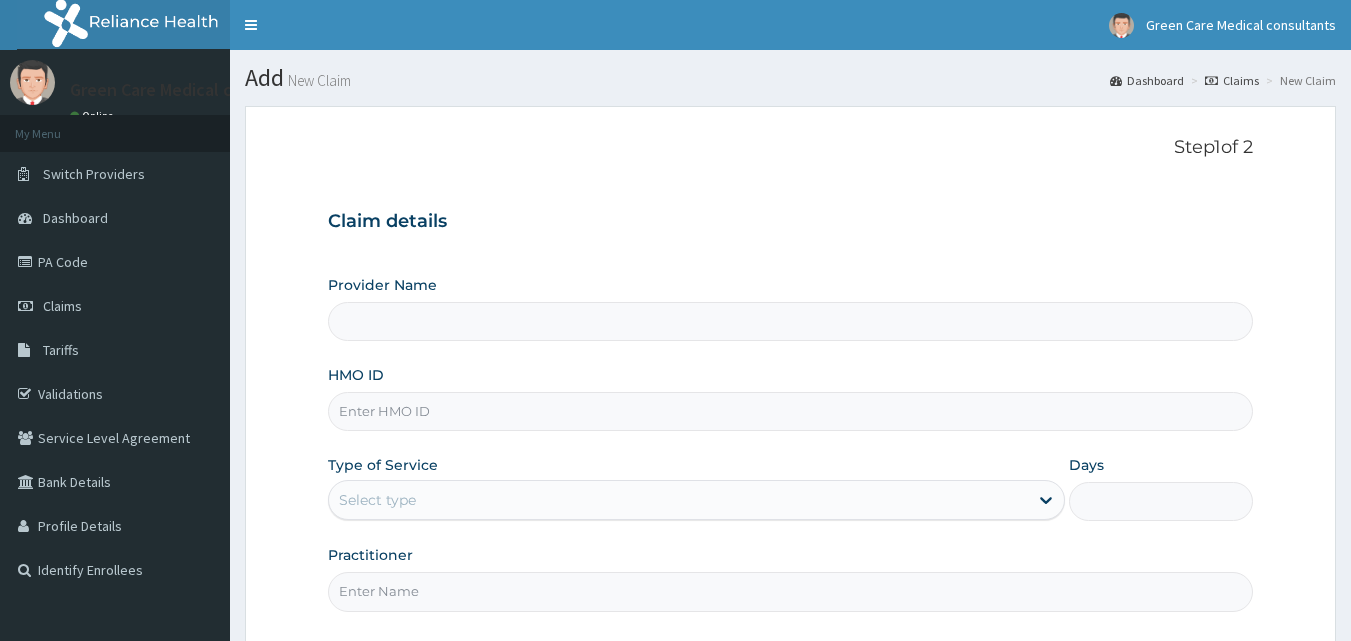 scroll, scrollTop: 0, scrollLeft: 0, axis: both 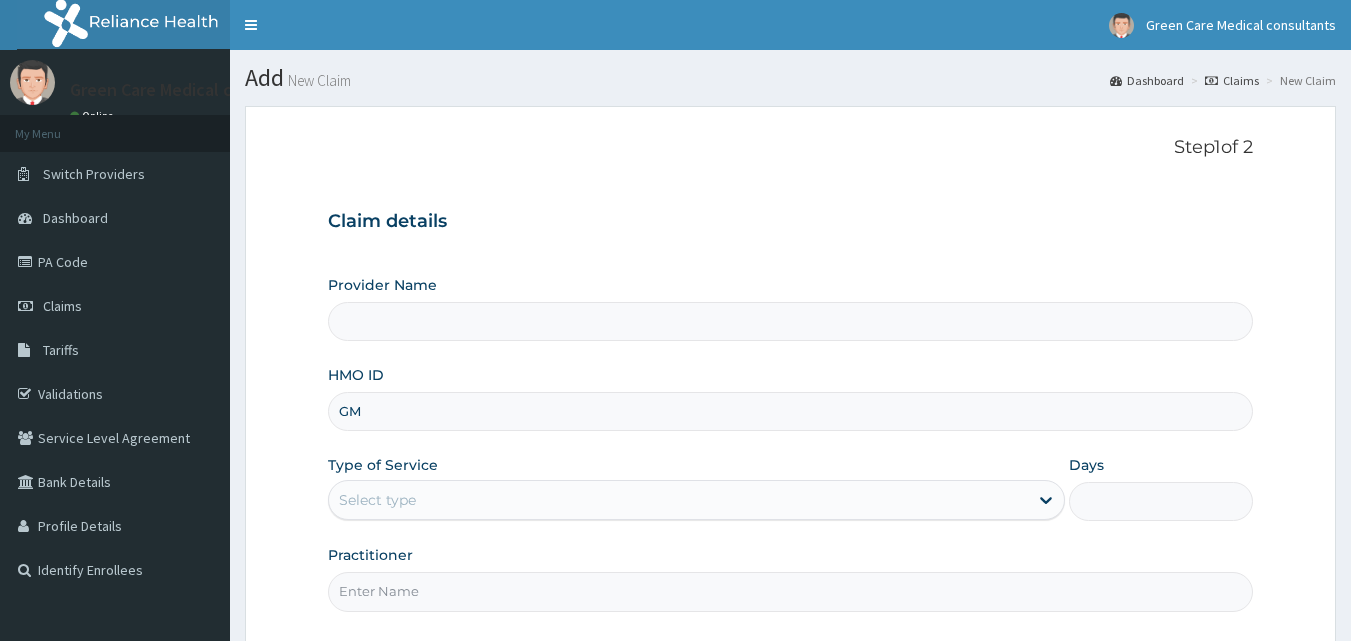 type on "GML" 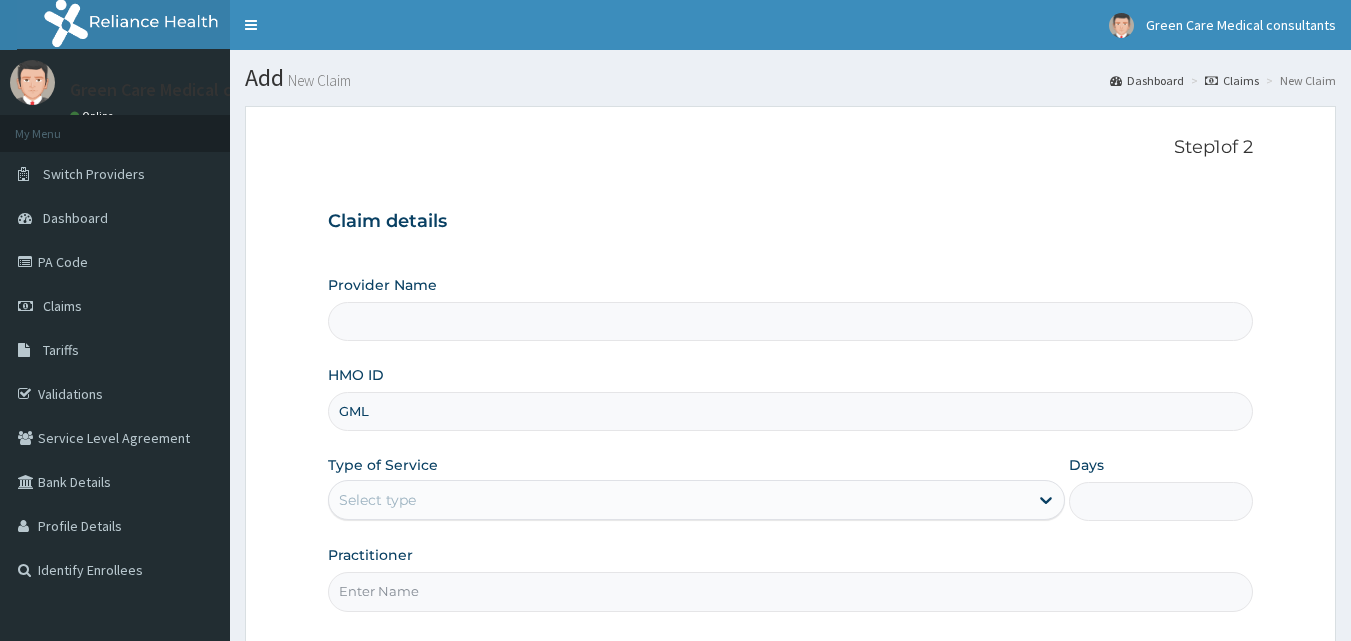 type on "Green Care Medical Consultants" 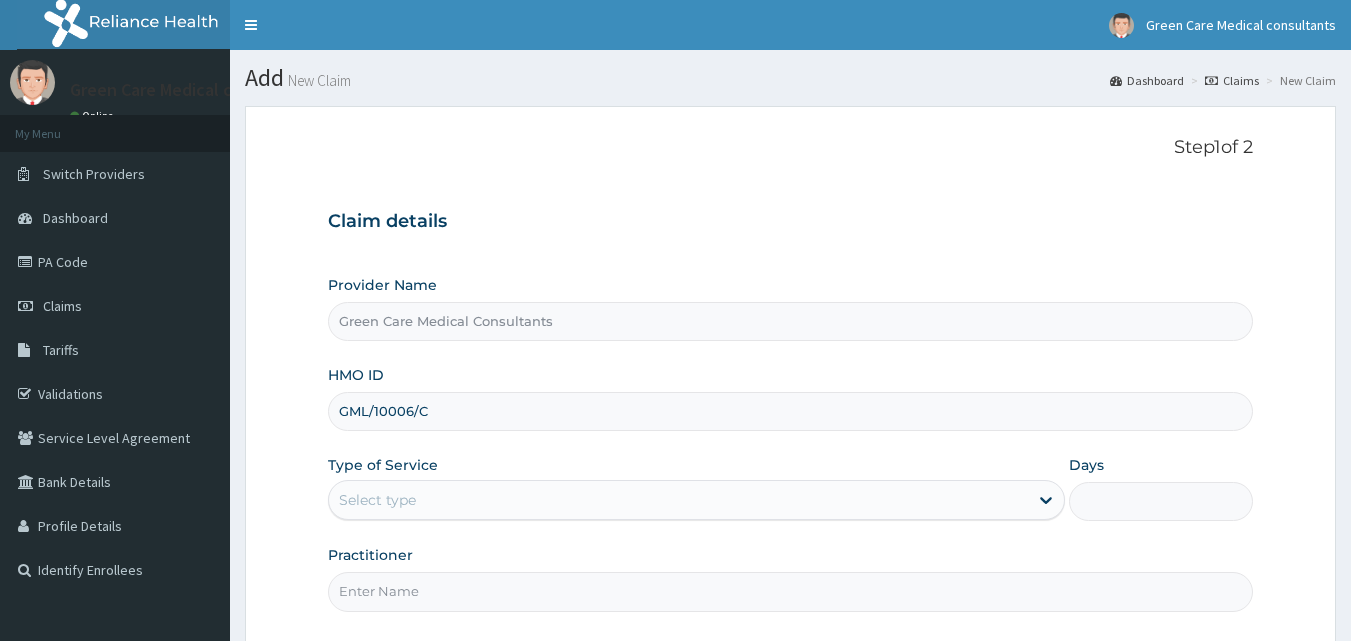 type on "GML/10006/C" 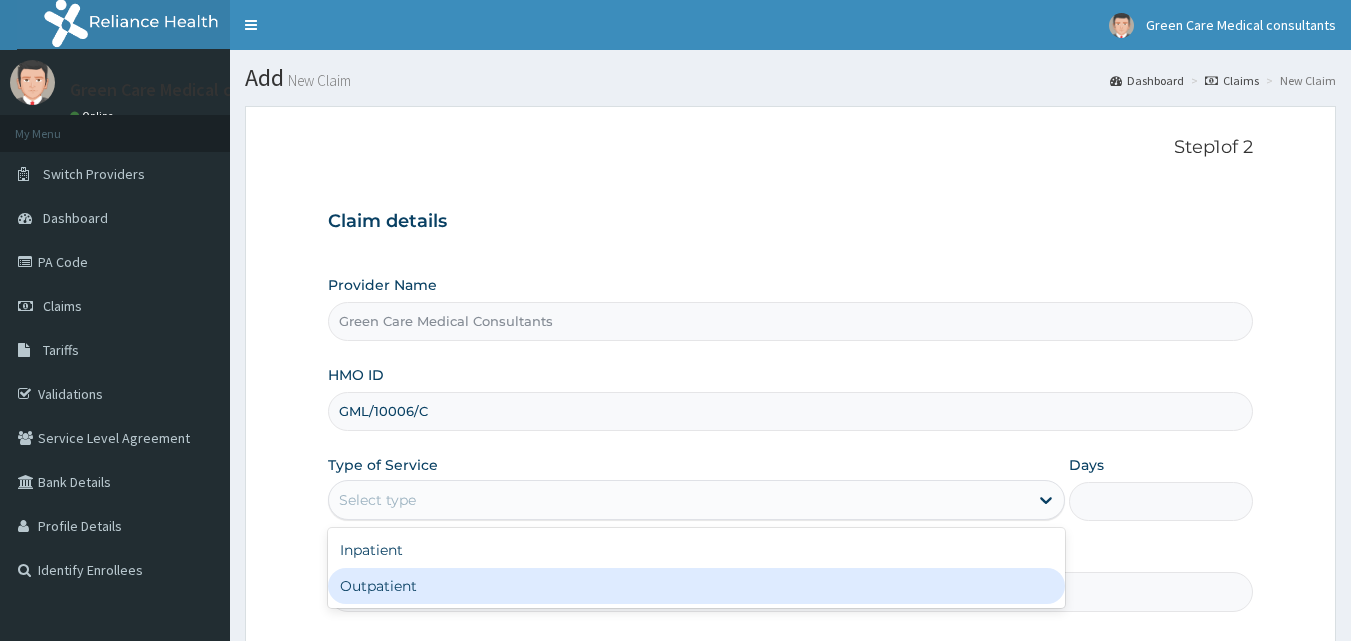 click on "Outpatient" at bounding box center [696, 586] 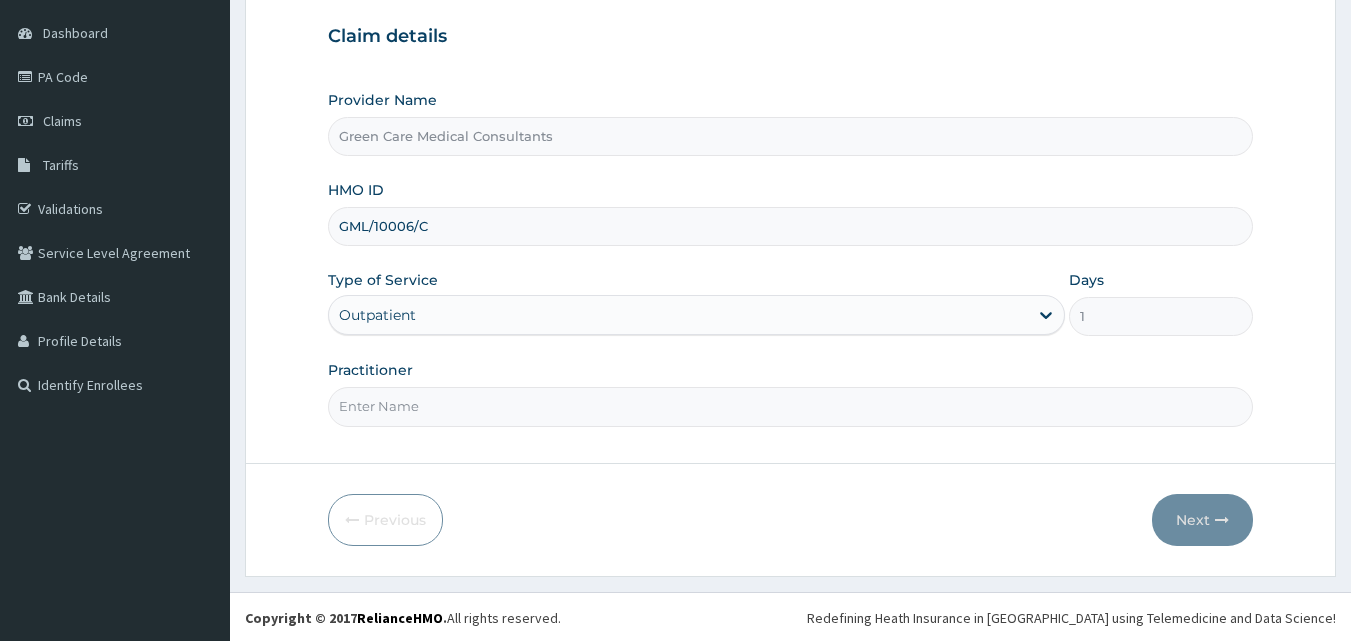 scroll, scrollTop: 187, scrollLeft: 0, axis: vertical 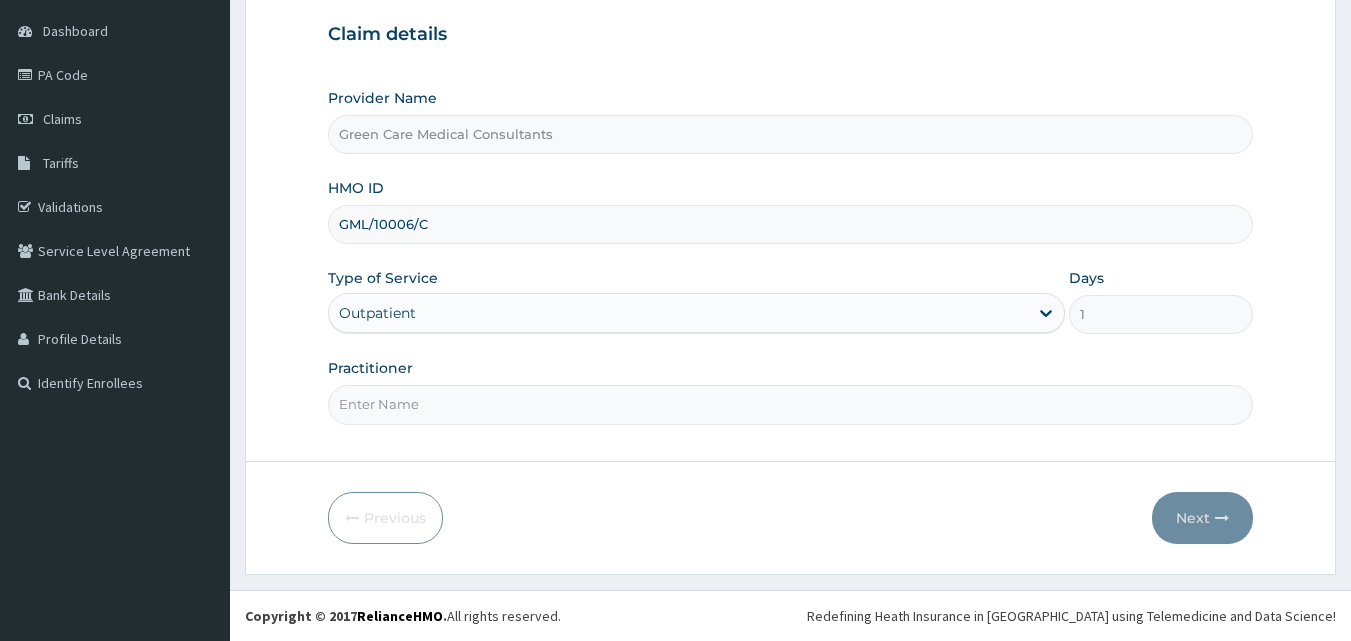click on "Practitioner" at bounding box center (791, 404) 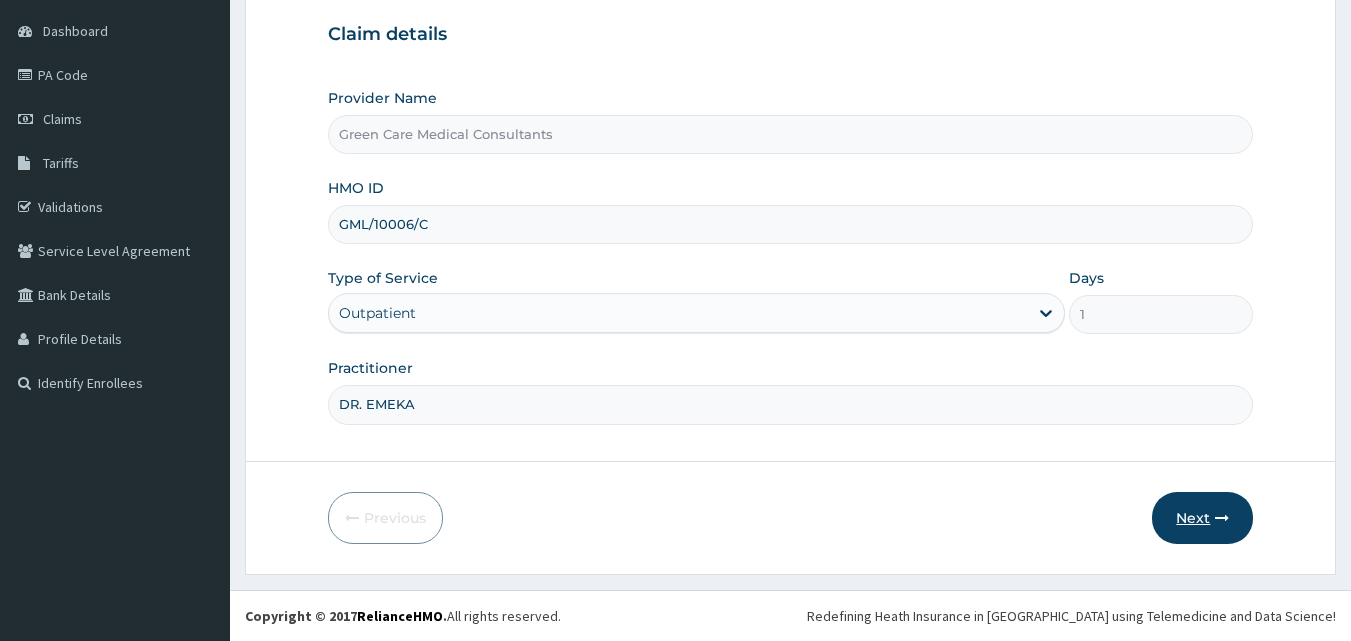 type on "DR. EMEKA" 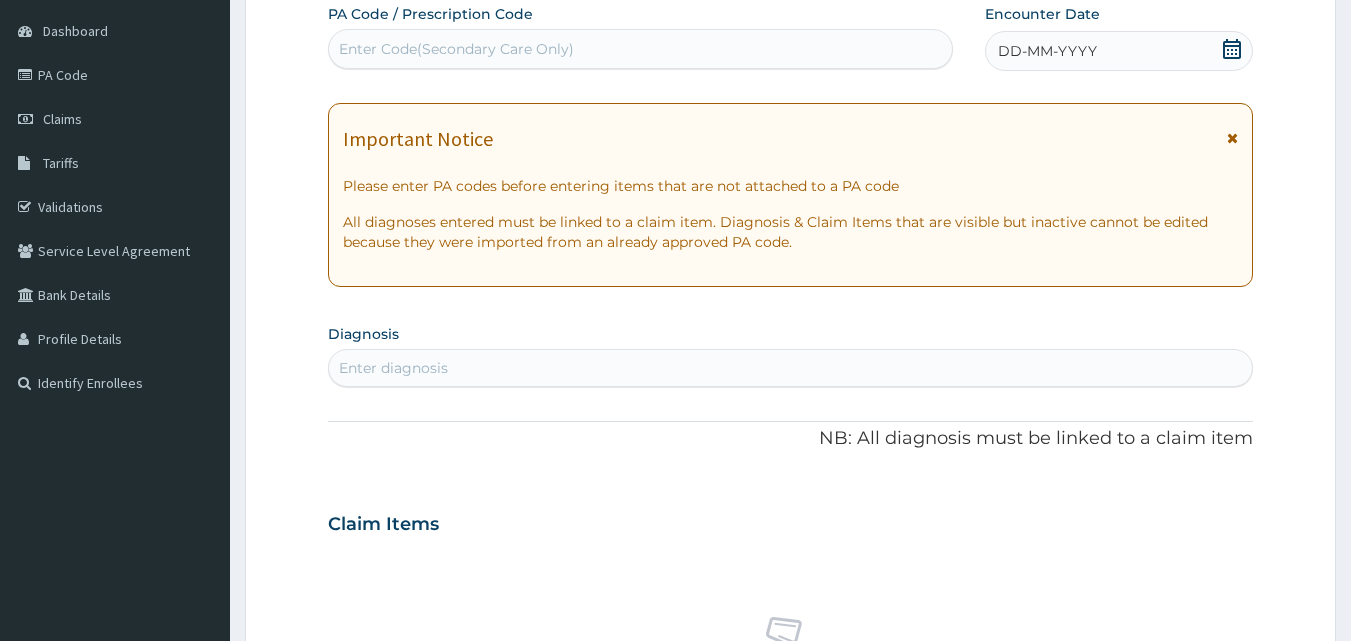 click on "DD-MM-YYYY" at bounding box center (1119, 51) 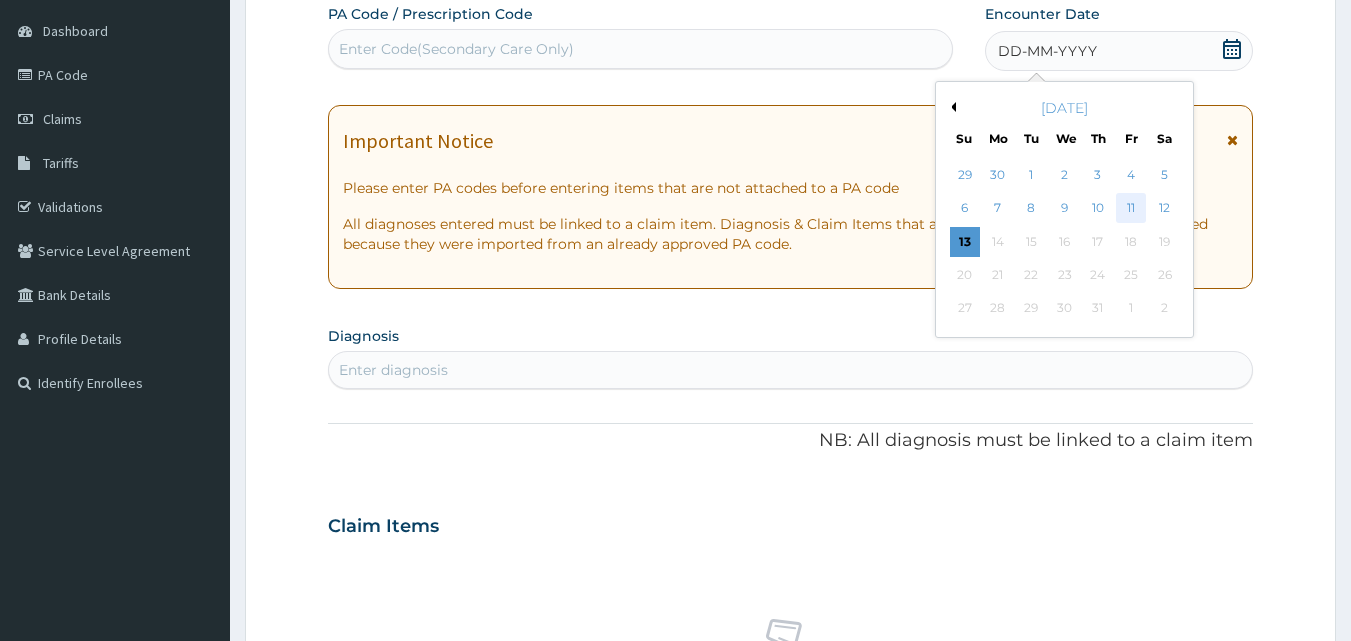 click on "11" at bounding box center [1131, 209] 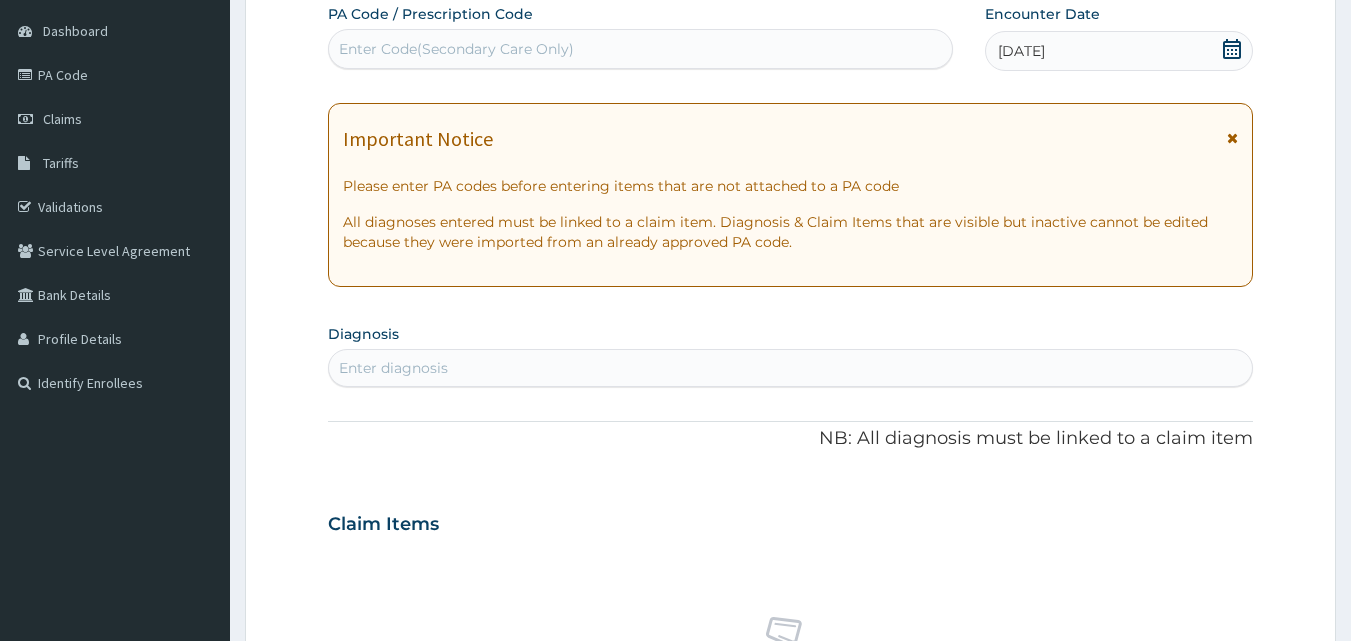 click on "Enter diagnosis" at bounding box center (393, 368) 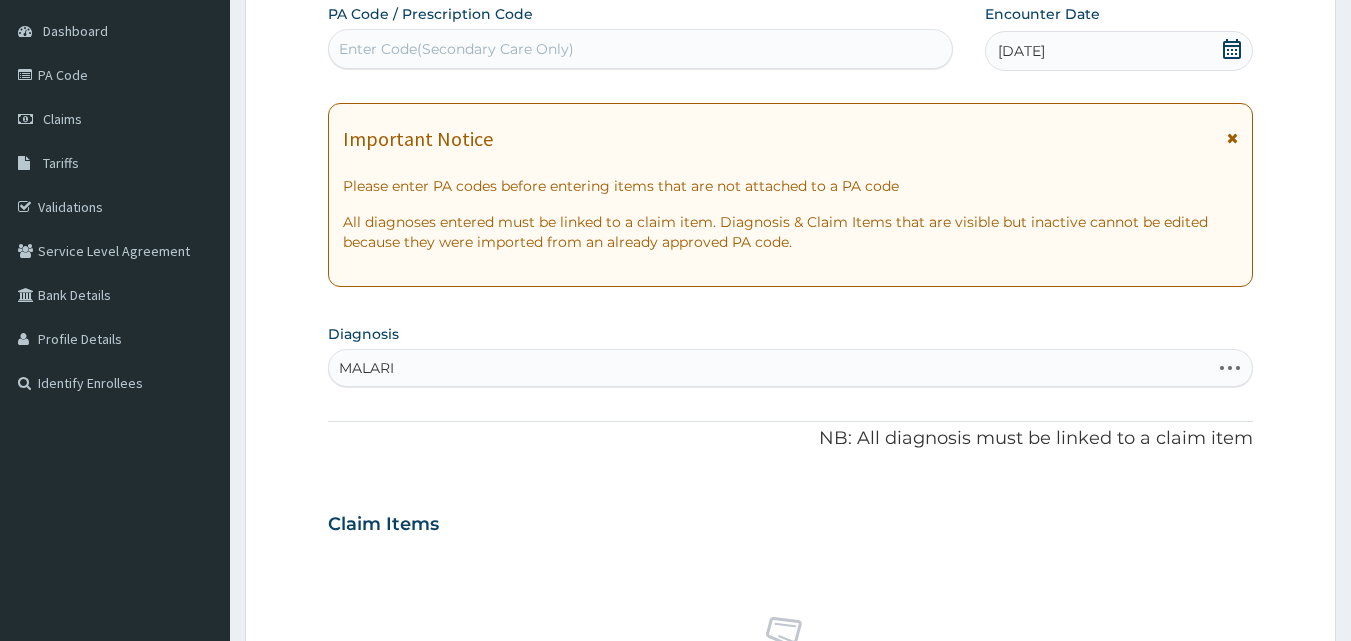 type on "[MEDICAL_DATA]" 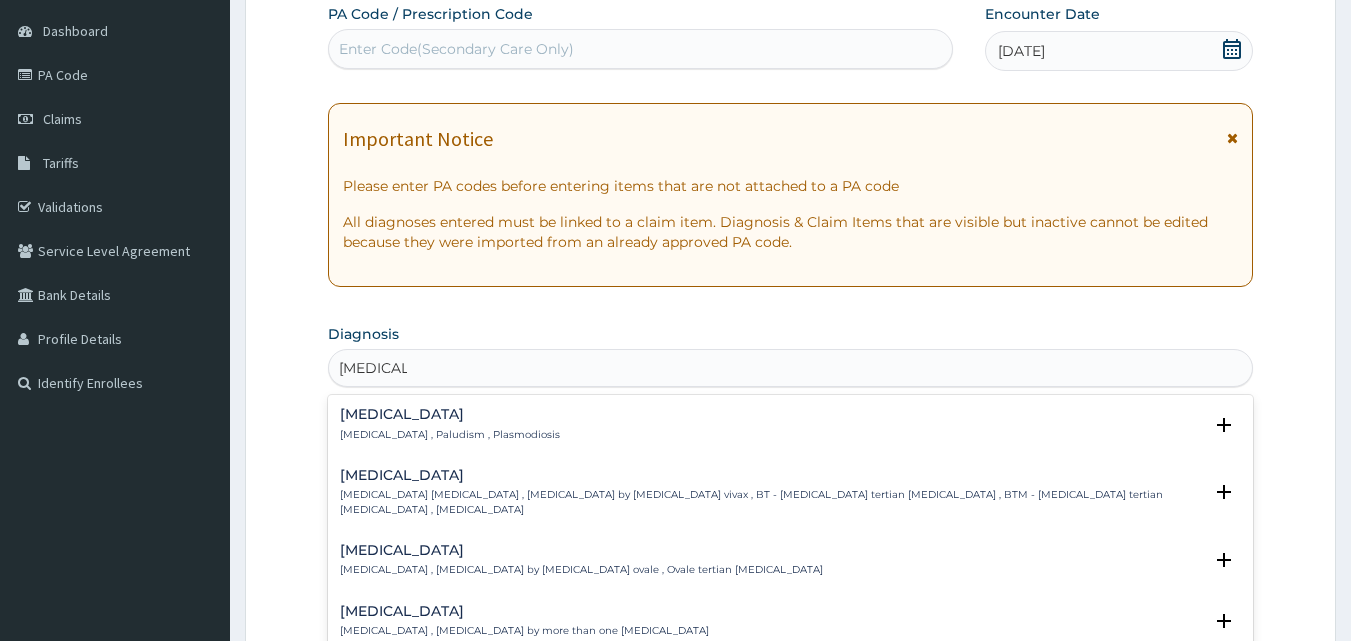 click on "[MEDICAL_DATA] , Paludism , Plasmodiosis" at bounding box center [450, 435] 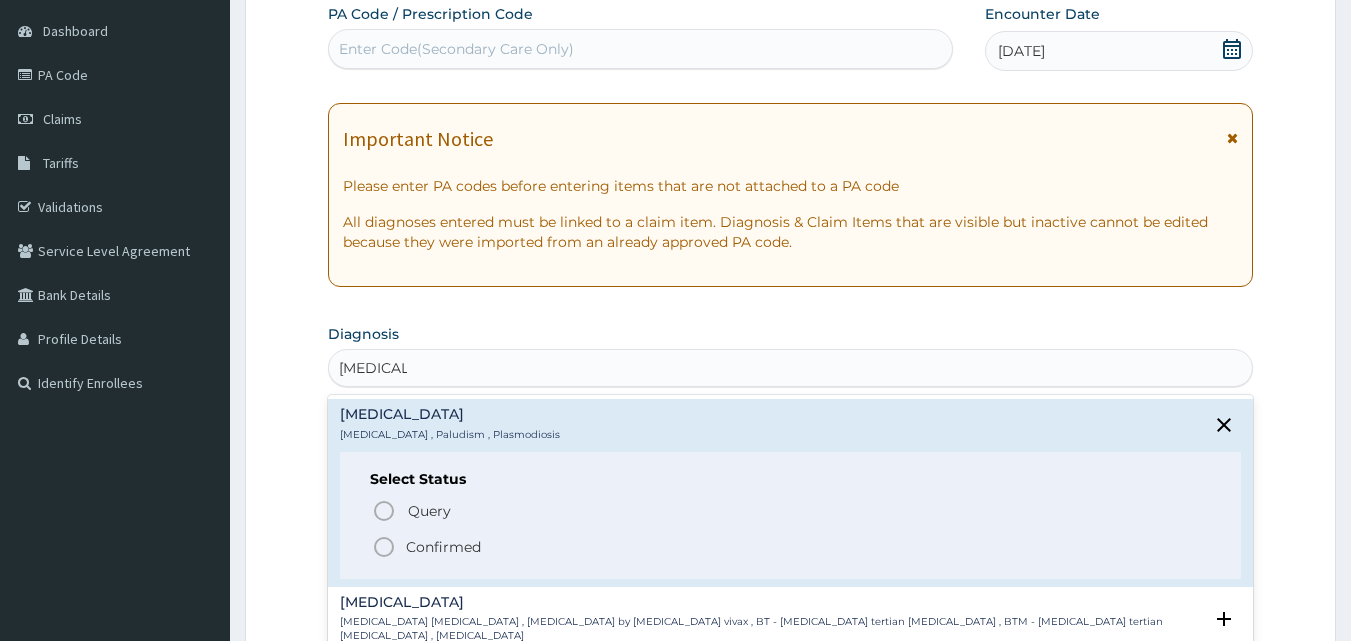 click on "Confirmed" at bounding box center (792, 547) 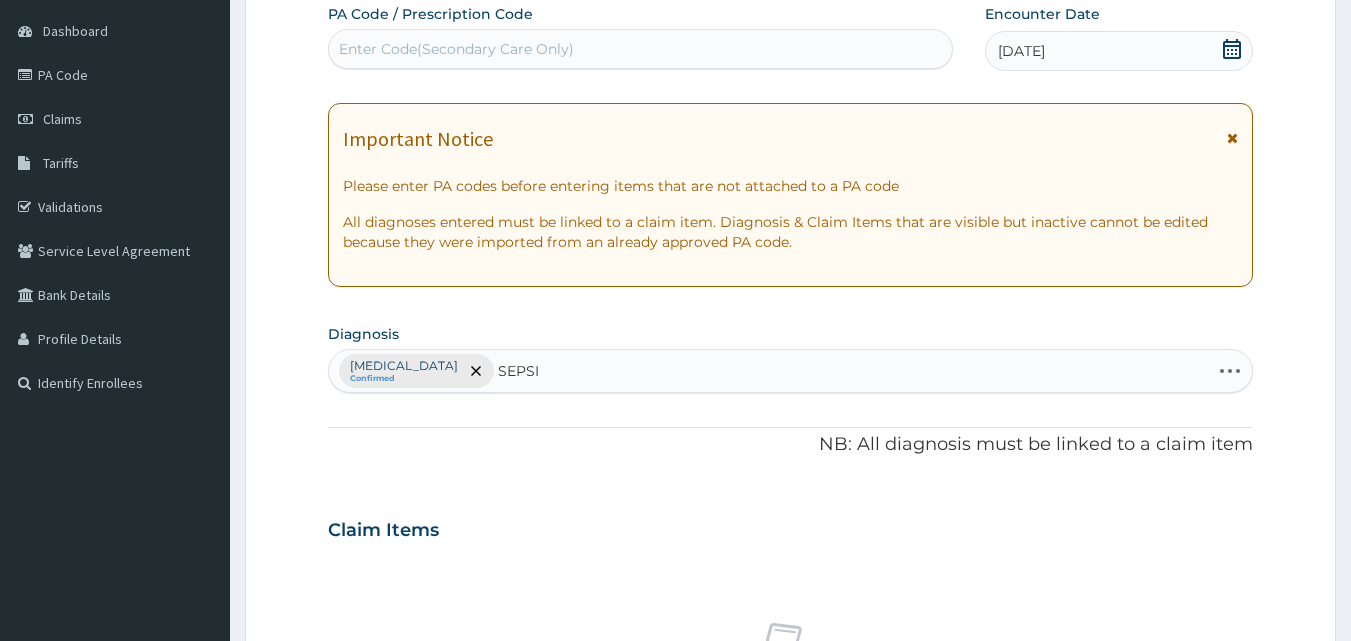 type on "[MEDICAL_DATA]" 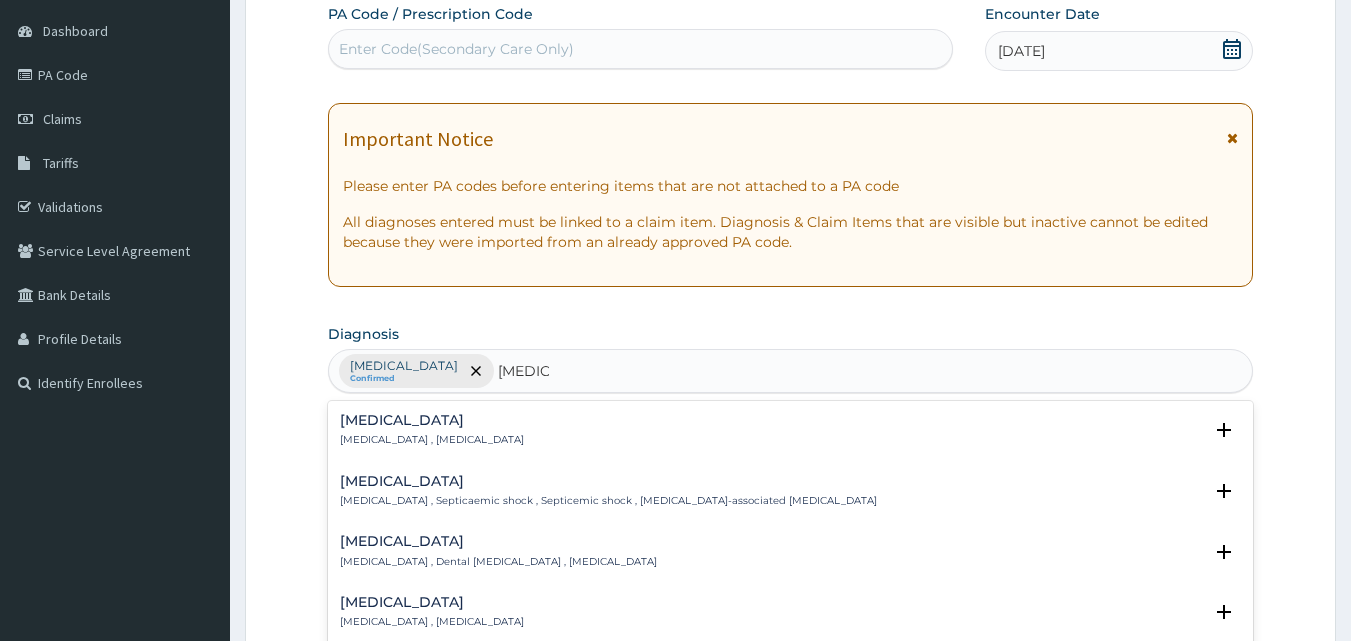 click on "[MEDICAL_DATA] , [MEDICAL_DATA]" at bounding box center (432, 440) 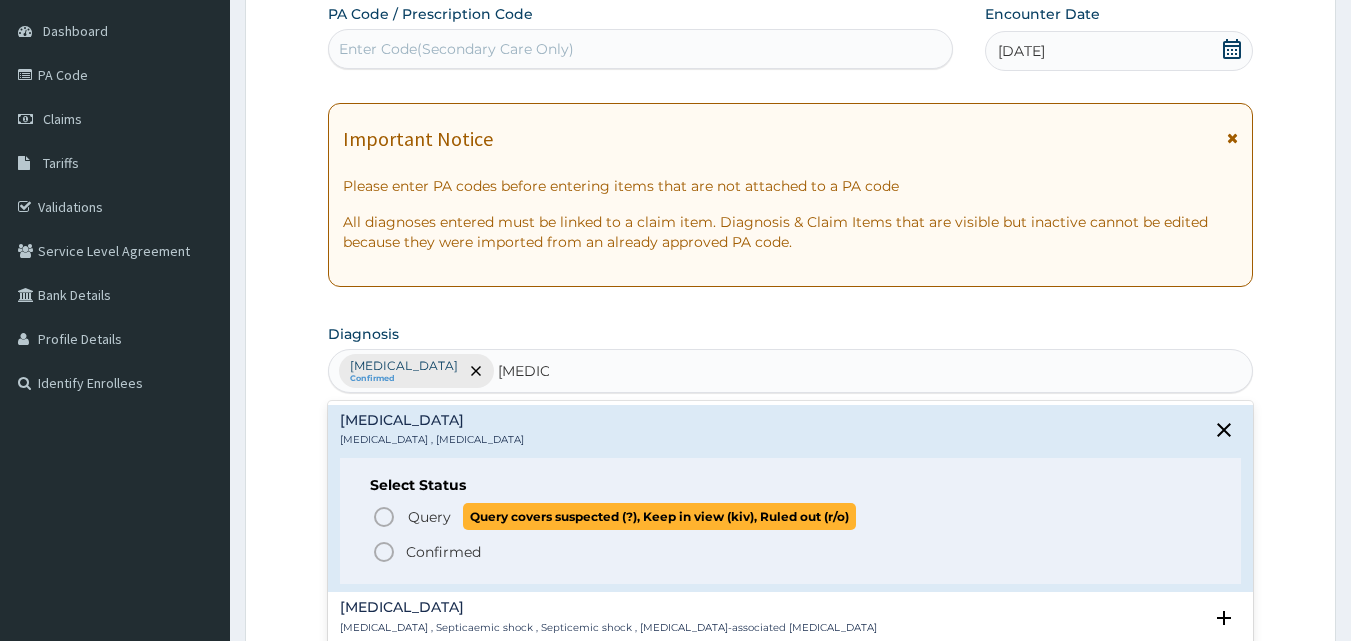 click 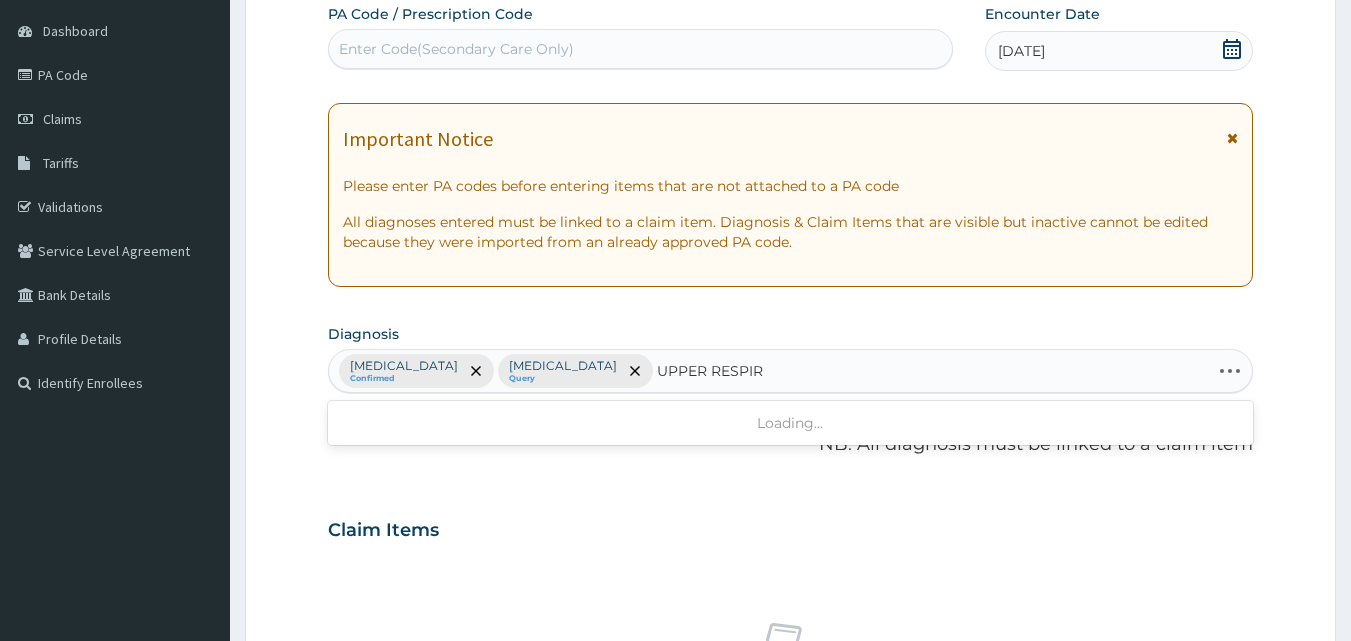 type on "UPPER RESPIRA" 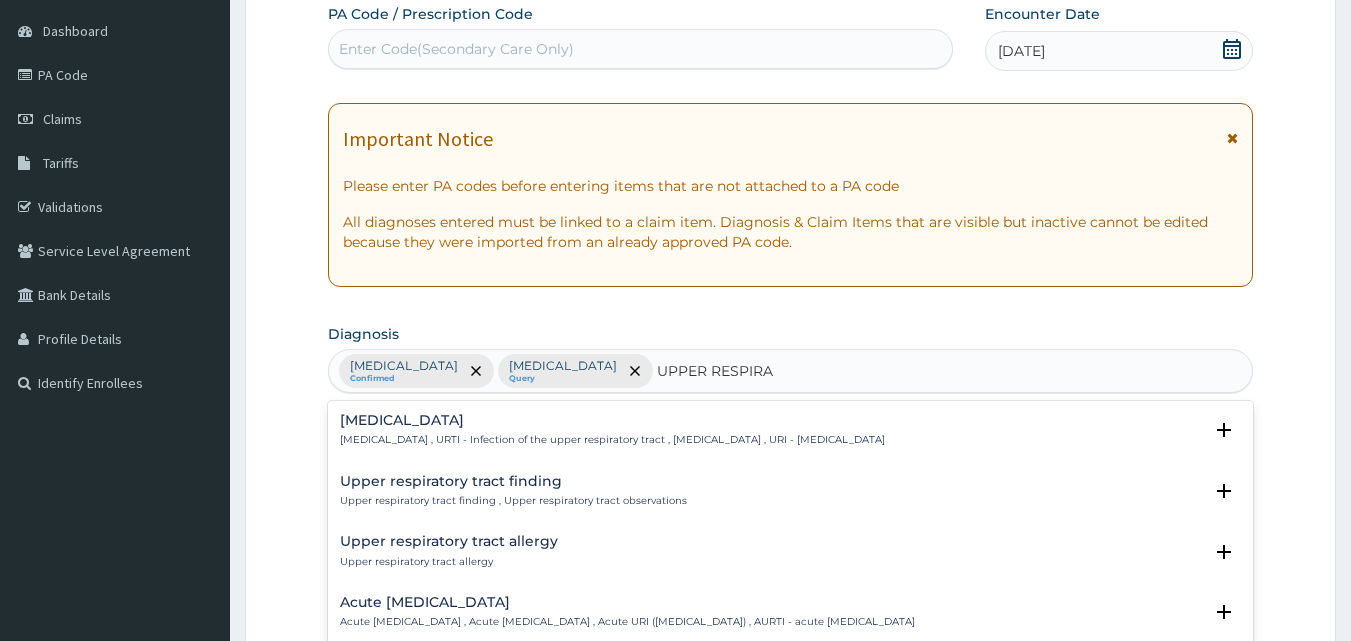 click on "[MEDICAL_DATA] , URTI - Infection of the upper respiratory tract , [MEDICAL_DATA] , URI - [MEDICAL_DATA]" at bounding box center (612, 440) 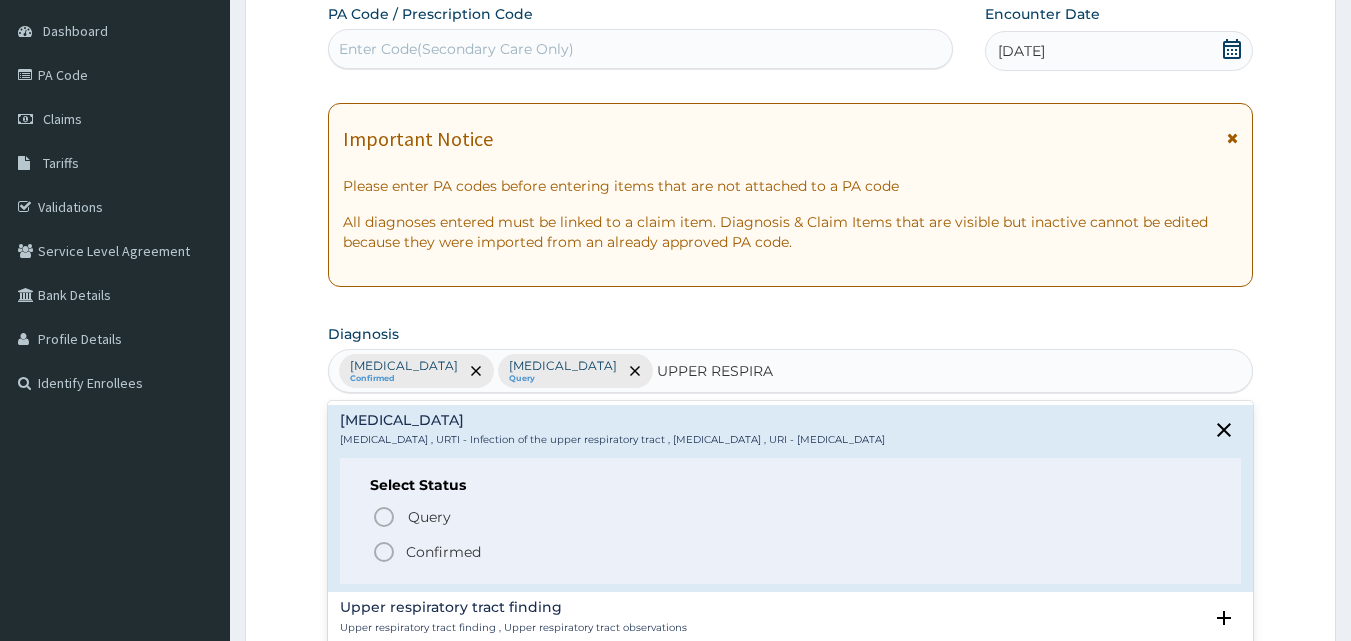 click on "Confirmed" at bounding box center [443, 552] 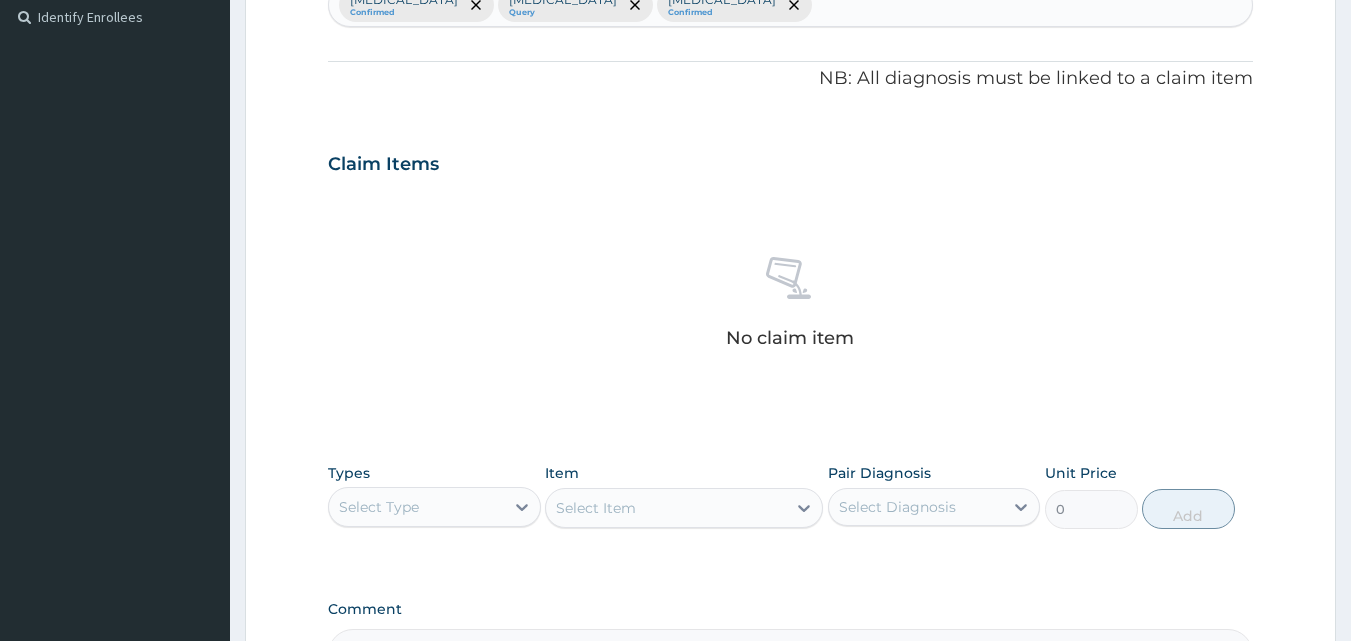 scroll, scrollTop: 587, scrollLeft: 0, axis: vertical 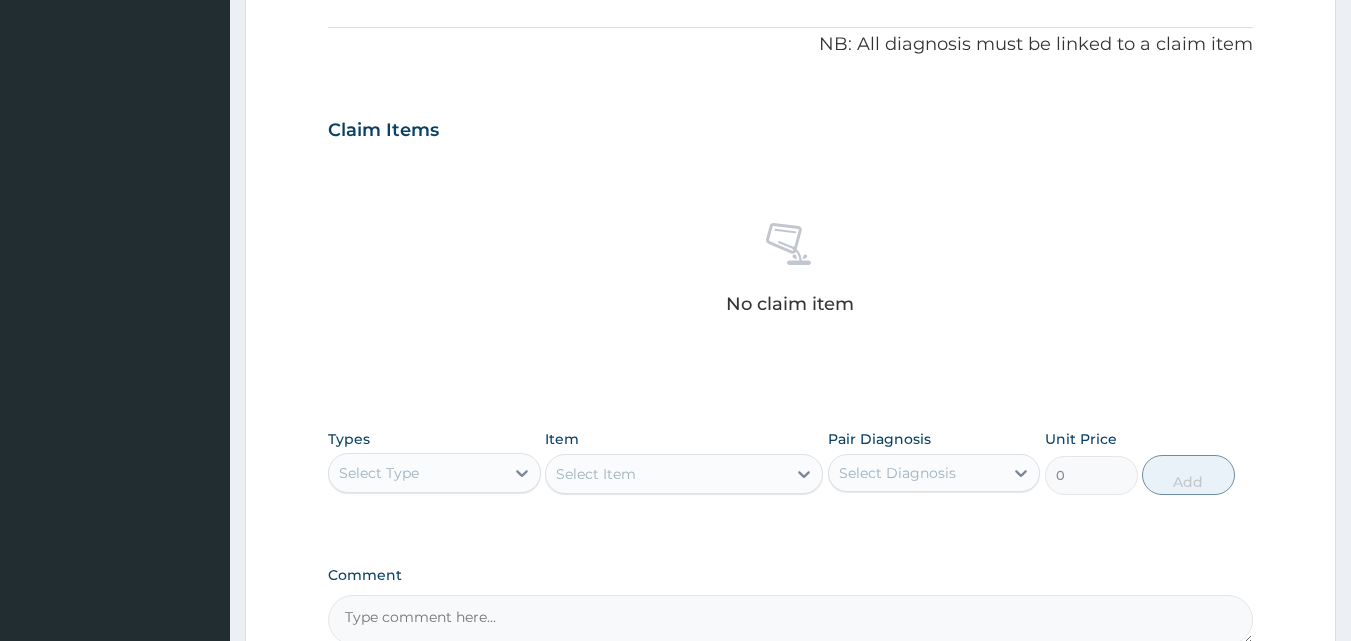 click on "Select Type" at bounding box center [379, 473] 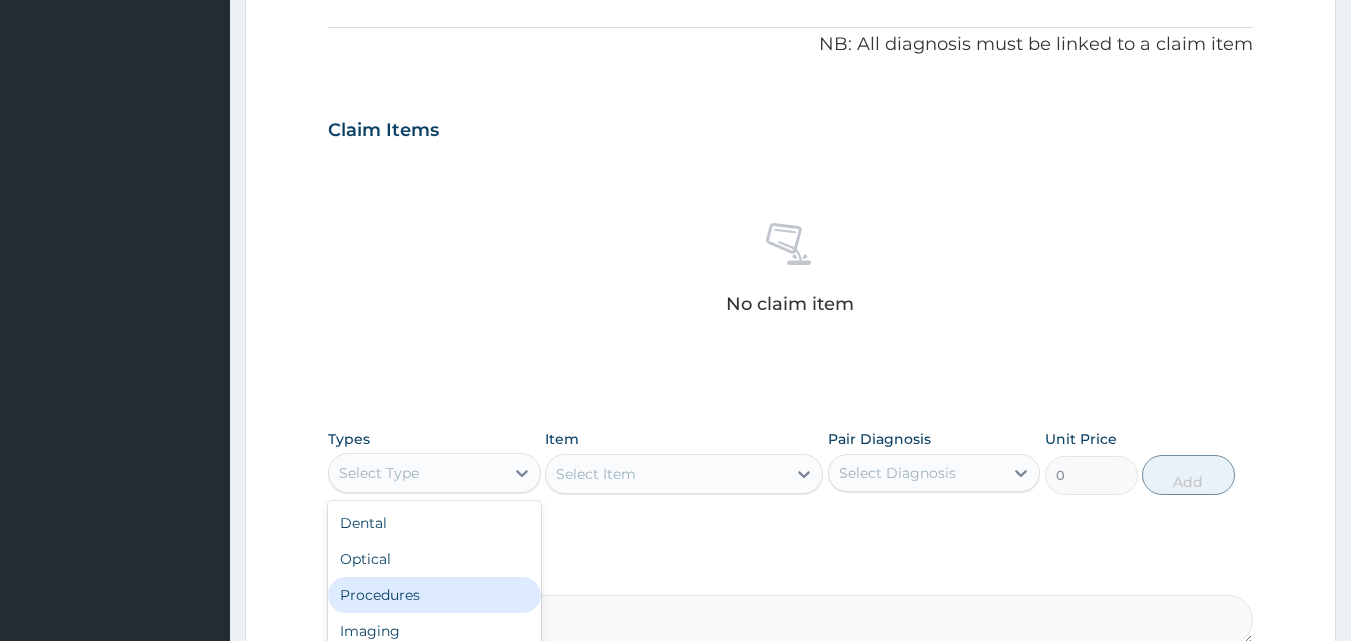 click on "Dental Optical Procedures Imaging Laboratory Spa Drugs Immunizations Others Gym" at bounding box center [434, 651] 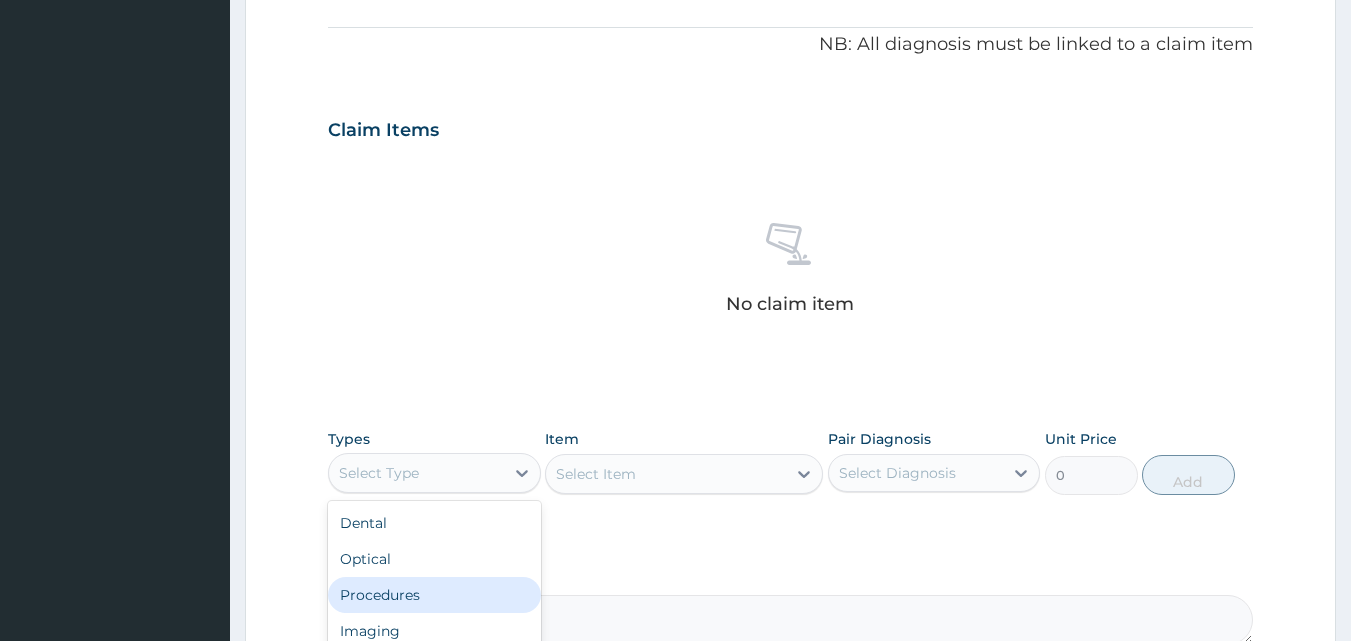 click on "Procedures" at bounding box center [434, 595] 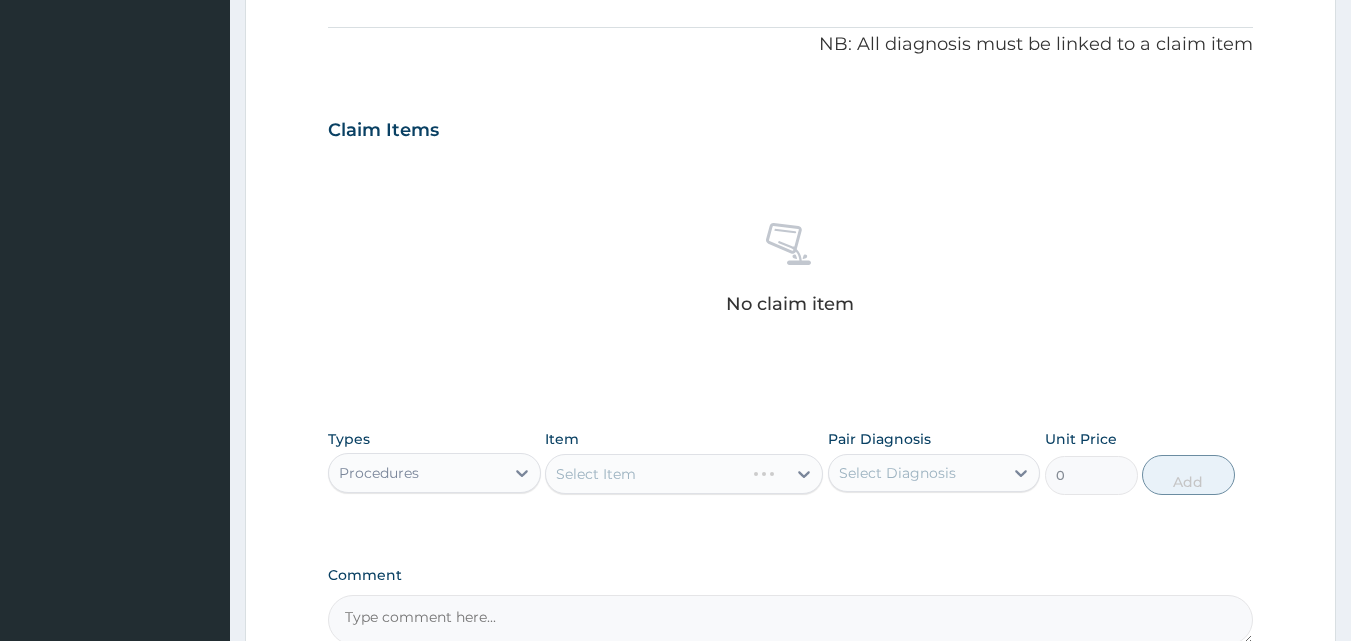 drag, startPoint x: 611, startPoint y: 476, endPoint x: 581, endPoint y: 441, distance: 46.09772 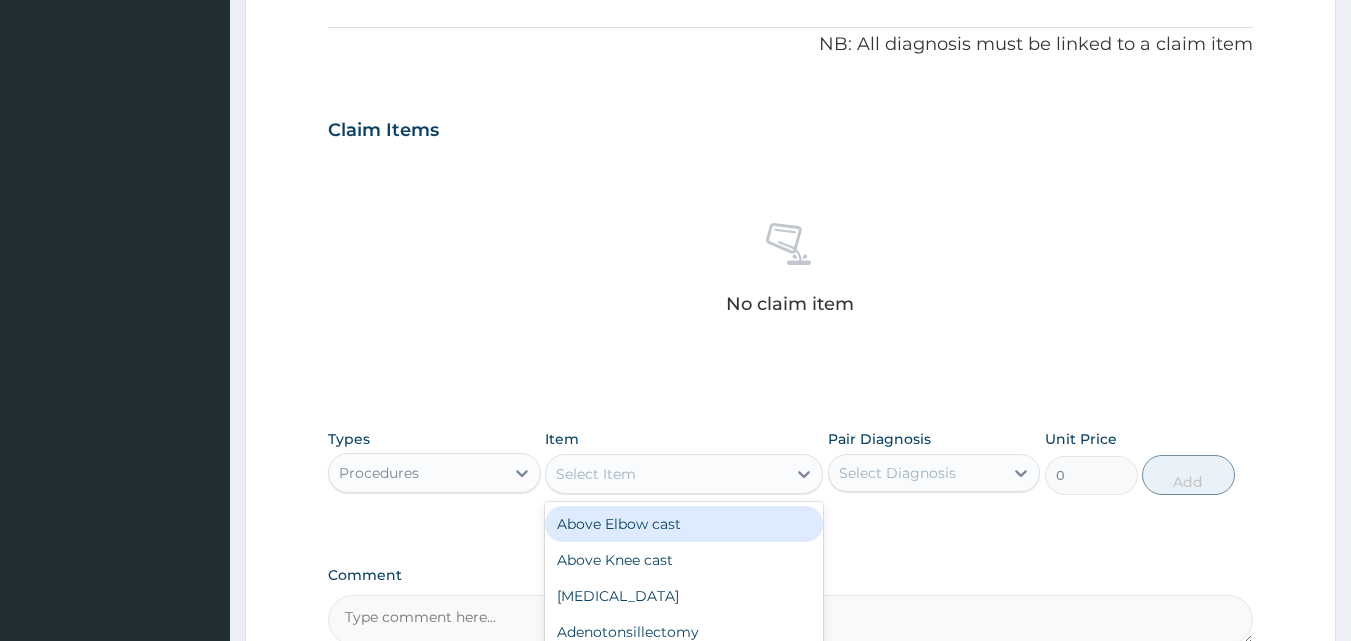click on "Select Item" at bounding box center [666, 474] 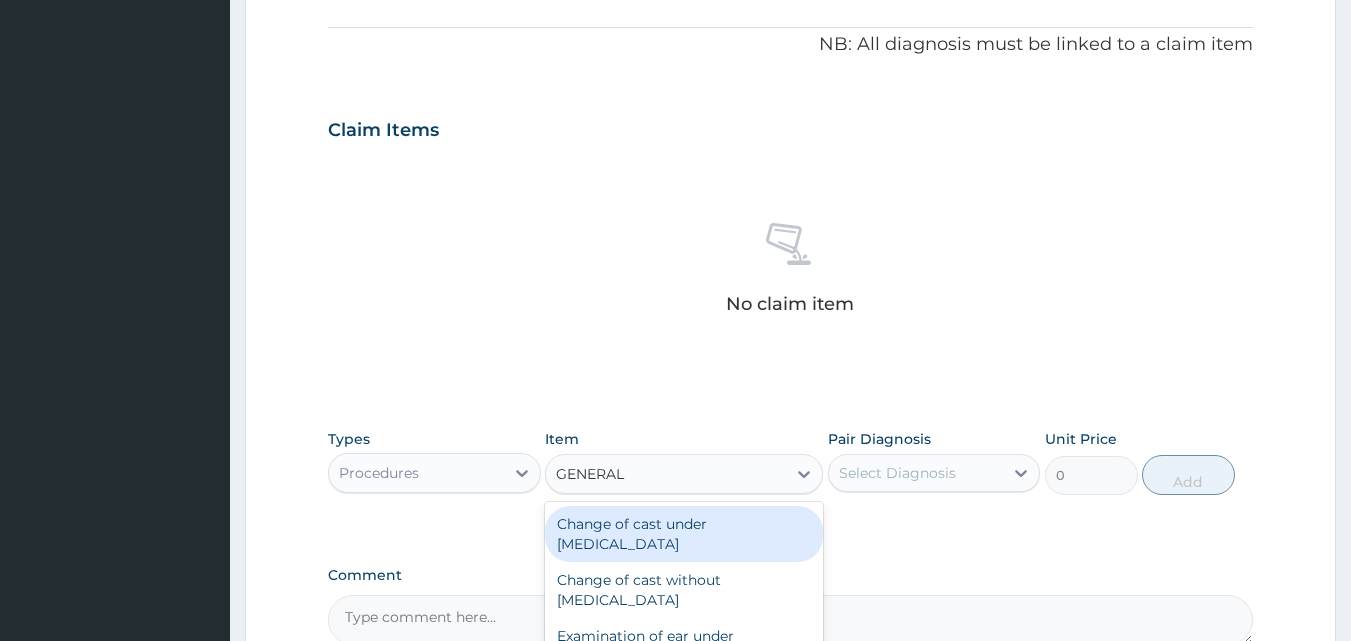 type on "GENERAL P" 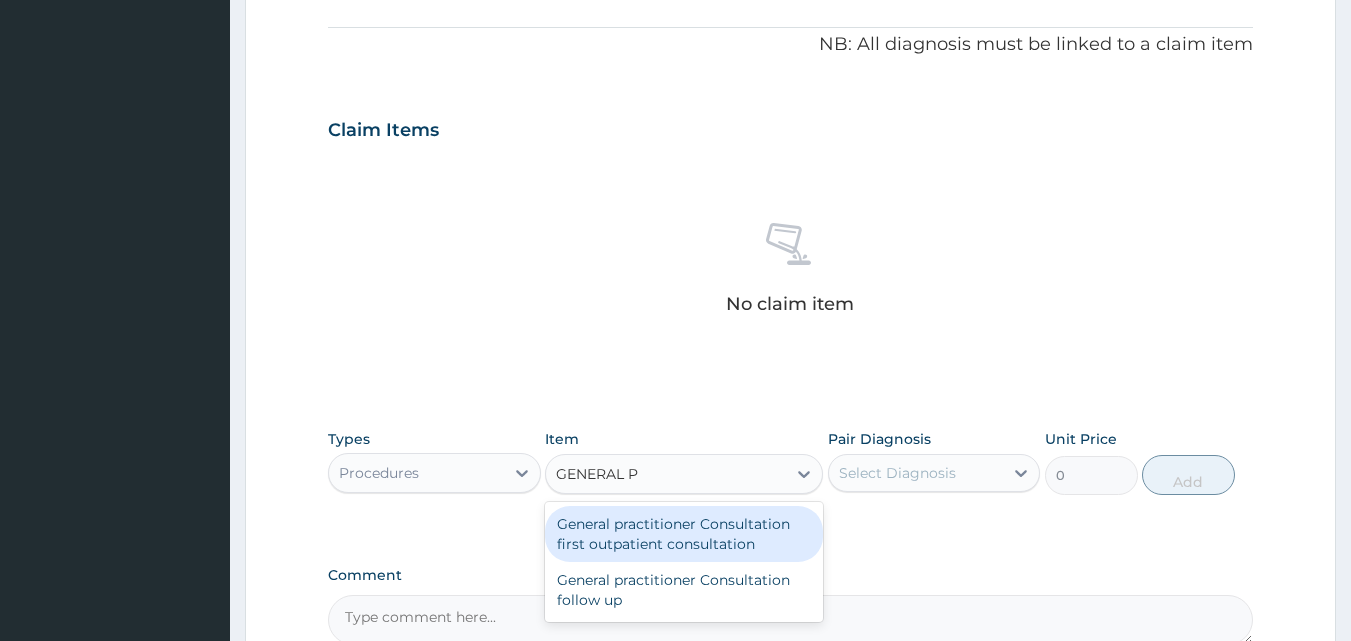 click on "General practitioner Consultation first outpatient consultation" at bounding box center (684, 534) 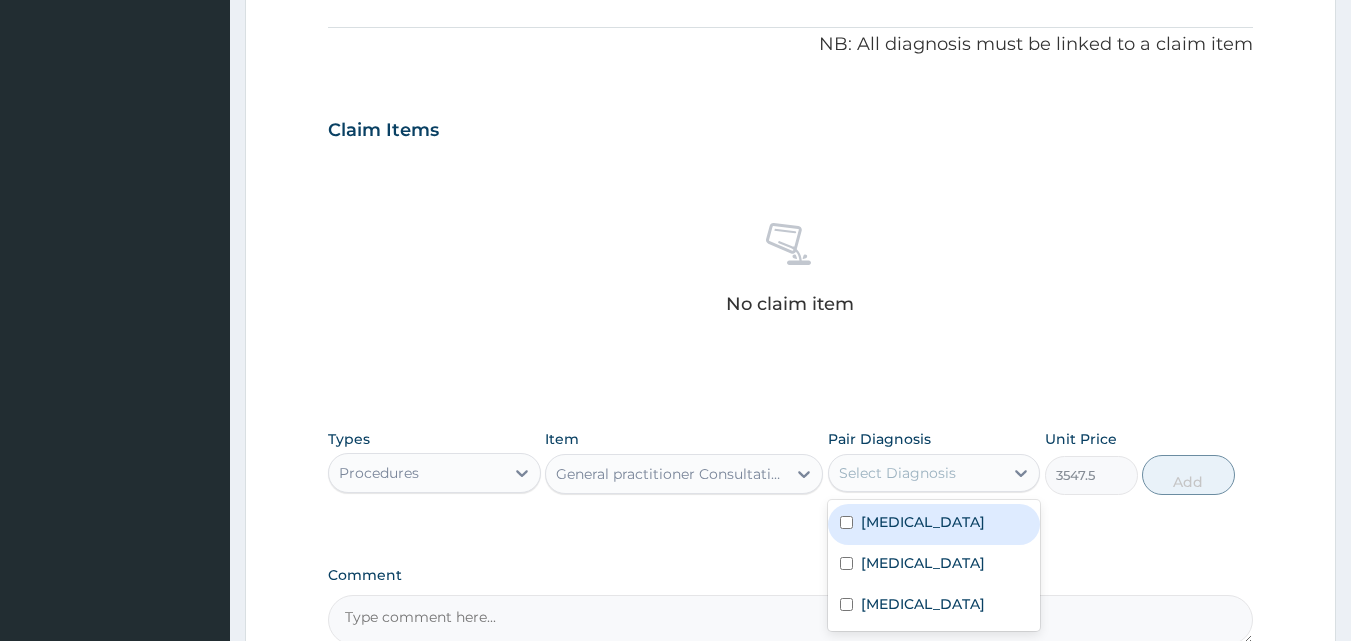 drag, startPoint x: 894, startPoint y: 471, endPoint x: 945, endPoint y: 461, distance: 51.971146 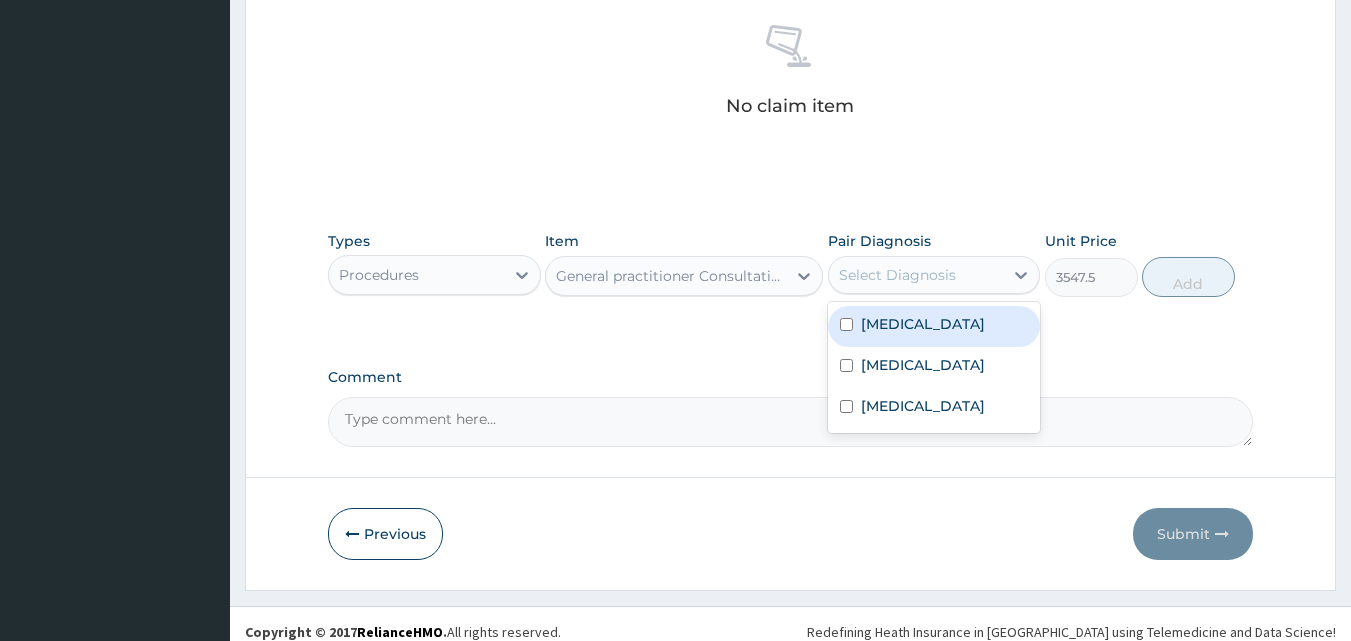 scroll, scrollTop: 787, scrollLeft: 0, axis: vertical 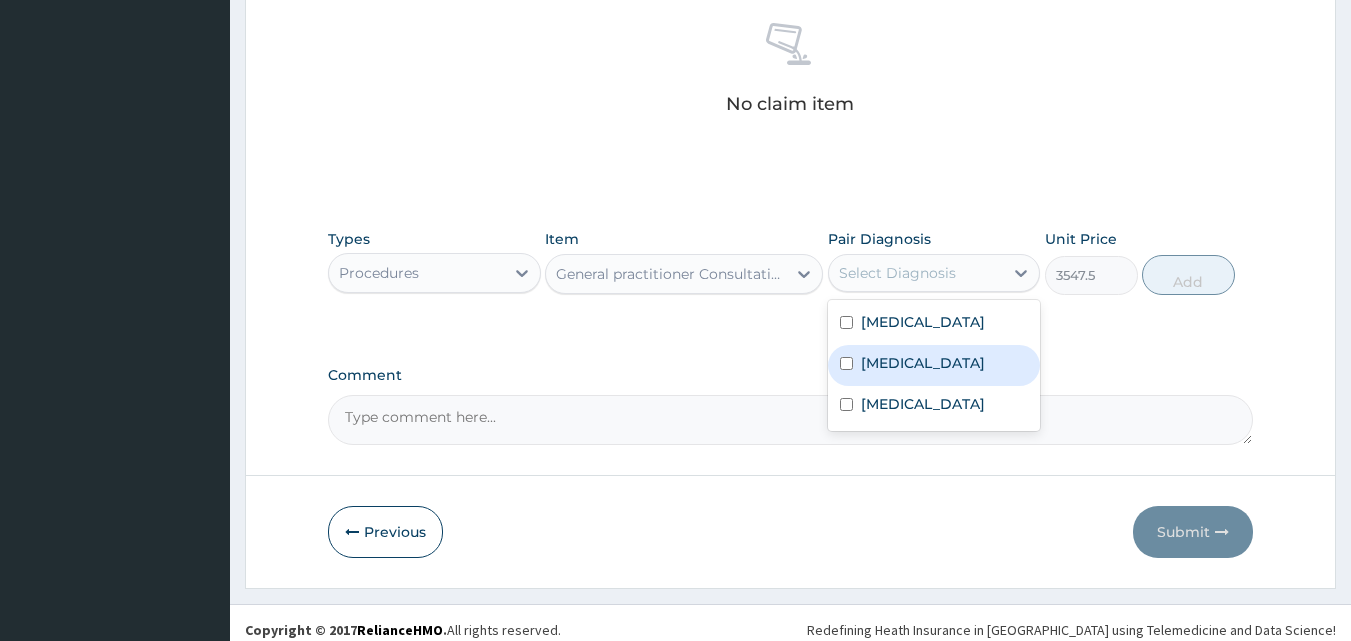 click on "[MEDICAL_DATA]" at bounding box center [934, 365] 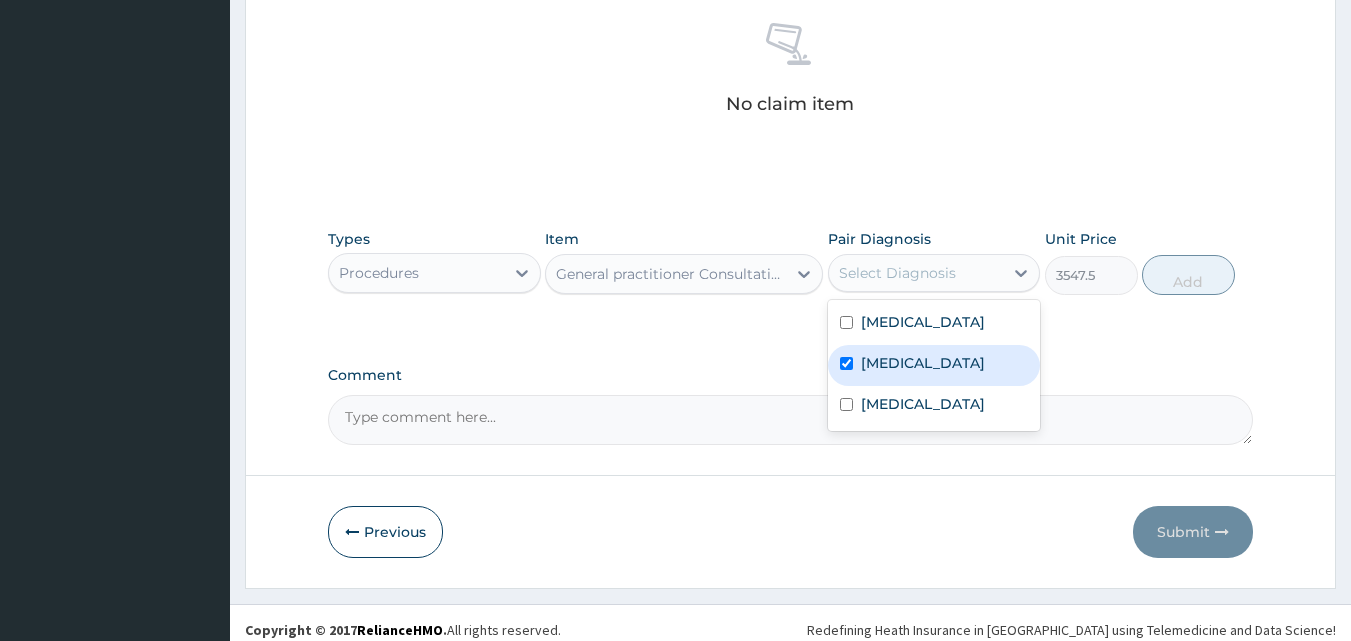 checkbox on "true" 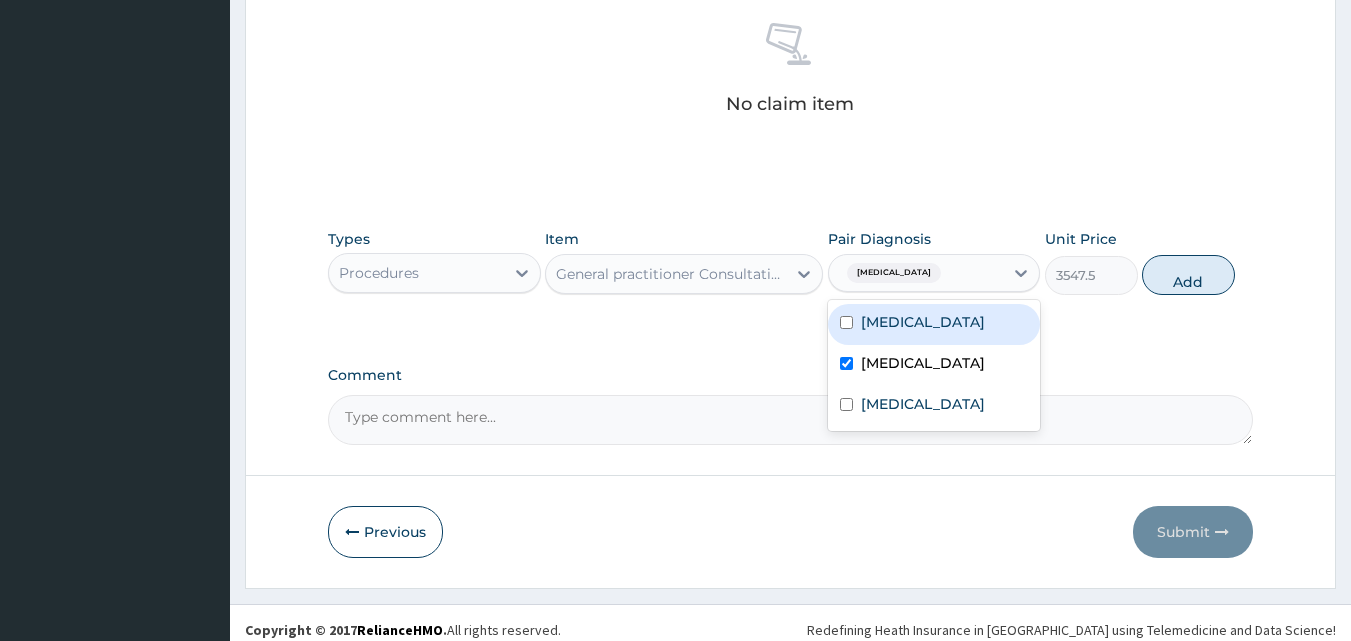 drag, startPoint x: 911, startPoint y: 280, endPoint x: 909, endPoint y: 297, distance: 17.117243 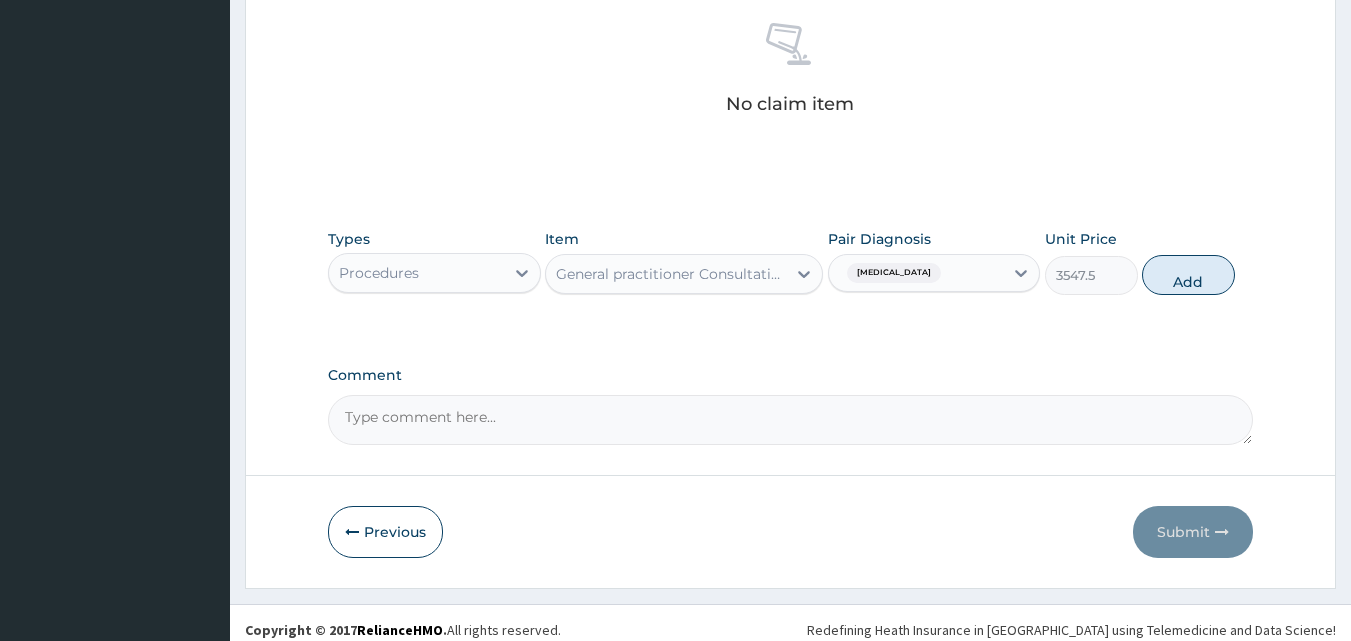click on "[MEDICAL_DATA]" at bounding box center [916, 273] 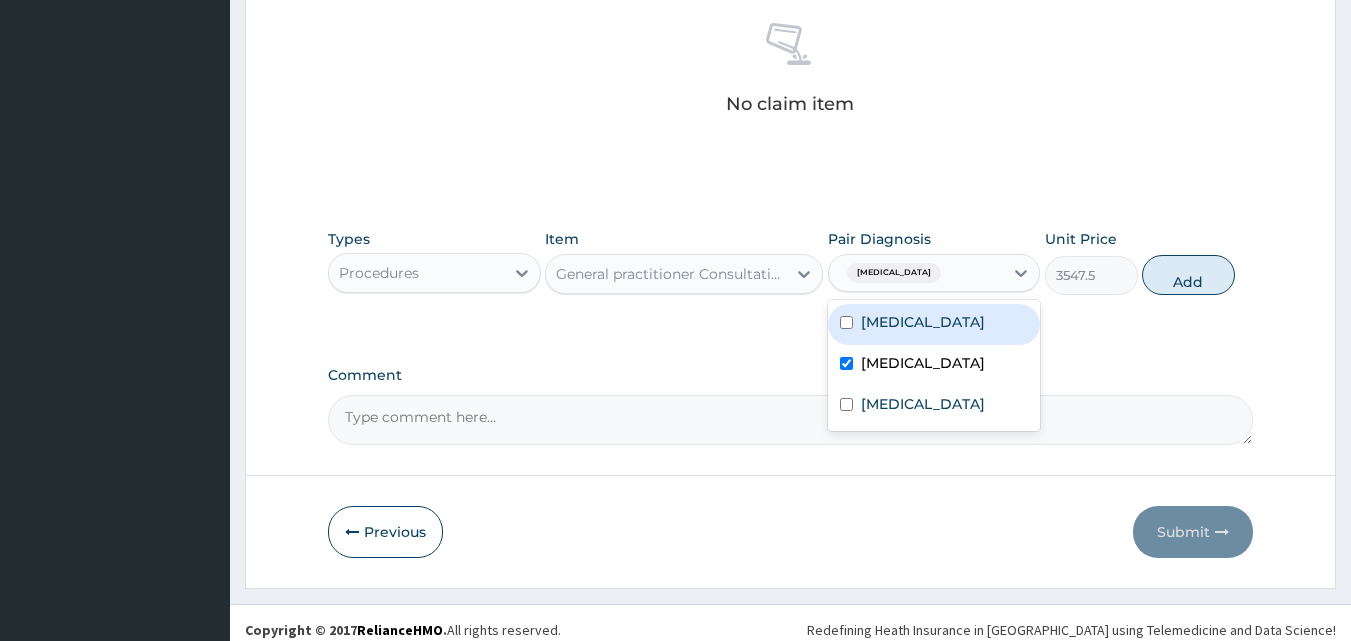 drag, startPoint x: 894, startPoint y: 322, endPoint x: 894, endPoint y: 335, distance: 13 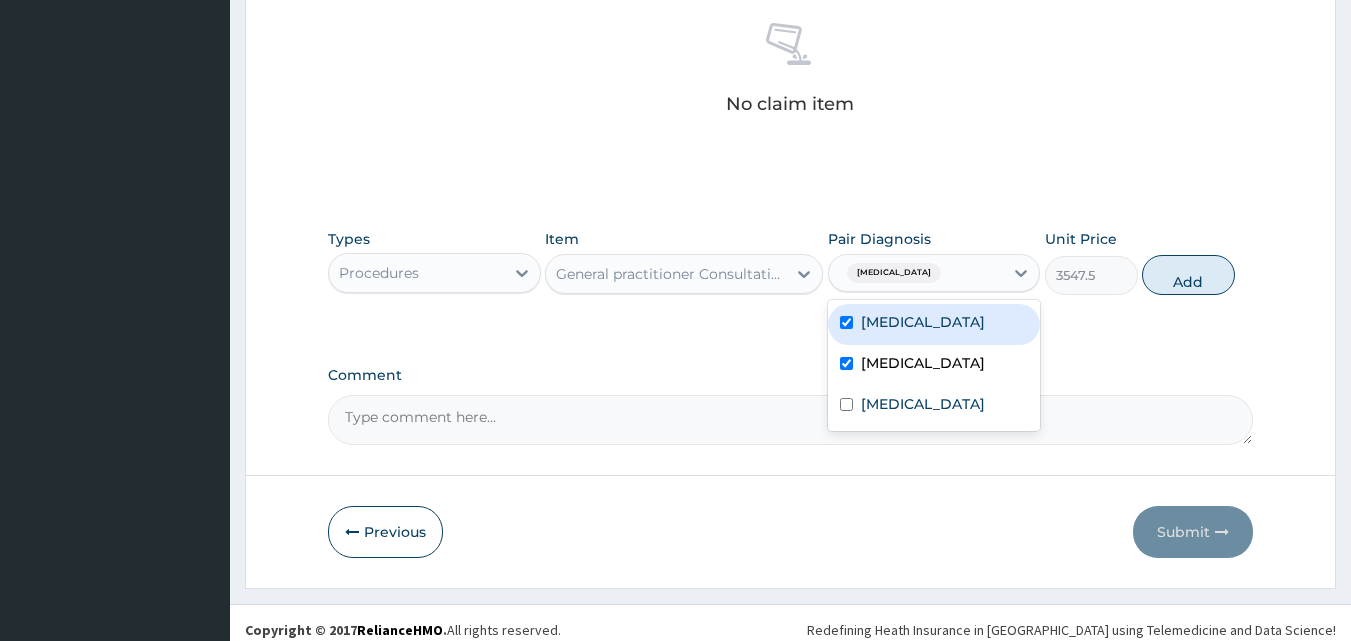 checkbox on "true" 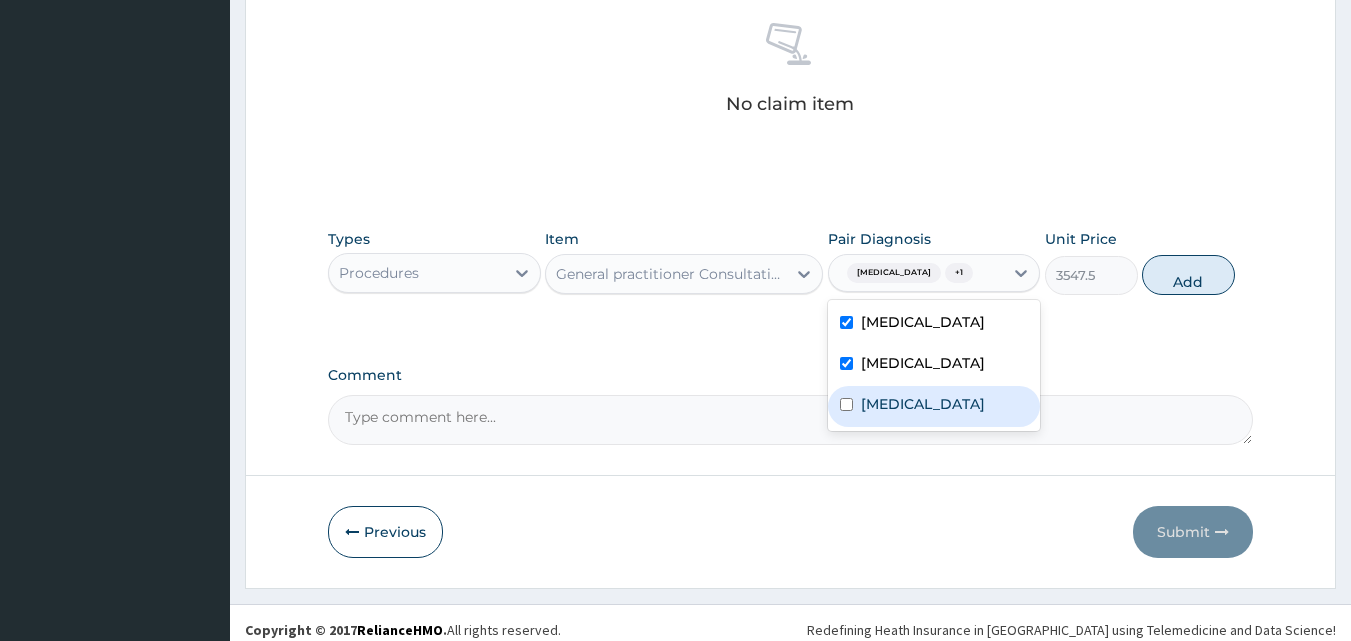 drag, startPoint x: 878, startPoint y: 421, endPoint x: 1078, endPoint y: 326, distance: 221.4159 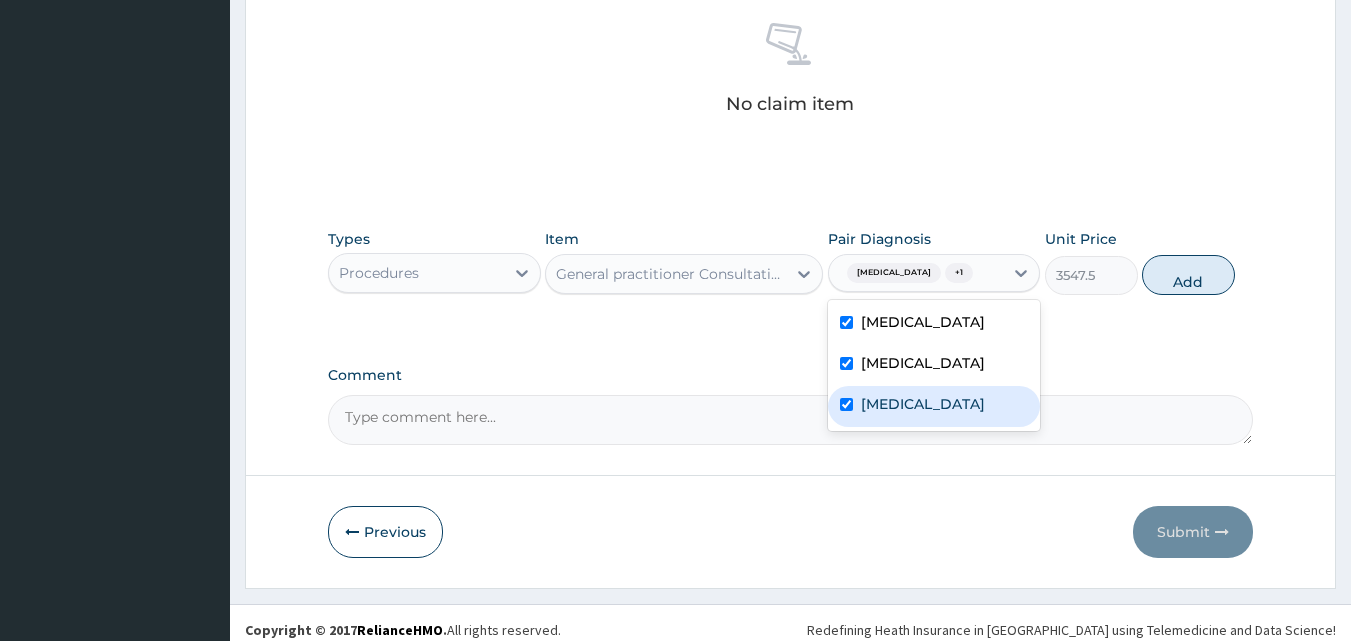 checkbox on "true" 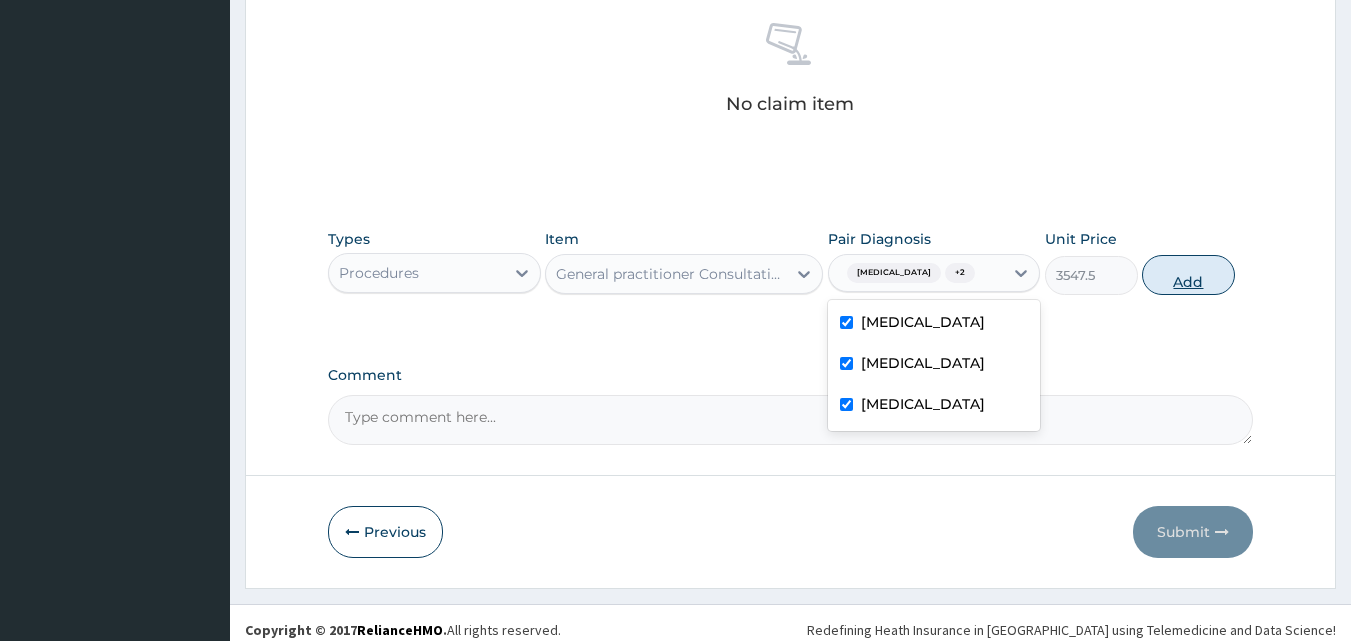click on "Add" at bounding box center (1188, 275) 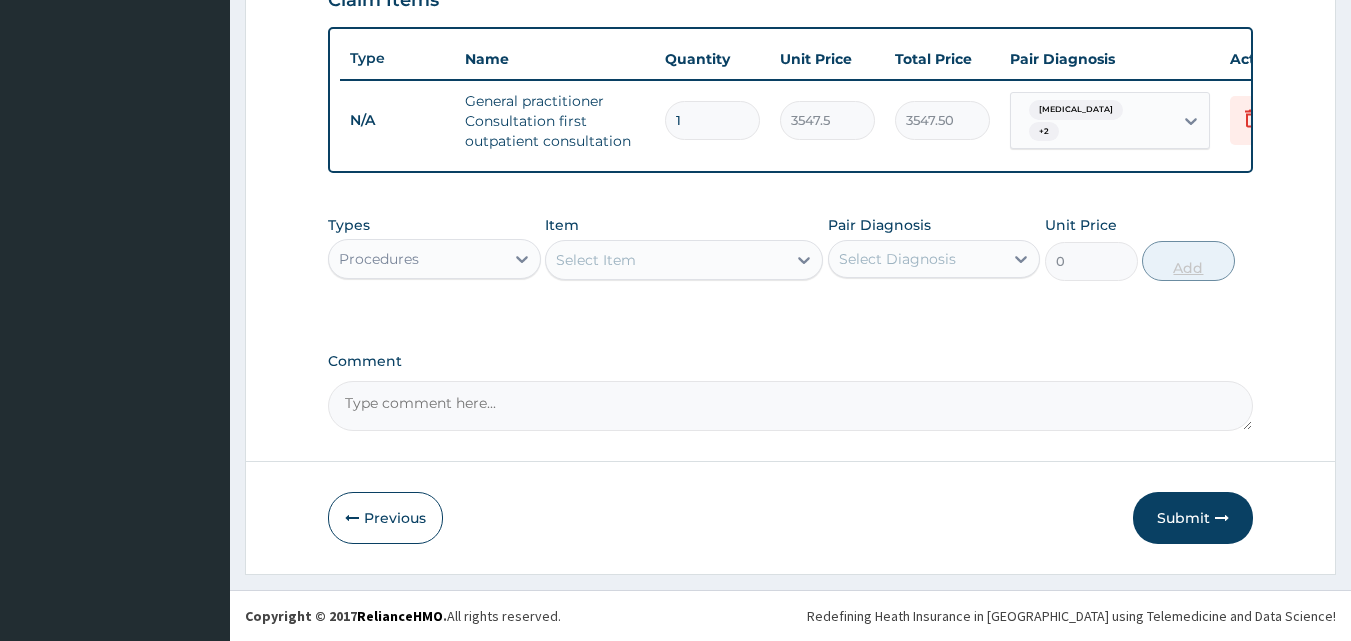 scroll, scrollTop: 732, scrollLeft: 0, axis: vertical 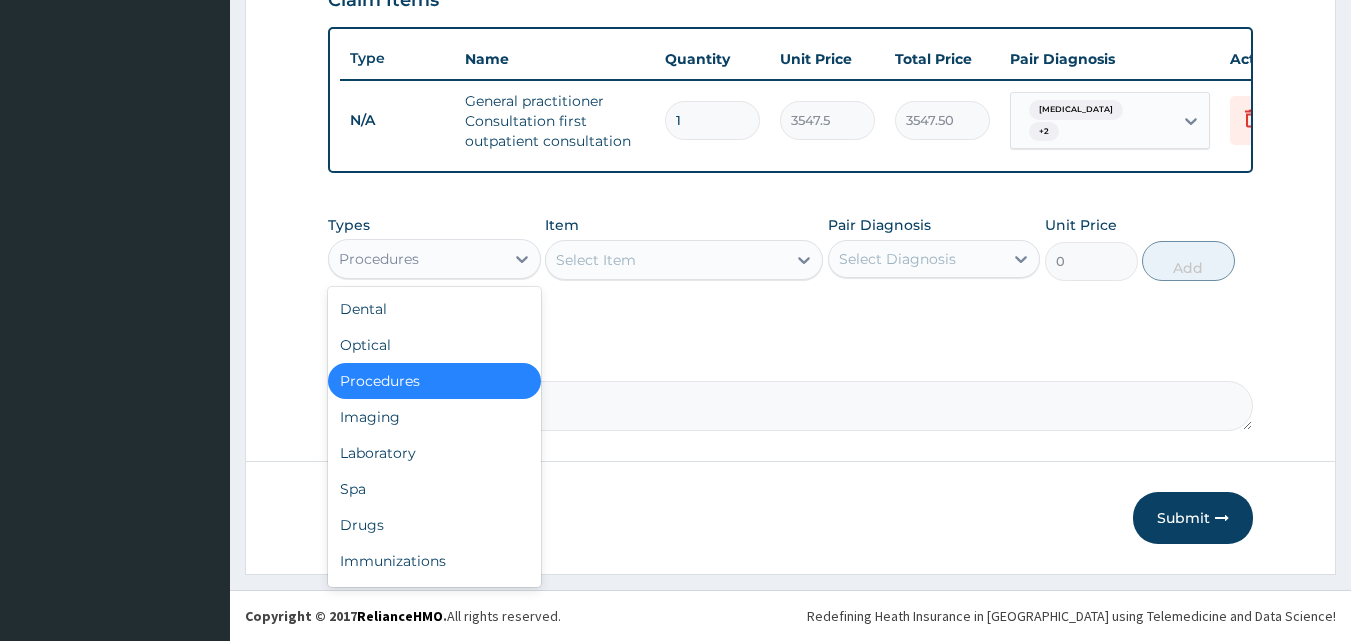 click on "Procedures" at bounding box center [416, 259] 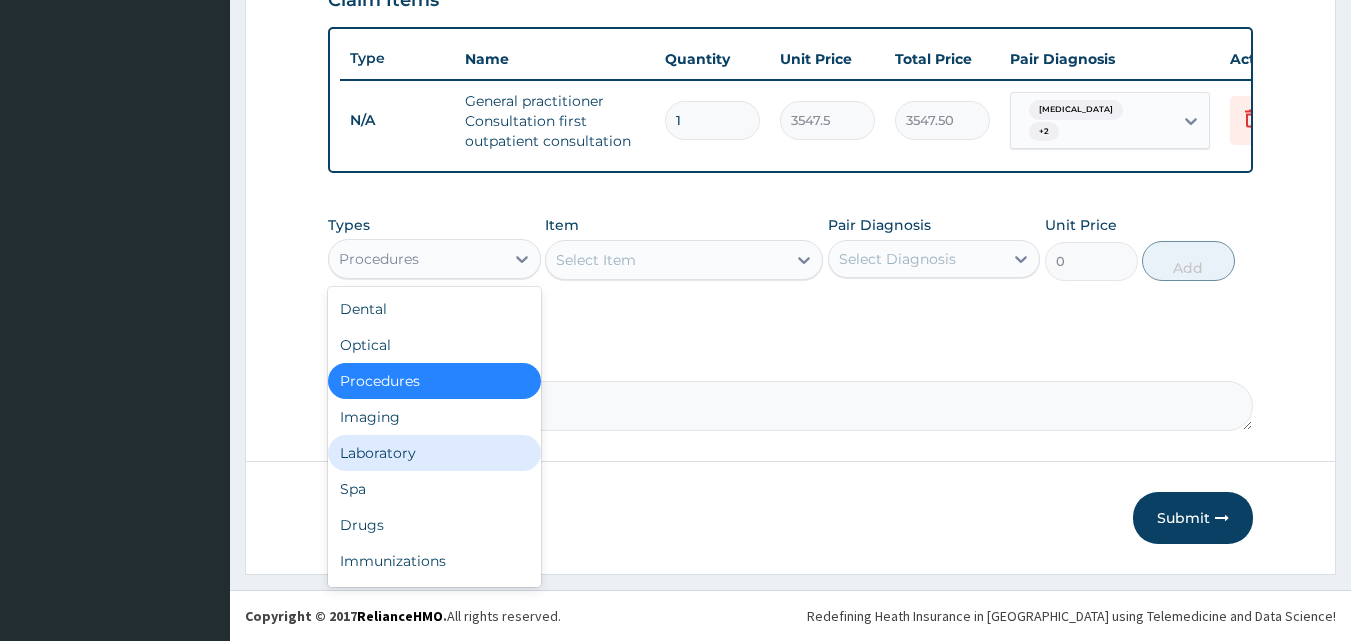 click on "Laboratory" at bounding box center (434, 453) 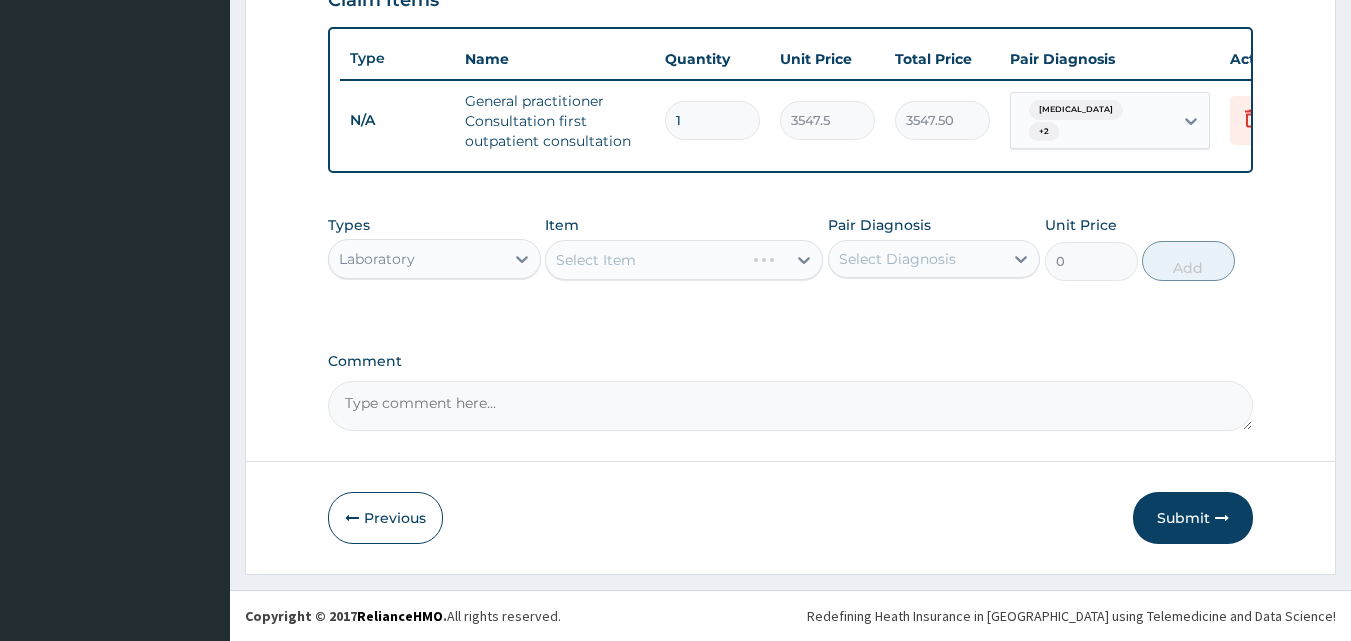 click on "Select Item" at bounding box center (684, 260) 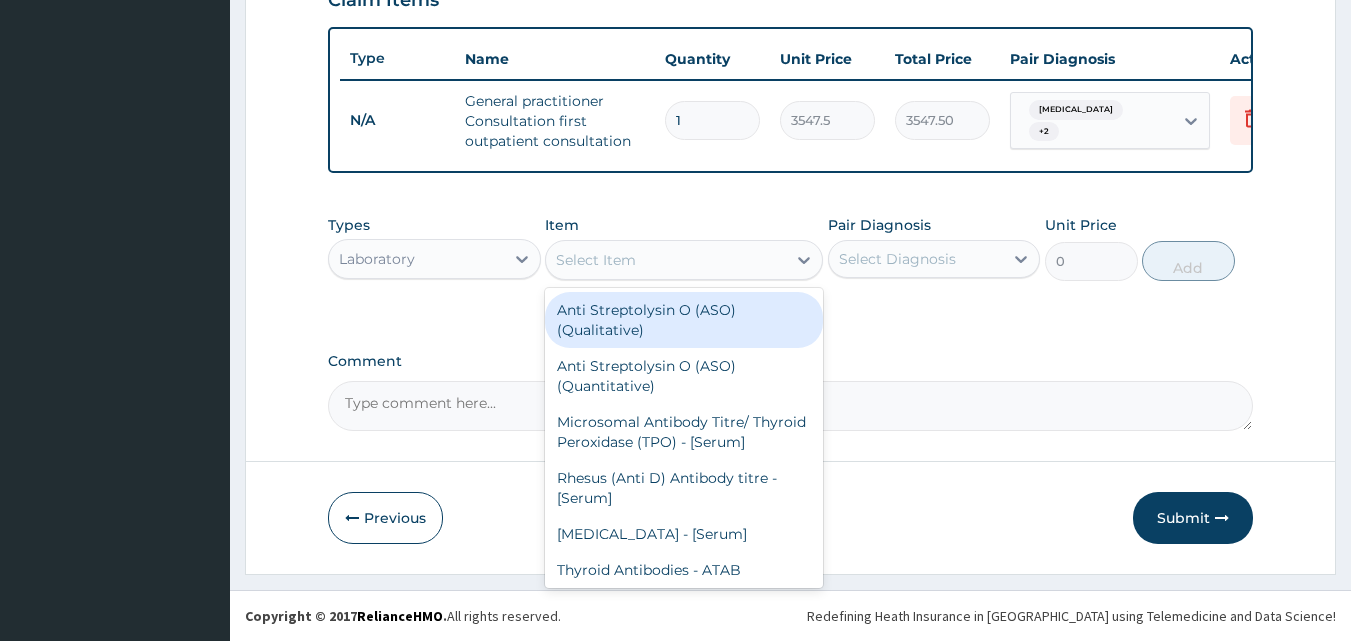 click on "Select Item" at bounding box center (666, 260) 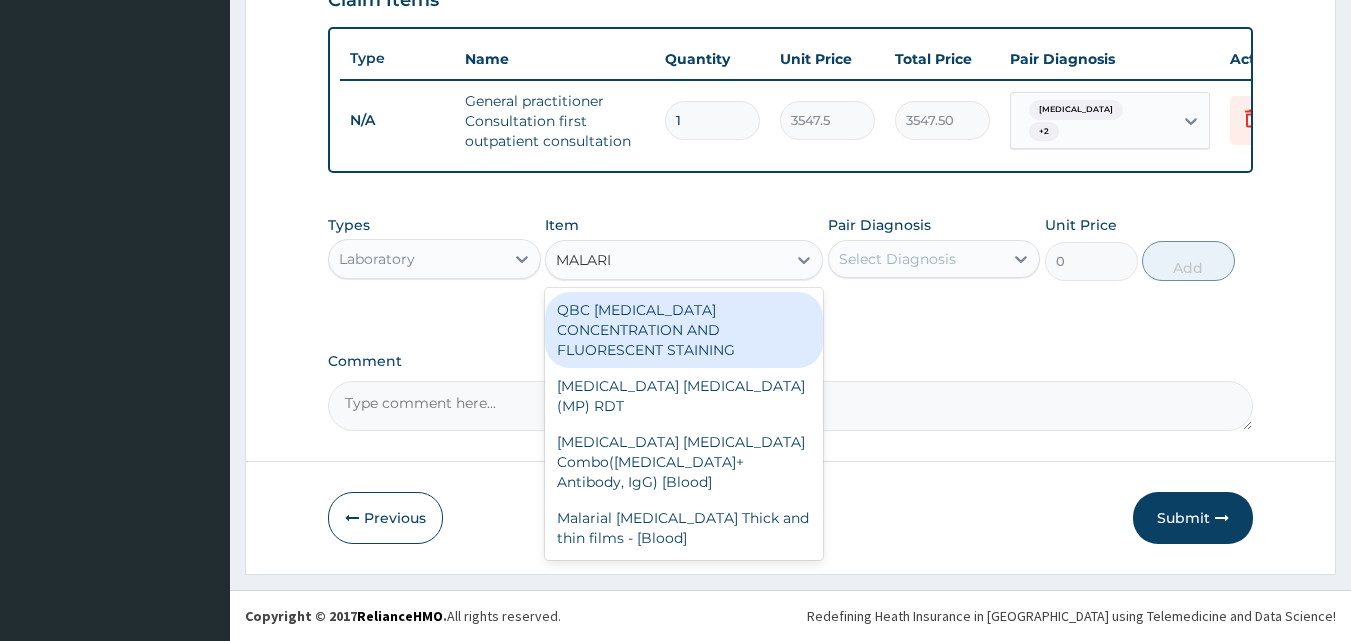 type on "[MEDICAL_DATA]" 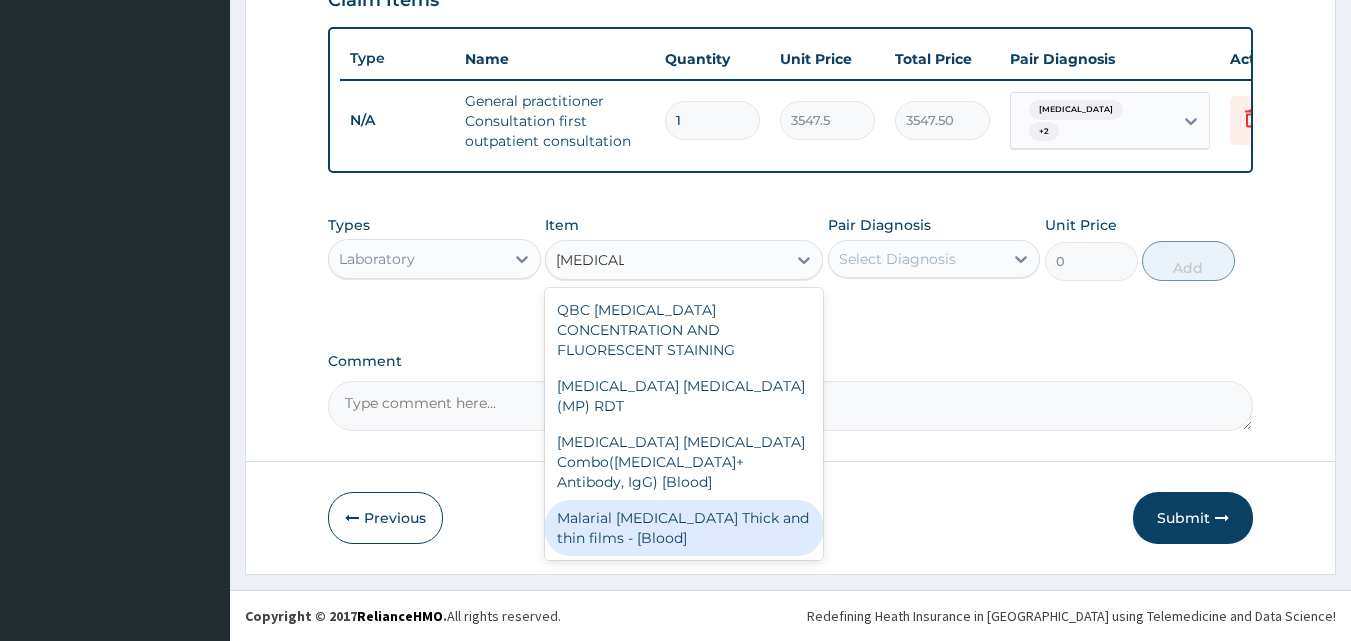 click on "Malarial [MEDICAL_DATA] Thick and thin films - [Blood]" at bounding box center (684, 528) 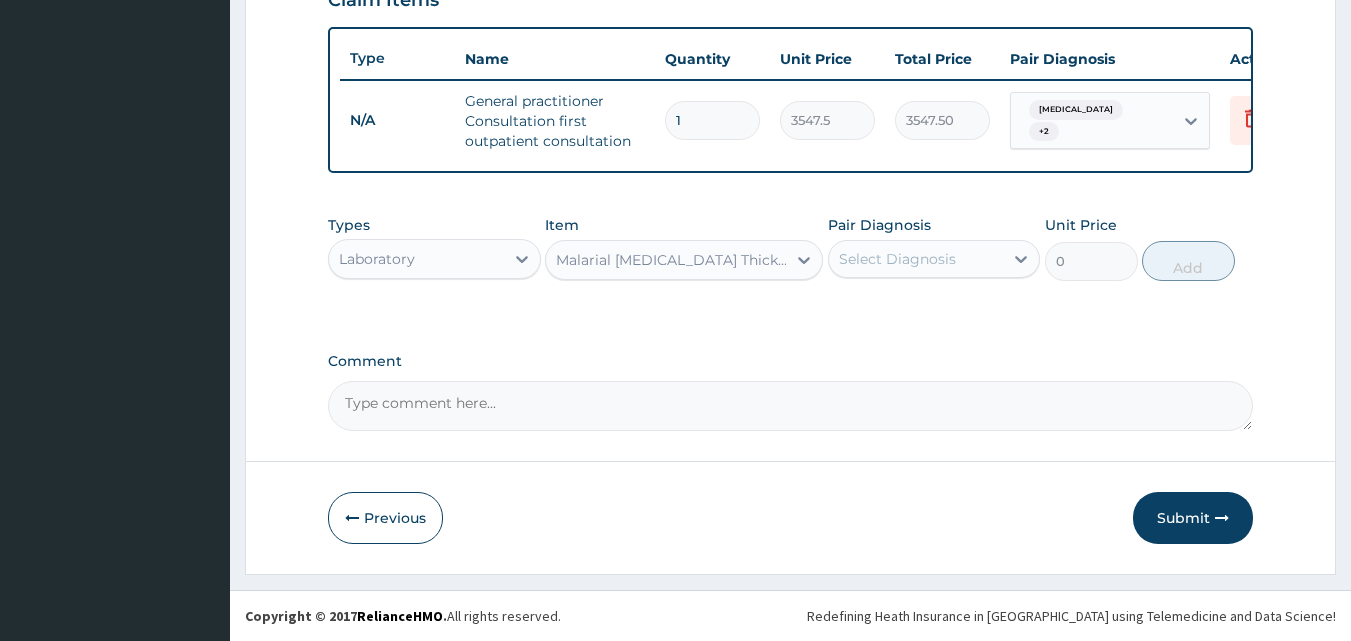 type 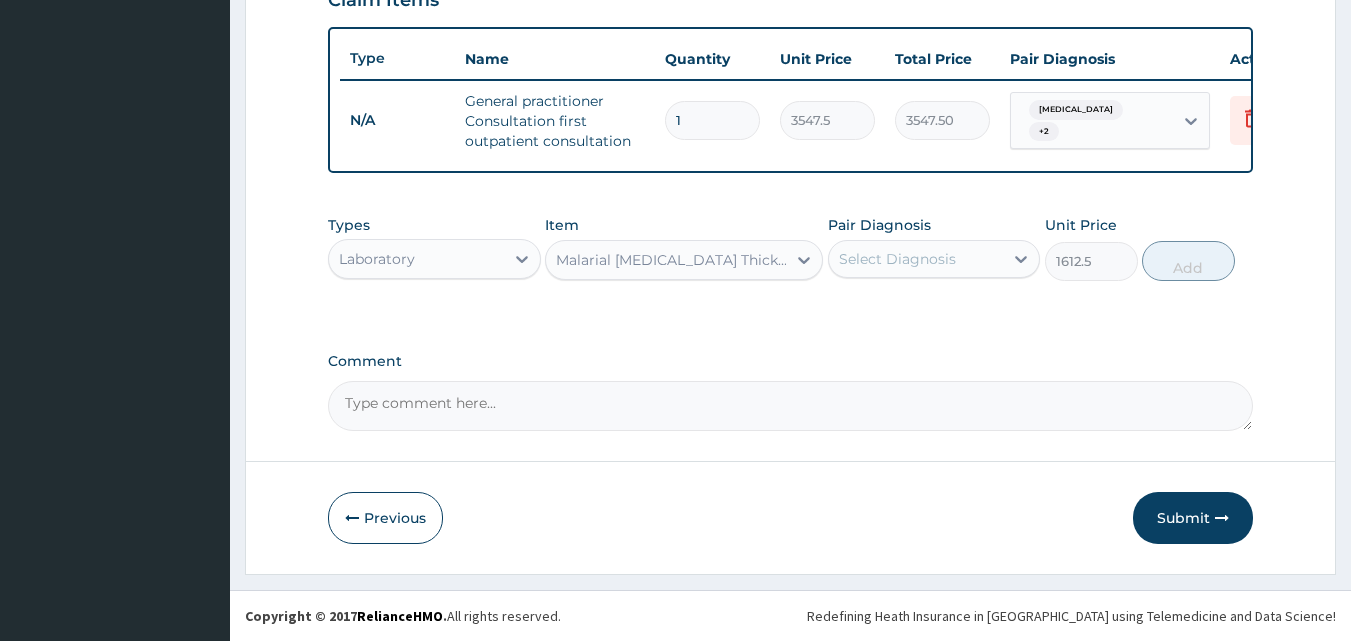 click on "Select Diagnosis" at bounding box center (897, 259) 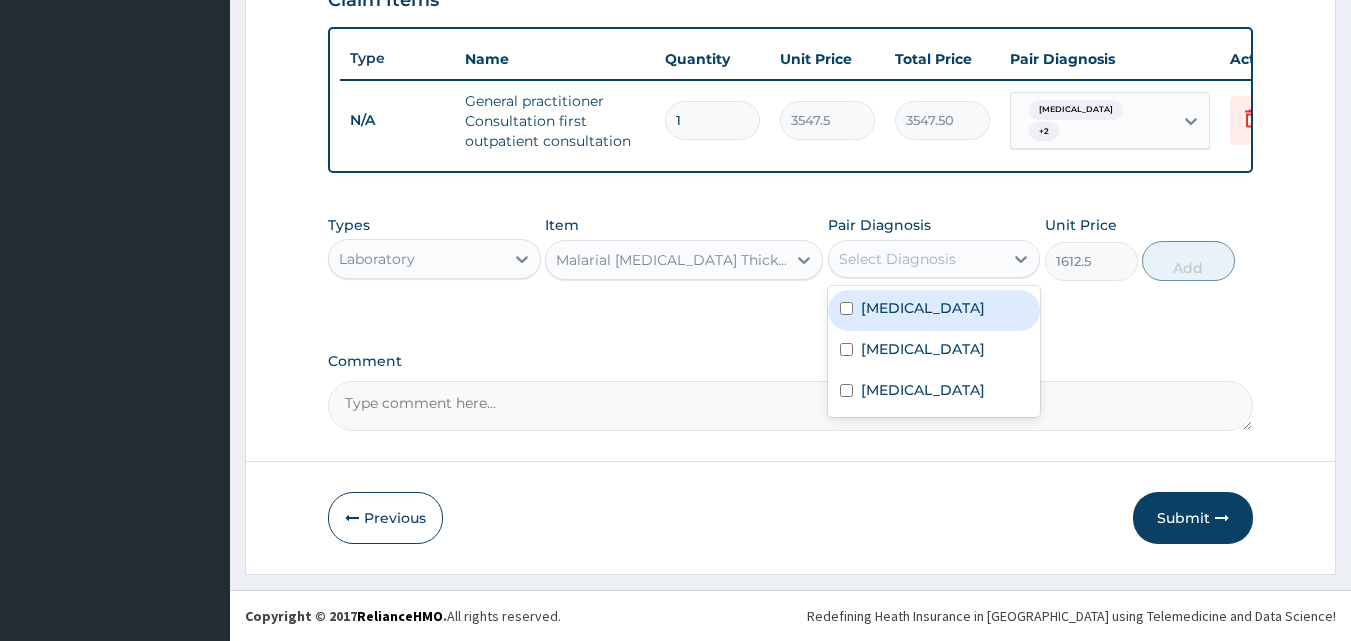 click on "[MEDICAL_DATA]" at bounding box center [923, 308] 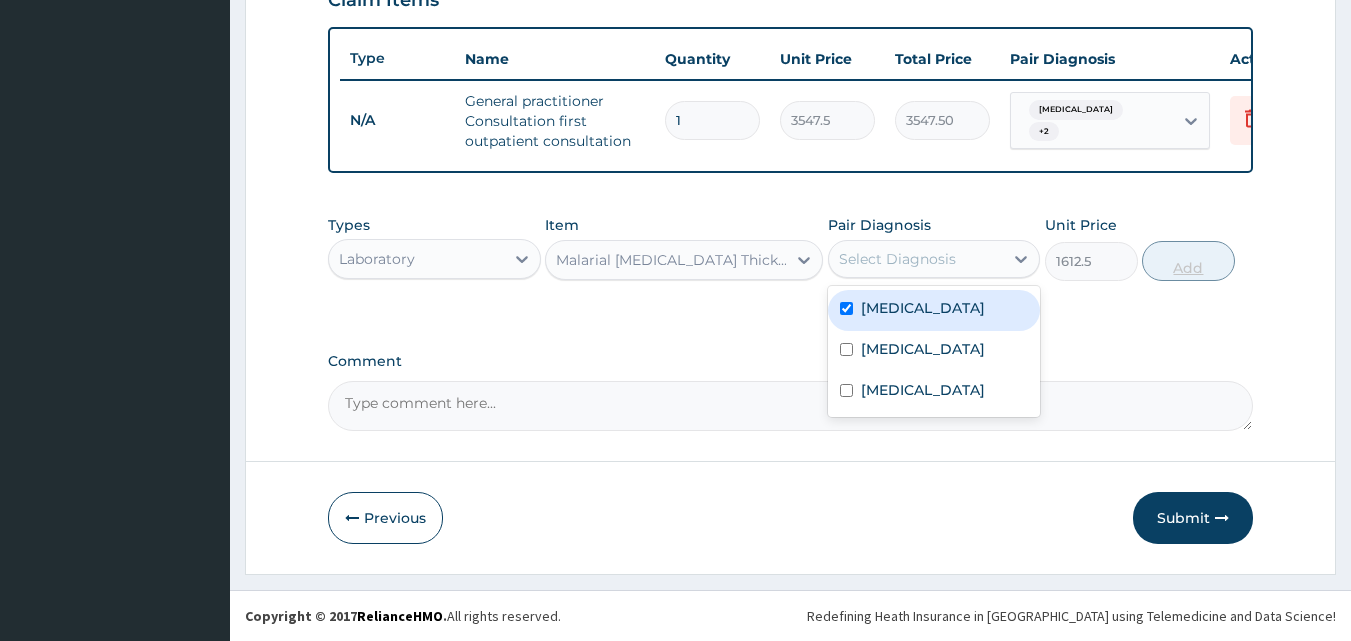 checkbox on "true" 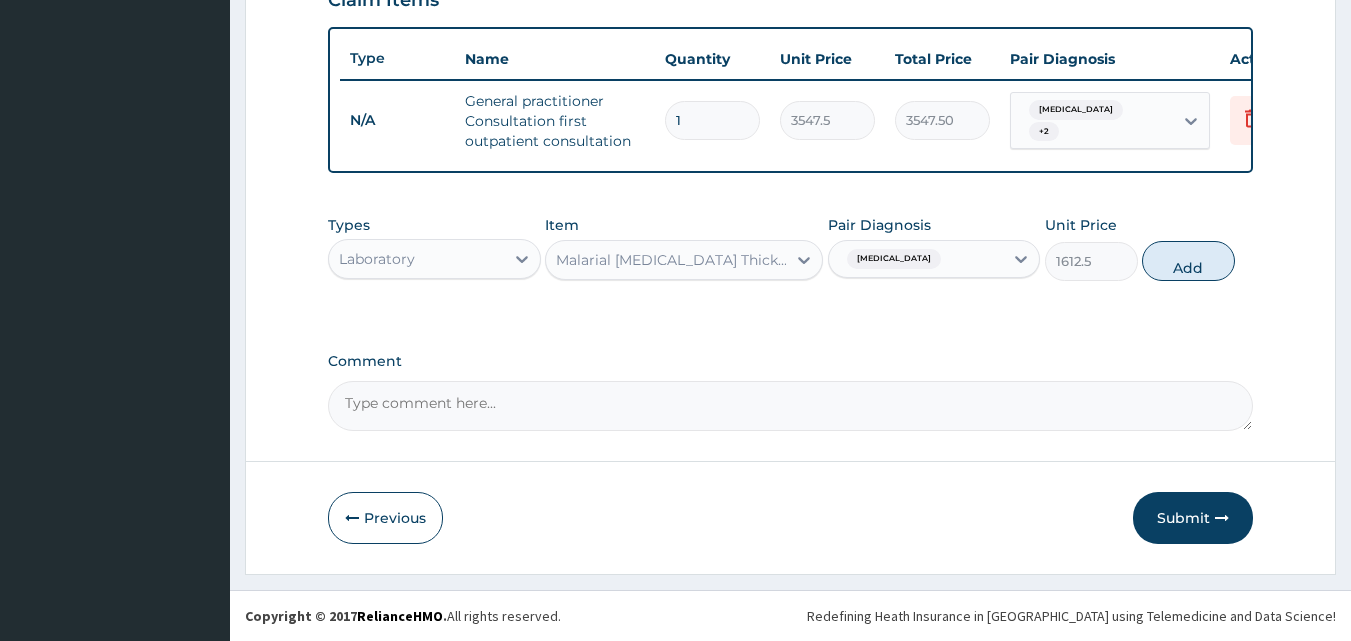 drag, startPoint x: 1208, startPoint y: 258, endPoint x: 1173, endPoint y: 258, distance: 35 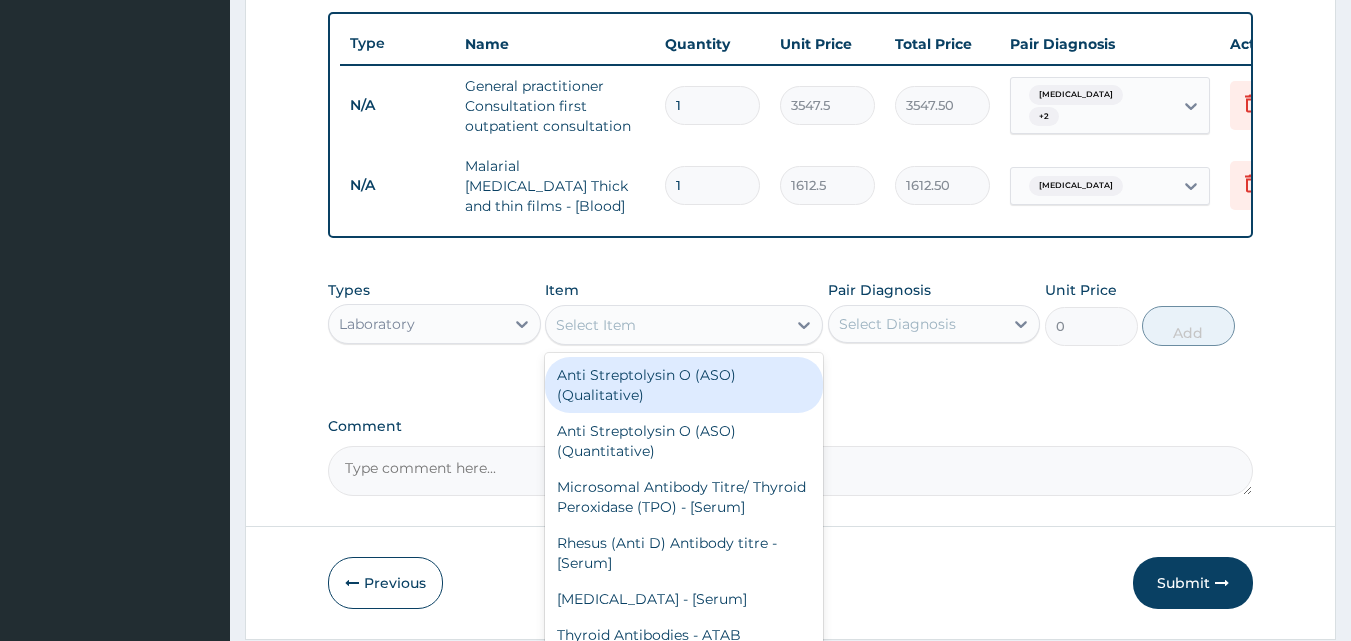 click on "Select Item" at bounding box center [596, 325] 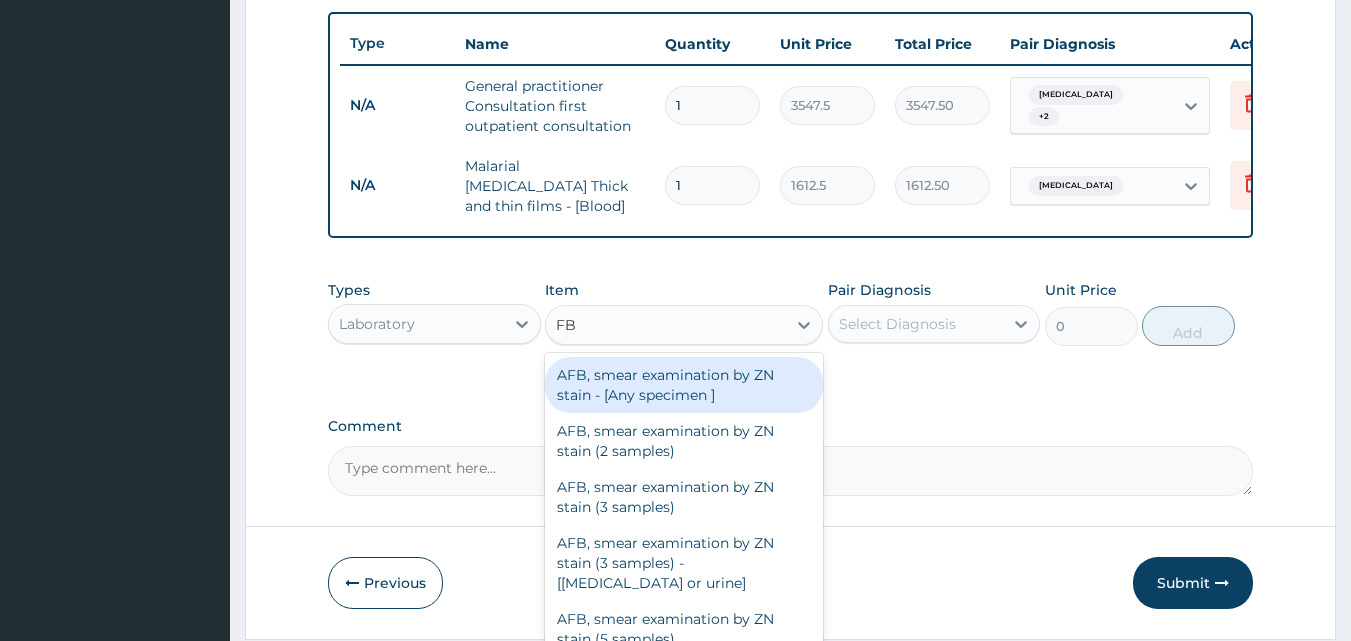 type on "FBC" 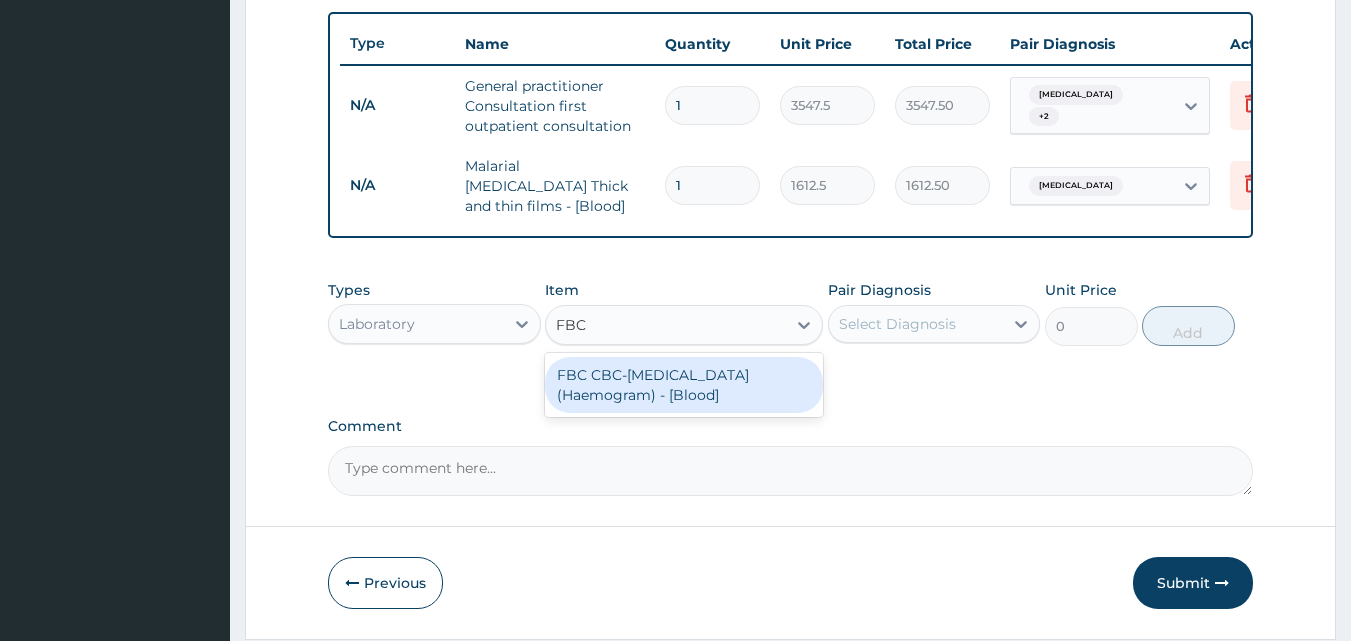 drag, startPoint x: 601, startPoint y: 392, endPoint x: 681, endPoint y: 383, distance: 80.50466 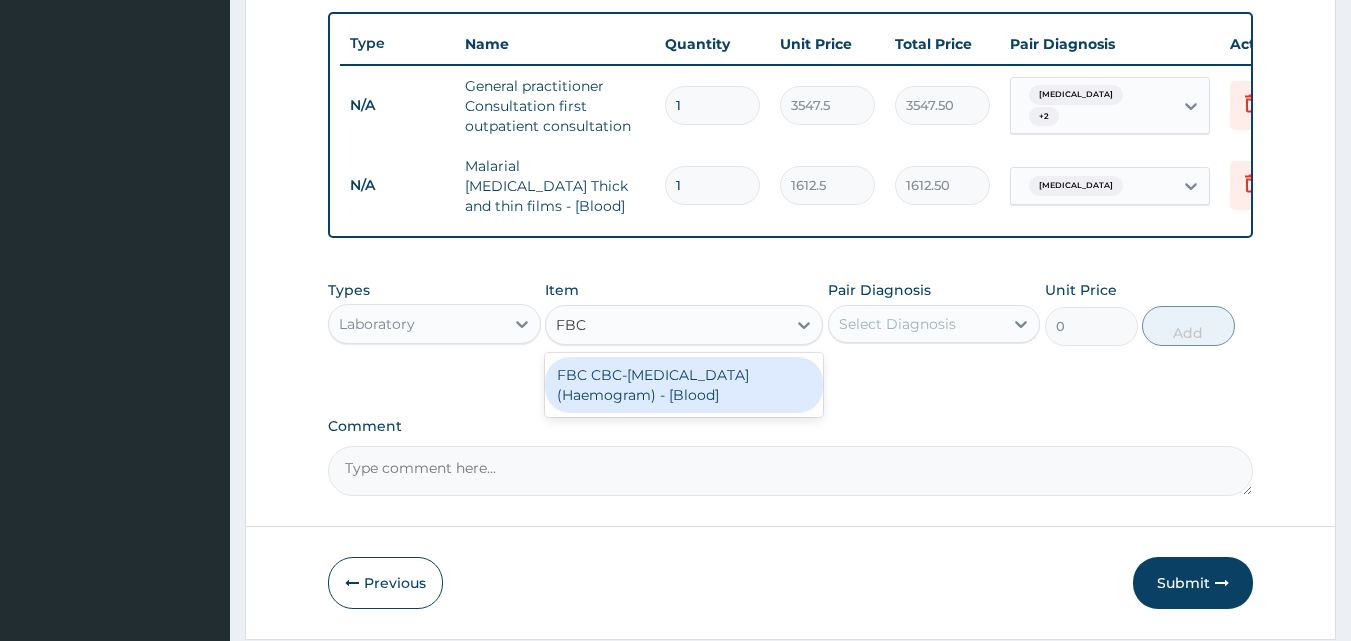 click on "FBC CBC-[MEDICAL_DATA] (Haemogram) - [Blood]" at bounding box center [684, 385] 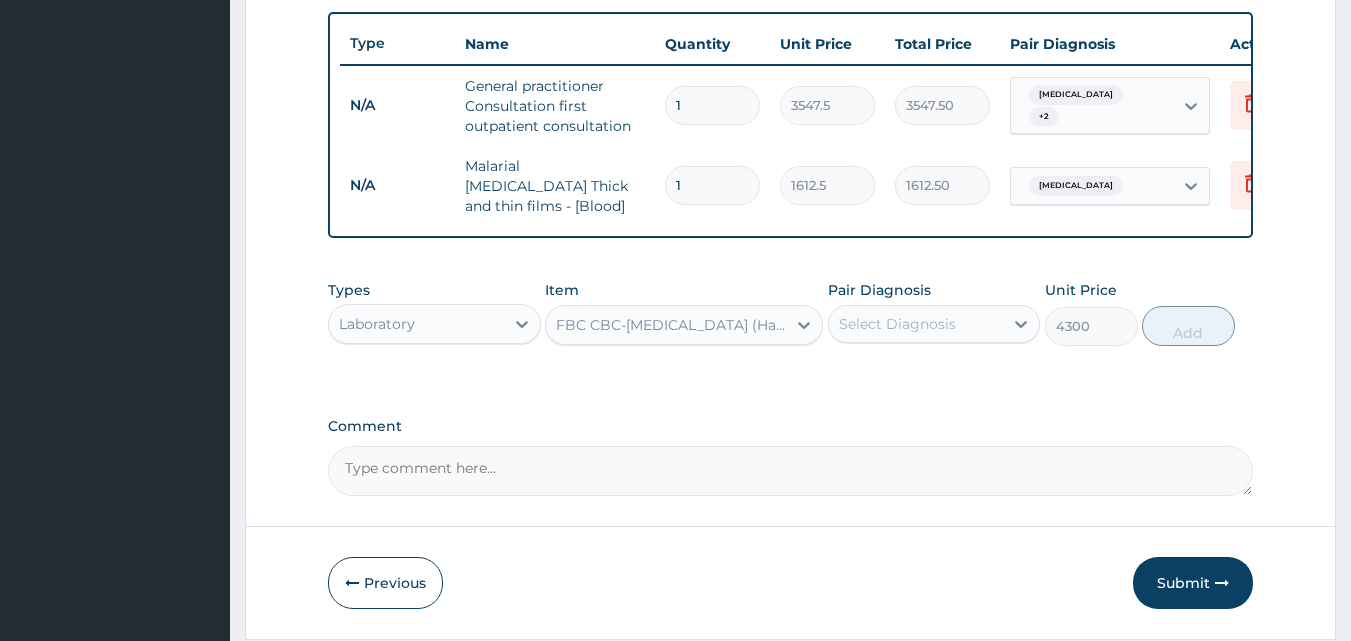 click on "Select Diagnosis" at bounding box center (916, 324) 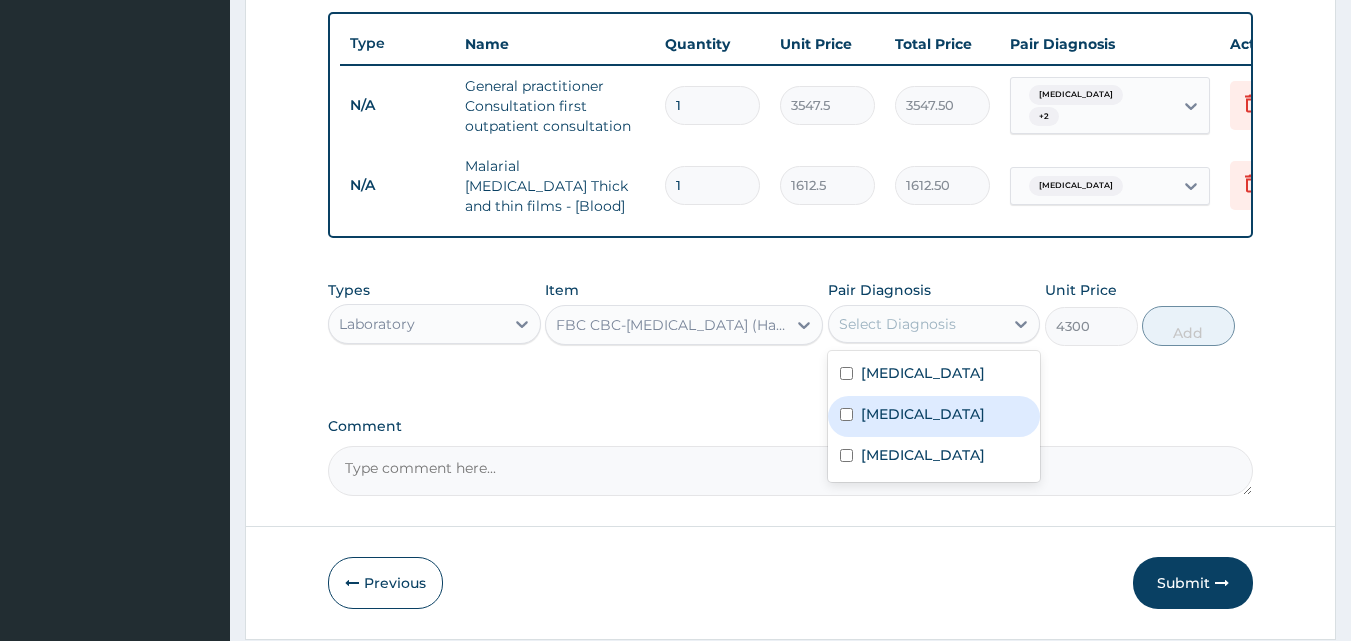 click on "[MEDICAL_DATA]" at bounding box center (934, 416) 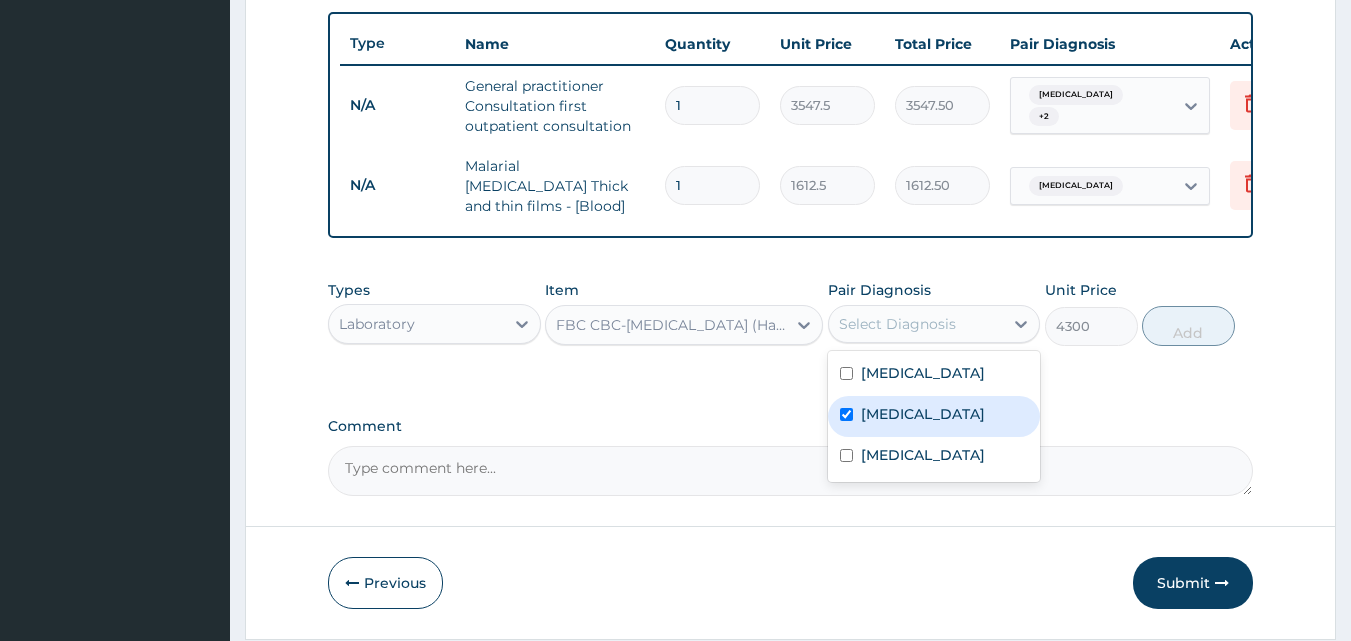 checkbox on "true" 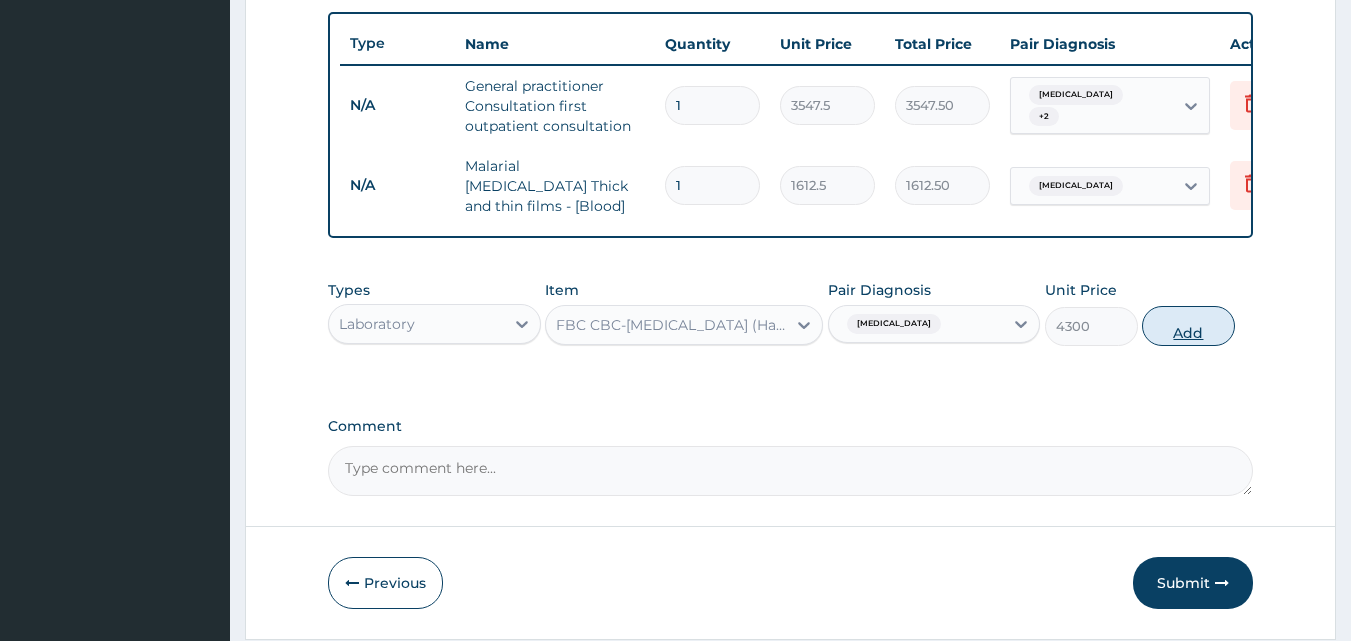 click on "Add" at bounding box center [1188, 326] 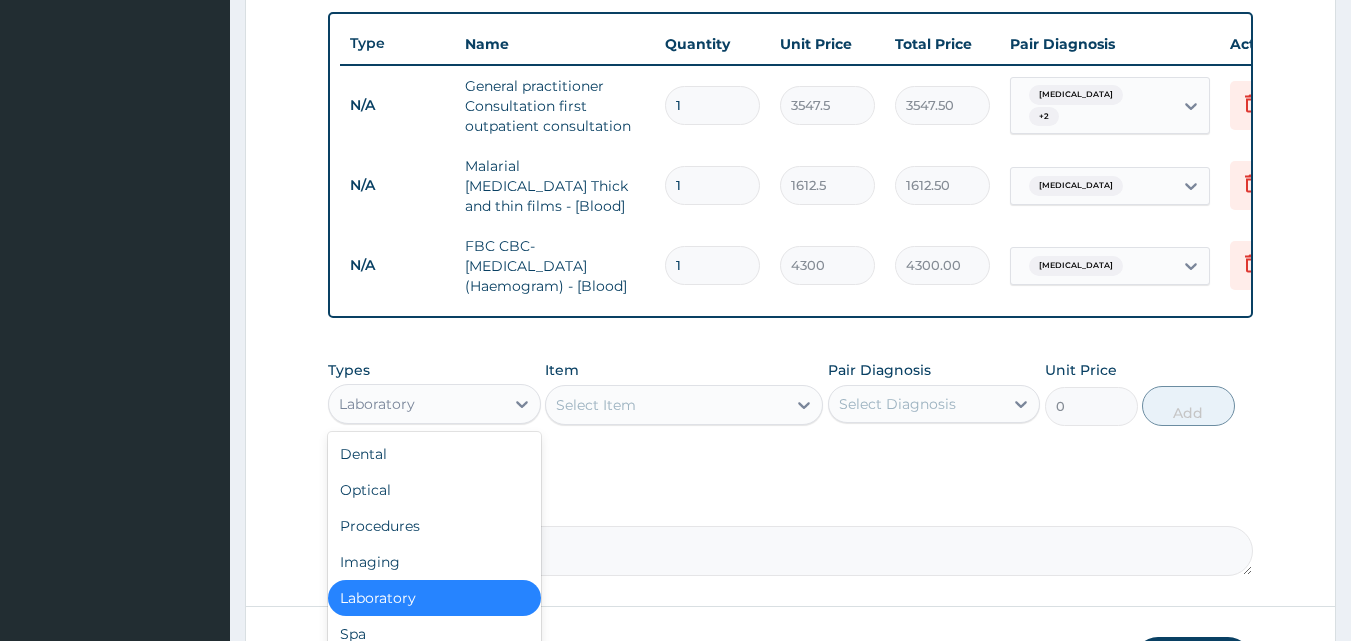 click on "Laboratory" at bounding box center (416, 404) 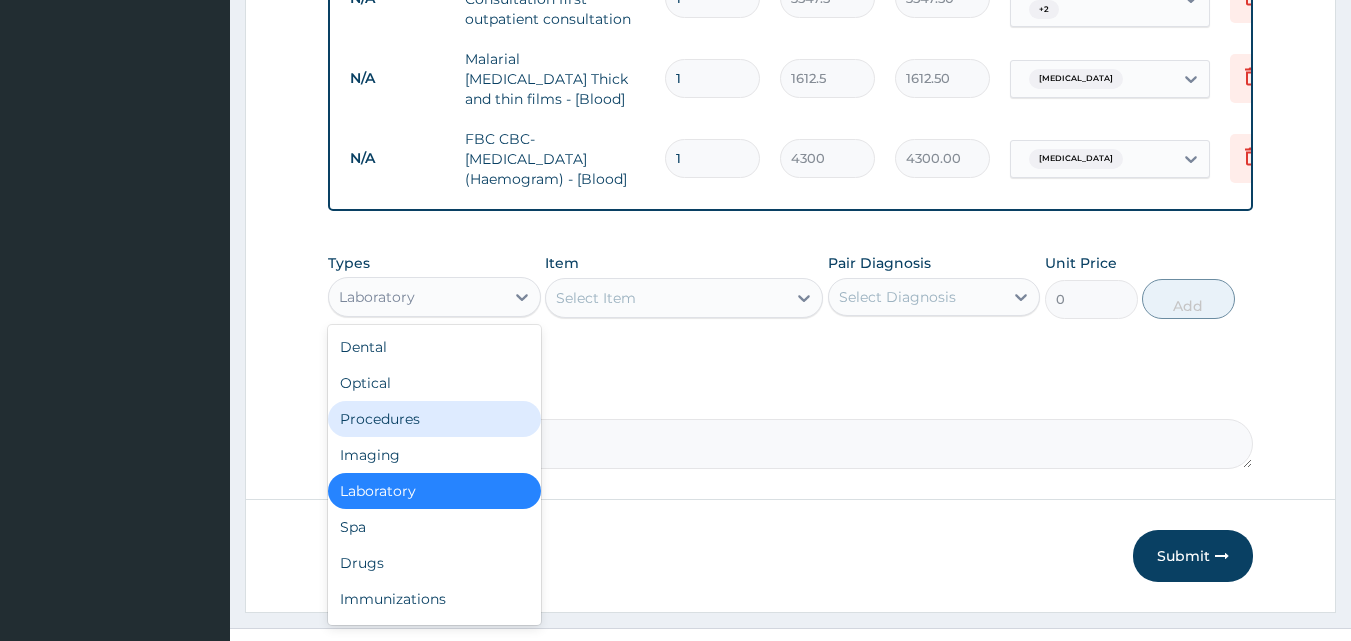 scroll, scrollTop: 881, scrollLeft: 0, axis: vertical 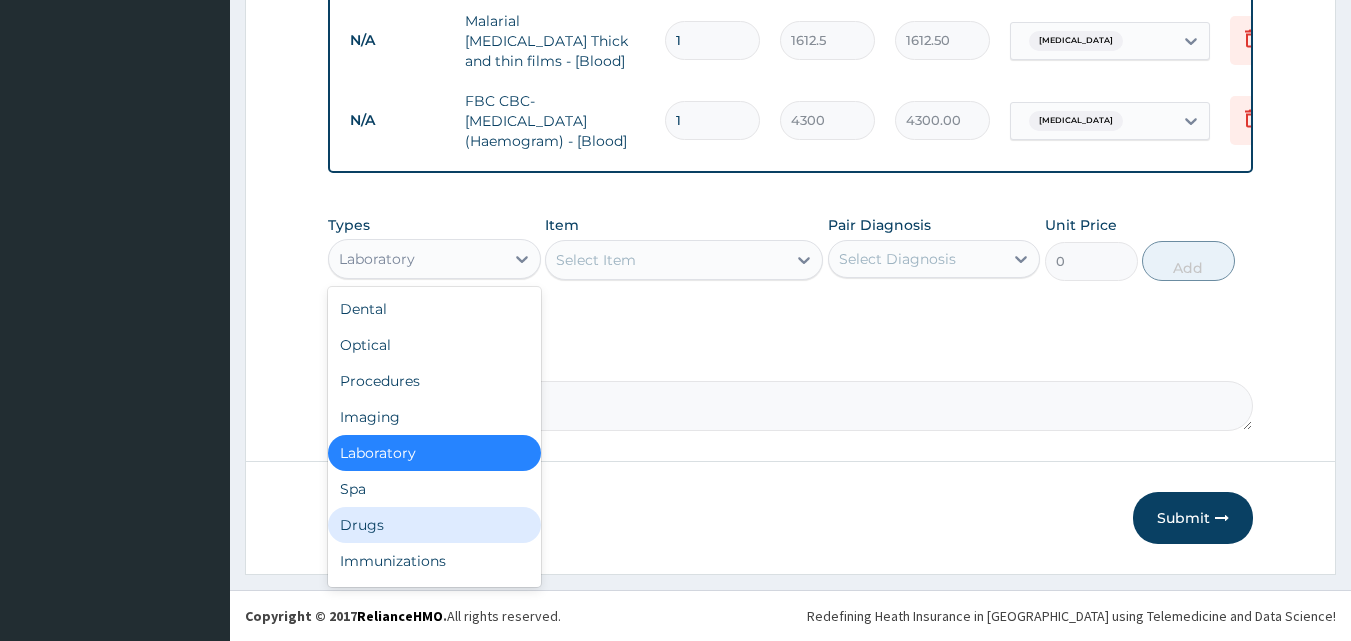 click on "Drugs" at bounding box center [434, 525] 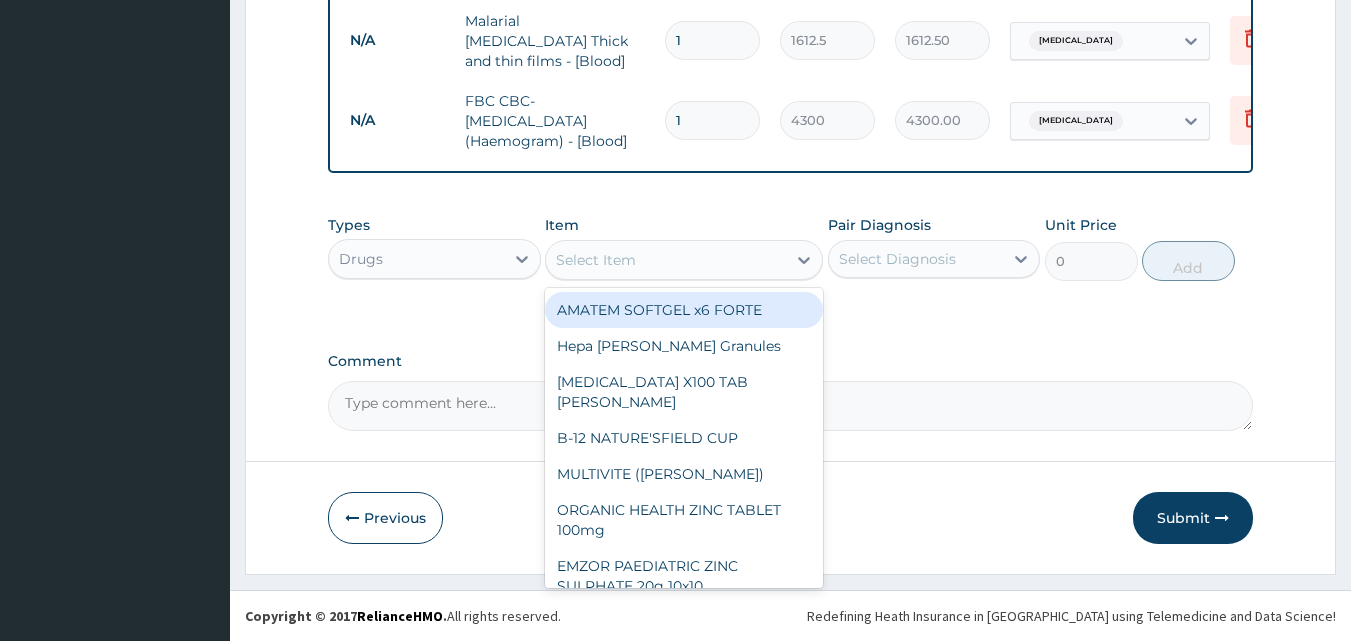 click on "Select Item" at bounding box center (666, 260) 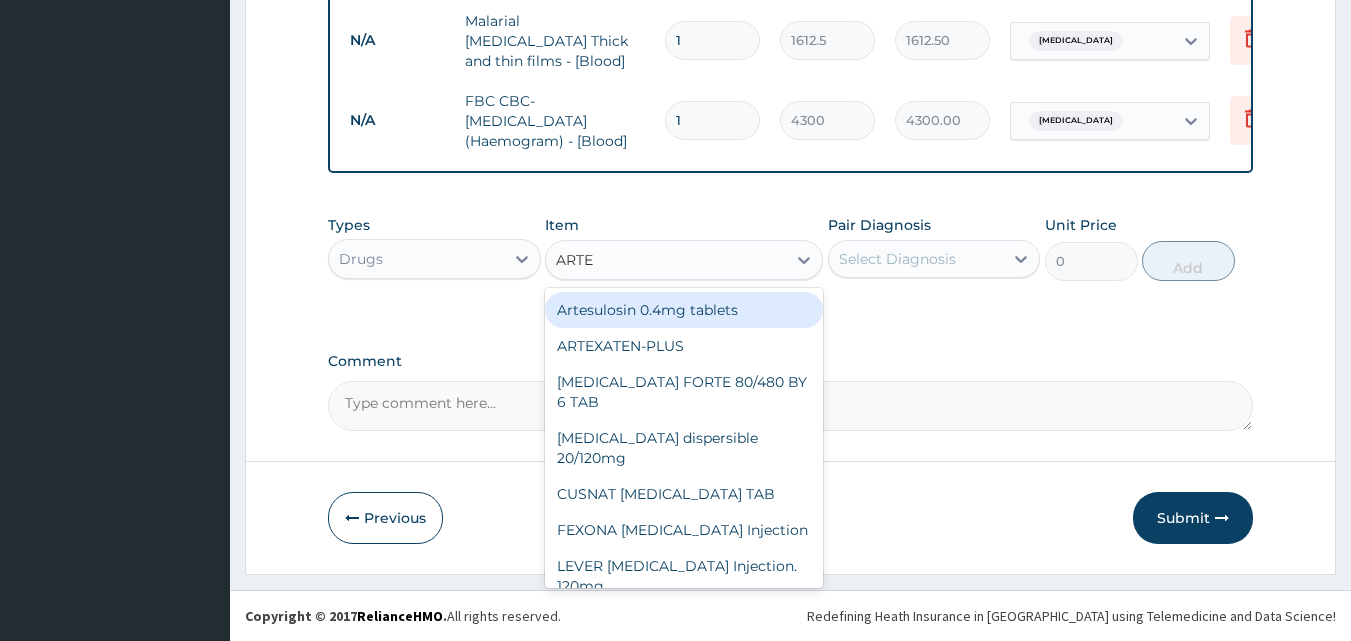 type on "ARTEM" 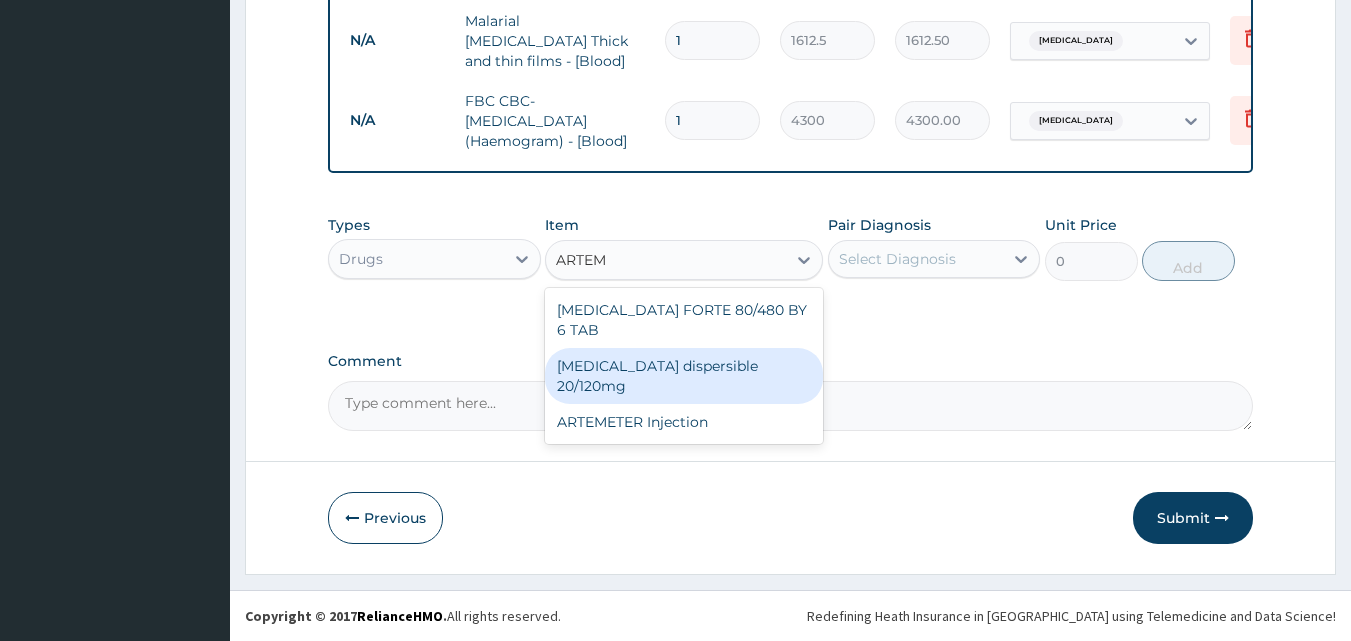 click on "Coartem dispersible 20/120mg" at bounding box center [684, 376] 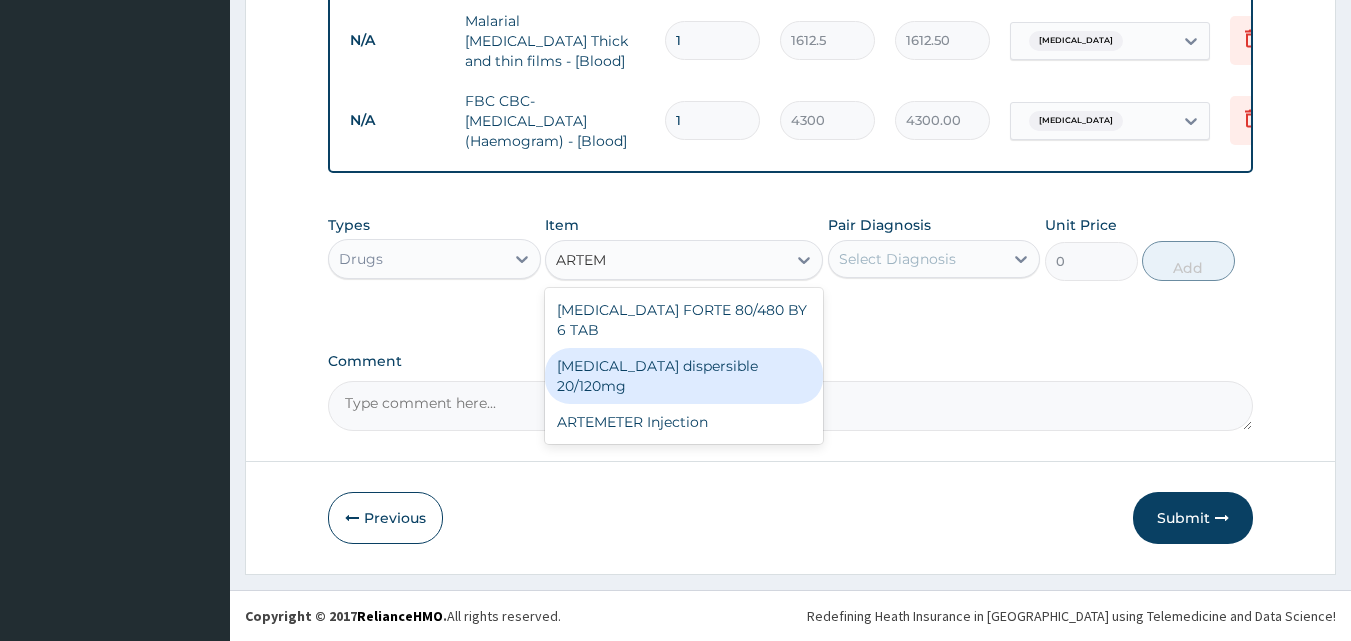type 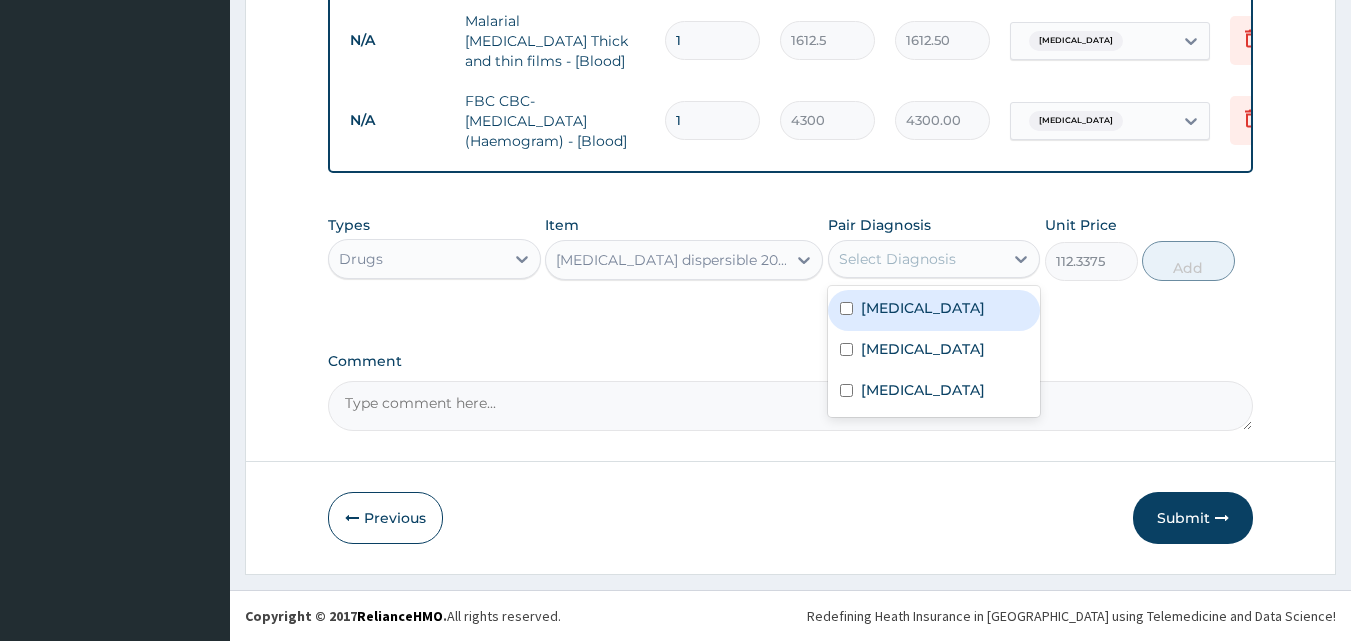 drag, startPoint x: 899, startPoint y: 264, endPoint x: 895, endPoint y: 301, distance: 37.215588 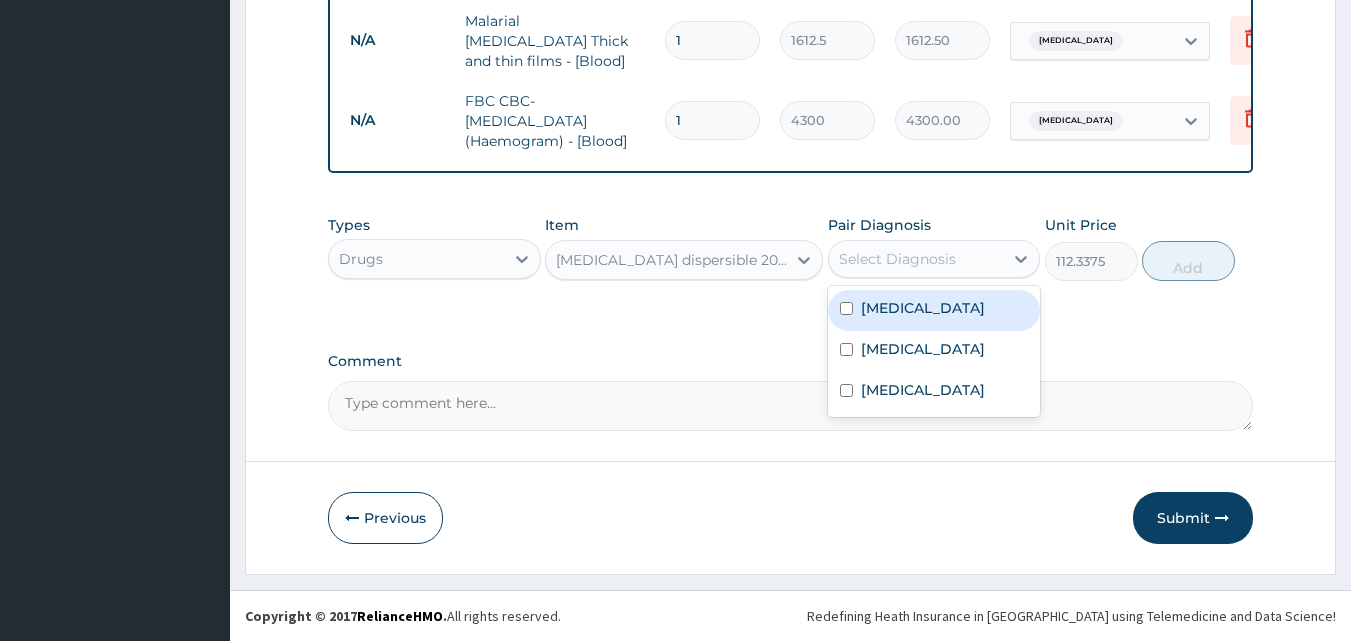 drag, startPoint x: 877, startPoint y: 324, endPoint x: 1128, endPoint y: 268, distance: 257.17114 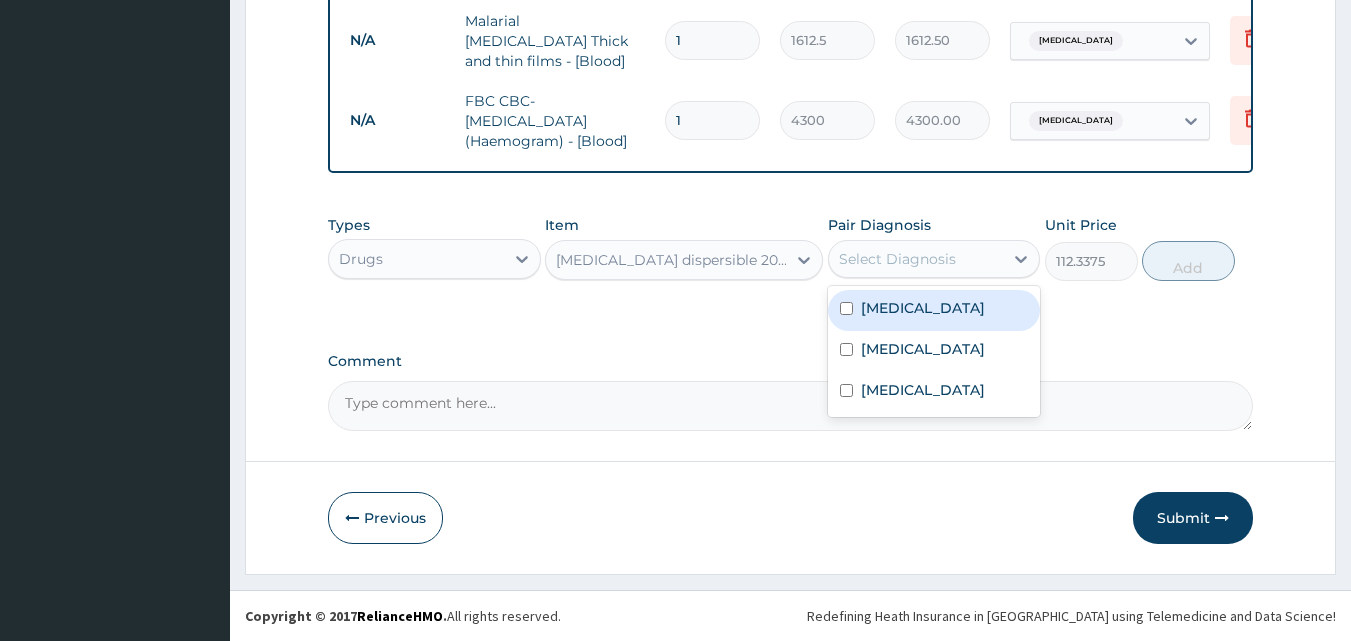 click on "[MEDICAL_DATA]" at bounding box center (934, 310) 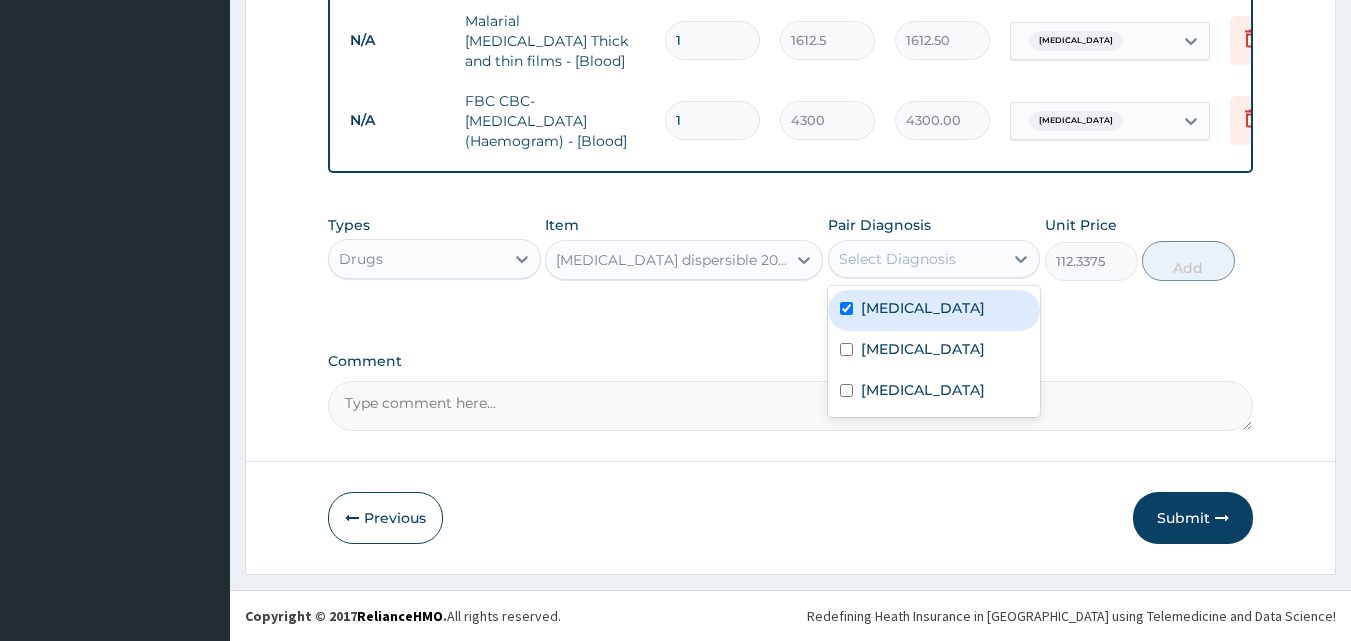 checkbox on "true" 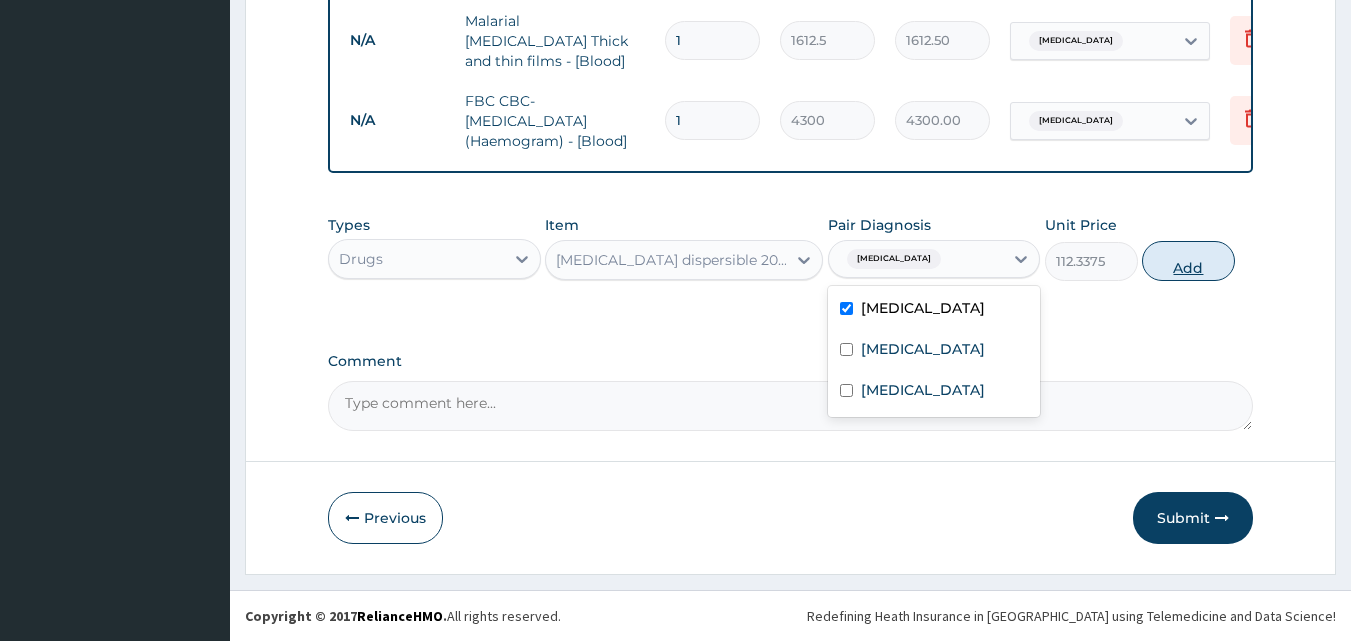 click on "Add" at bounding box center [1188, 261] 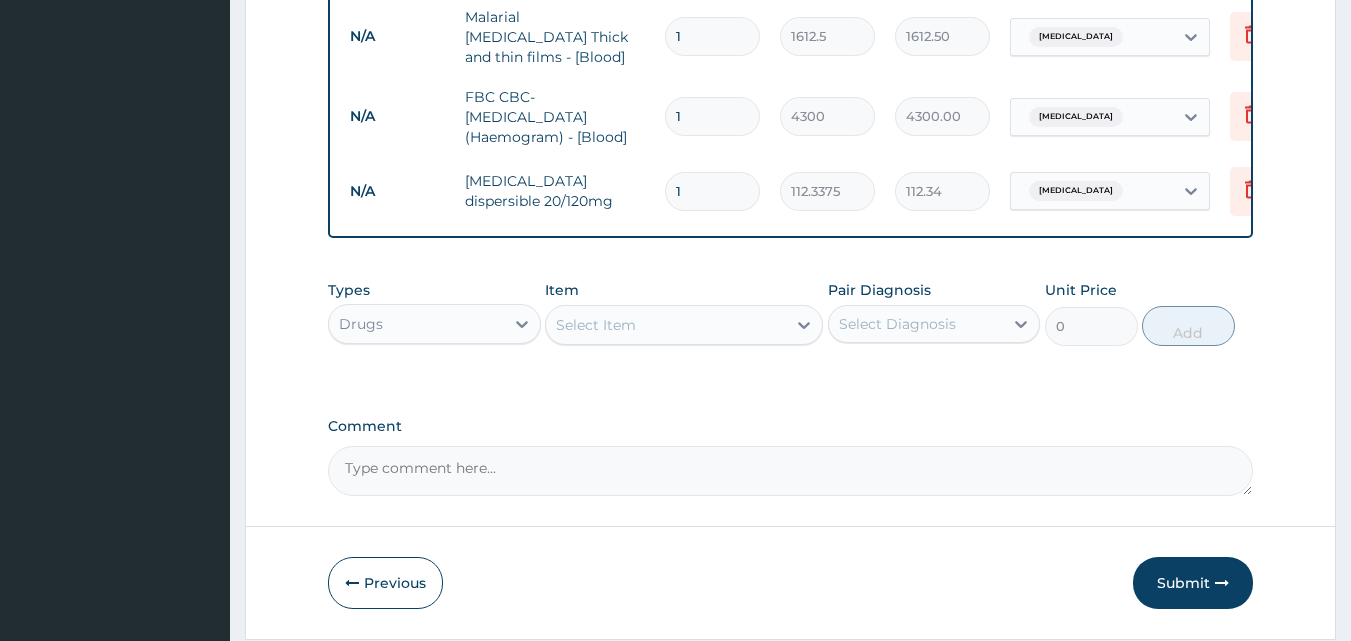 type on "18" 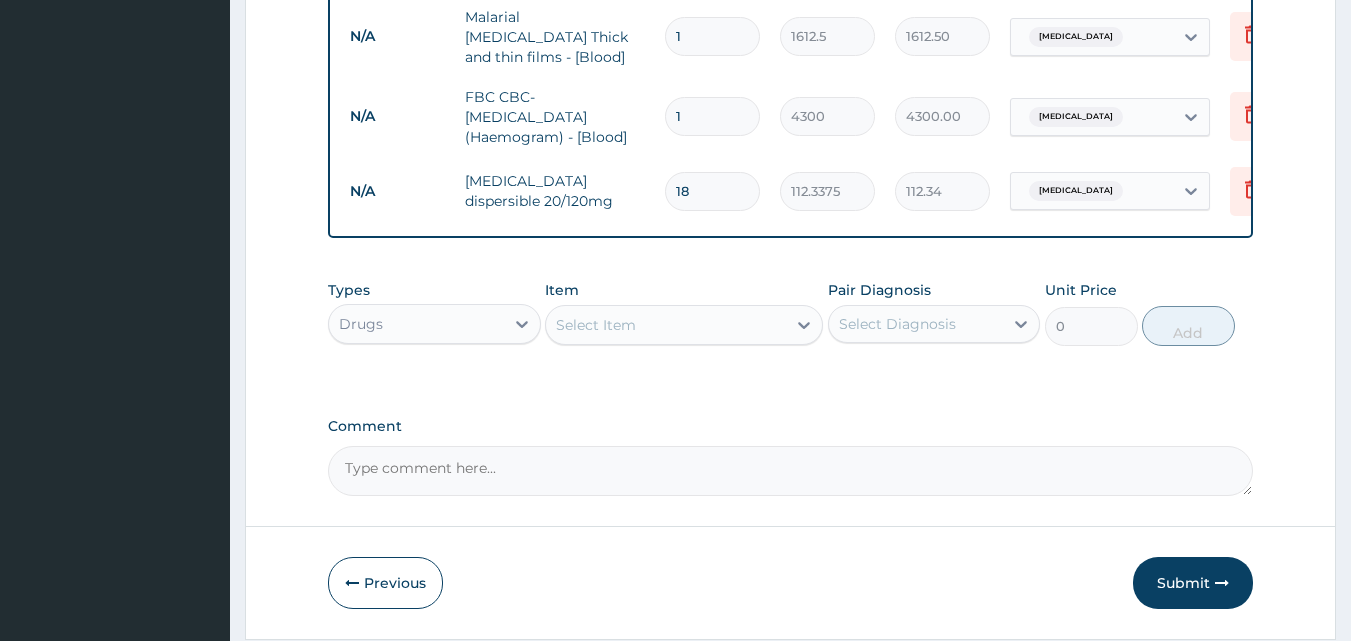 type on "2022.08" 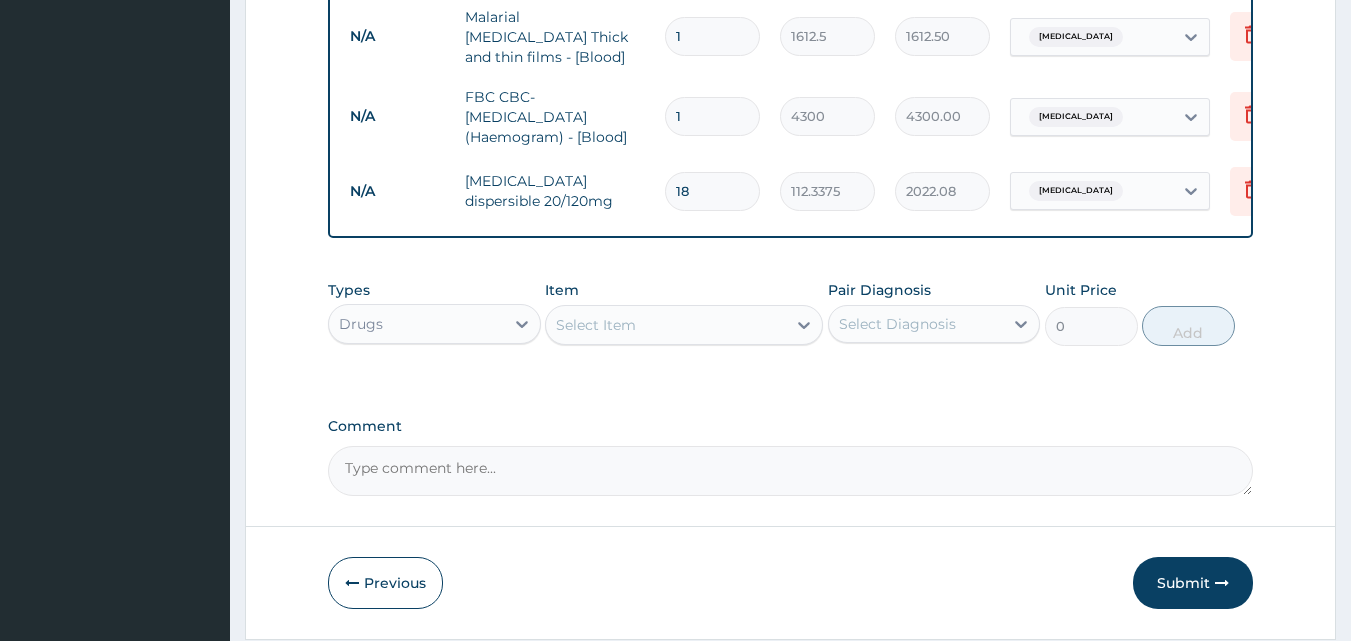 type on "18" 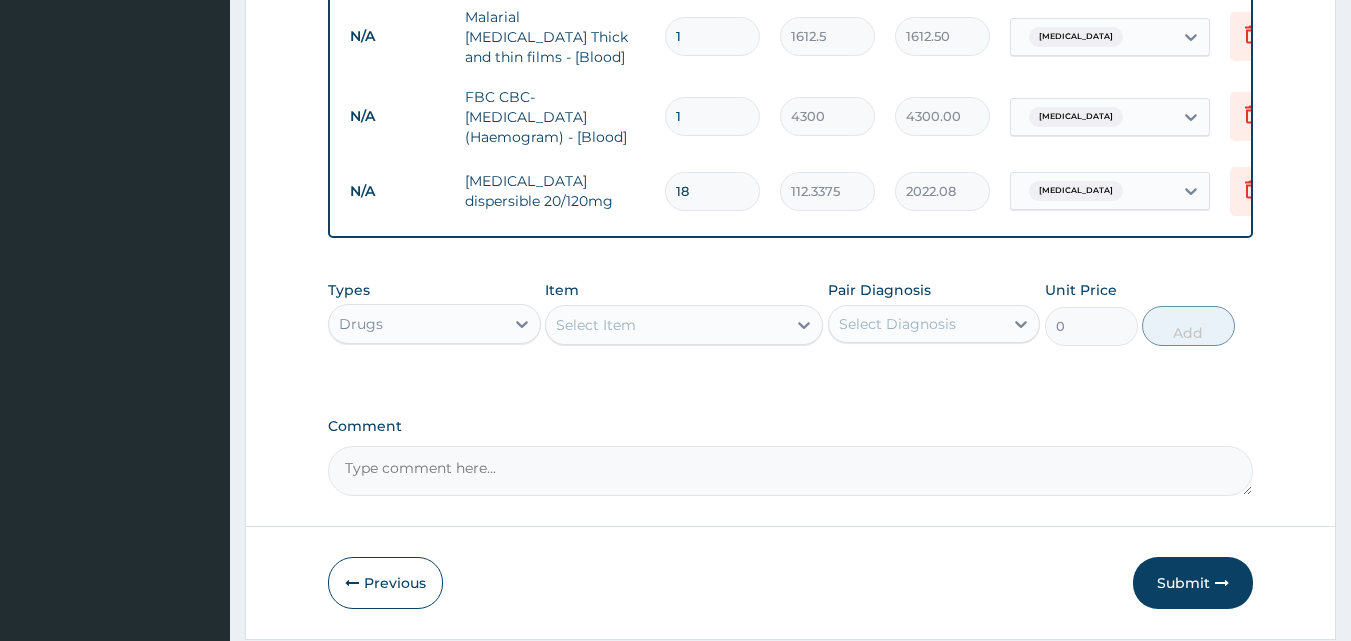 click on "Item Select Item" at bounding box center (684, 313) 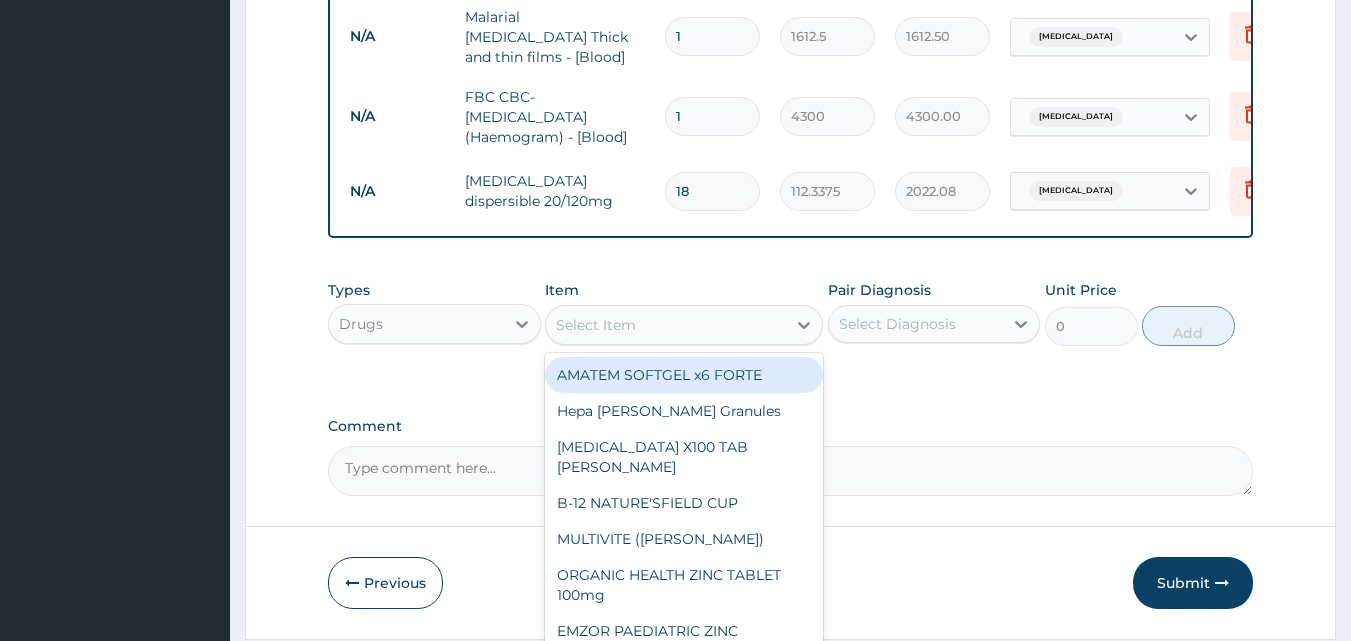 click on "Select Item" at bounding box center [596, 325] 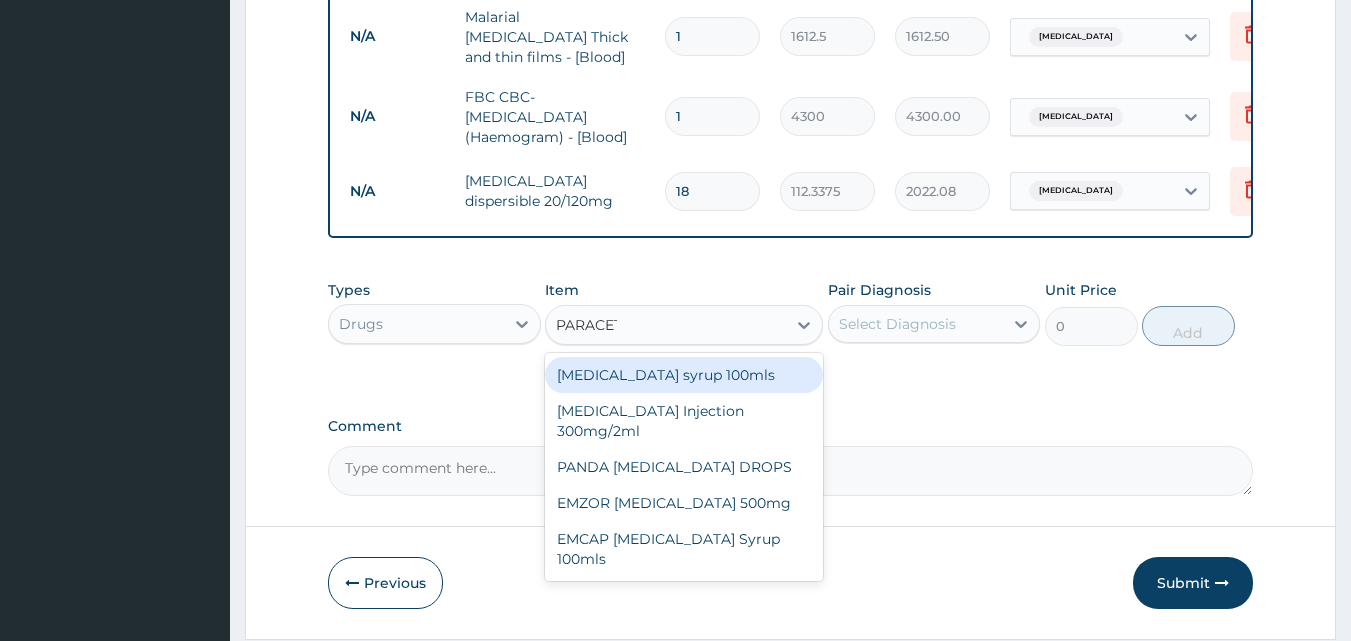 type on "PARACETA" 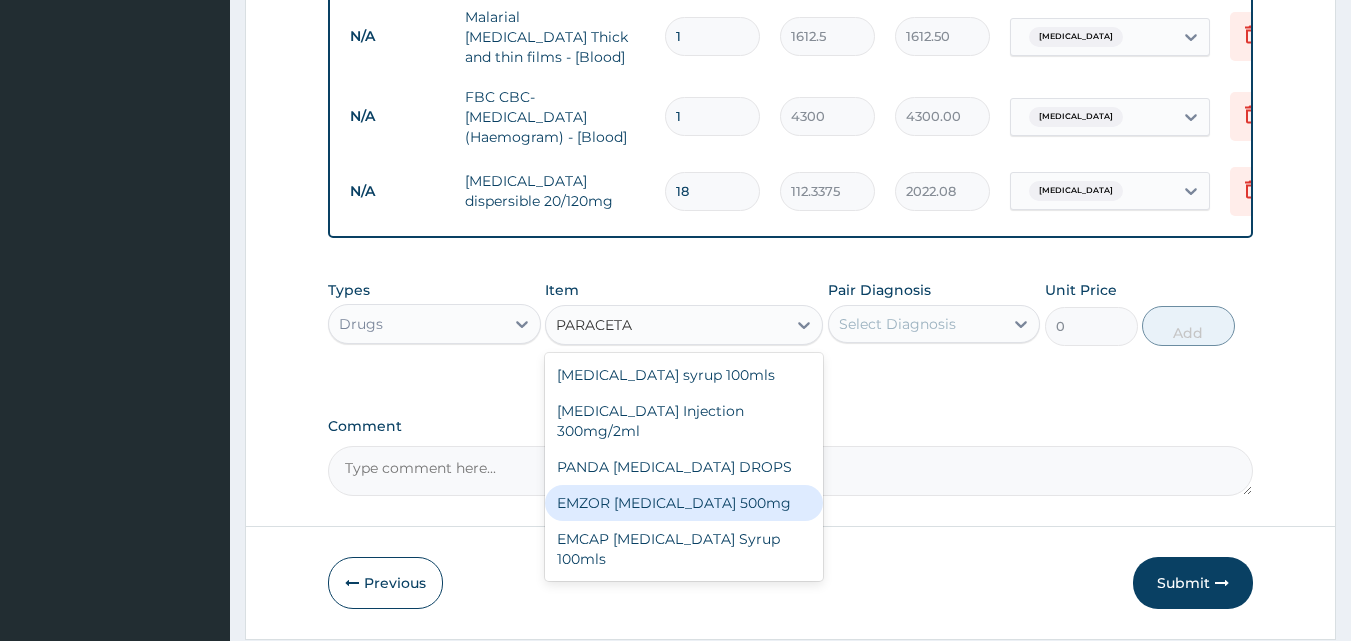 drag, startPoint x: 630, startPoint y: 496, endPoint x: 667, endPoint y: 492, distance: 37.215588 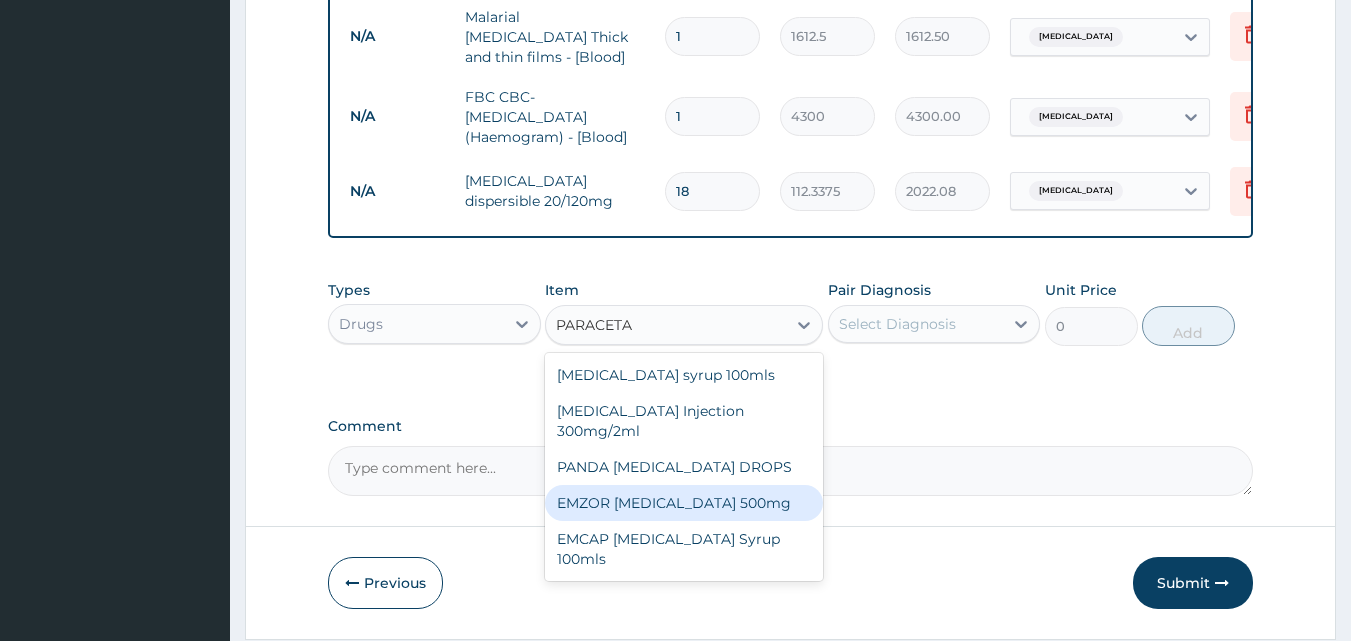 click on "EMZOR PARACETAMOL 500mg" at bounding box center (684, 503) 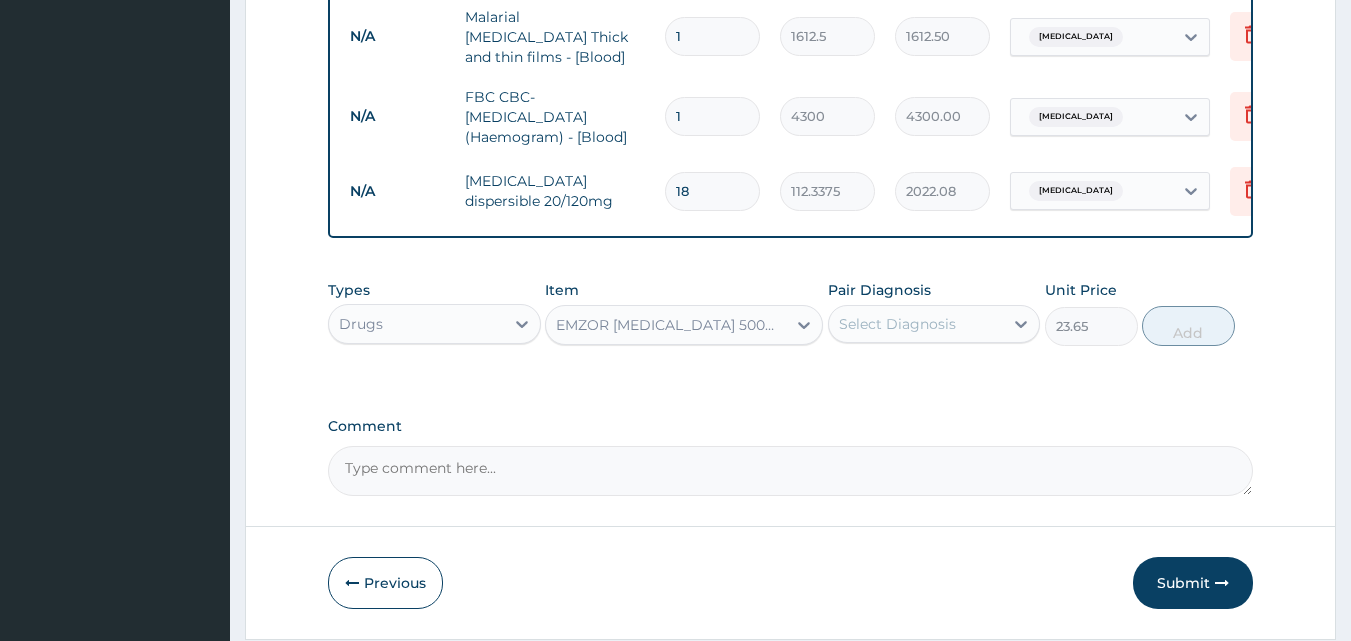 click on "Select Diagnosis" at bounding box center [897, 324] 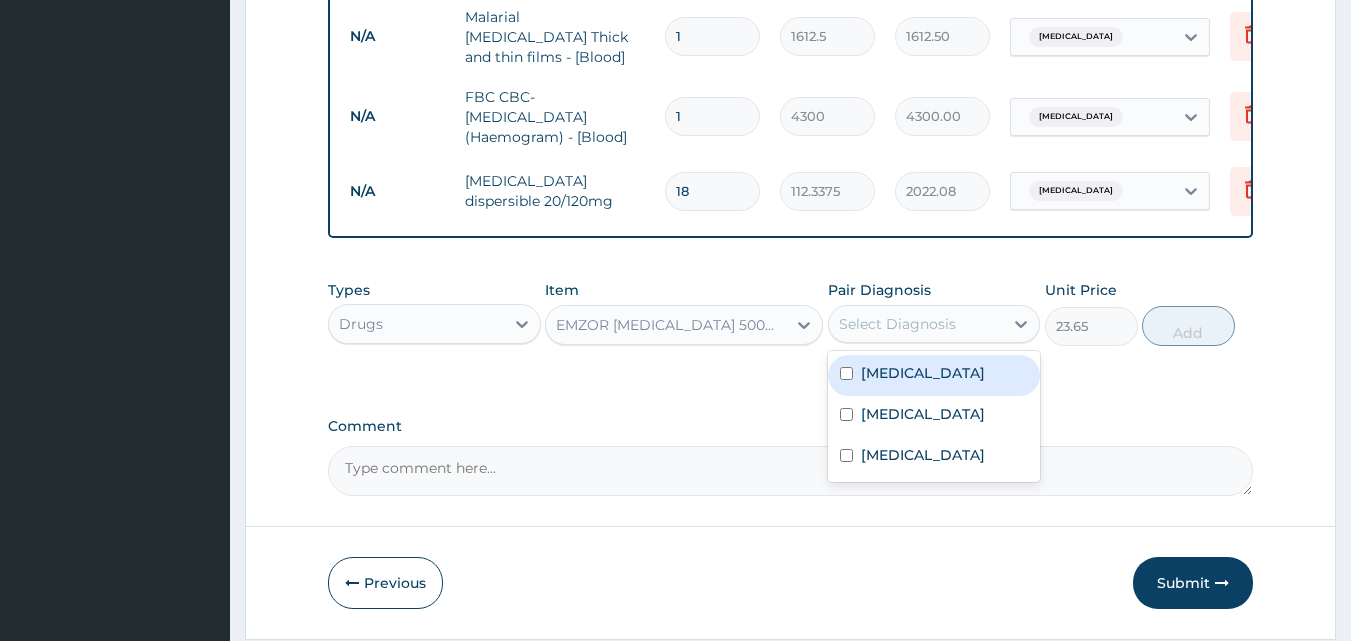 click on "[MEDICAL_DATA]" at bounding box center [923, 373] 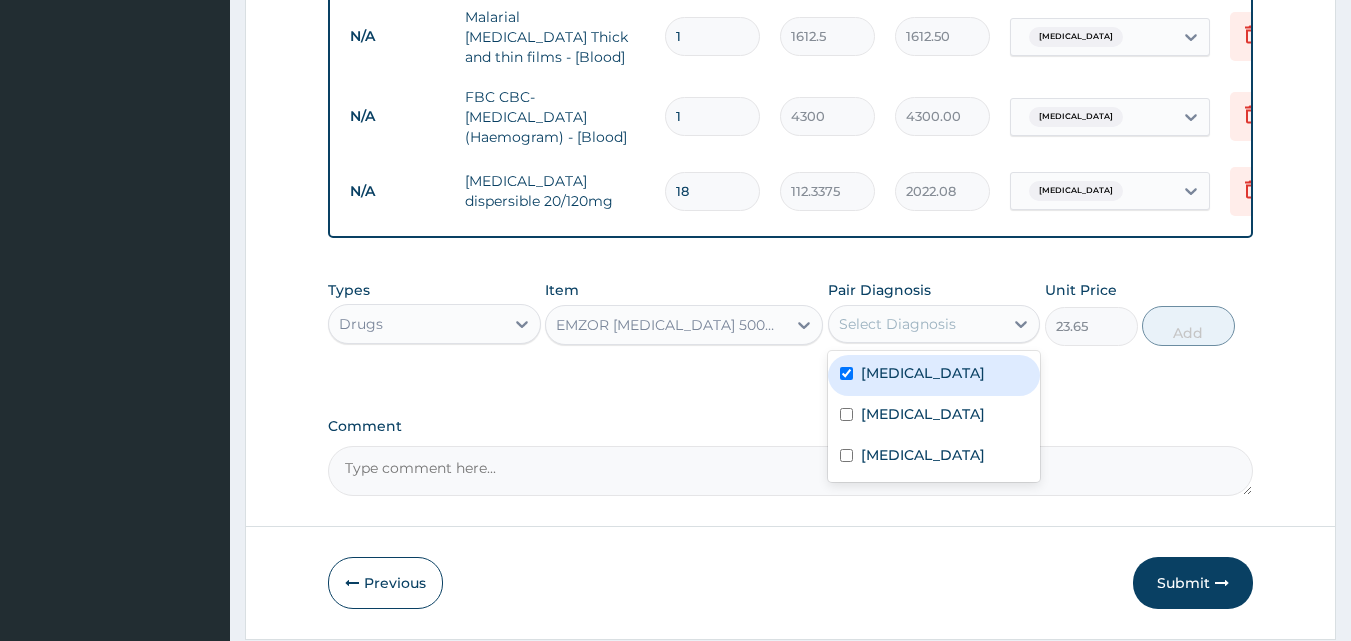 checkbox on "true" 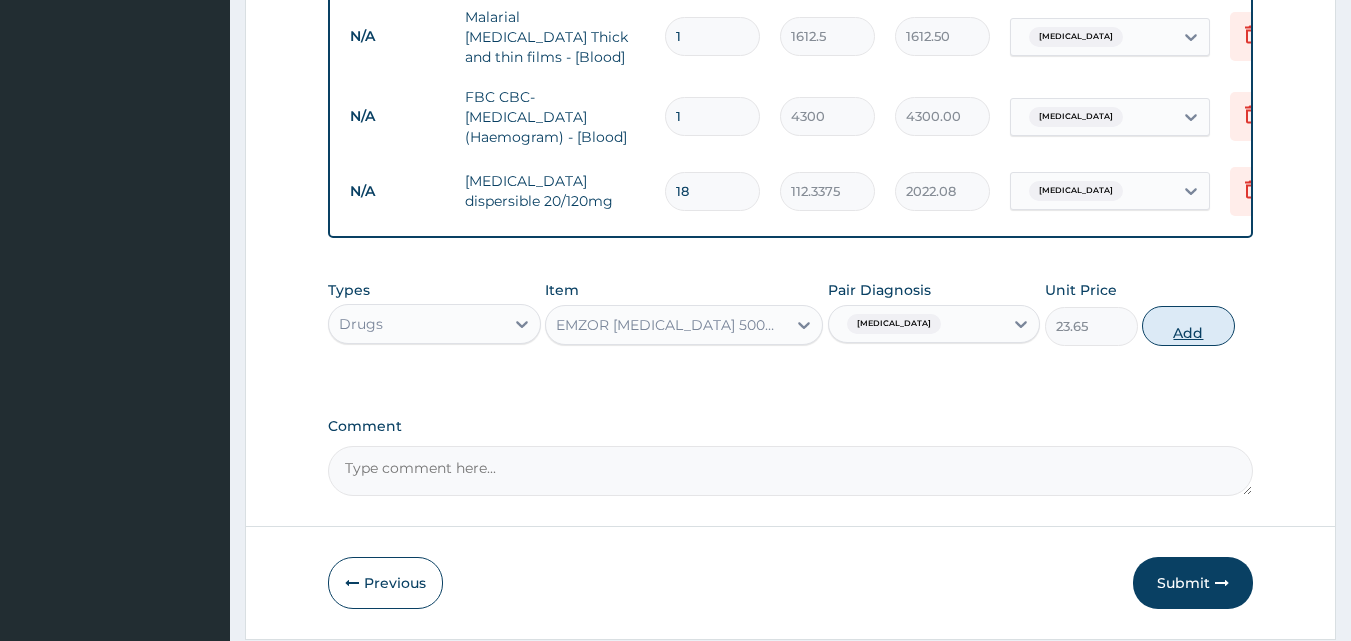 click on "Add" at bounding box center [1188, 326] 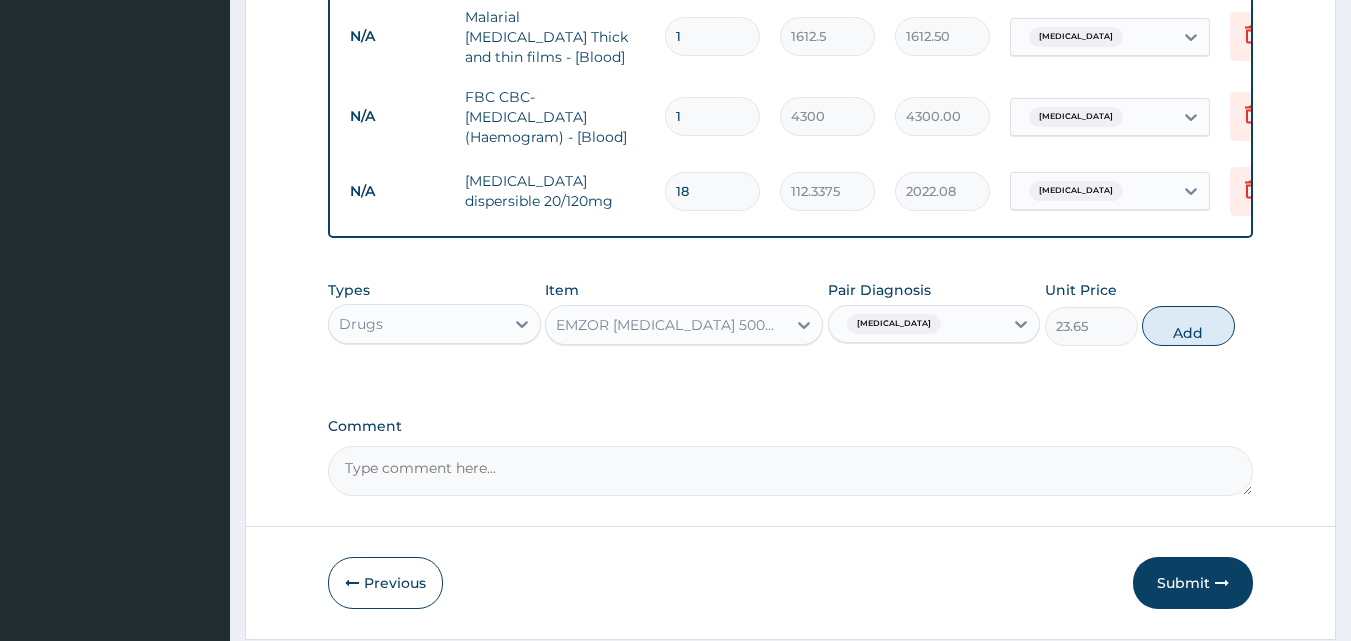 type on "0" 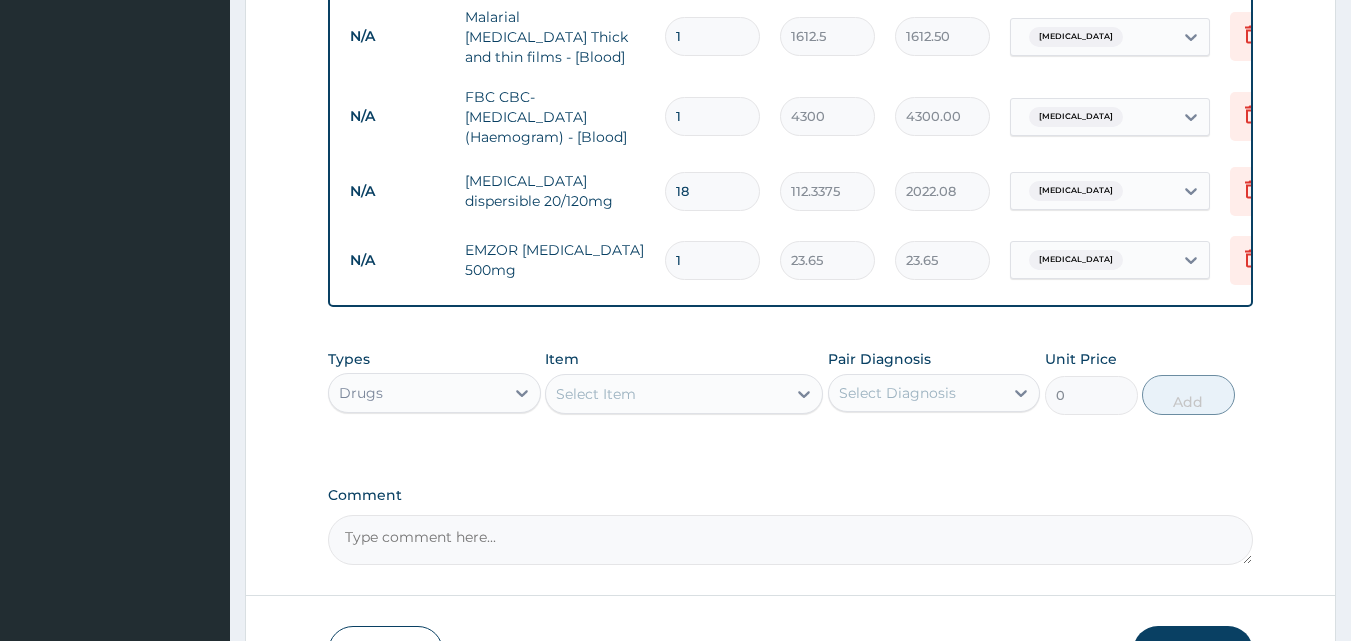 type 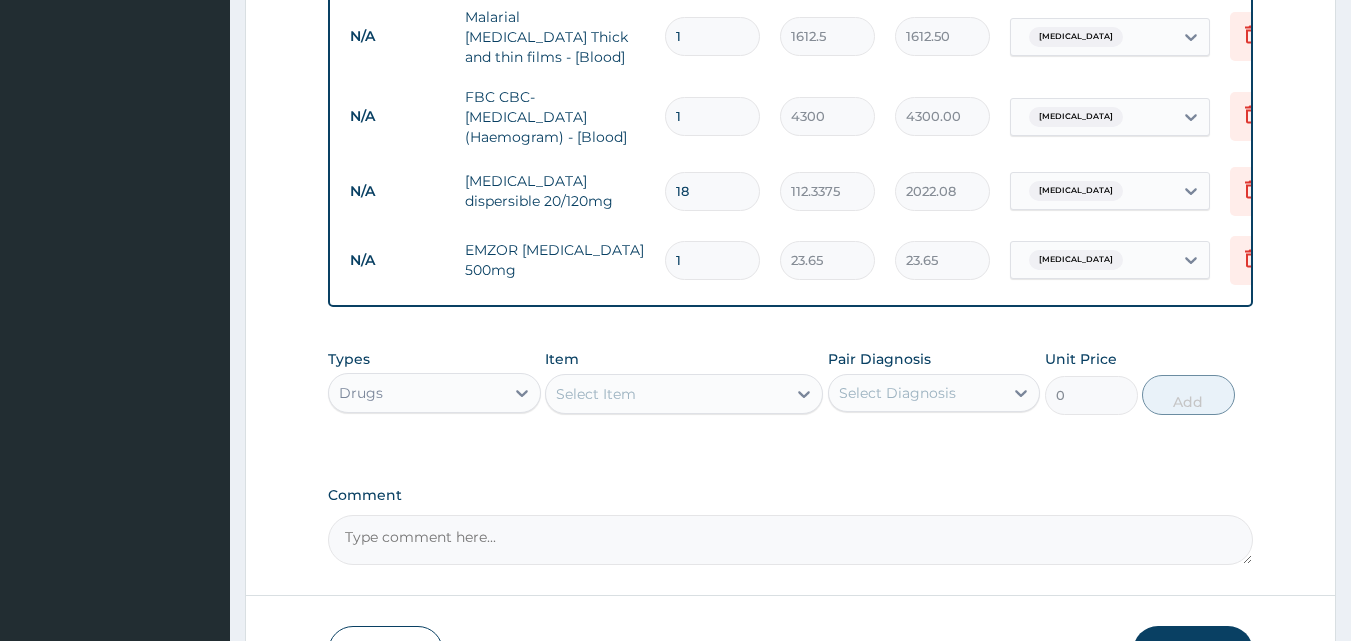 type on "0.00" 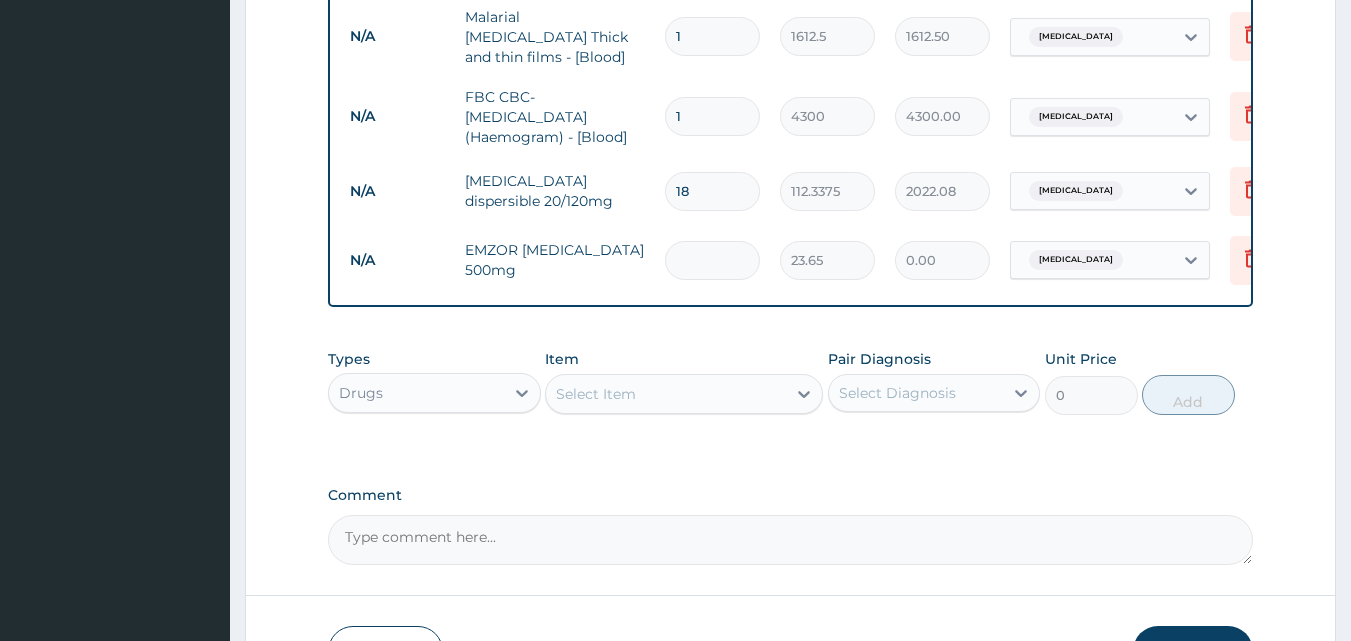 type on "9" 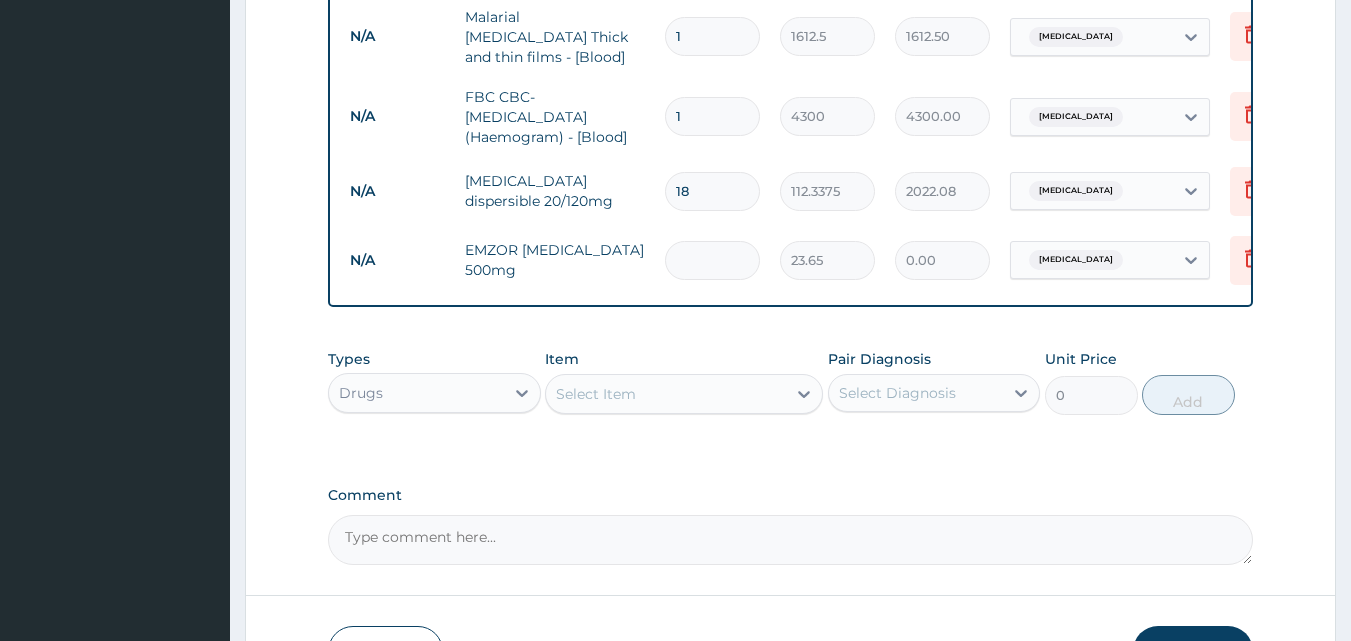 type on "212.85" 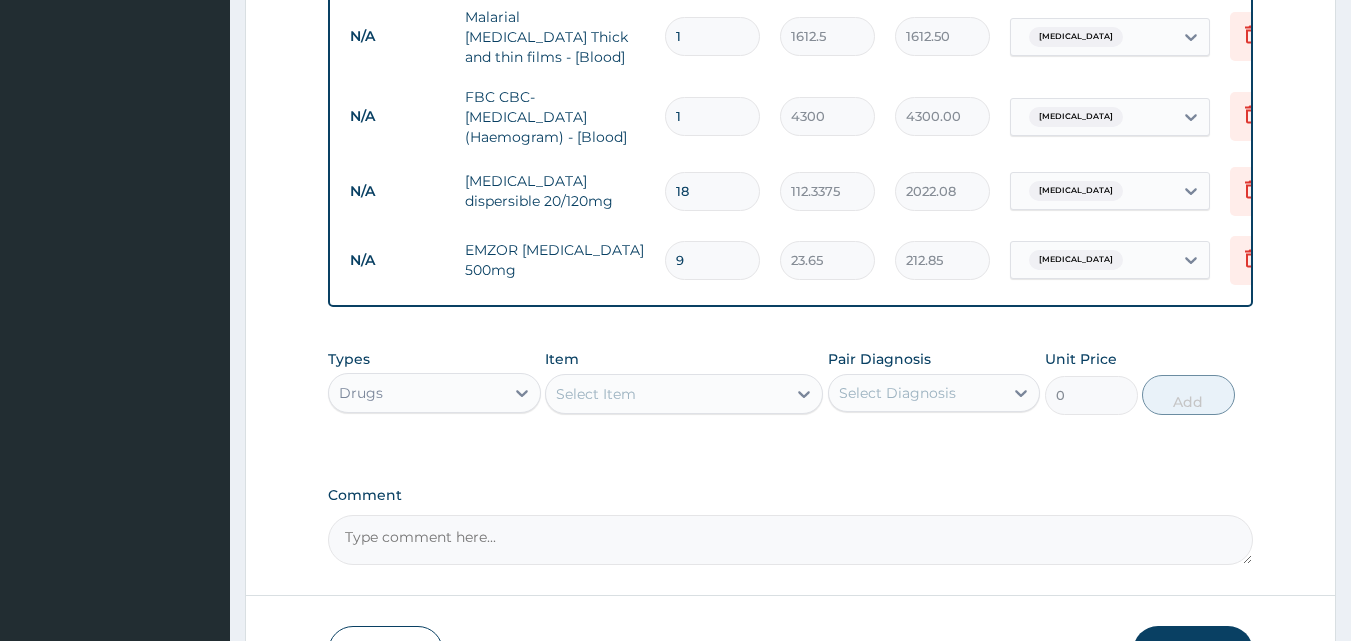 type on "9" 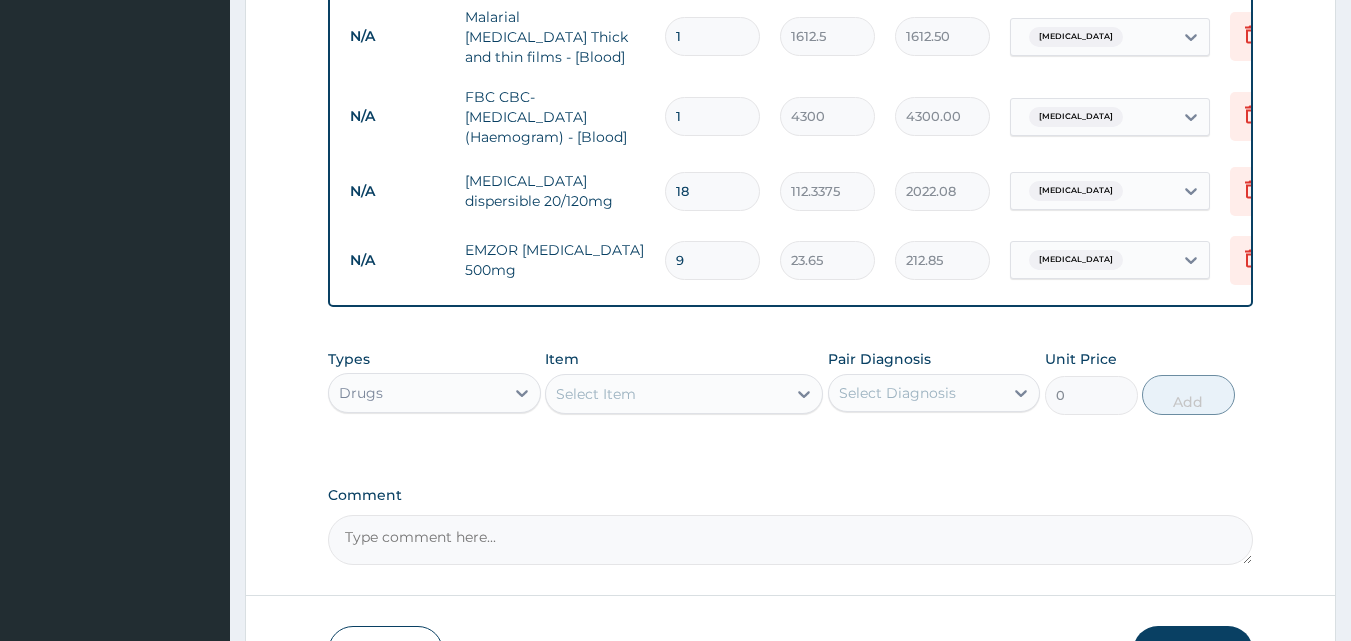 click on "Select Item" at bounding box center [666, 394] 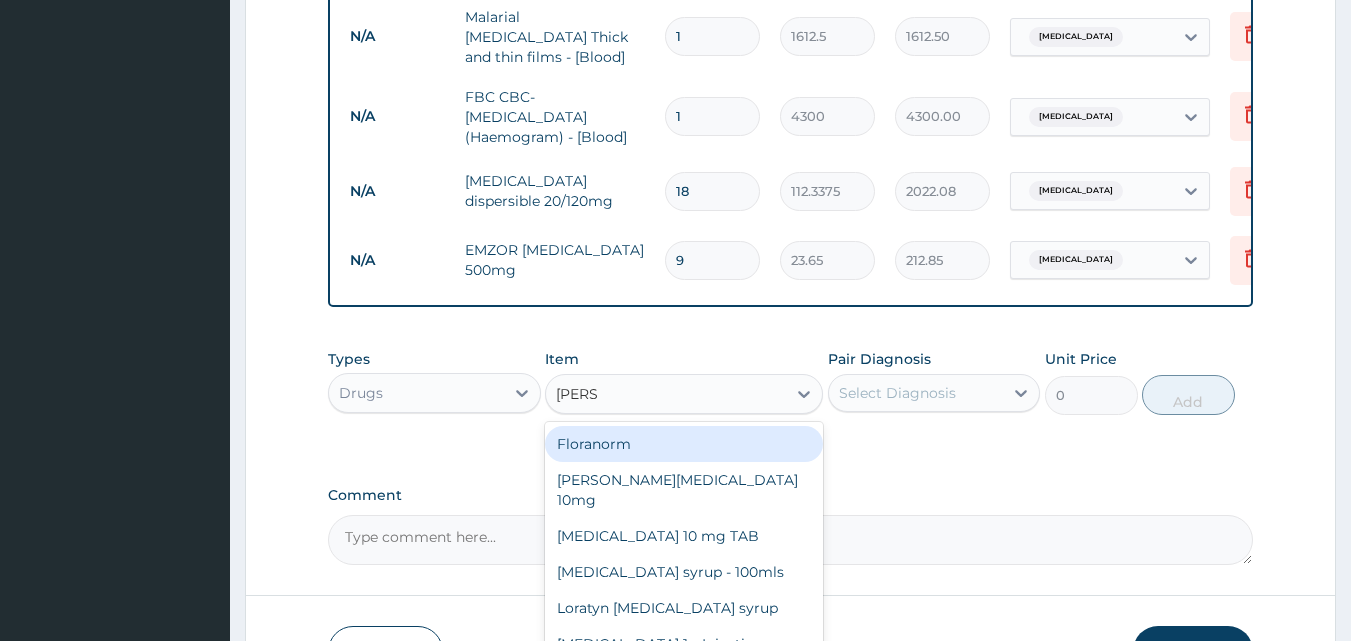 type on "LORAT" 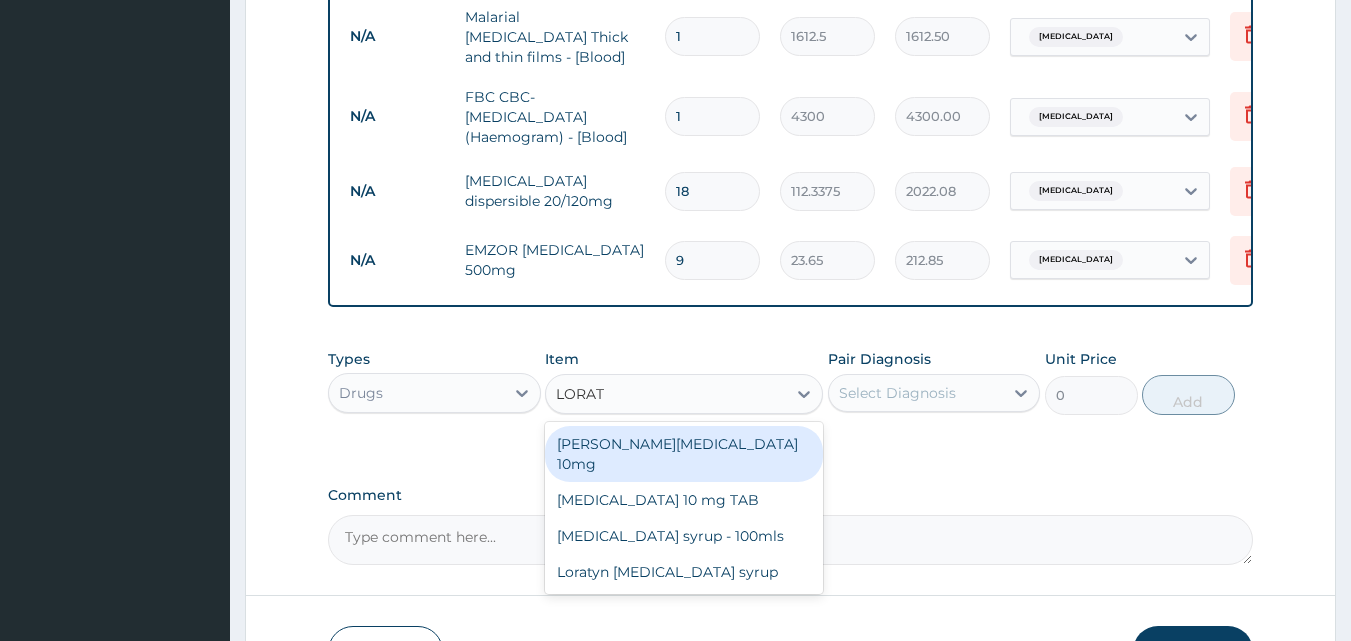 drag, startPoint x: 733, startPoint y: 435, endPoint x: 801, endPoint y: 423, distance: 69.050705 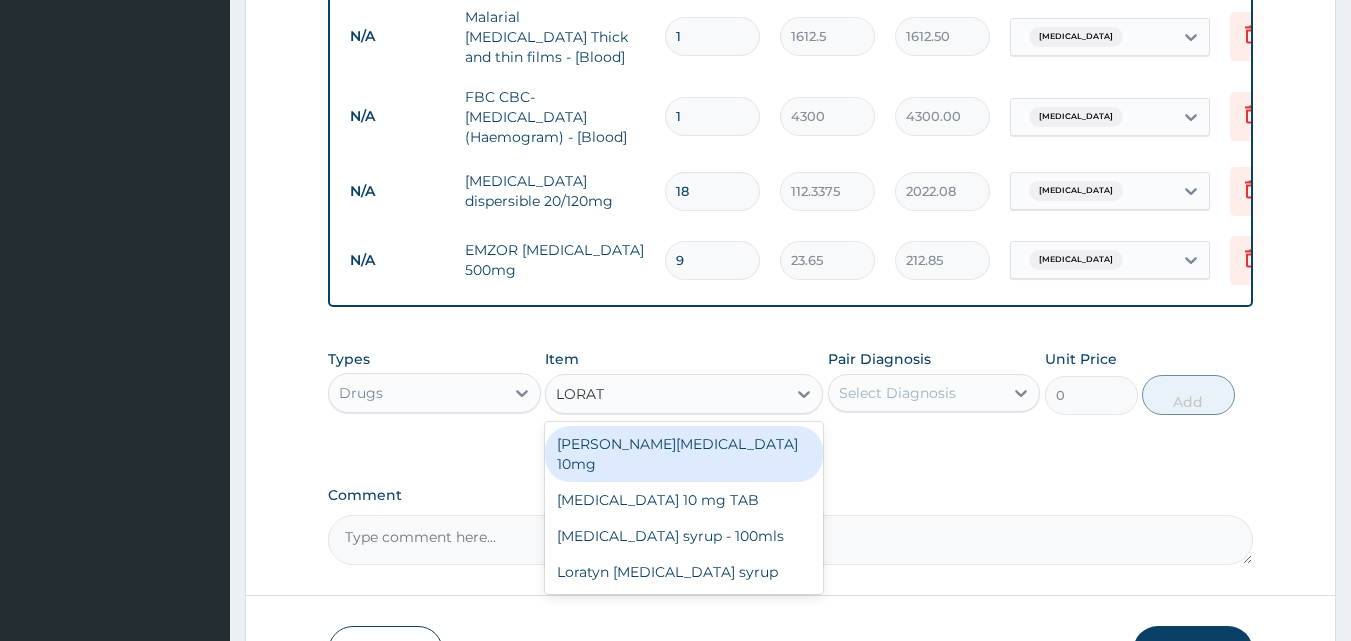 click on "Loratyn Loratadine 10mg" at bounding box center (684, 454) 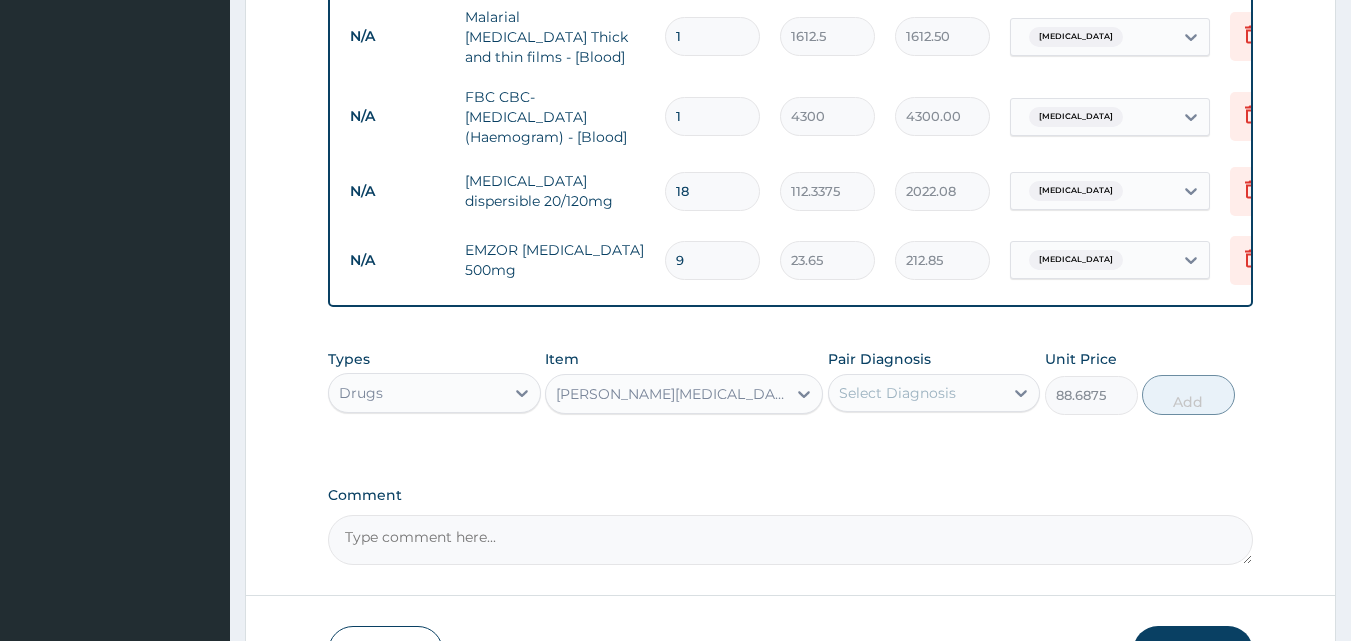 click on "Select Diagnosis" at bounding box center [916, 393] 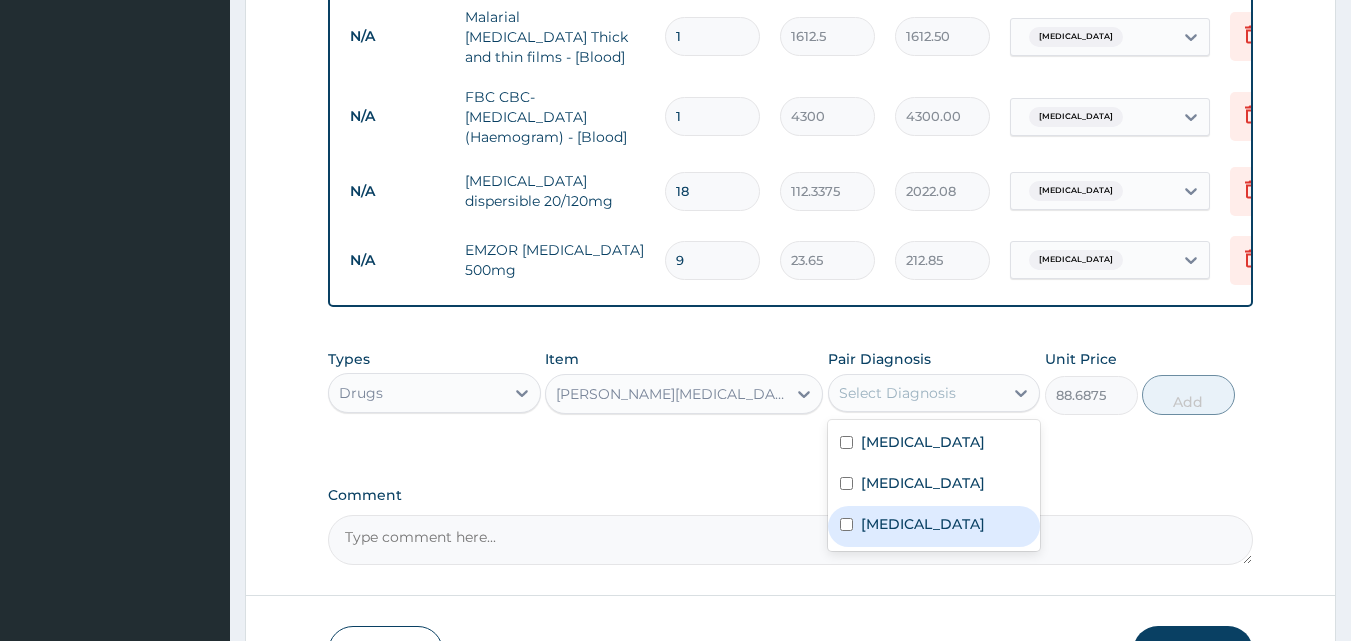 drag, startPoint x: 932, startPoint y: 538, endPoint x: 977, endPoint y: 516, distance: 50.08992 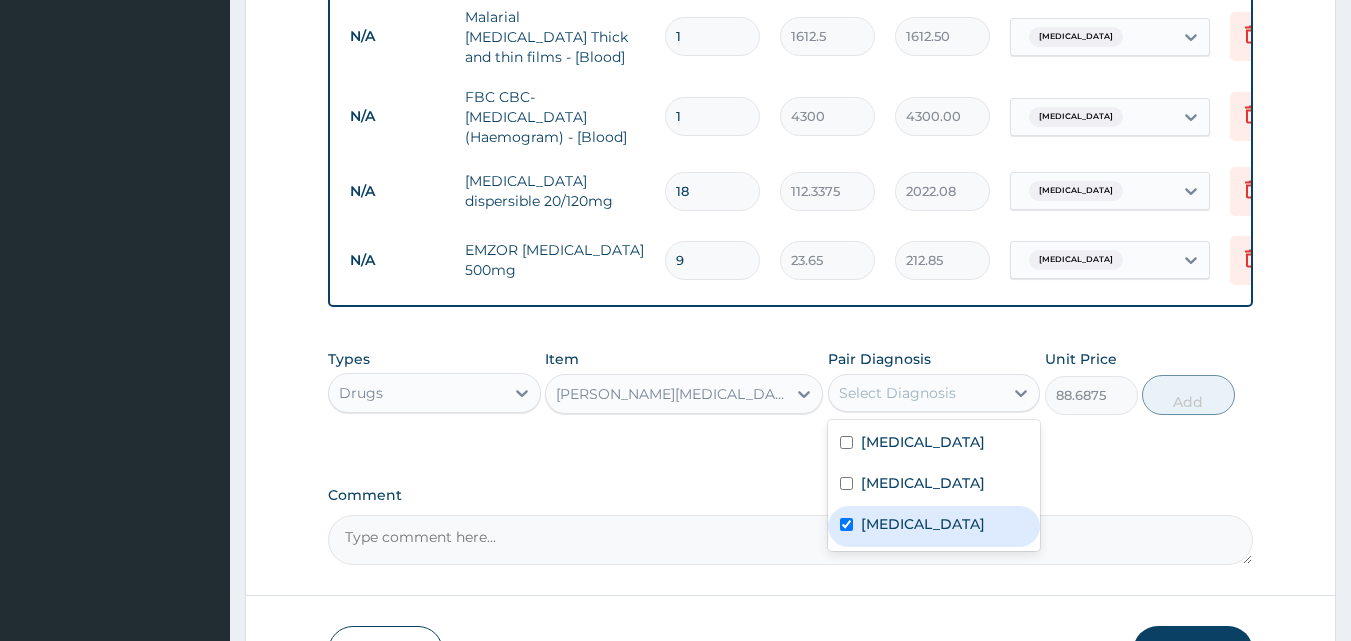 checkbox on "true" 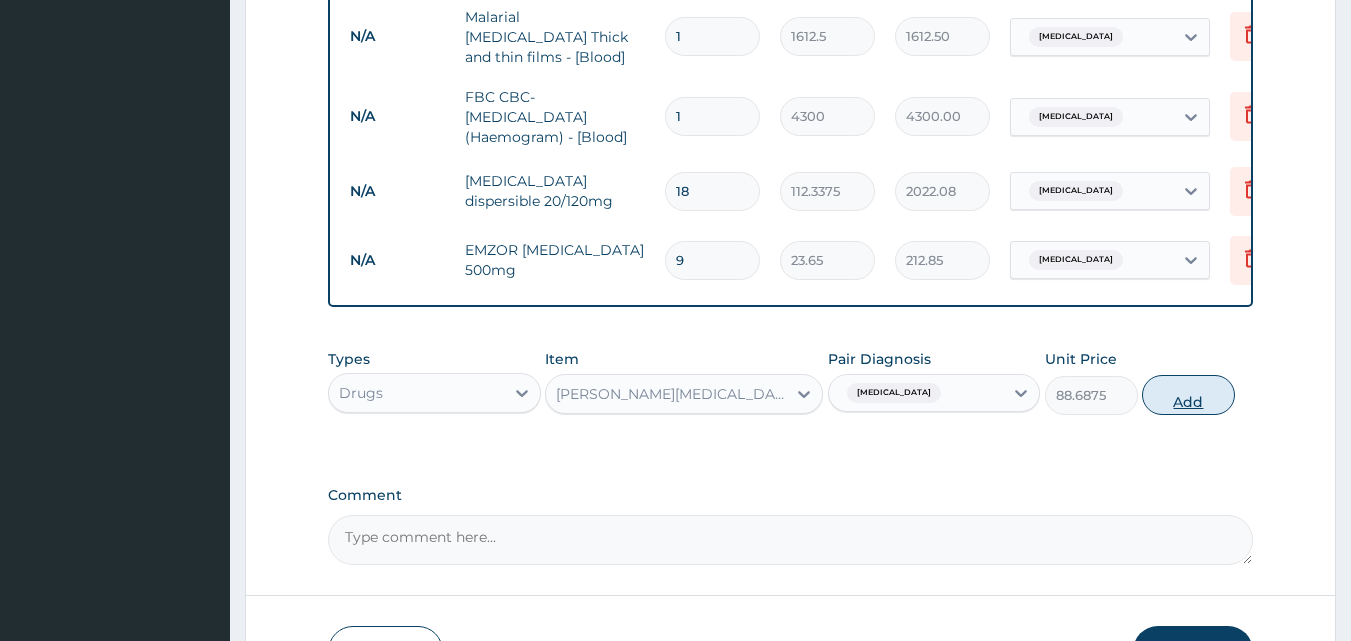 click on "Add" at bounding box center (1188, 395) 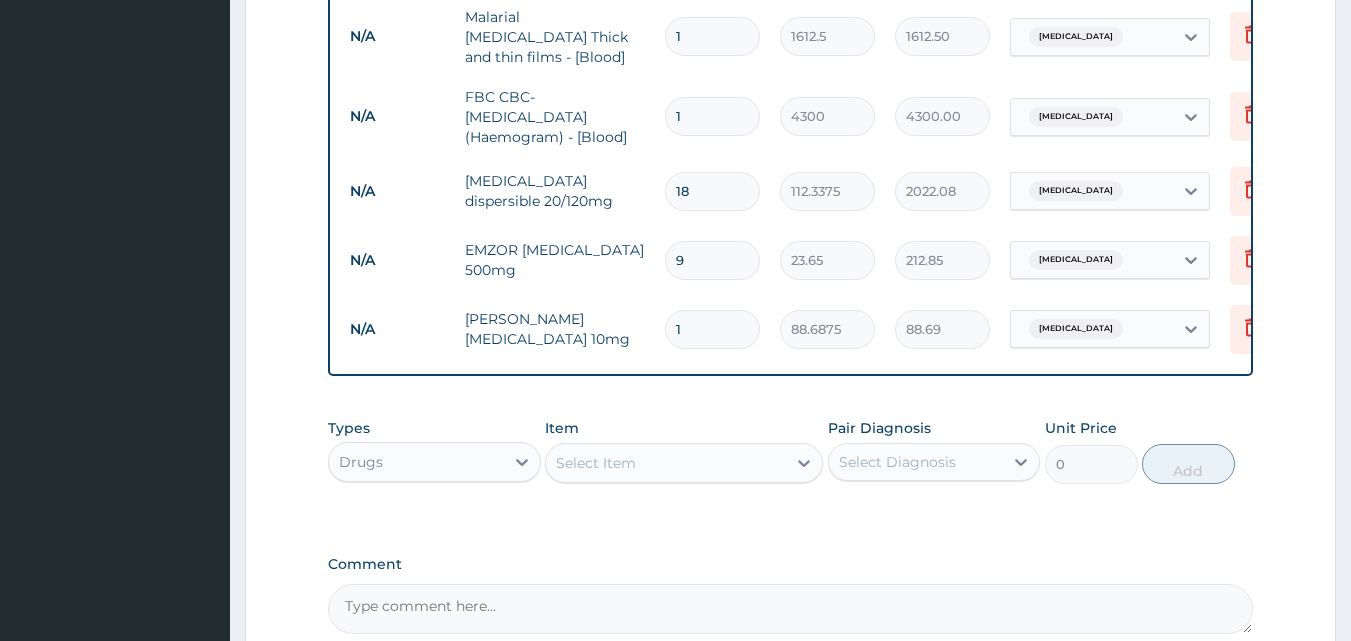 type 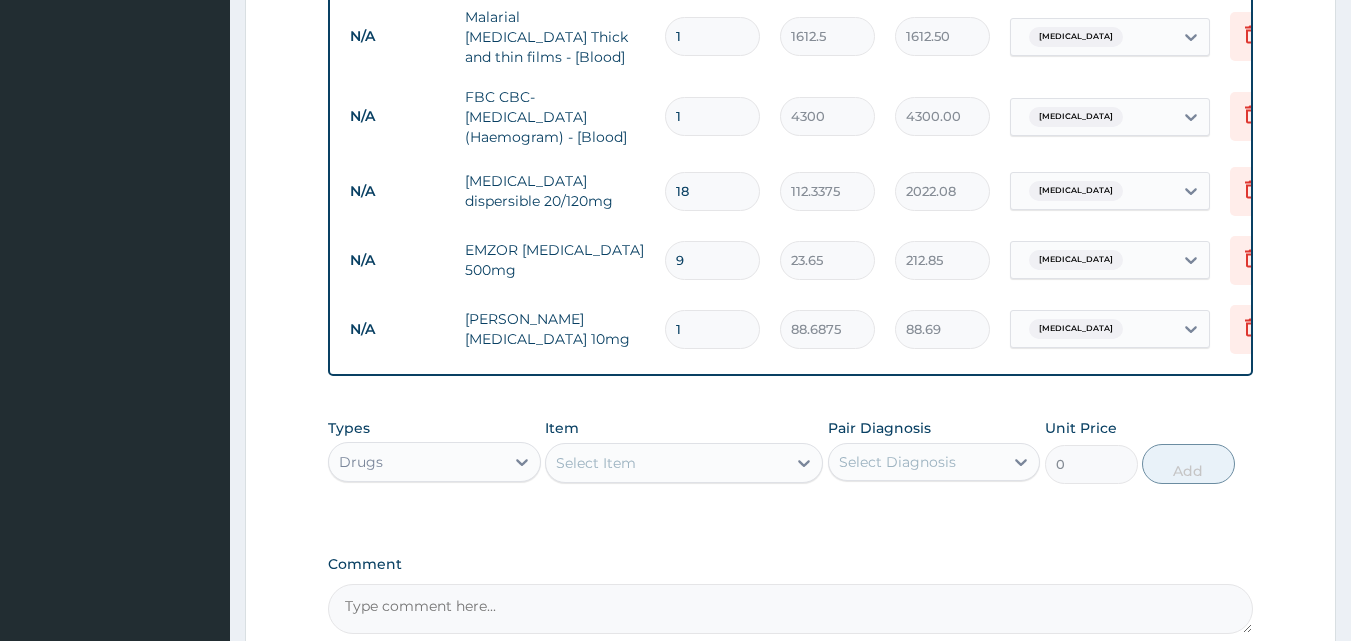 type on "0.00" 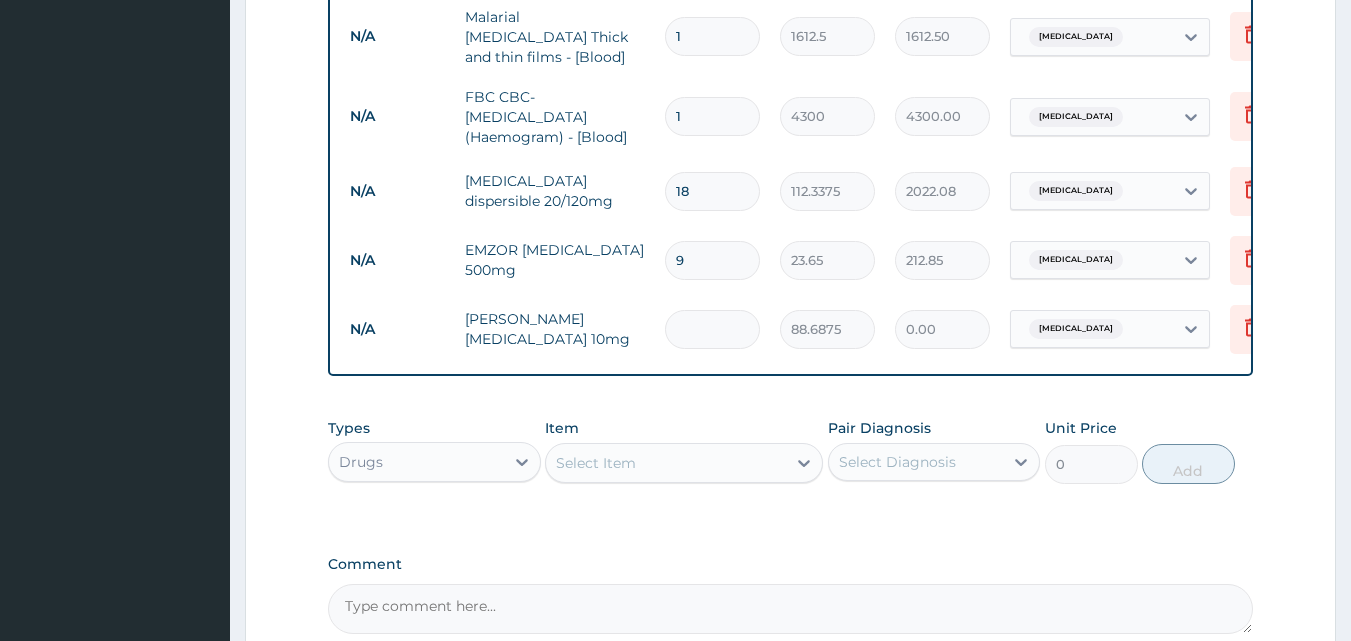 type on "5" 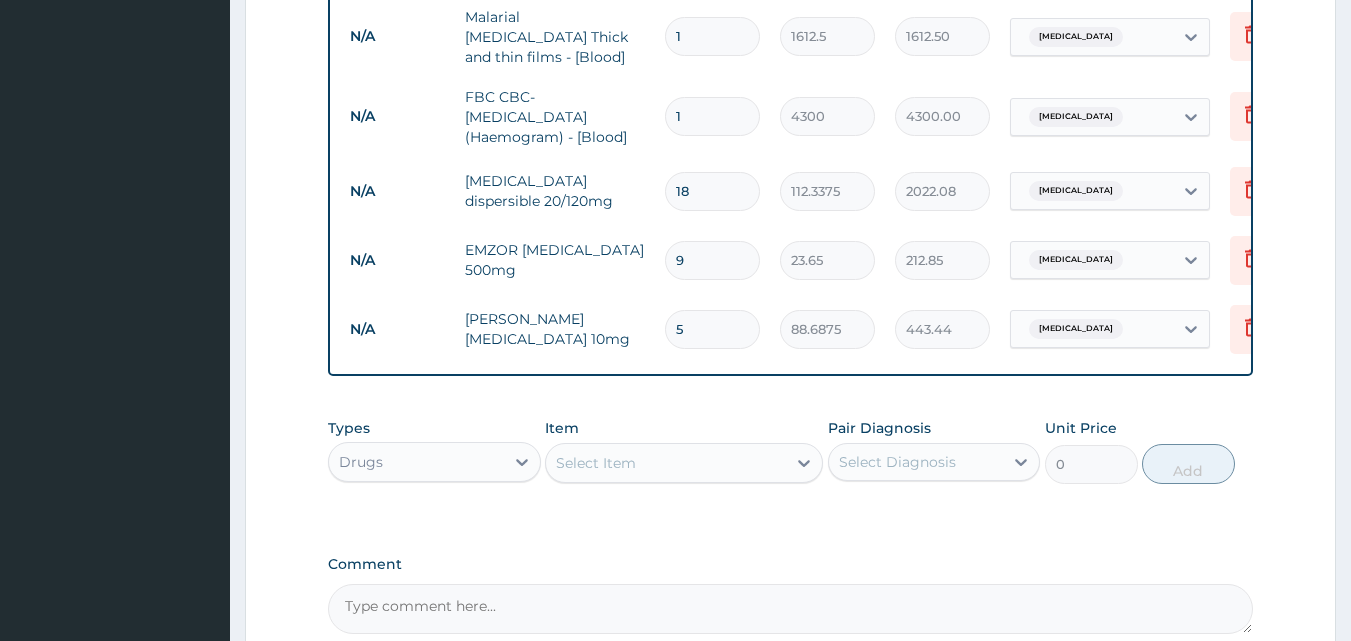 type on "5" 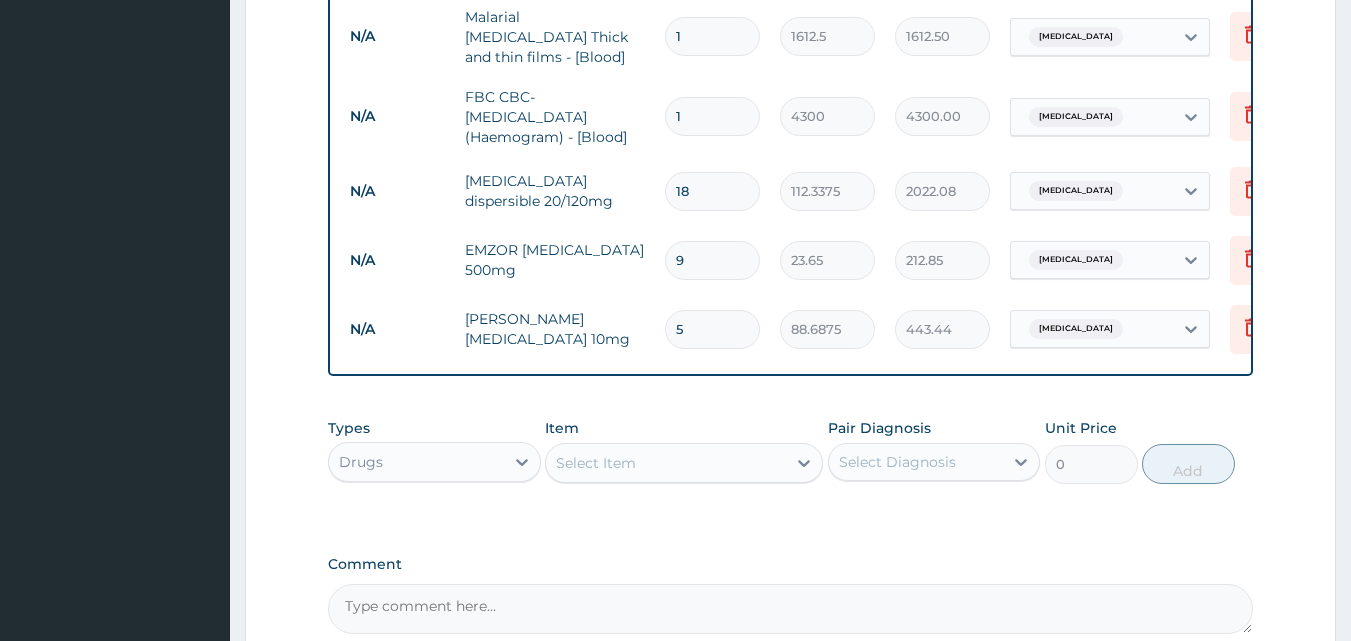 click on "Select Item" at bounding box center [666, 463] 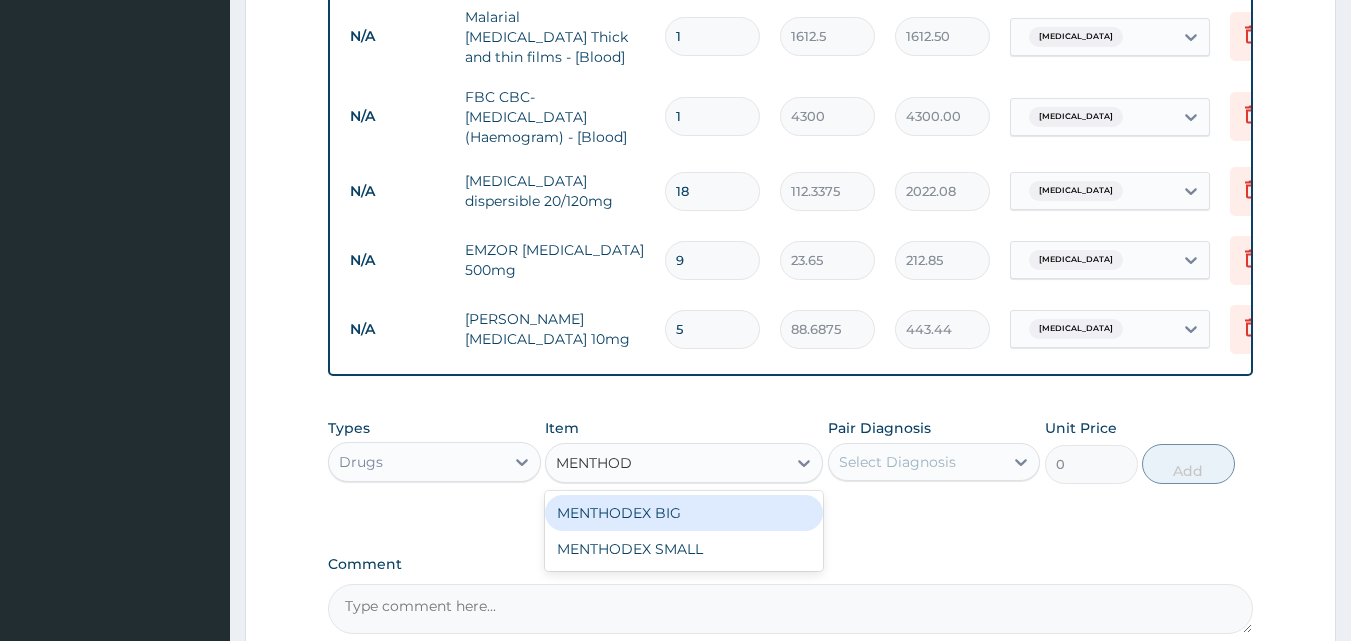 type on "MENTHODE" 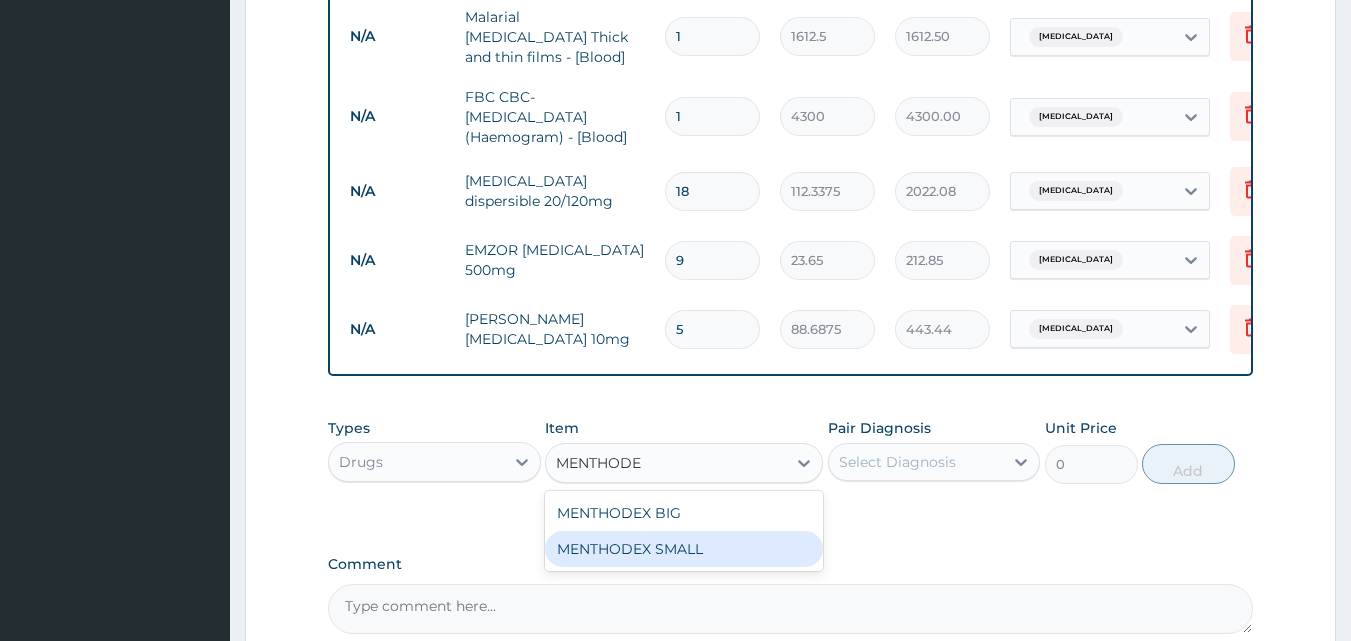 click on "MENTHODEX SMALL" at bounding box center (684, 549) 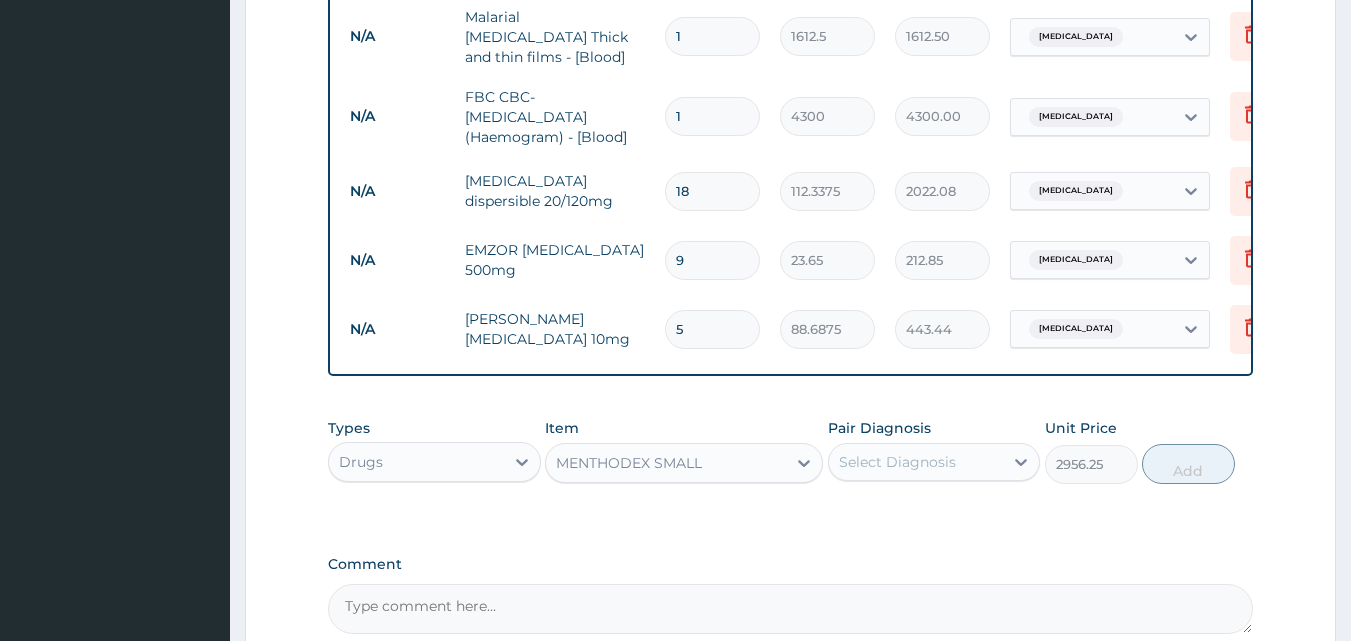 click on "Select Diagnosis" at bounding box center (897, 462) 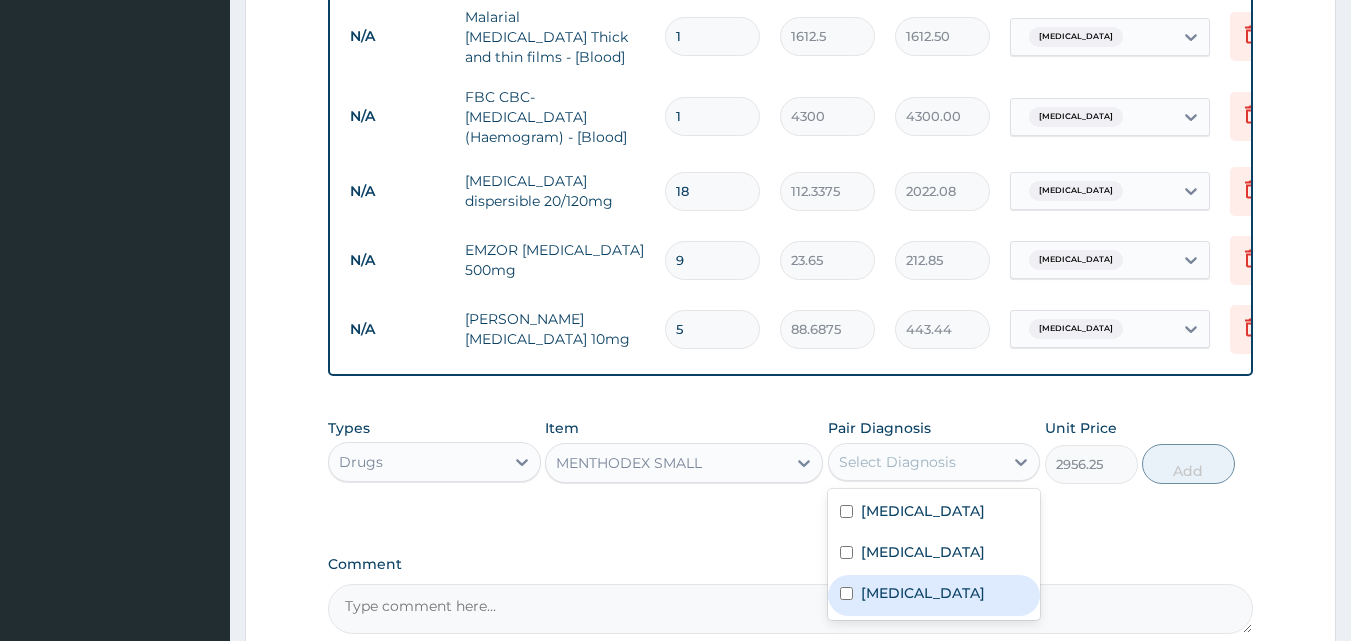 click on "[MEDICAL_DATA]" at bounding box center [923, 593] 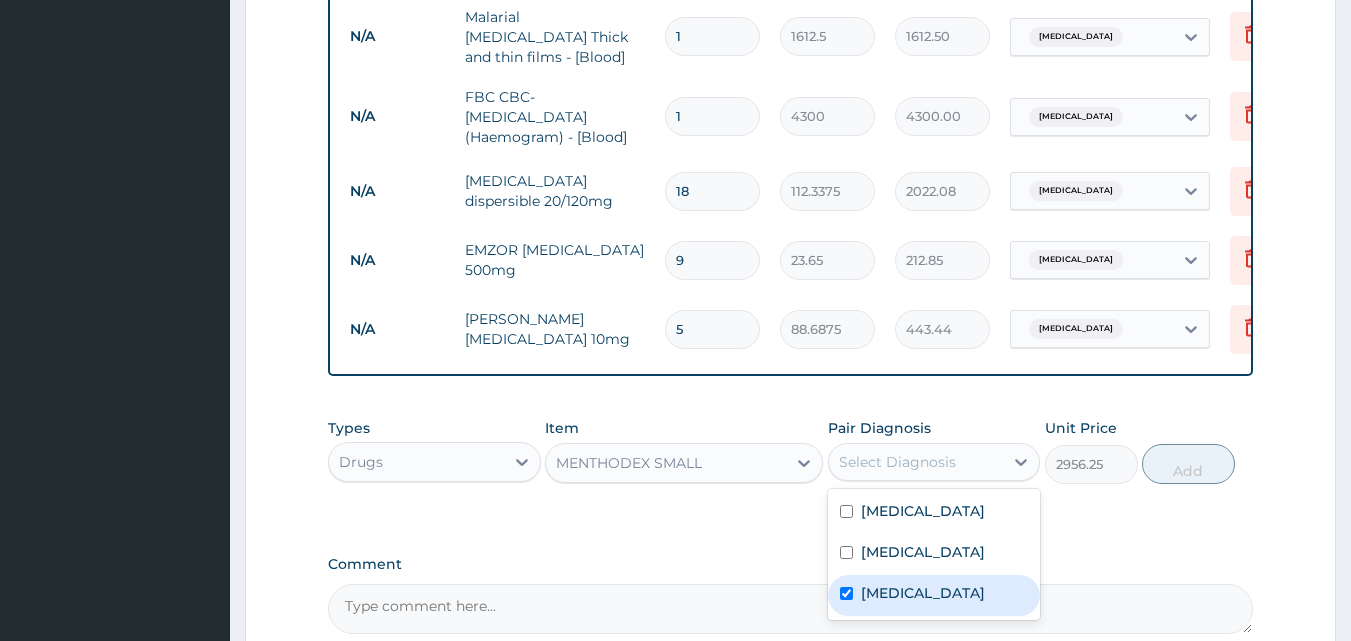 checkbox on "true" 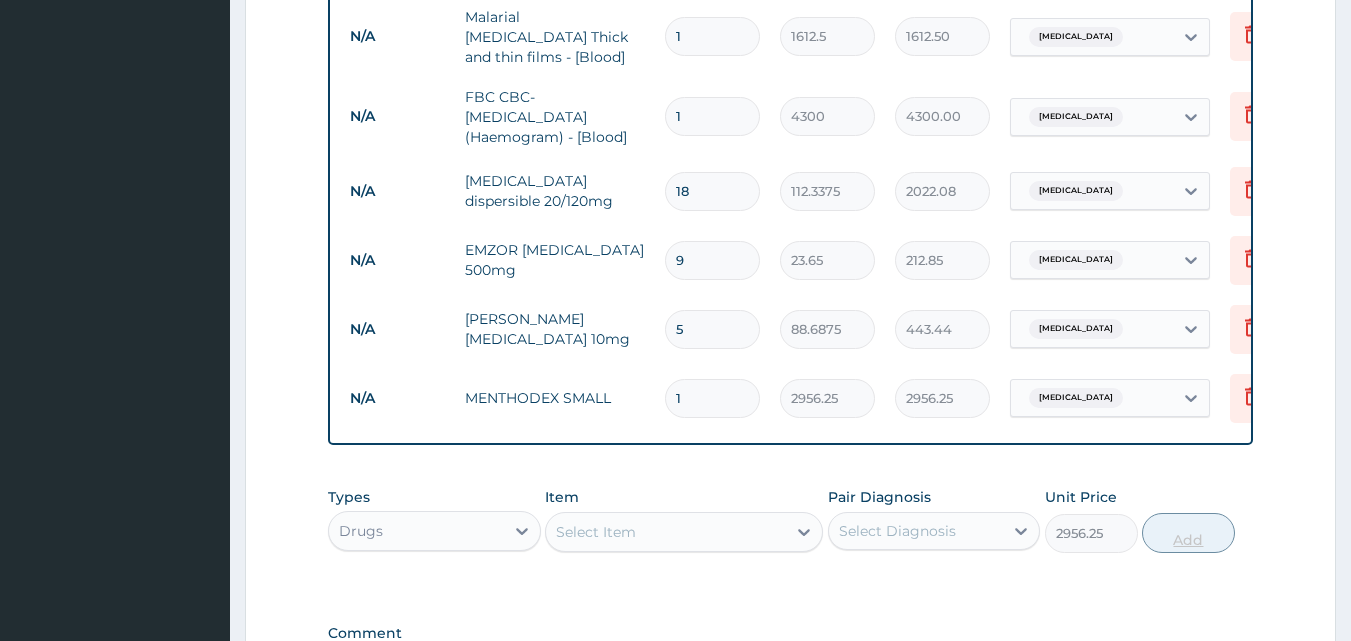 type on "0" 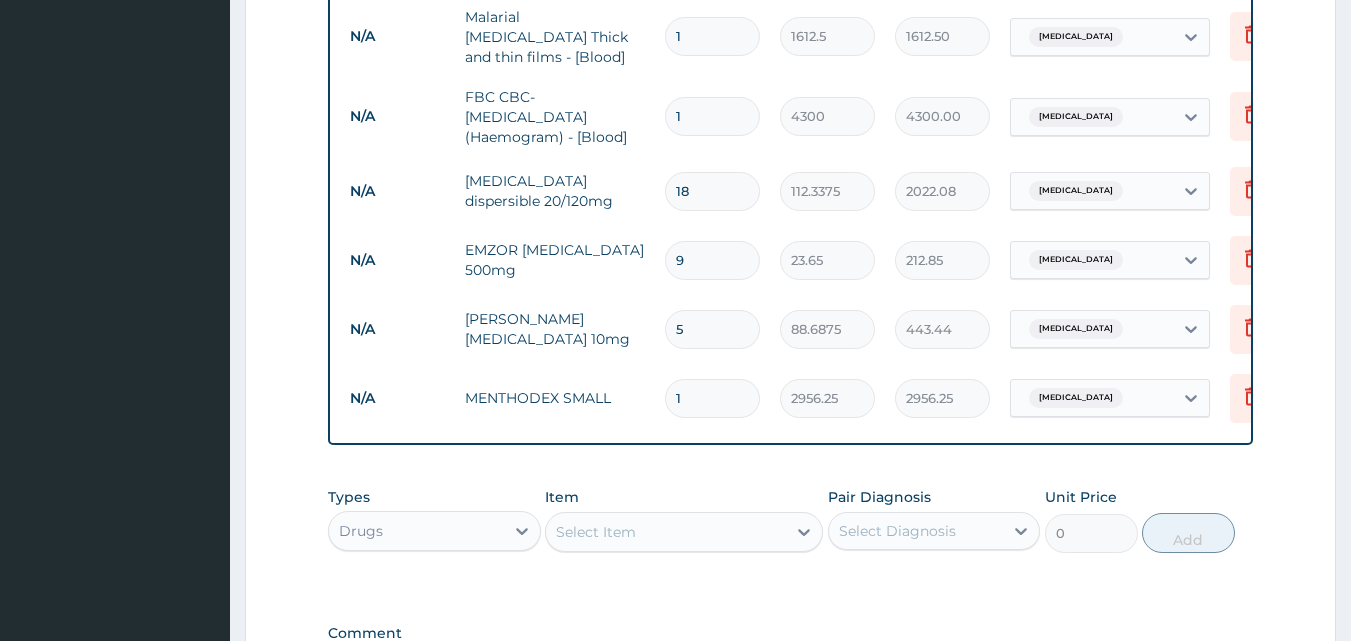 click on "Select Item" at bounding box center [596, 532] 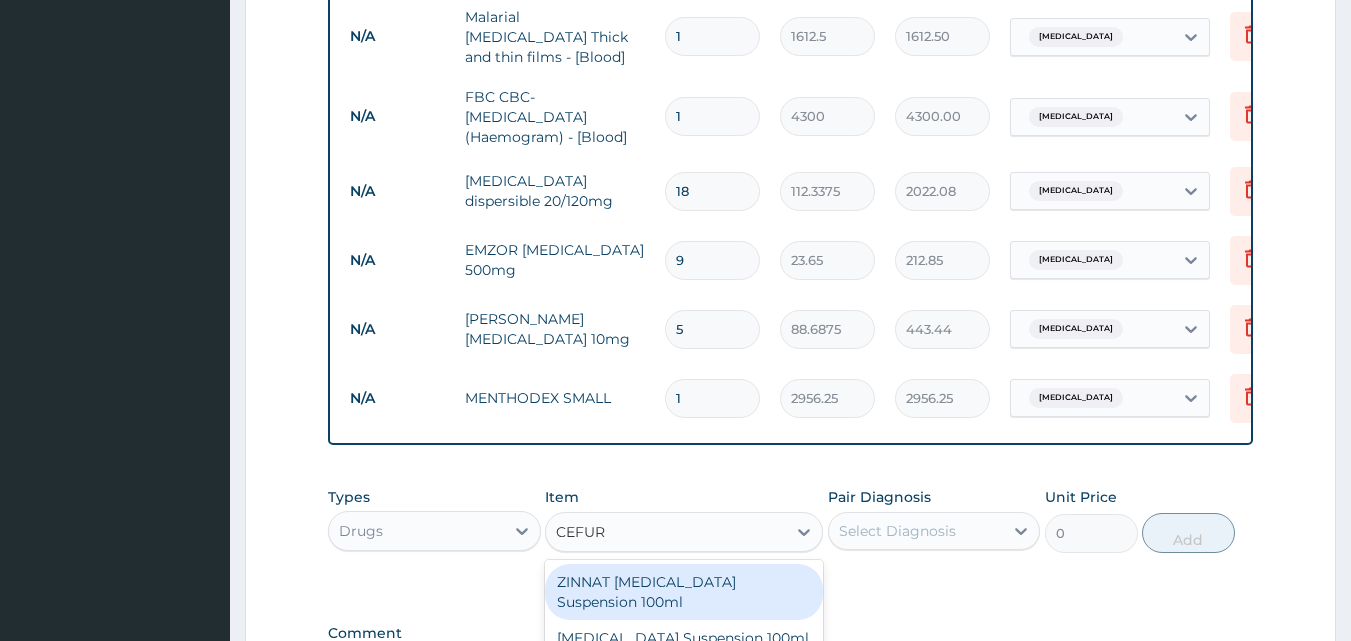 type on "CEFURO" 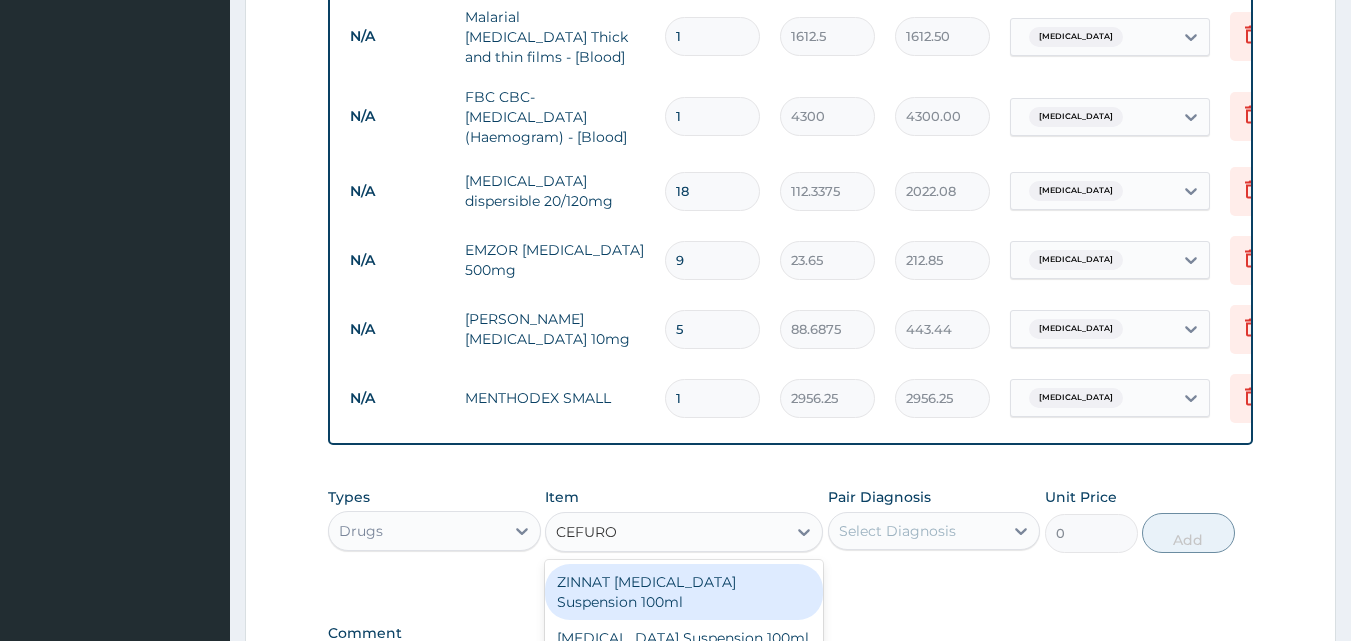scroll, scrollTop: 1081, scrollLeft: 0, axis: vertical 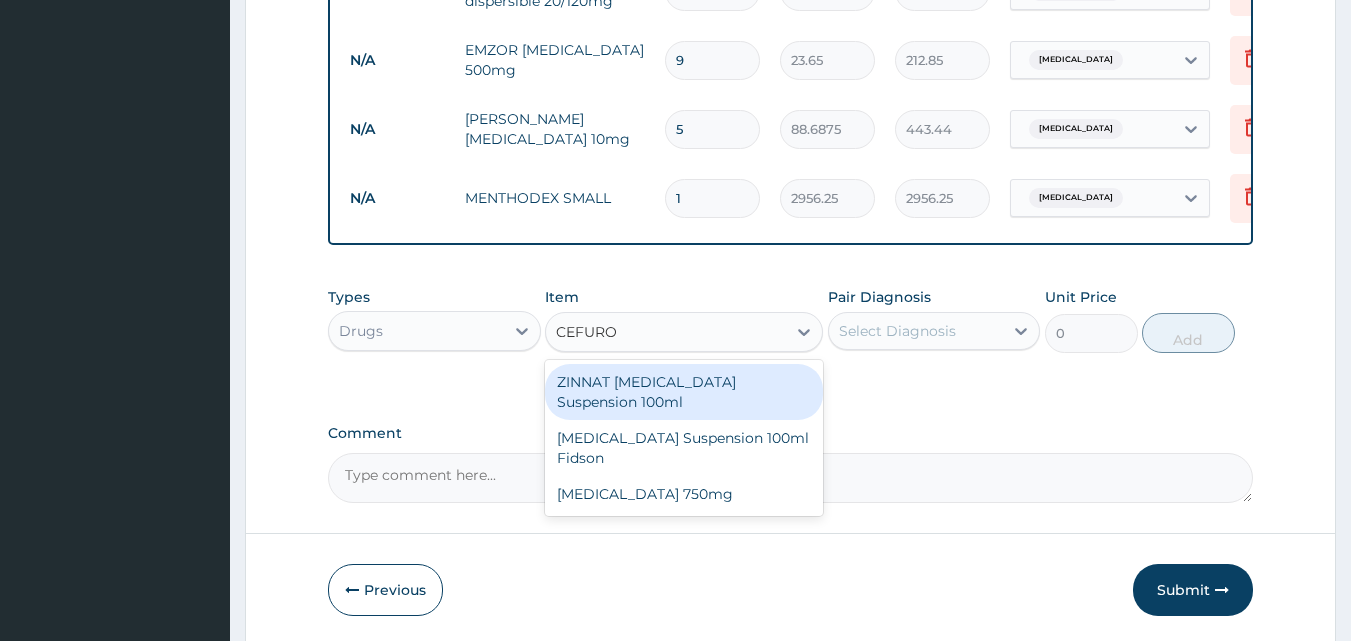 click on "ZINNAT CEFUROXIME Suspension 100ml" at bounding box center [684, 392] 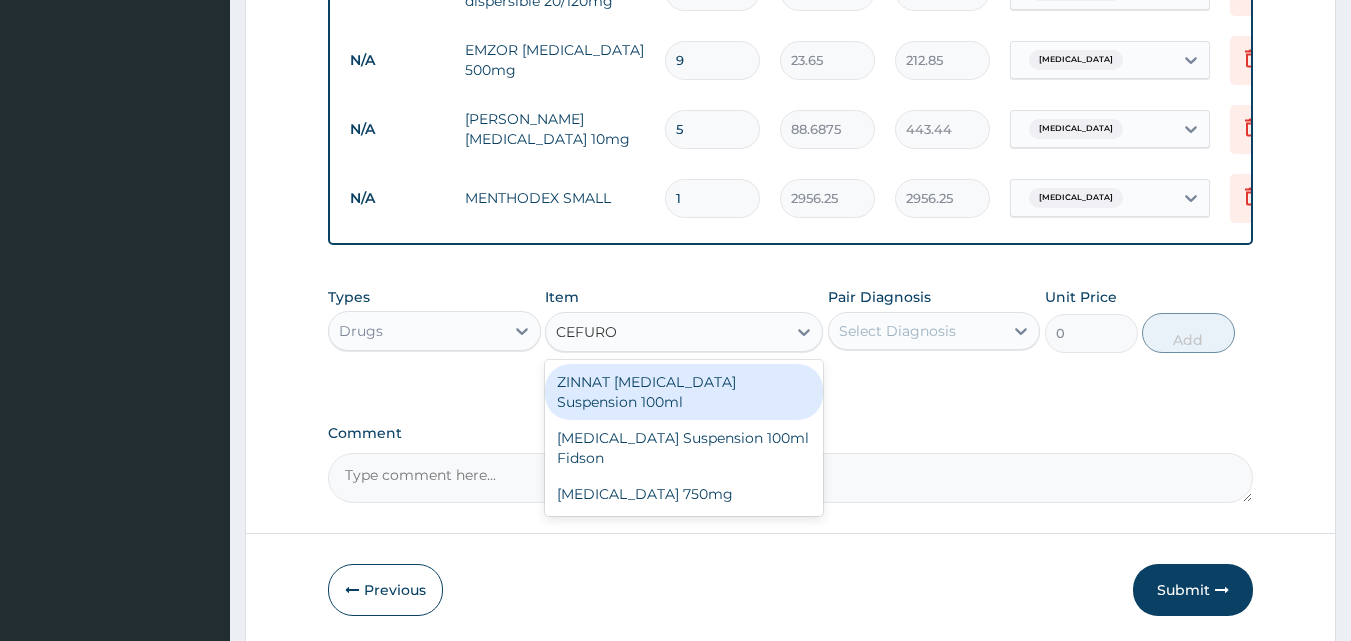 type 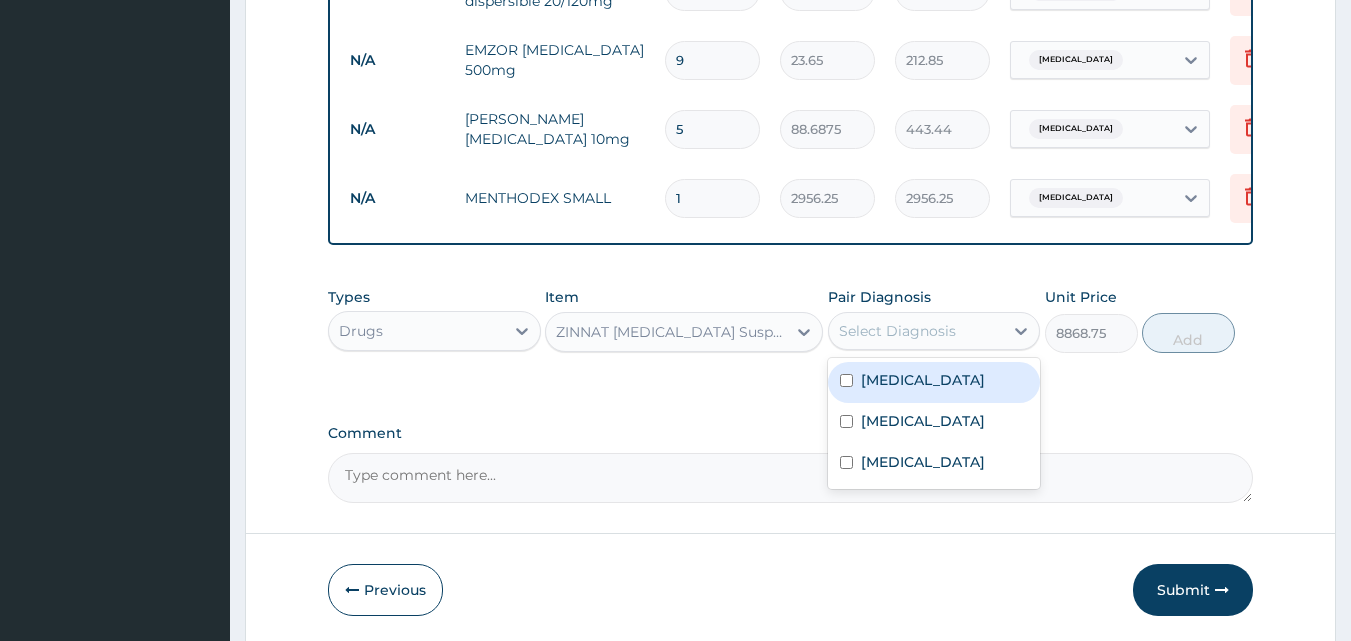 click on "Select Diagnosis" at bounding box center (897, 331) 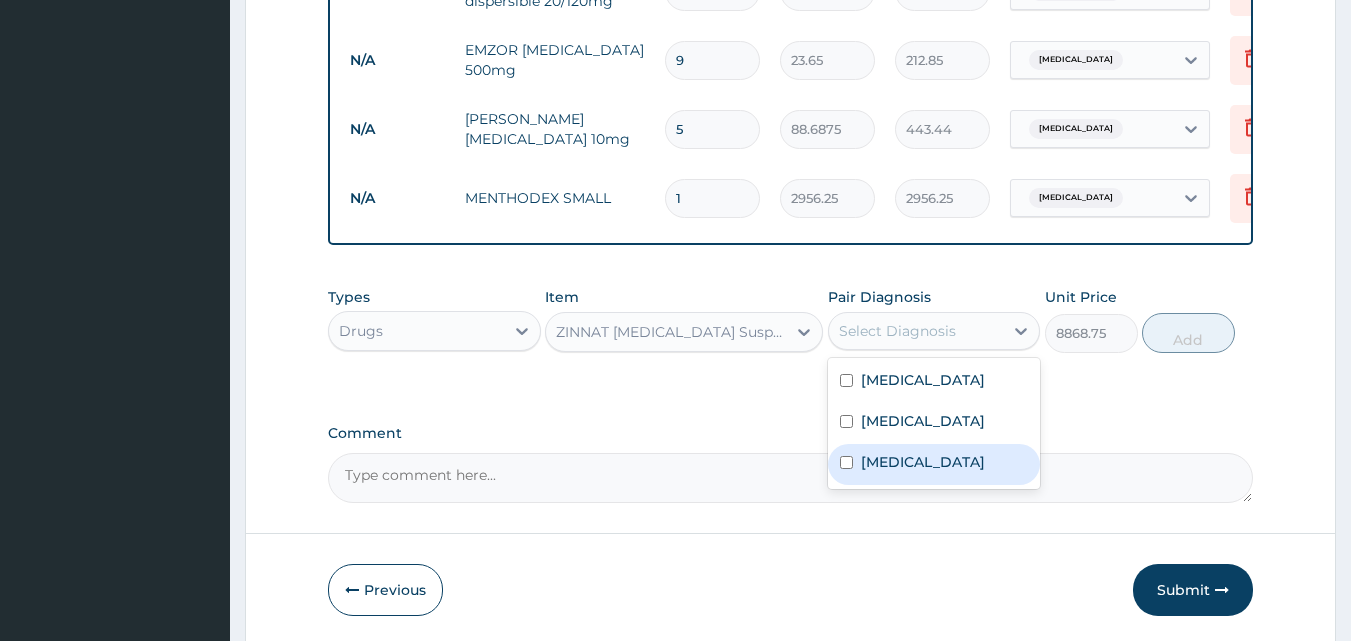 click on "[MEDICAL_DATA]" at bounding box center [923, 462] 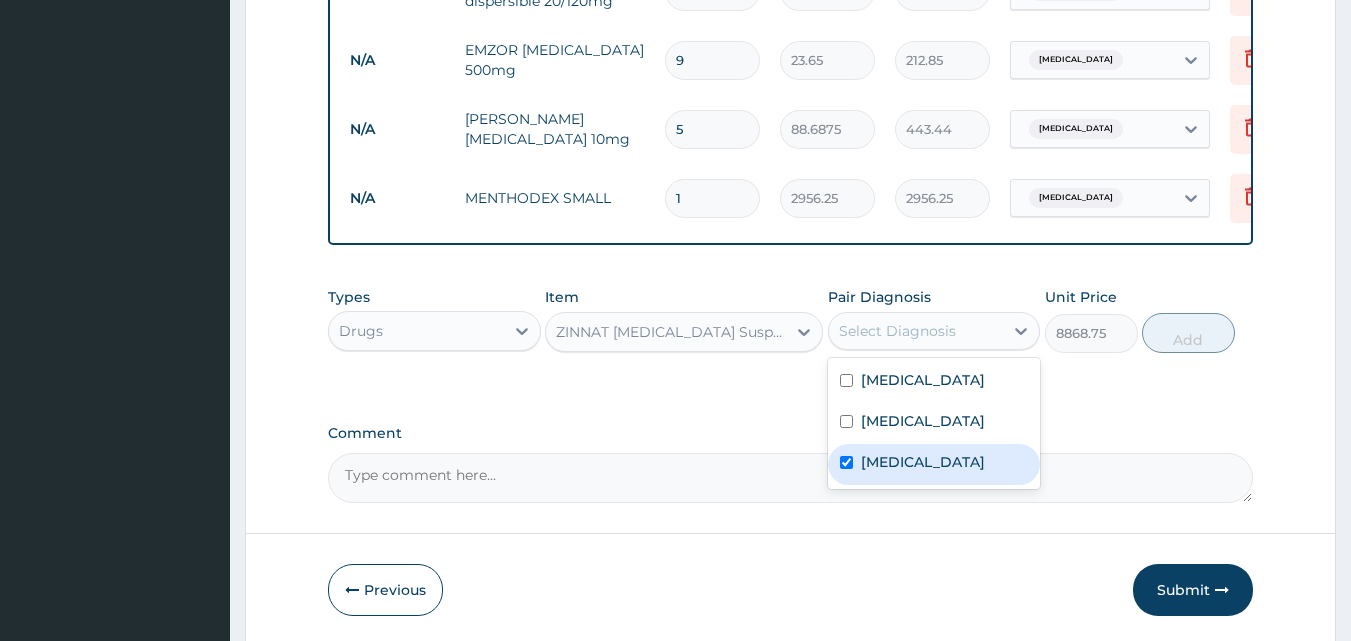 checkbox on "true" 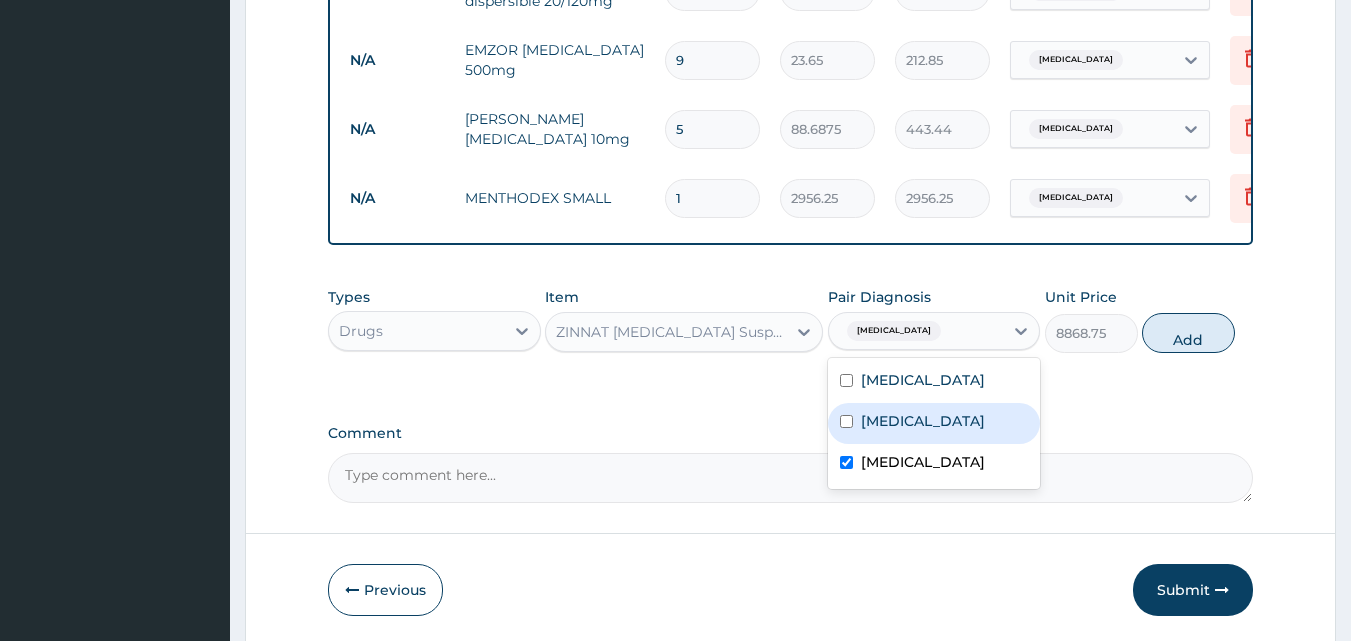 click on "[MEDICAL_DATA]" at bounding box center (923, 421) 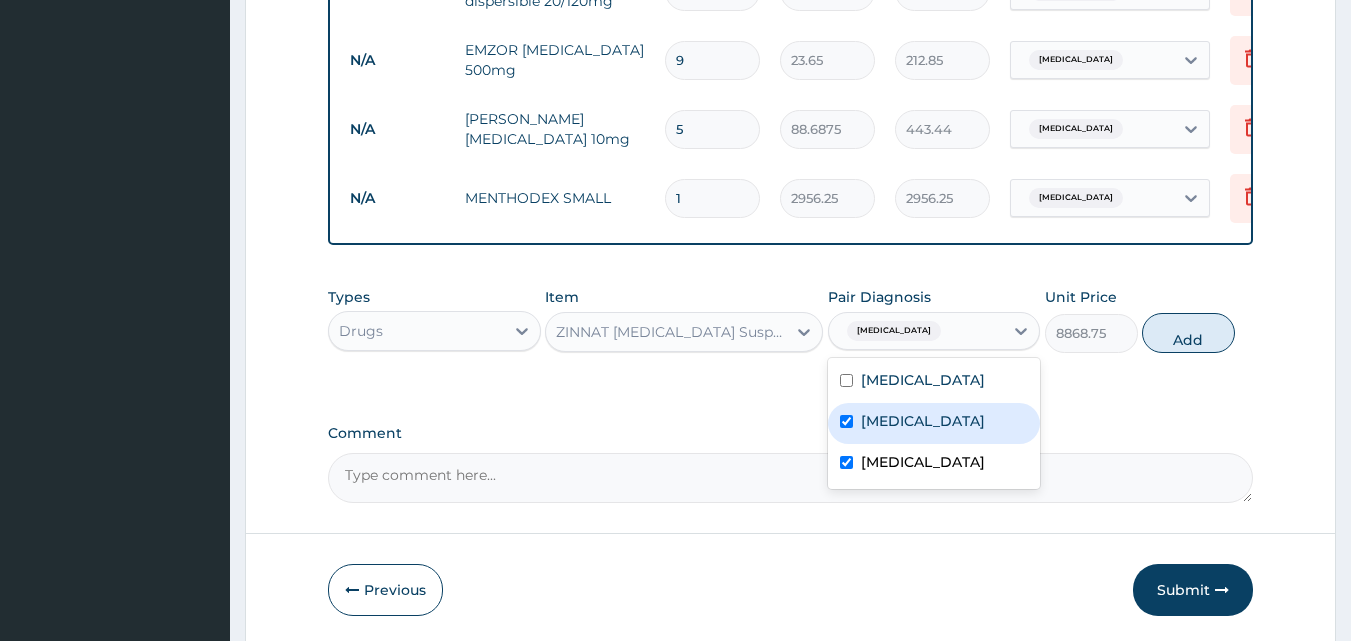 checkbox on "true" 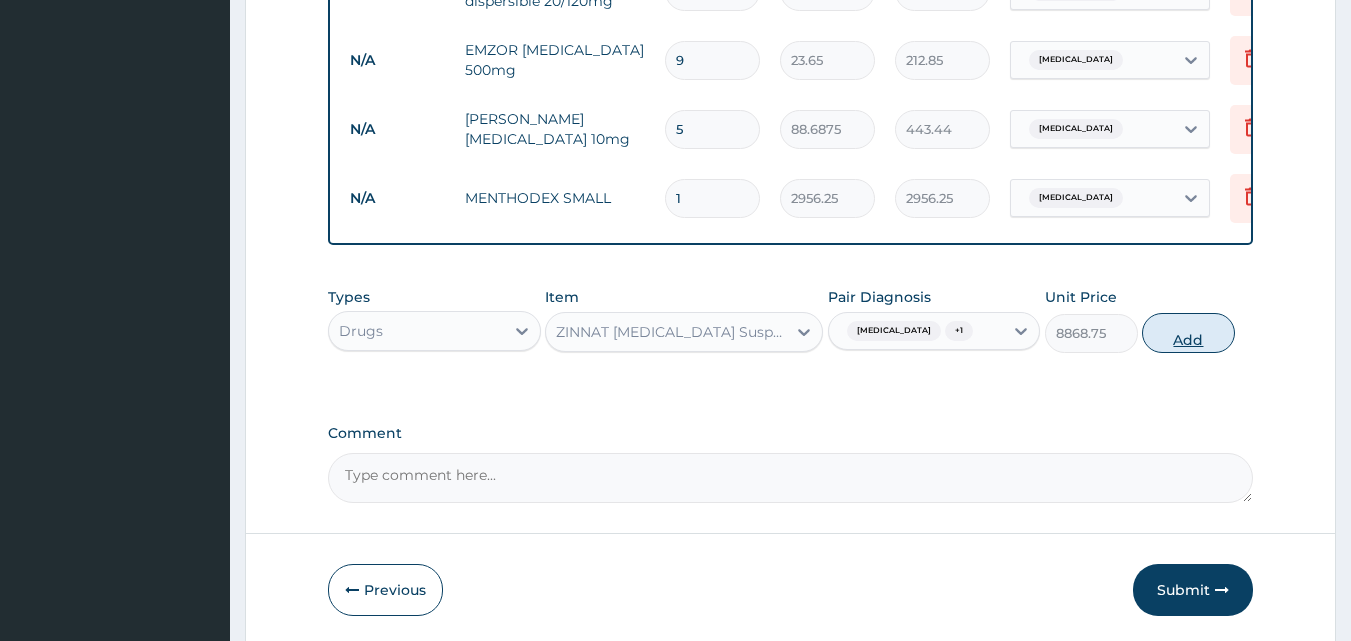 click on "Add" at bounding box center (1188, 333) 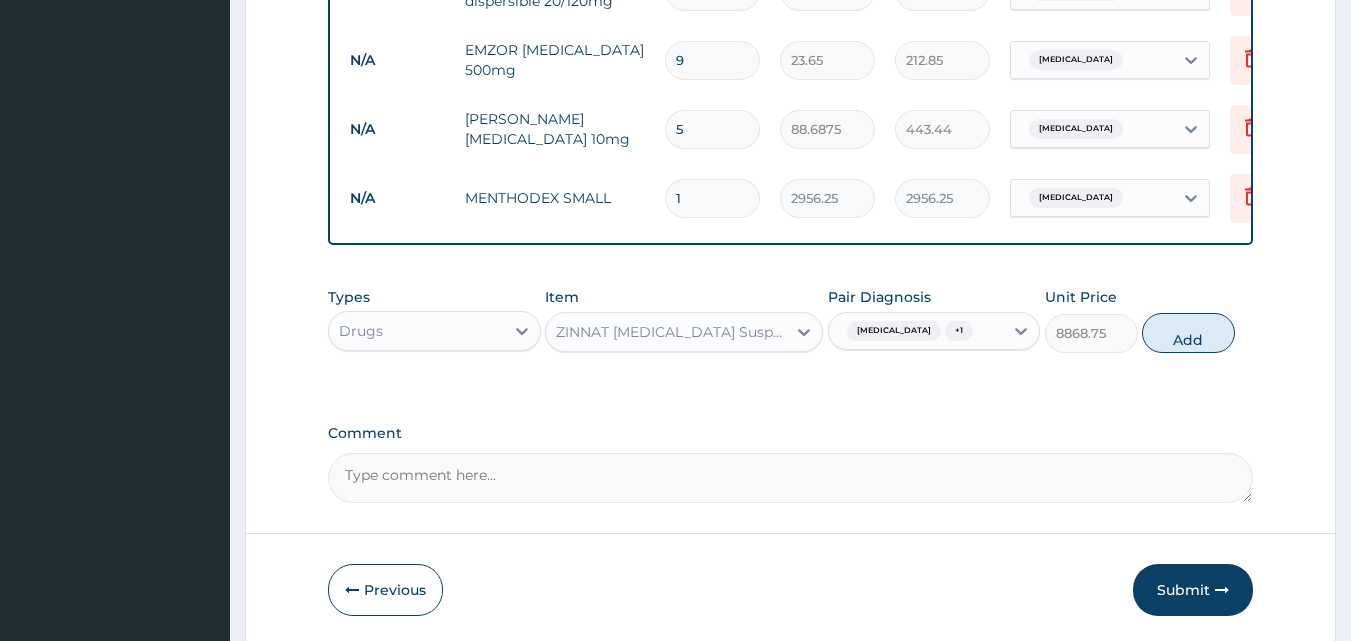 type on "0" 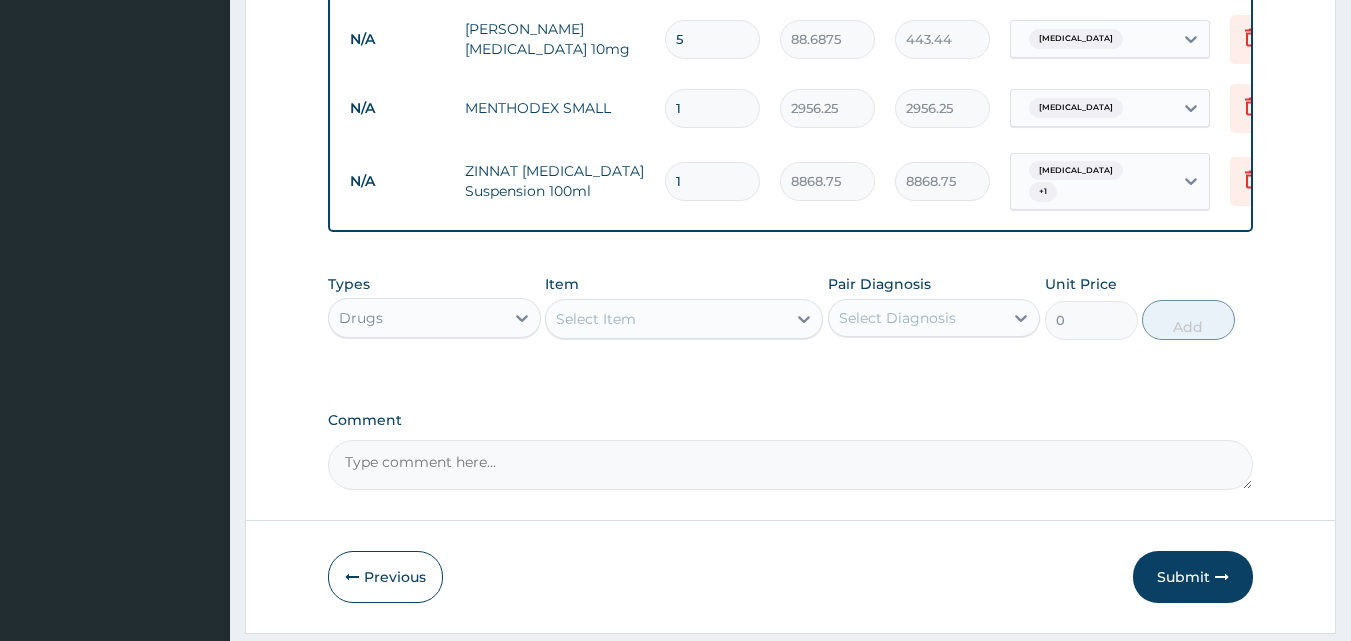 scroll, scrollTop: 1234, scrollLeft: 0, axis: vertical 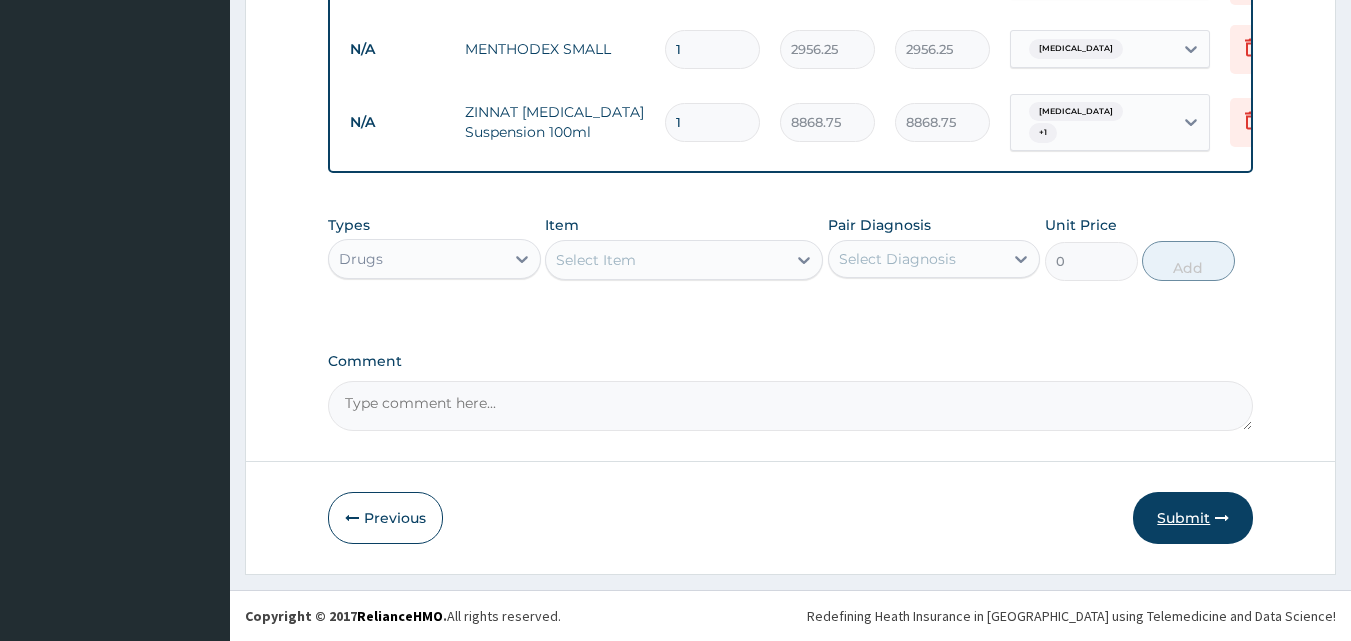 click on "Submit" at bounding box center (1193, 518) 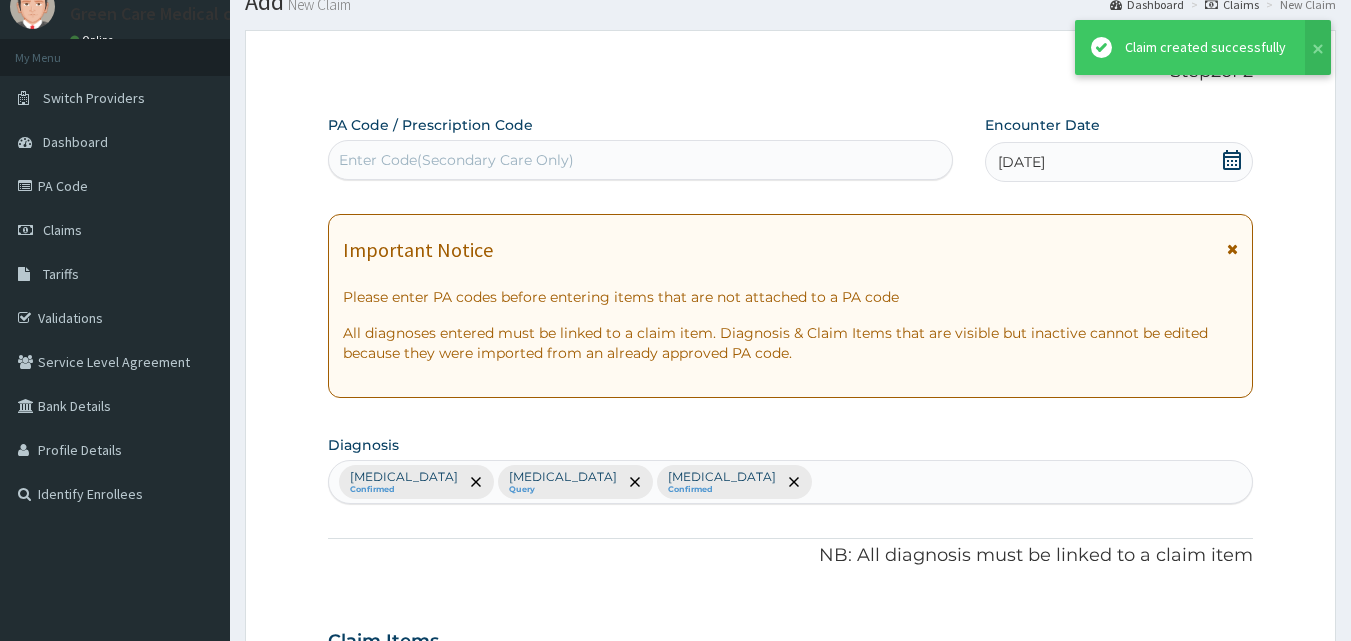scroll, scrollTop: 1234, scrollLeft: 0, axis: vertical 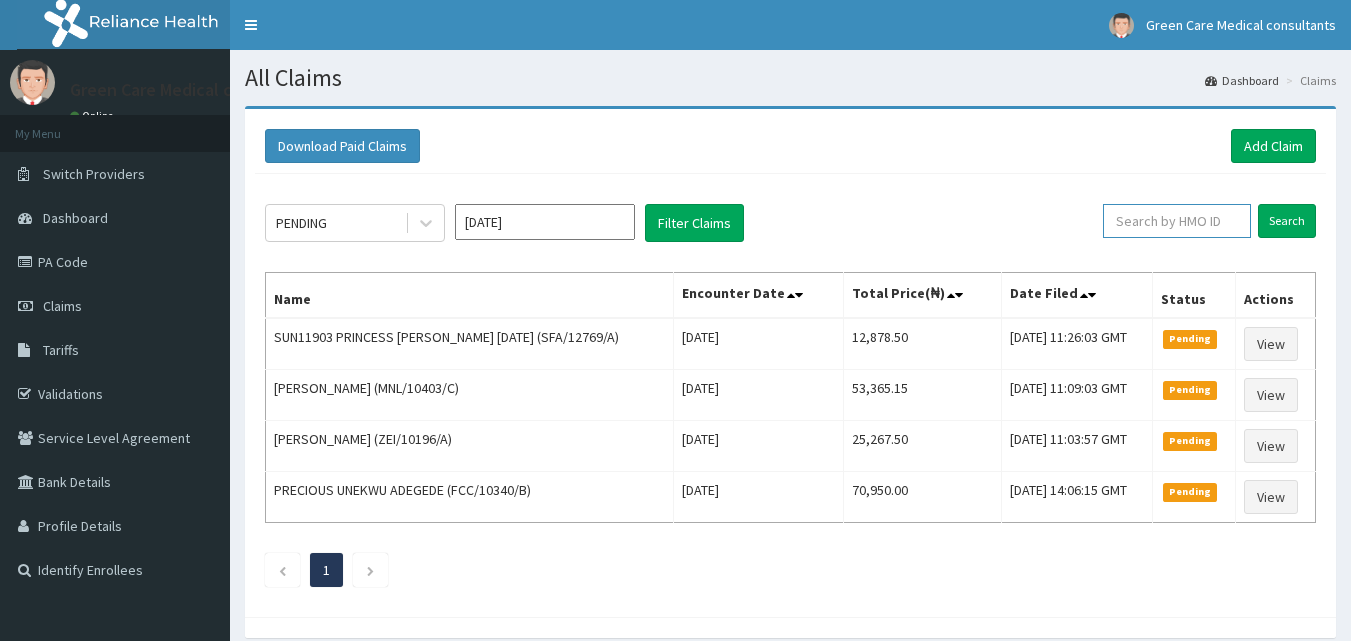 click at bounding box center [1177, 221] 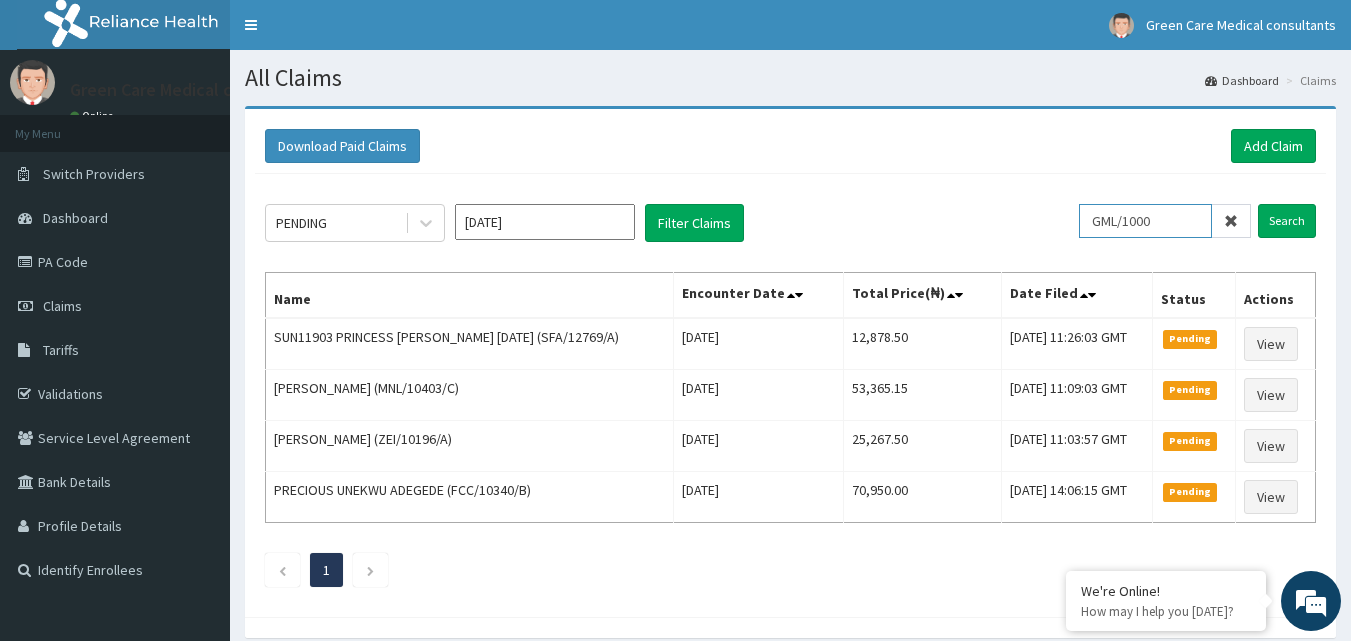 scroll, scrollTop: 0, scrollLeft: 0, axis: both 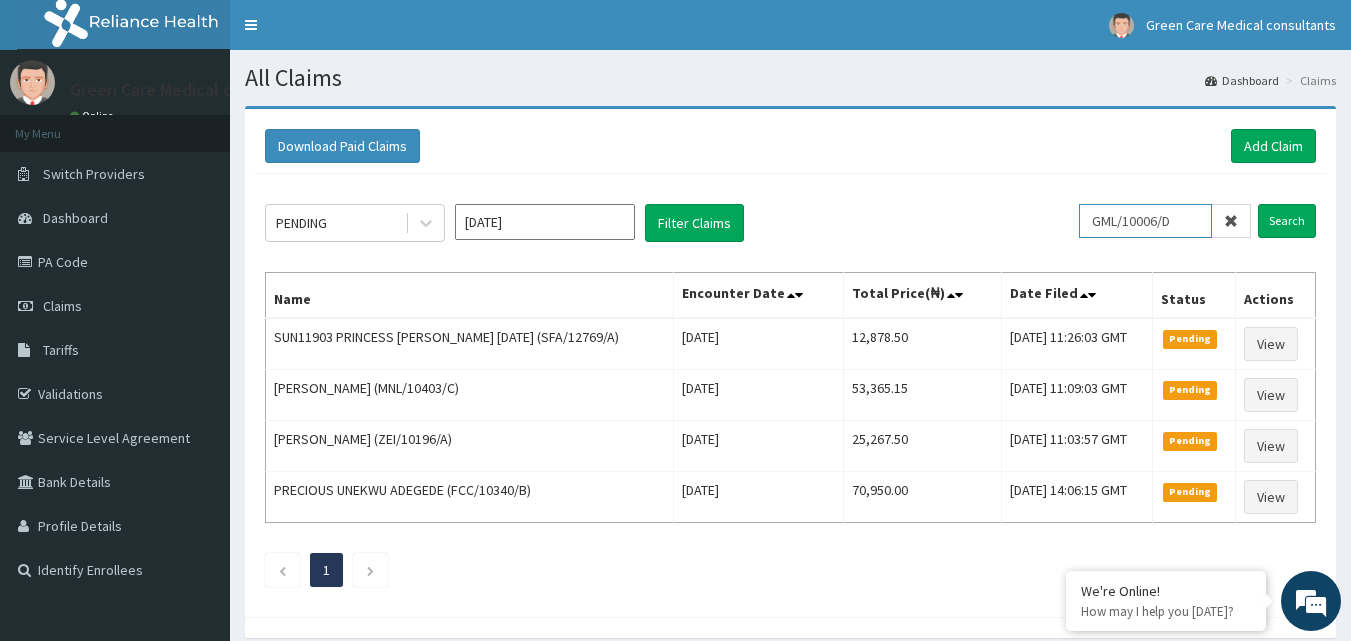 drag, startPoint x: 1189, startPoint y: 221, endPoint x: 1103, endPoint y: 229, distance: 86.37129 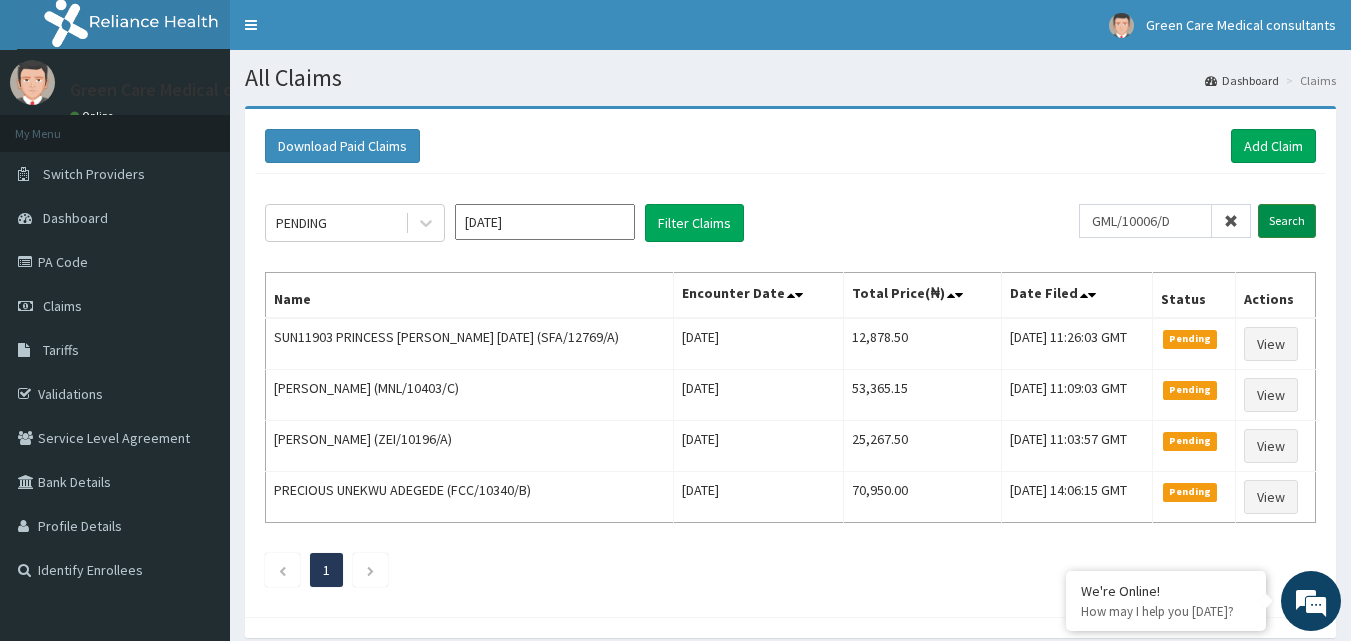 click on "Search" at bounding box center [1287, 221] 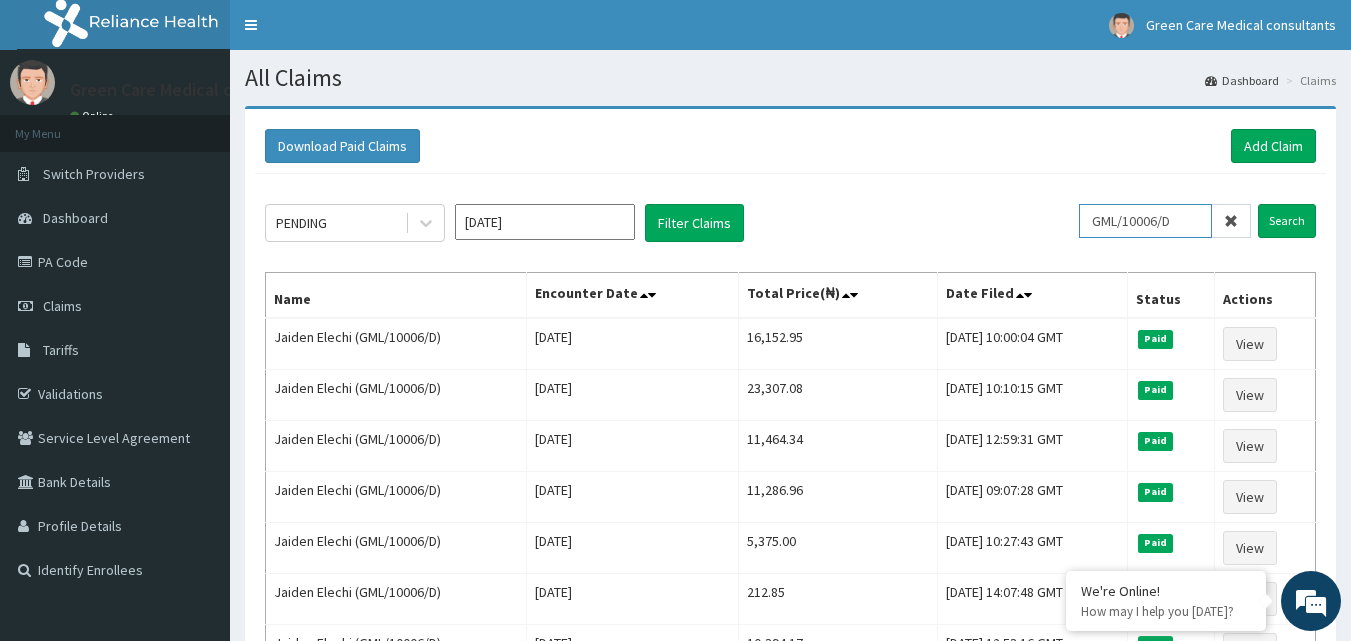 click on "GML/10006/D" at bounding box center (1145, 221) 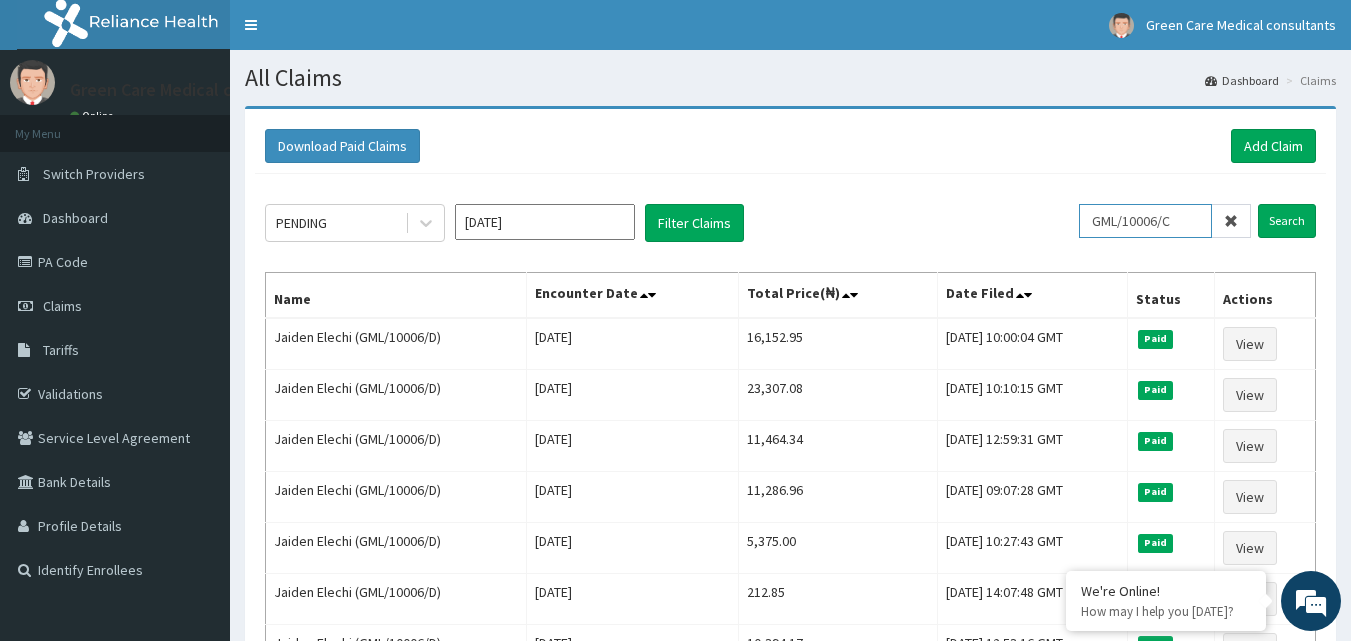 type on "GML/10006/C" 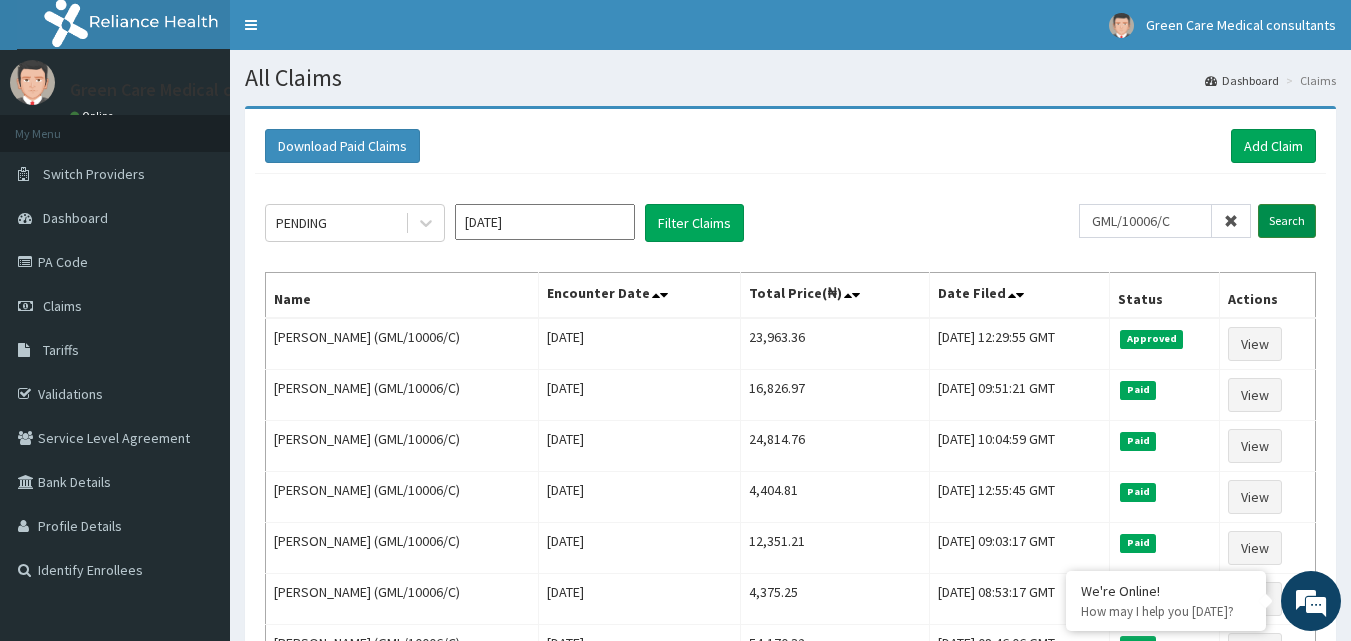 click on "Search" at bounding box center (1287, 221) 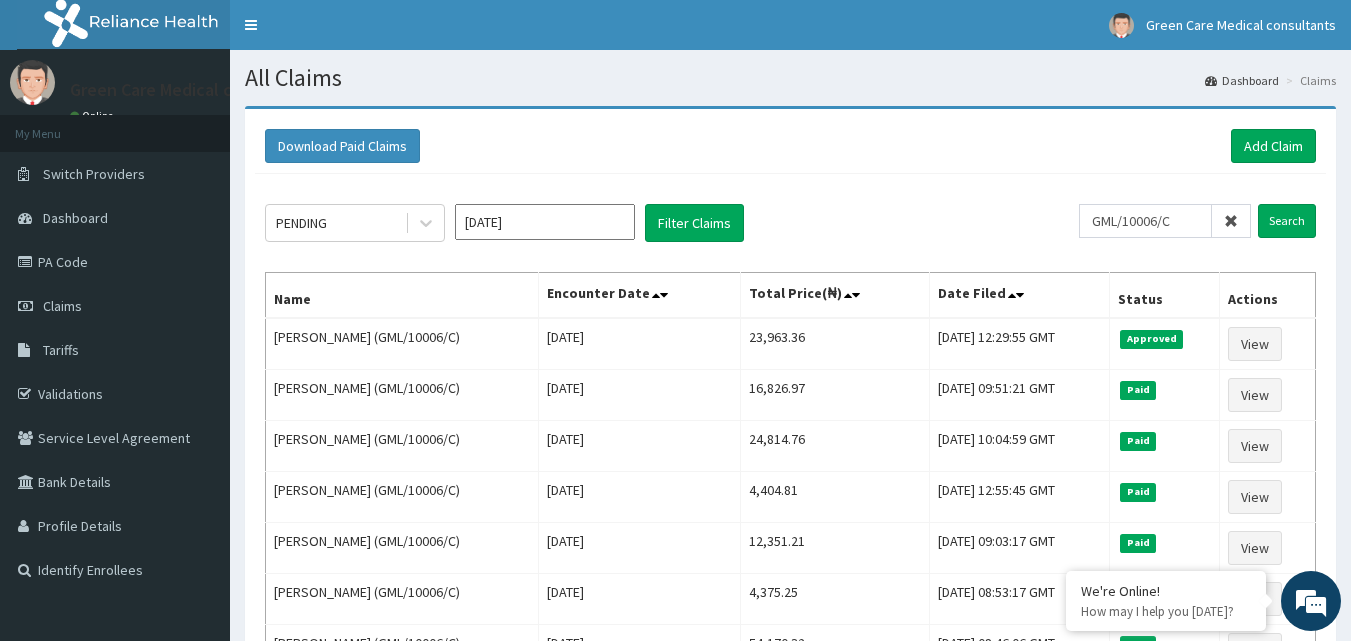 click on "Download Paid Claims Add Claim" at bounding box center (790, 146) 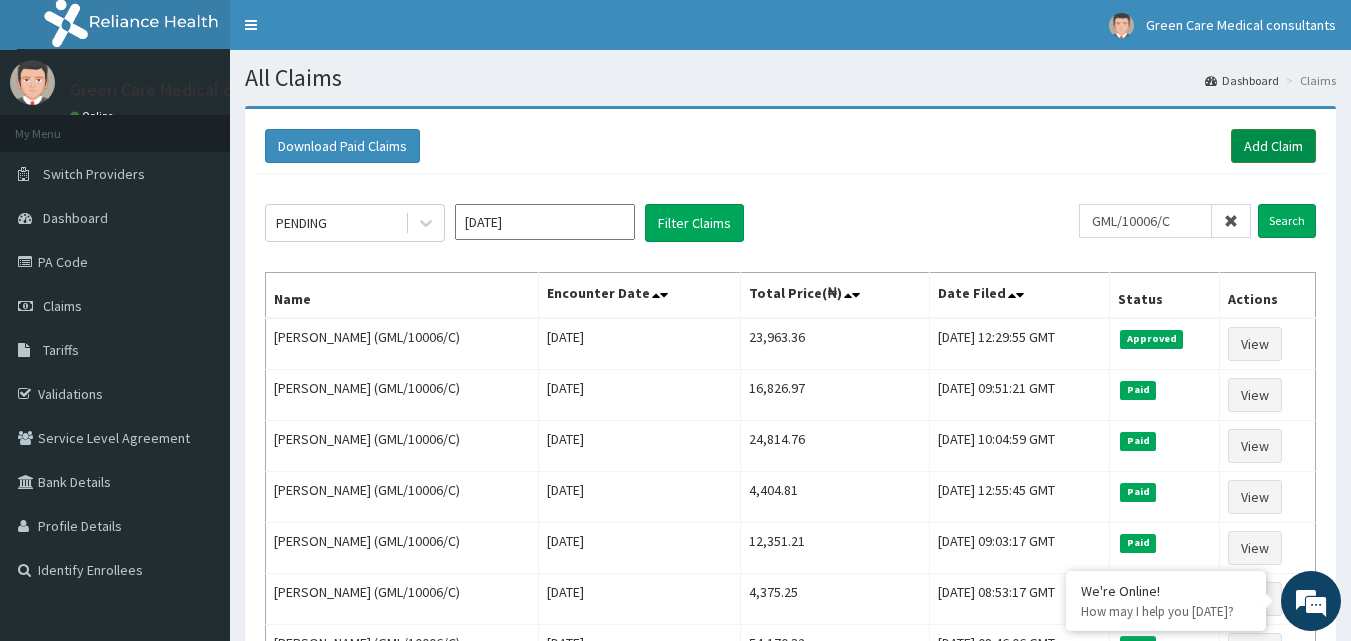 click on "Add Claim" at bounding box center (1273, 146) 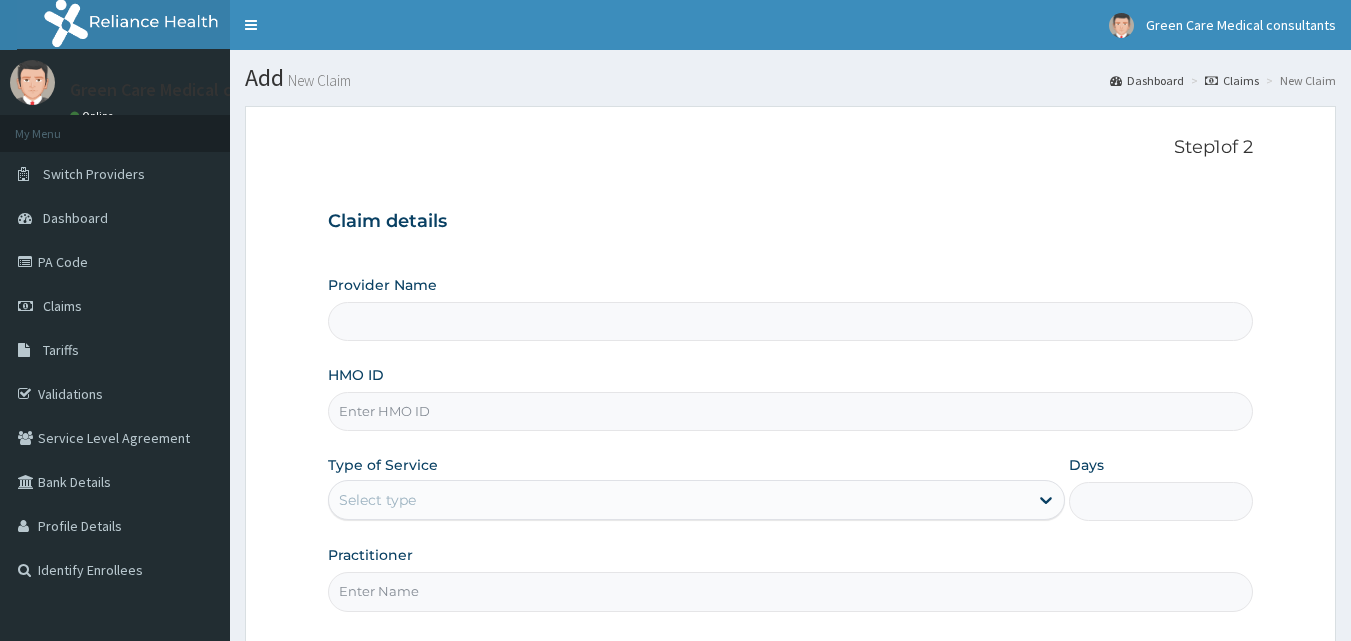 scroll, scrollTop: 0, scrollLeft: 0, axis: both 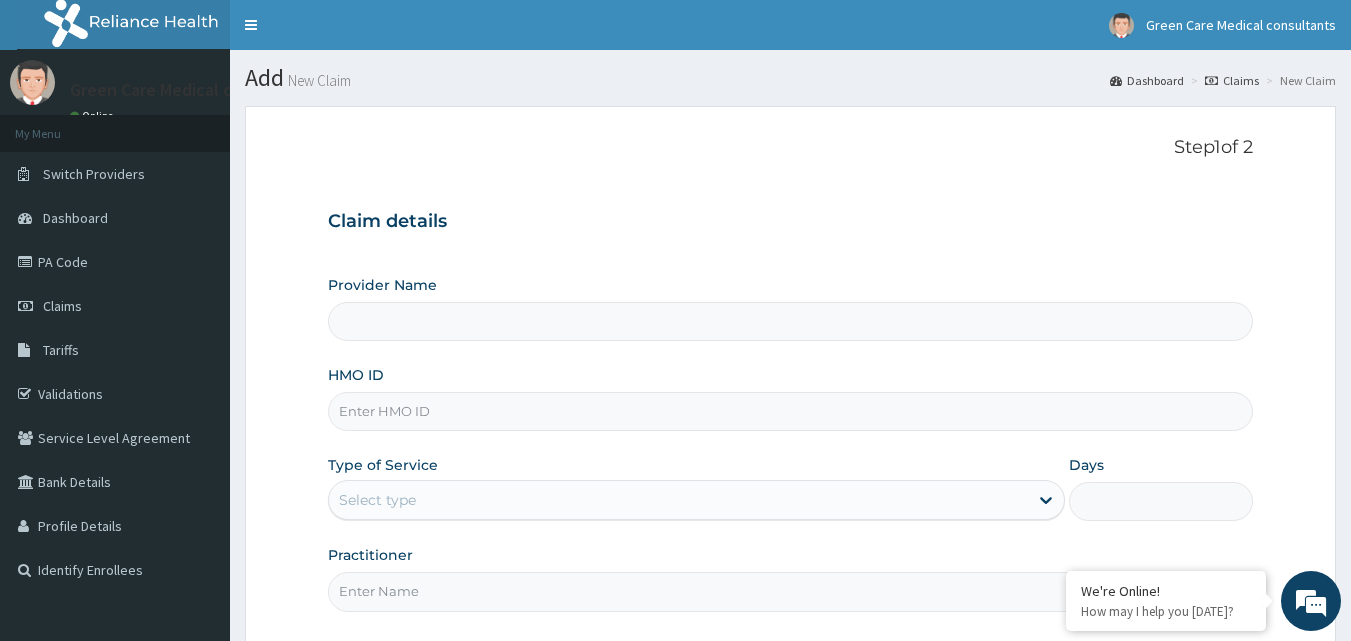 paste on "GML/10006/D" 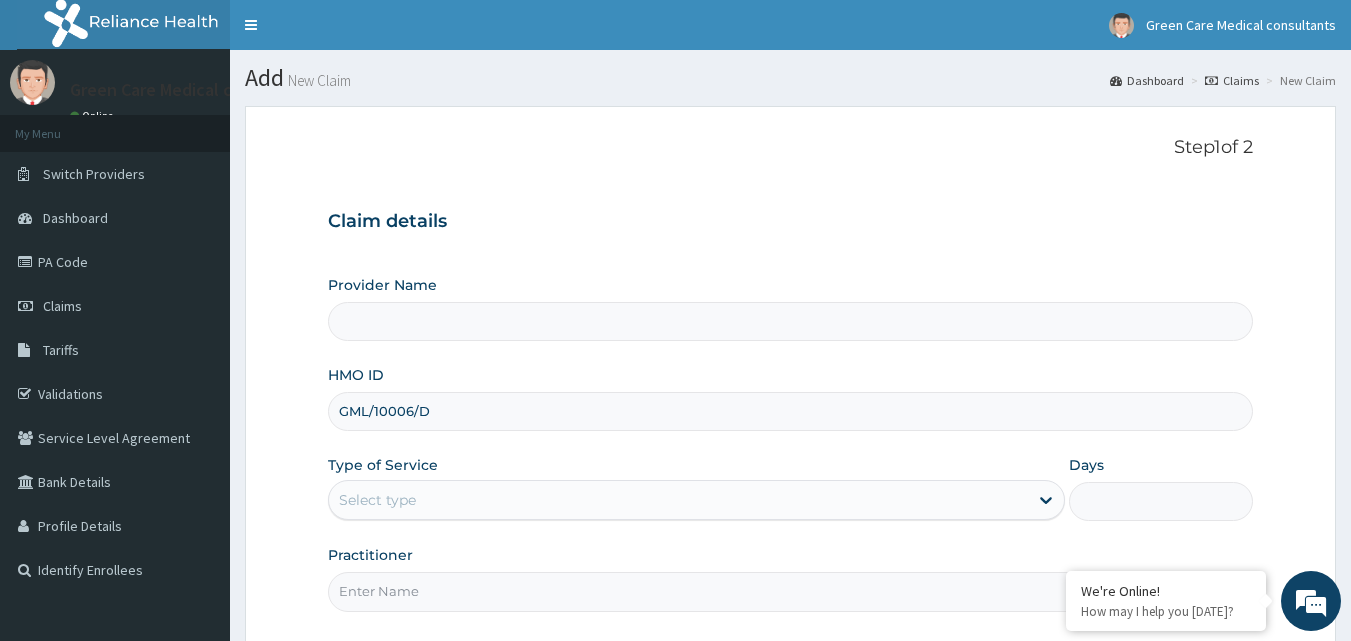 type on "GML/10006/D" 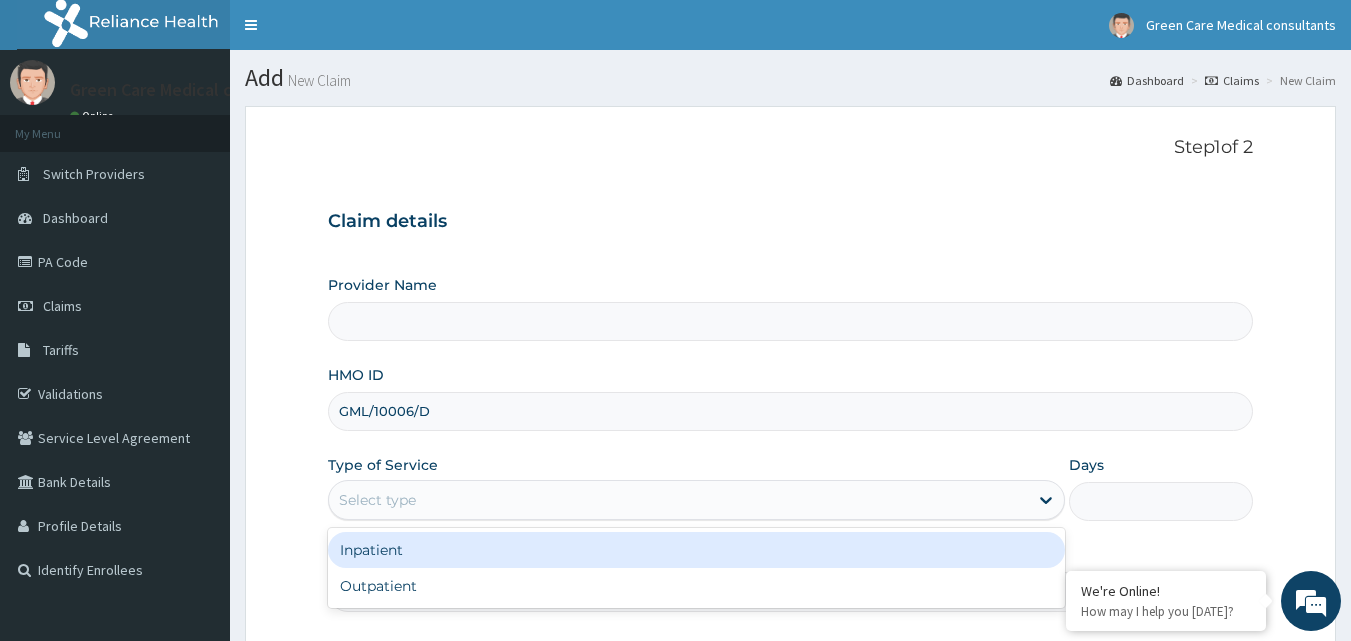 click on "Select type" at bounding box center [678, 500] 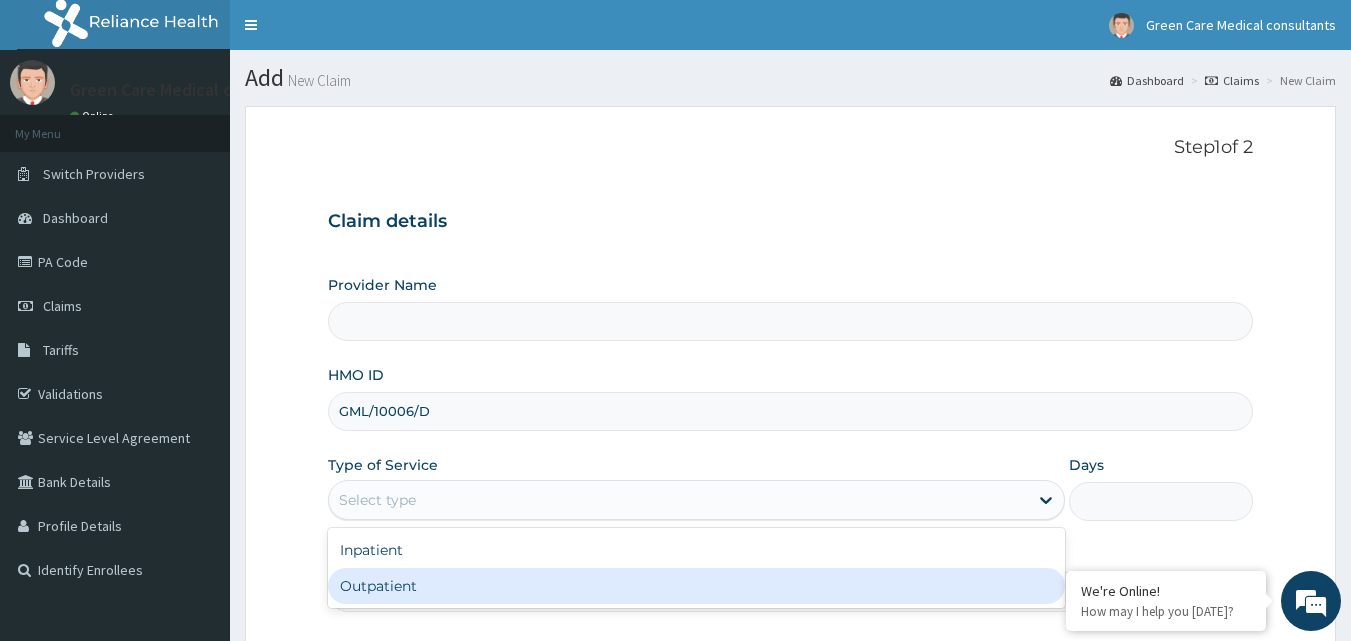 click on "Outpatient" at bounding box center [696, 586] 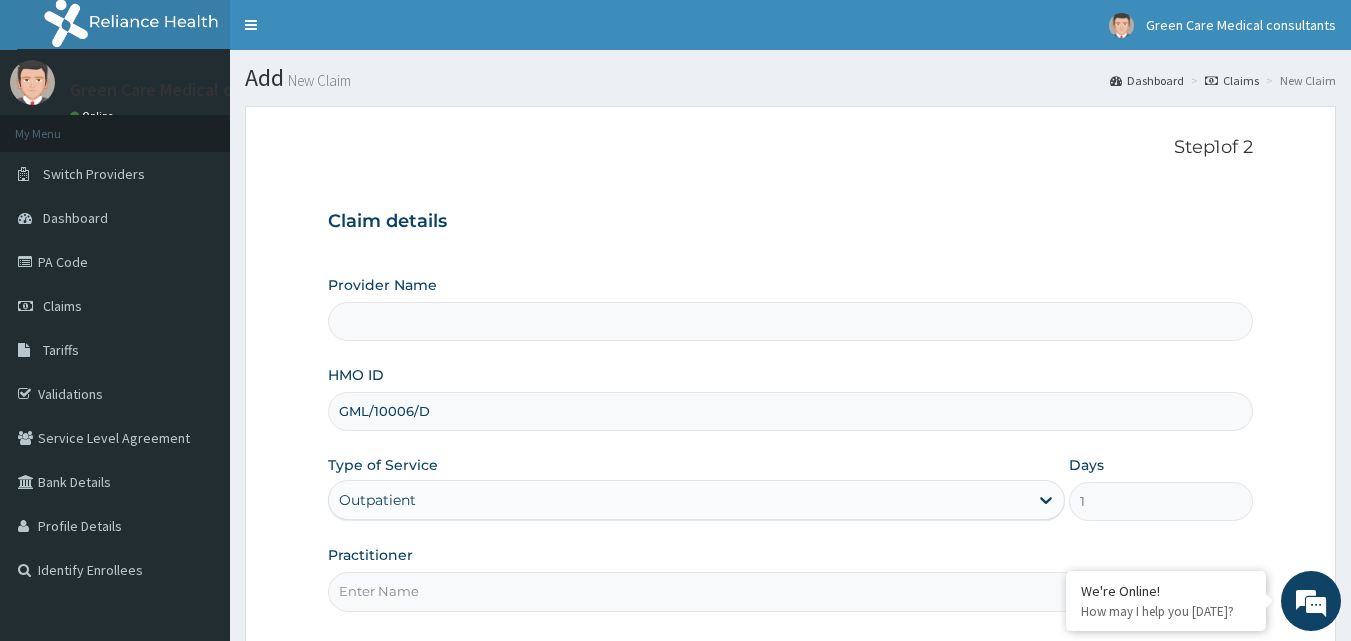 type on "Green Care Medical Consultants" 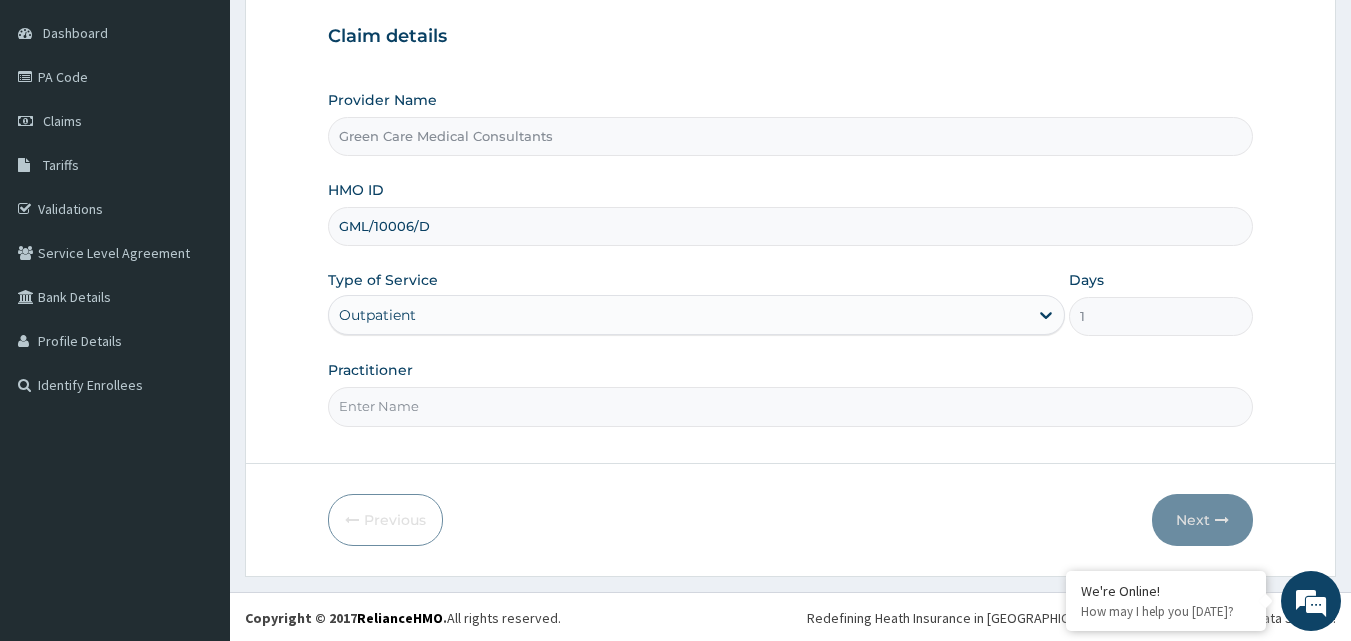 scroll, scrollTop: 187, scrollLeft: 0, axis: vertical 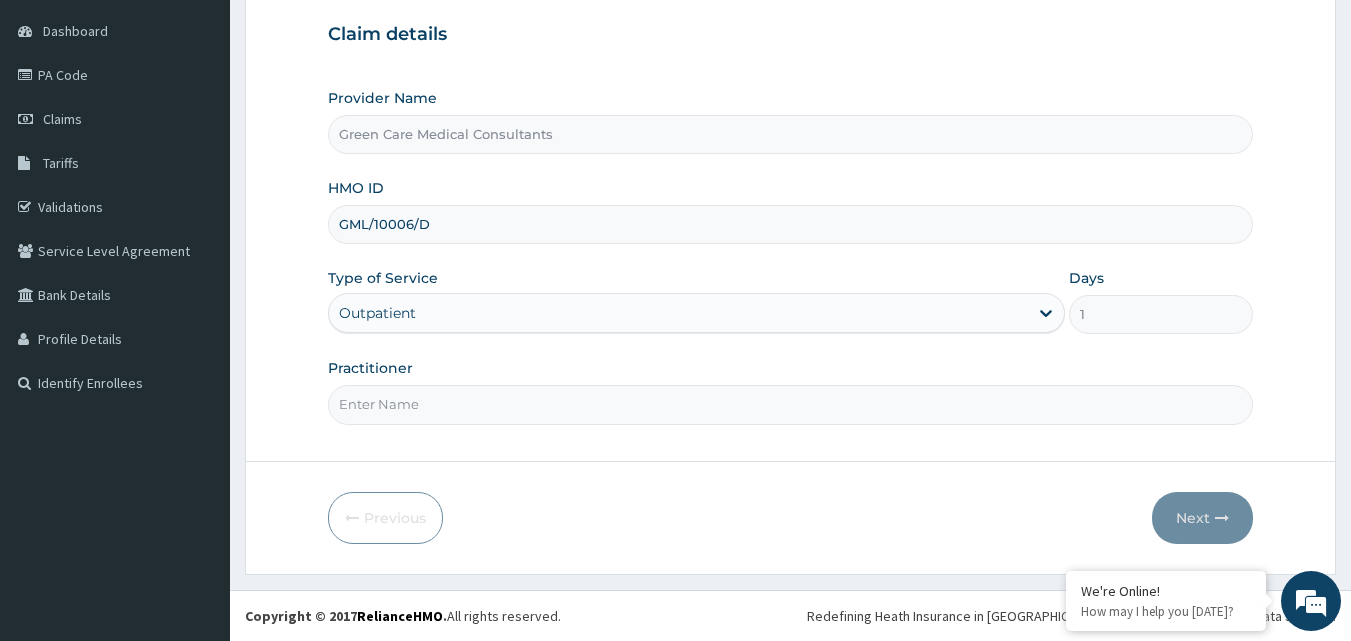 click on "Practitioner" at bounding box center [791, 404] 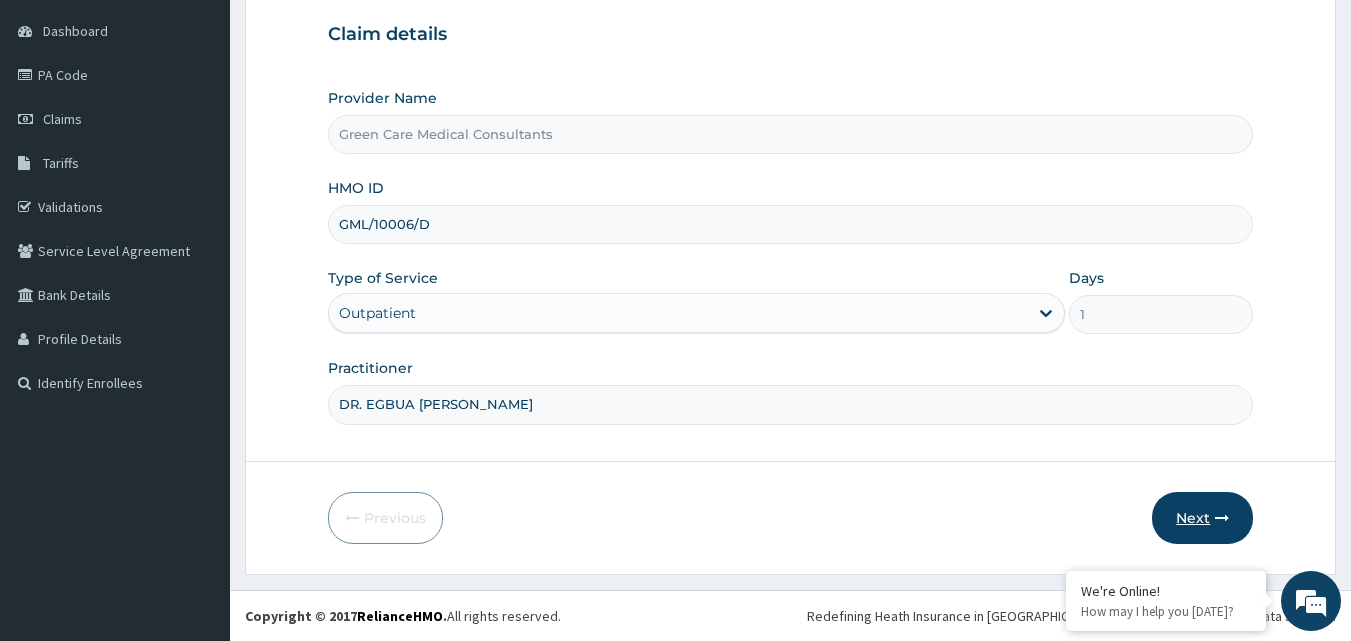 type on "DR. EGBUA [PERSON_NAME]" 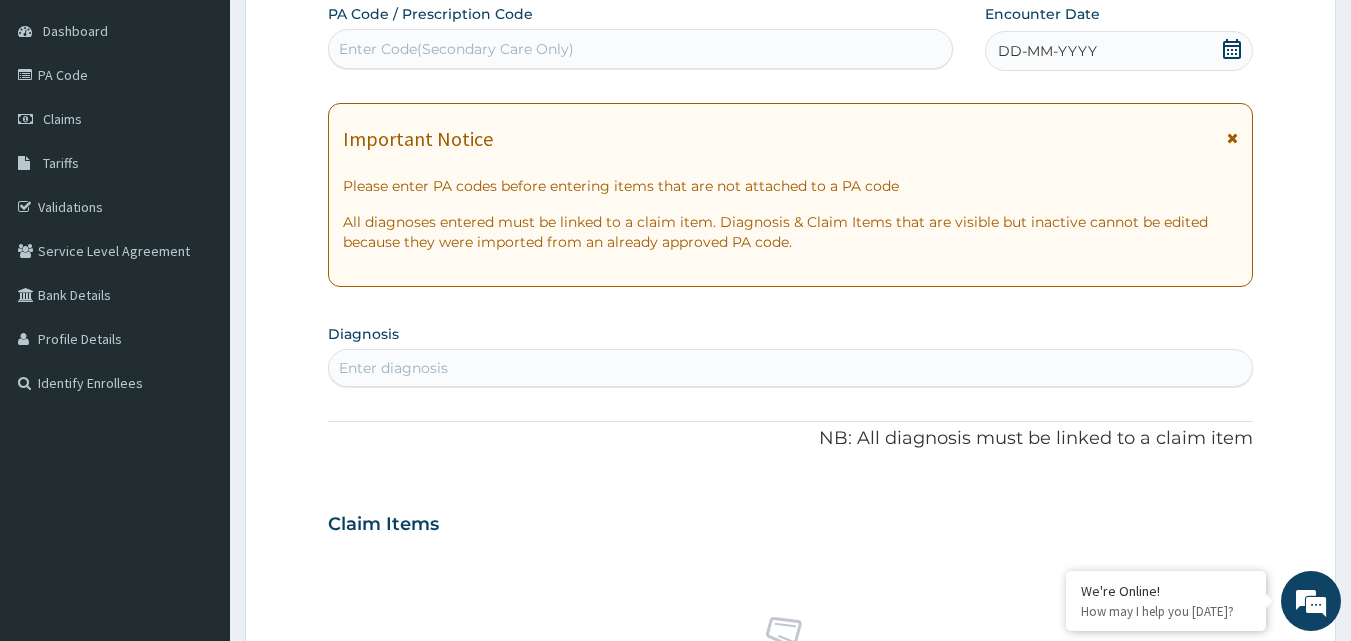 click 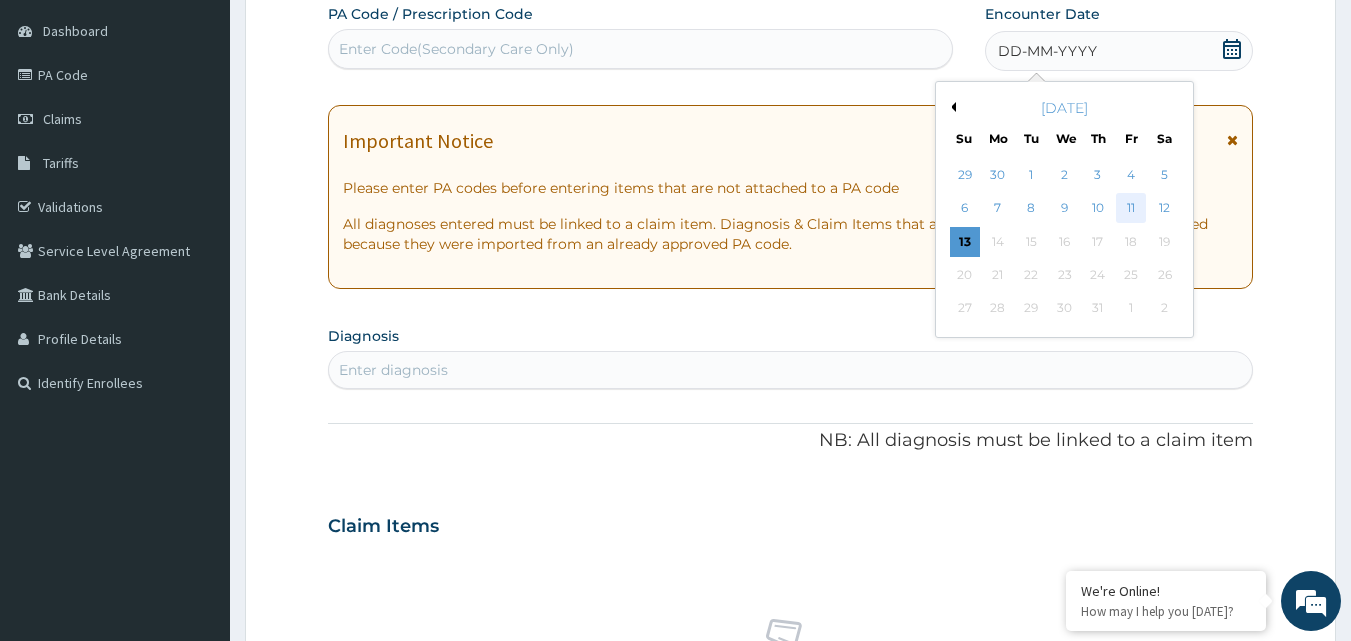 click on "11" at bounding box center (1131, 209) 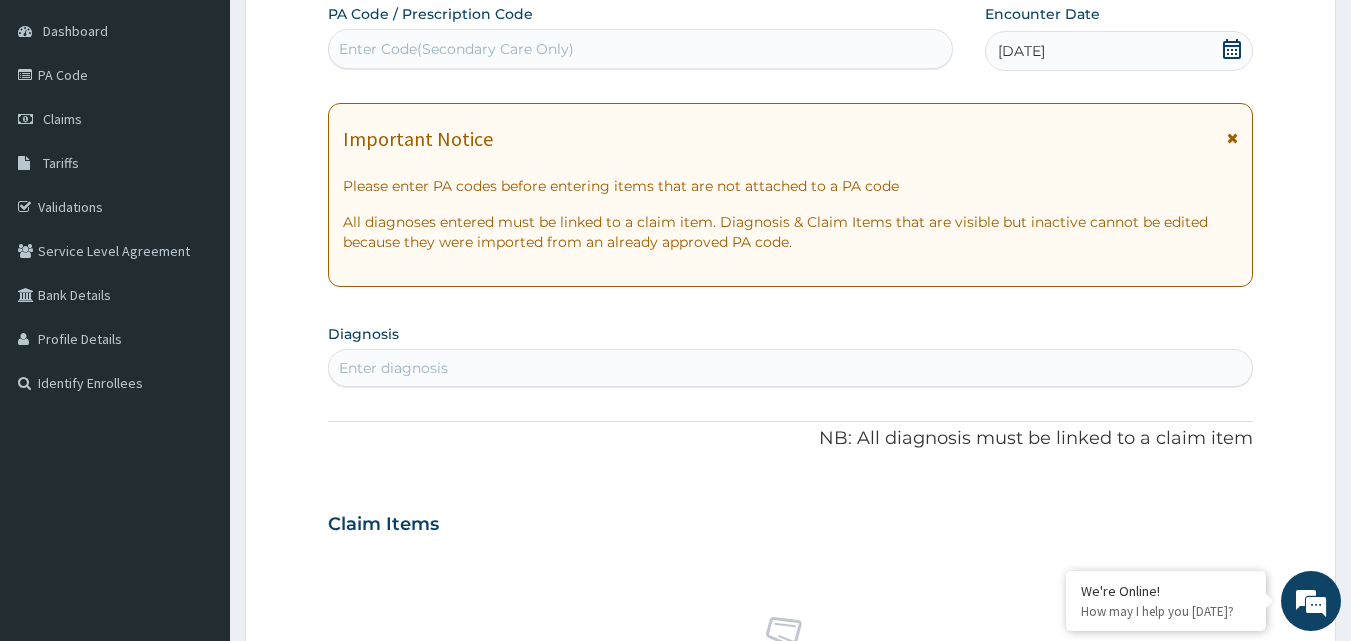 click on "Enter diagnosis" at bounding box center [791, 368] 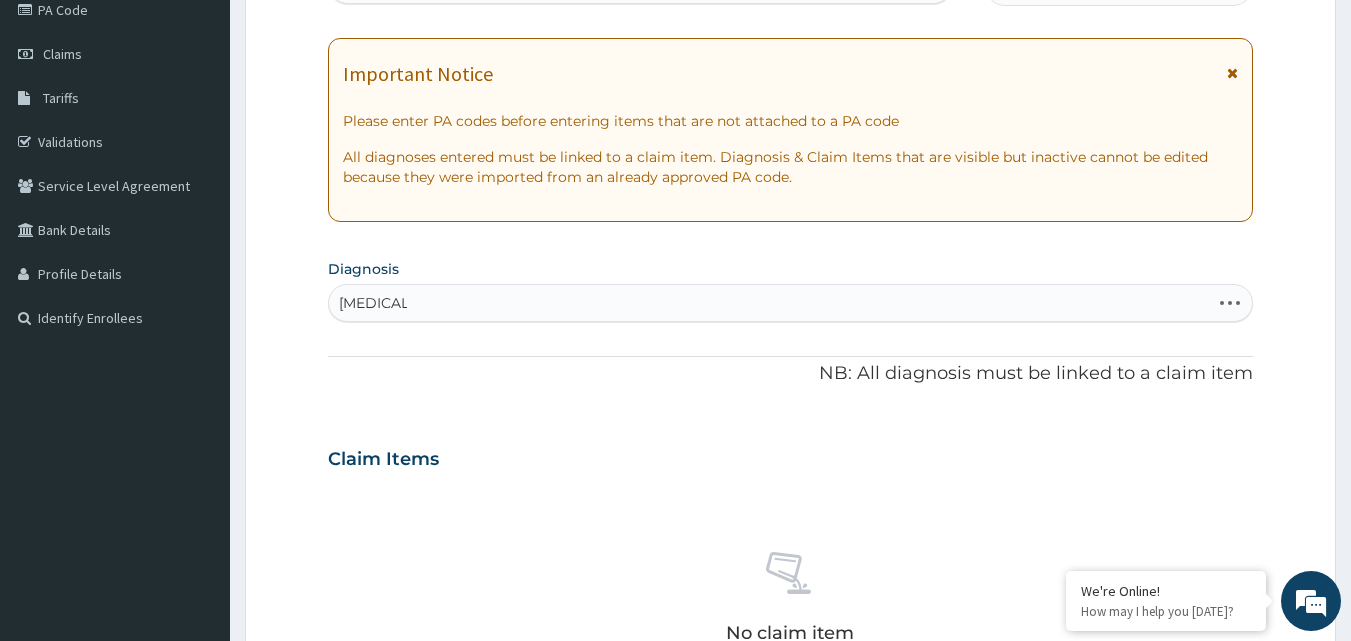scroll, scrollTop: 287, scrollLeft: 0, axis: vertical 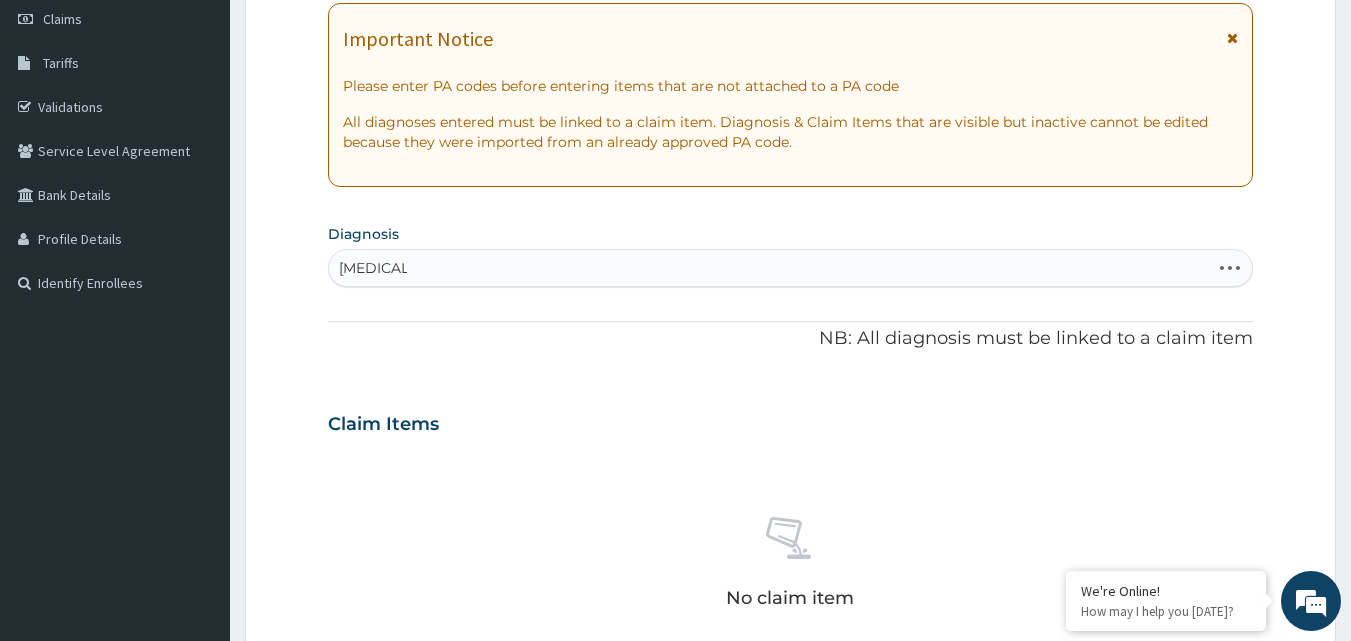 type on "MALARI" 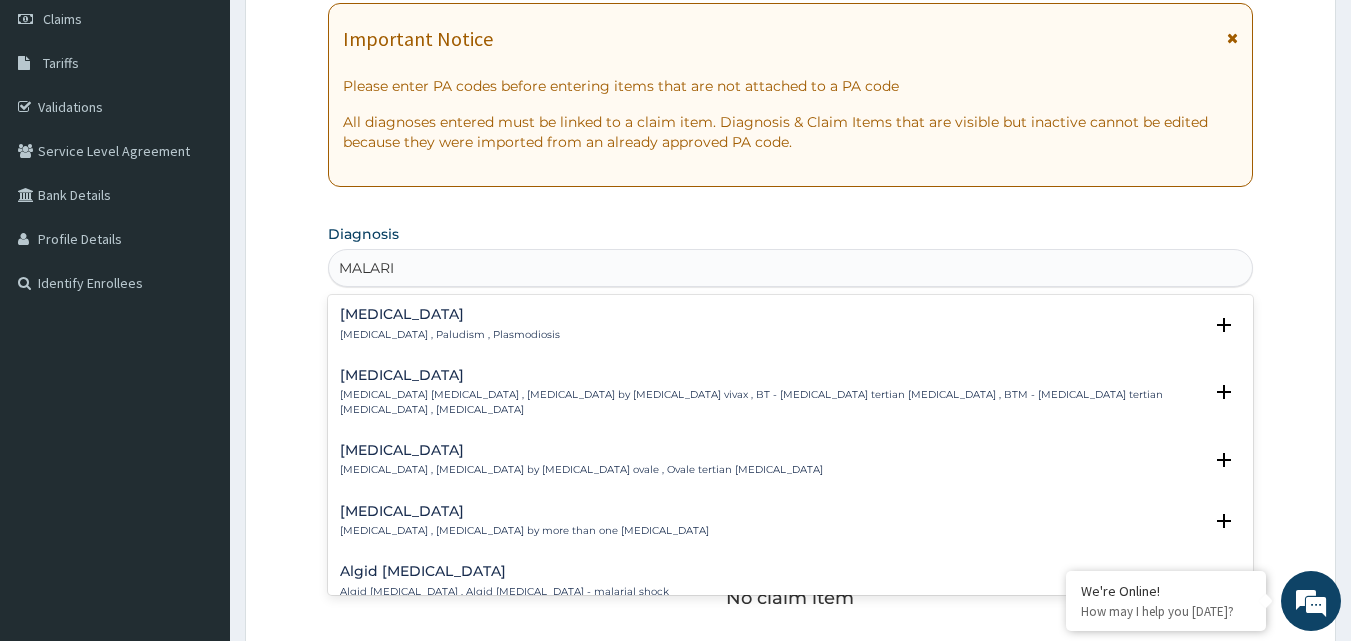 click on "[MEDICAL_DATA]" at bounding box center [450, 314] 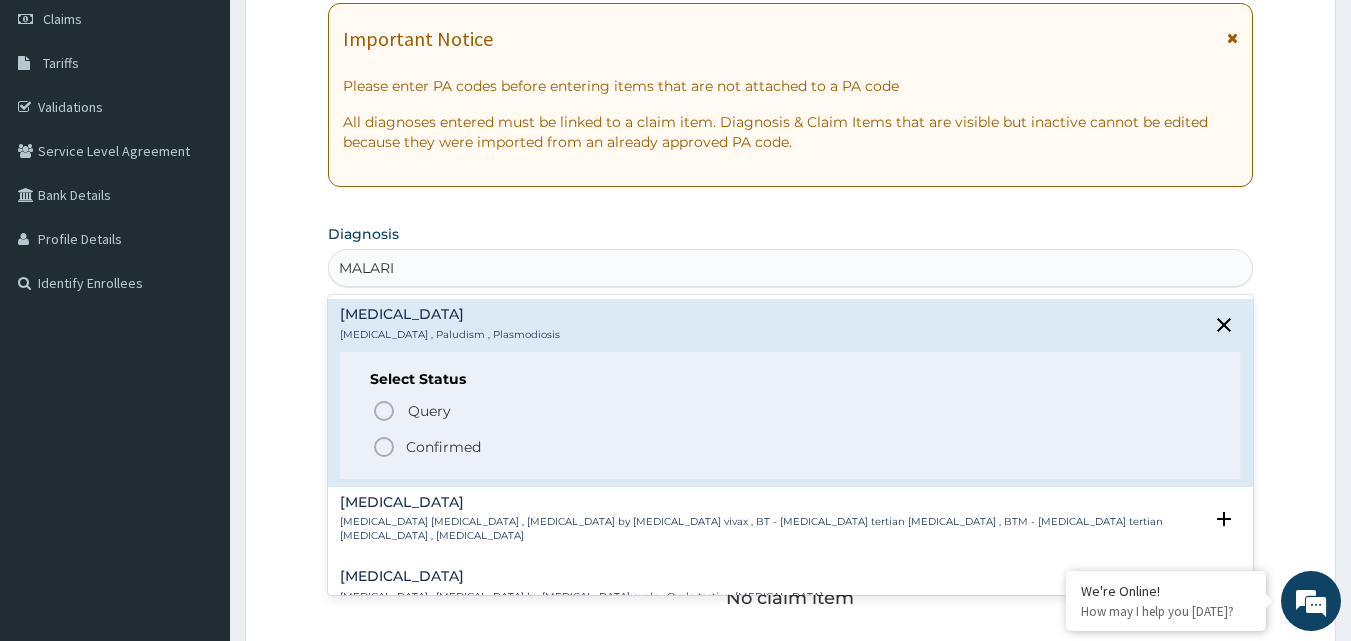 click 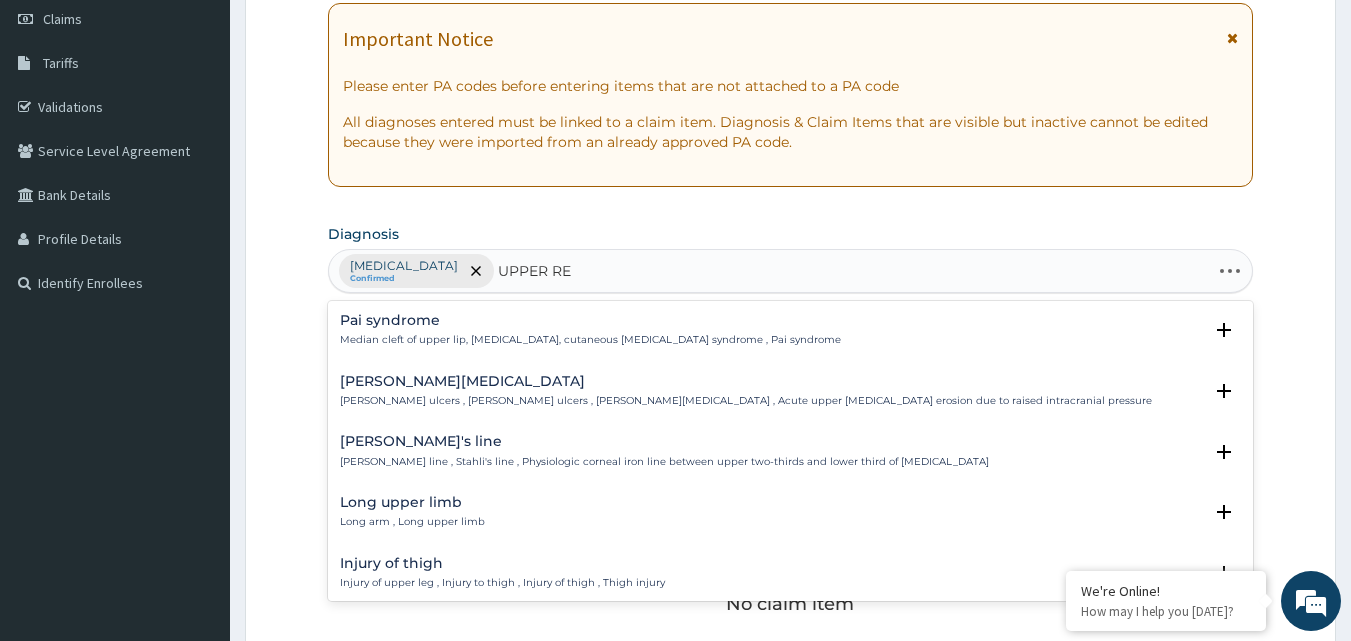 type on "UPPER RES" 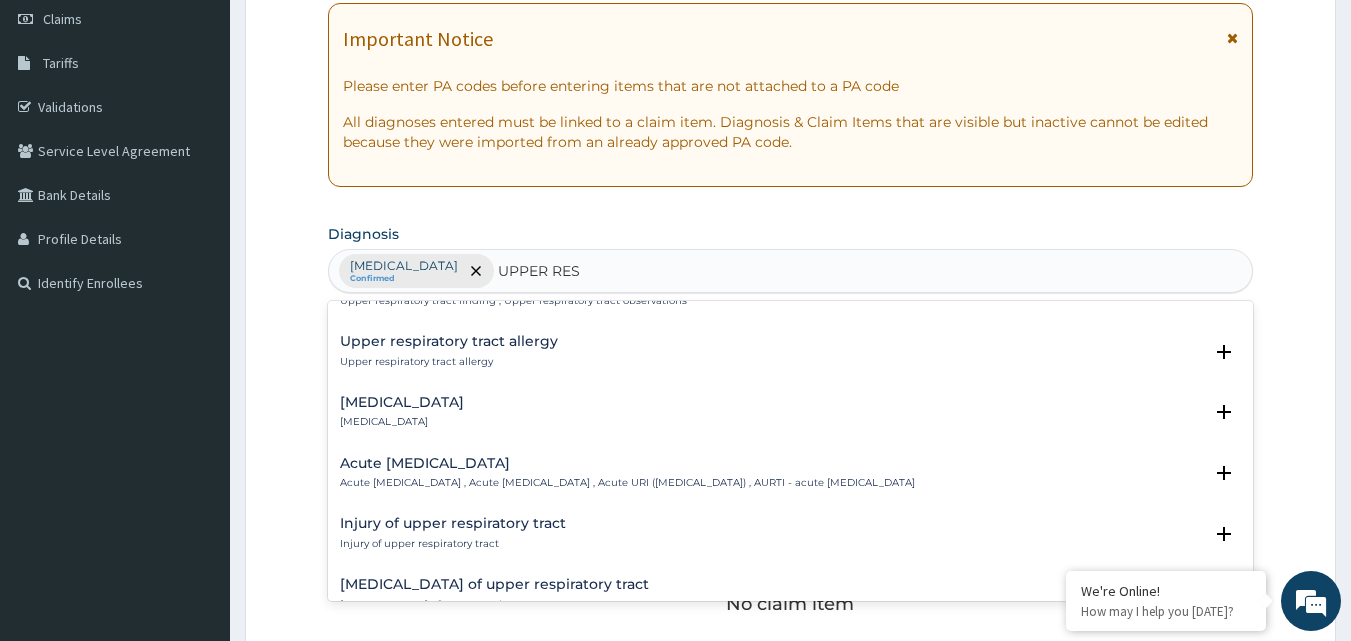 scroll, scrollTop: 0, scrollLeft: 0, axis: both 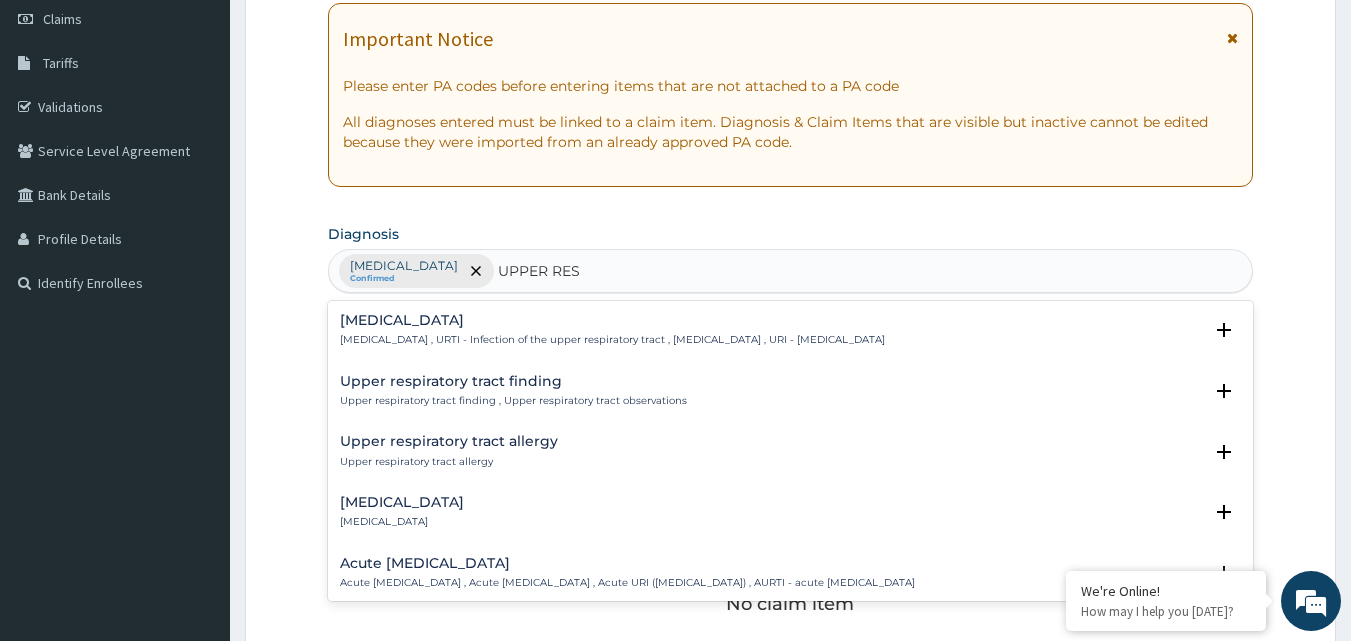 click on "[MEDICAL_DATA]" at bounding box center [612, 320] 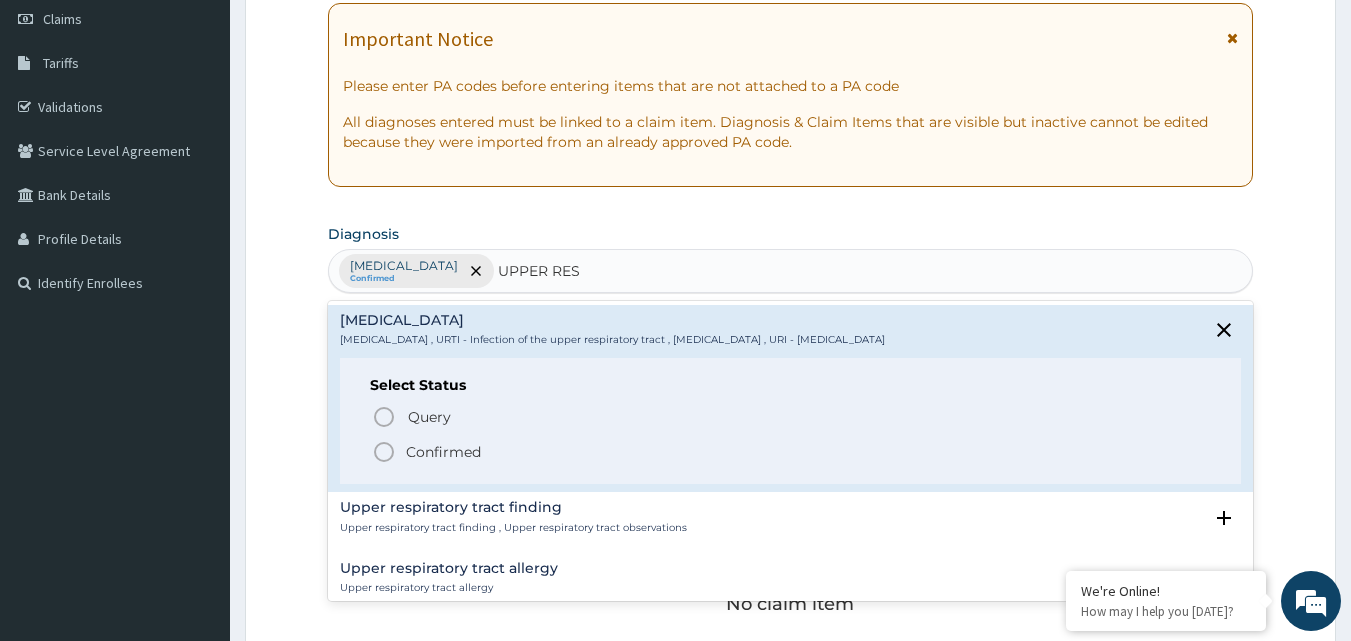 click on "Confirmed" at bounding box center (443, 452) 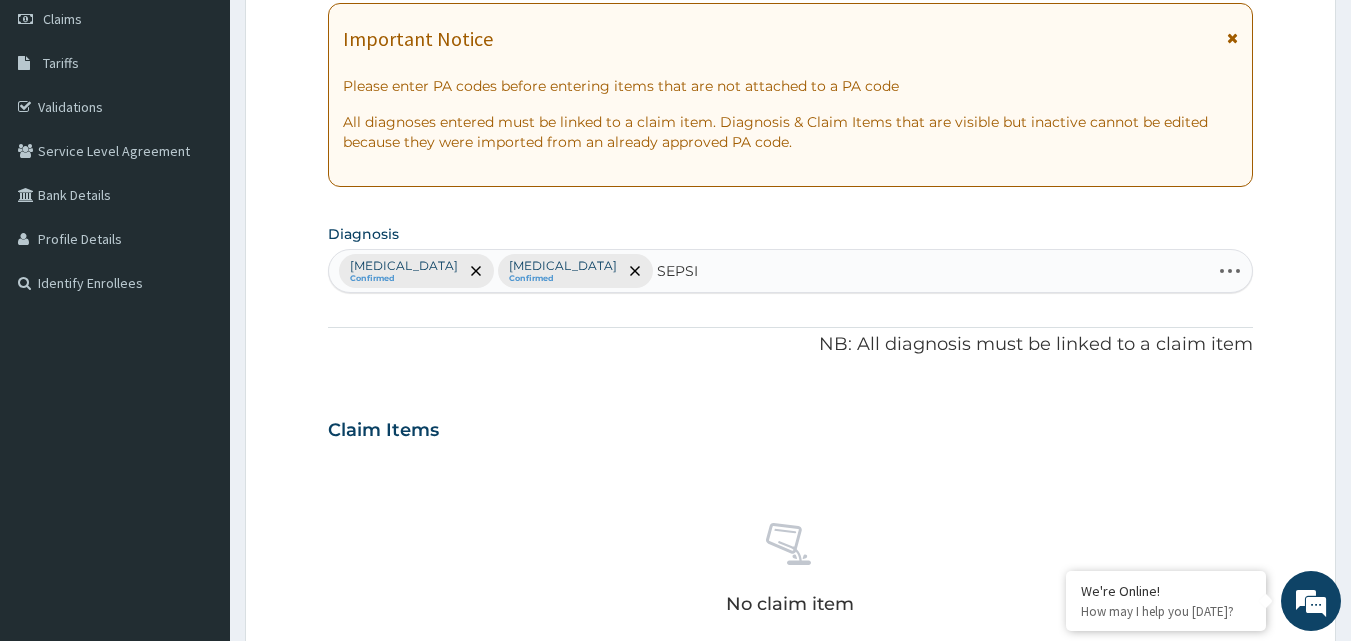 type on "[MEDICAL_DATA]" 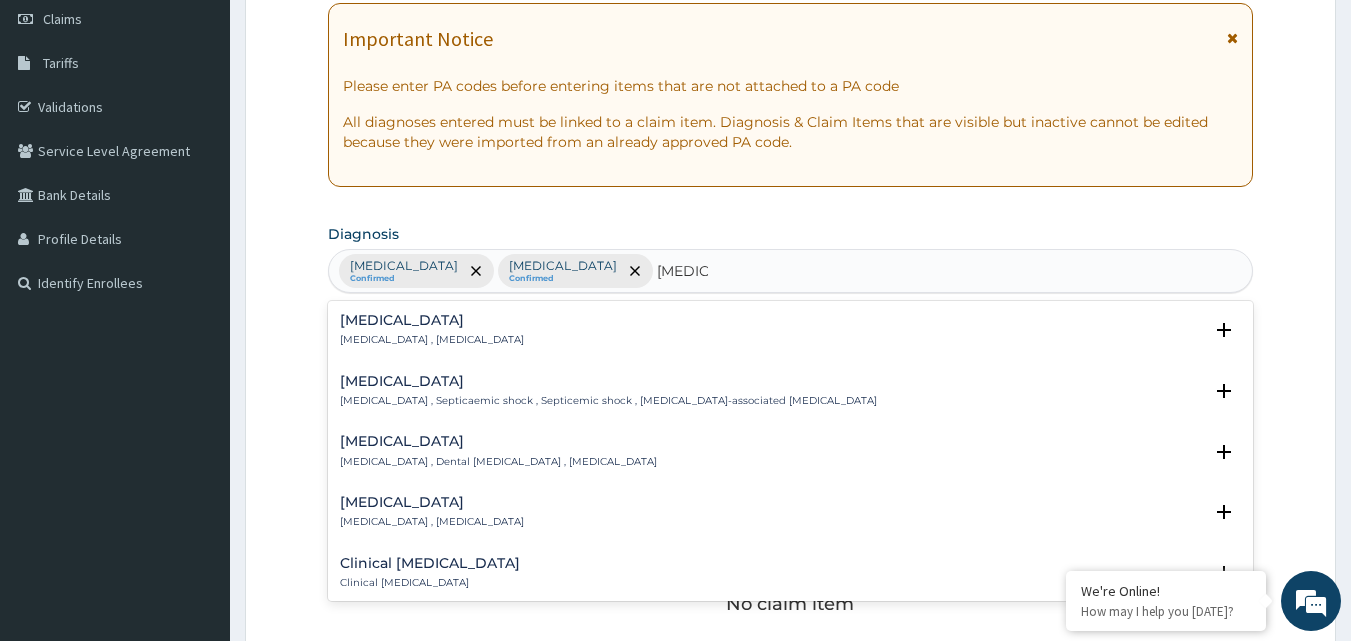 click on "[MEDICAL_DATA] , [MEDICAL_DATA]" at bounding box center (432, 340) 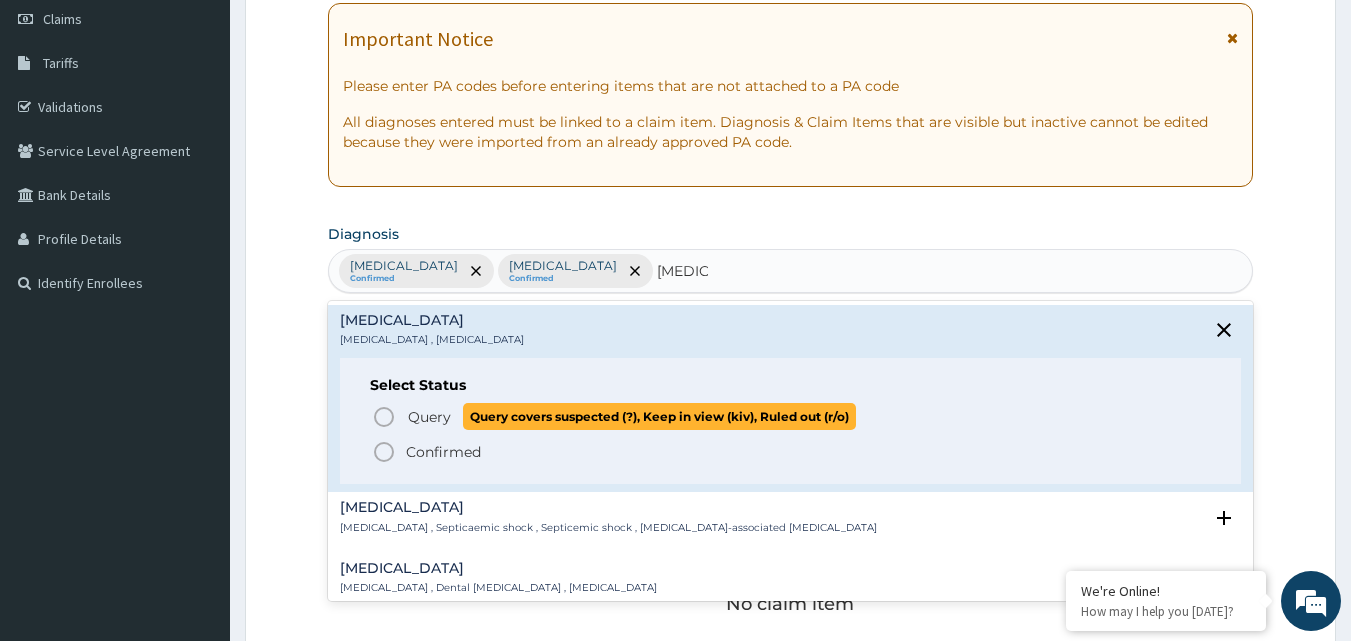 click on "Query" at bounding box center (429, 417) 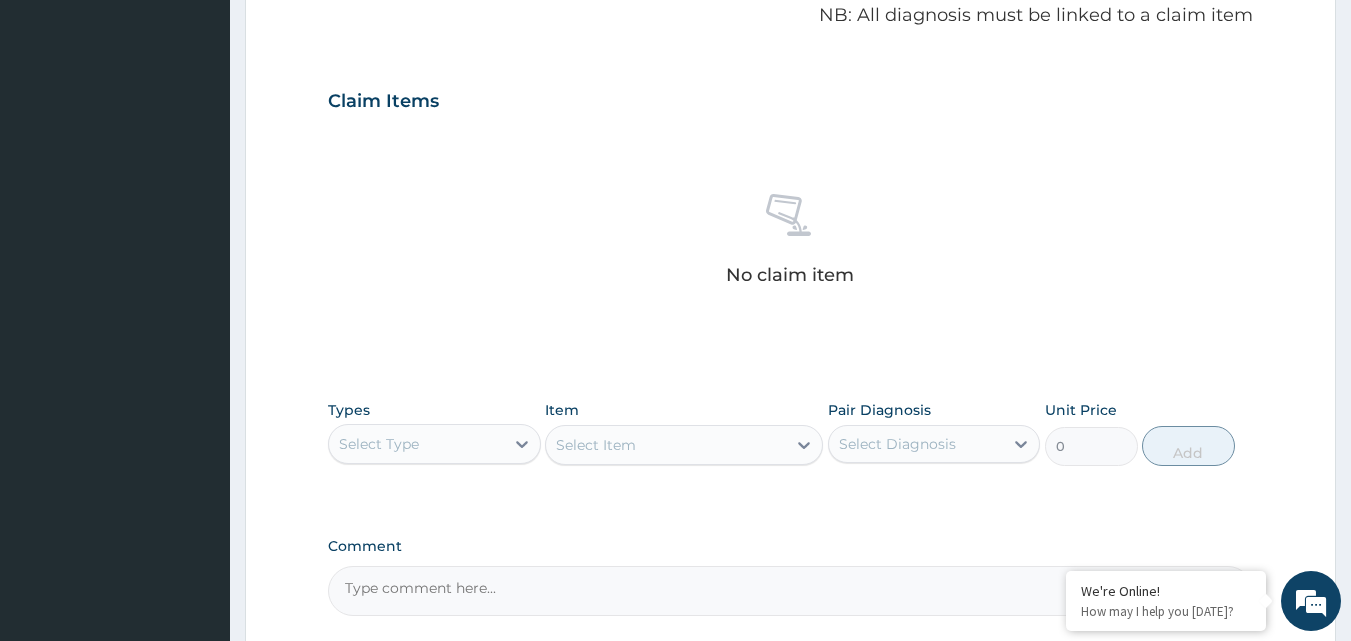 scroll, scrollTop: 787, scrollLeft: 0, axis: vertical 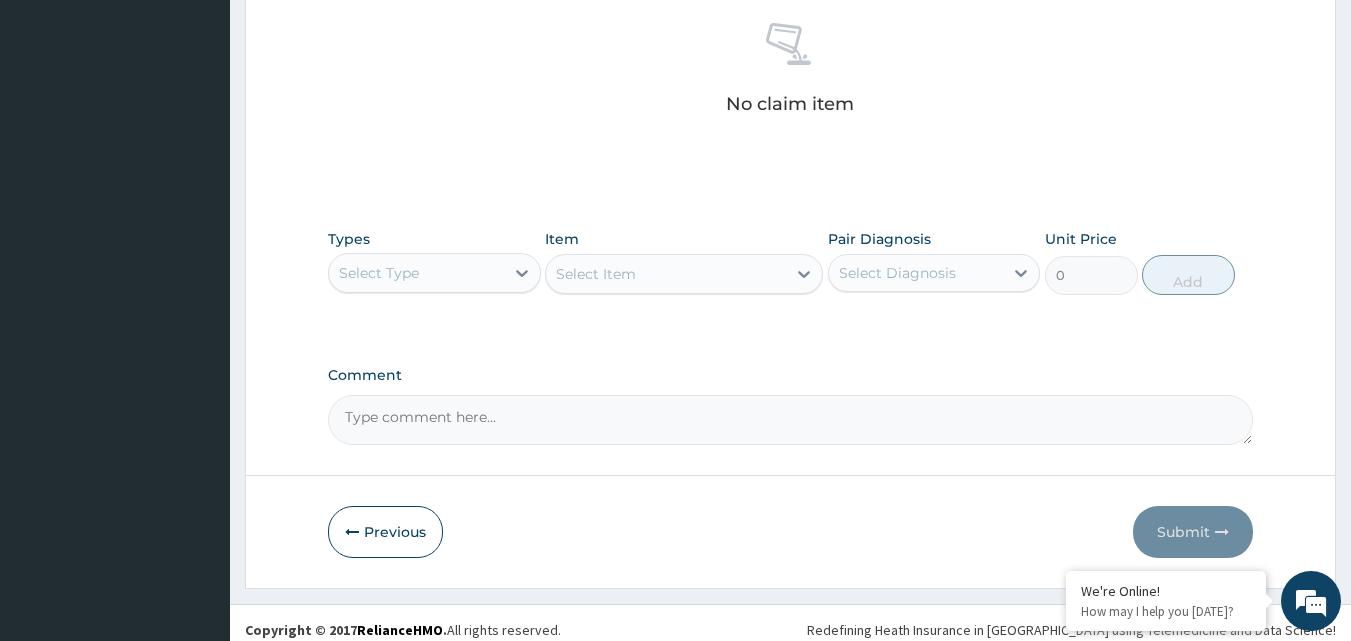 click on "Select Type" at bounding box center (416, 273) 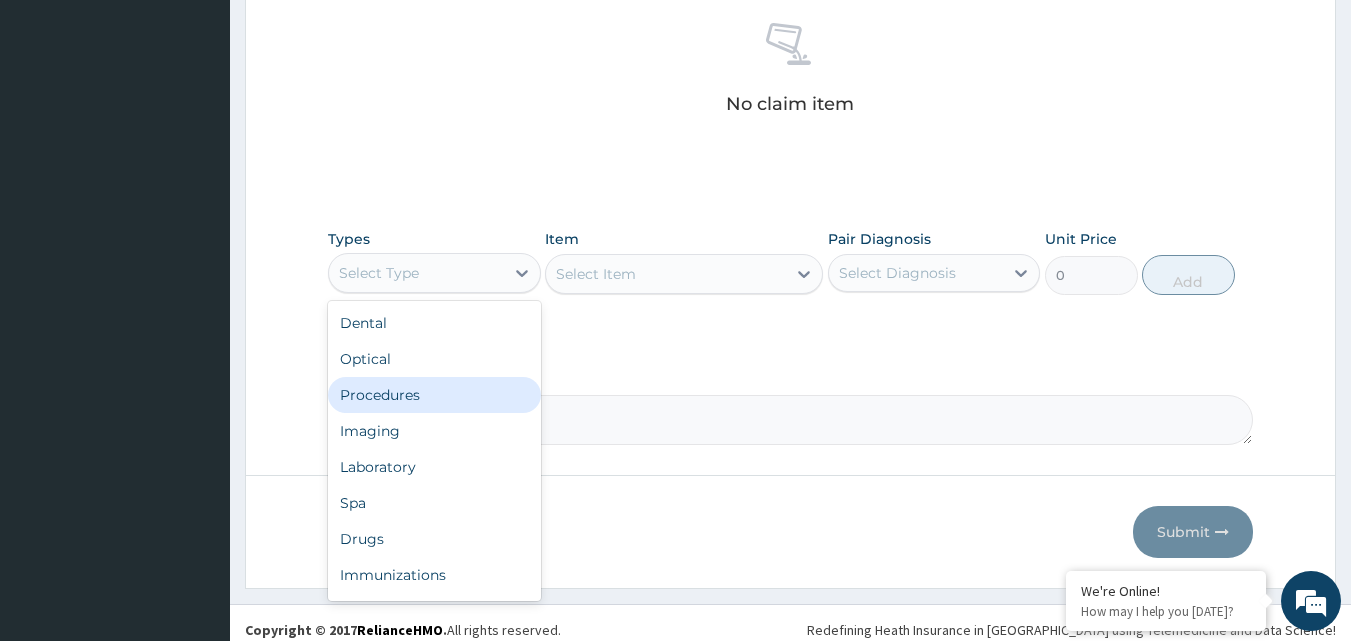 click on "Procedures" at bounding box center [434, 395] 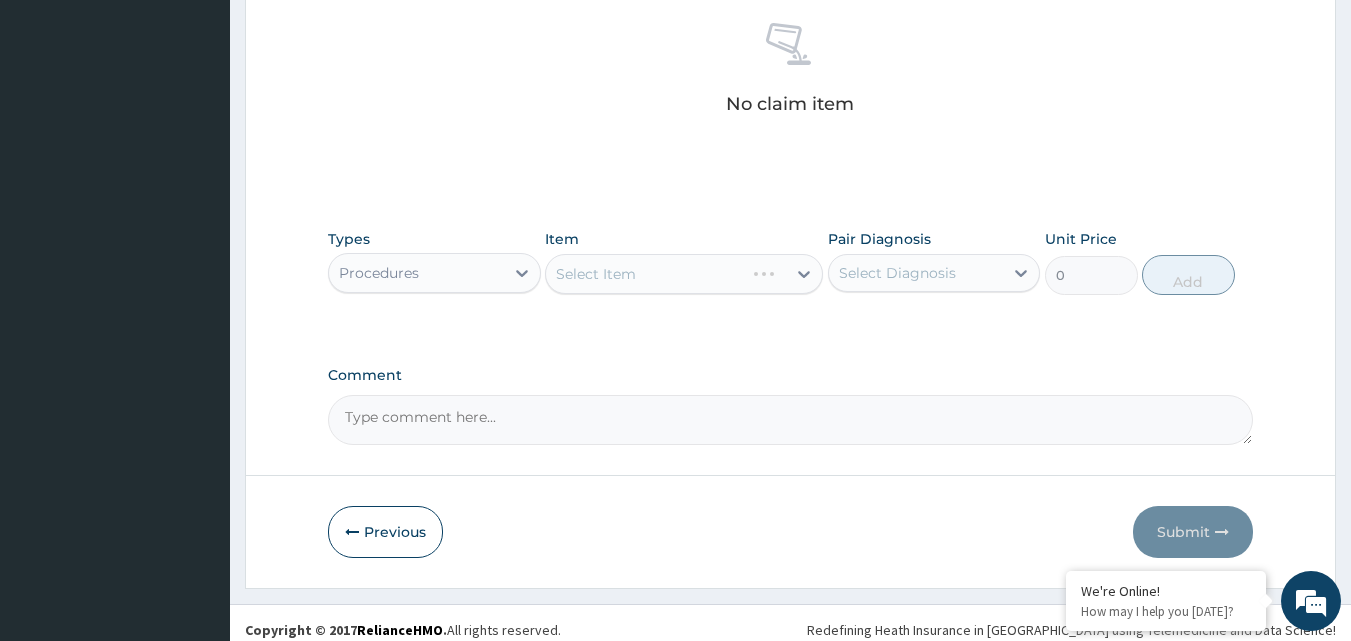 click on "Select Item" at bounding box center [684, 274] 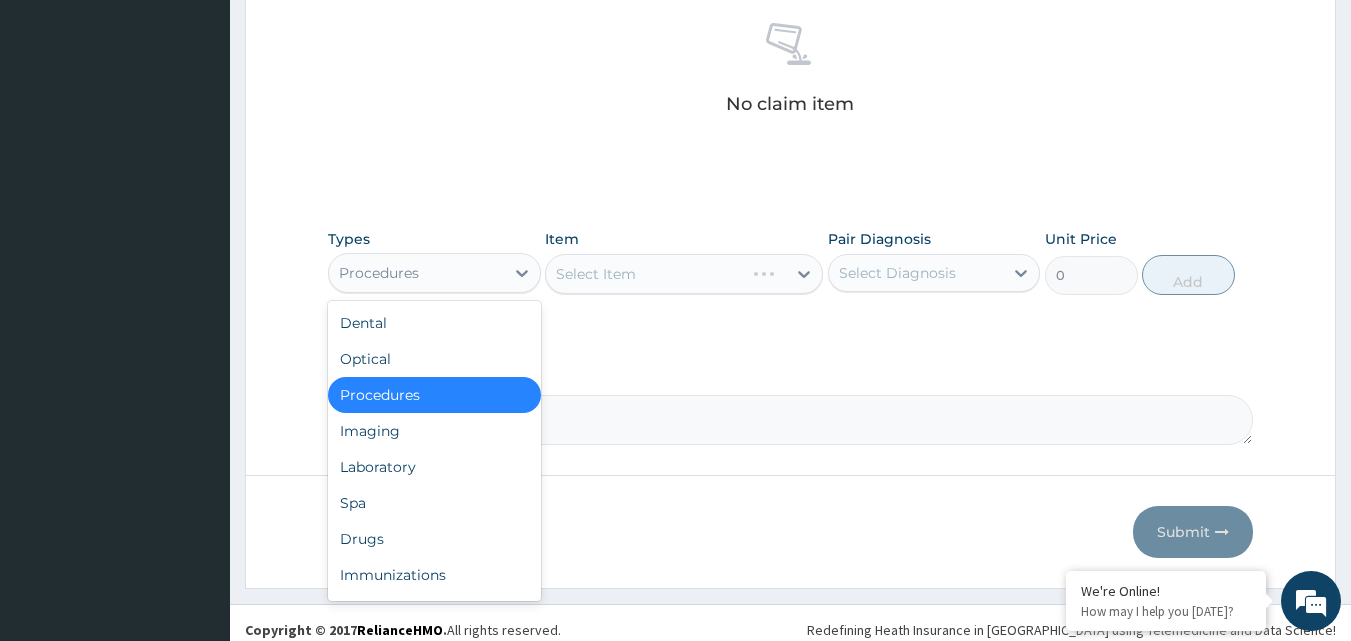 click on "Procedures" at bounding box center (416, 273) 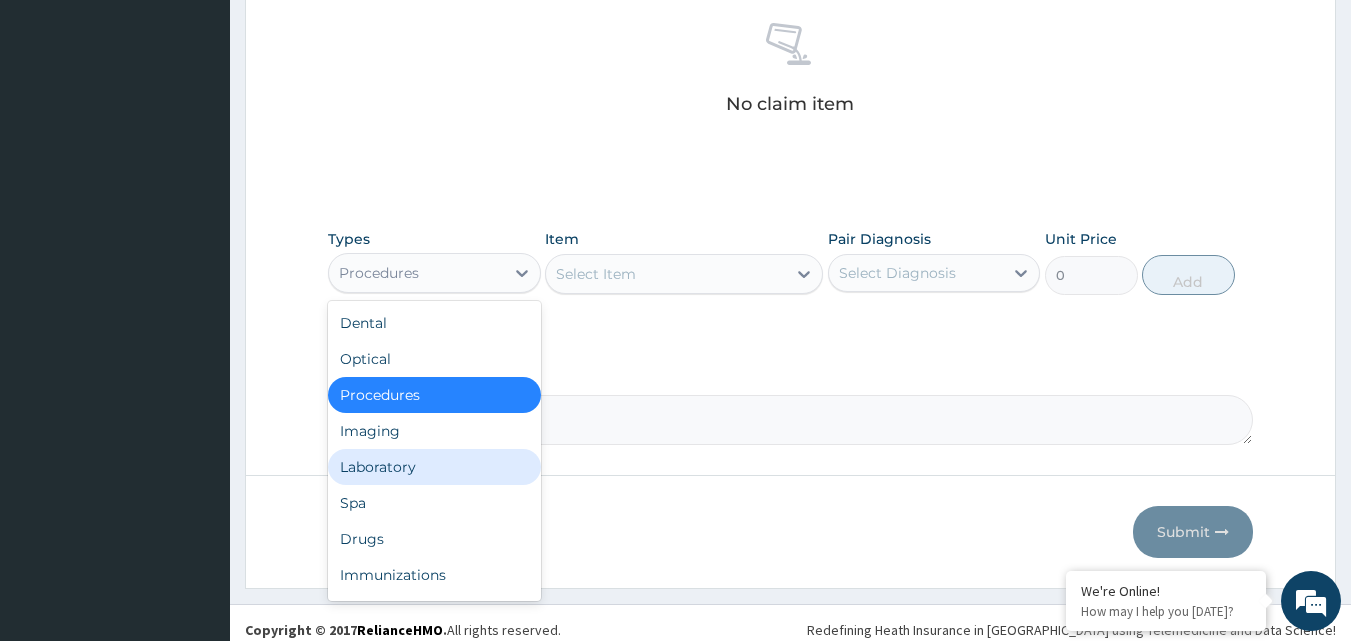 click on "Laboratory" at bounding box center (434, 467) 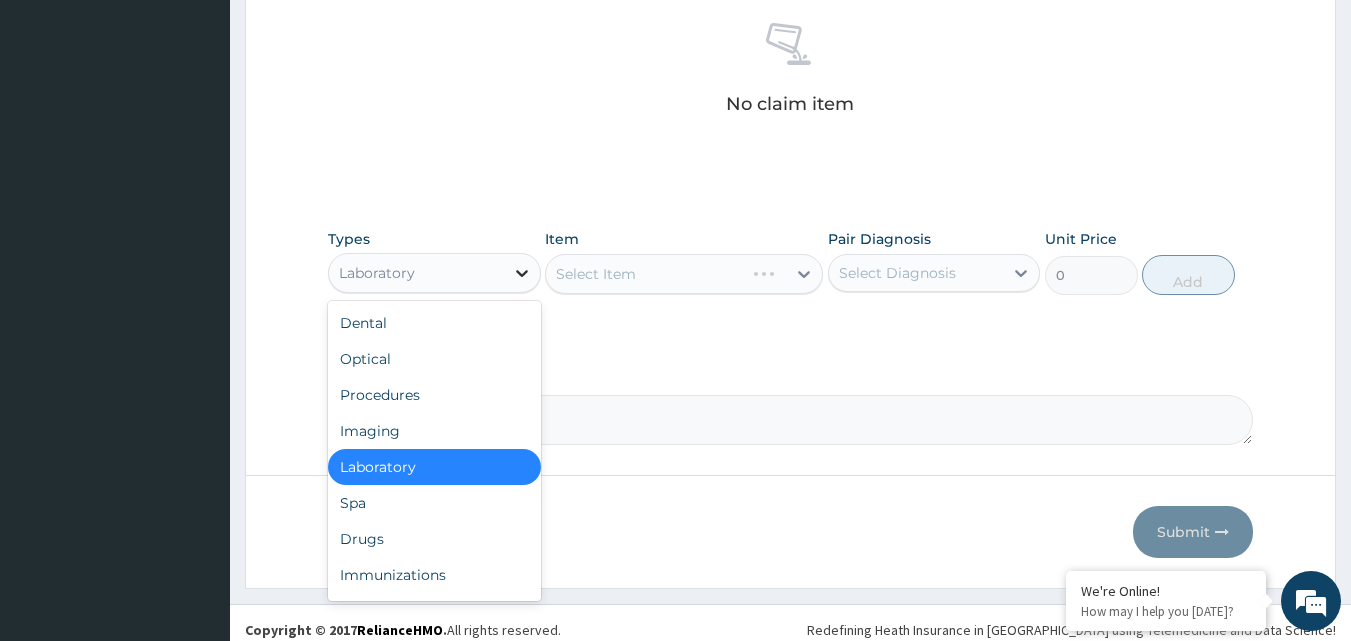 click 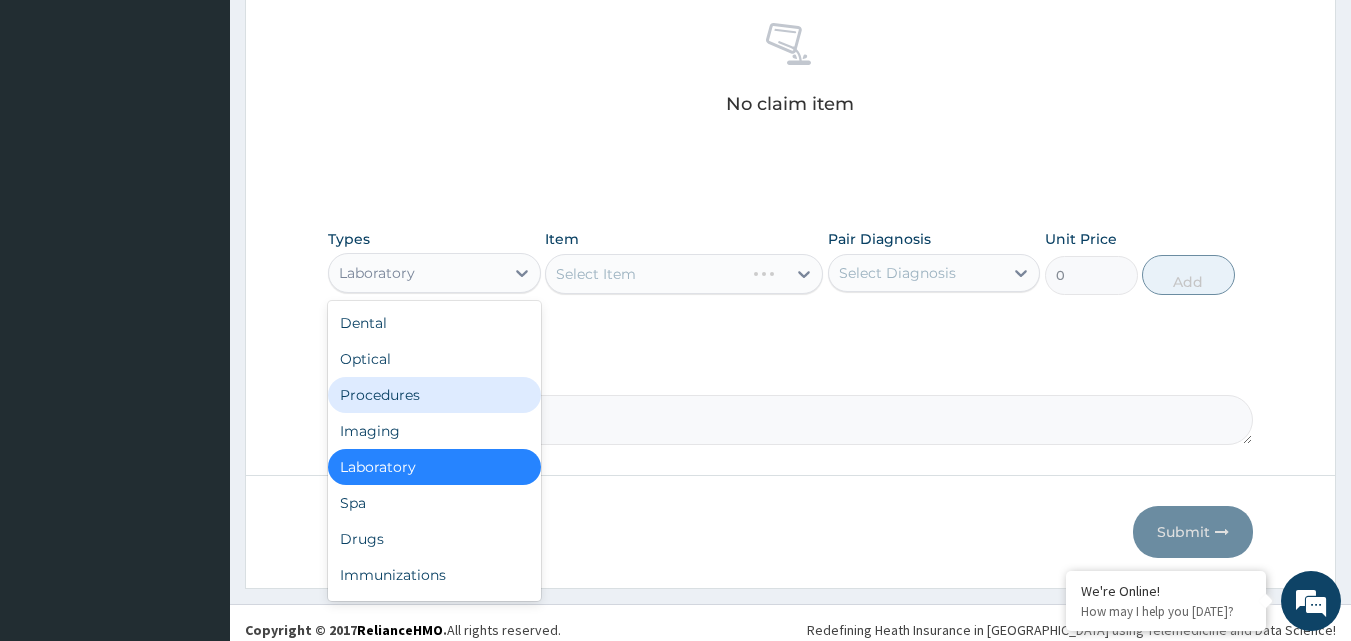 click on "Procedures" at bounding box center (434, 395) 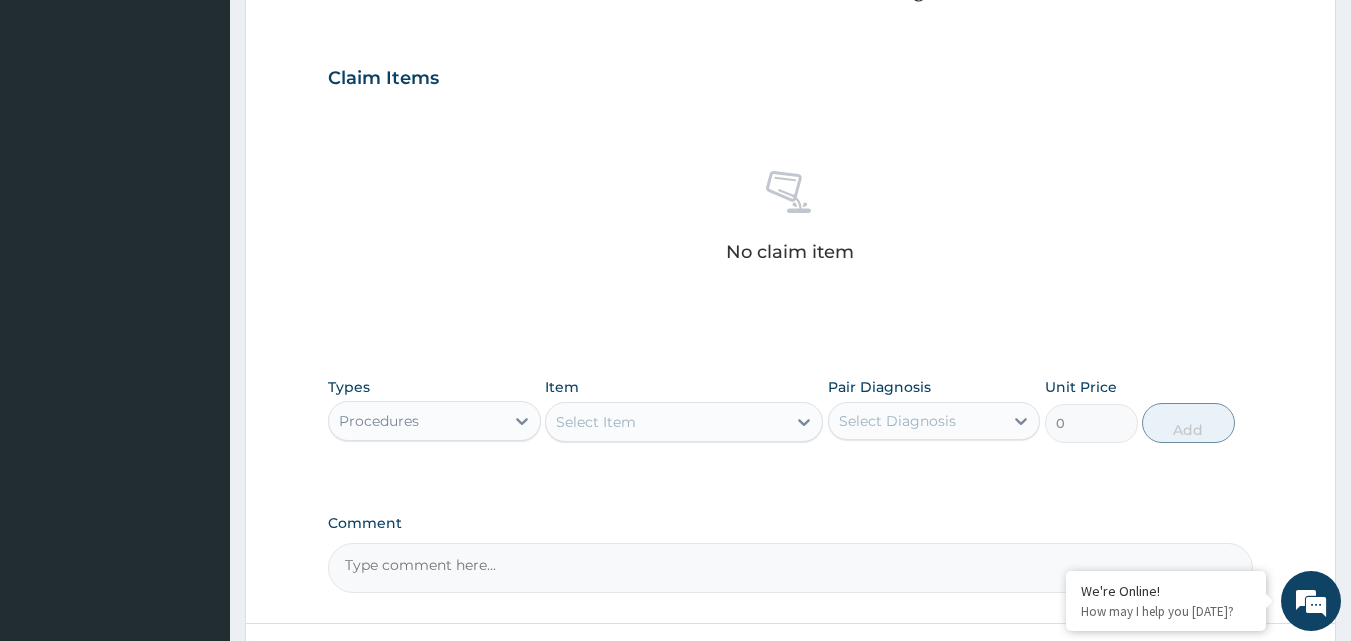 scroll, scrollTop: 587, scrollLeft: 0, axis: vertical 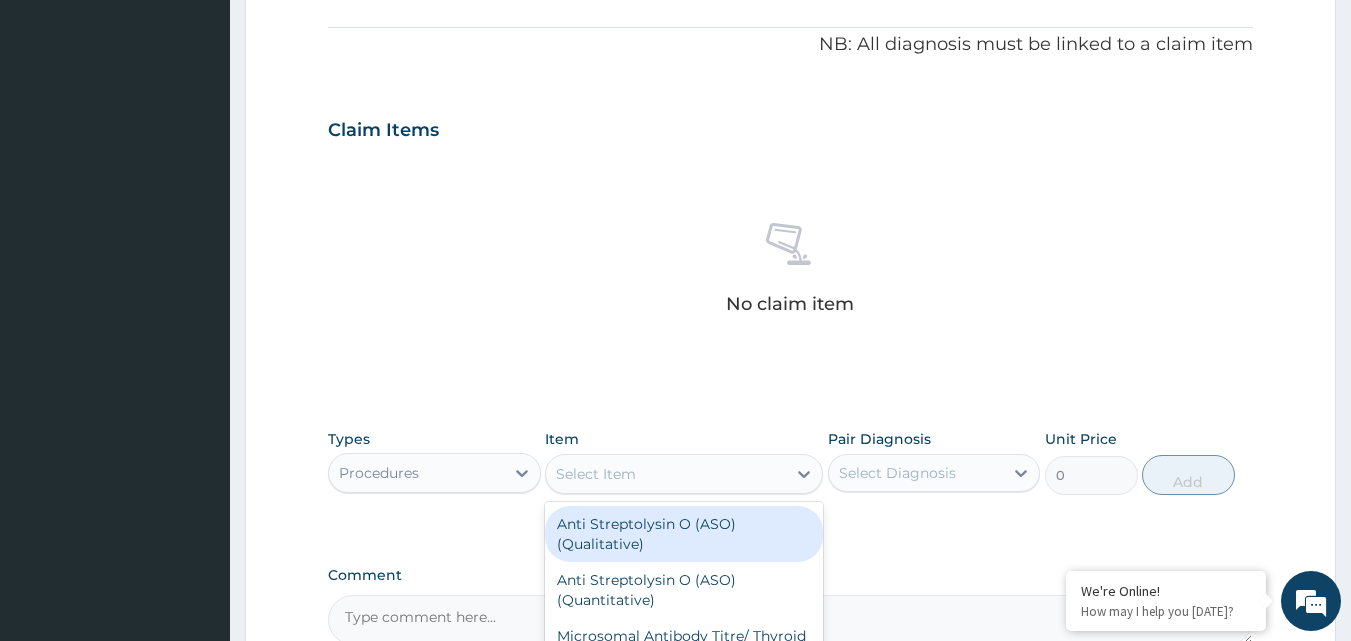 click on "Select Item" at bounding box center (596, 474) 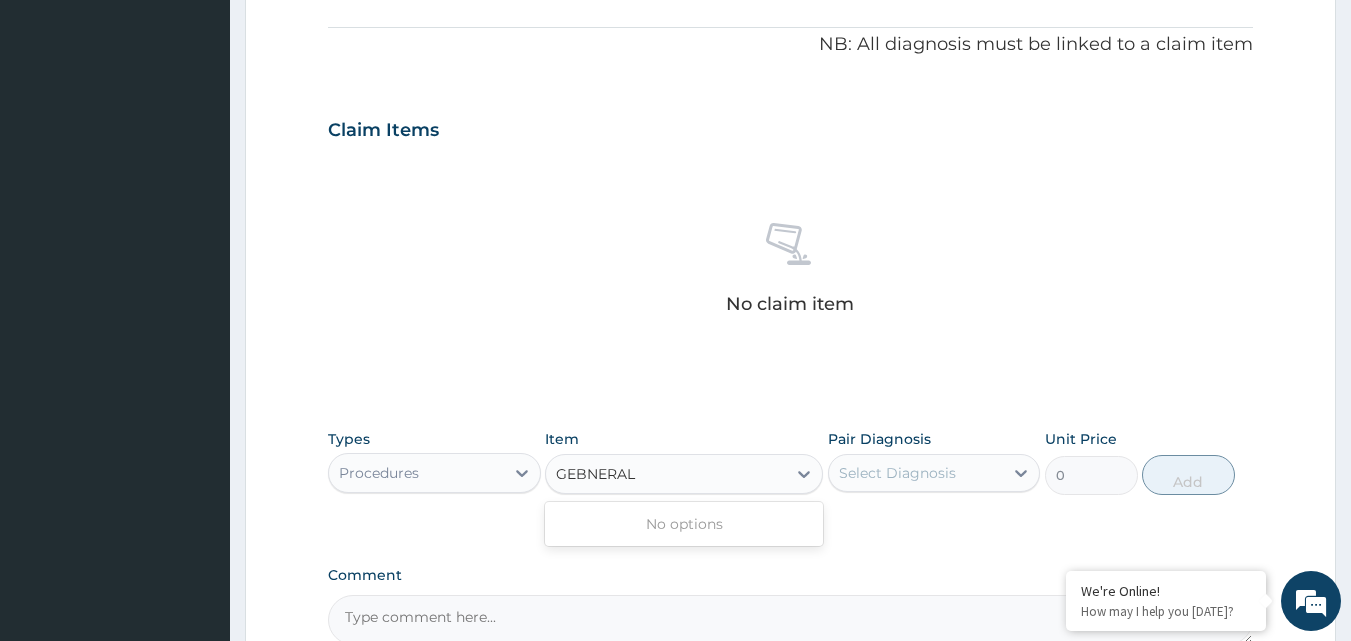 type on "GEBNERAL P" 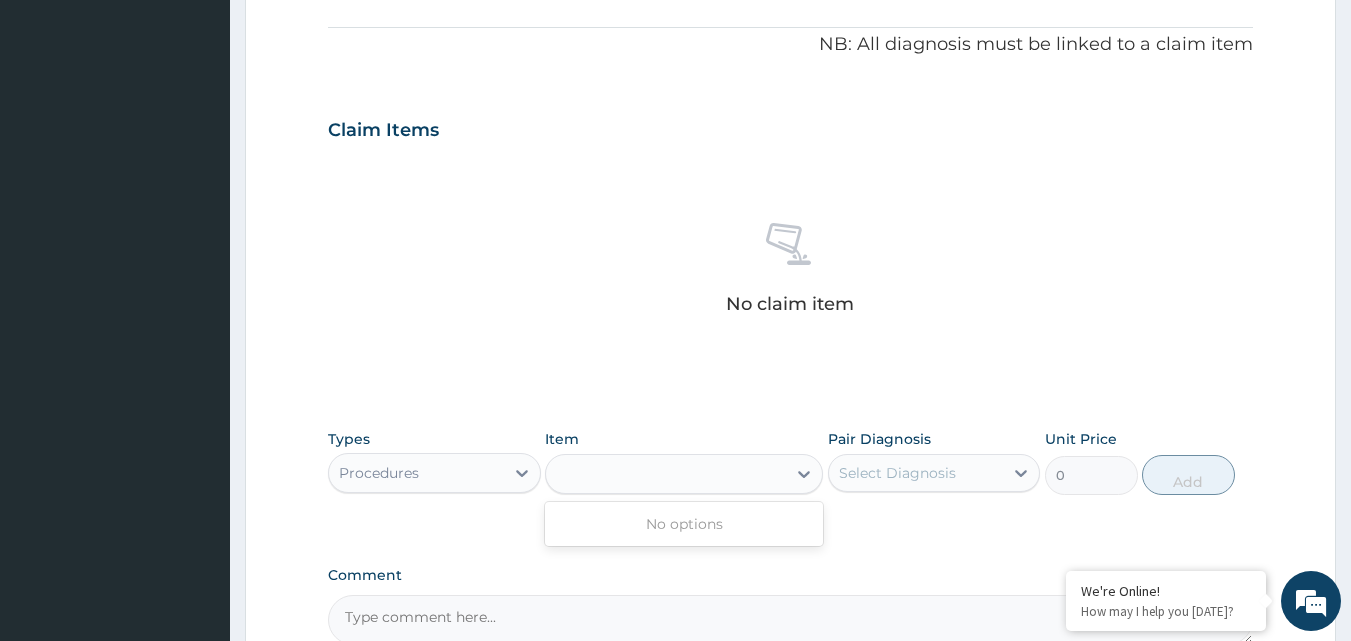 click on "GEBNERAL P" at bounding box center [666, 474] 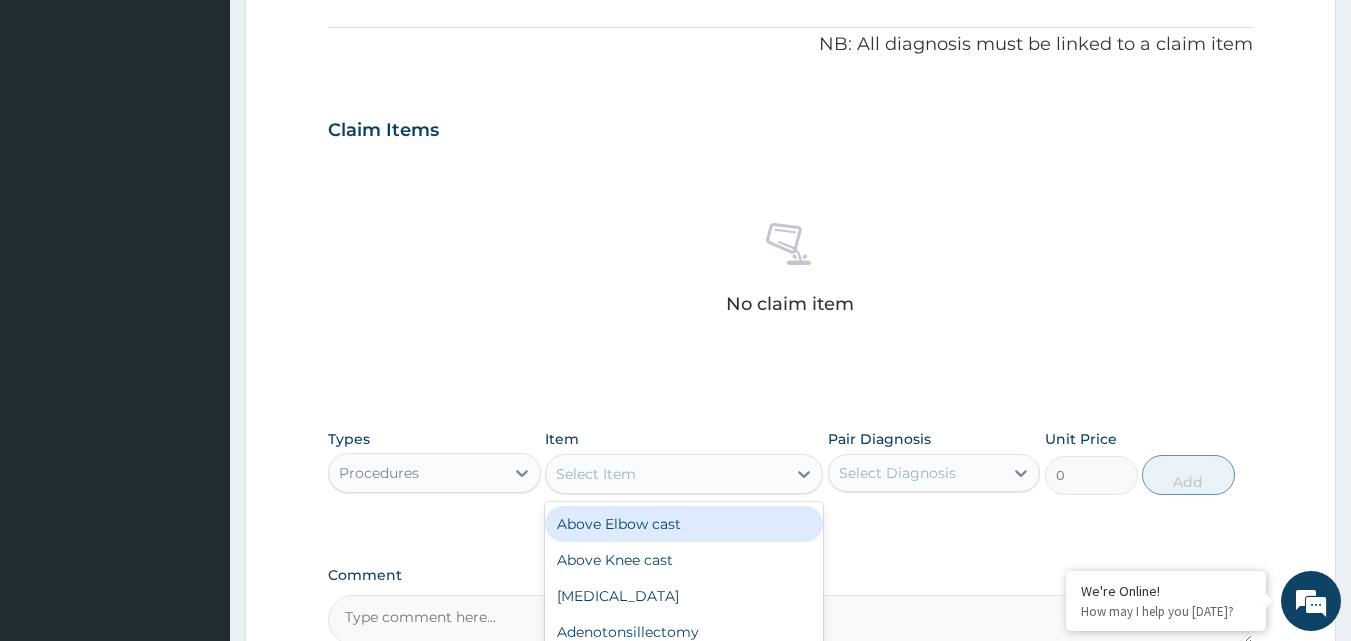 click on "Select Item" at bounding box center (666, 474) 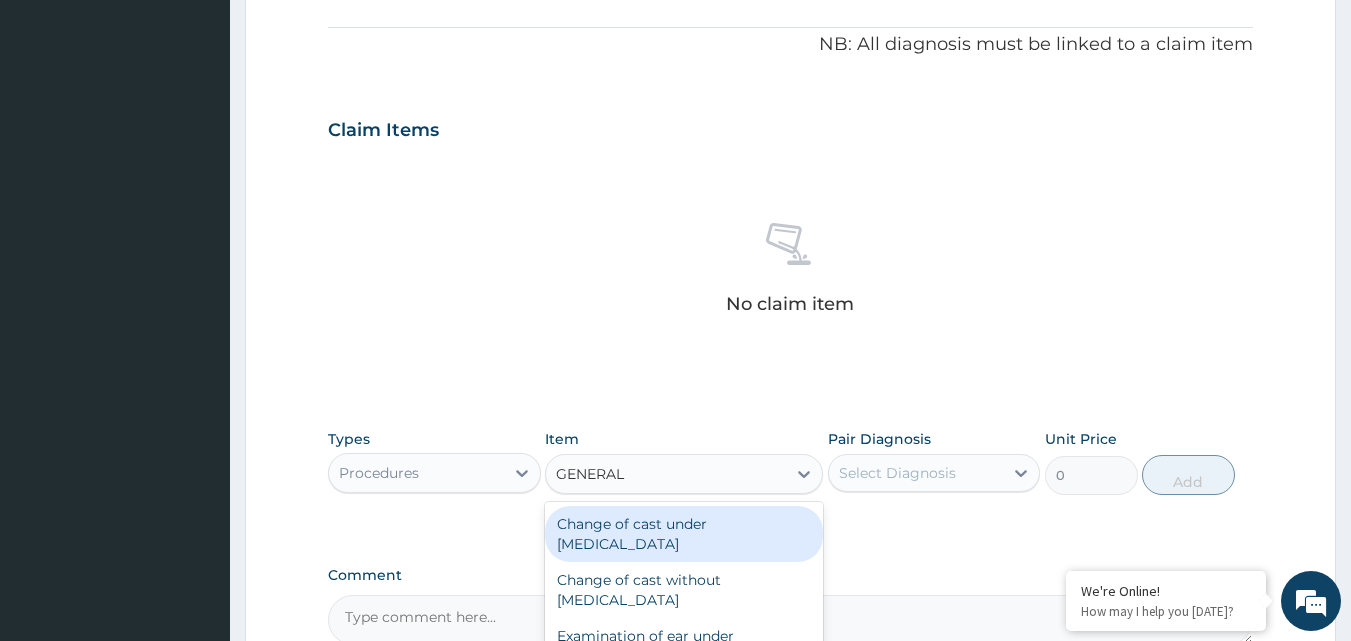 type on "GENERAL P" 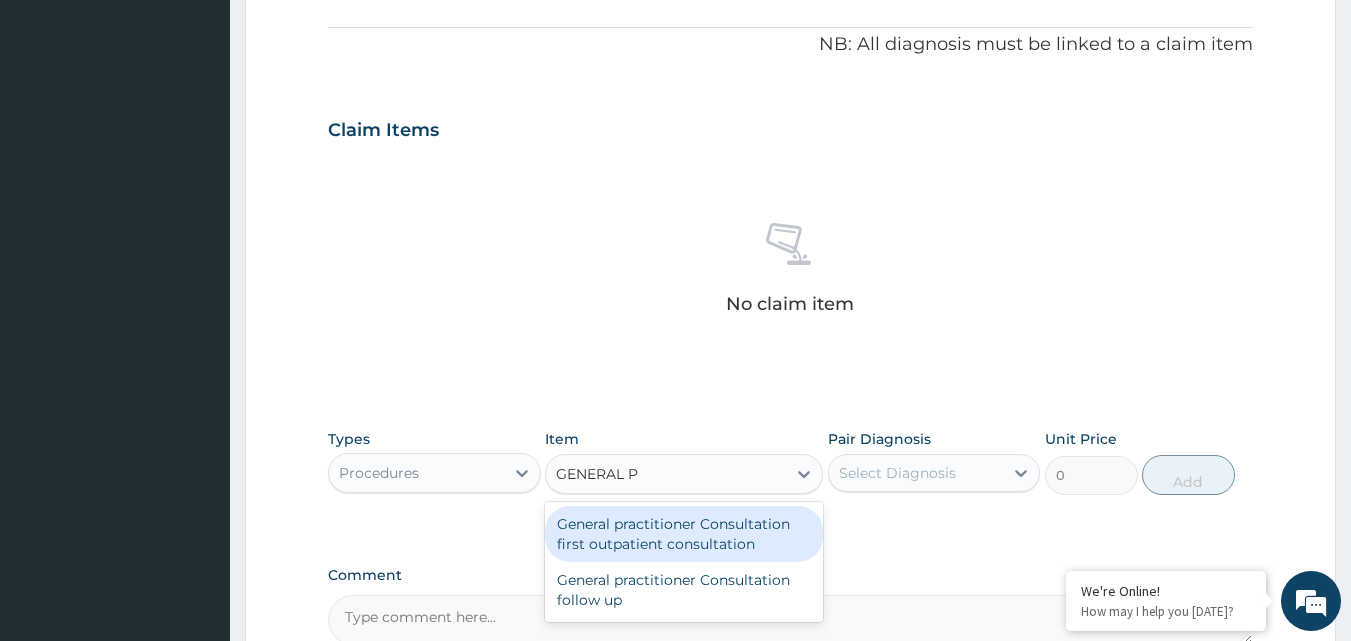 click on "General practitioner Consultation first outpatient consultation" at bounding box center (684, 534) 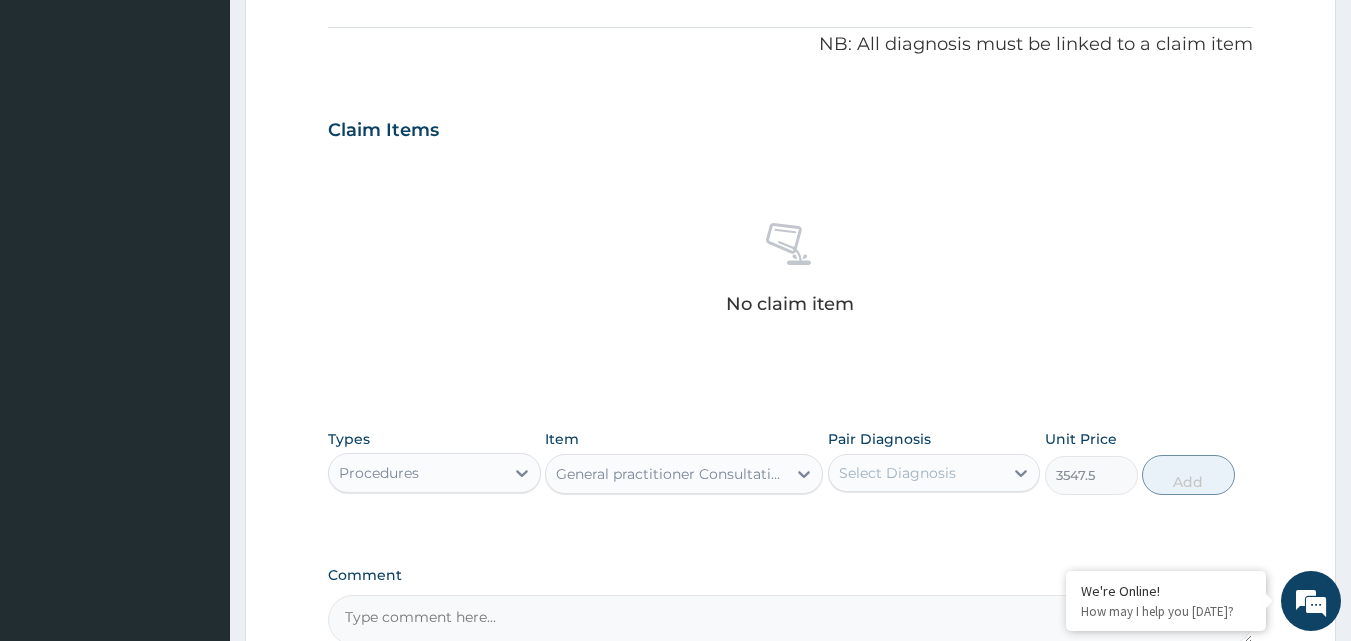 click on "Select Diagnosis" at bounding box center [897, 473] 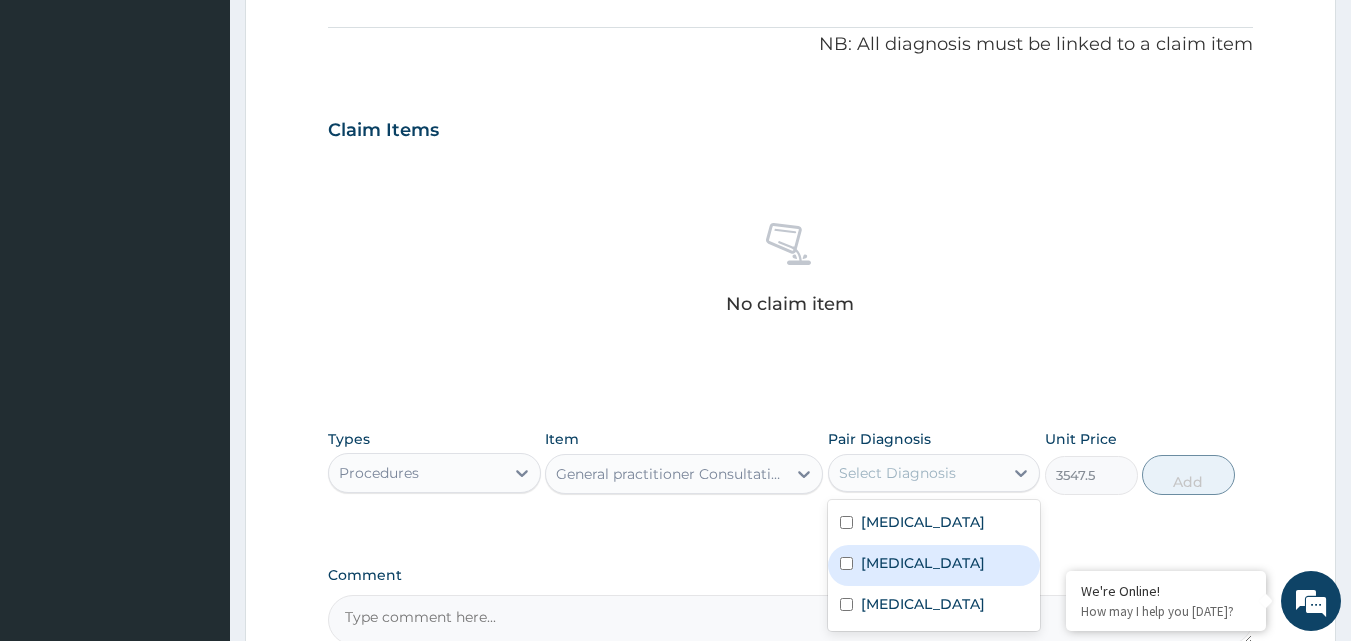 click on "[MEDICAL_DATA]" at bounding box center [923, 563] 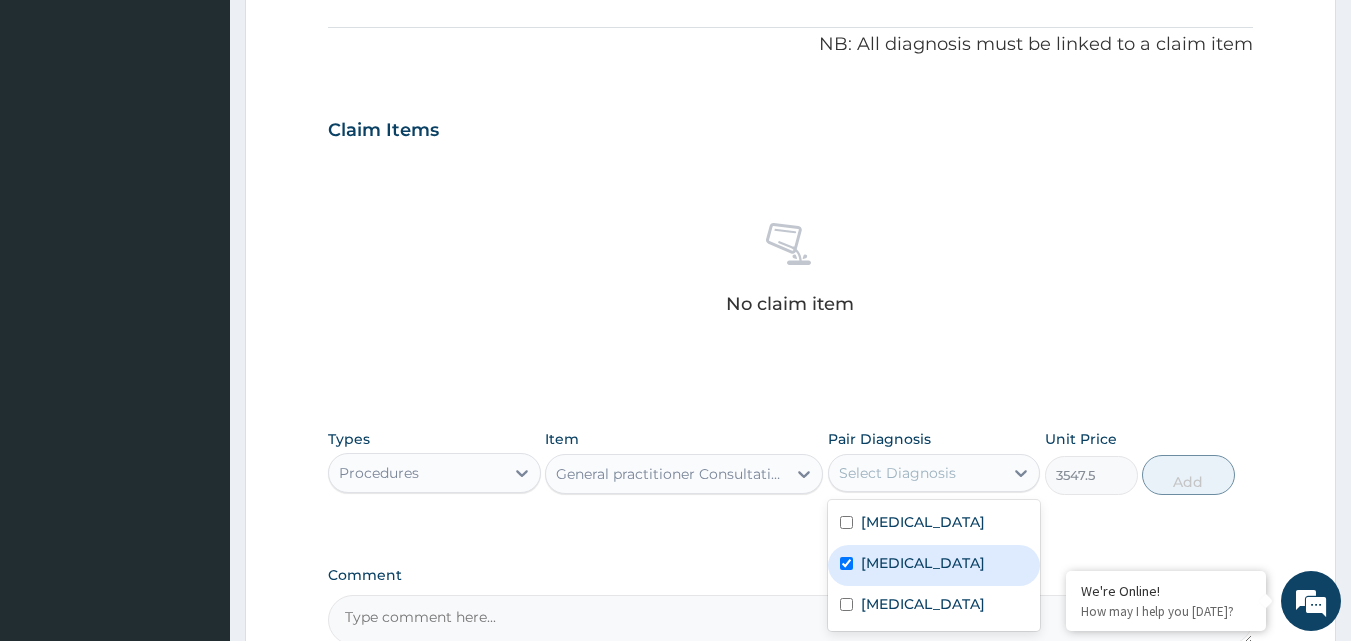 checkbox on "true" 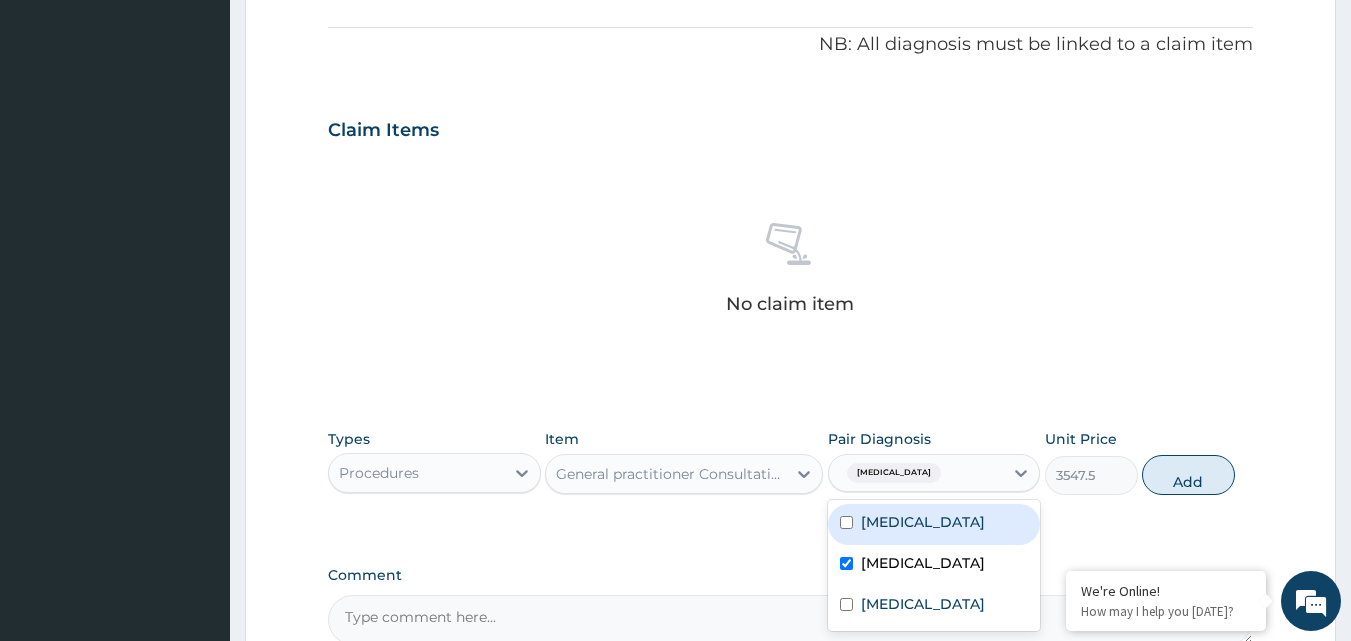 drag, startPoint x: 920, startPoint y: 526, endPoint x: 920, endPoint y: 582, distance: 56 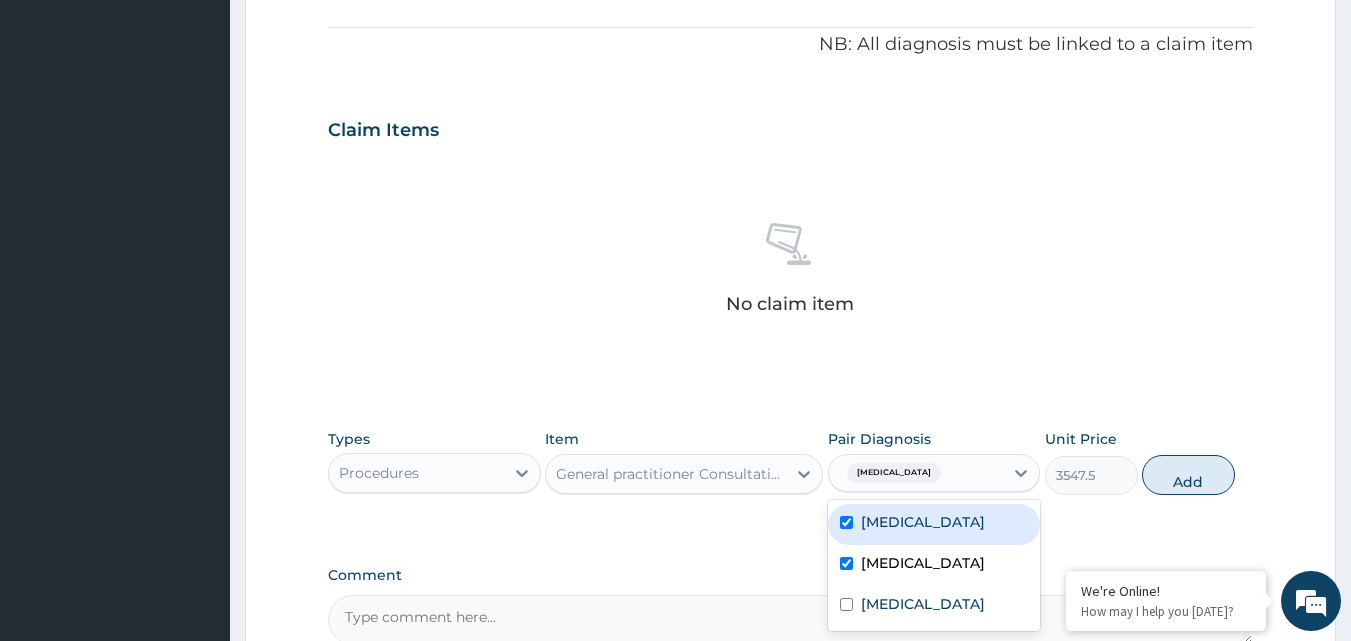 checkbox on "true" 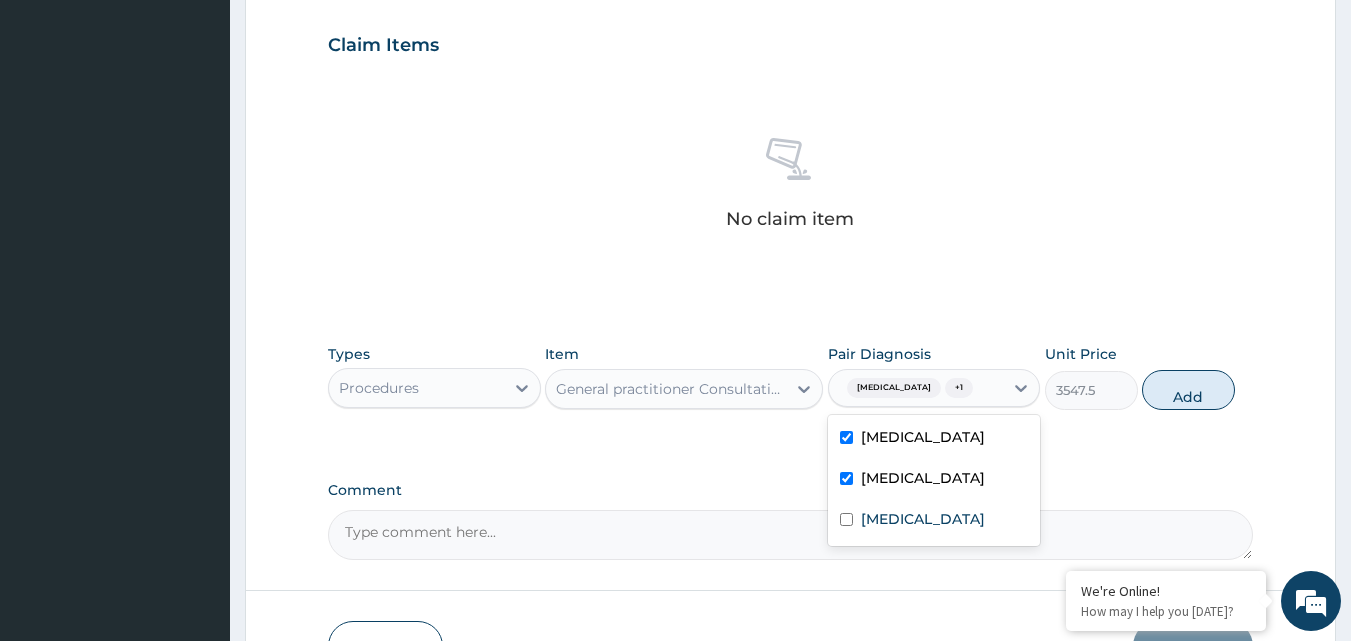 scroll, scrollTop: 787, scrollLeft: 0, axis: vertical 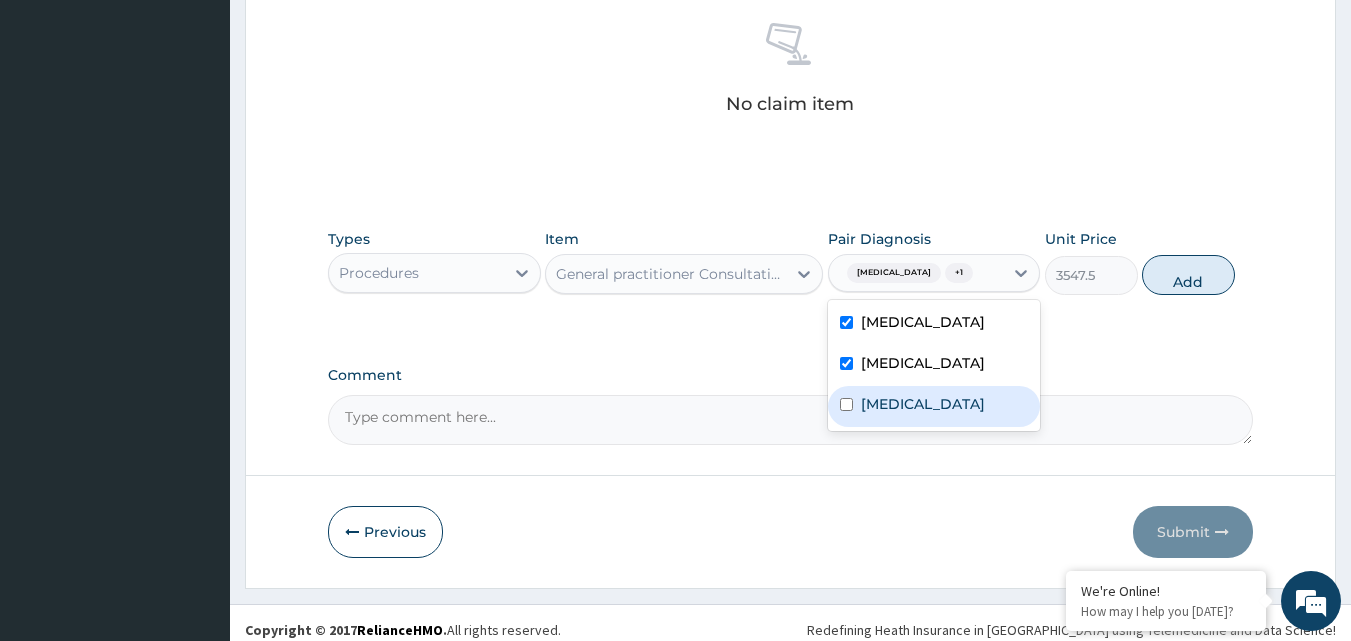 click on "[MEDICAL_DATA]" at bounding box center [934, 406] 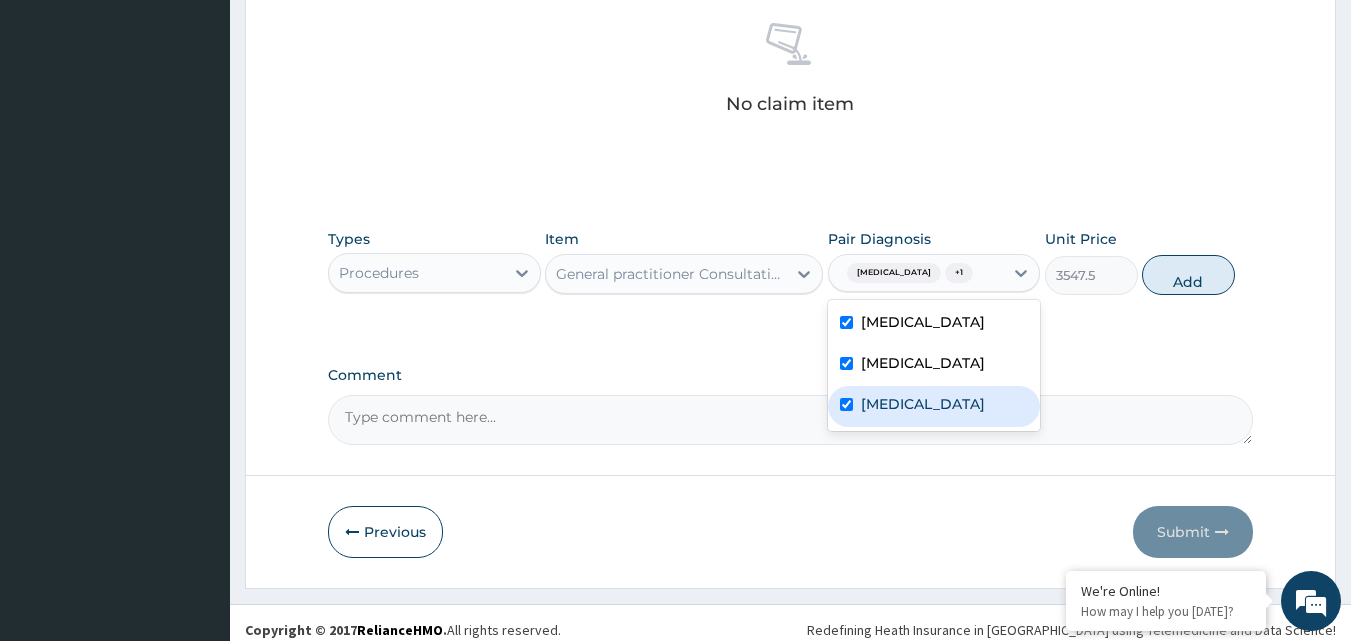 checkbox on "true" 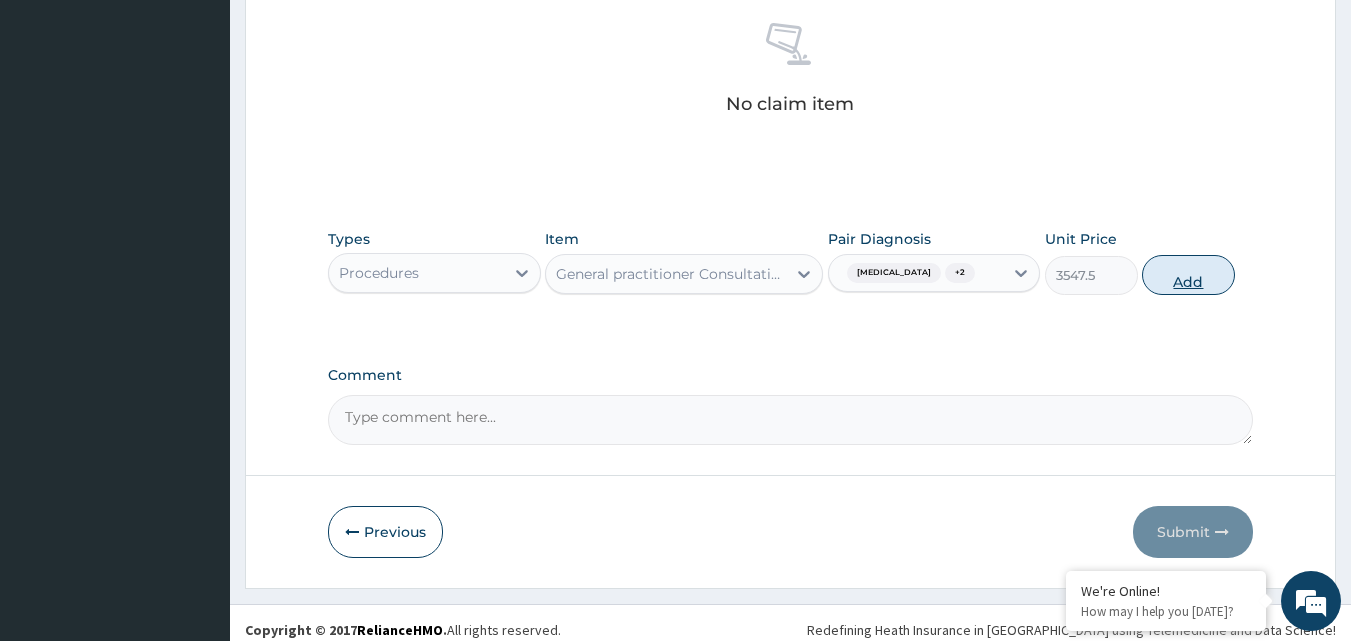 click on "Add" at bounding box center [1188, 275] 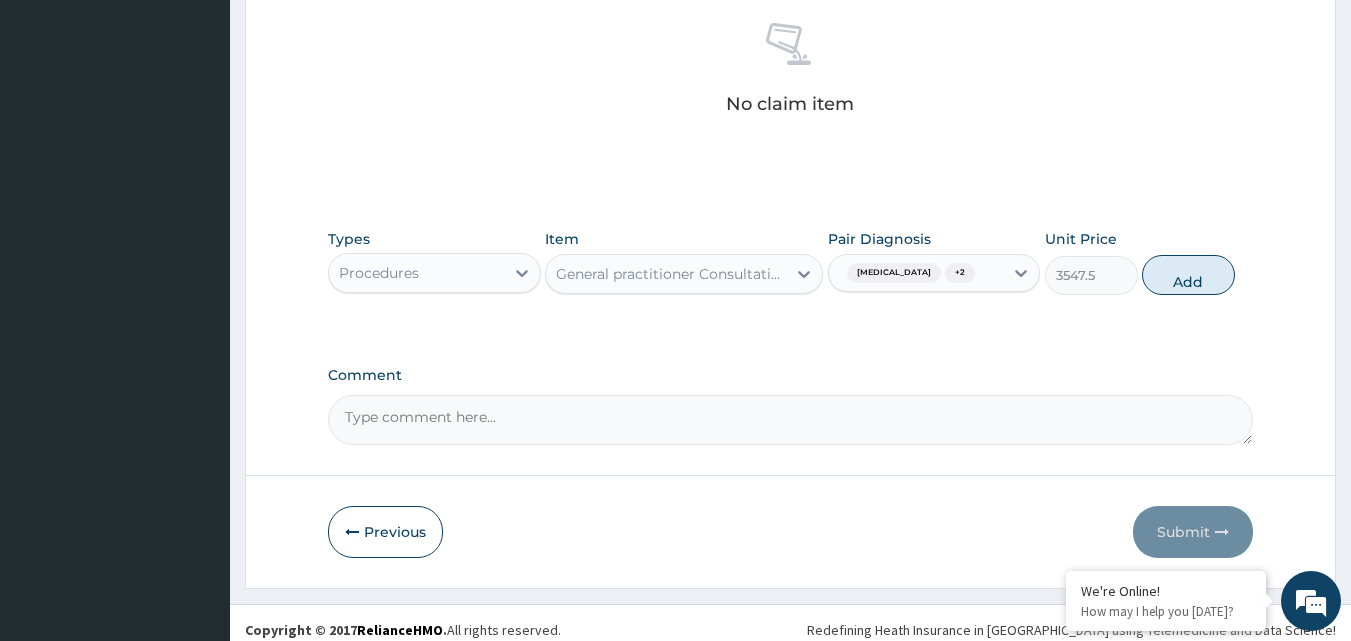 type on "0" 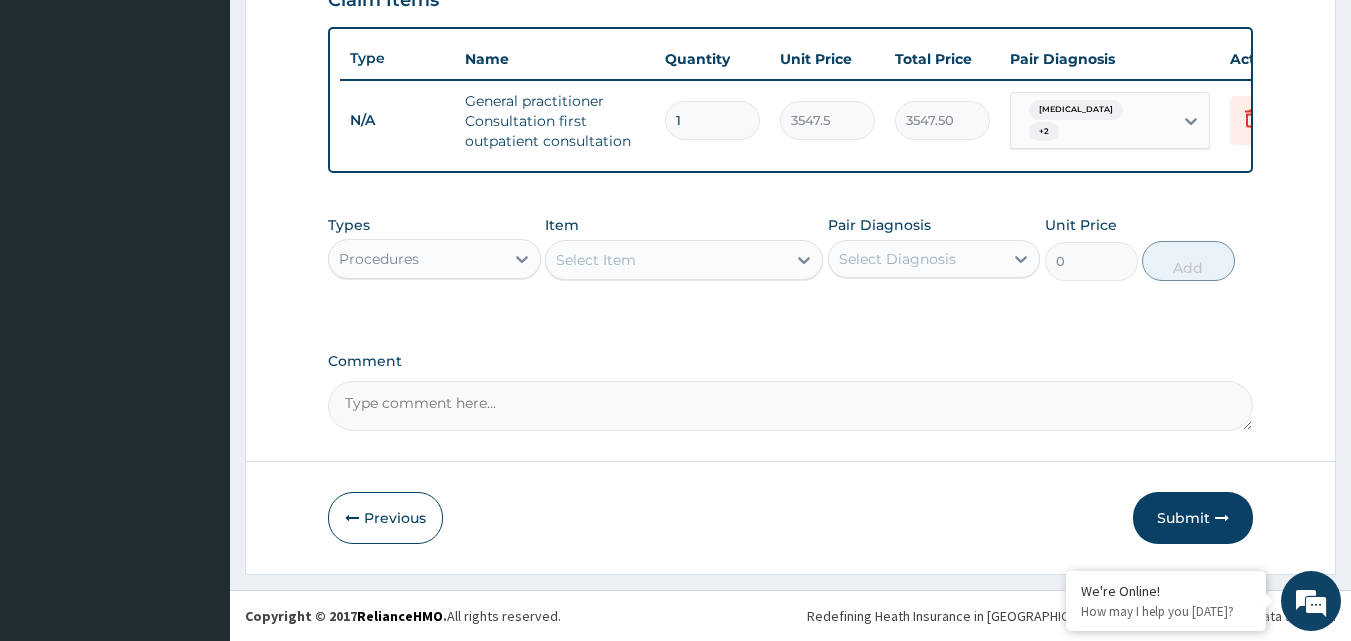 scroll, scrollTop: 732, scrollLeft: 0, axis: vertical 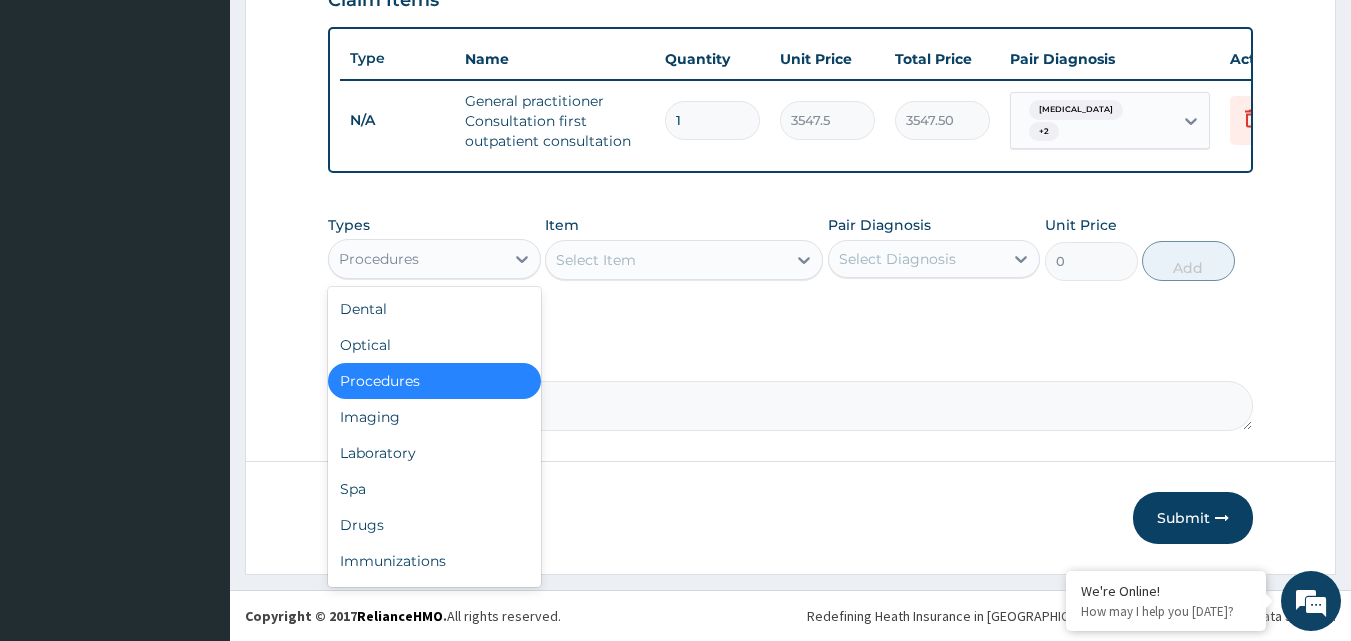 click on "Procedures" at bounding box center [416, 259] 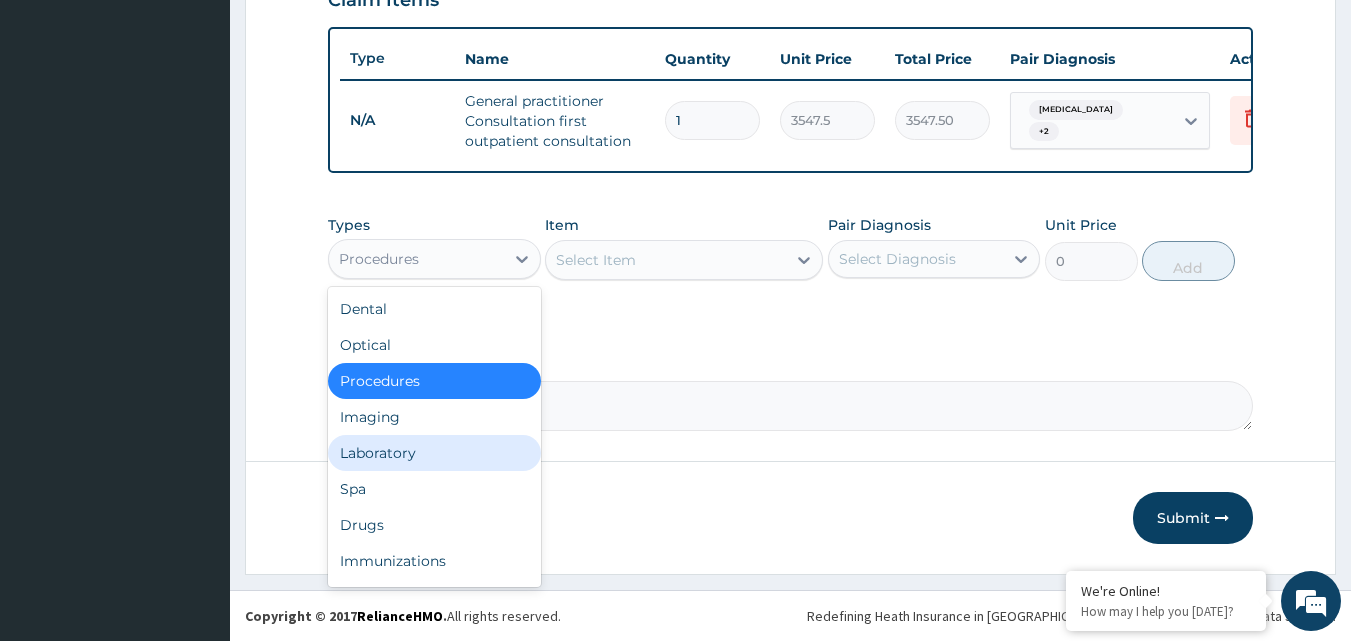 click on "Laboratory" at bounding box center (434, 453) 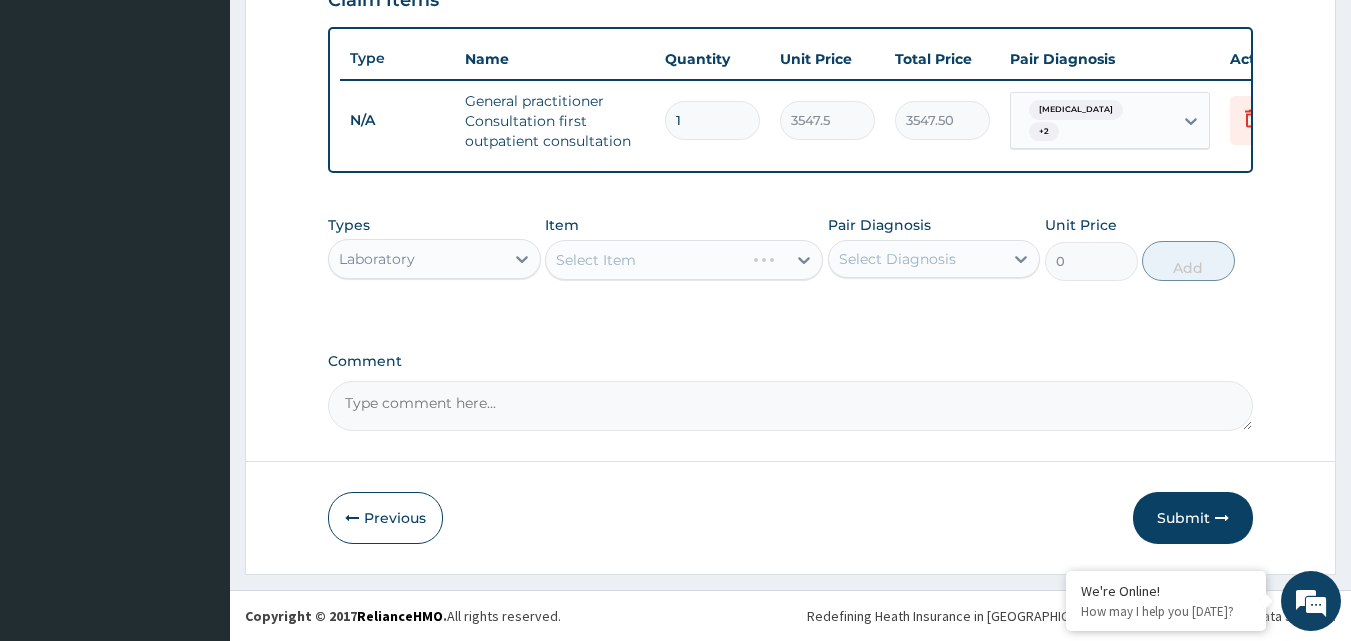 click on "Select Item" at bounding box center (684, 260) 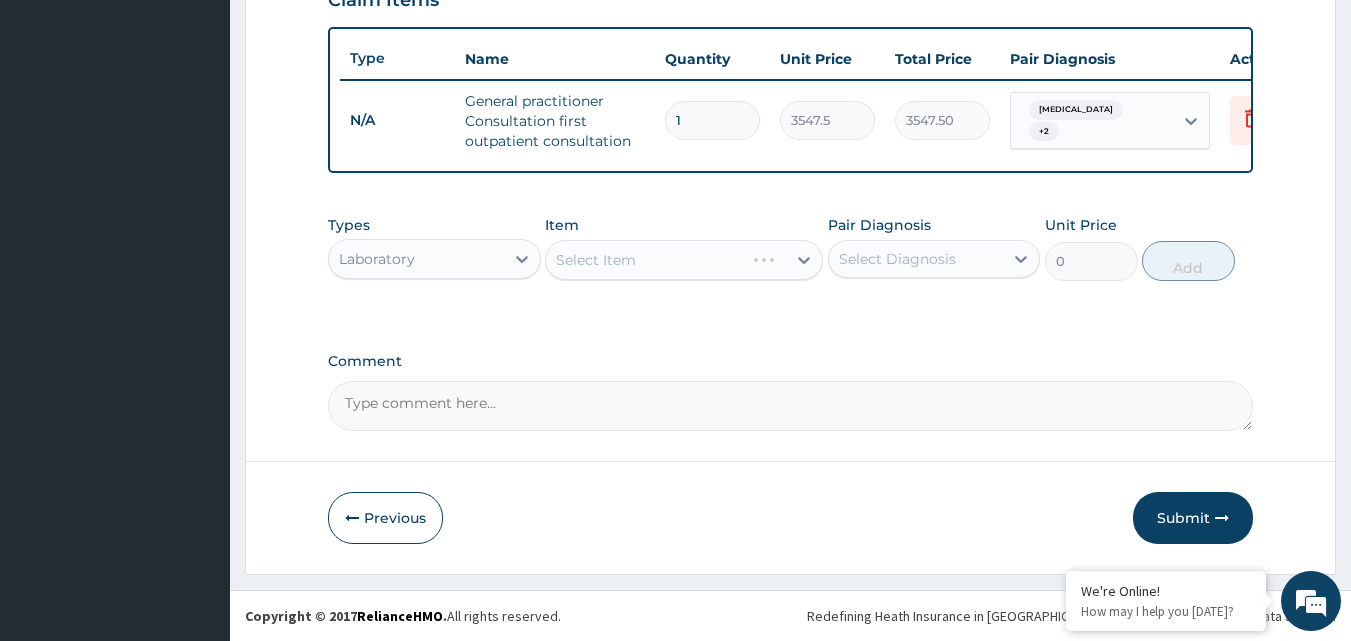 click on "Select Item" at bounding box center (684, 260) 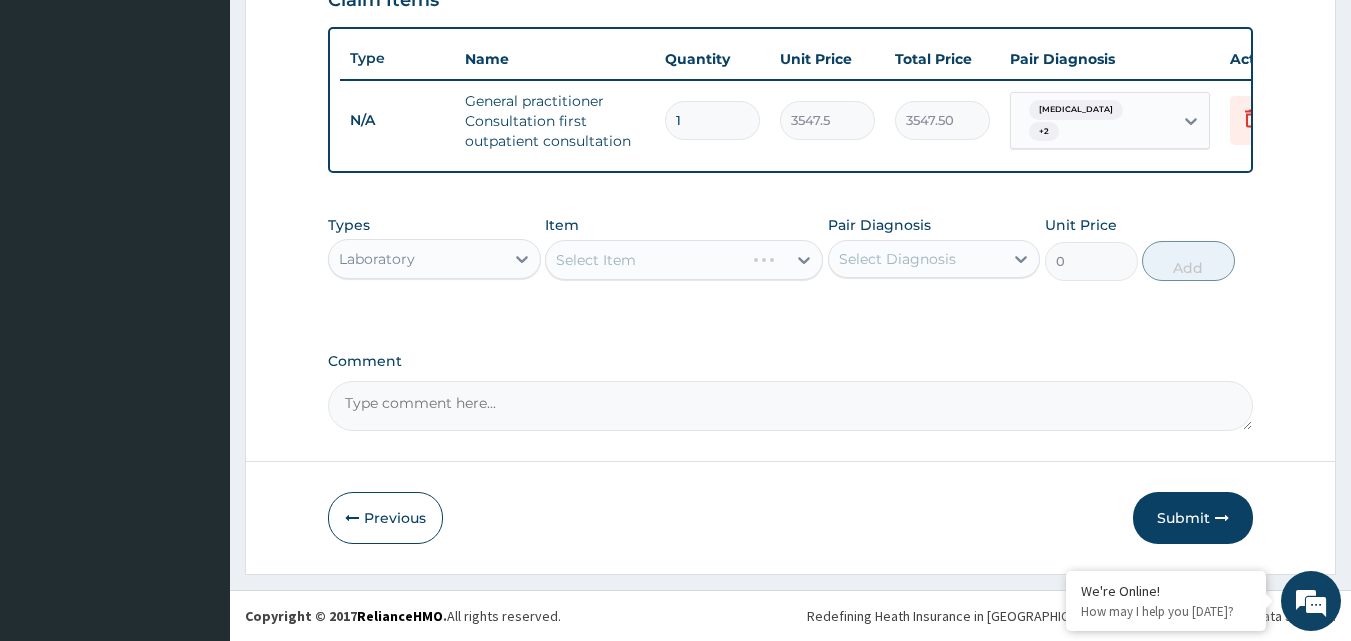 click on "Select Item" at bounding box center [684, 260] 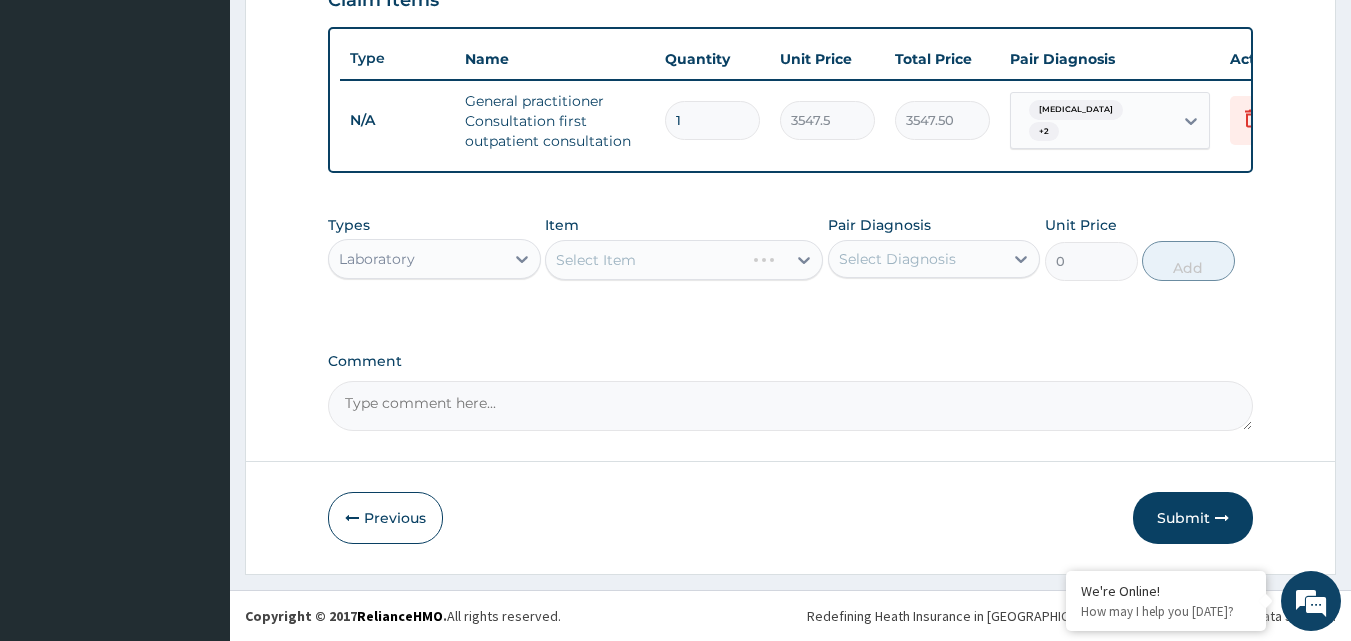 click on "Select Item" at bounding box center (684, 260) 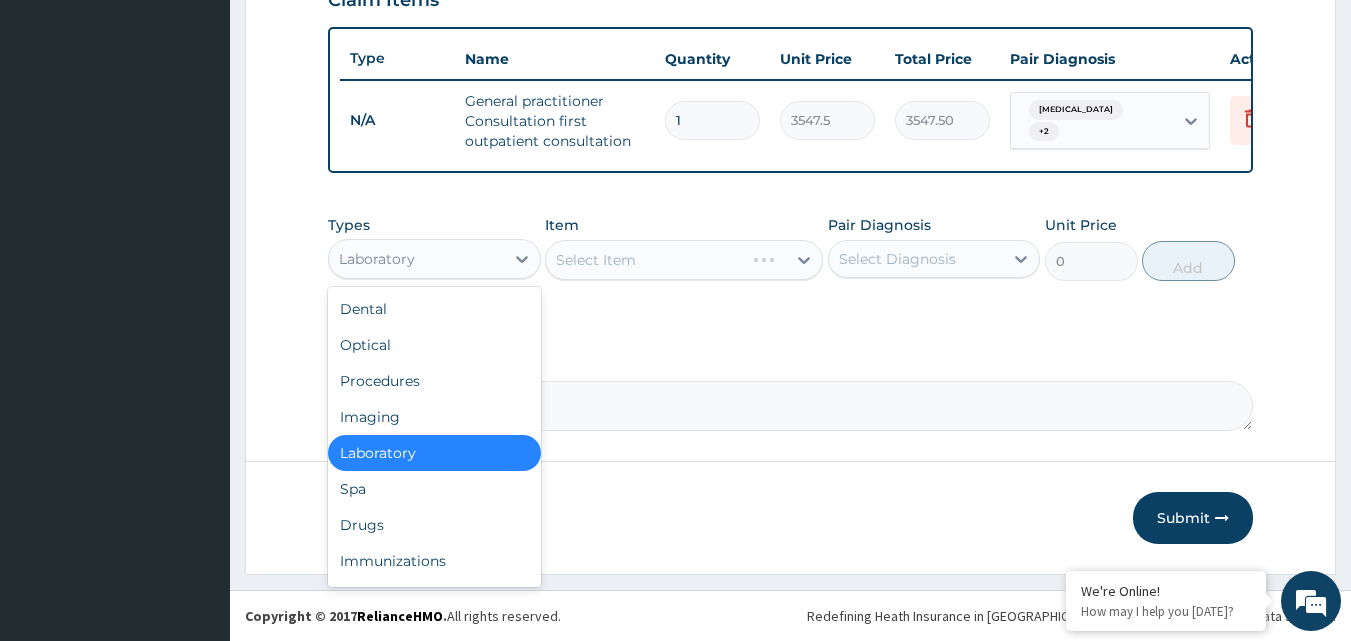 click on "Laboratory" at bounding box center [416, 259] 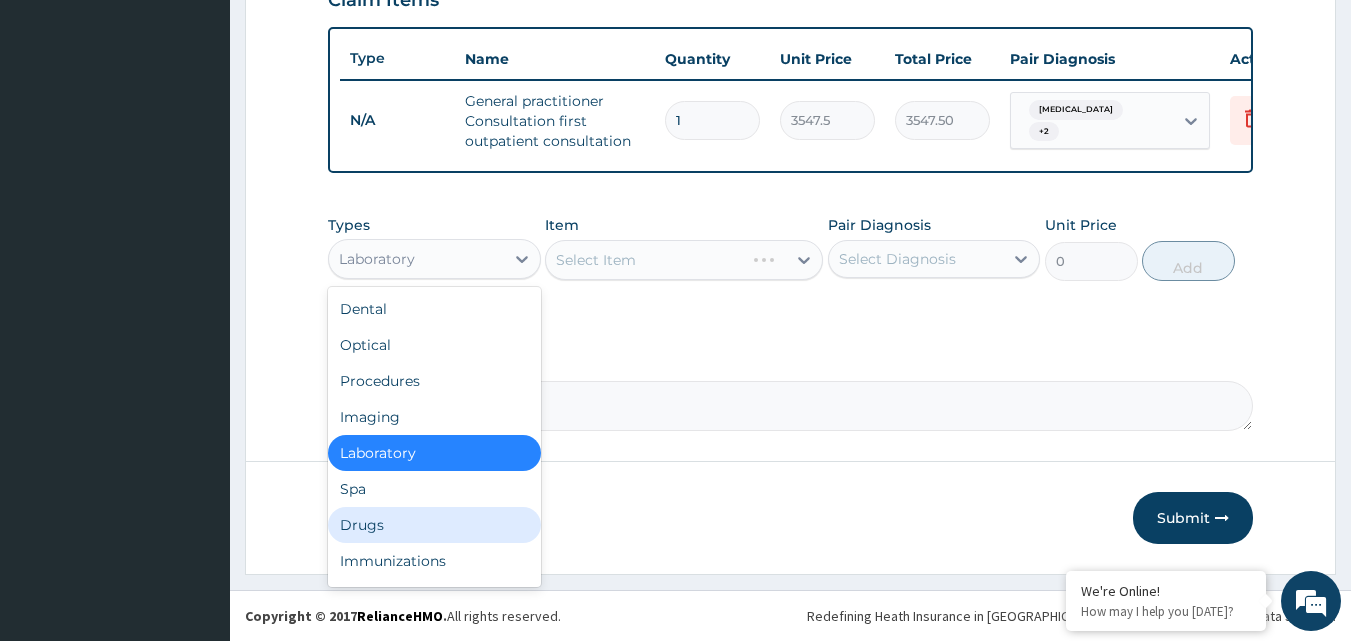 click on "Drugs" at bounding box center [434, 525] 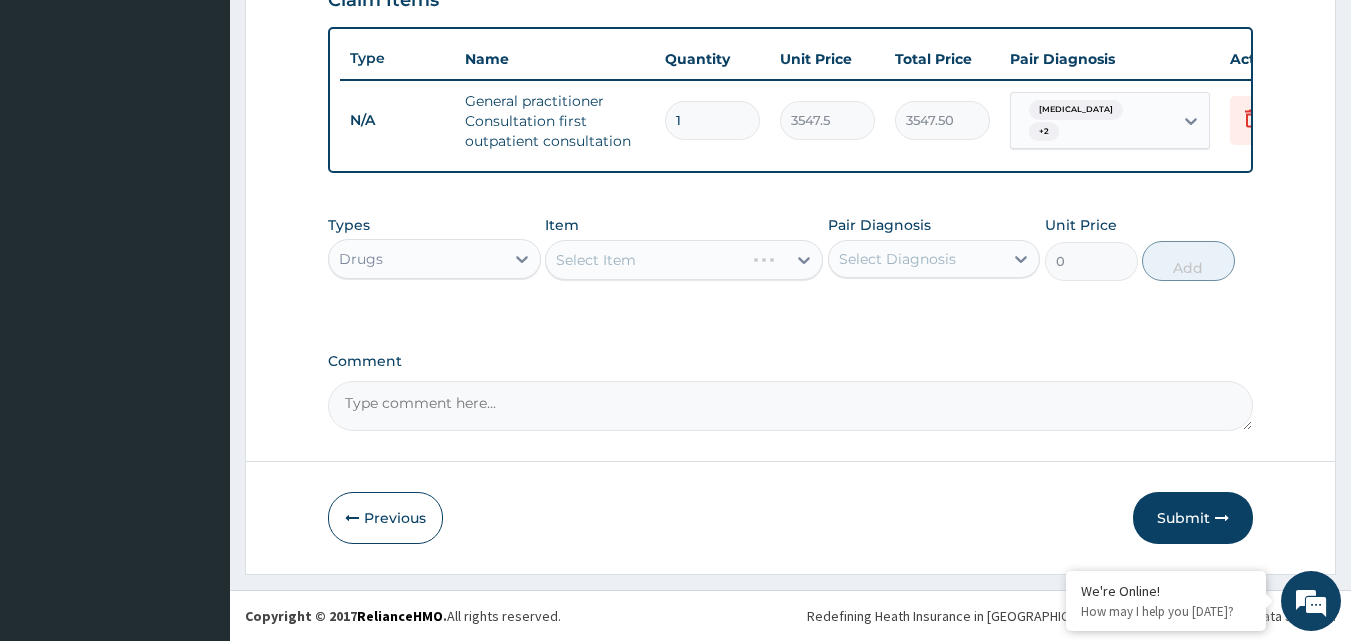 click on "Select Item" at bounding box center [684, 260] 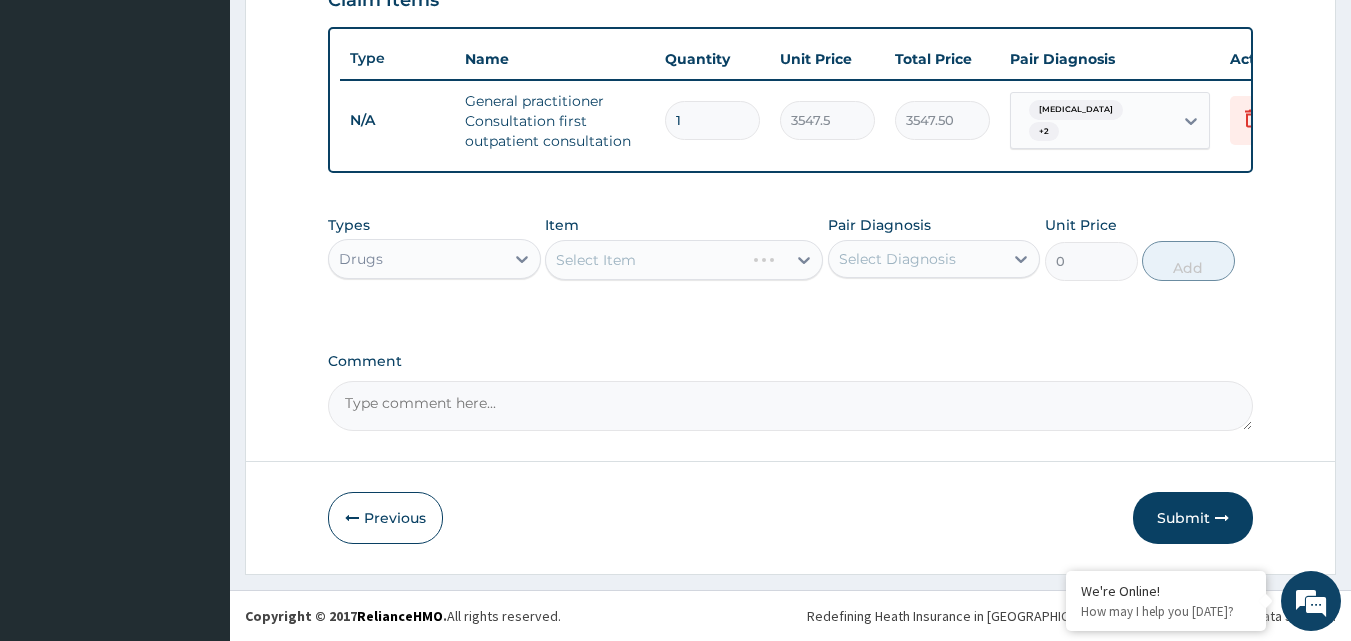 click on "Select Item" at bounding box center (684, 260) 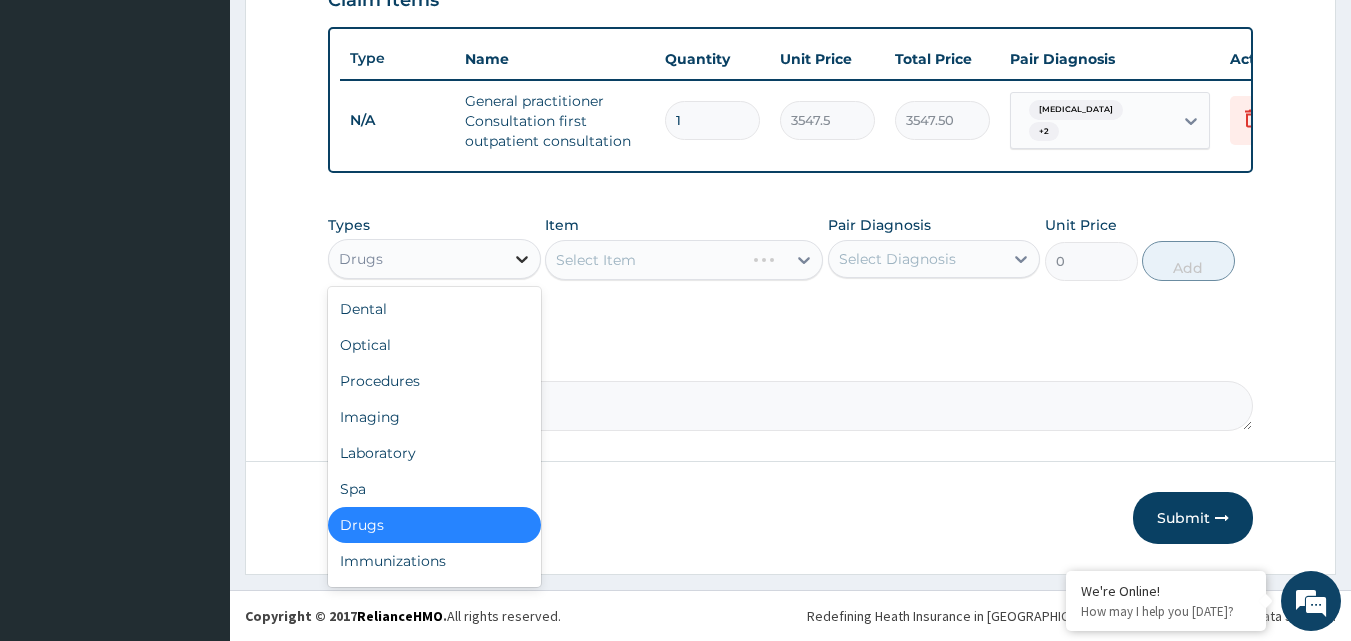 click at bounding box center [522, 259] 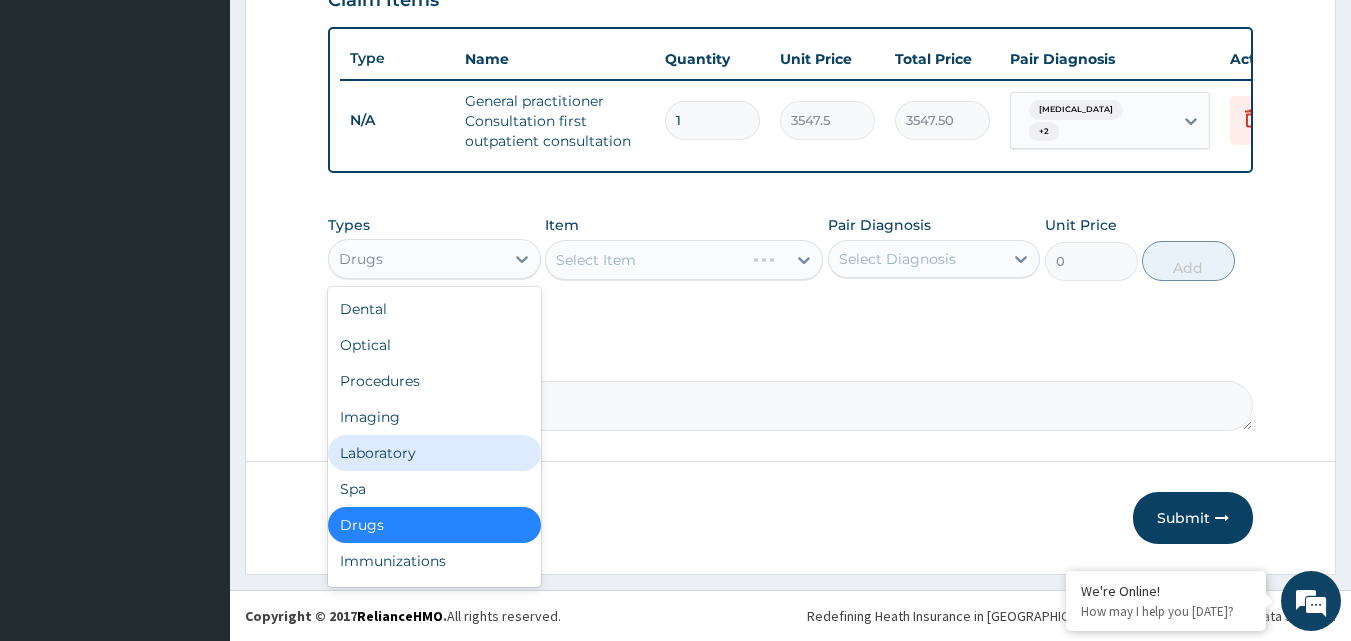 click on "Laboratory" at bounding box center (434, 453) 